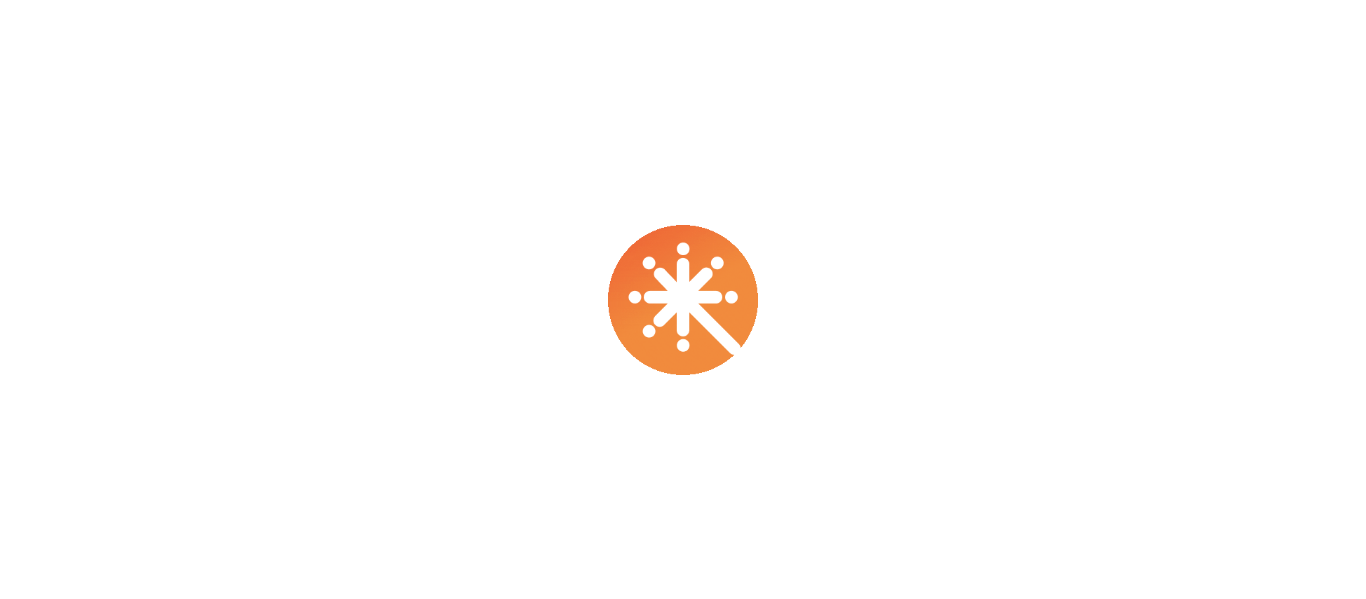 scroll, scrollTop: 0, scrollLeft: 0, axis: both 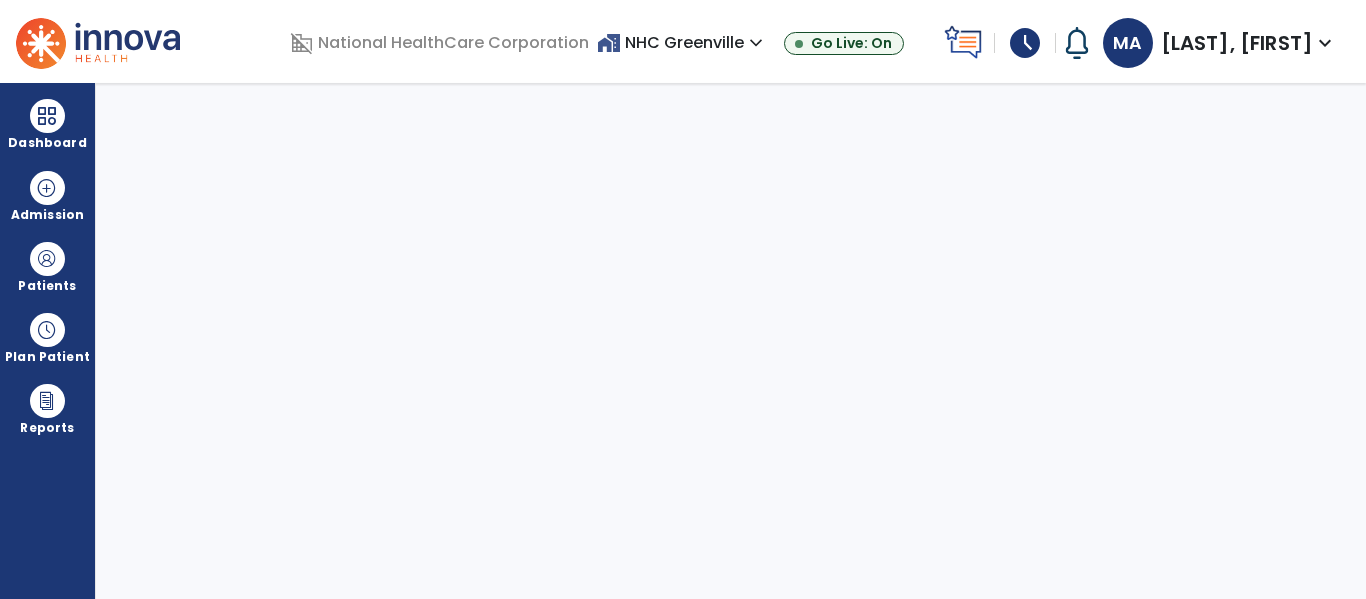 select on "****" 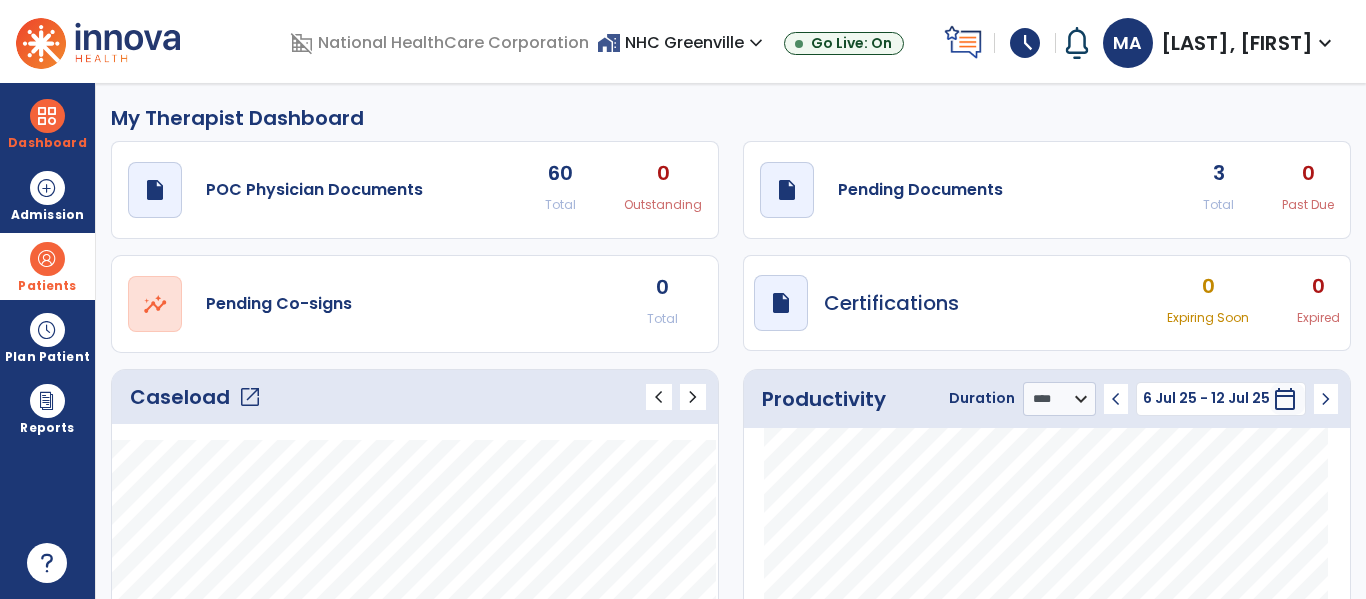 click on "Patients" at bounding box center [47, 286] 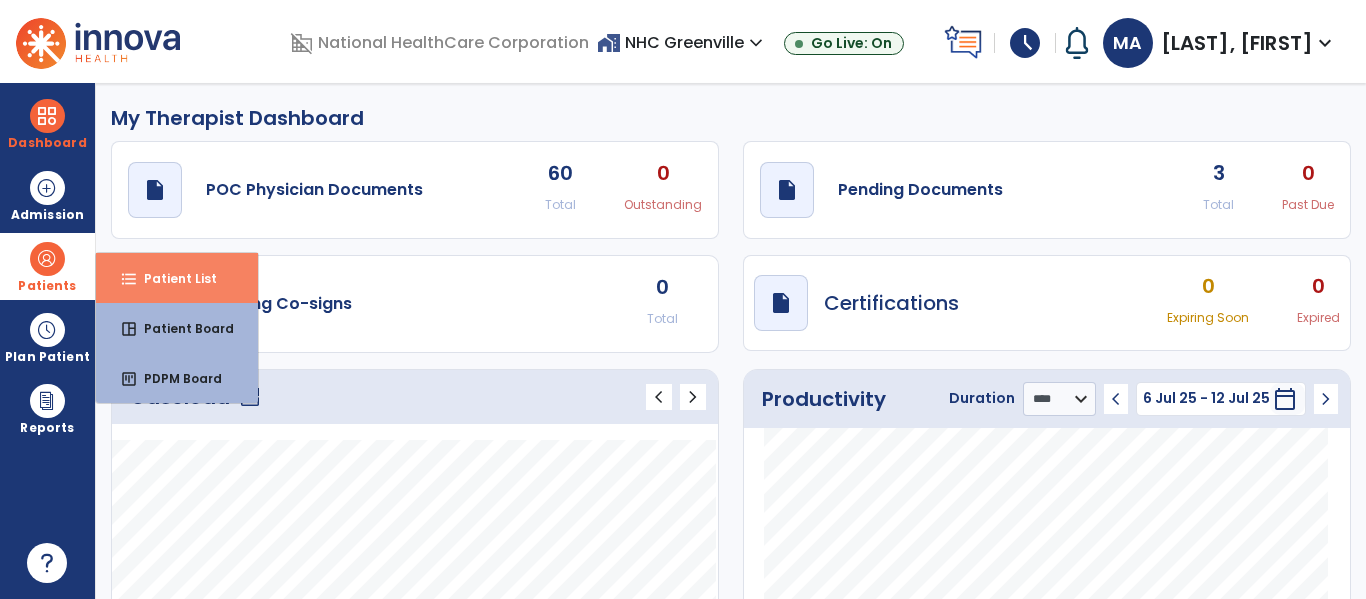 click on "format_list_bulleted" at bounding box center [129, 279] 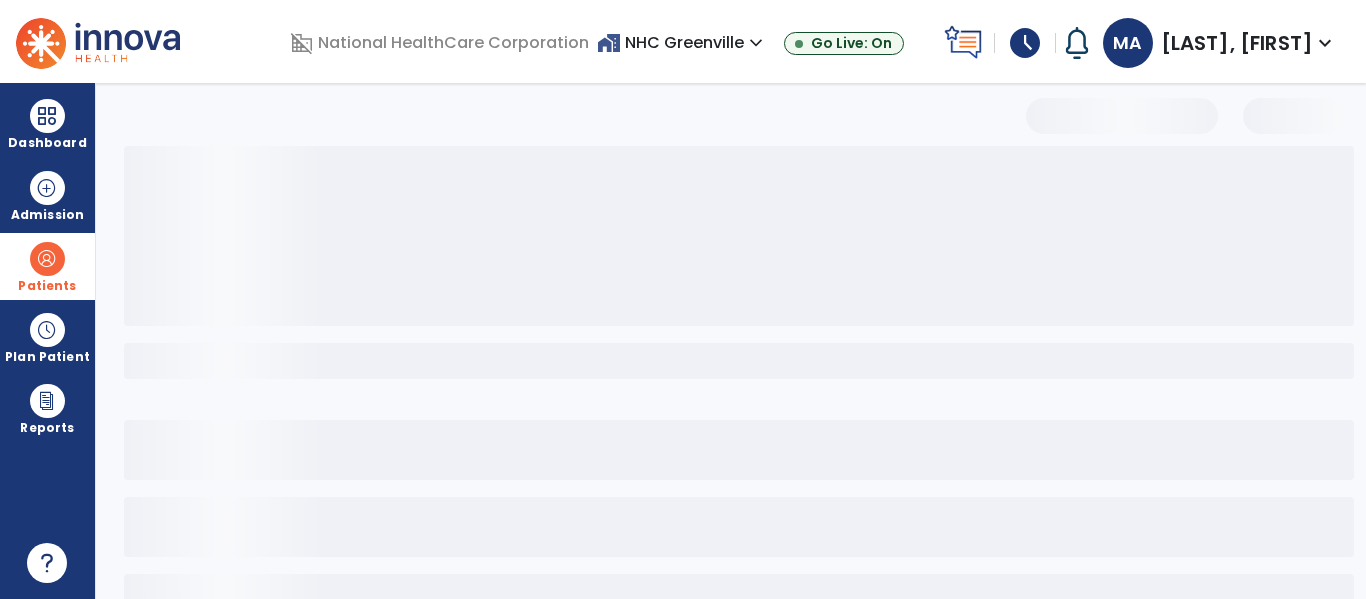 select on "***" 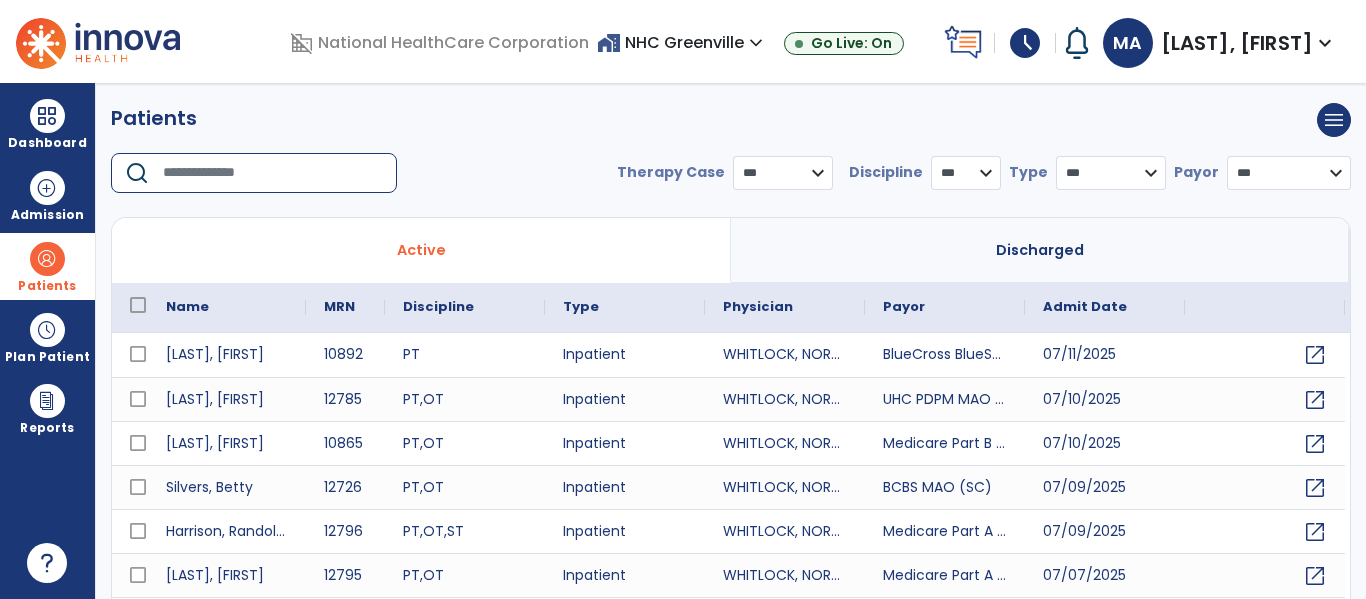 drag, startPoint x: 213, startPoint y: 201, endPoint x: 255, endPoint y: 171, distance: 51.613953 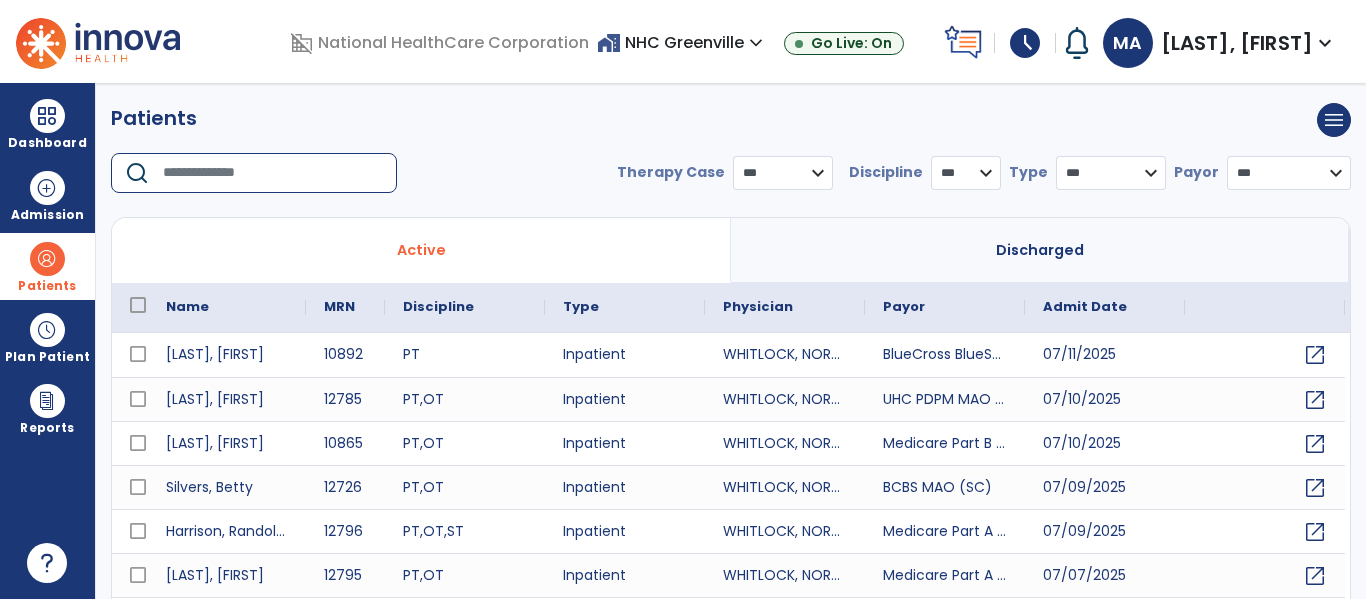 type on "*" 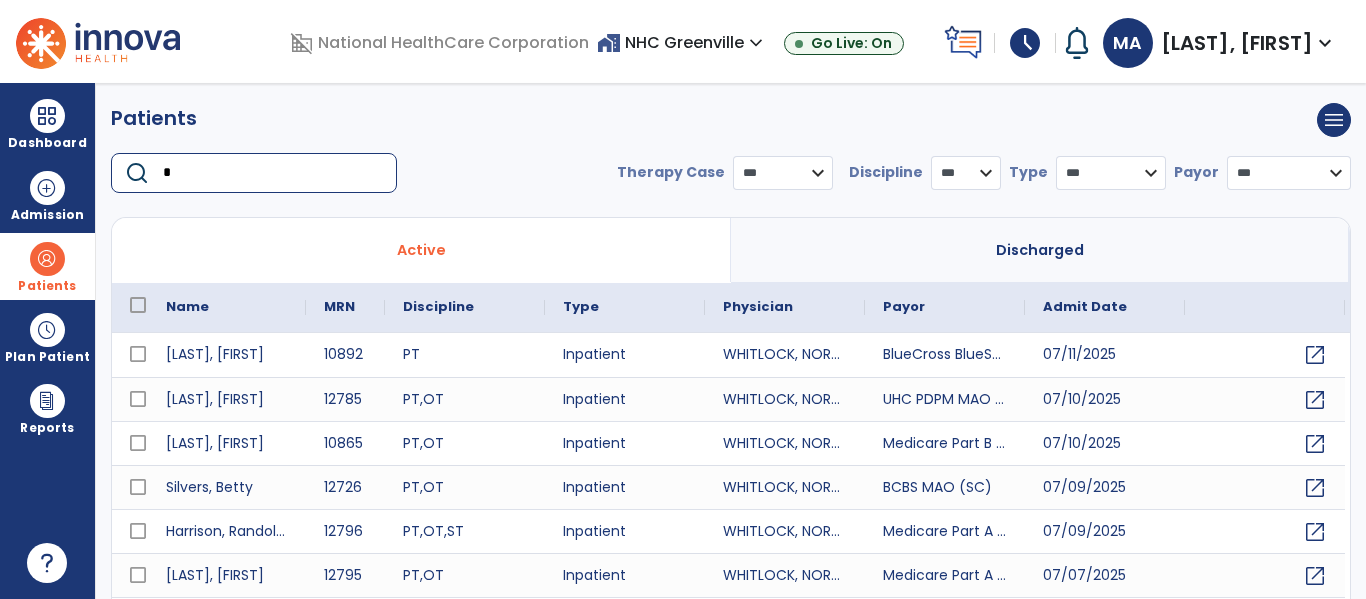 type 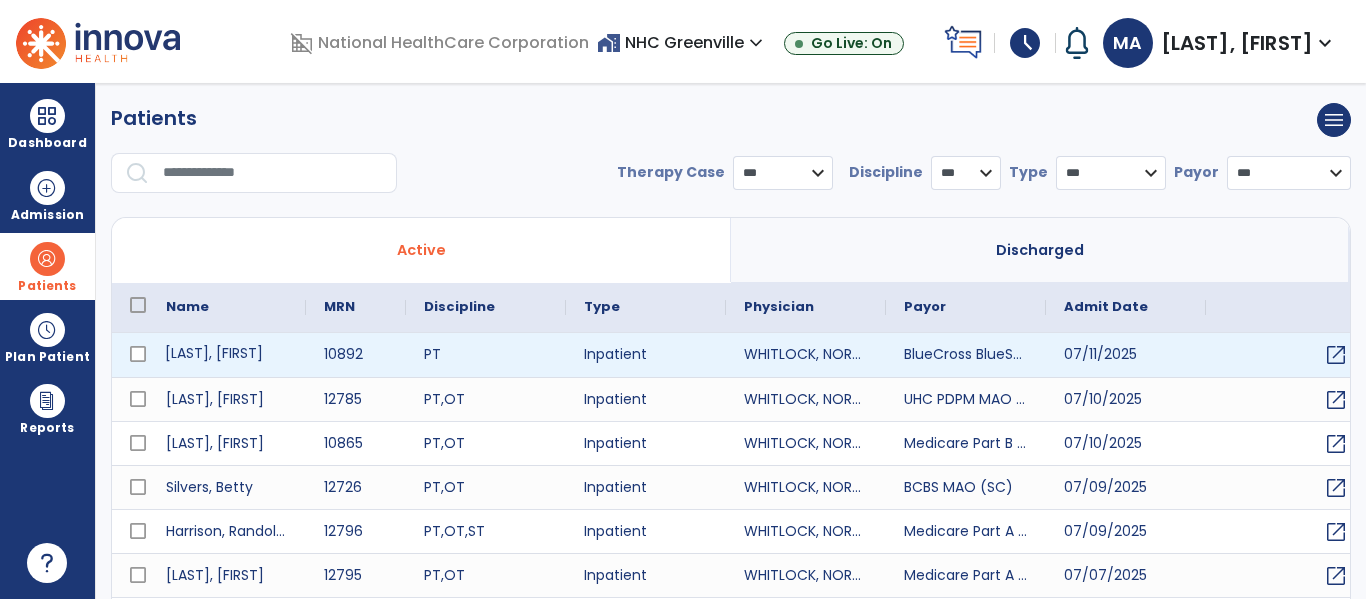 click on "[LAST], [FIRST]" at bounding box center [227, 355] 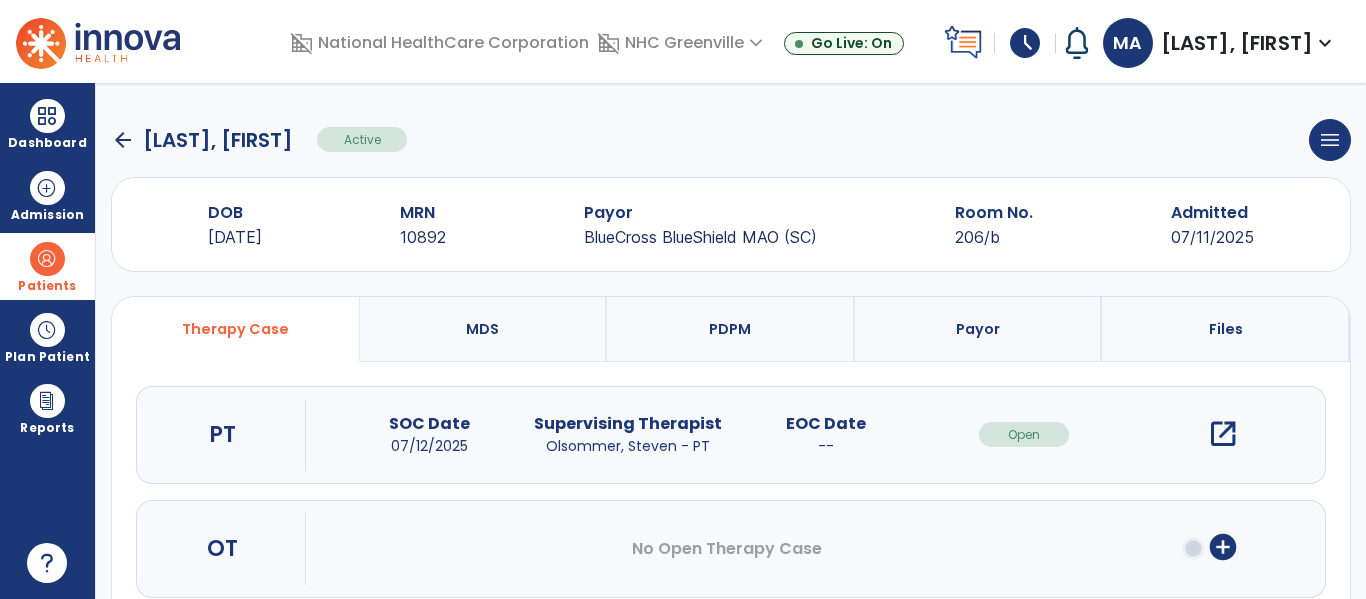 click on "open_in_new" at bounding box center [1223, 434] 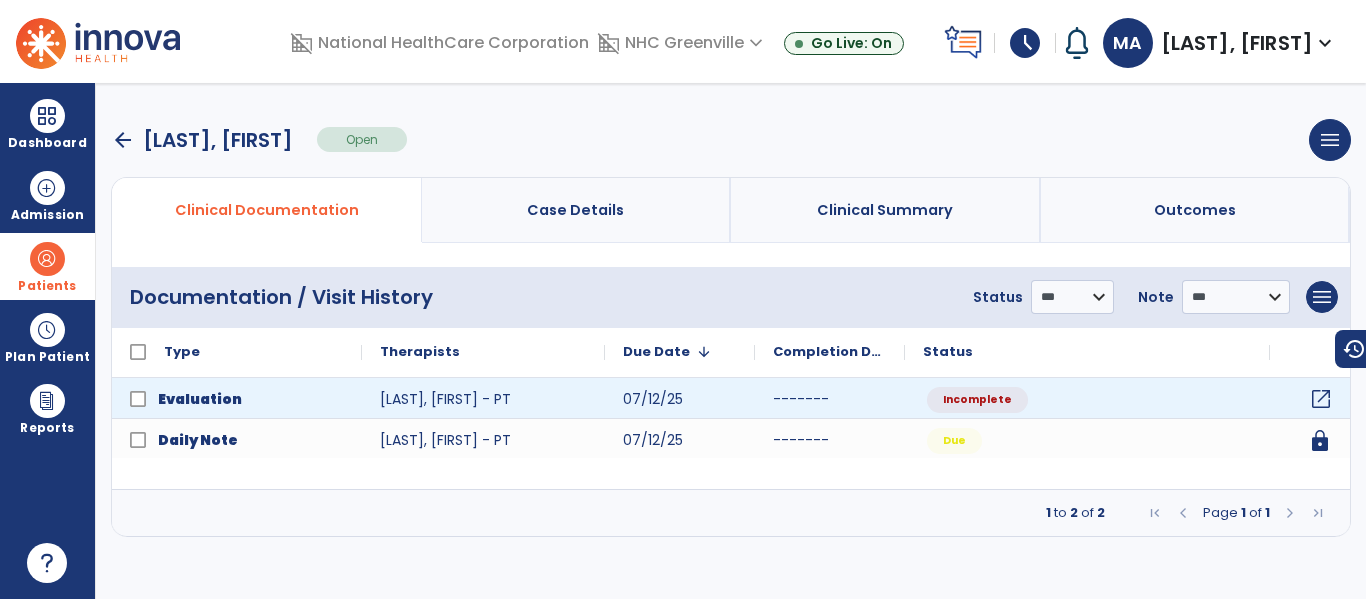 click on "open_in_new" 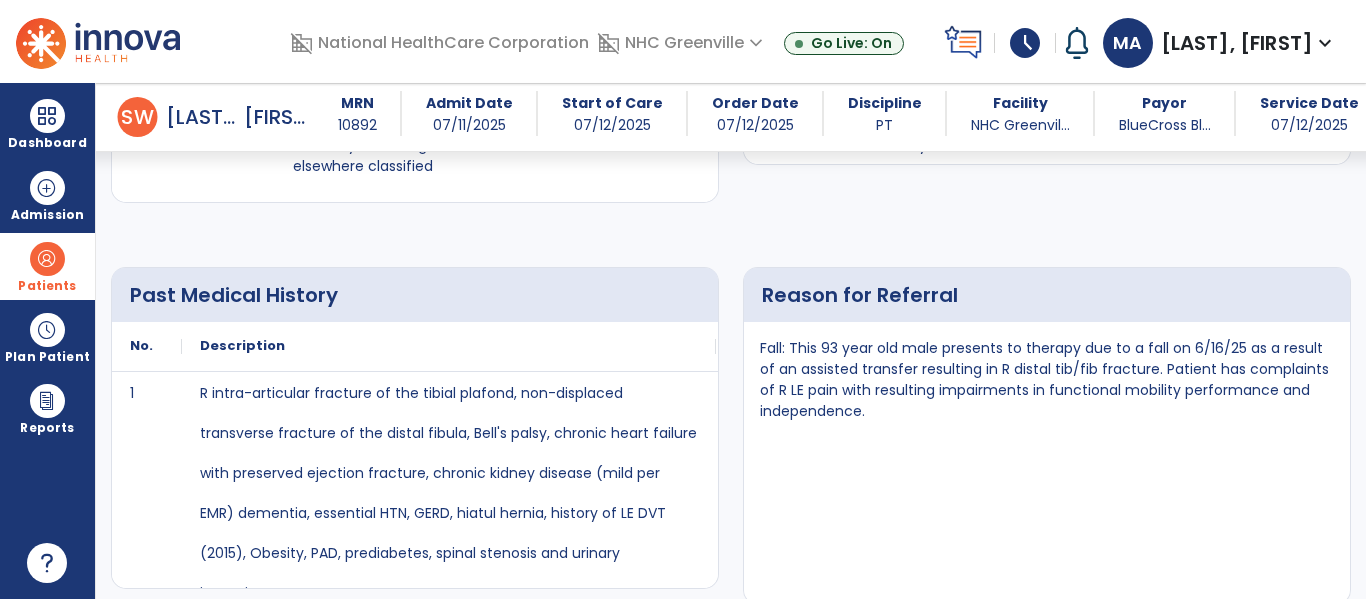 scroll, scrollTop: 1700, scrollLeft: 0, axis: vertical 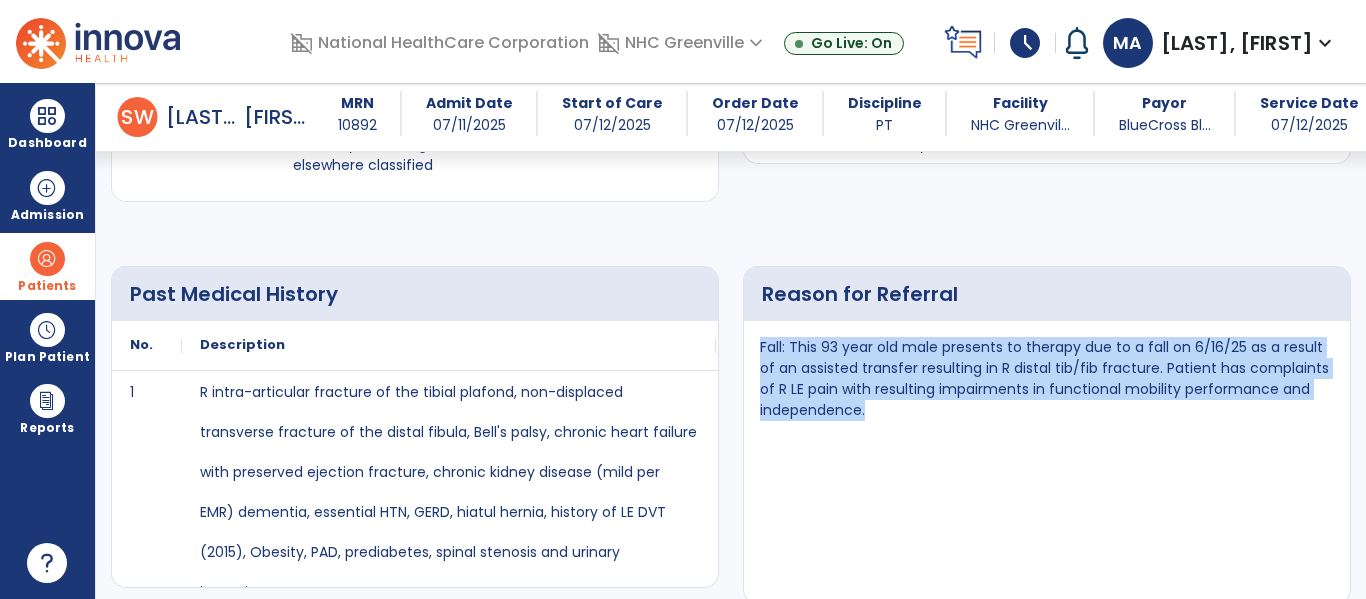 drag, startPoint x: 887, startPoint y: 419, endPoint x: 753, endPoint y: 346, distance: 152.59424 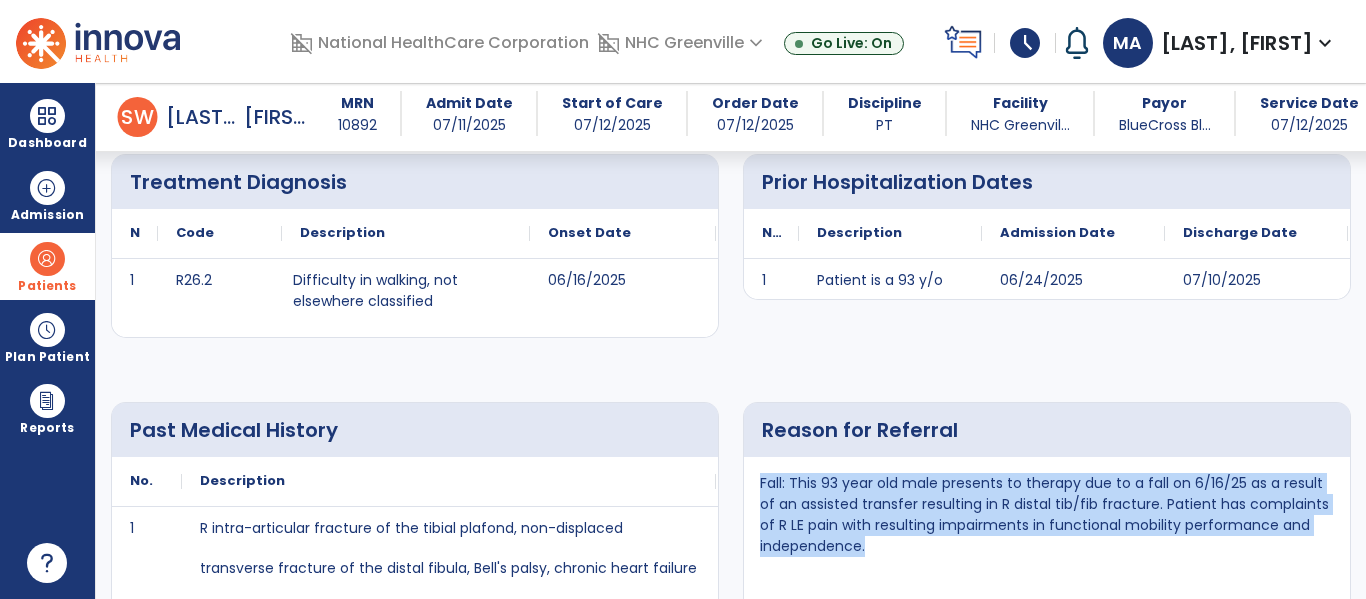 scroll, scrollTop: 1563, scrollLeft: 0, axis: vertical 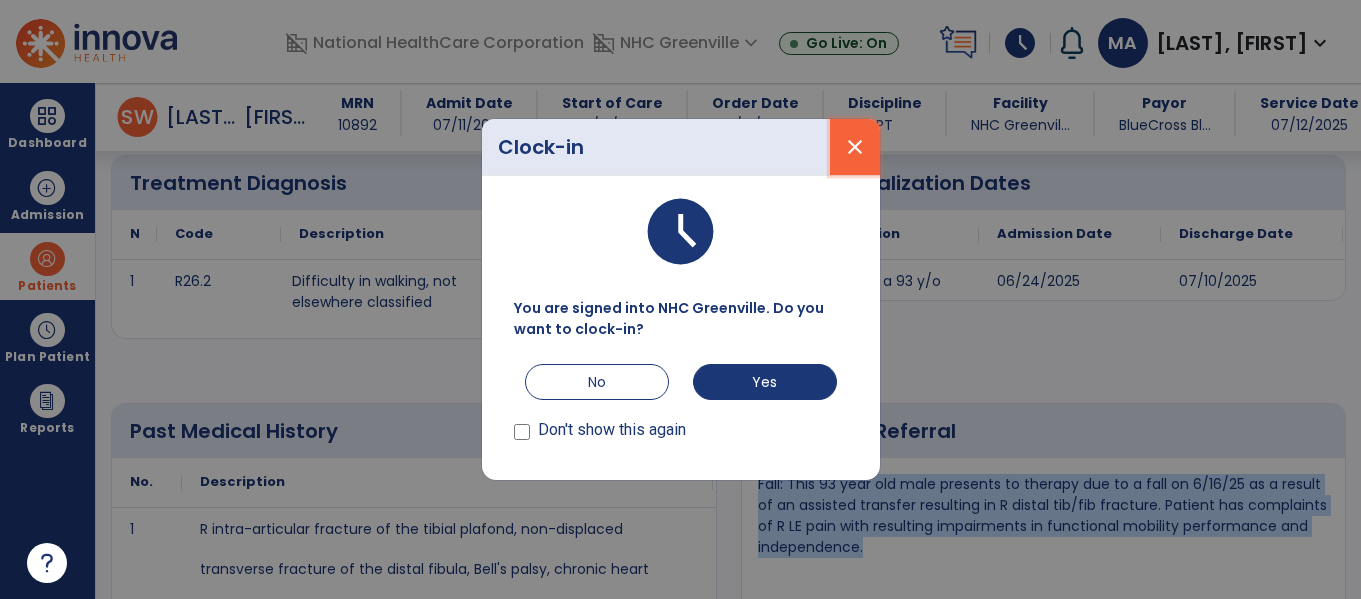 click on "close" at bounding box center [855, 147] 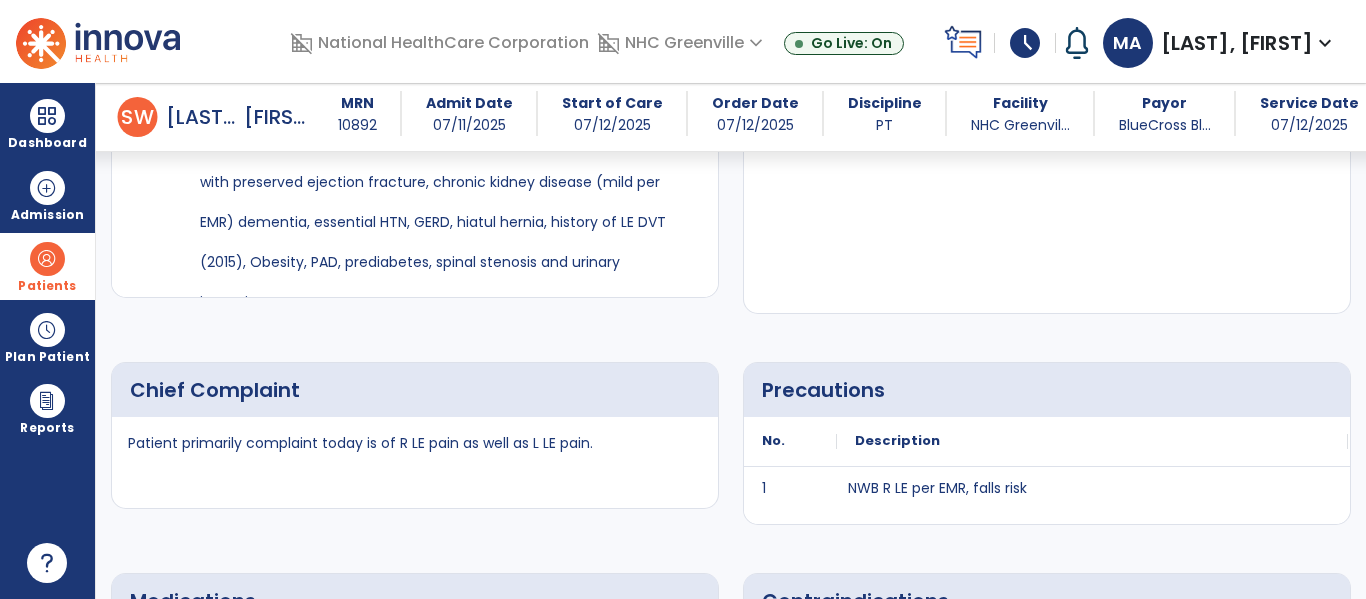 scroll, scrollTop: 1991, scrollLeft: 0, axis: vertical 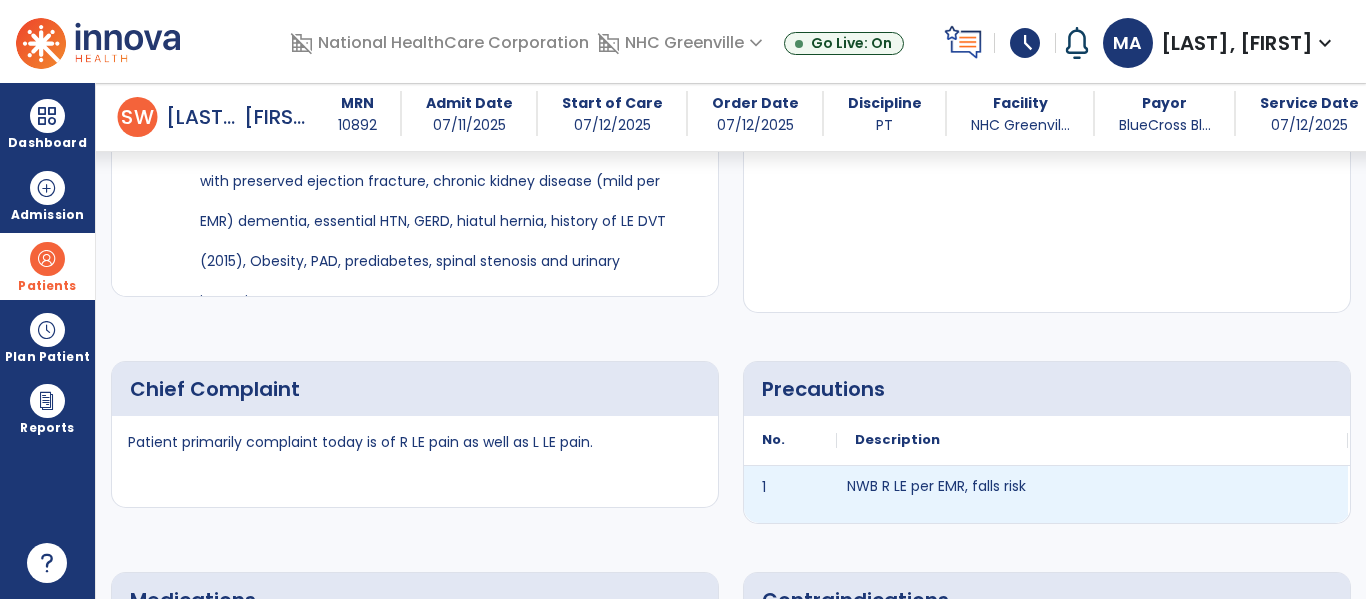click on "NWB R LE per EMR, falls risk" at bounding box center (936, 486) 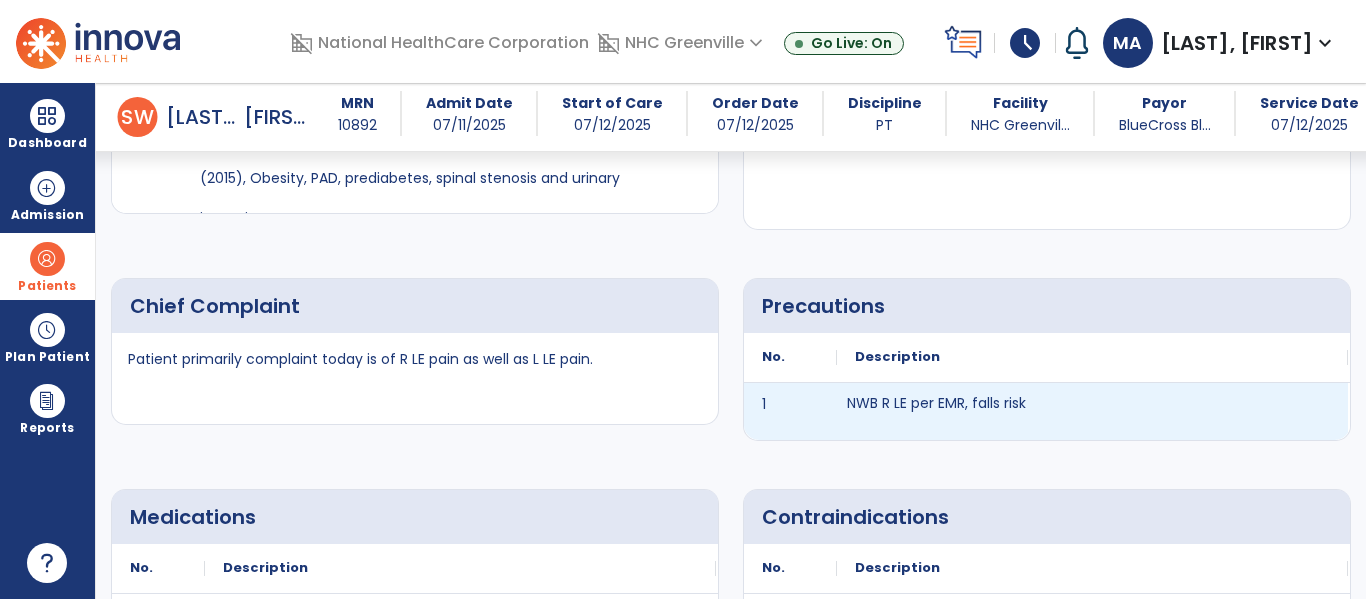 scroll, scrollTop: 2078, scrollLeft: 0, axis: vertical 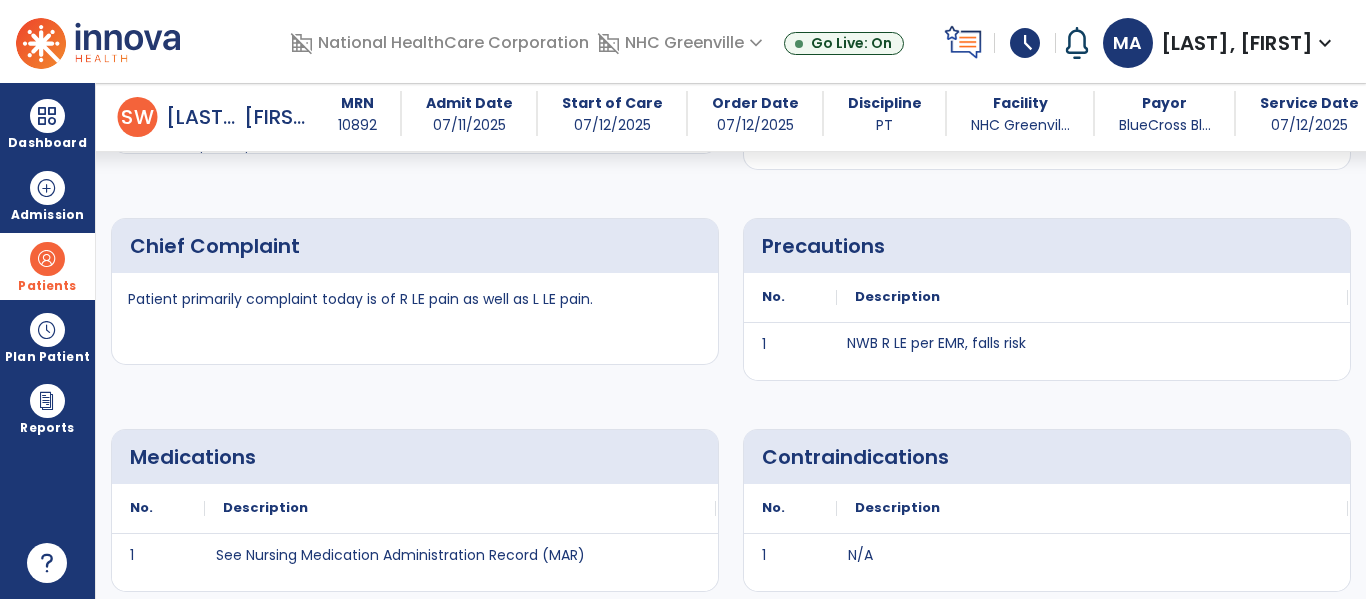 click on "Patient primarily complaint today is of R LE pain as well as L LE pain." at bounding box center [360, 299] 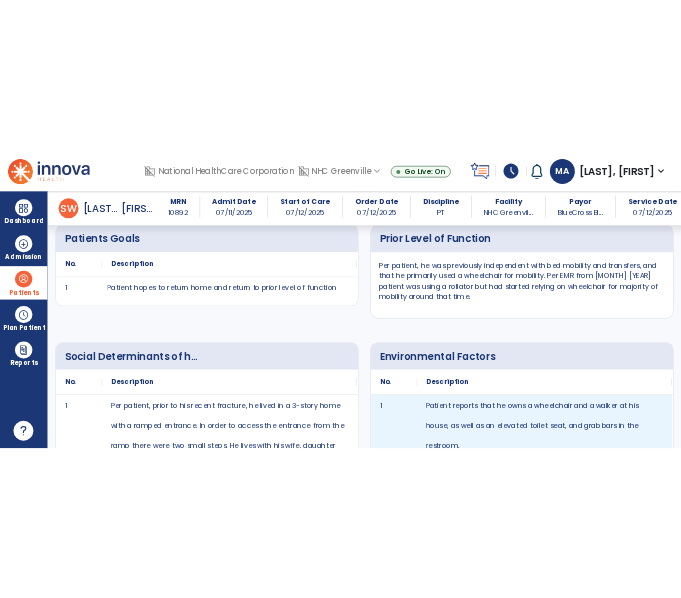 scroll, scrollTop: 2637, scrollLeft: 0, axis: vertical 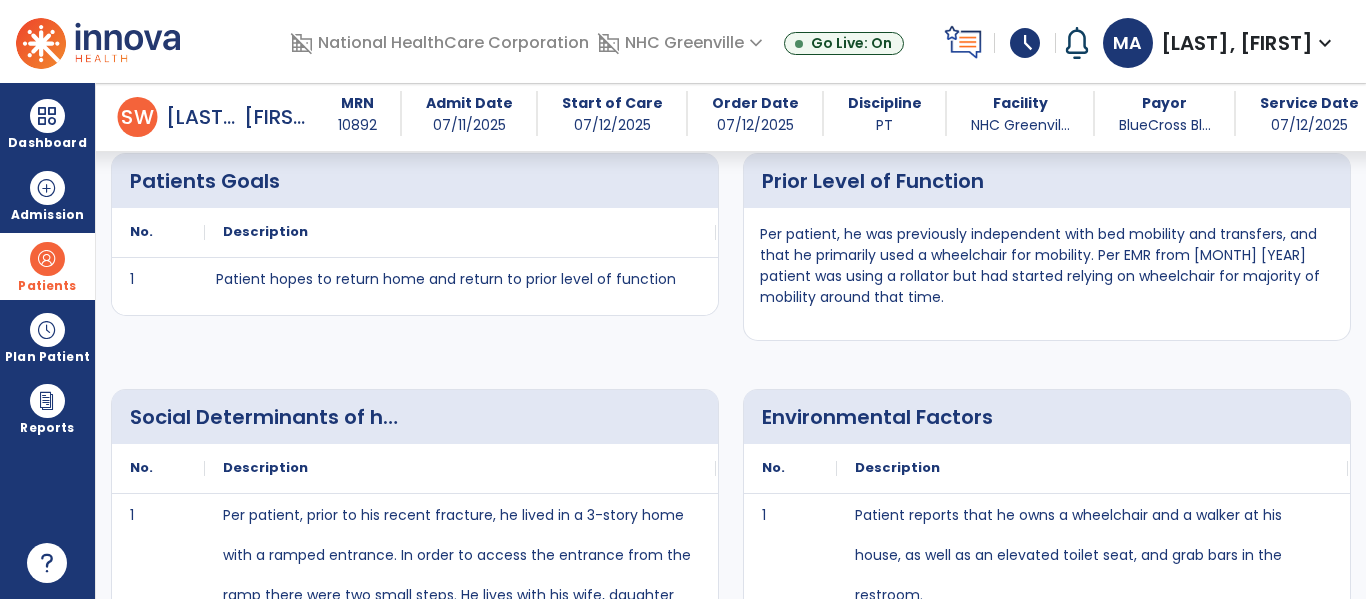 click on "Per patient, he was previously independent with bed mobility and transfers, and that he primarily used a wheelchair for mobility. Per EMR from [MONTH] [YEAR] patient was using a rollator but had started relying on wheelchair for majority of mobility around that time." at bounding box center (1047, 266) 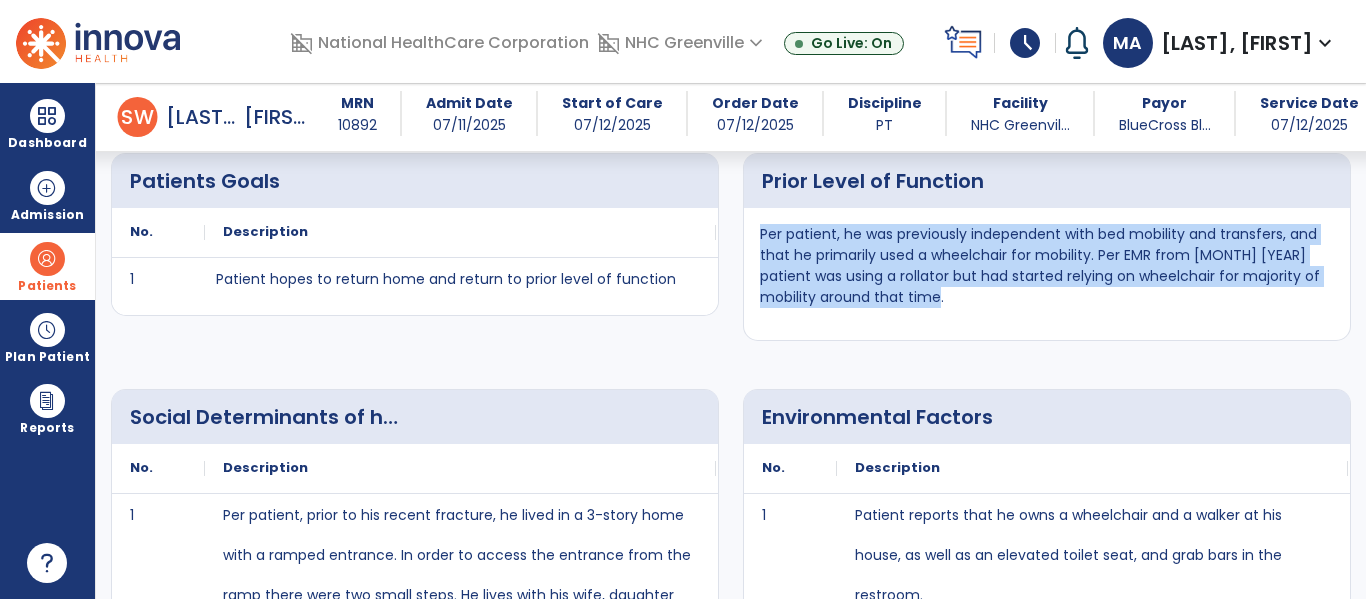 drag, startPoint x: 952, startPoint y: 294, endPoint x: 759, endPoint y: 234, distance: 202.11136 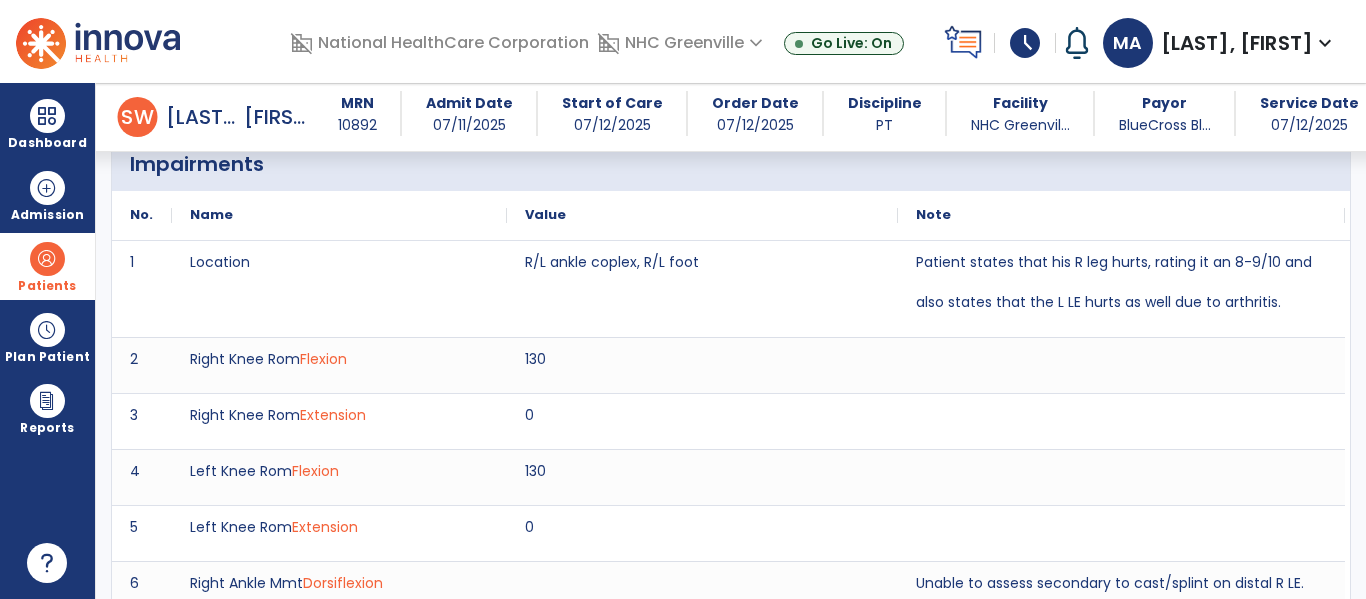 scroll, scrollTop: 3562, scrollLeft: 0, axis: vertical 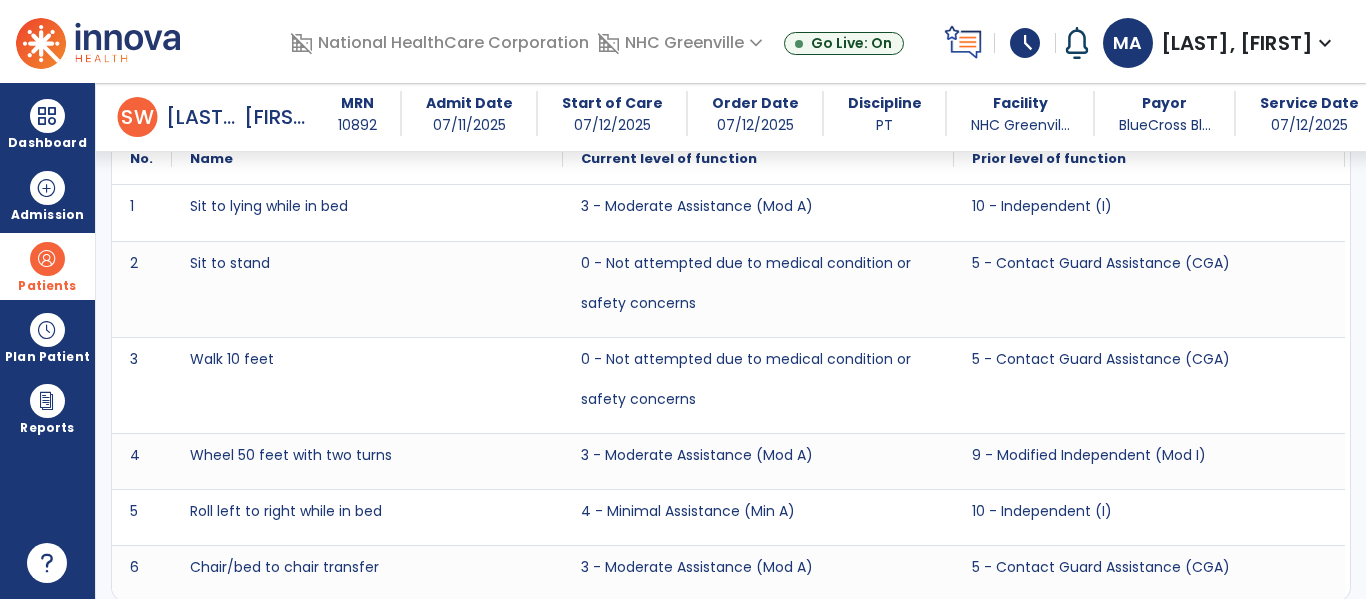 click on "Prior level of function" at bounding box center (1049, 159) 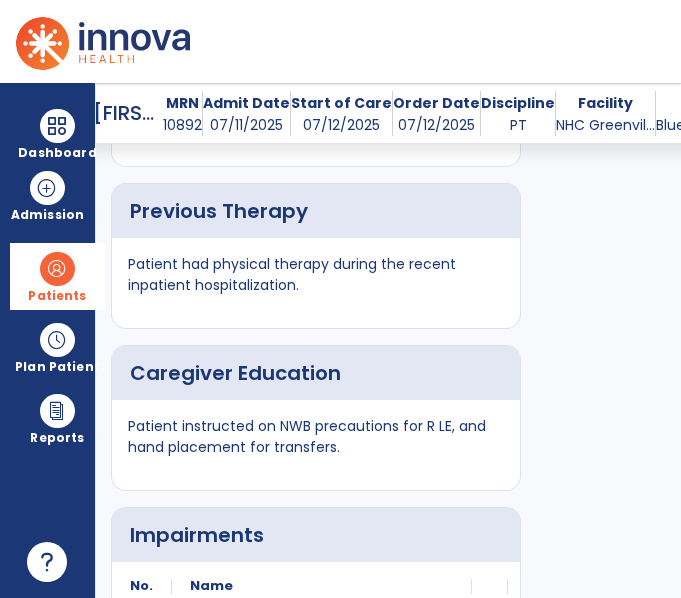 scroll, scrollTop: 8768, scrollLeft: 0, axis: vertical 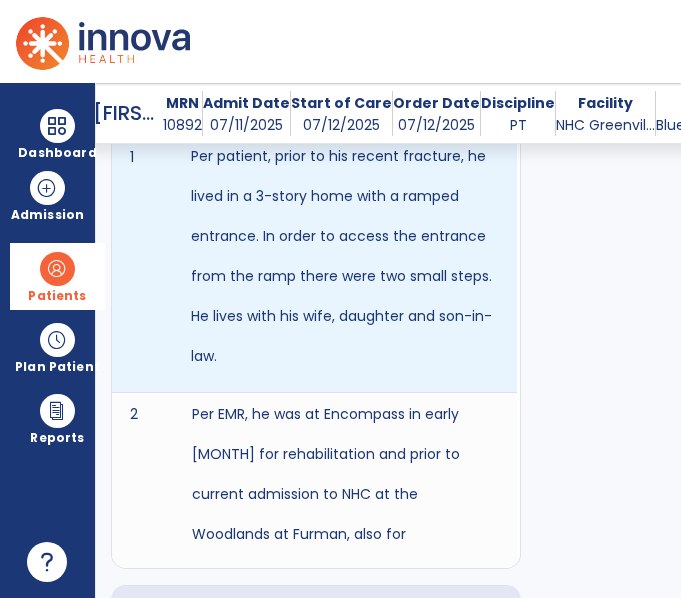 click on "Per patient, prior to his recent fracture, he lived in a 3-story home with a ramped entrance. In order to access the entrance from the ramp there were two small steps. He lives with his wife, daughter and son-in-law." at bounding box center (345, 256) 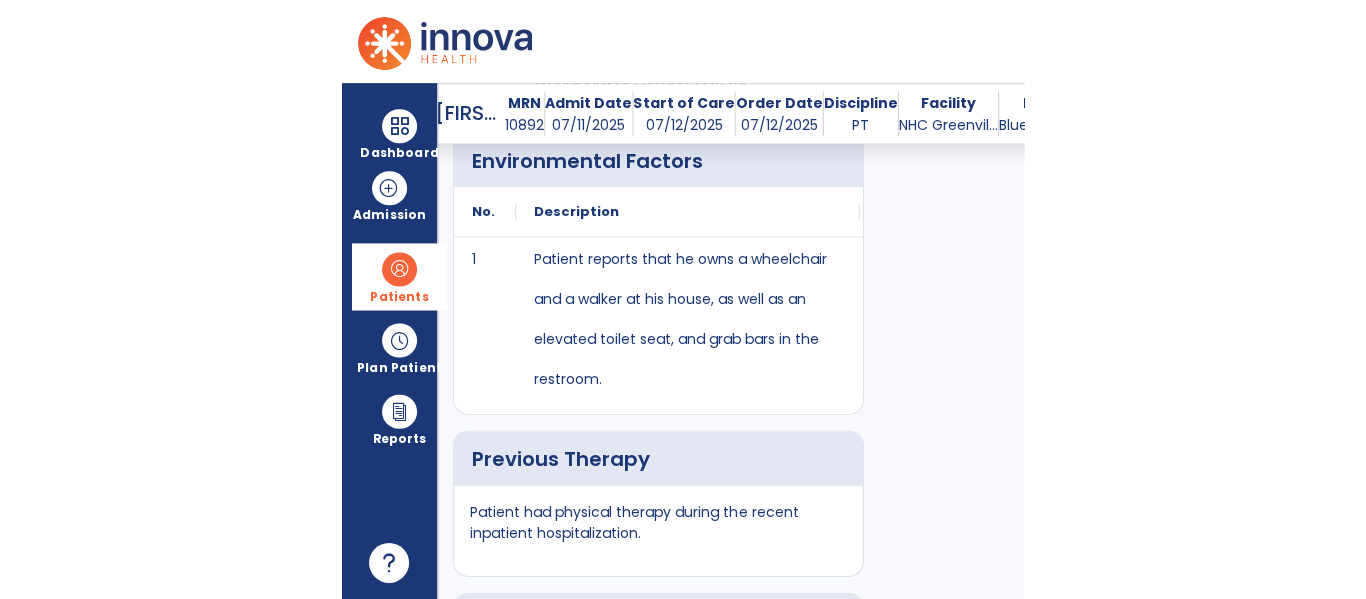 scroll, scrollTop: 8081, scrollLeft: 0, axis: vertical 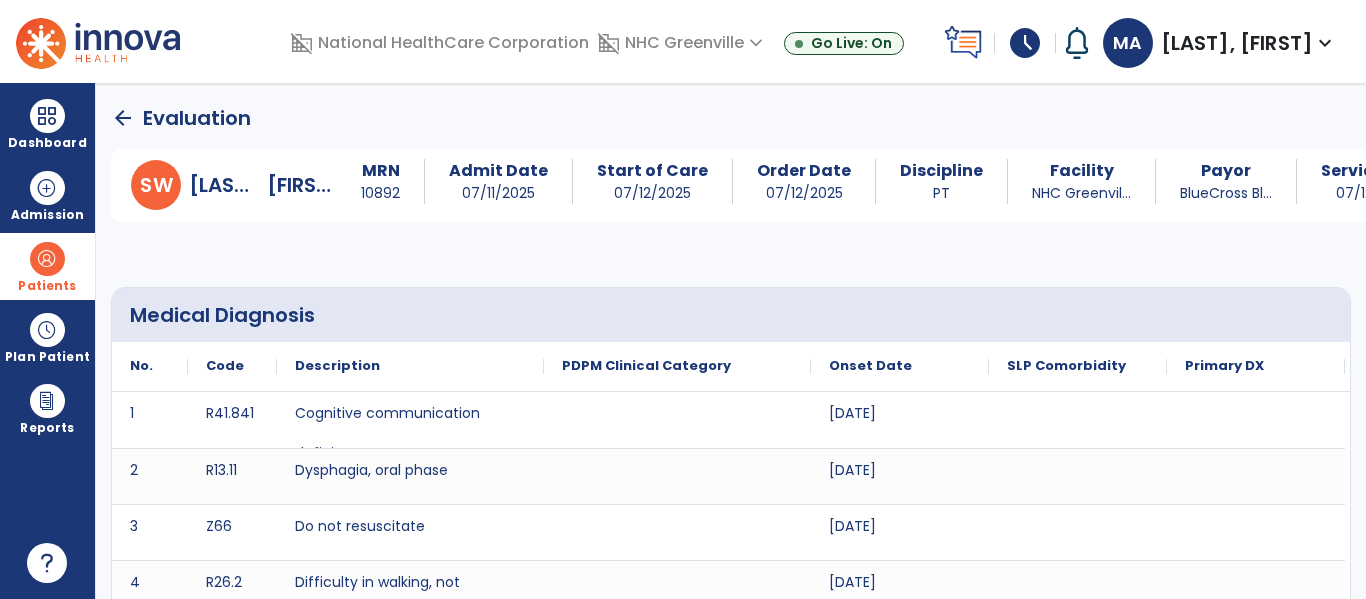 click on "arrow_back" 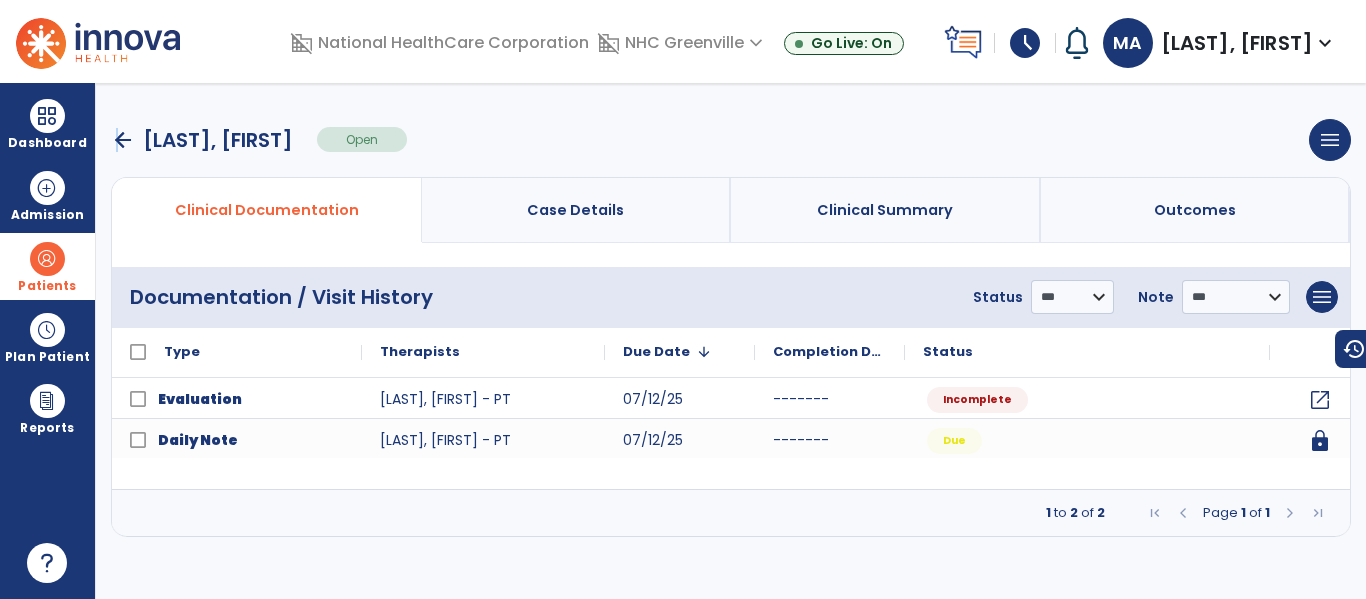 drag, startPoint x: 114, startPoint y: 115, endPoint x: 117, endPoint y: 146, distance: 31.144823 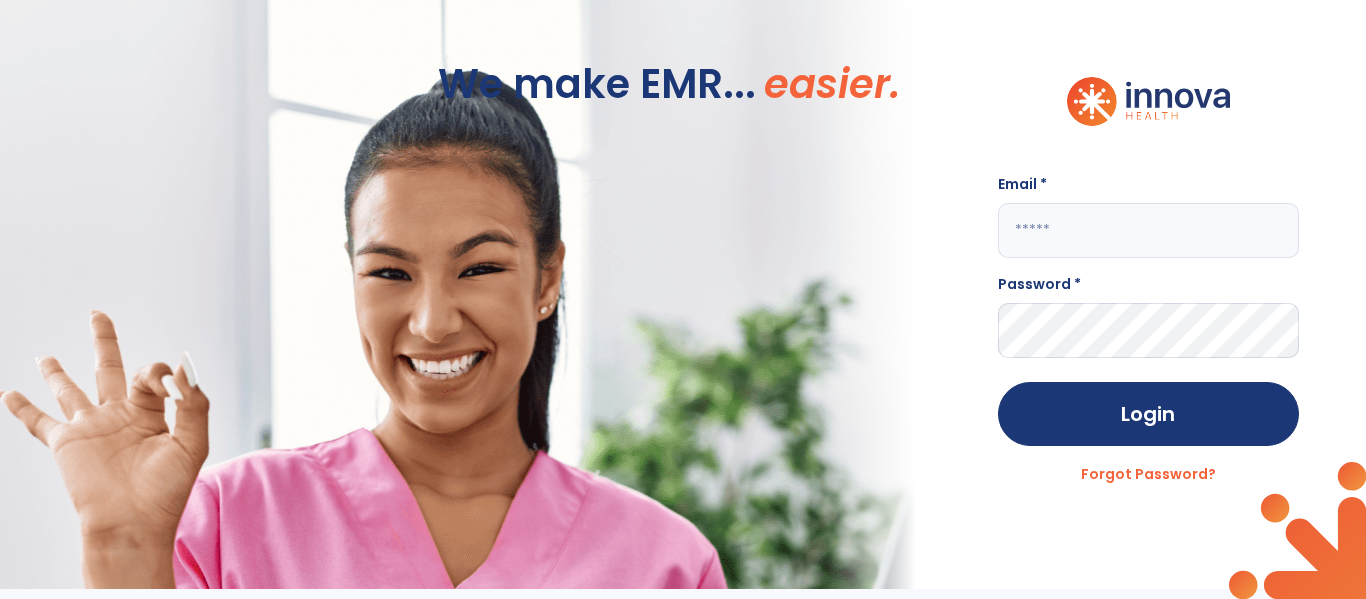 type on "**********" 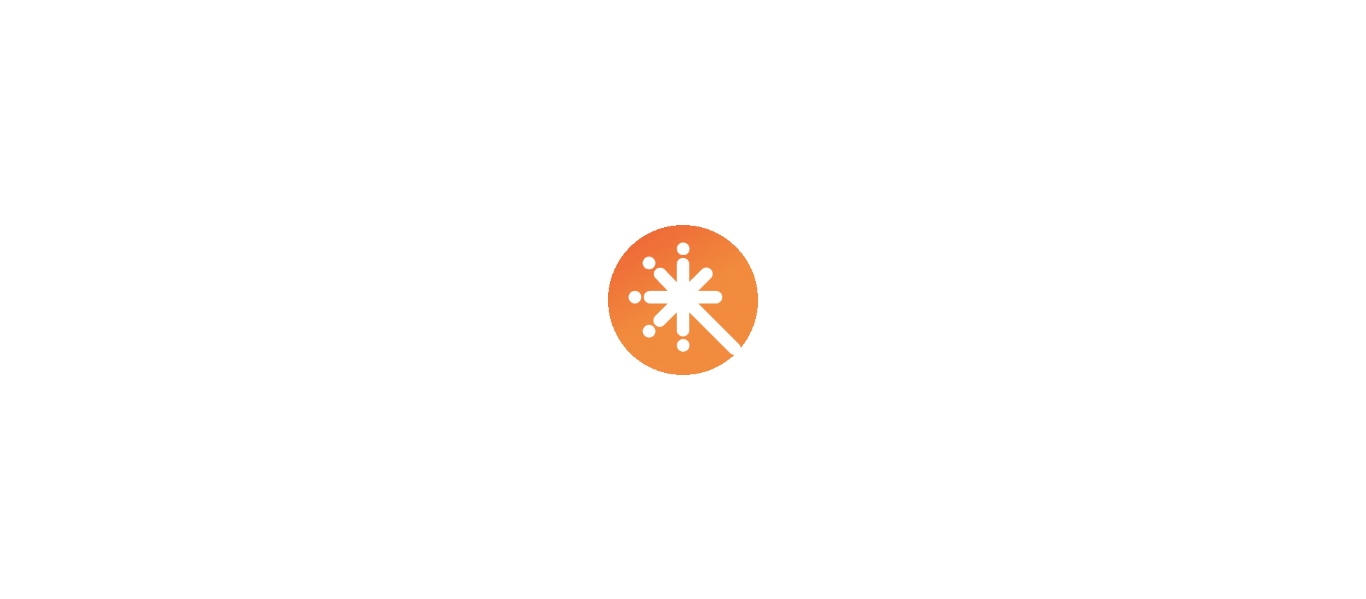 scroll, scrollTop: 0, scrollLeft: 0, axis: both 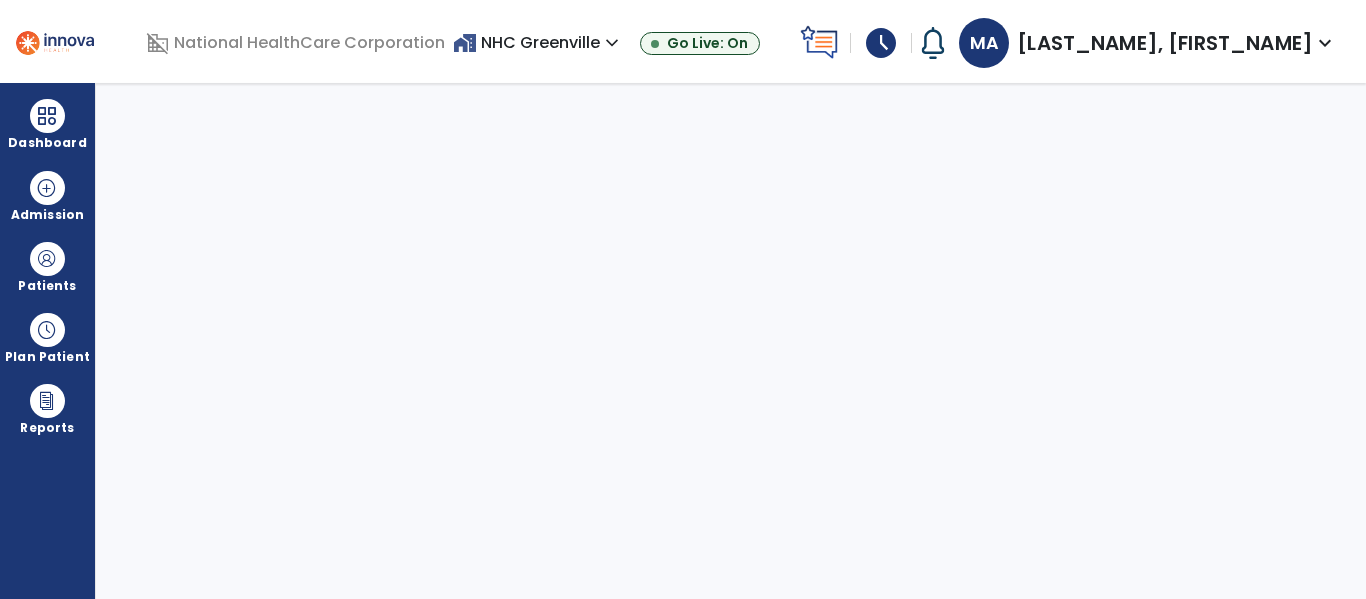 select on "****" 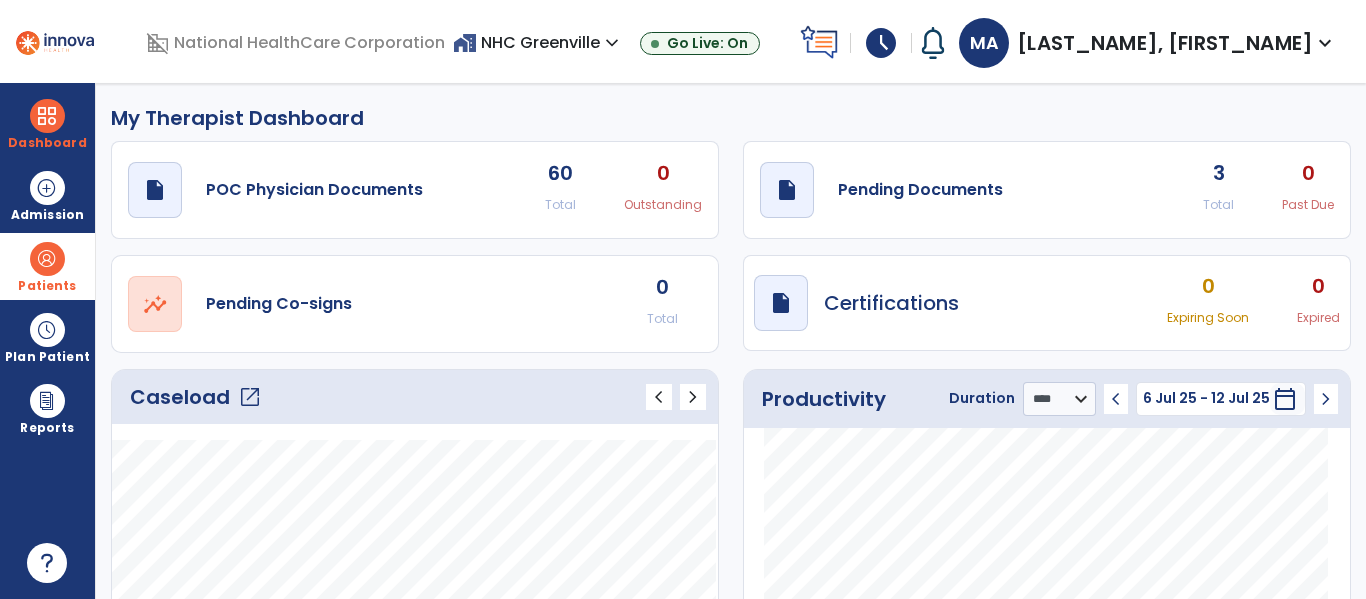 click on "Patients" at bounding box center (47, 266) 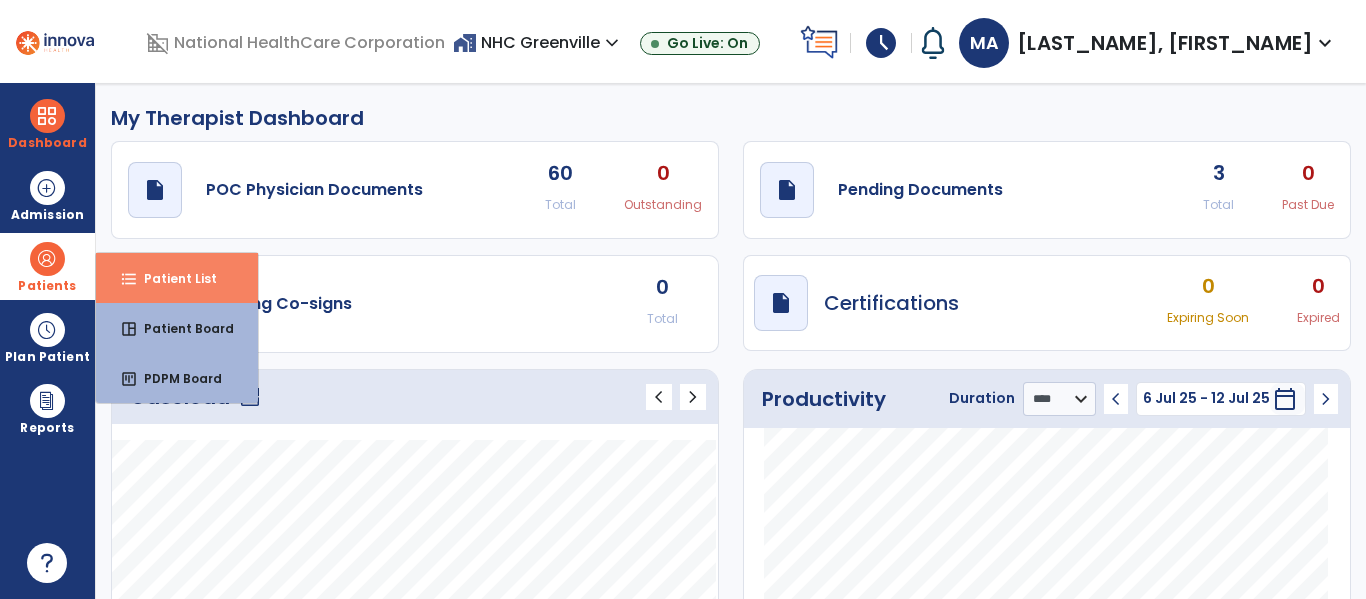 click on "Patient List" at bounding box center [172, 278] 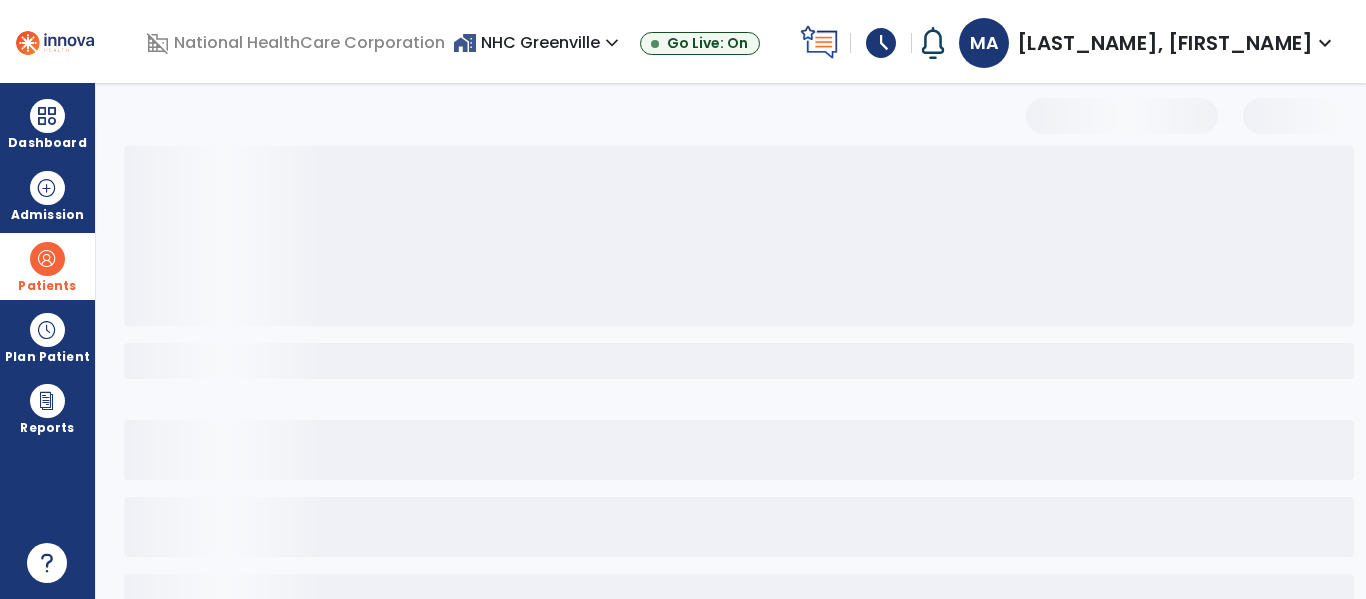 select on "***" 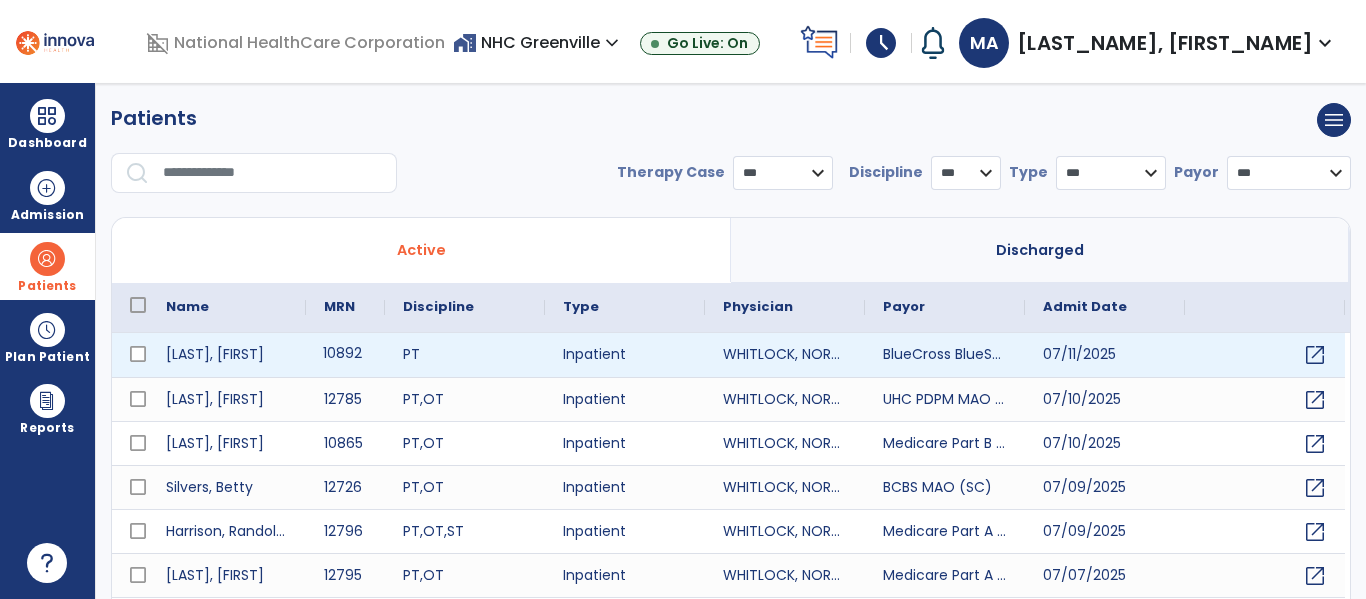click on "10892" at bounding box center [345, 355] 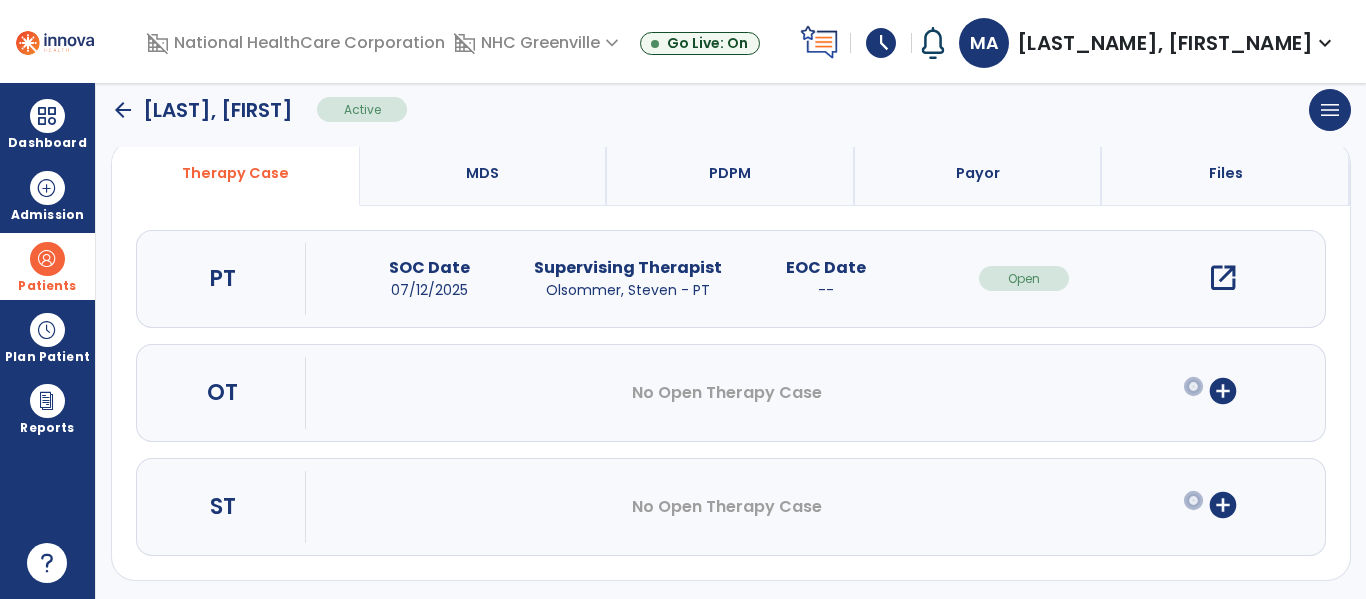 scroll, scrollTop: 162, scrollLeft: 0, axis: vertical 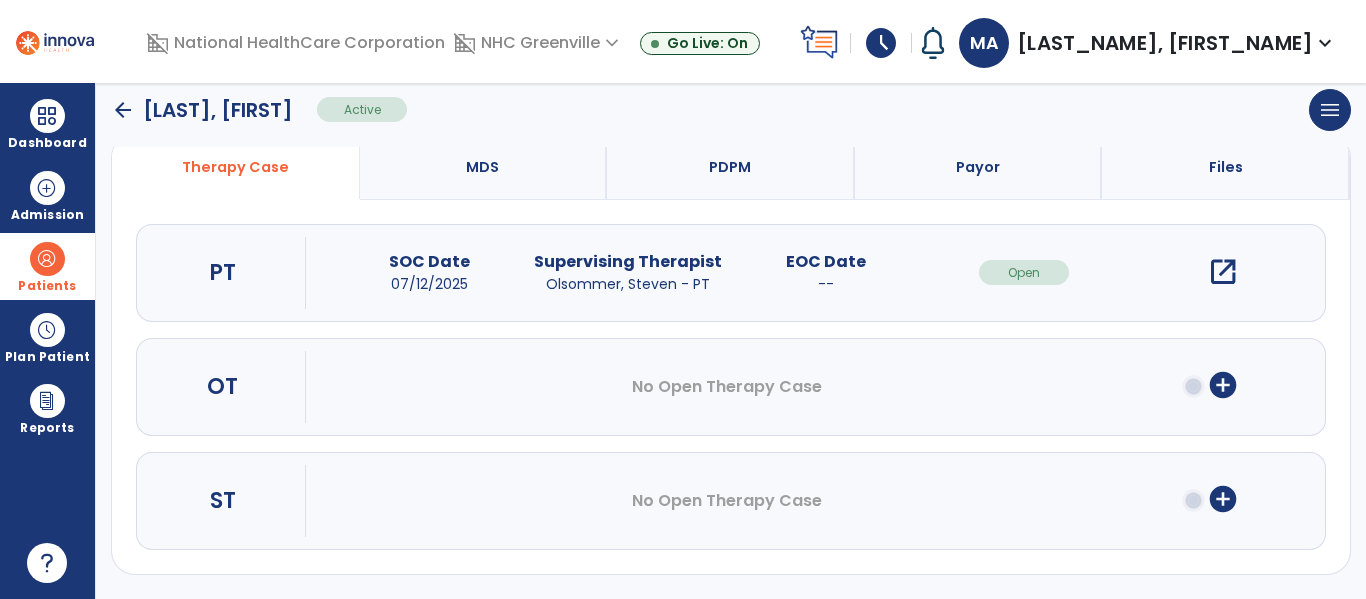 click 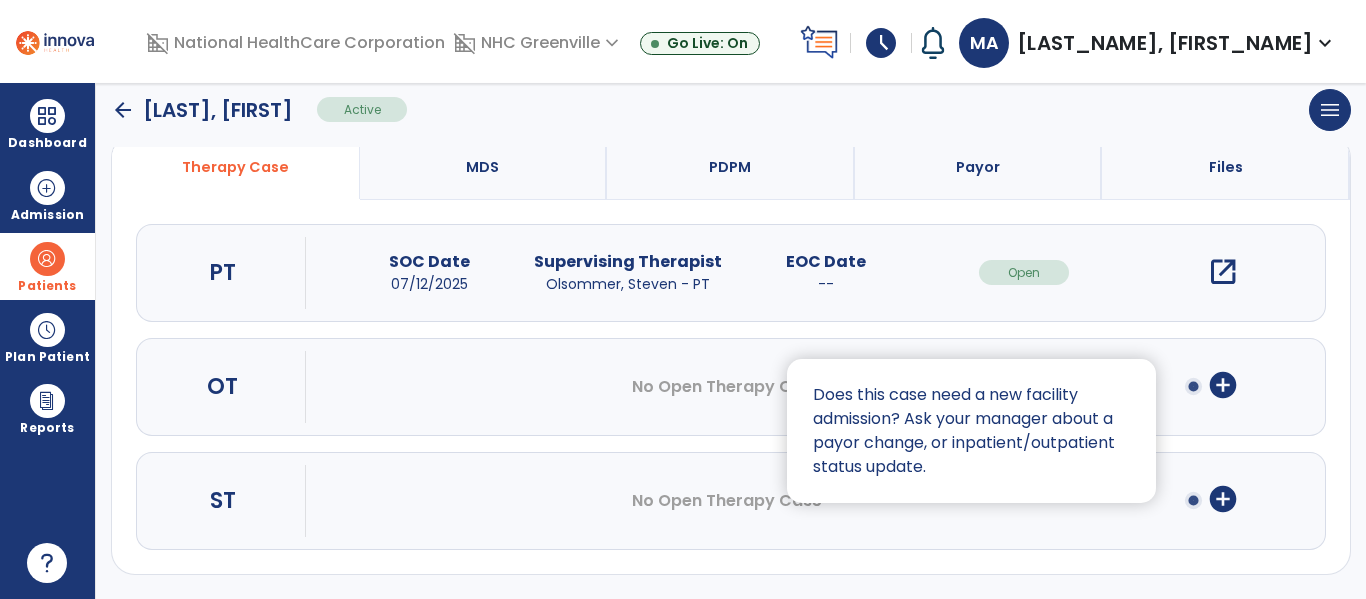 click at bounding box center (683, 299) 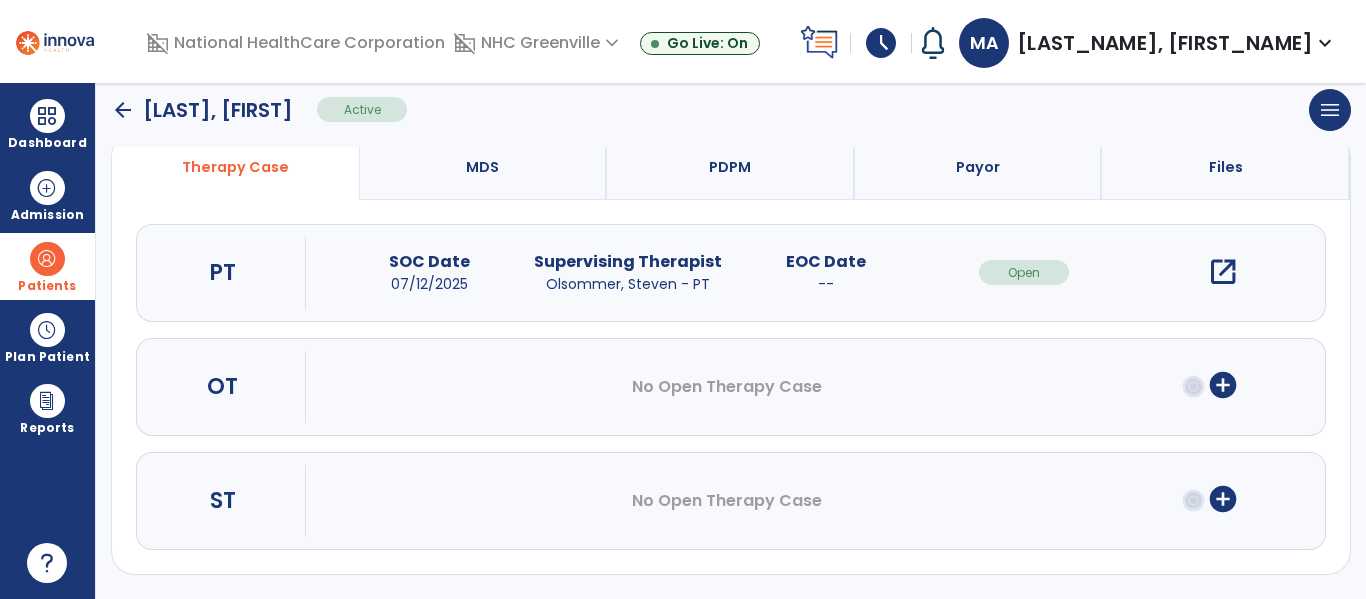 click on "add_circle" at bounding box center [1223, 385] 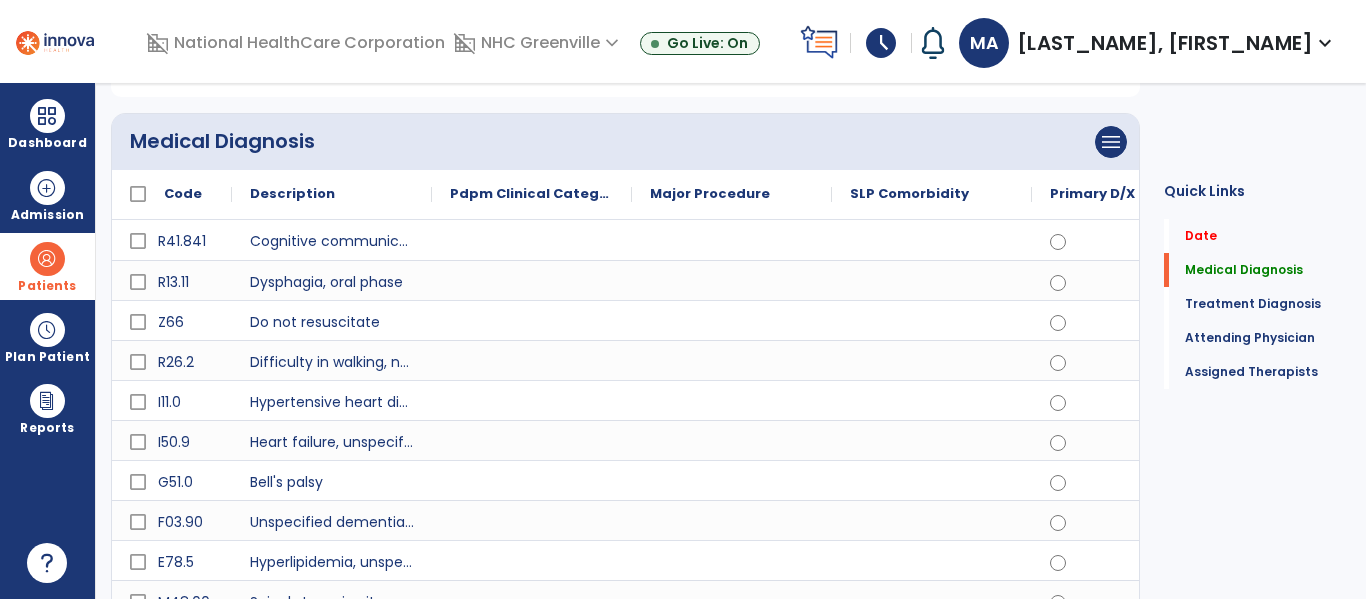 scroll, scrollTop: 0, scrollLeft: 0, axis: both 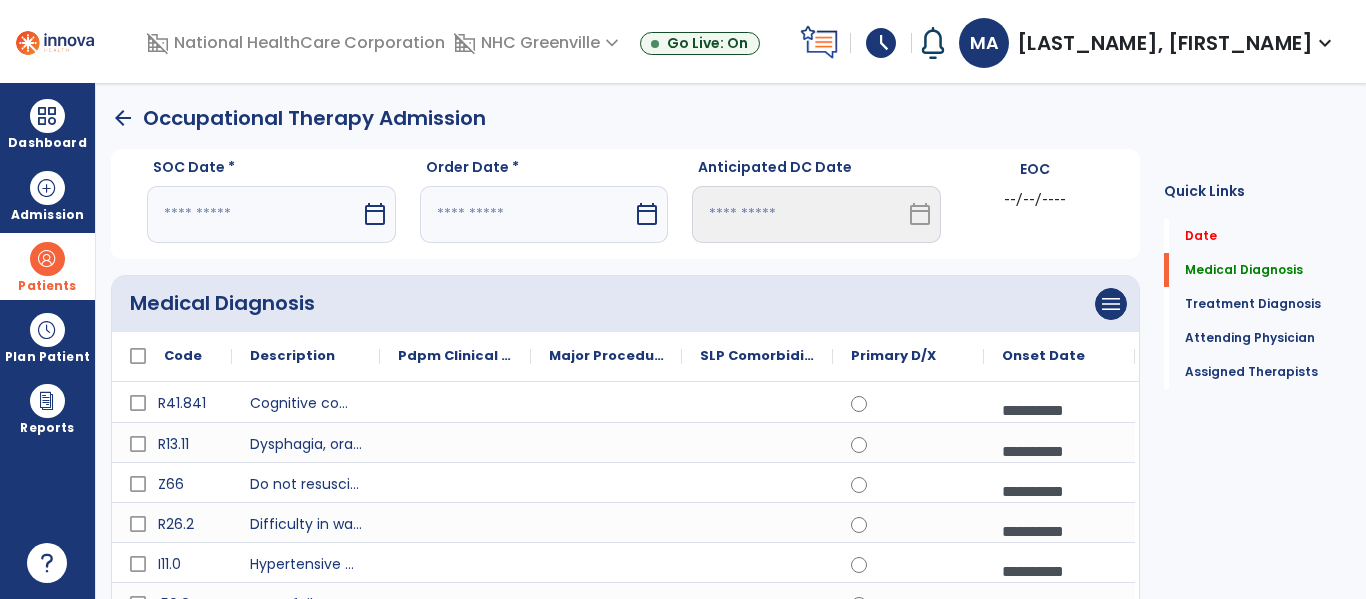click at bounding box center (254, 214) 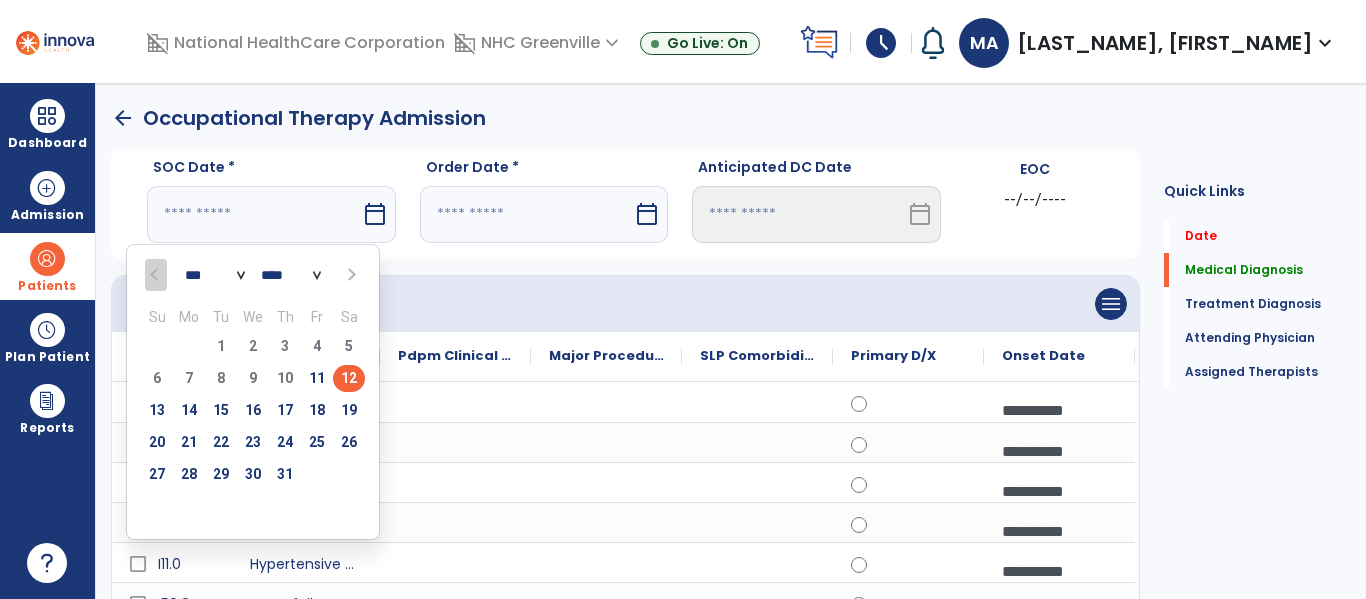 click on "12" at bounding box center (349, 378) 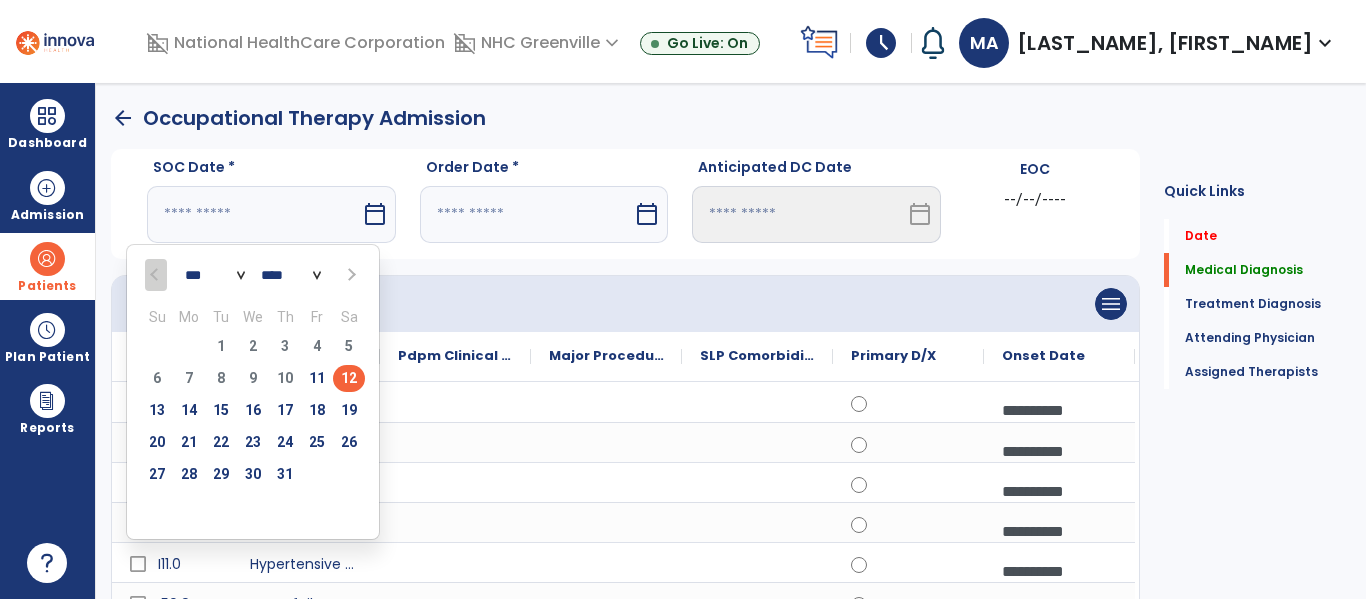 type on "*********" 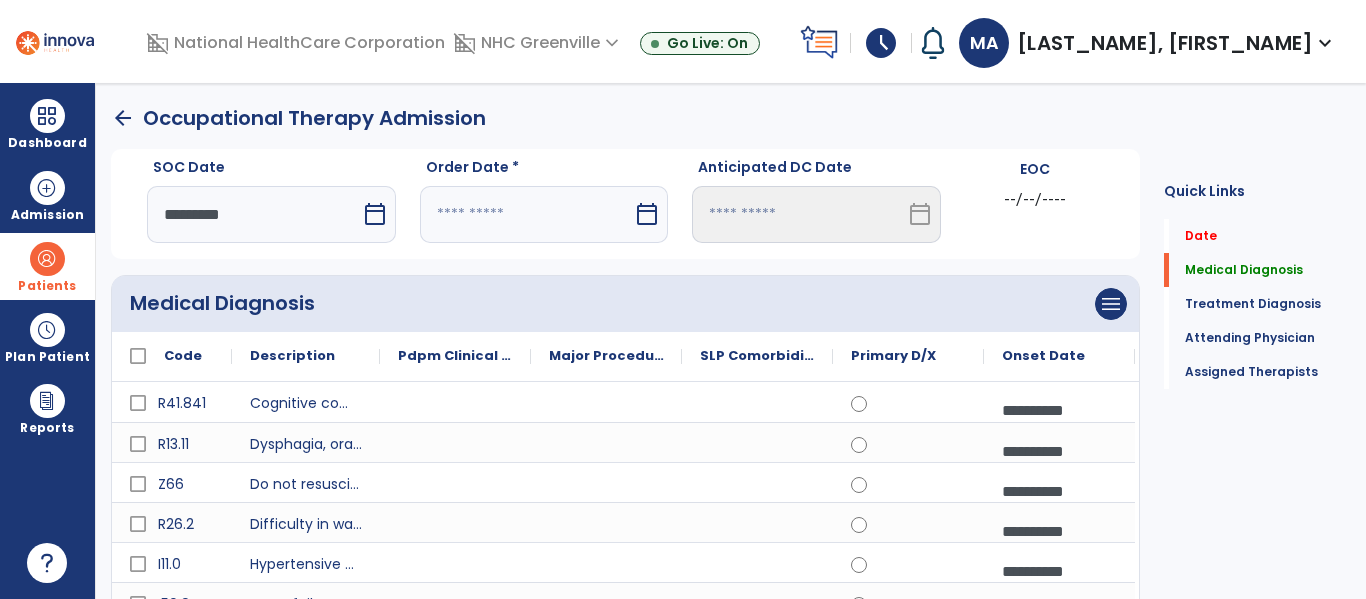click at bounding box center [527, 214] 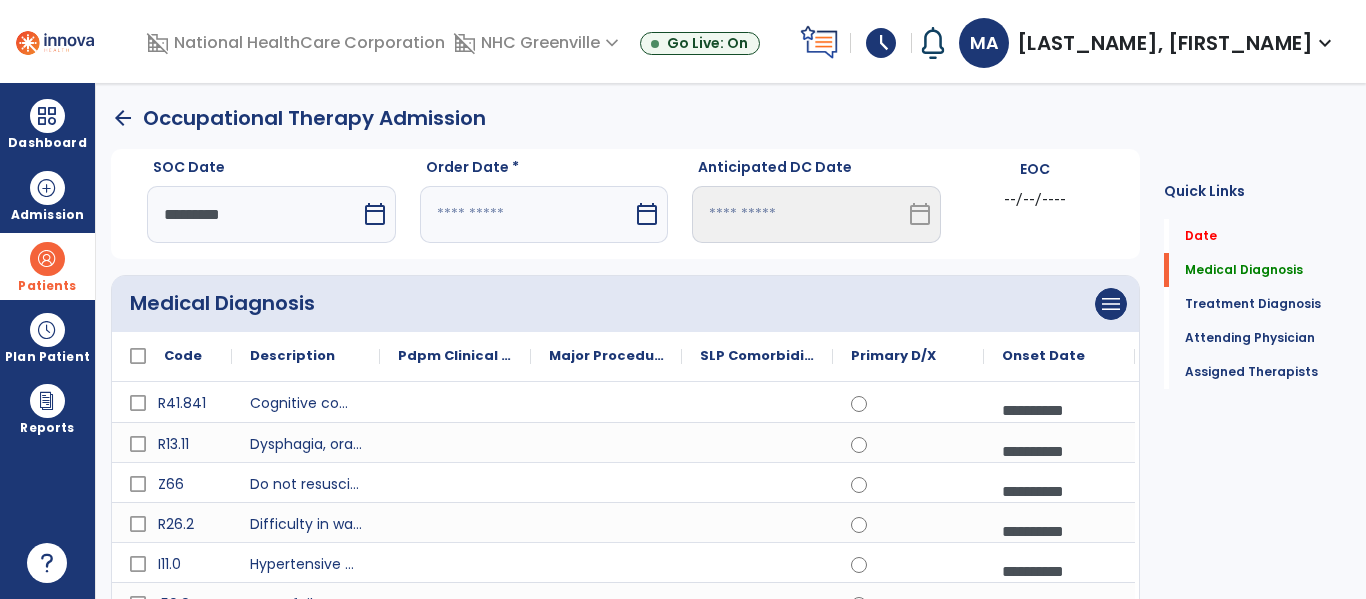 select on "*" 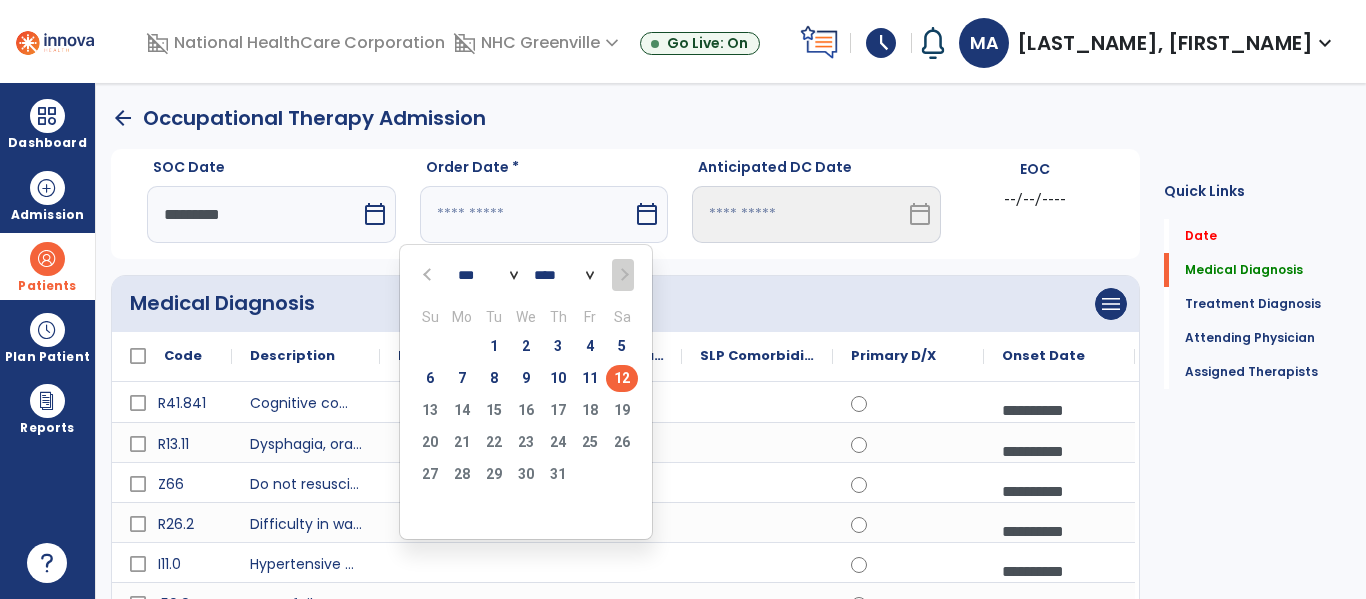 click on "12" at bounding box center [622, 378] 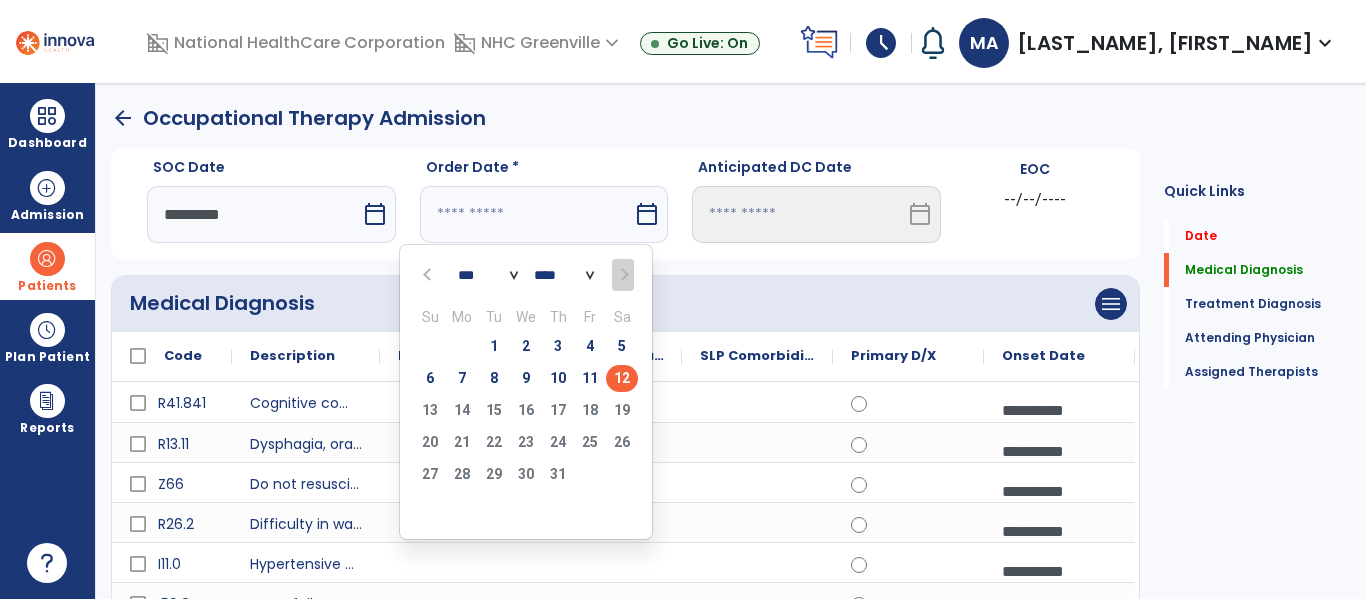 type on "*********" 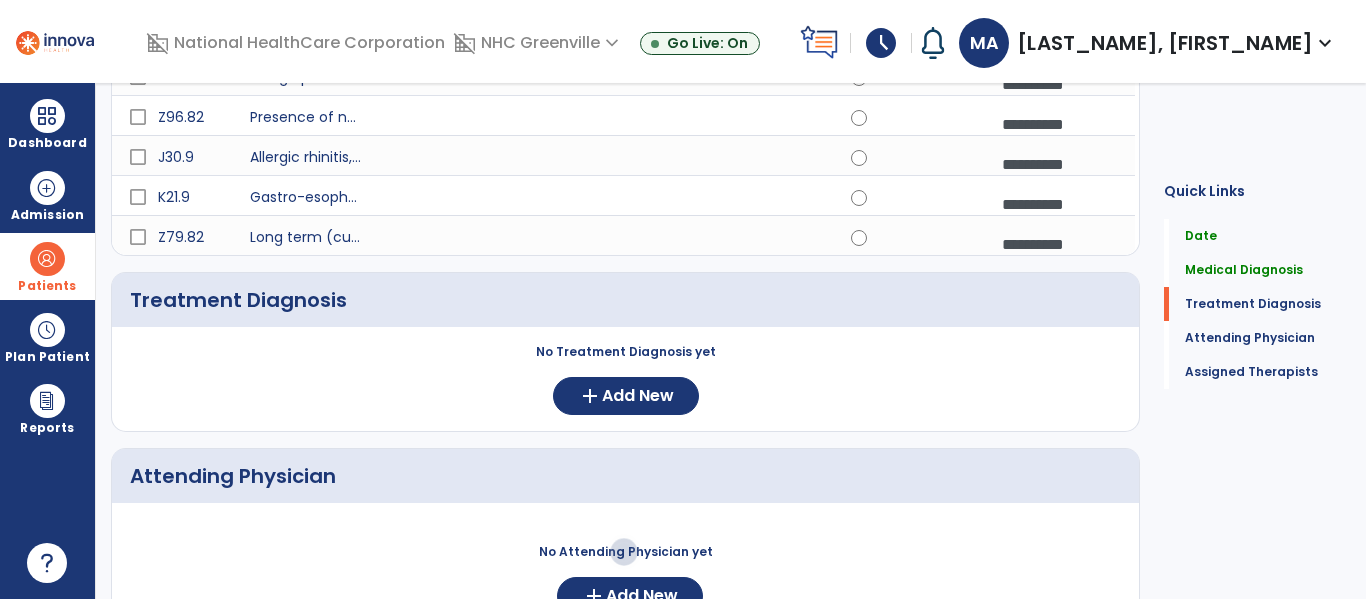 scroll, scrollTop: 790, scrollLeft: 0, axis: vertical 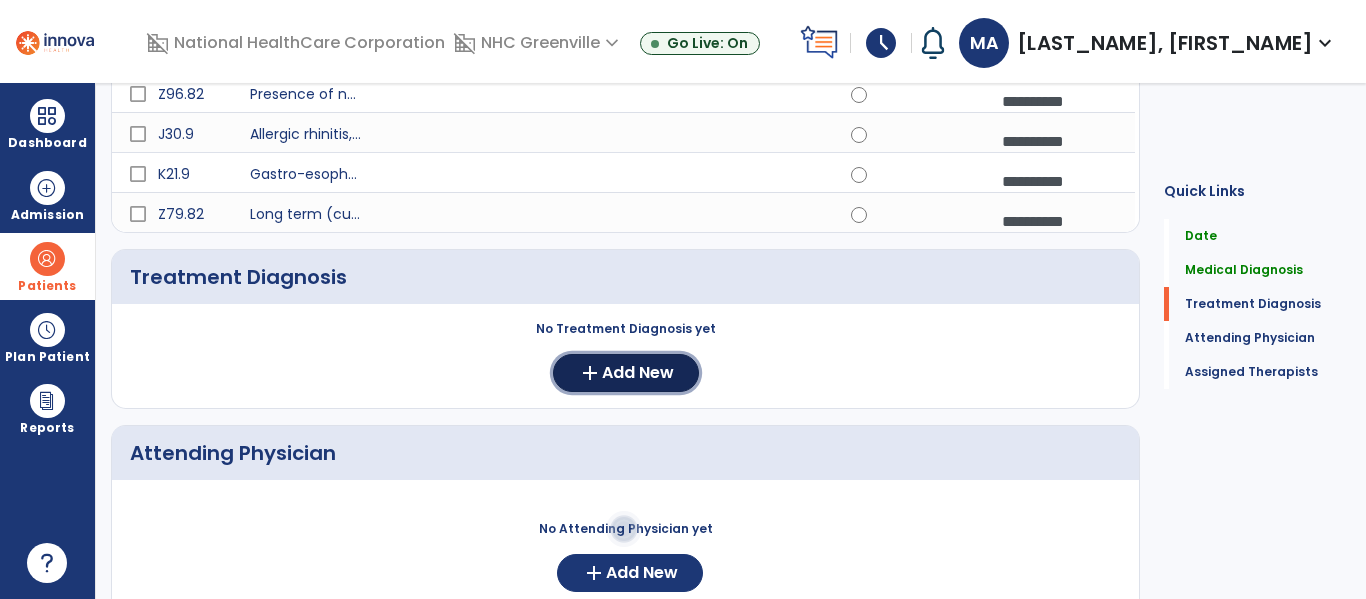 click on "Add New" 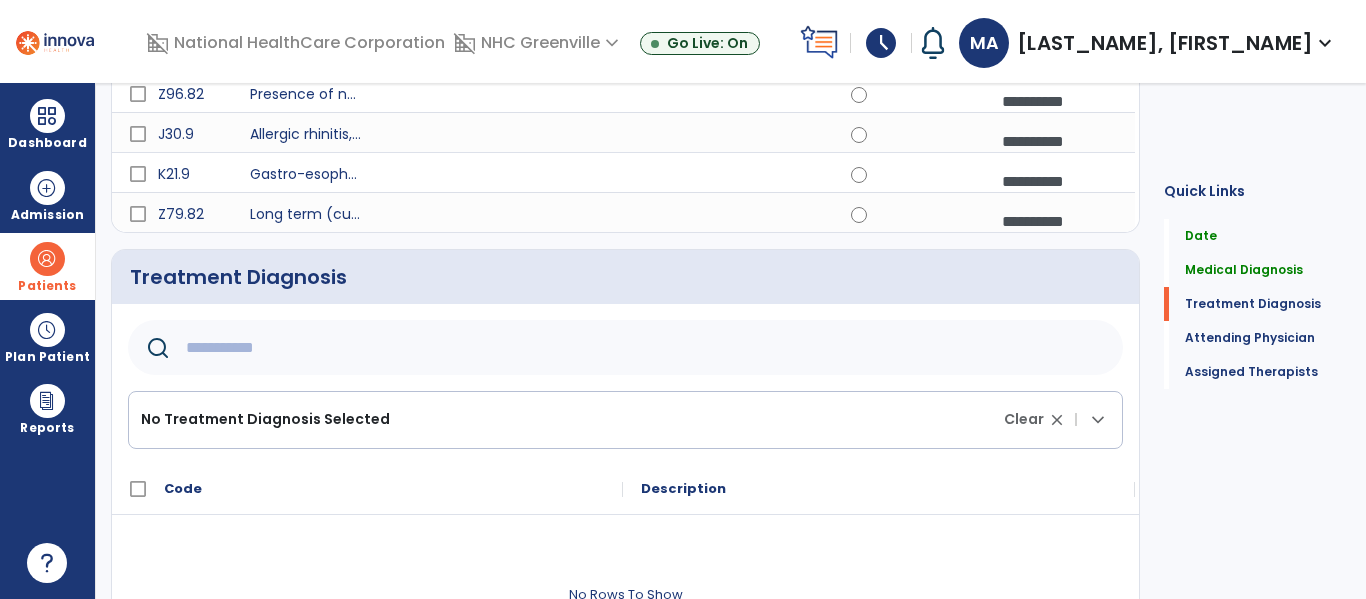 click 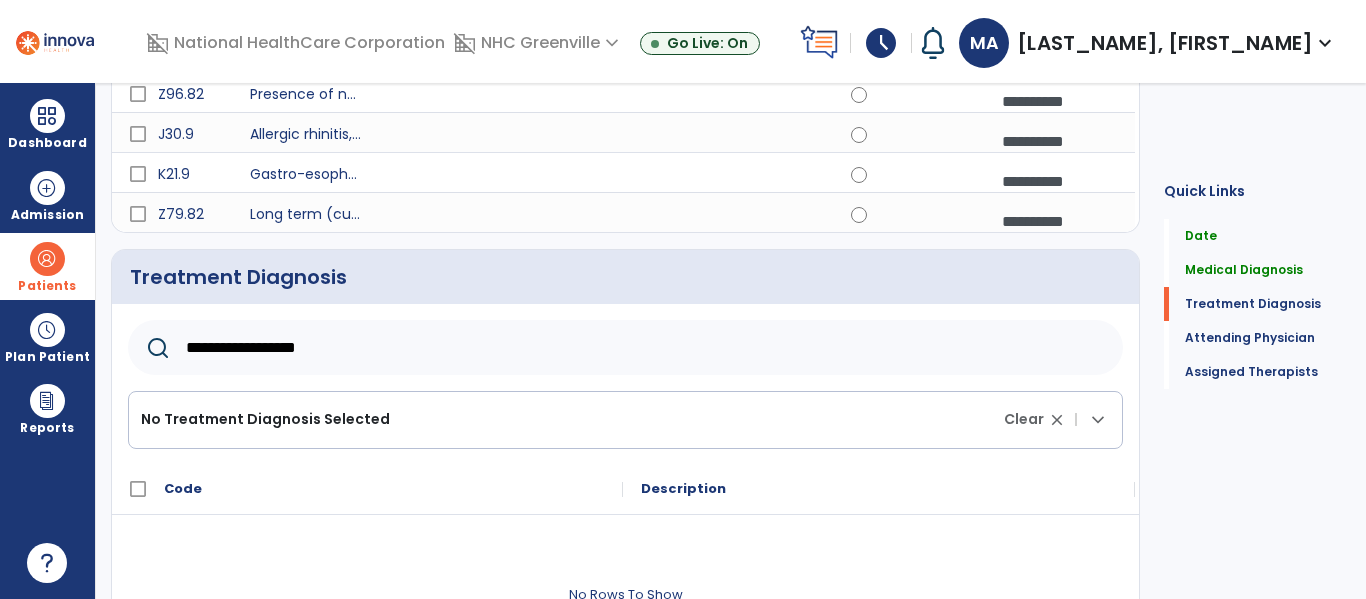 type on "**********" 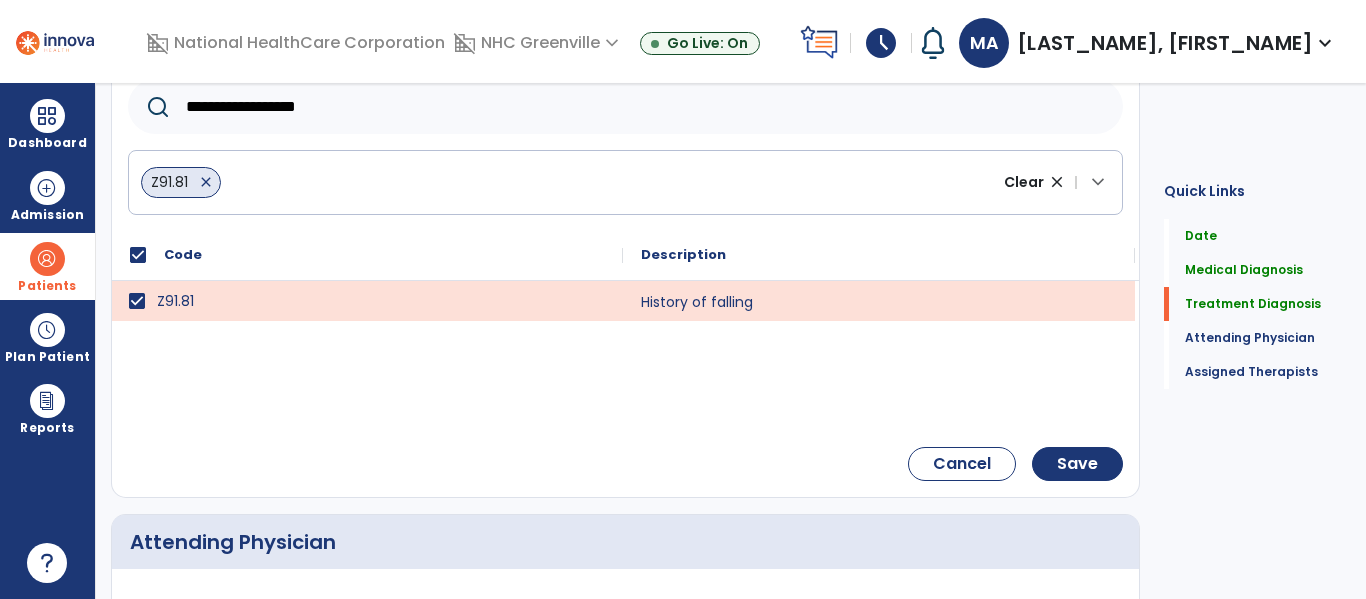 scroll, scrollTop: 1036, scrollLeft: 0, axis: vertical 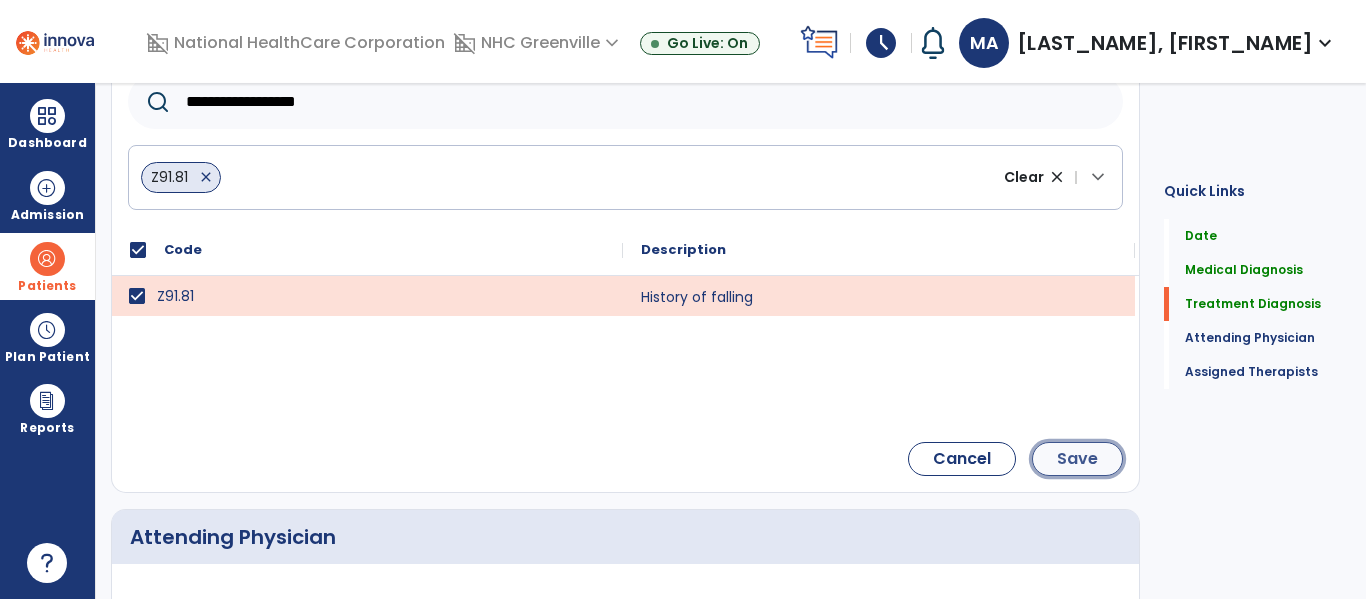 click on "Save" 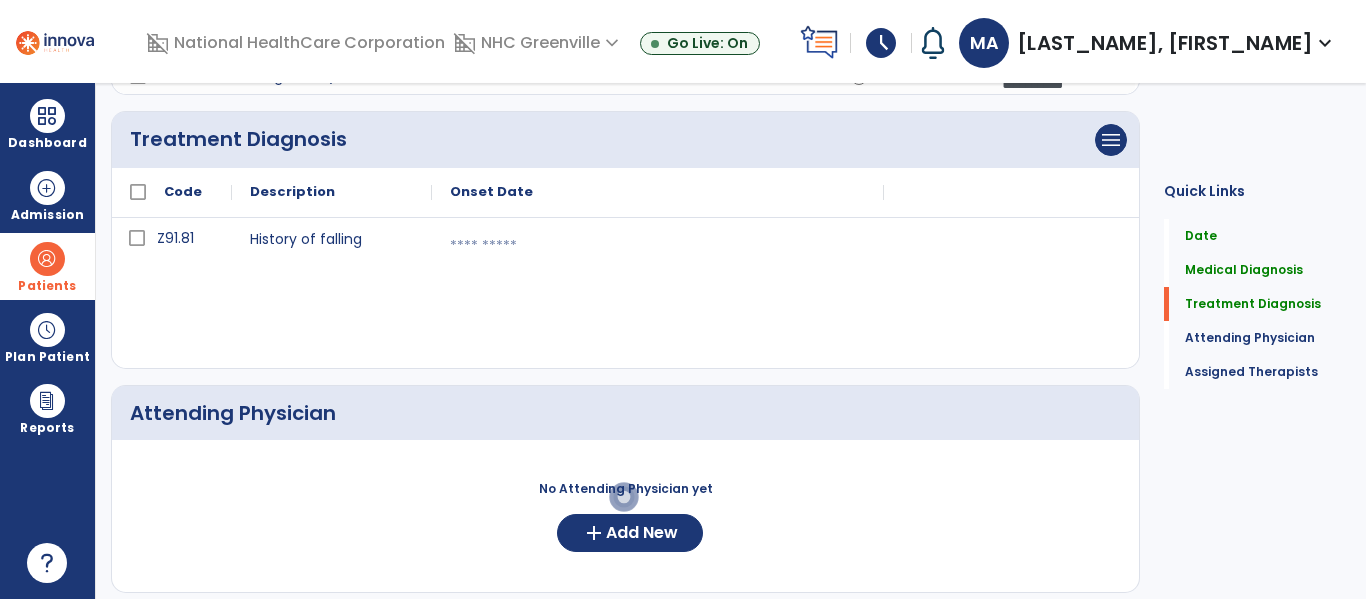 scroll, scrollTop: 934, scrollLeft: 0, axis: vertical 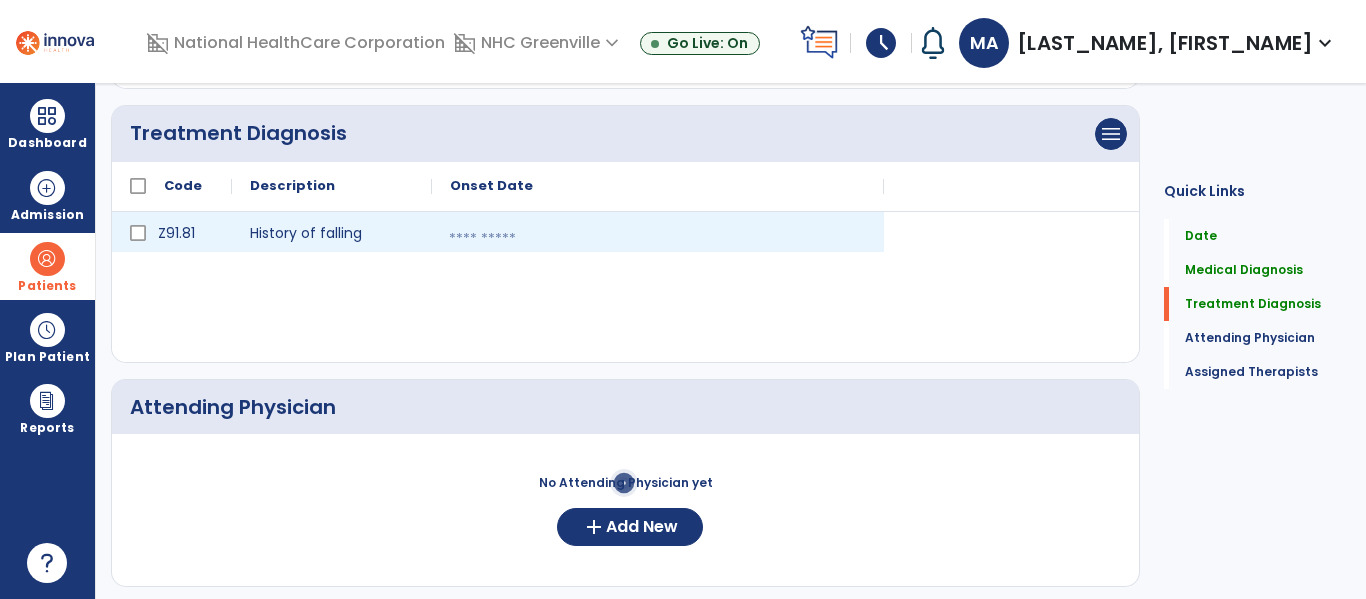 click at bounding box center [658, 239] 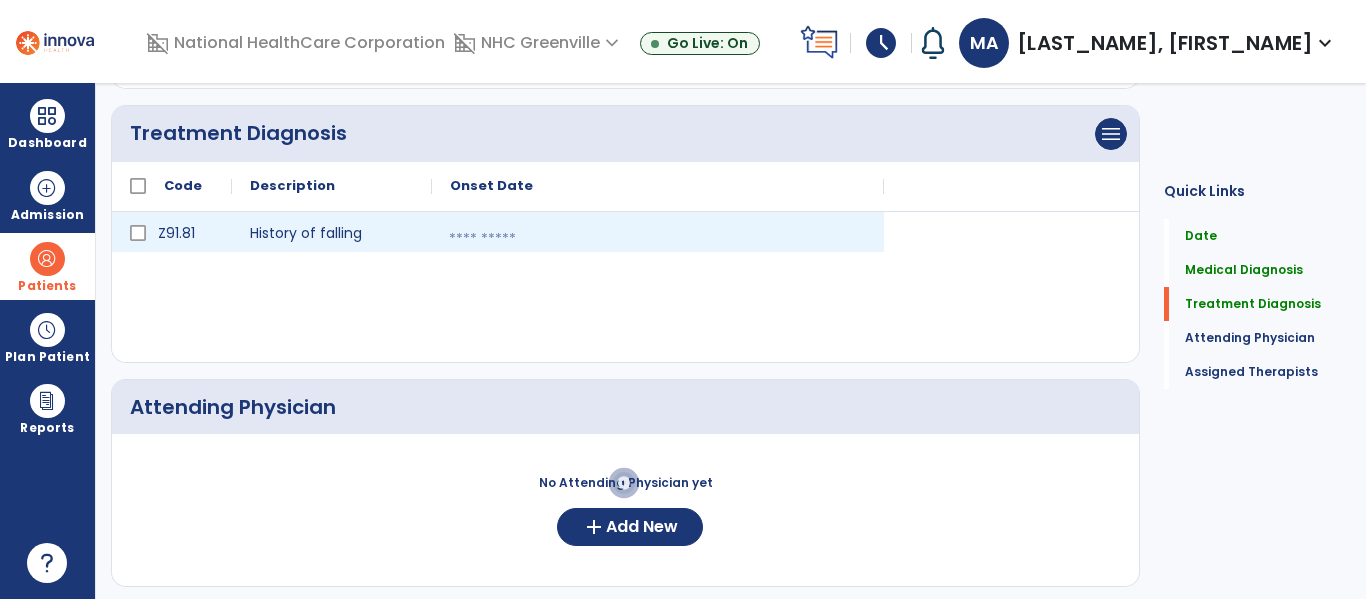 select on "*" 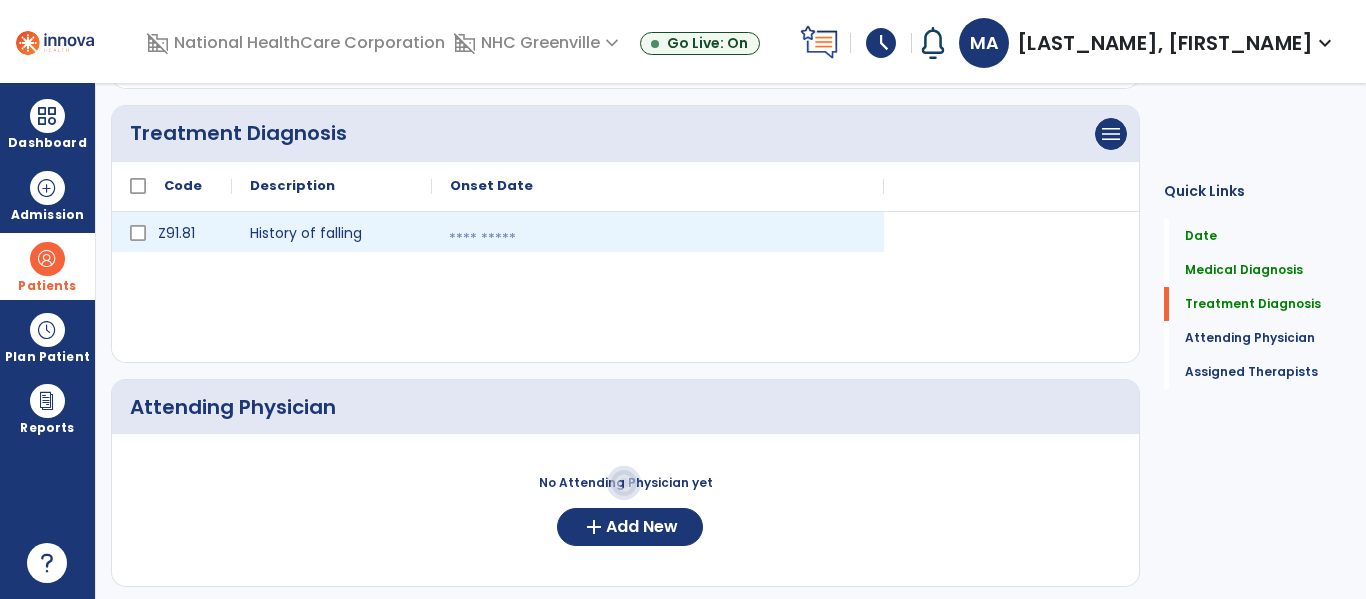 select on "****" 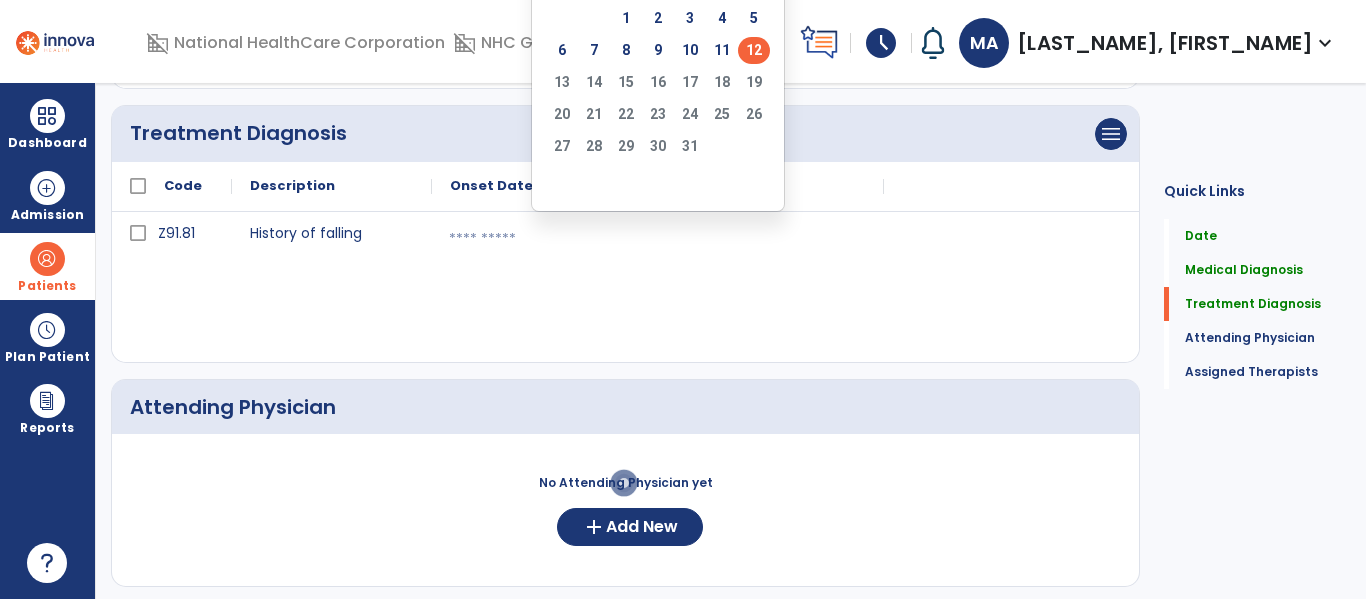 click on "12" 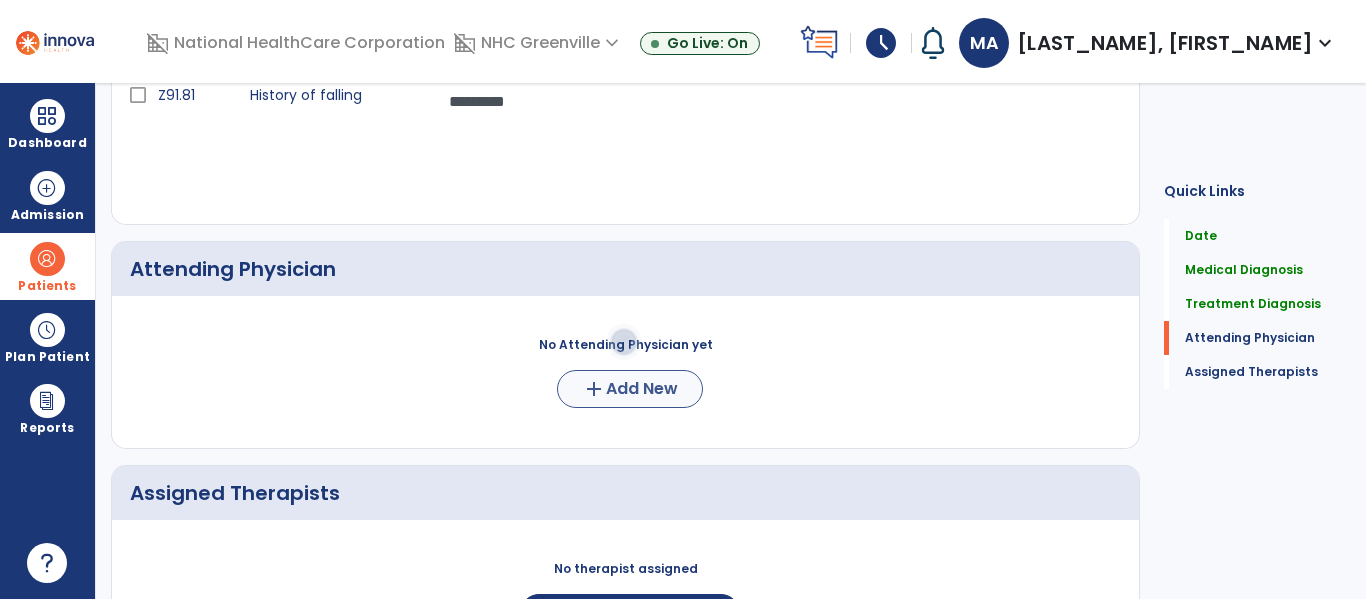 scroll, scrollTop: 1075, scrollLeft: 0, axis: vertical 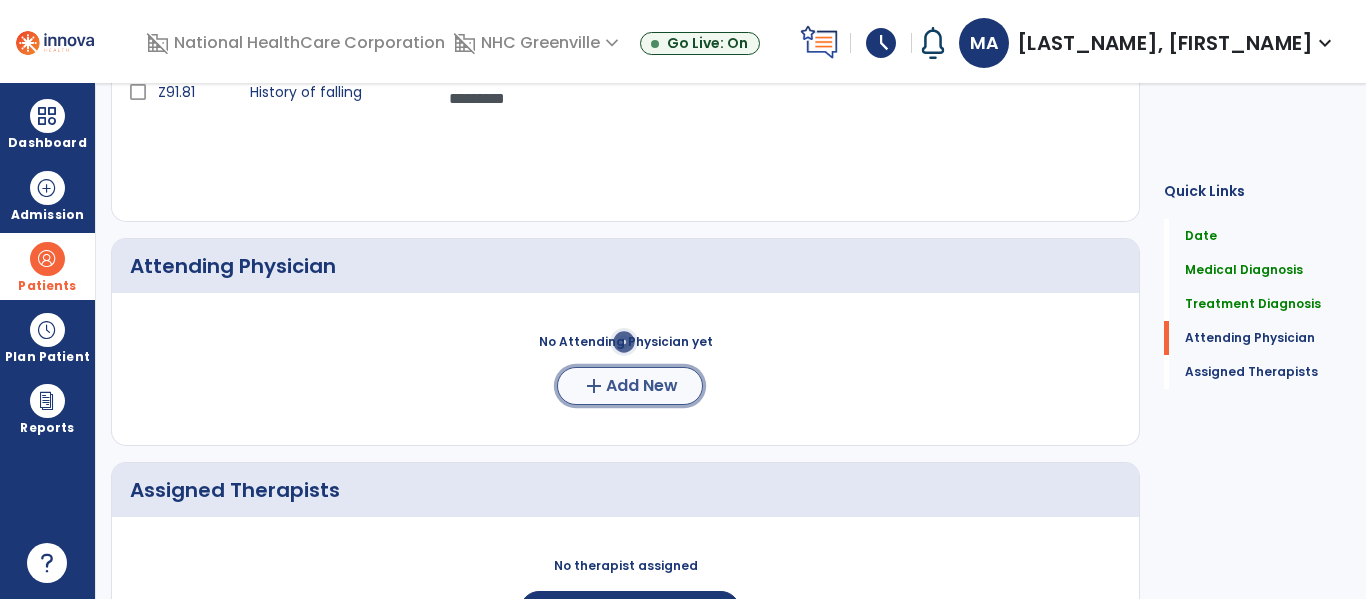 click on "add" 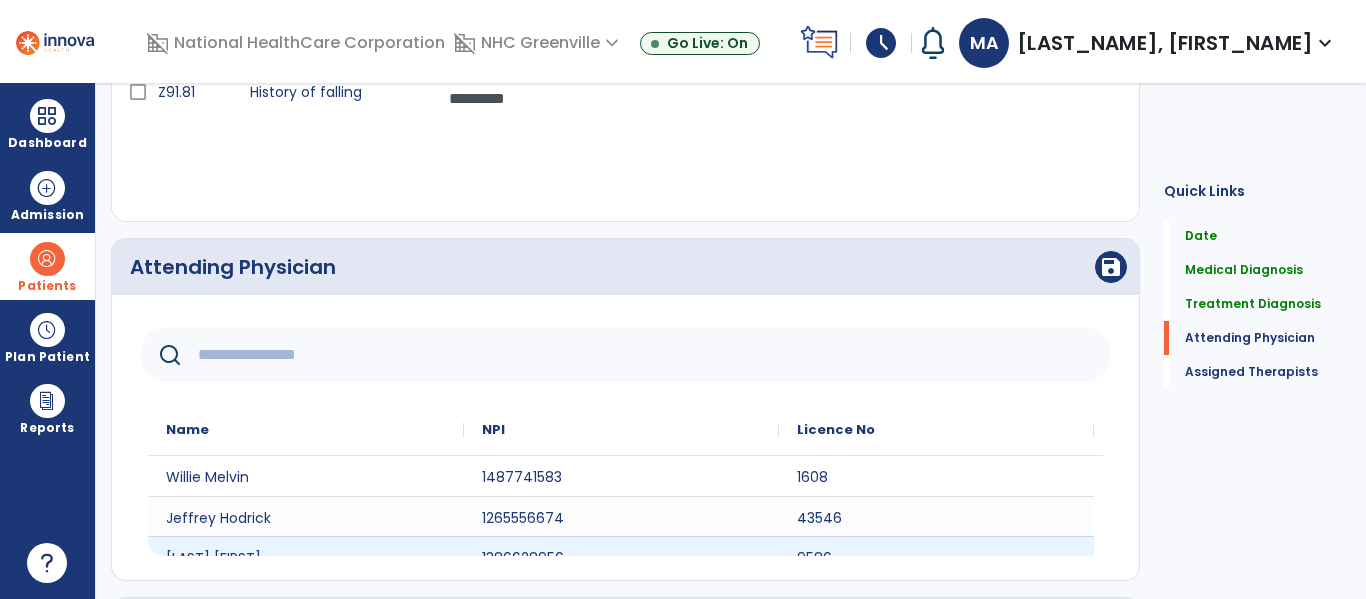 scroll, scrollTop: 51, scrollLeft: 0, axis: vertical 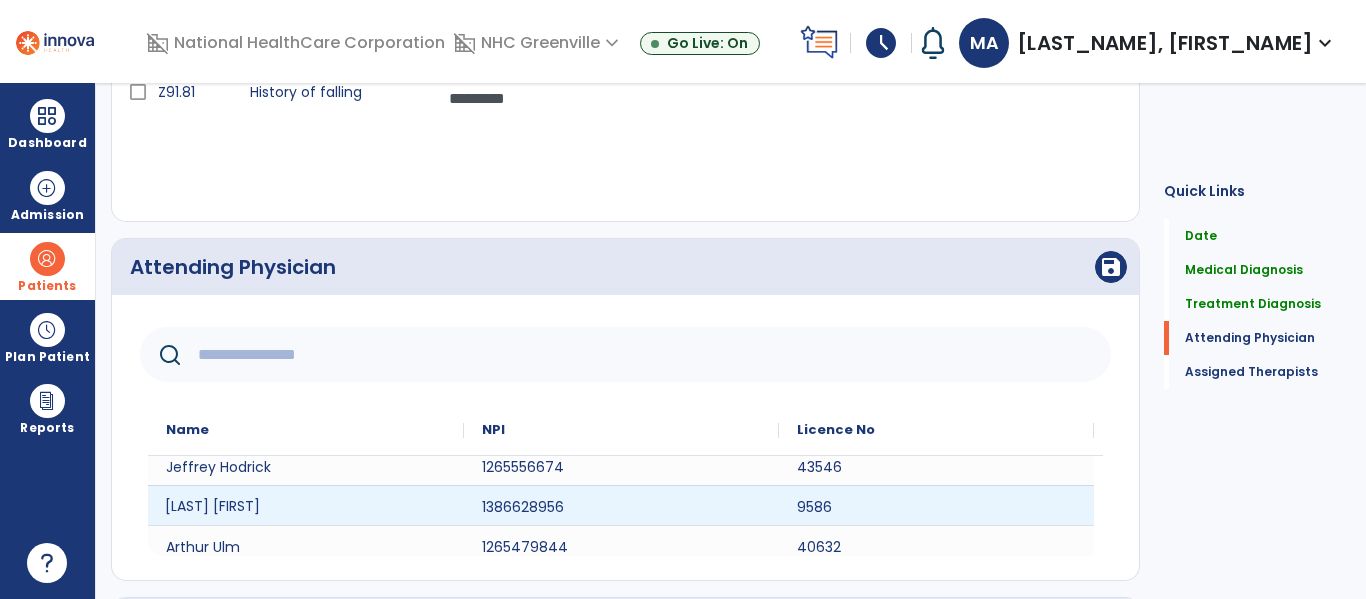 click on "[LAST] [FIRST]" 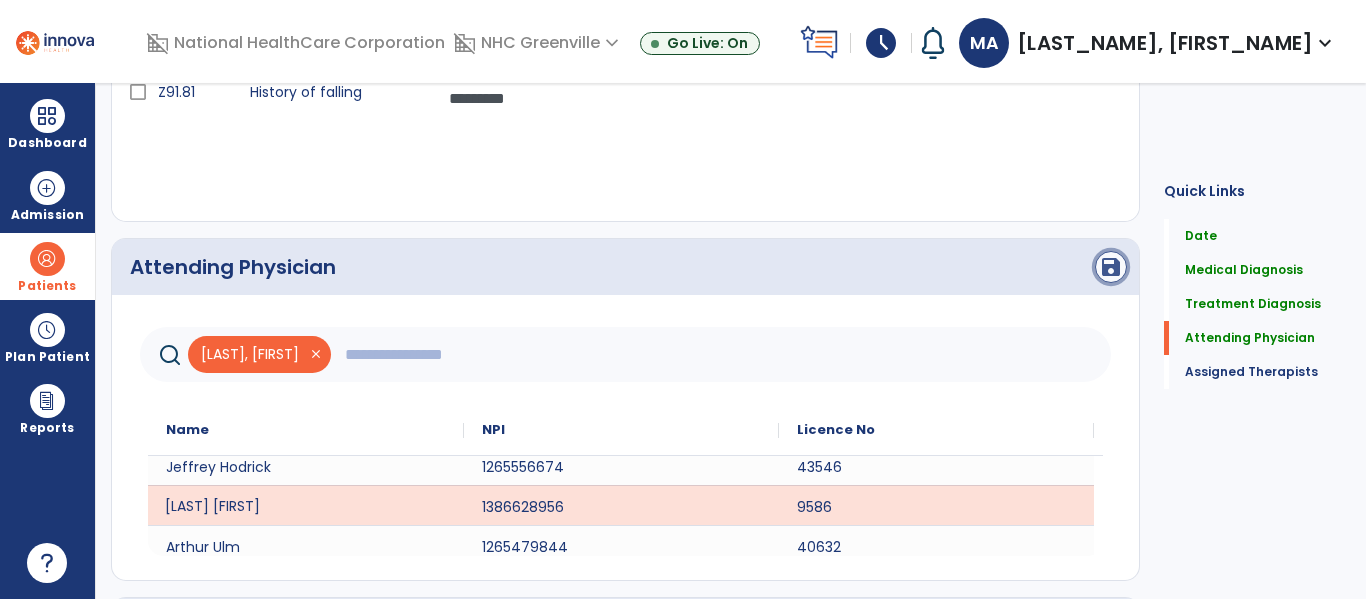 click on "save" 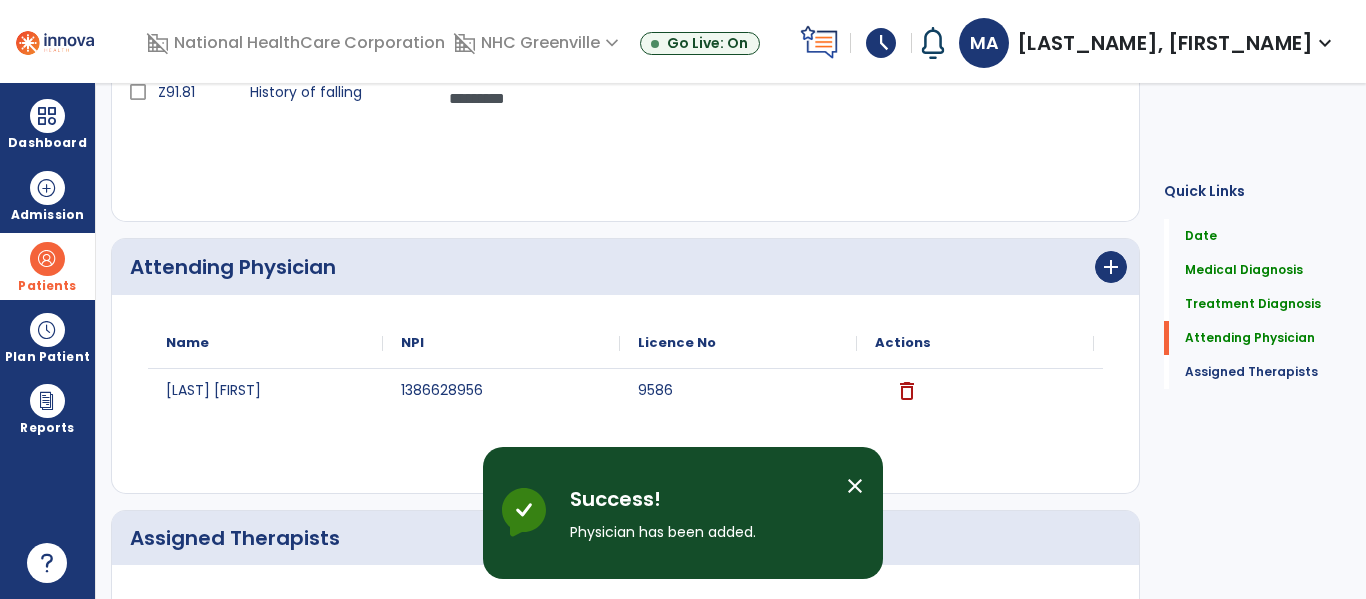 scroll, scrollTop: 0, scrollLeft: 0, axis: both 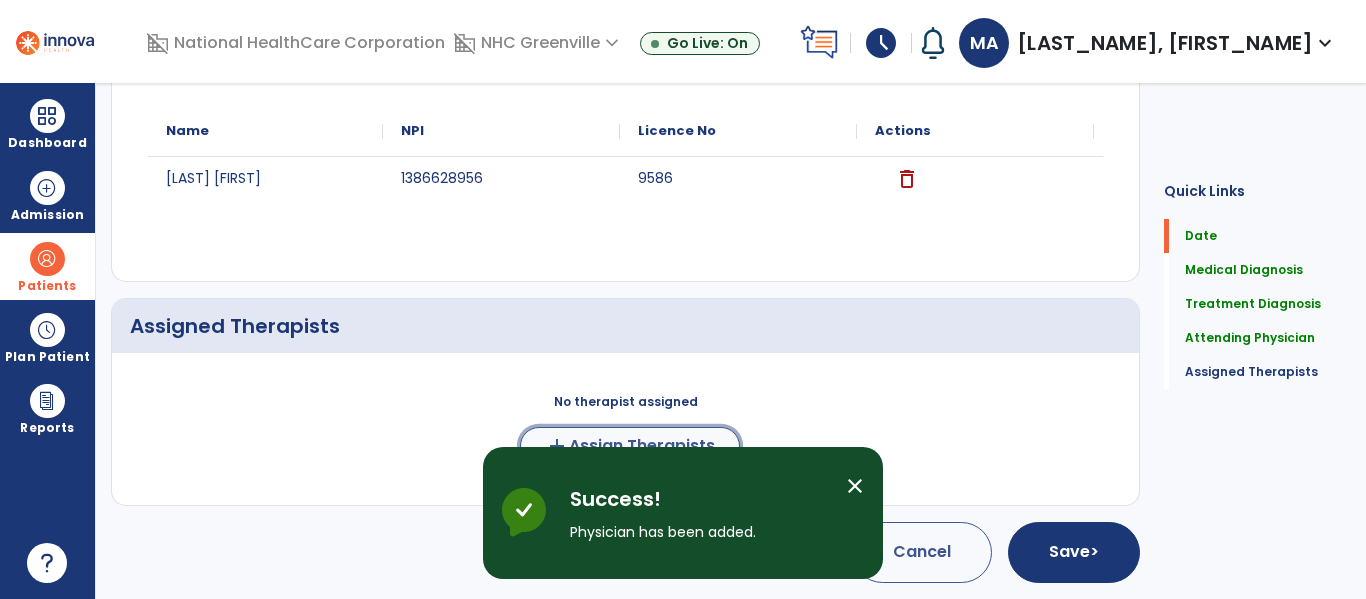 click on "add  Assign Therapists" 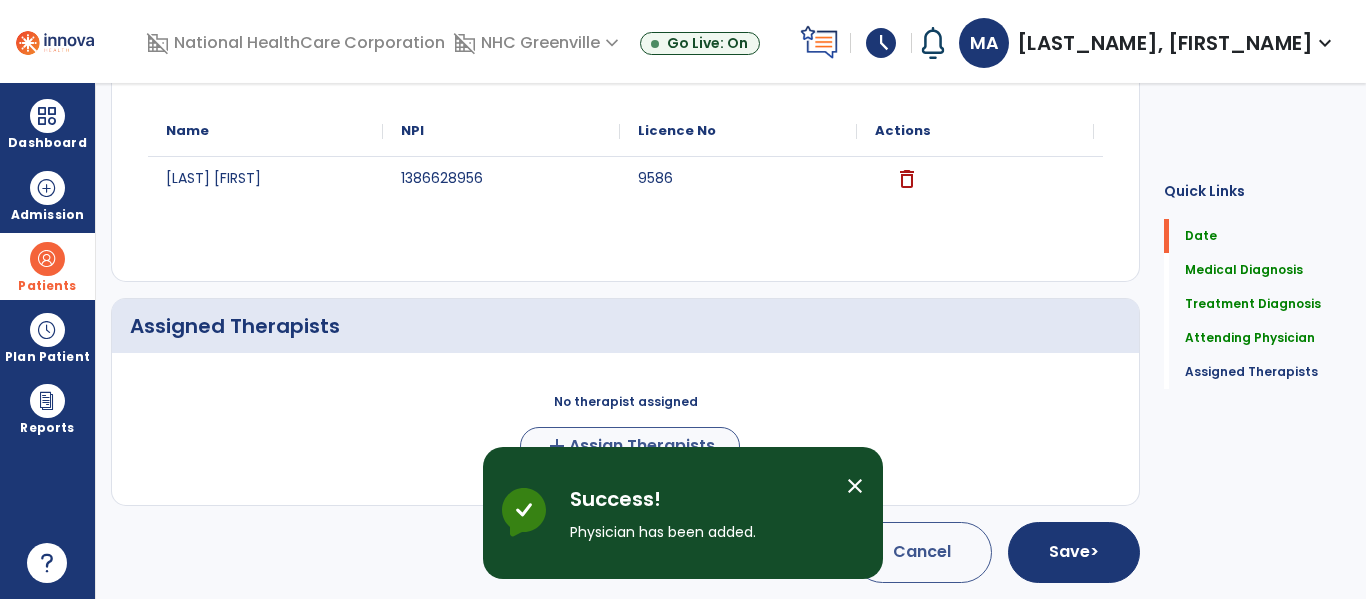 scroll, scrollTop: 1283, scrollLeft: 0, axis: vertical 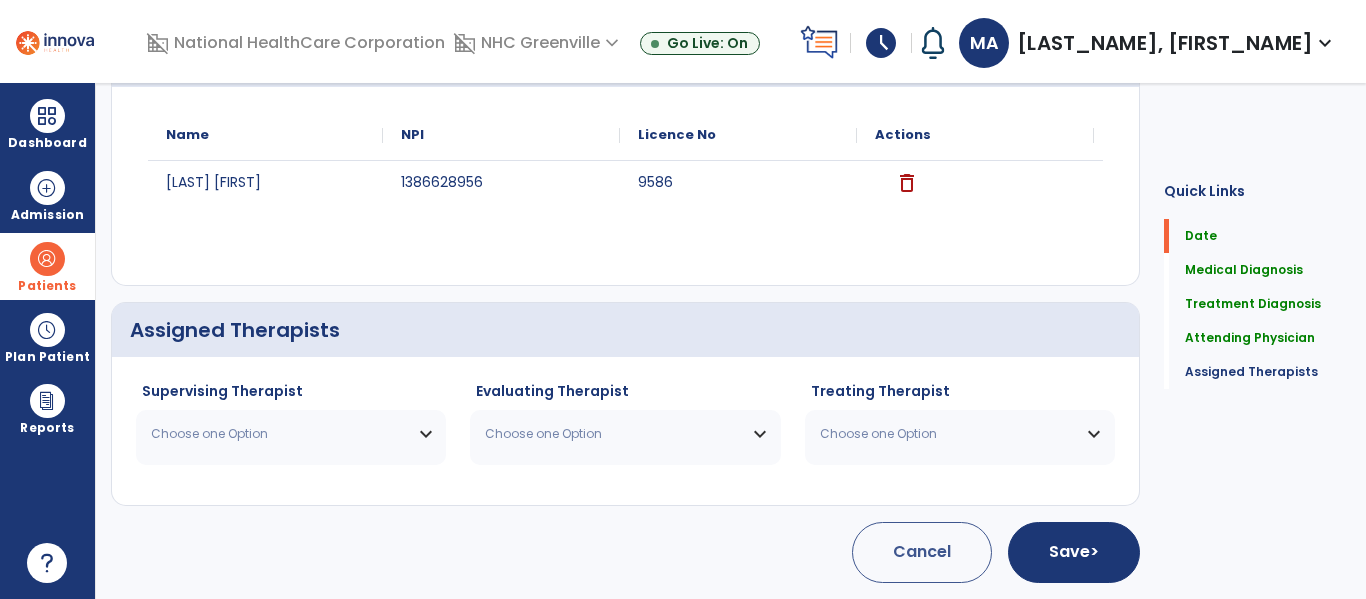 click on "Choose one Option" at bounding box center [278, 434] 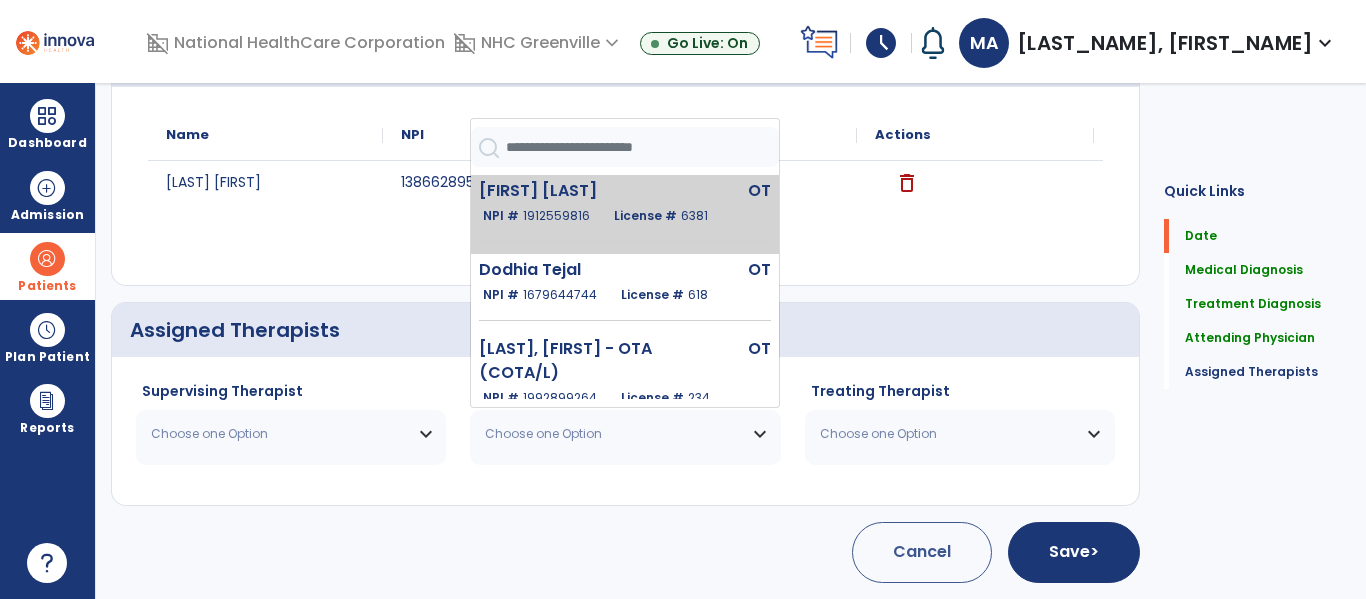 click on "License # [NUMBER]" 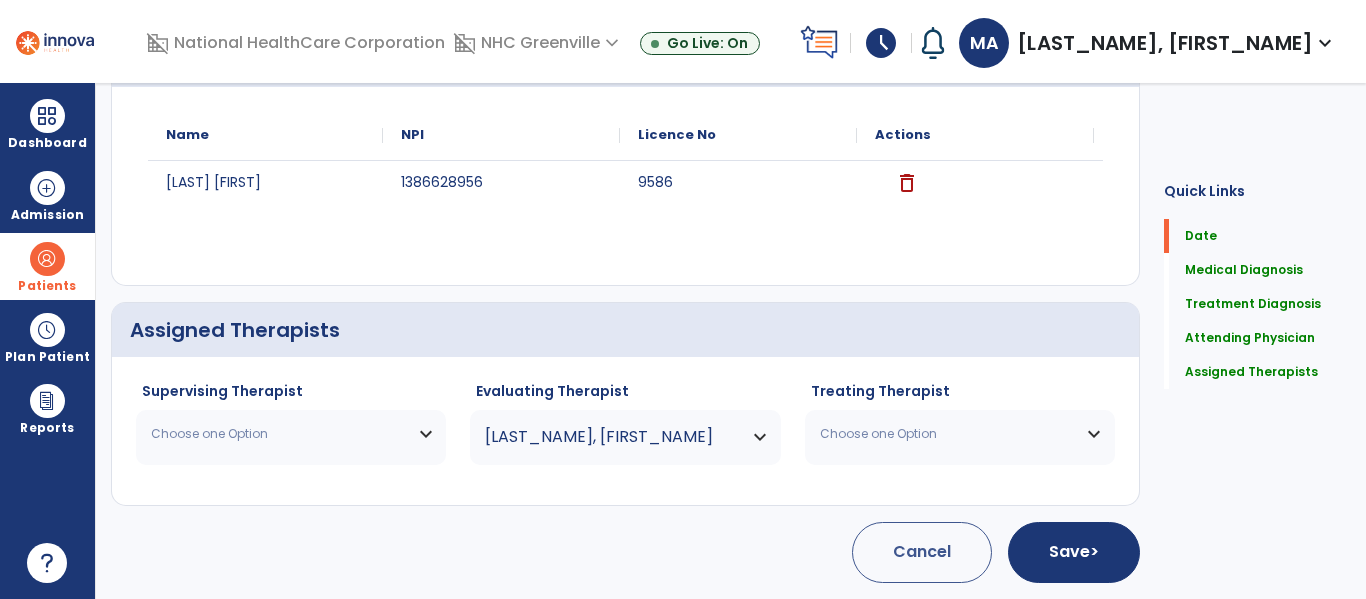 click on "NPI
Licence No
Name" 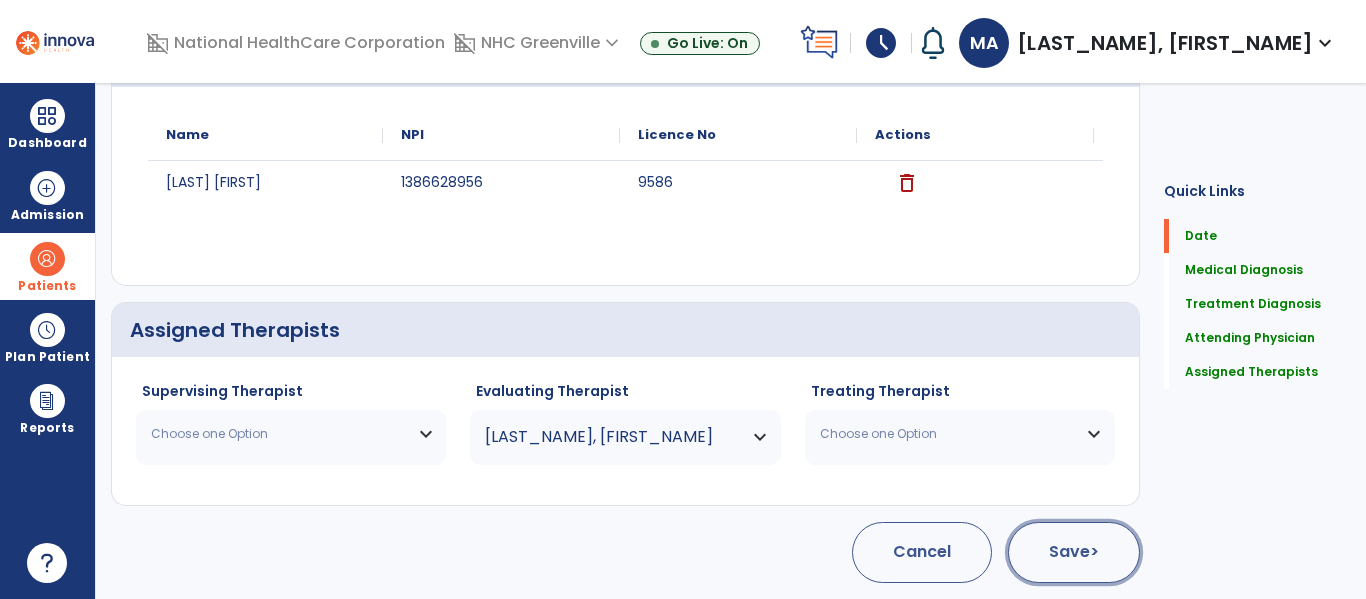 click on "Save  >" 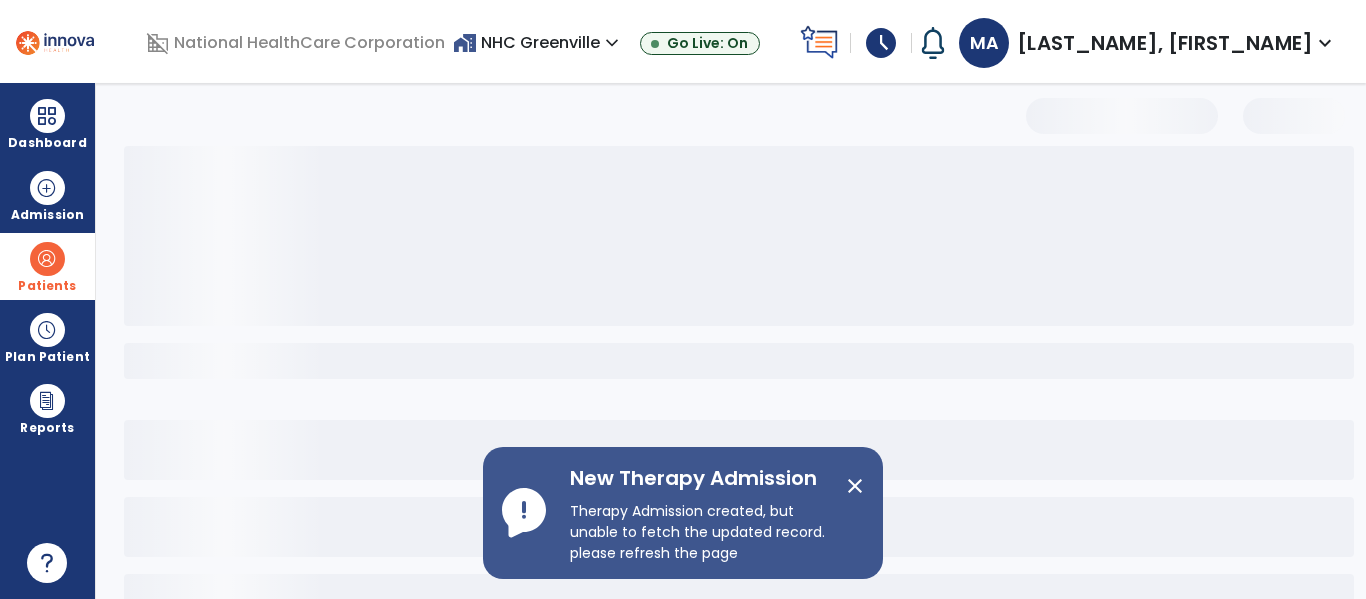 scroll, scrollTop: 144, scrollLeft: 0, axis: vertical 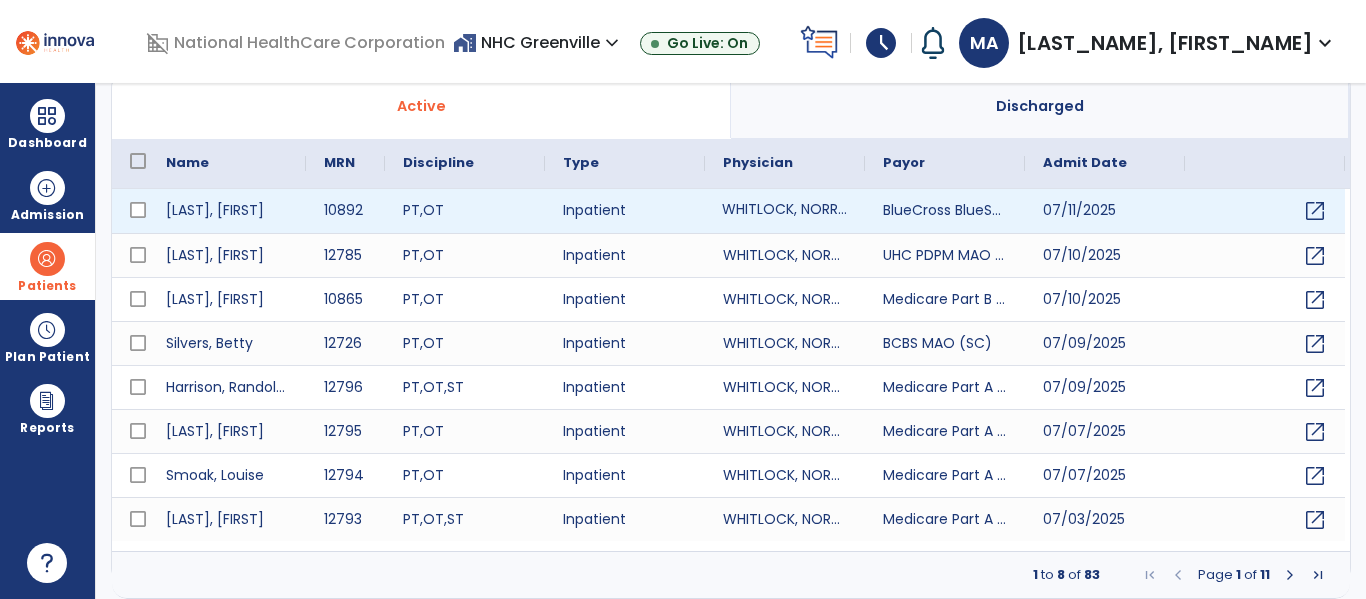 click on "WHITLOCK, NORRIS" at bounding box center [785, 211] 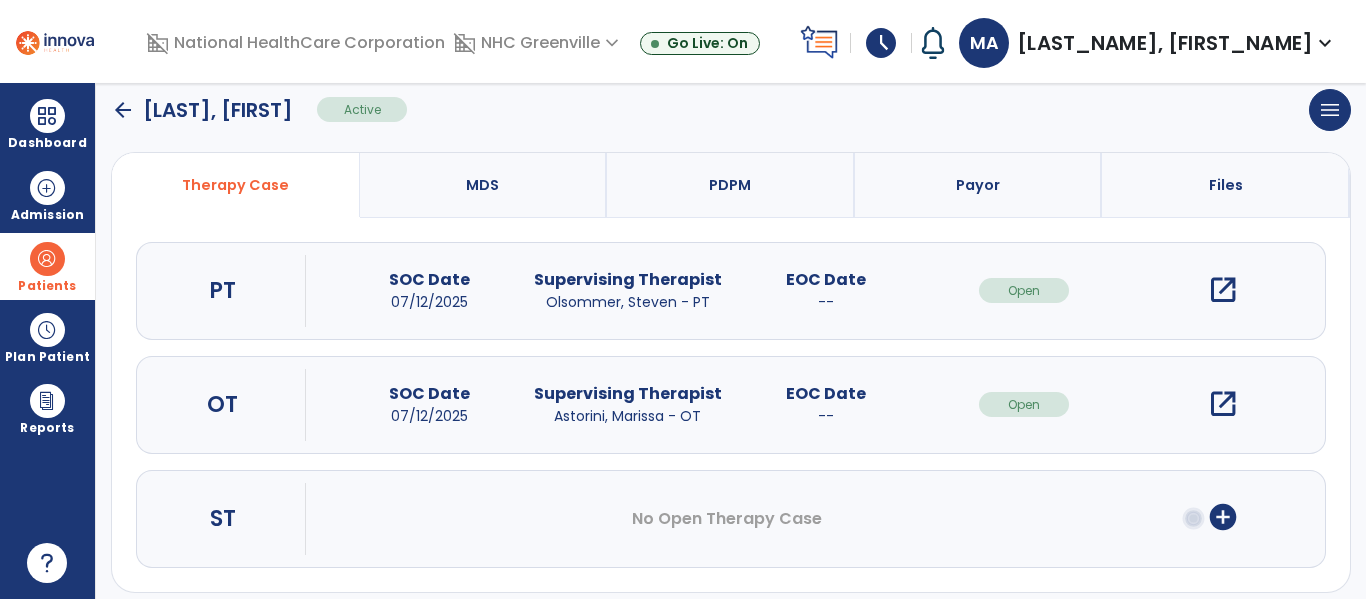 click on "open_in_new" at bounding box center (1223, 404) 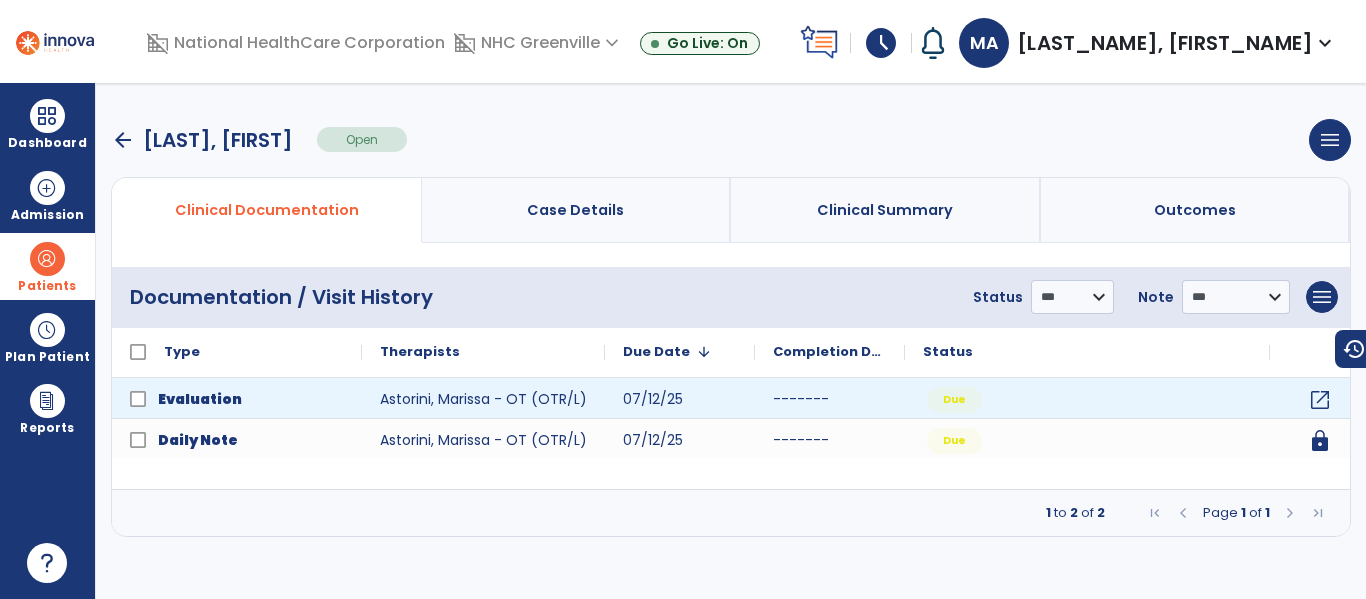 scroll, scrollTop: 0, scrollLeft: 0, axis: both 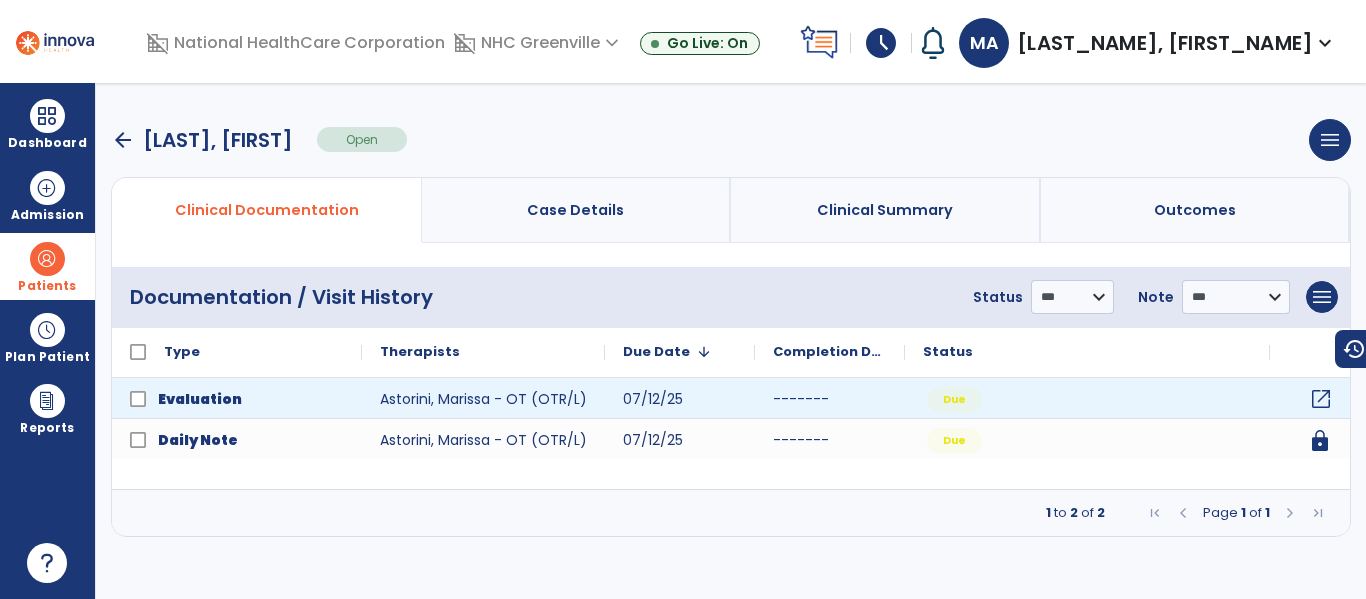 click on "open_in_new" 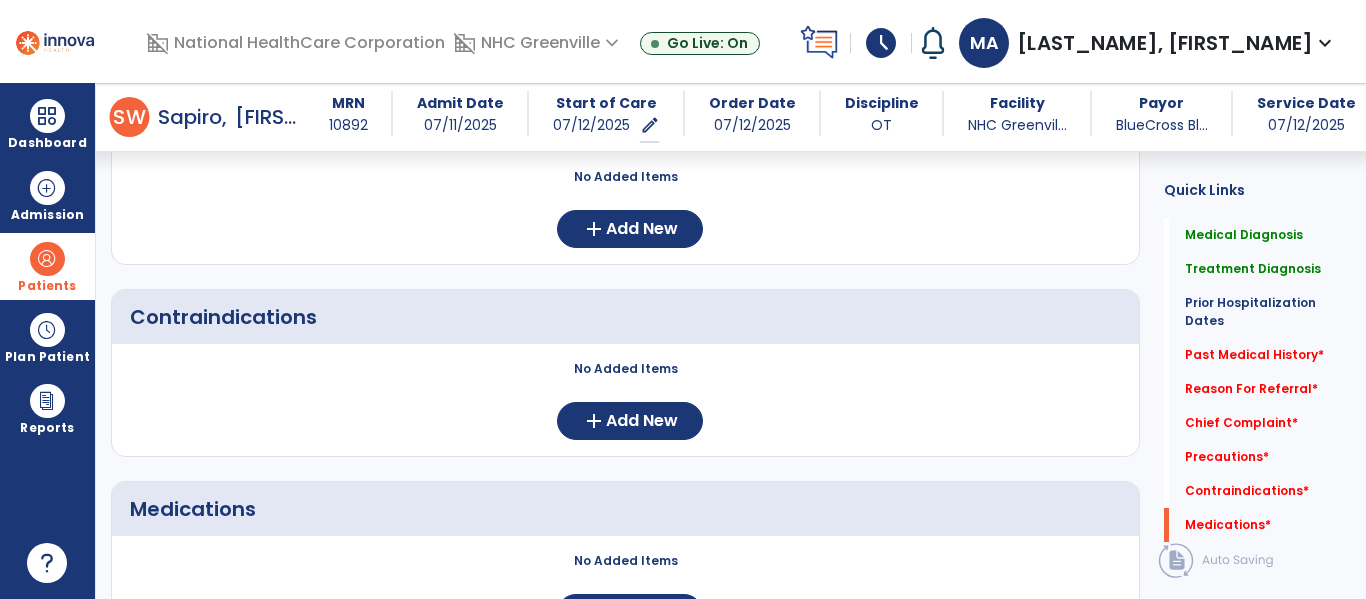 scroll, scrollTop: 2385, scrollLeft: 0, axis: vertical 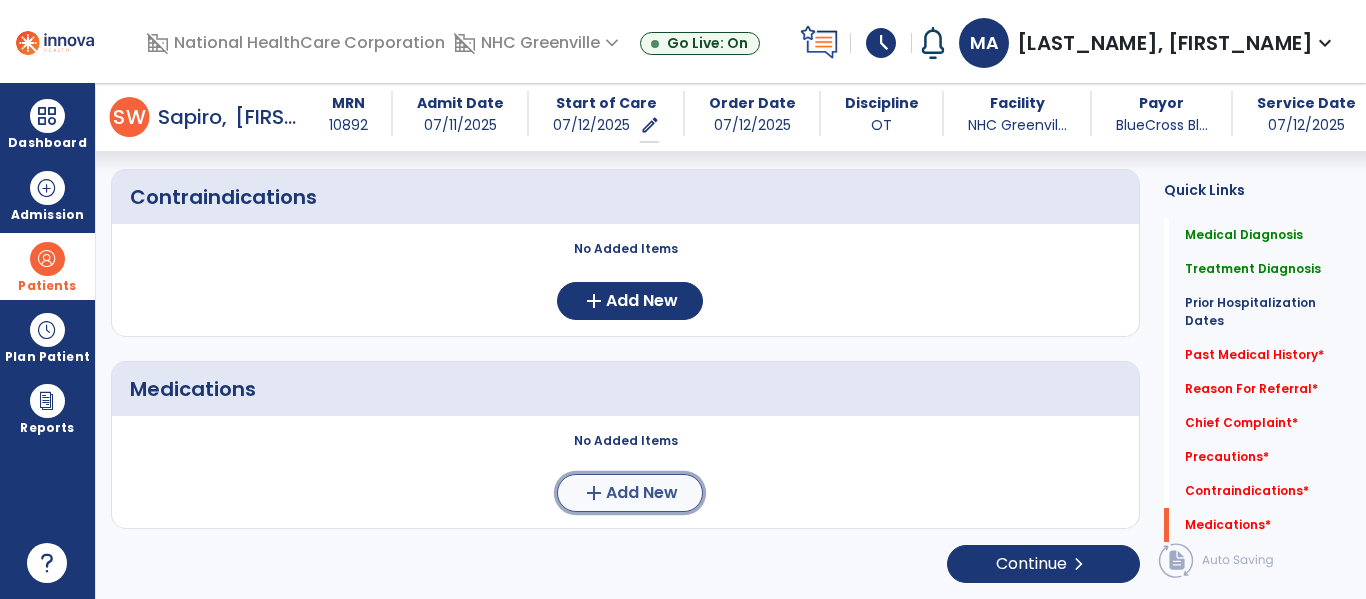 click on "add  Add New" 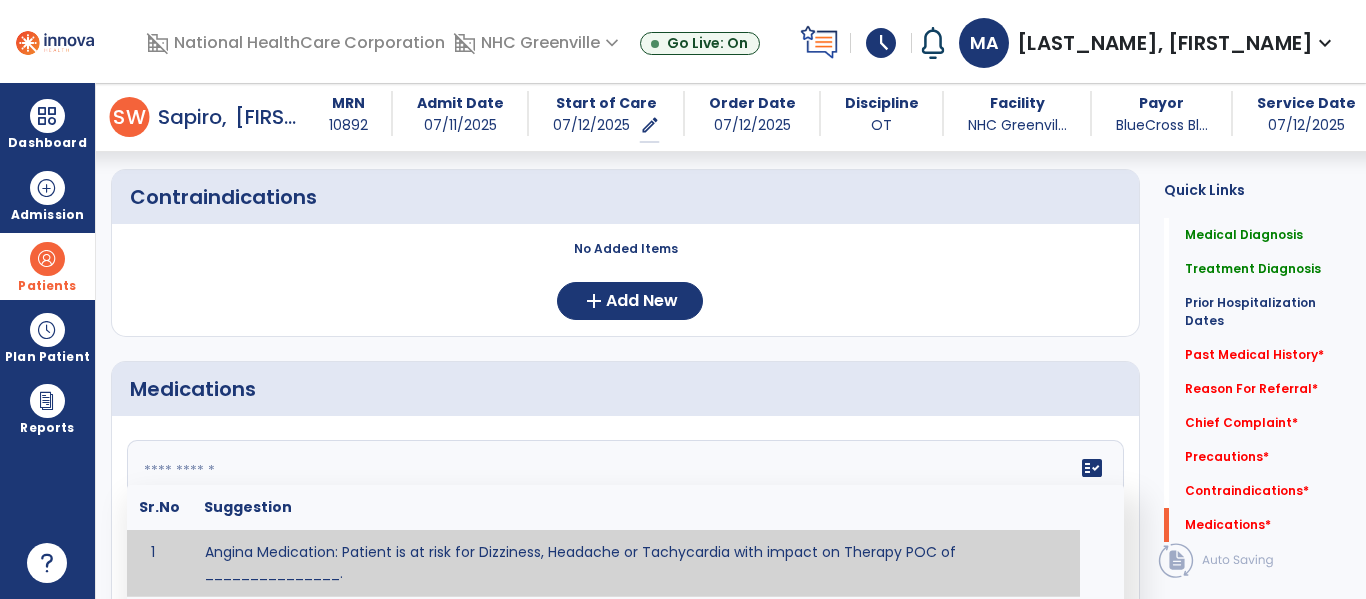 click on "fact_check  Sr.No Suggestion 1 Angina Medication: Patient is at risk for Dizziness, Headache or Tachycardia with impact on Therapy POC of _______________. 2 Anti-Anxiety Medication: at risk for Abnormal thinking, Anxiety, Arrhythmias, Clumsiness, Dizziness, Drowsiness, Dry mouth, GI disturbances, Headache, Increased appetite, Loss of appetite, Orthostatic hypotension, Sedation, Seizures, Tachycardia, Unsteadiness, Weakness or Weight gain with impact on Therapy POC of _____________. 3 Anti-Arrhythmic Agents: at risk for Arrhythmias, Confusion, EKG changes, Hallucinations, Hepatotoxicity, Increased blood pressure, Increased heart rate, Lethargy or Toxicity with impact on Therapy POC of 4 Anti-Coagulant medications: with potential risk for hemorrhage (including rectal bleeding and coughing up blood), and heparin-induced thrombocytopenia (HIT syndrome). Potential impact on therapy progress includes _________. 5 6 7 8 Aspirin for ______________. 9 10 11 12 13 14 15 16 17 18 19 20 21 22 23 24" 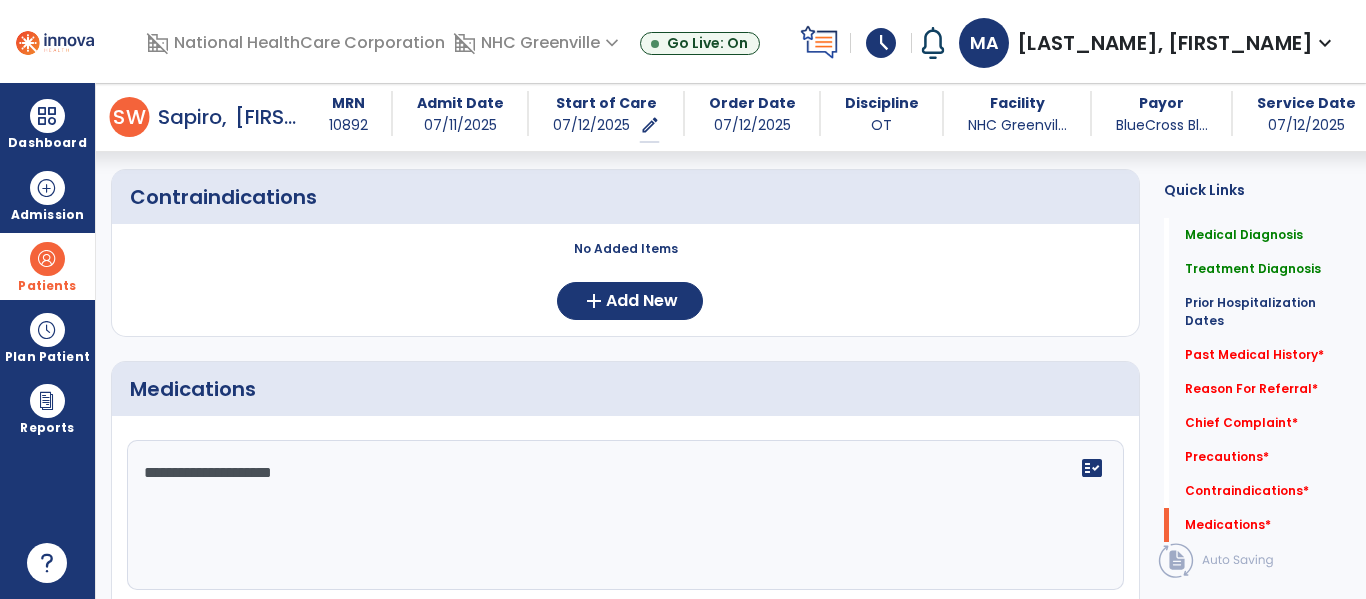 scroll, scrollTop: 2534, scrollLeft: 0, axis: vertical 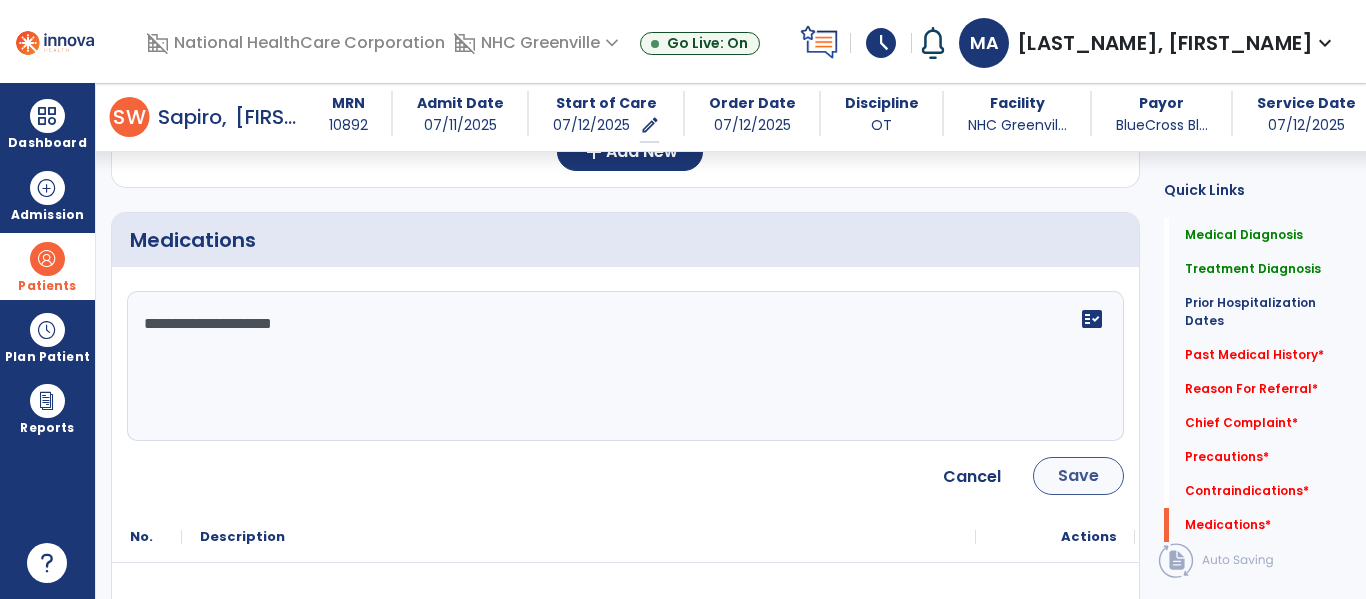 type on "**********" 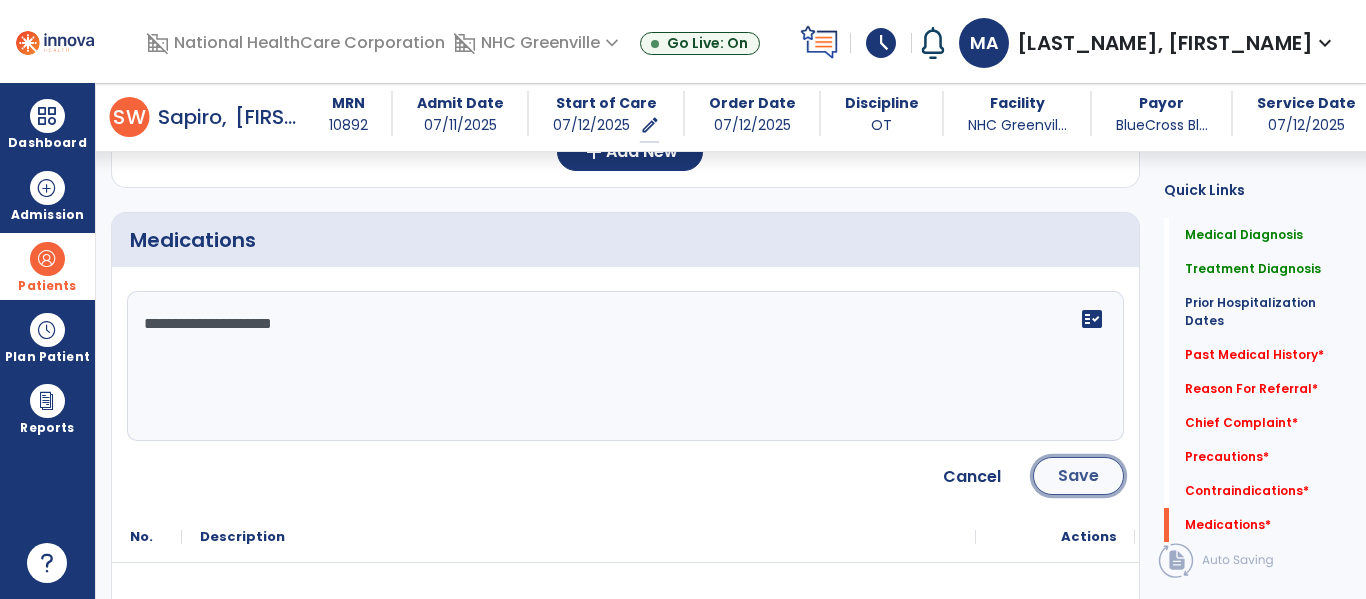 click on "Save" 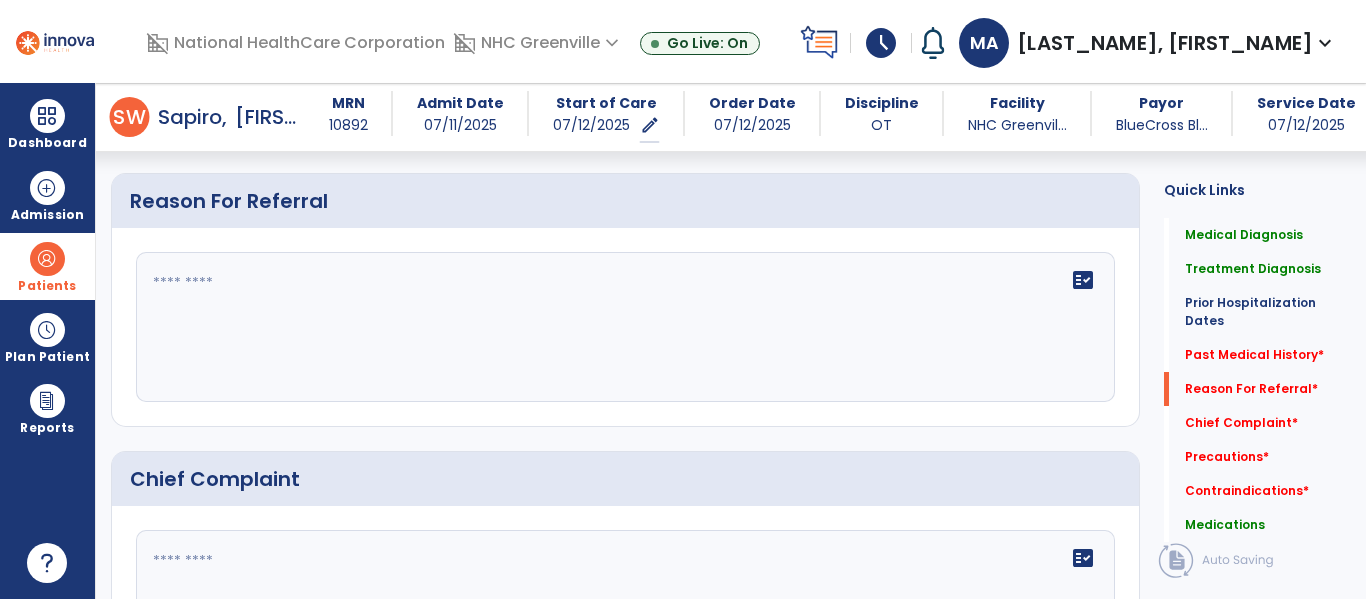 scroll, scrollTop: 1623, scrollLeft: 0, axis: vertical 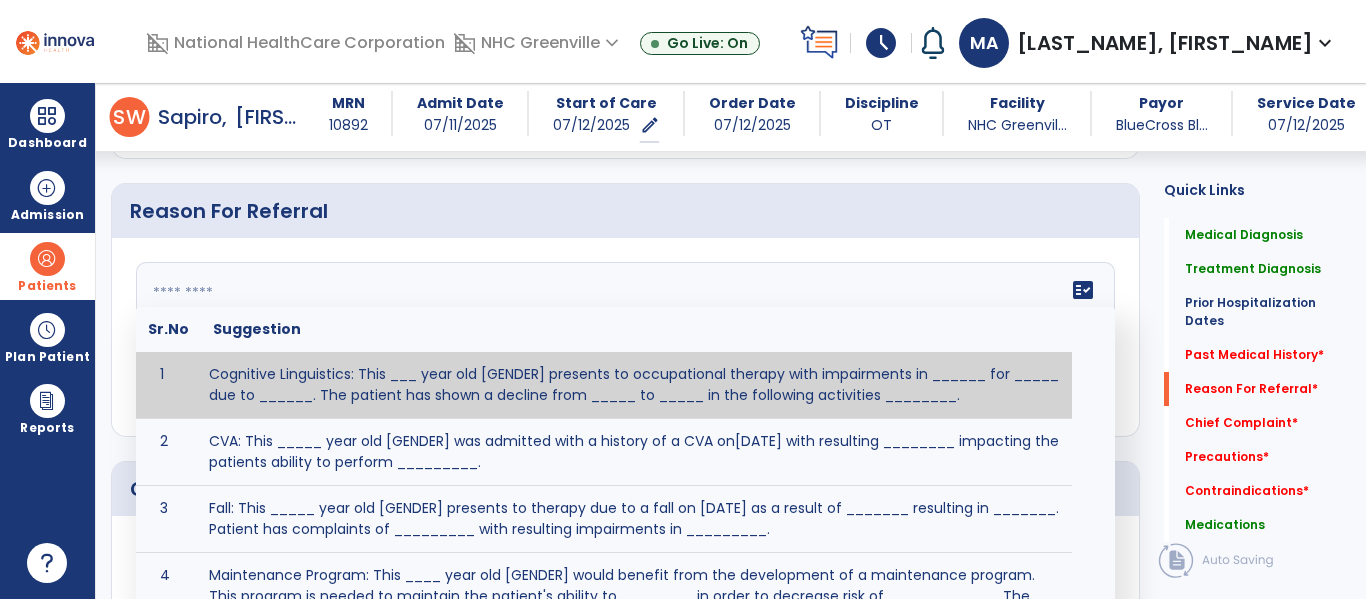 click on "fact_check  Sr.No Suggestion 1 Cognitive Linguistics: This ___ year old [GENDER] presents to occupational therapy with impairments in ______ for _____ due to ______.  The patient has shown a decline from _____ to _____ in the following activities ________. 2 CVA: This _____ year old [GENDER] was admitted with a history of a CVA on[DATE] with resulting ________ impacting the patients ability to perform _________. 3 Fall: This _____ year old [GENDER] presents to therapy due to a fall on [DATE] as a result of _______ resulting in _______.  Patient has complaints of _________ with resulting impairments in _________. 4 5 Fall at Home: This _____ year old [GENDER] fell at home, resulting  in ________.  This has impacted this patient's _______.  As a result of these noted limitations in functional activities, this patient is unable to safely return to home.  This patient requires skilled therapy in order to improve safety and function. 6 7 8 9 10 11" 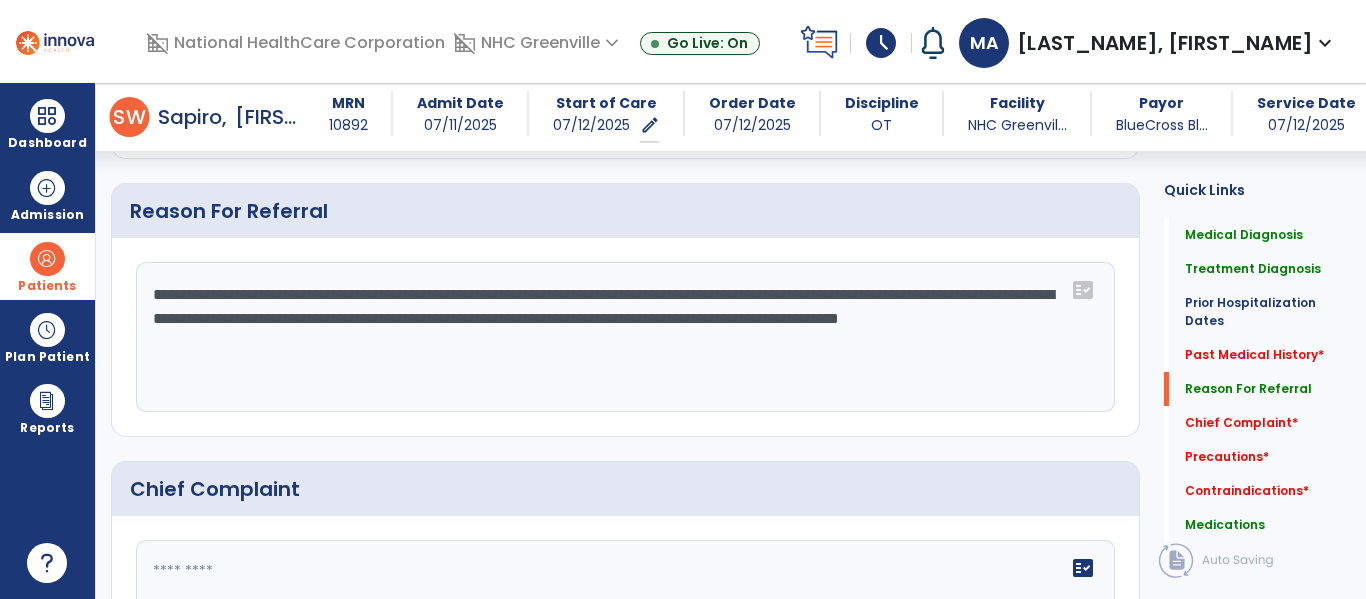 drag, startPoint x: 694, startPoint y: 290, endPoint x: 680, endPoint y: 317, distance: 30.413813 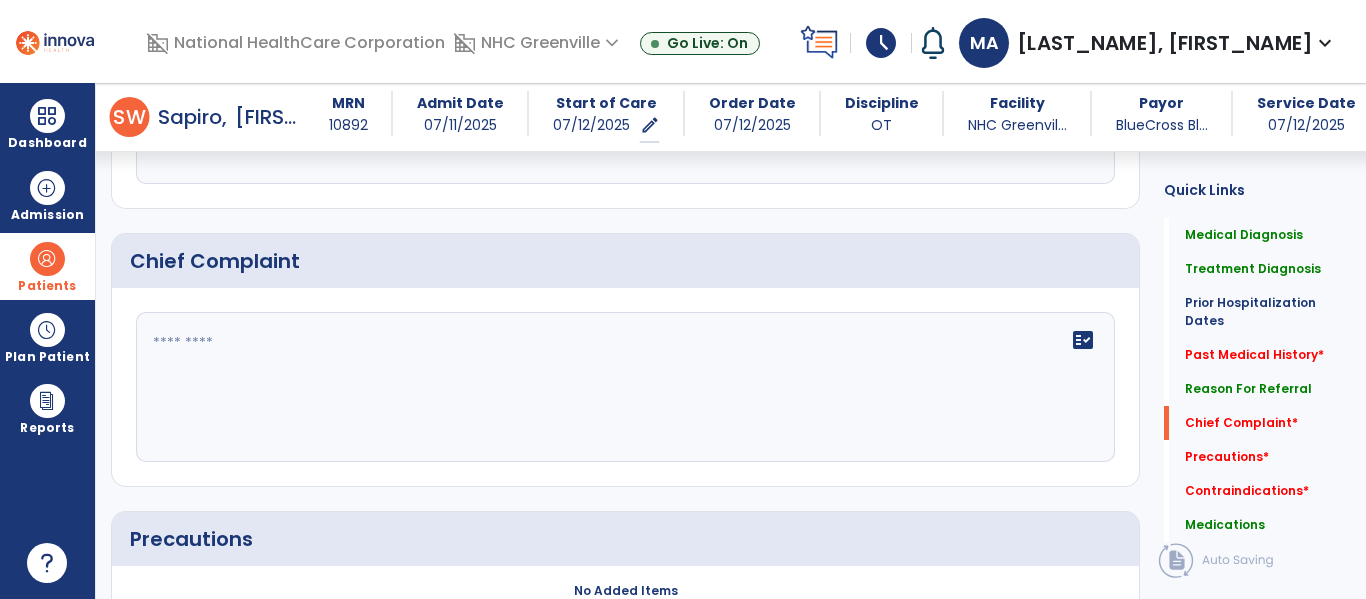 scroll, scrollTop: 1853, scrollLeft: 0, axis: vertical 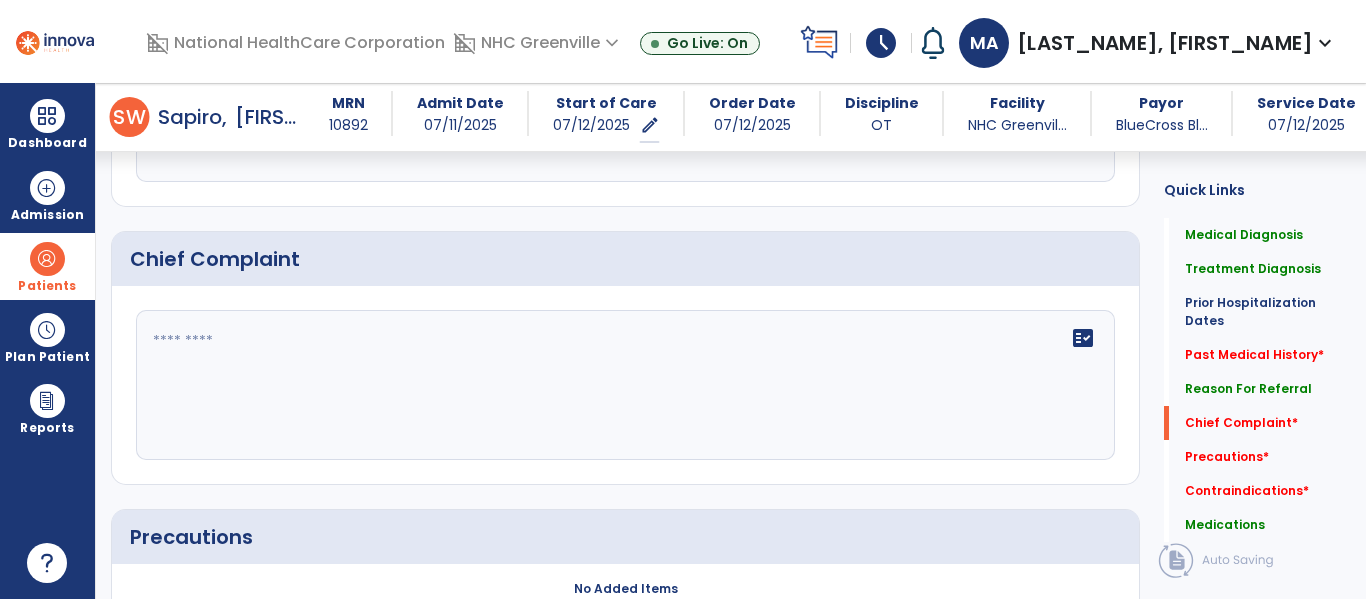 type on "**********" 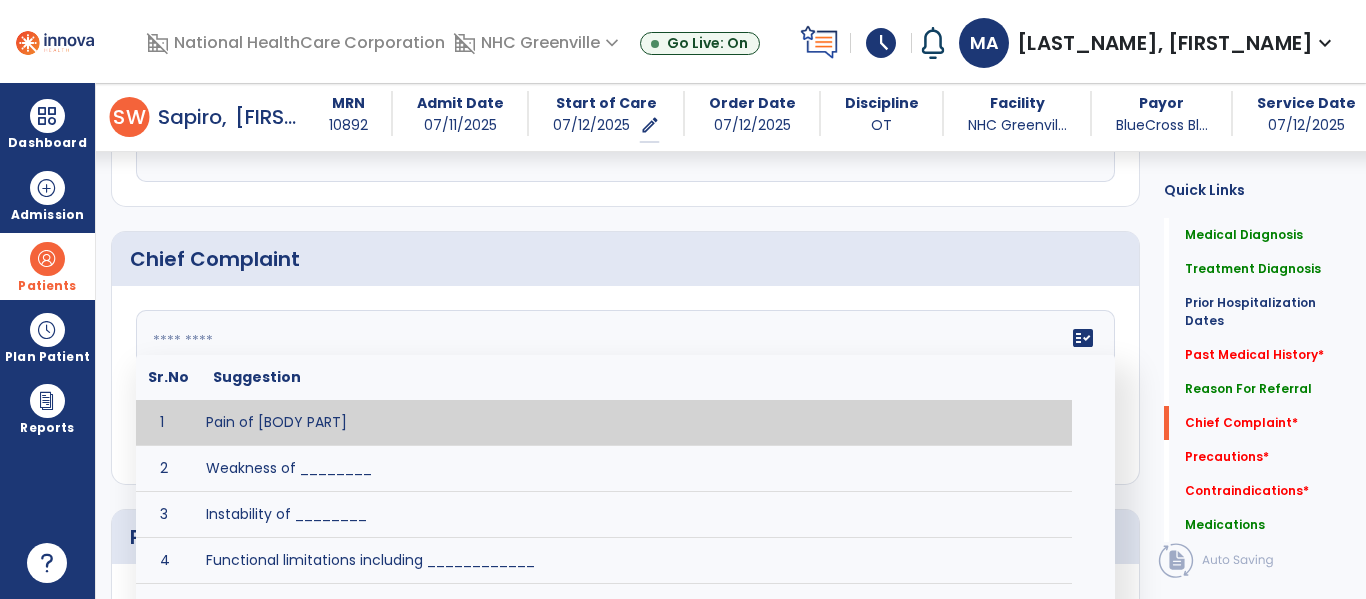 click 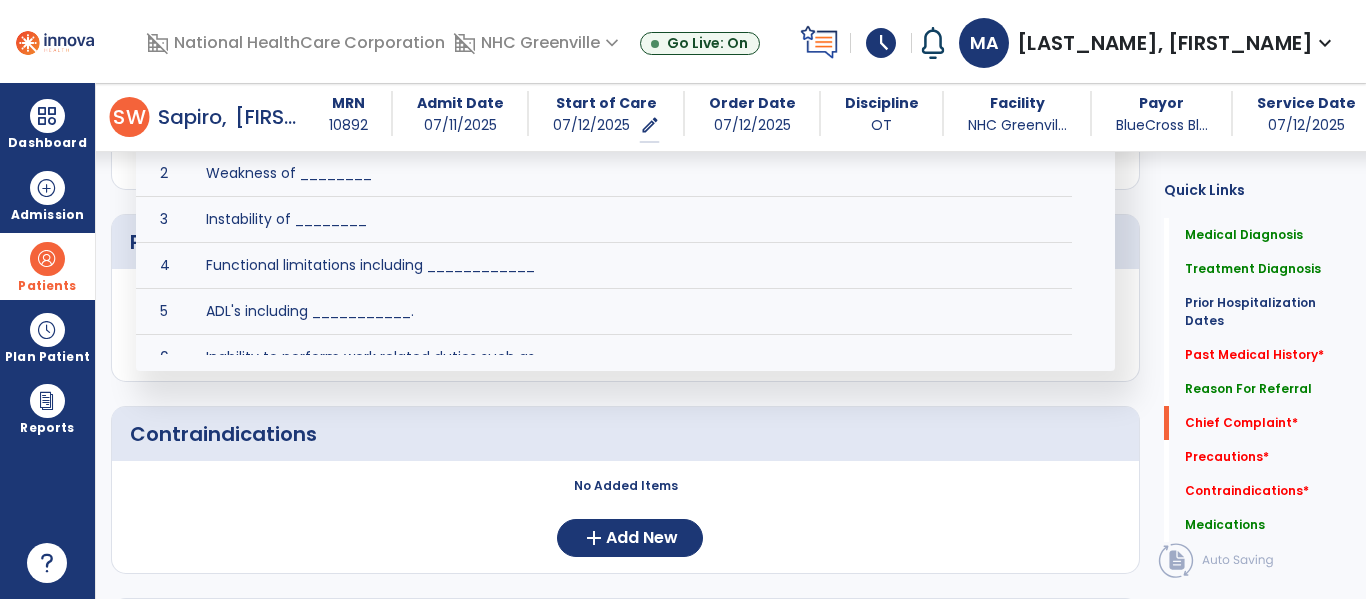 scroll, scrollTop: 2226, scrollLeft: 0, axis: vertical 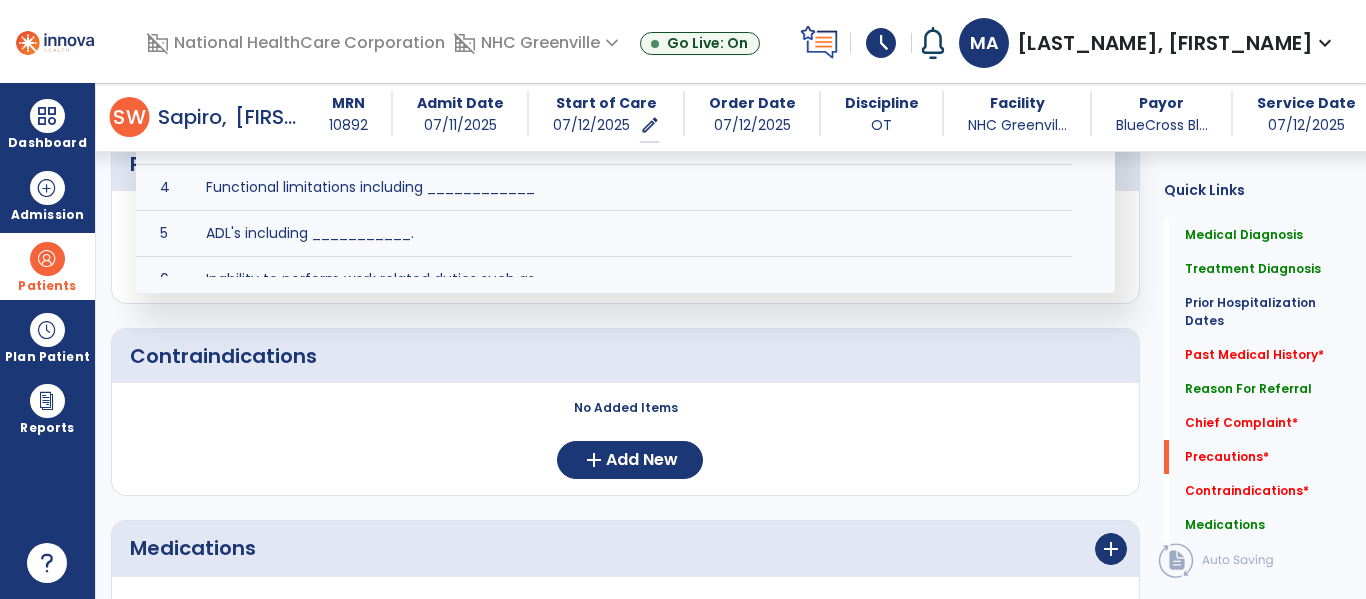 click on "No Added Items" 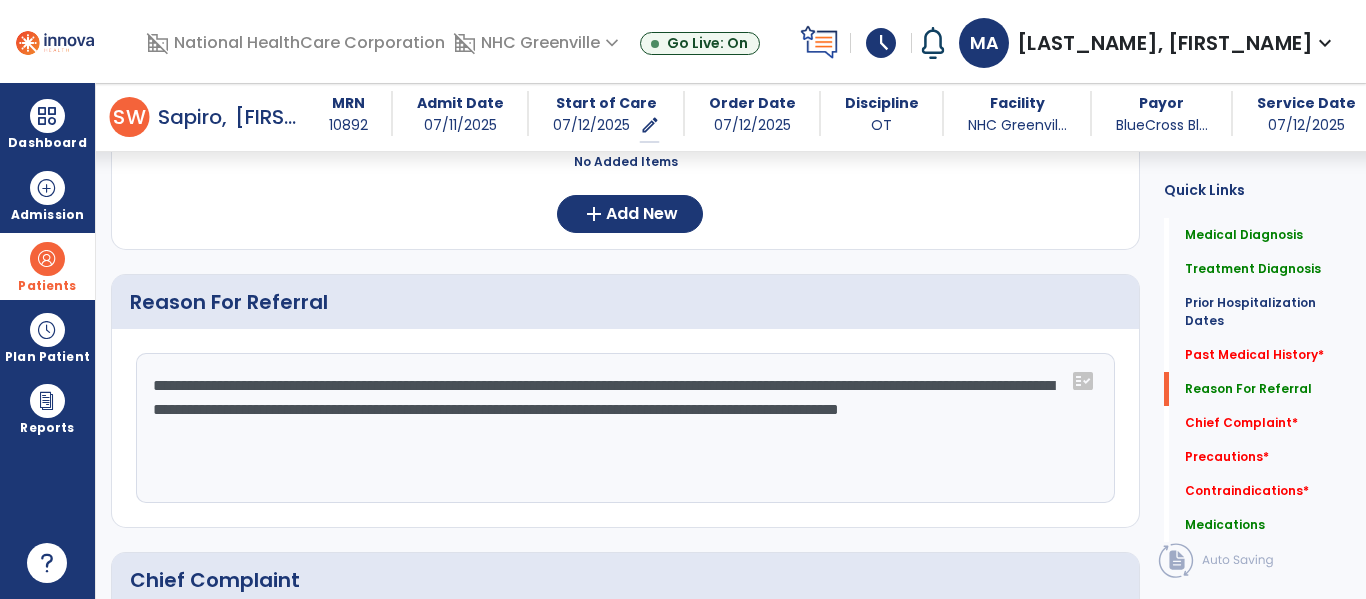 scroll, scrollTop: 1531, scrollLeft: 0, axis: vertical 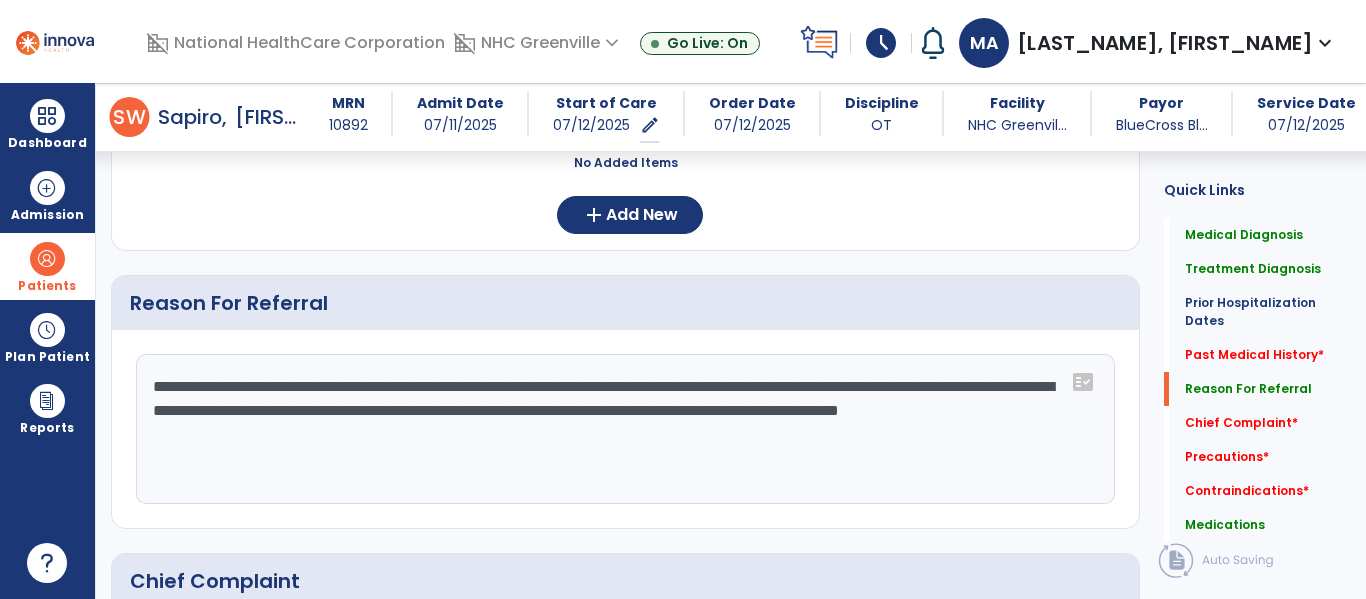 click on "**********" 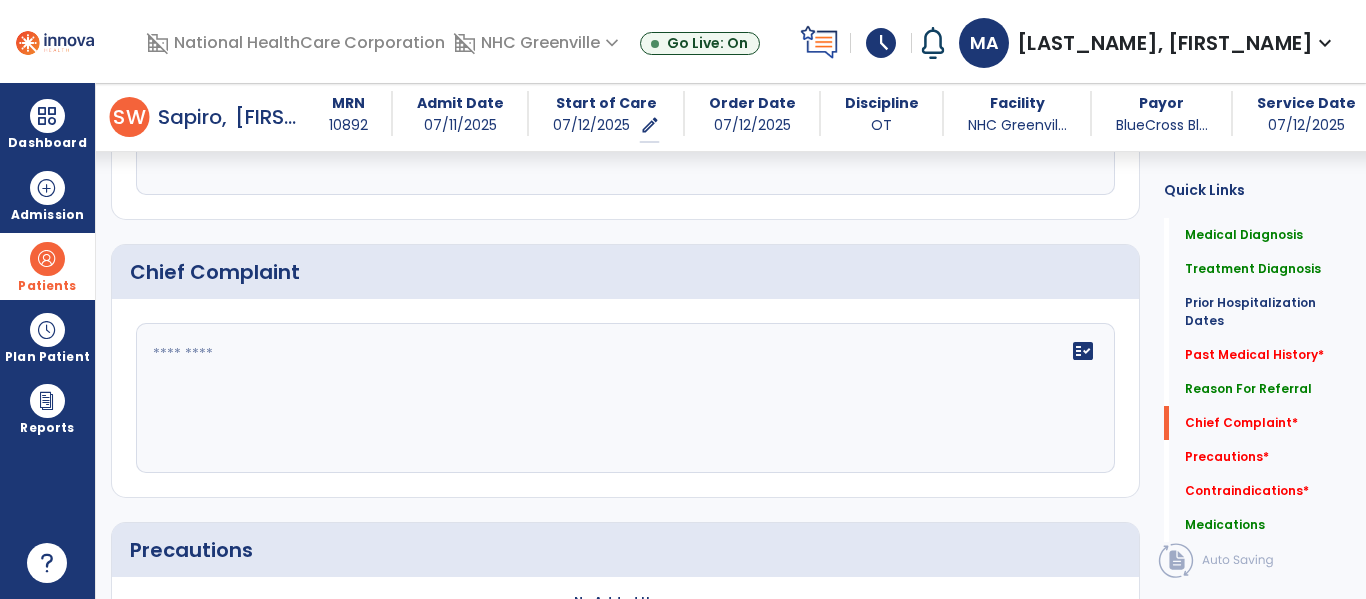 scroll, scrollTop: 1841, scrollLeft: 0, axis: vertical 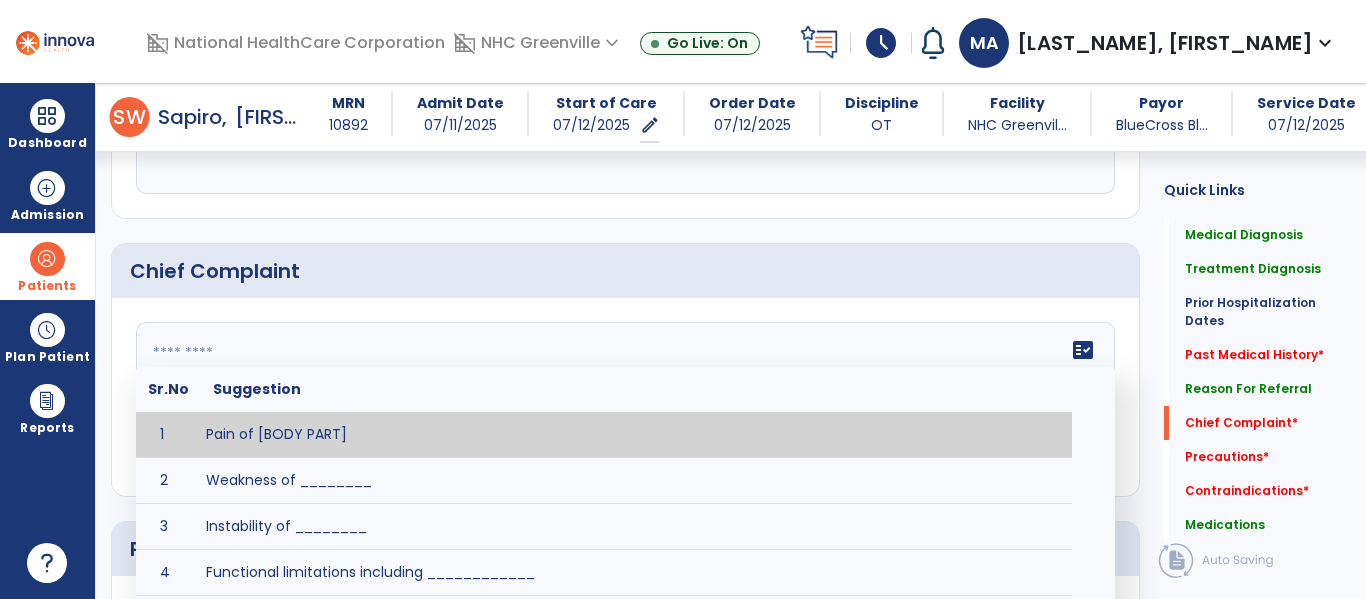 click on "fact_check  Sr.No Suggestion 1 Pain of [BODY PART] 2 Weakness of ________ 3 Instability of ________ 4 Functional limitations including ____________ 5 ADL's including ___________. 6 Inability to perform work related duties such as _________ 7 Inability to perform house hold duties such as __________. 8 Loss of balance. 9 Problems with gait including _________." 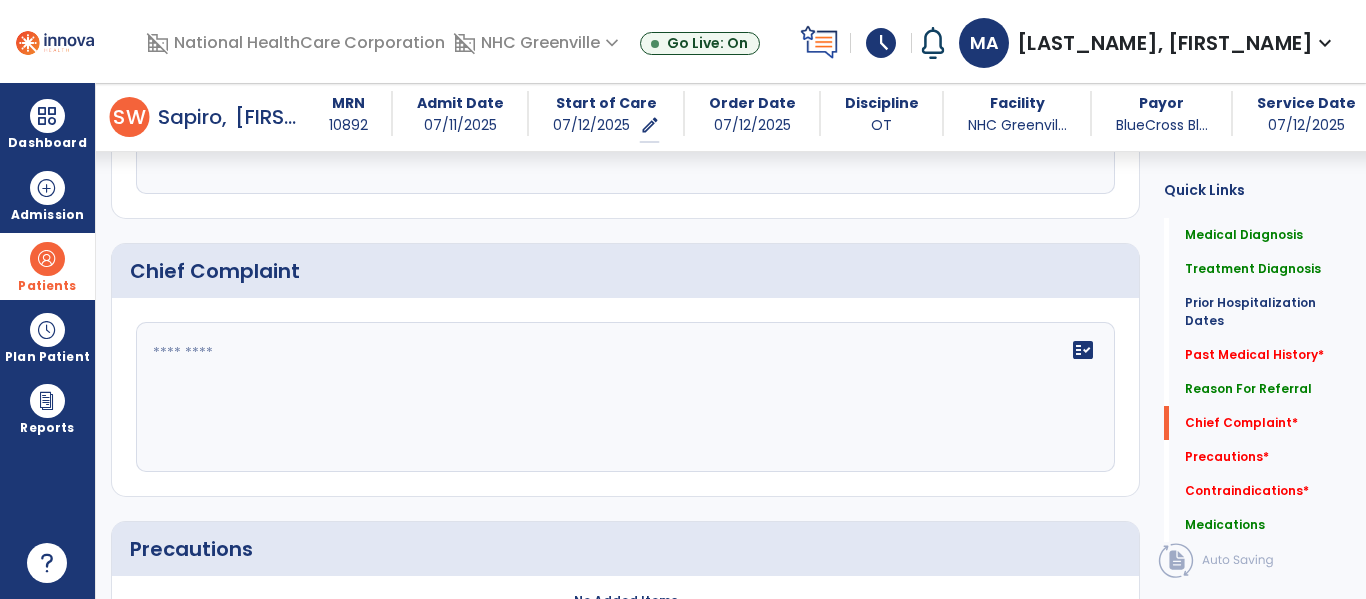 click on "fact_check" 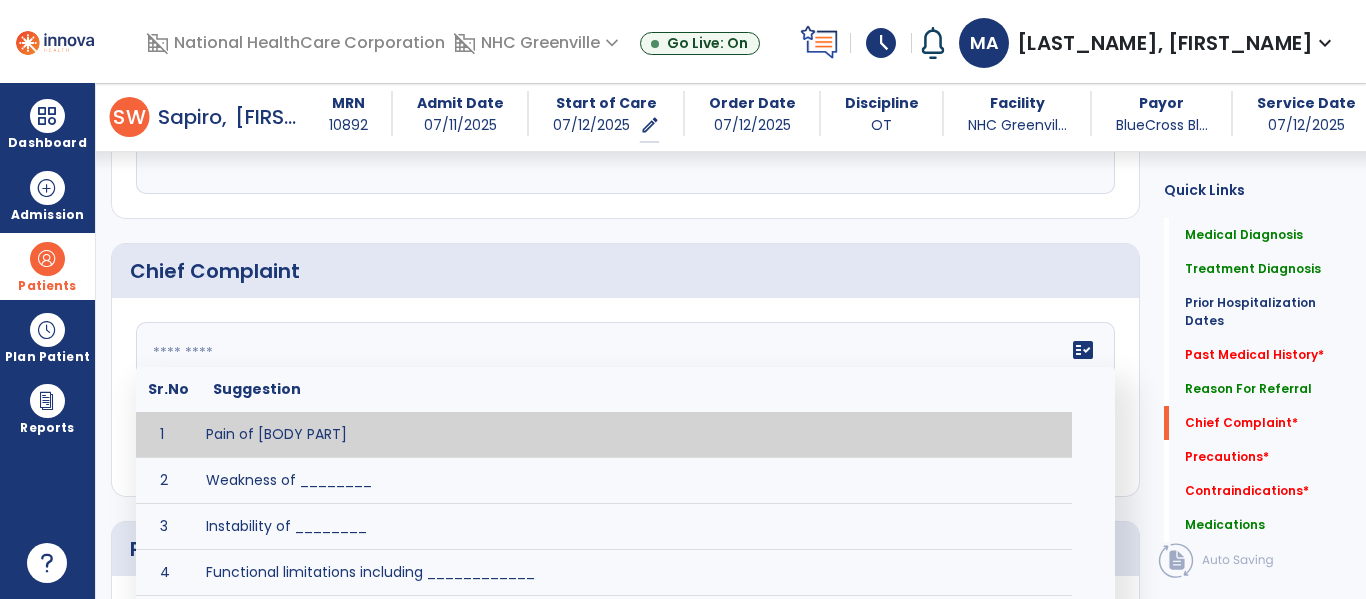 scroll, scrollTop: 1900, scrollLeft: 0, axis: vertical 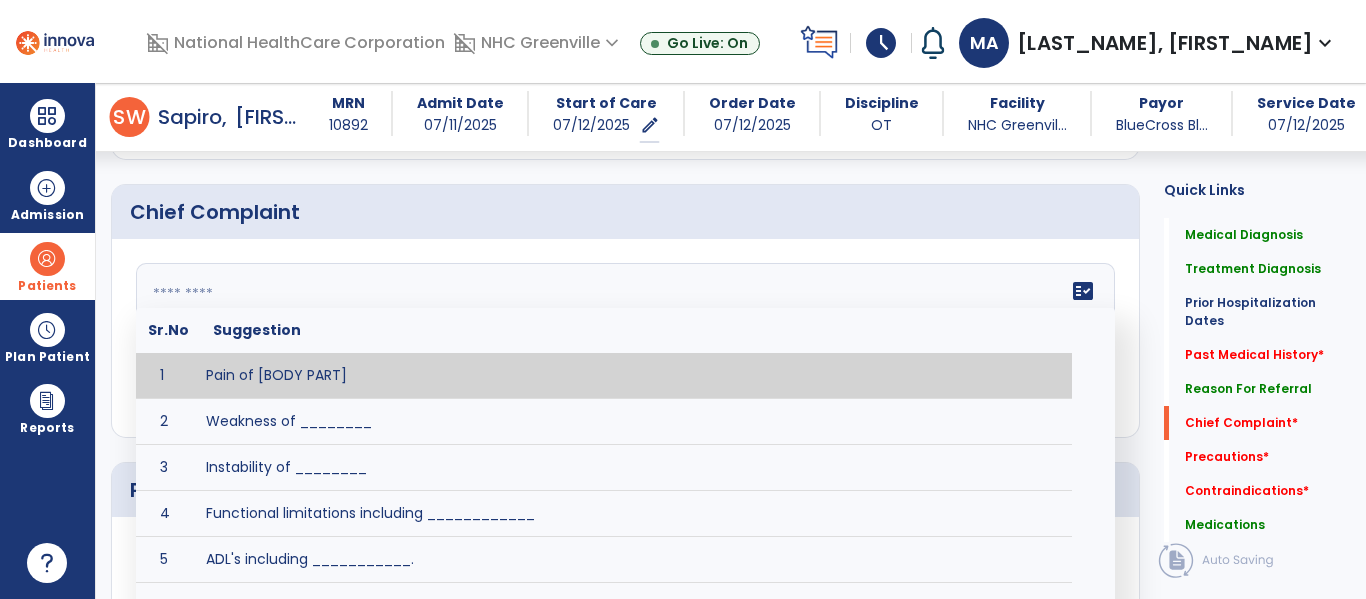 click 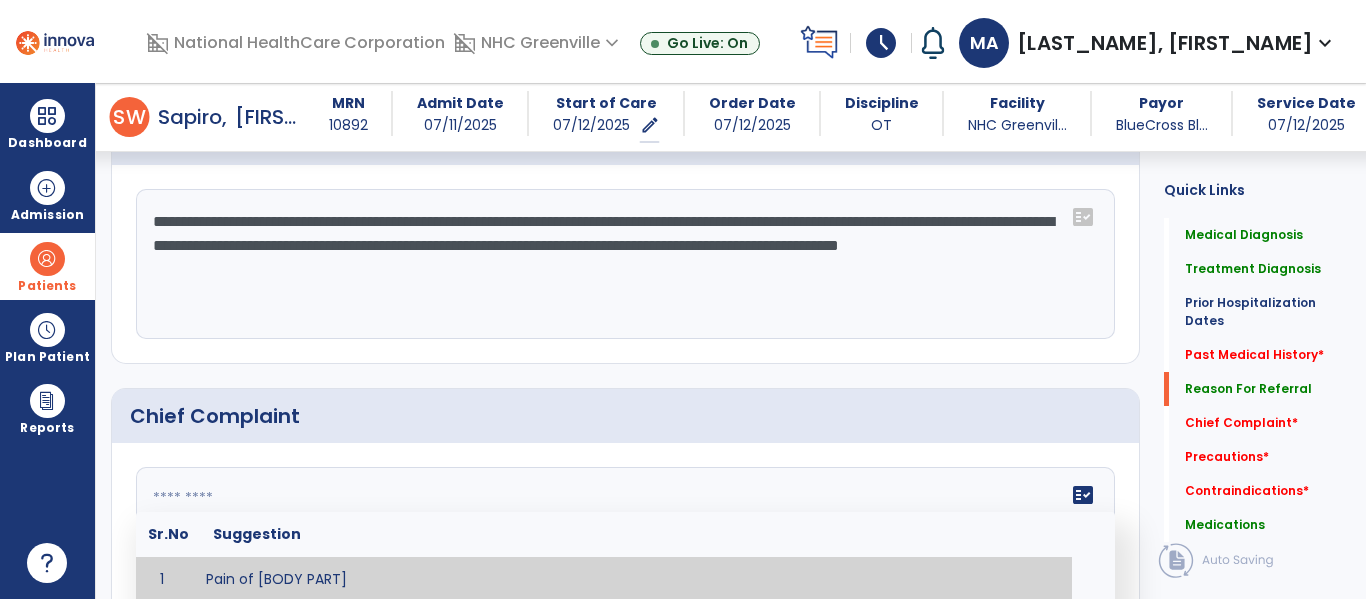 scroll, scrollTop: 1695, scrollLeft: 0, axis: vertical 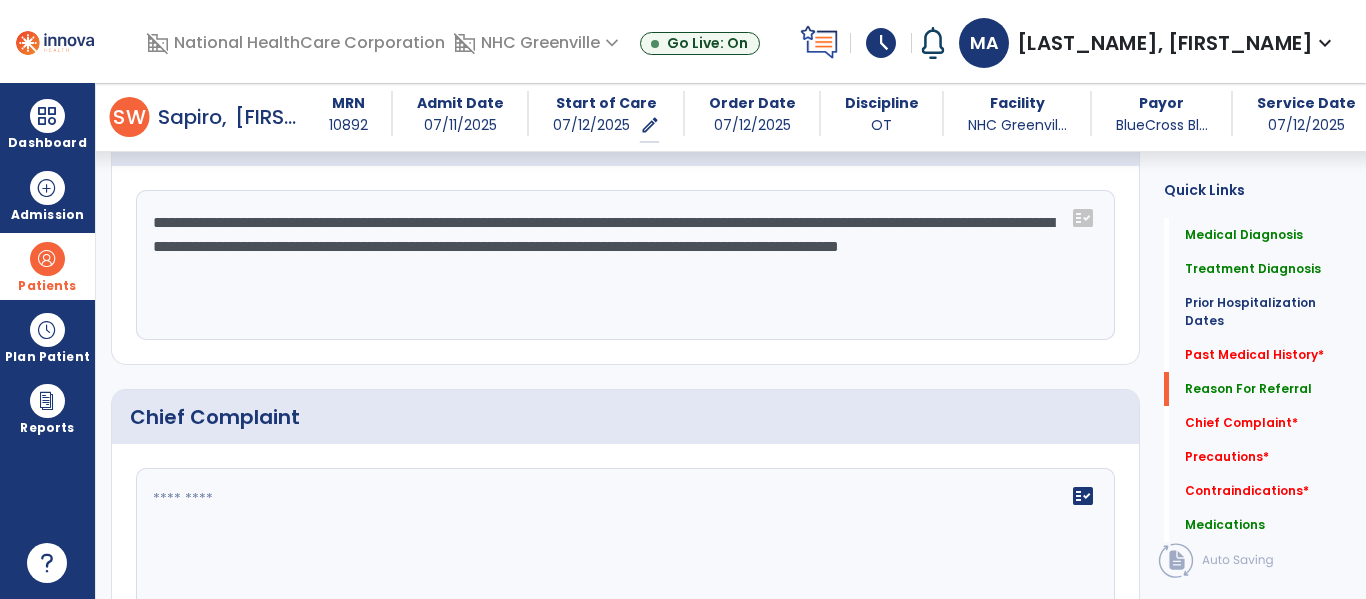 click on "**********" 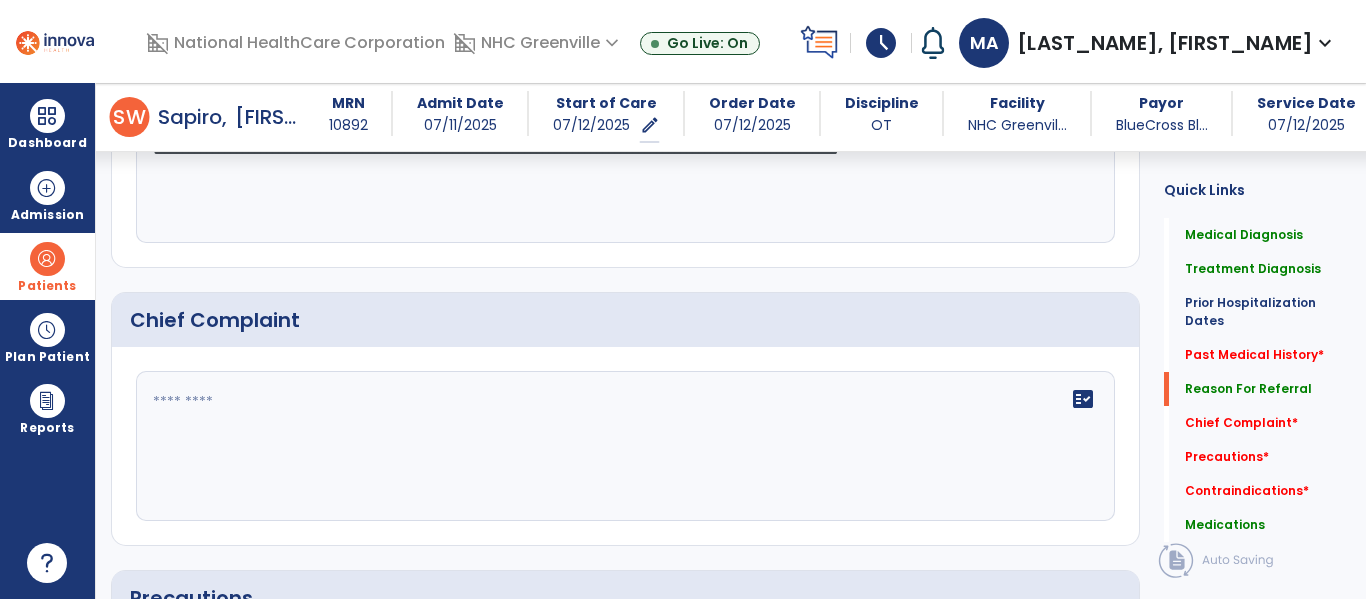 scroll, scrollTop: 1794, scrollLeft: 0, axis: vertical 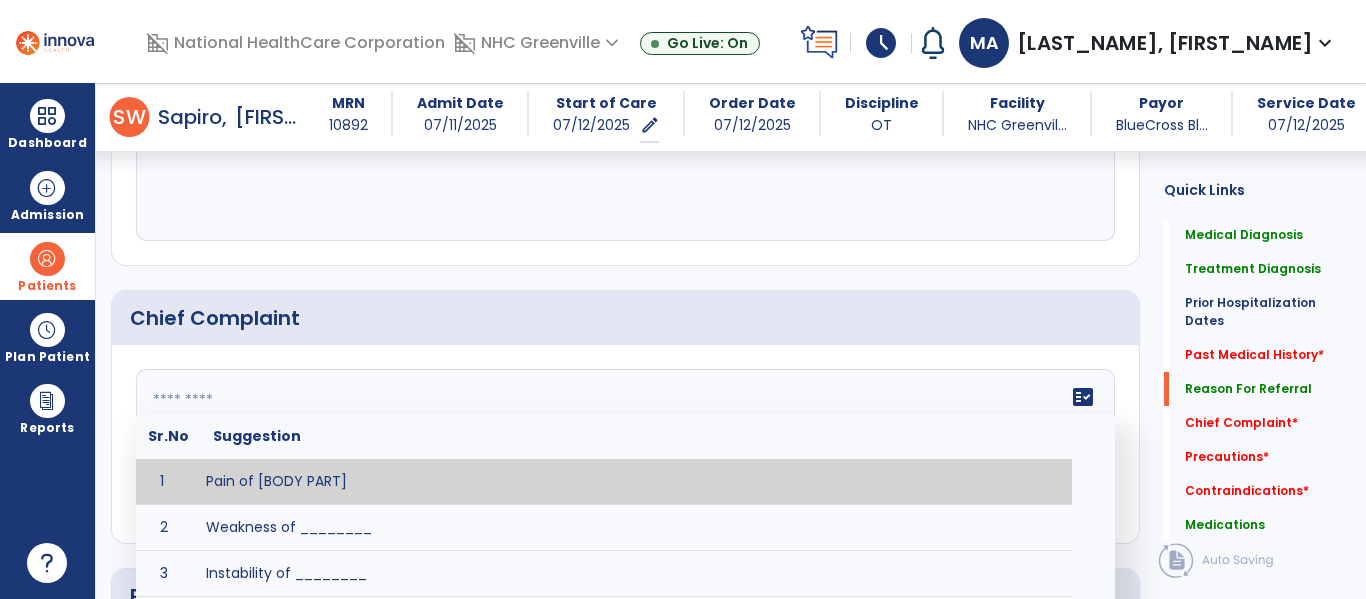 click on "fact_check  Sr.No Suggestion 1 Pain of [BODY PART] 2 Weakness of ________ 3 Instability of ________ 4 Functional limitations including ____________ 5 ADL's including ___________. 6 Inability to perform work related duties such as _________ 7 Inability to perform house hold duties such as __________. 8 Loss of balance. 9 Problems with gait including _________." 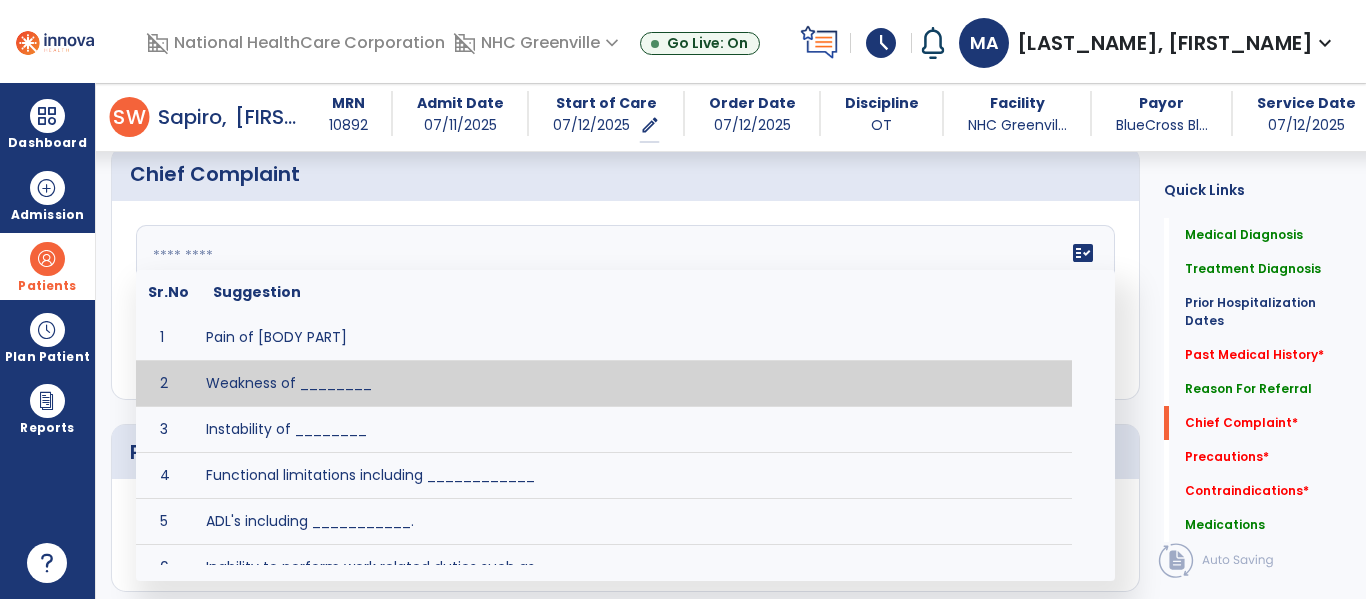scroll, scrollTop: 1939, scrollLeft: 0, axis: vertical 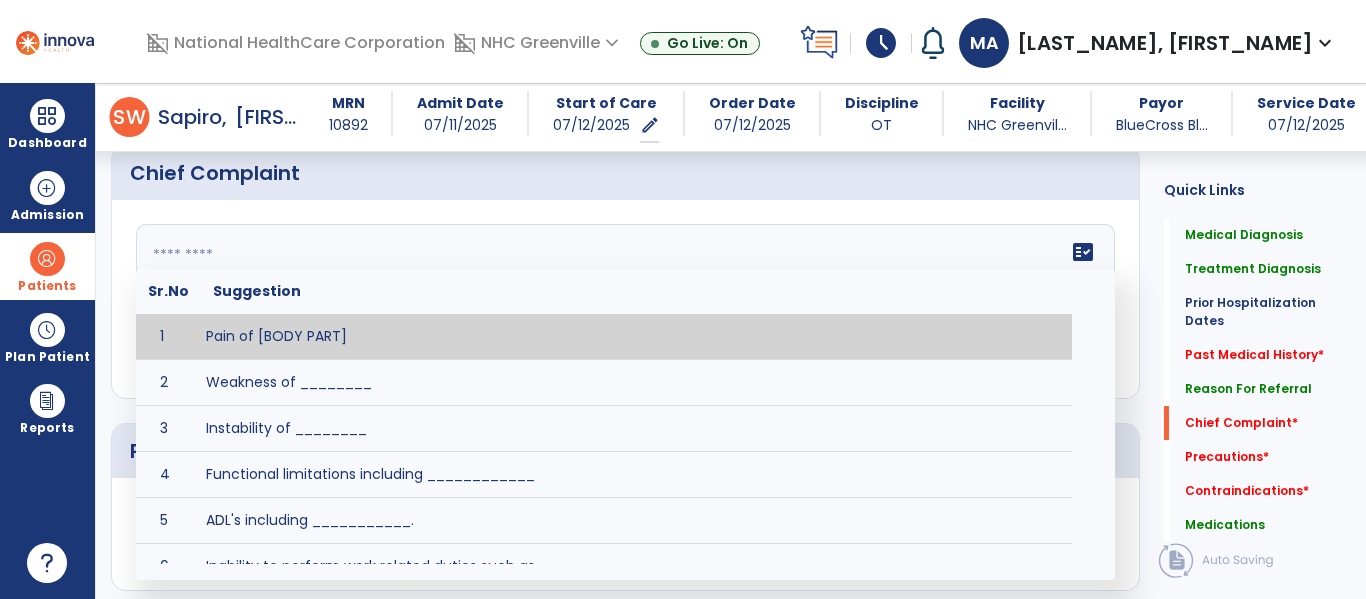 click 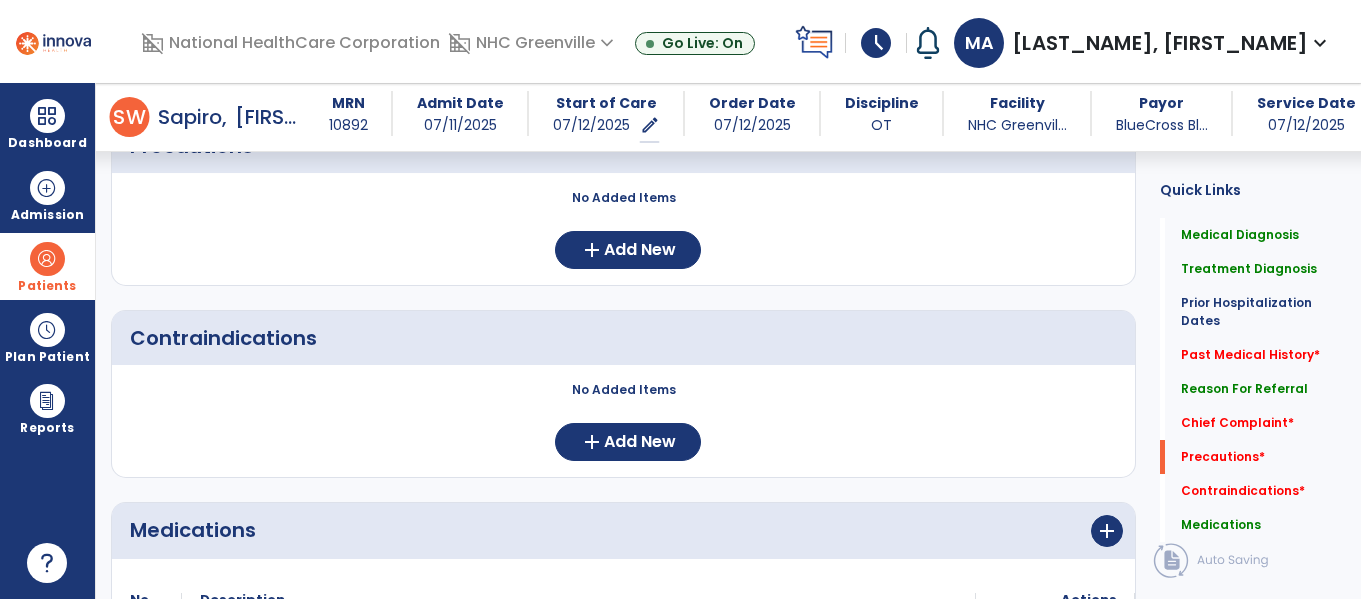 click on "domain_disabled   National HealthCare Corporation   domain_disabled   NHC Greenville   expand_more   NHC Greenville  Go Live: On schedule My Time:   Saturday, Jul 12    **** arrow_right  Start   Open your timecard  arrow_right Notifications  No Notifications yet   MA   Astorini, Marissa   expand_more   home   Home   person   Profile   help   Help   logout   Log out  Dashboard  dashboard  Therapist Dashboard Admission Patients  format_list_bulleted  Patient List  space_dashboard  Patient Board  insert_chart  PDPM Board Plan Patient  event_note  Planner  content_paste_go  Scheduler  content_paste_go  Whiteboard Reports  export_notes  Billing Exports  note_alt  EOM Report  event_note  Minutes By Payor  inbox_customize  Service Log  playlist_add_check  Triple Check Report  arrow_back   Evaluation Document   arrow_back      S  W  Sapiro,   Wesley  MRN 10892 Admit Date 07/11/2025 Start of Care 07/12/2025   edit  ********* Order Date 07/12/2025 Discipline OT Facility NHC Greenvil... Payor BlueCross Bl..." at bounding box center (680, 299) 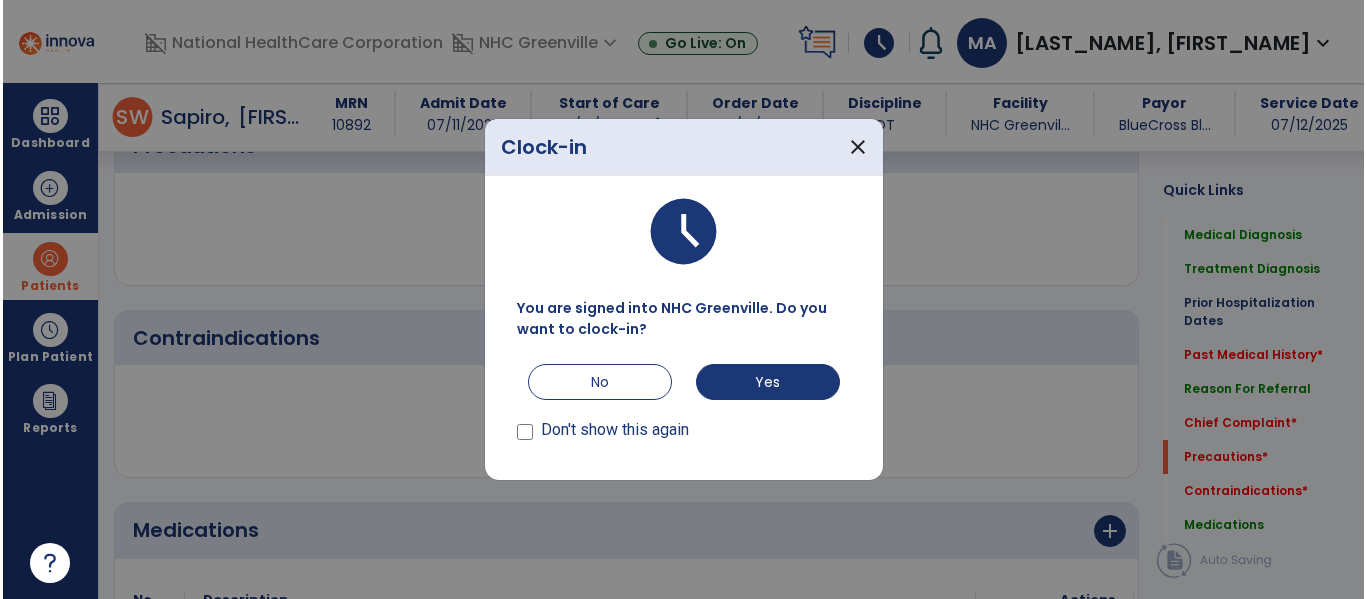 scroll, scrollTop: 2244, scrollLeft: 0, axis: vertical 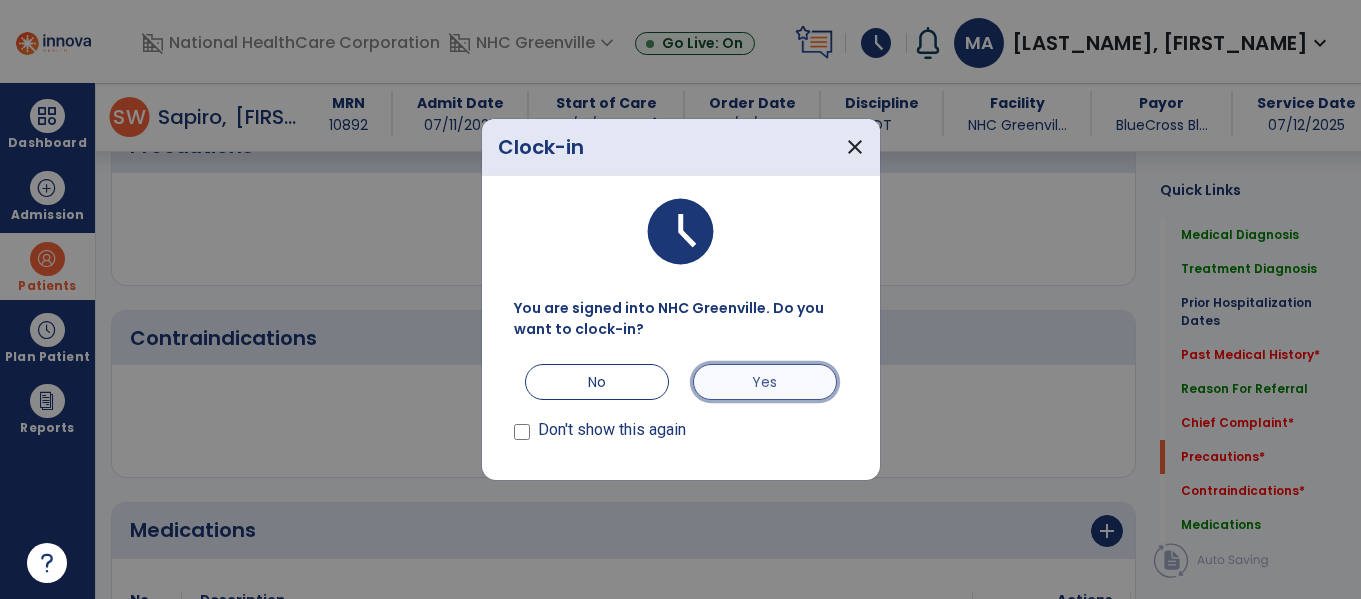 click on "Yes" at bounding box center (765, 382) 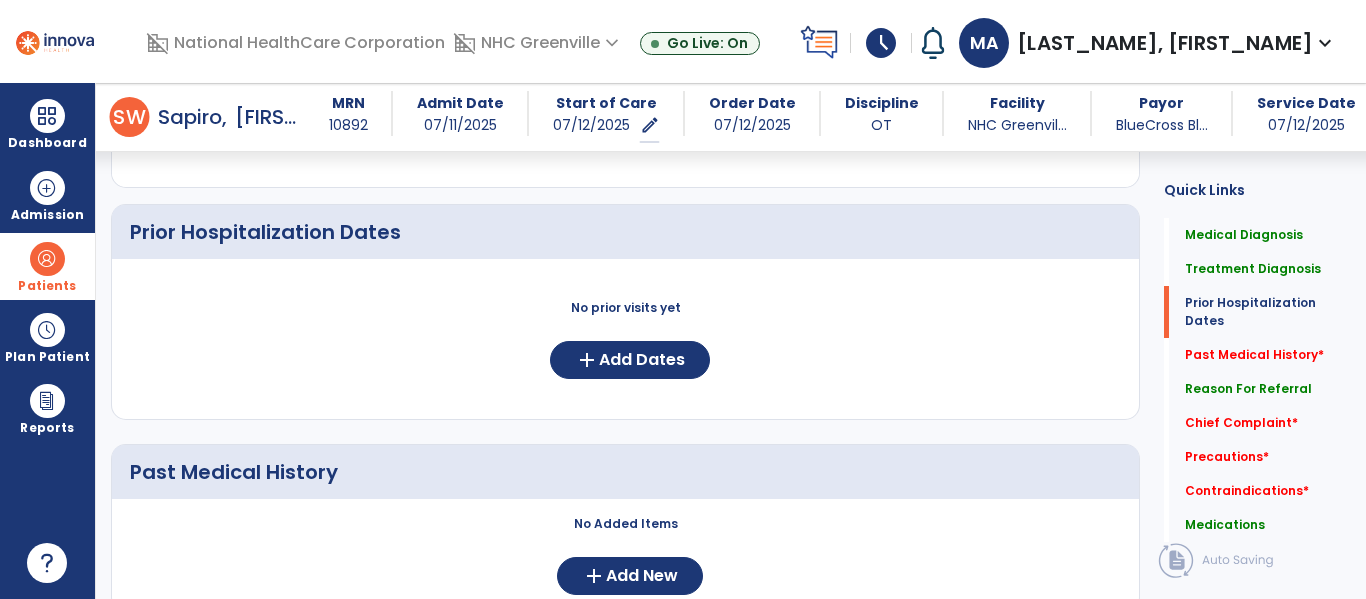 click on "No prior visits yet  add  Add Dates" 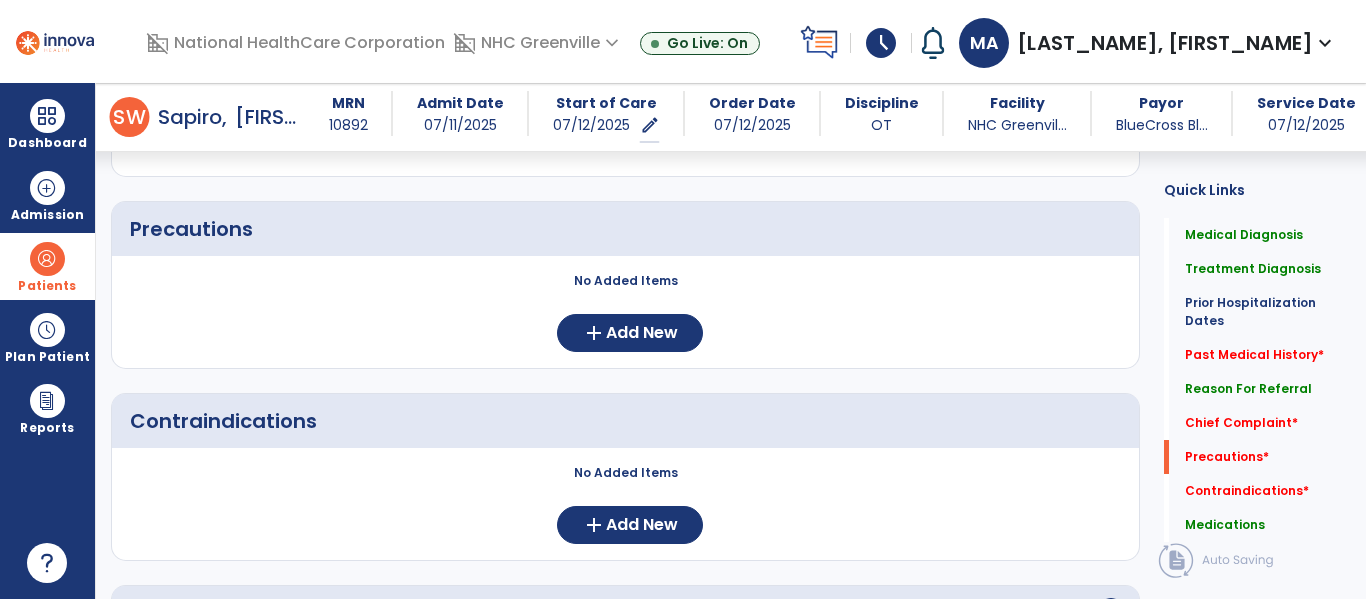 scroll, scrollTop: 2162, scrollLeft: 0, axis: vertical 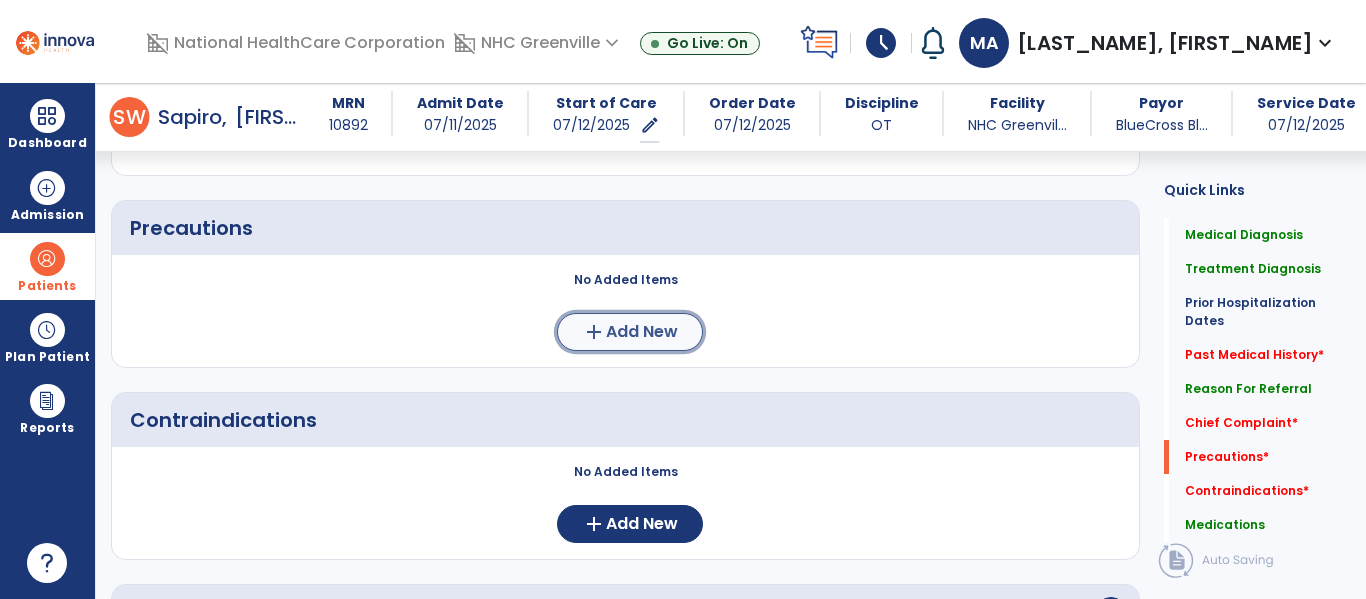 click on "add  Add New" 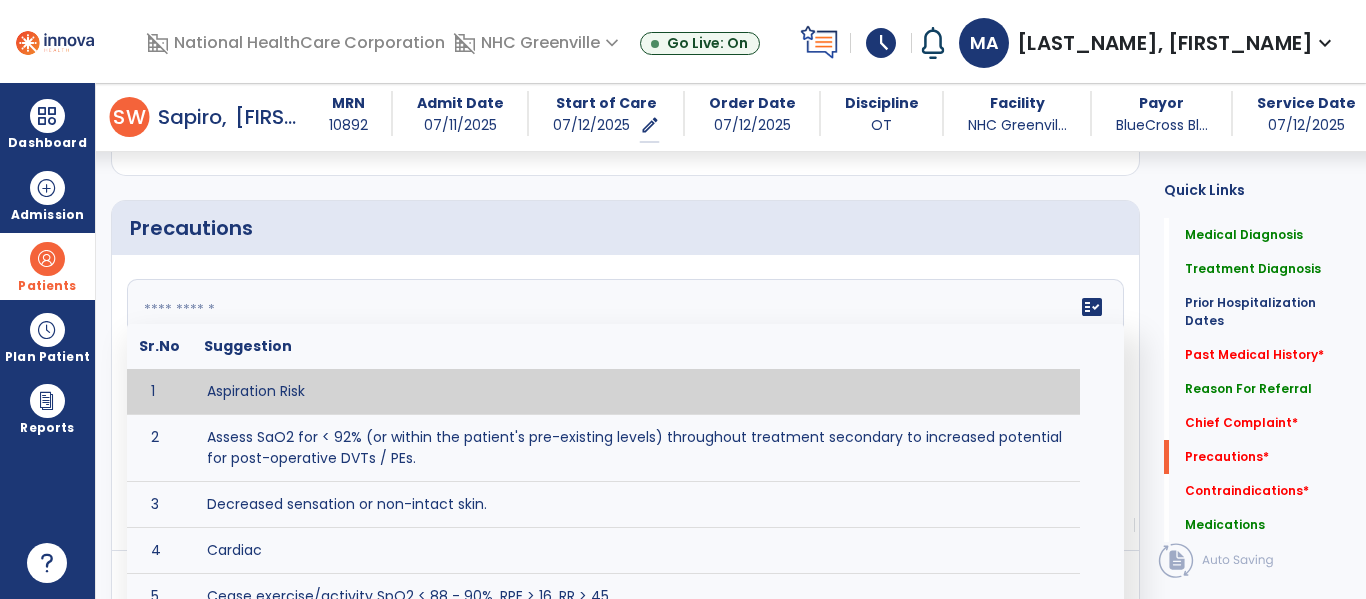click 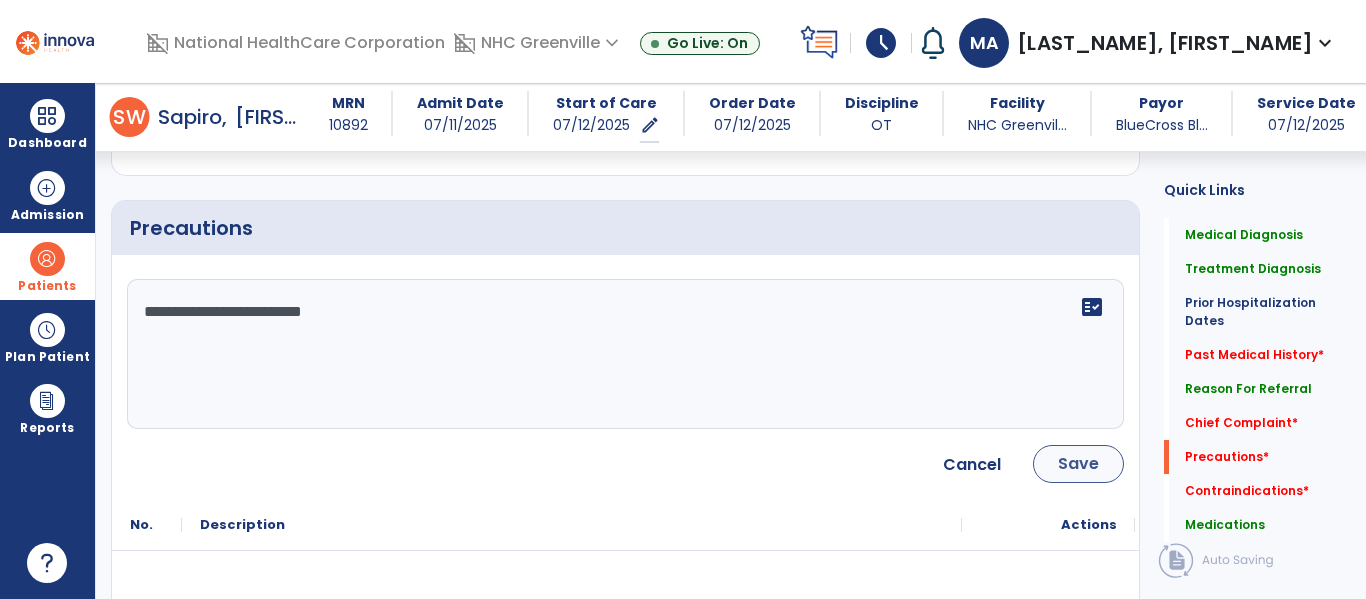 type on "**********" 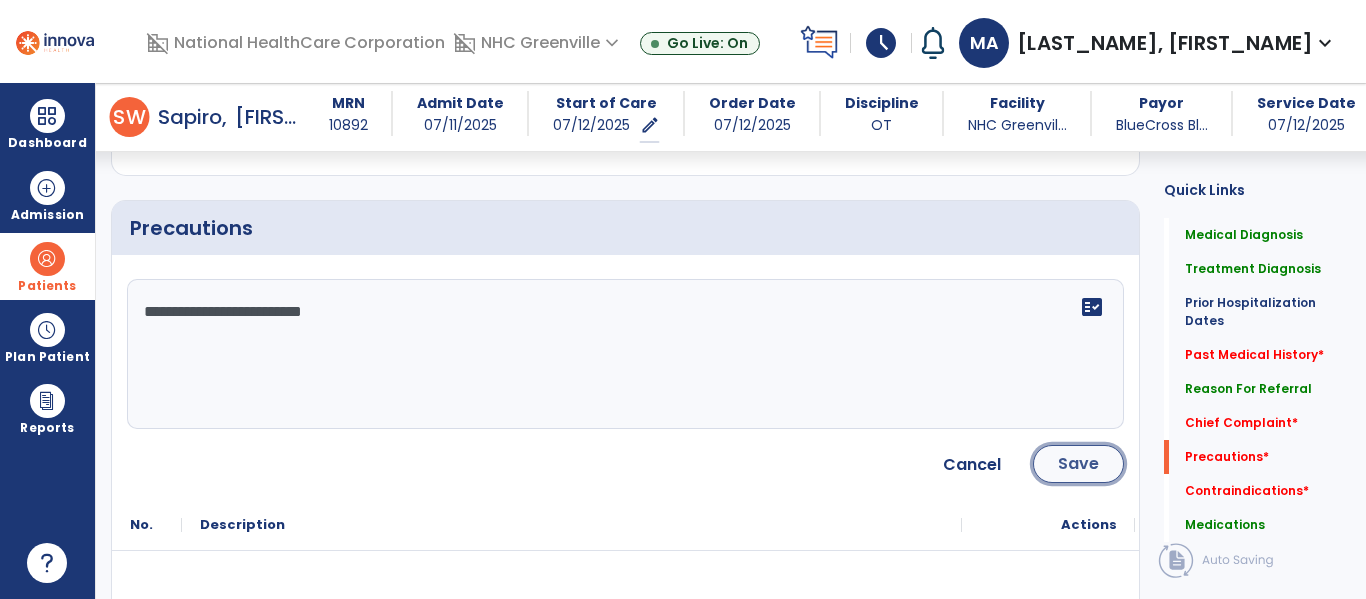 click on "Save" 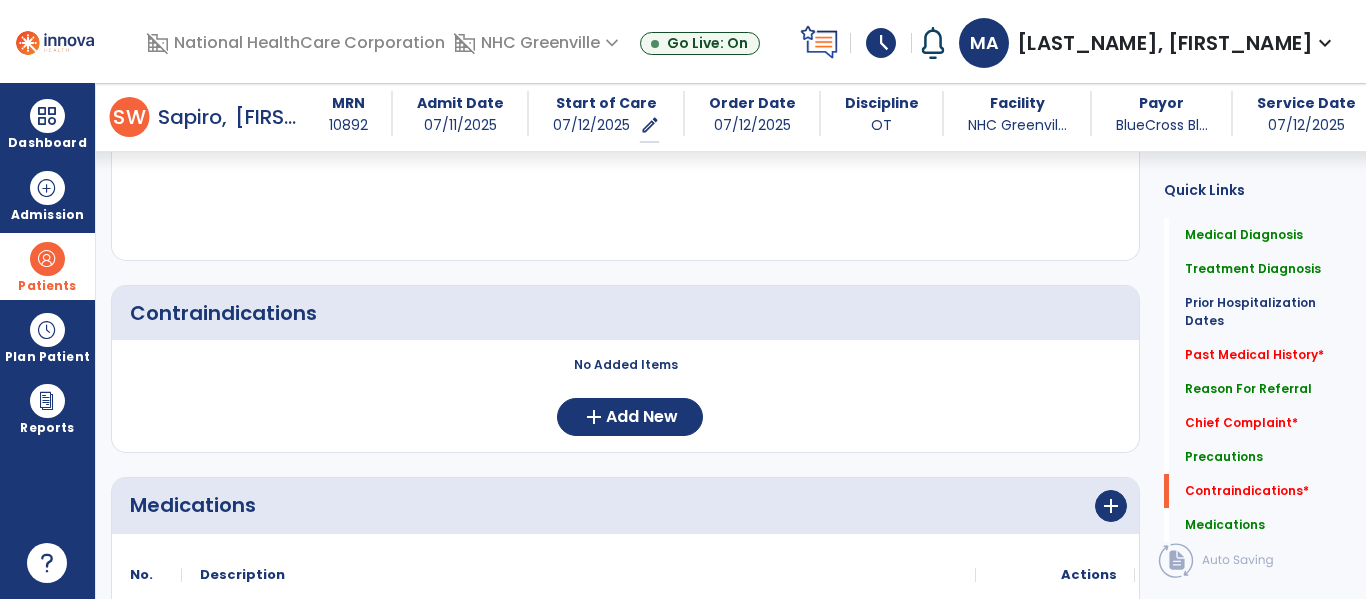 scroll, scrollTop: 2374, scrollLeft: 0, axis: vertical 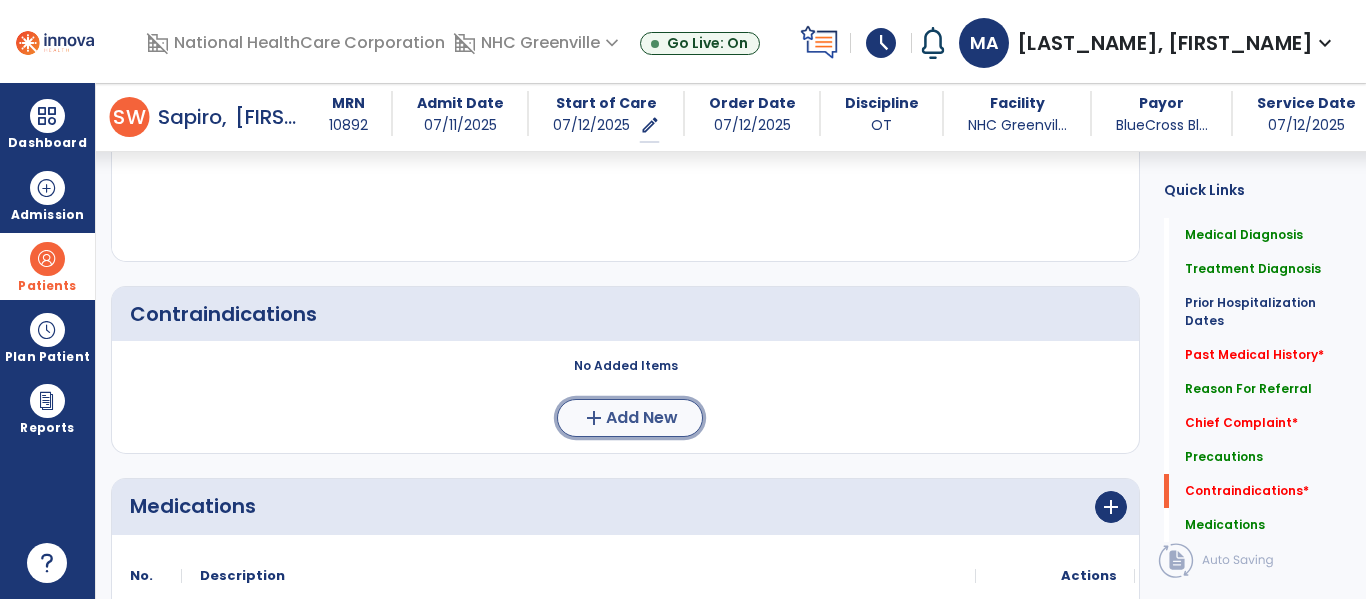 click on "add" 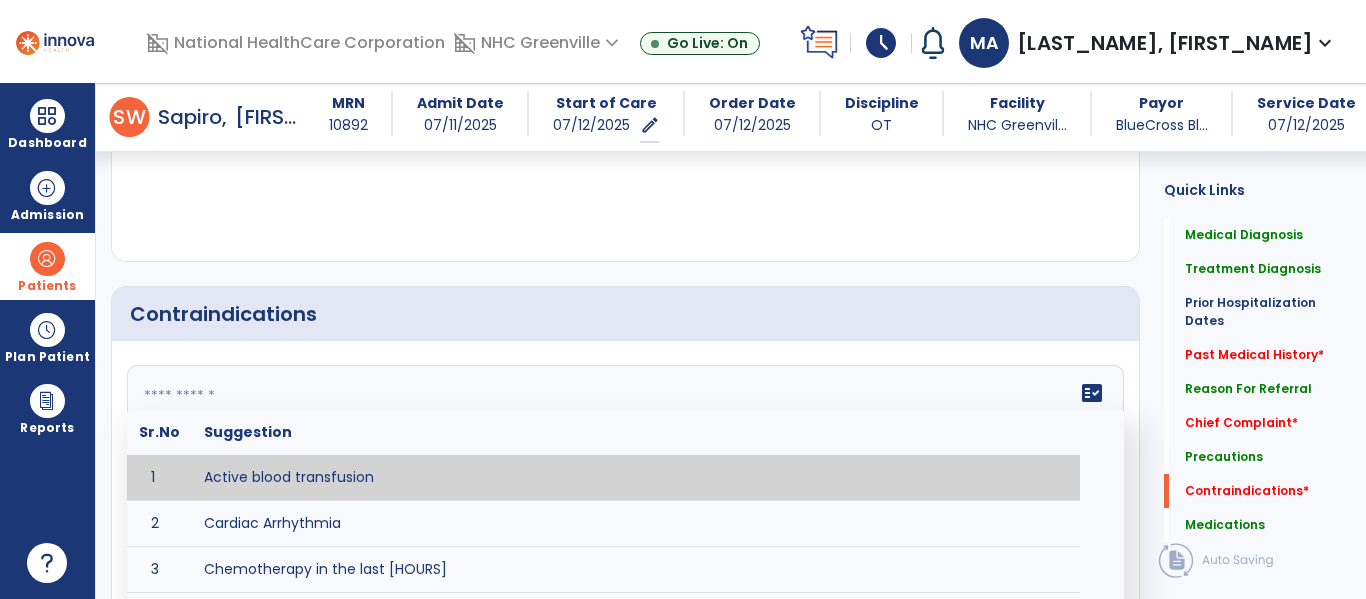 click on "fact_check  Sr.No Suggestion 1 Active blood transfusion 2 Cardiac Arrhythmia 3 Chemotherapy in the last [HOURS] 4 Complaint of chest pain 5 DVT 6 Hypertension [VALUES] 7 Inflammation or infection in the heart. 8 Oxygen saturation lower than [VALUE] 9 Pacemaker 10 Pulmonary infarction 11 Recent changes in EKG 12 Severe aortic stenosis 13 Severe dehydration 14 Severe diaphoresis 15 Severe orthostatic hypotension 16 Severe shortness of breath/dyspnea 17 Significantly elevated potassium levels 18 Significantly low potassium levels 19 Suspected or known dissecting aneurysm 20 Systemic infection 21 Uncontrolled diabetes with blood sugar levels greater than [VALUE] or less than [Value]  22 Unstable angina 23 Untreated blood clots" 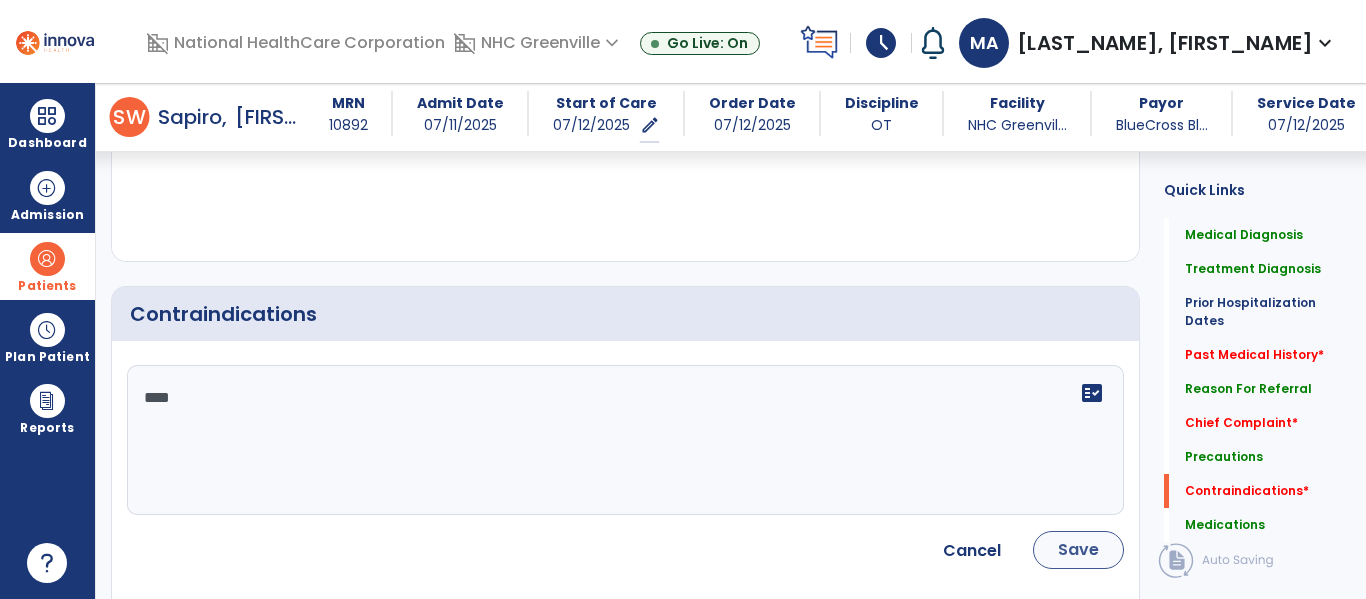 type on "****" 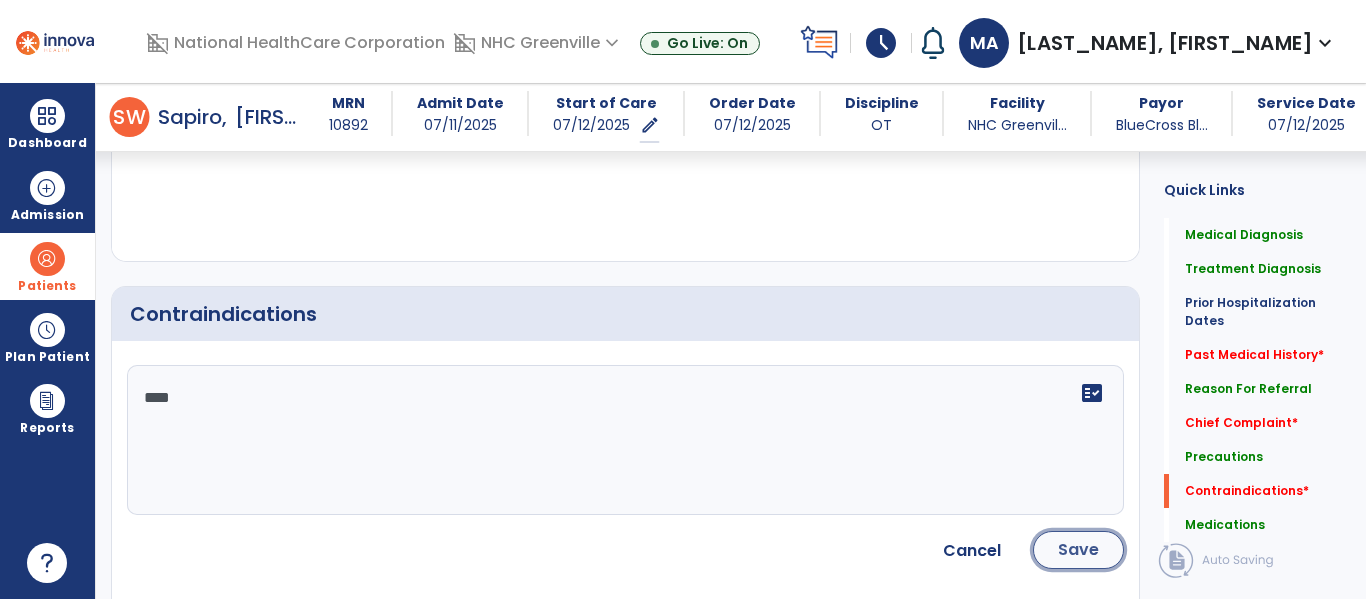 click on "Save" 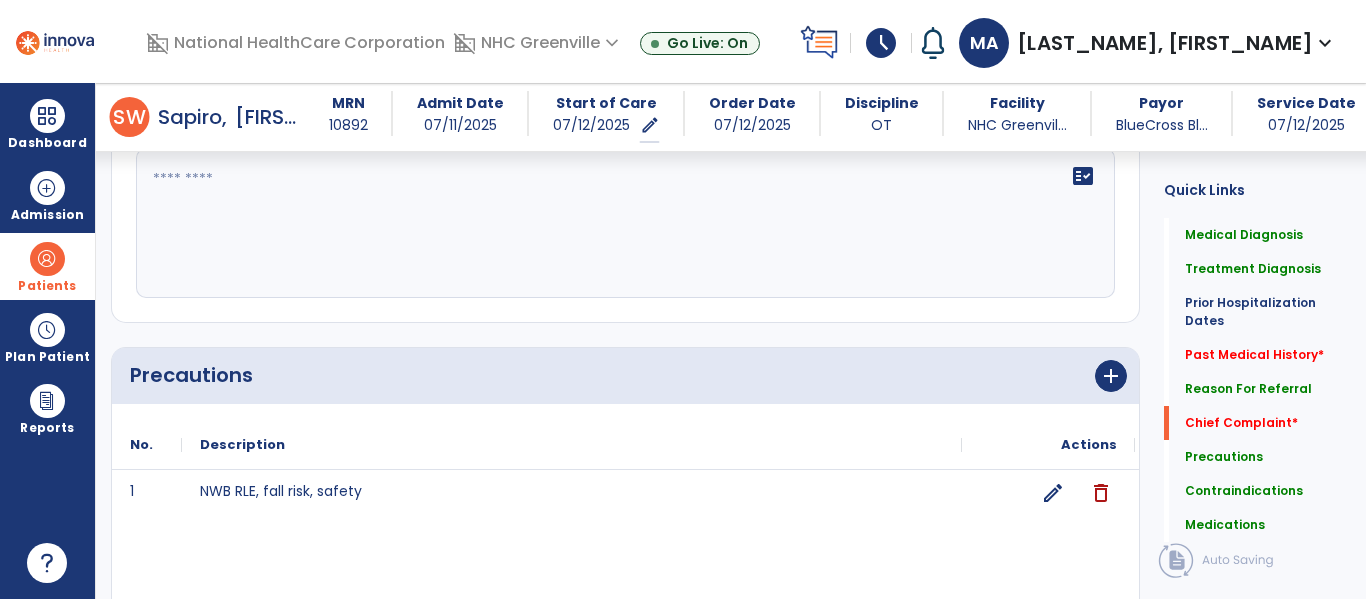 scroll, scrollTop: 2000, scrollLeft: 0, axis: vertical 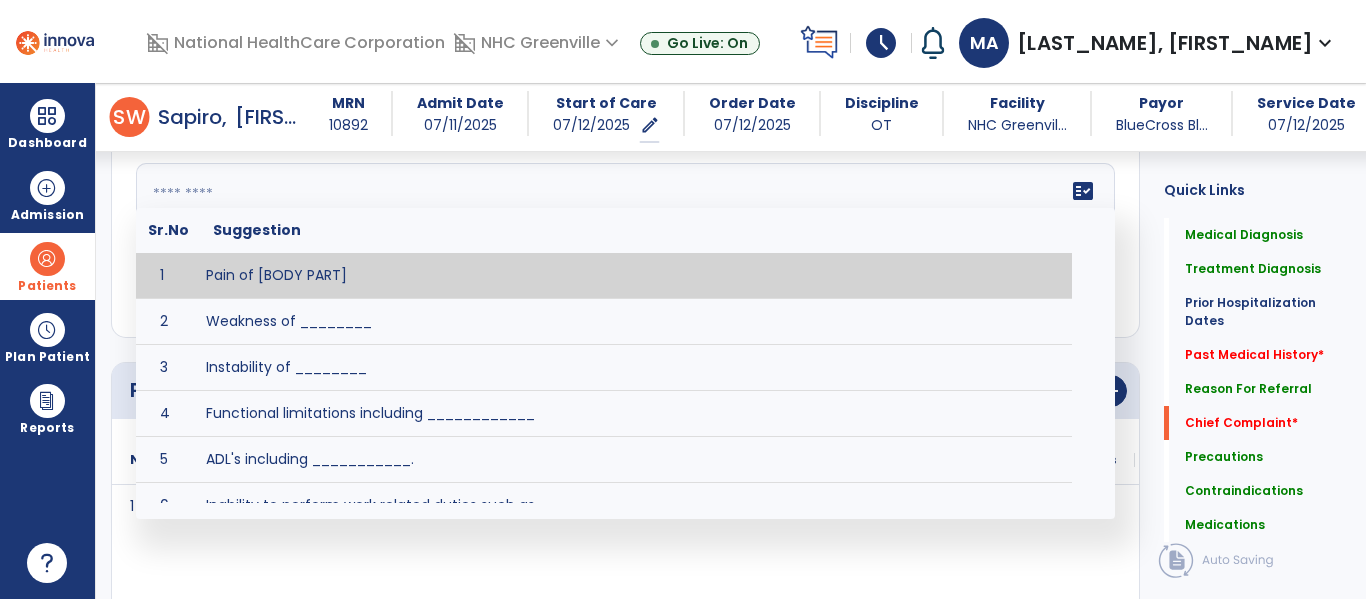 click on "fact_check  Sr.No Suggestion 1 Pain of [BODY PART] 2 Weakness of ________ 3 Instability of ________ 4 Functional limitations including ____________ 5 ADL's including ___________. 6 Inability to perform work related duties such as _________ 7 Inability to perform house hold duties such as __________. 8 Loss of balance. 9 Problems with gait including _________." 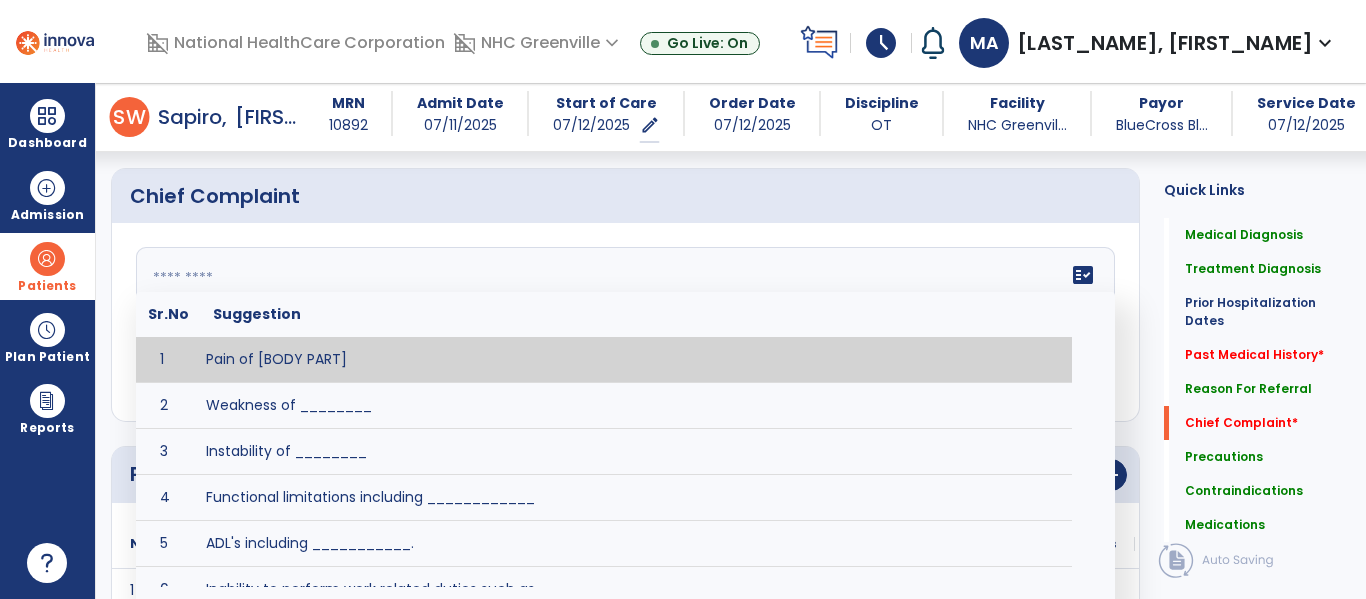 scroll, scrollTop: 1915, scrollLeft: 0, axis: vertical 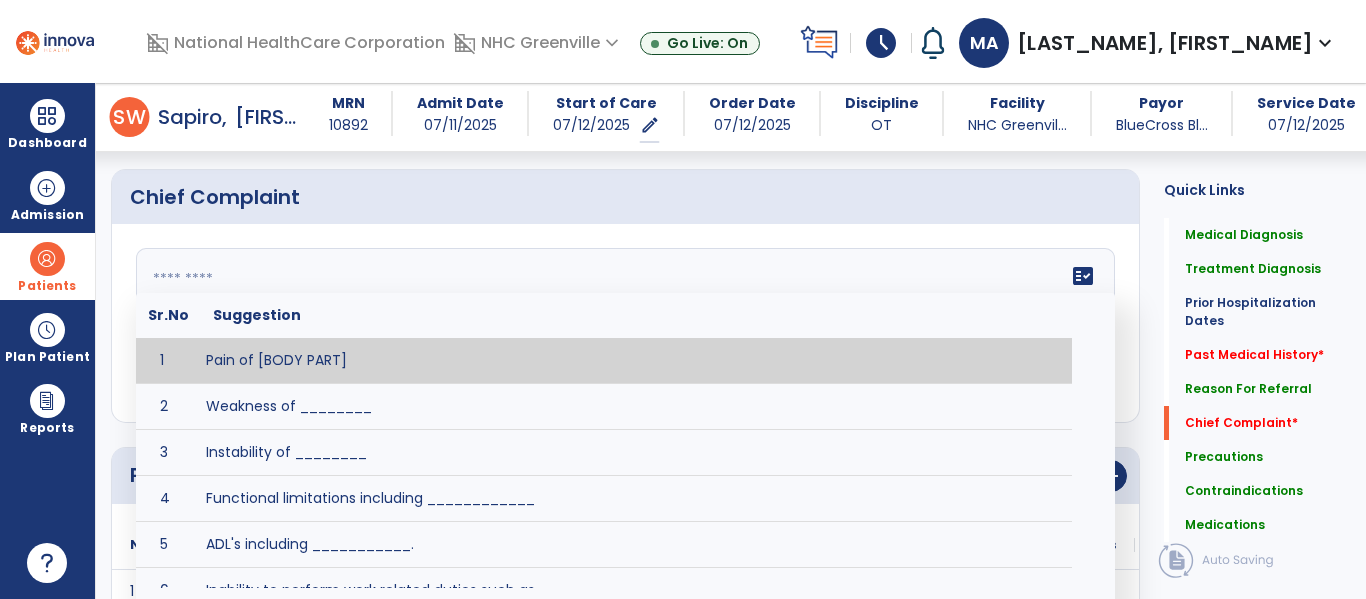 type on "*" 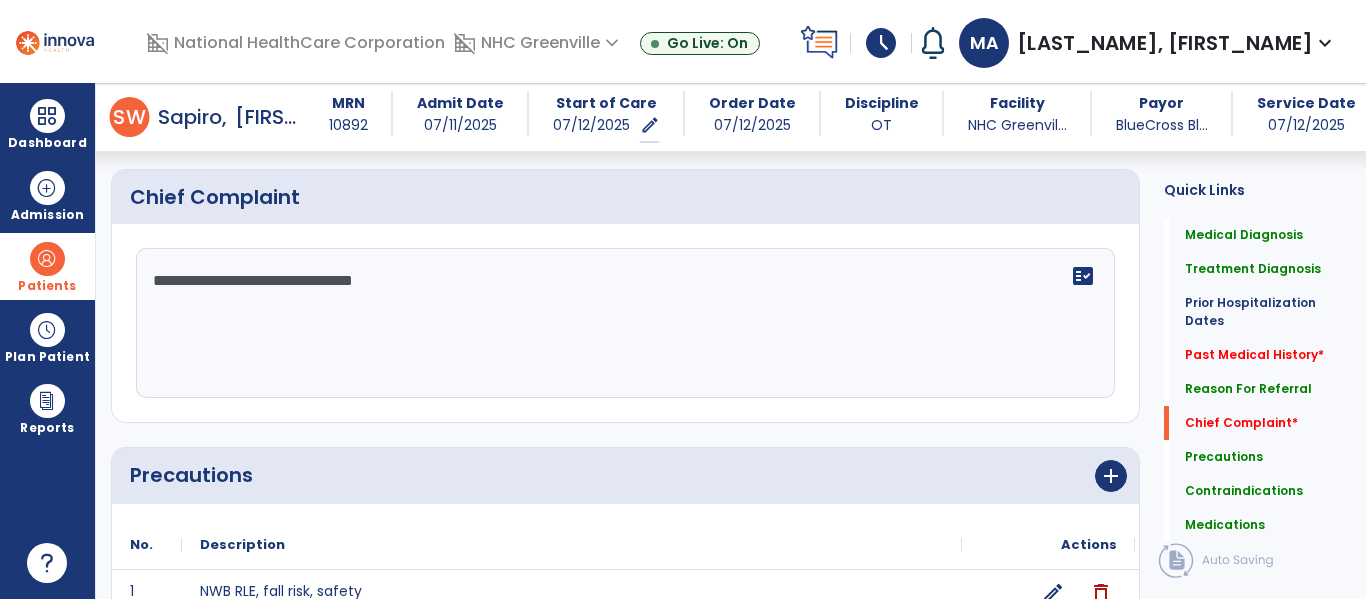 type on "**********" 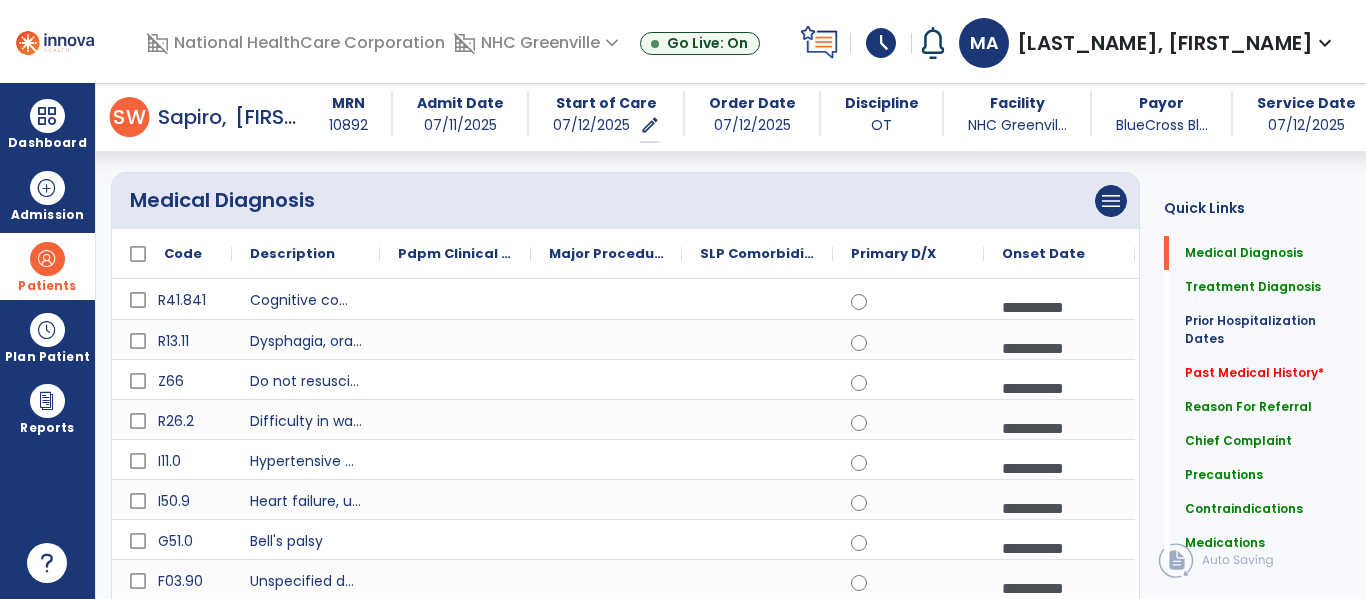 scroll, scrollTop: 0, scrollLeft: 0, axis: both 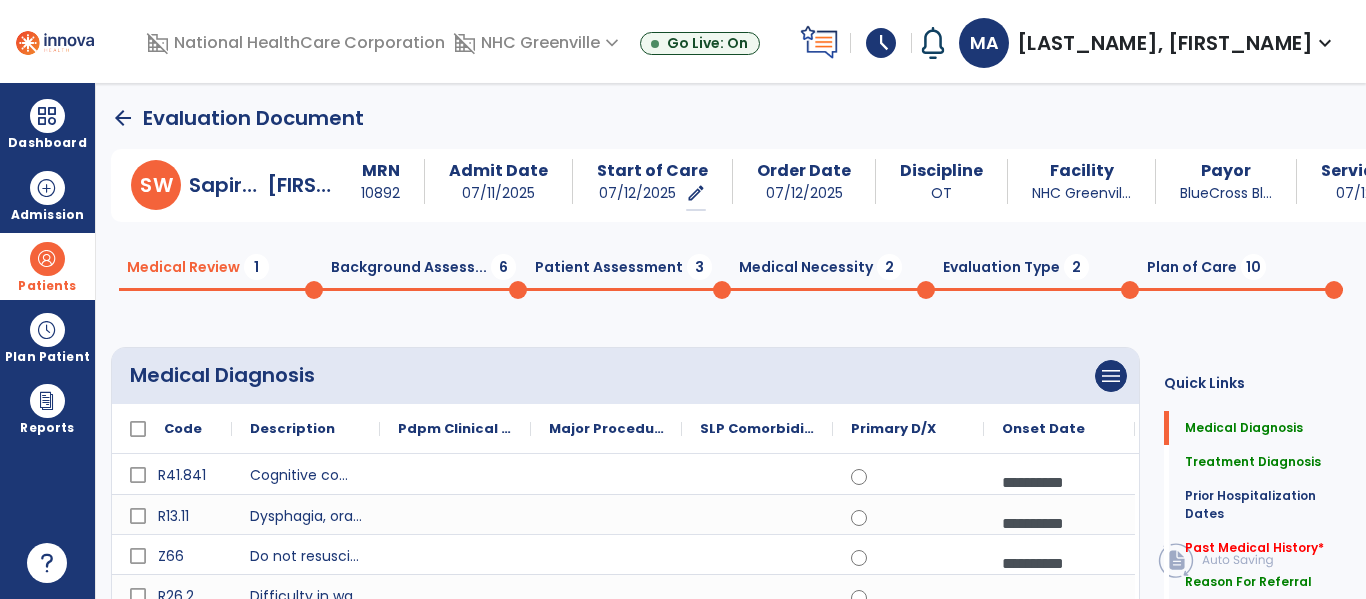 click on "Background Assess...  6" 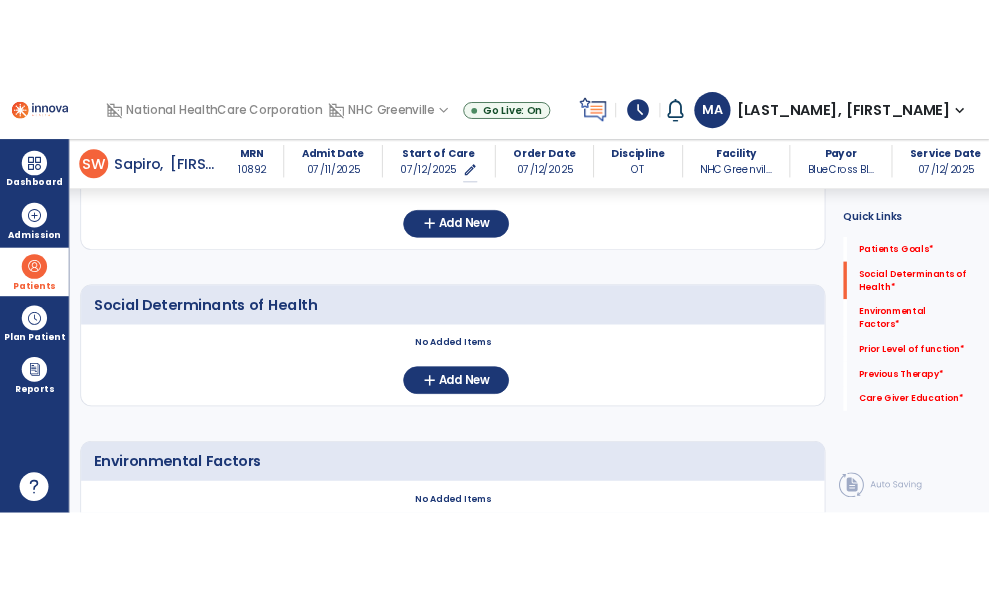 scroll, scrollTop: 690, scrollLeft: 0, axis: vertical 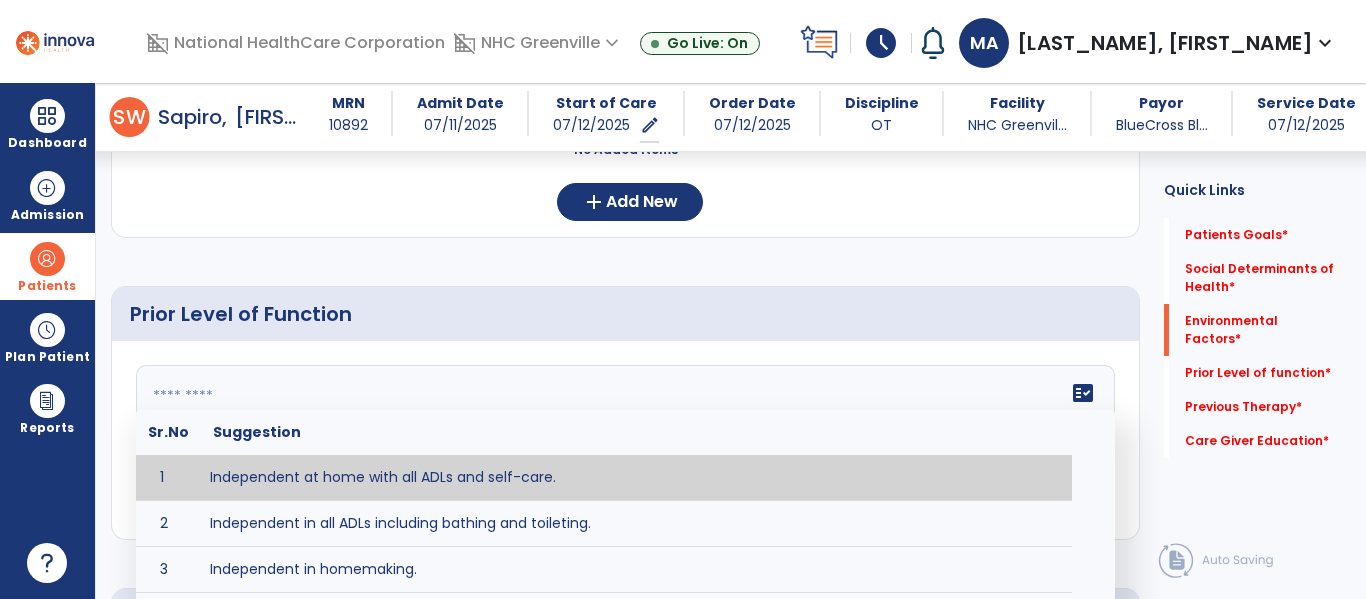 drag, startPoint x: 435, startPoint y: 396, endPoint x: 360, endPoint y: 392, distance: 75.10659 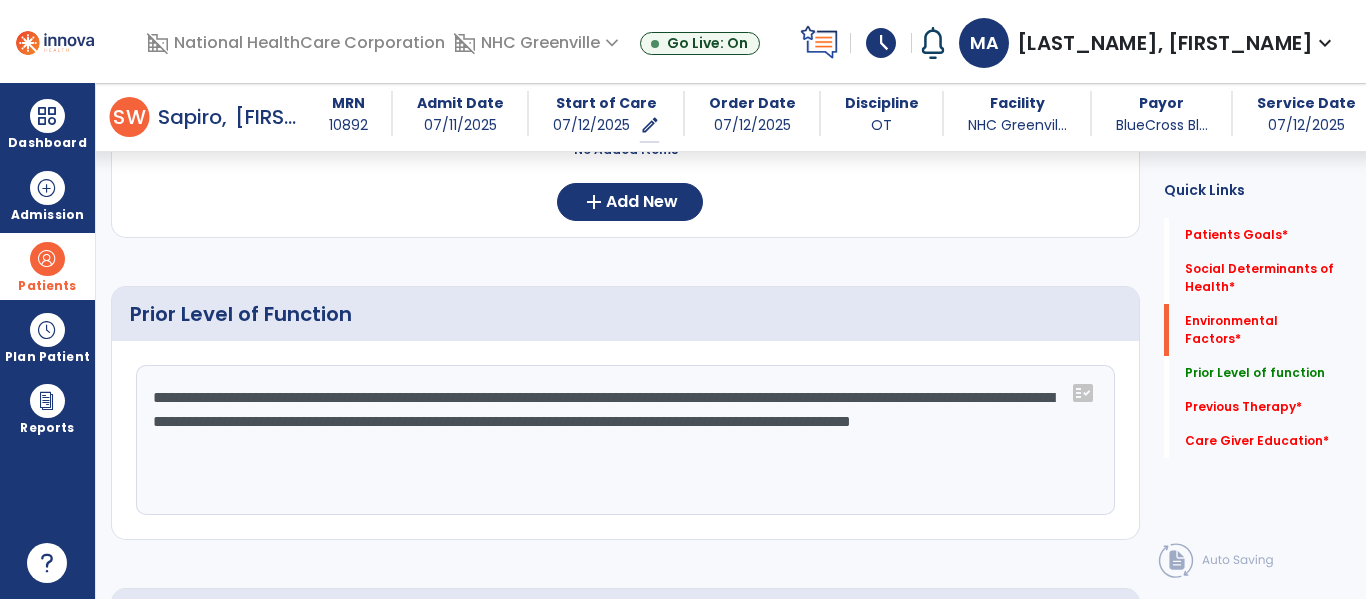 click on "**********" 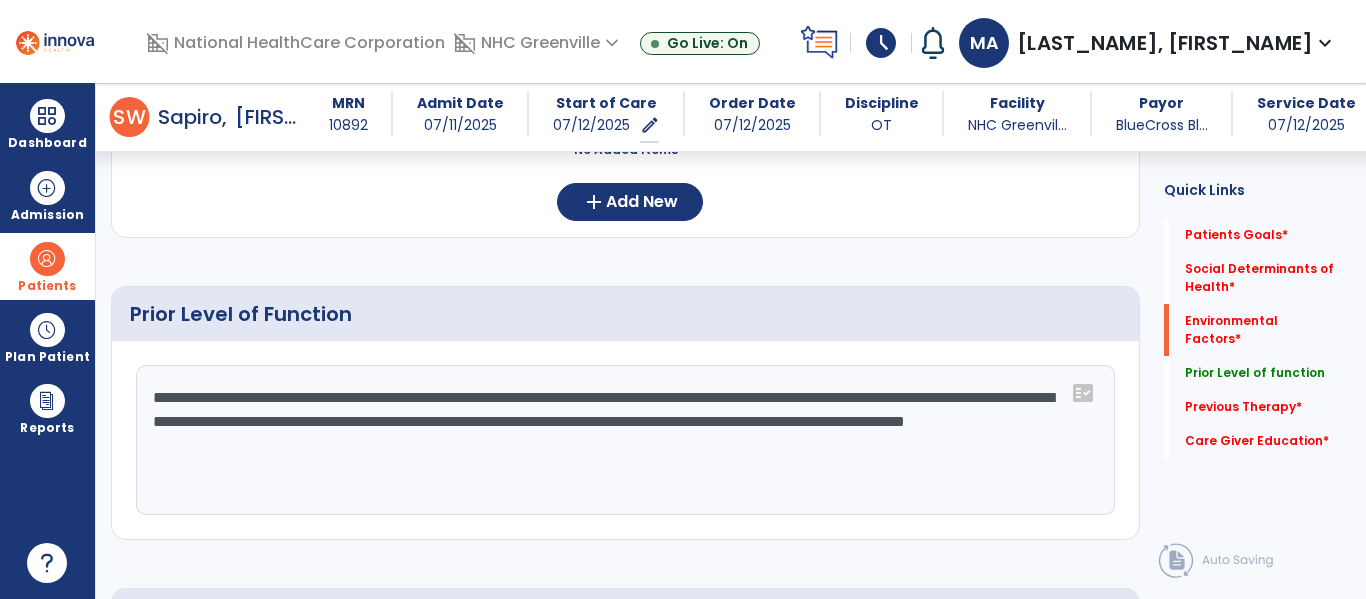 click on "**********" 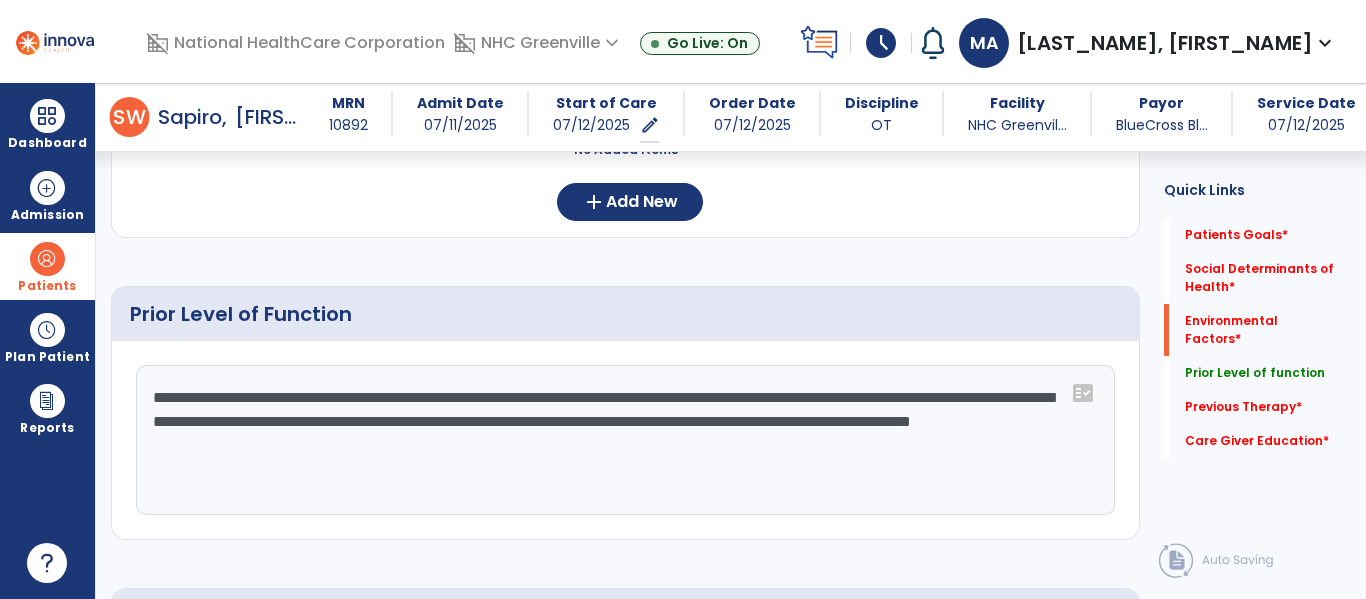 type on "**********" 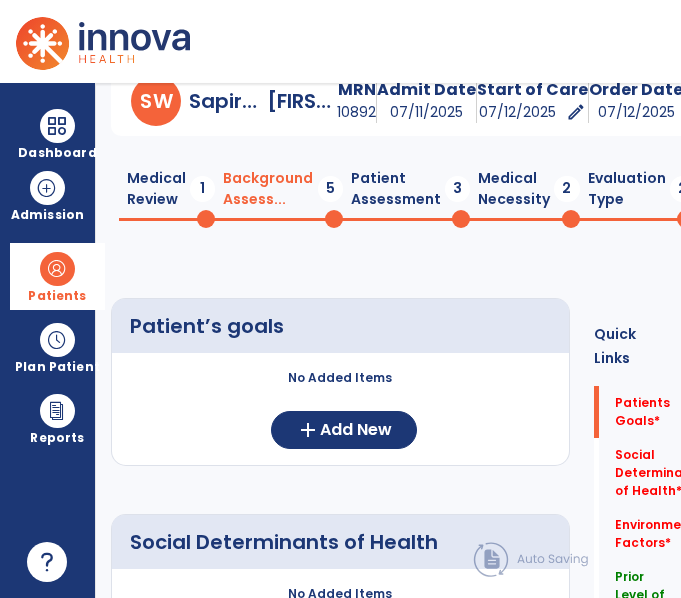 scroll, scrollTop: 0, scrollLeft: 0, axis: both 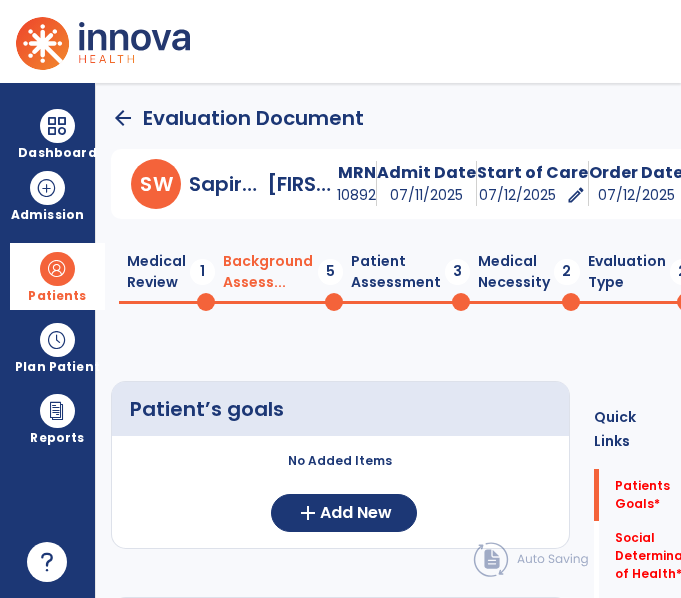 click on "Medical Review  1" 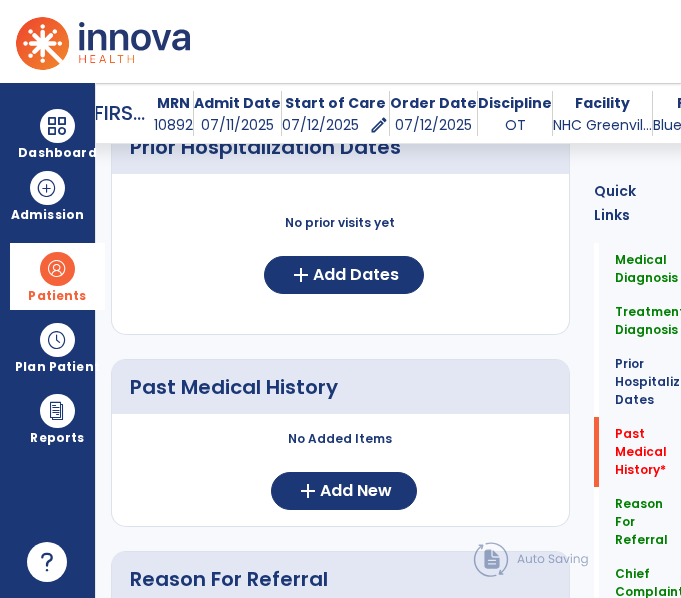 scroll, scrollTop: 1572, scrollLeft: 0, axis: vertical 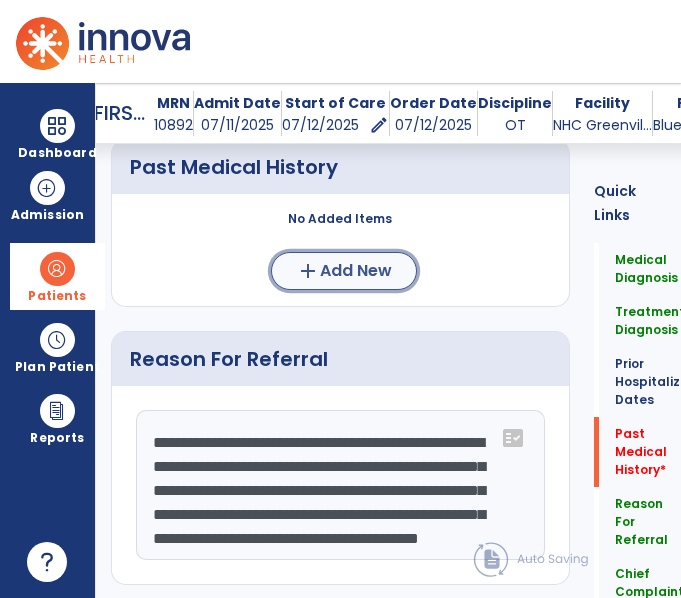 click on "Add New" 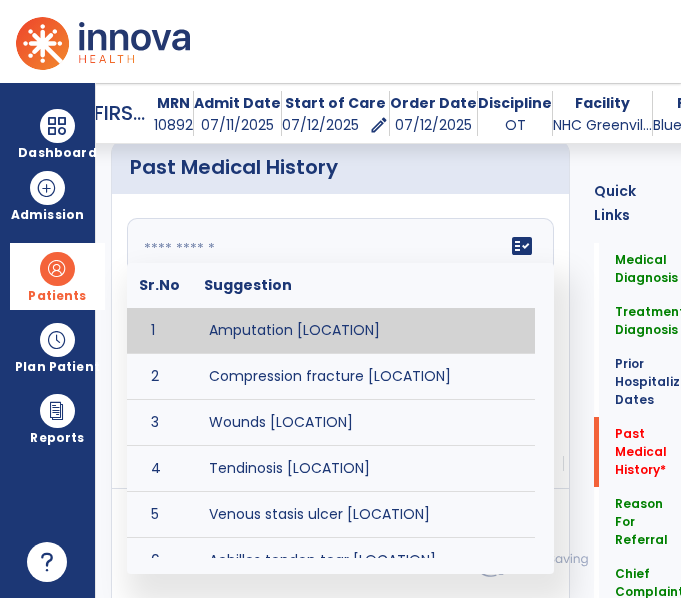 click on "fact_check  Sr.No Suggestion 1 Amputation [LOCATION] 2 Compression fracture [LOCATION] 3 Wounds [LOCATION] 4 Tendinosis [LOCATION] 5 Venous stasis ulcer [LOCATION] 6 Achilles tendon tear [LOCATION] 7 ACL tear surgically repaired [LOCATION] 8 Above knee amputation (AKA) [LOCATION] 9 Below knee amputation (BKE) [LOCATION] 10 Cancer (SITE/TYPE) 11 Surgery (TYPE) 12 AAA (Abdominal Aortic Aneurysm) 13 Achilles tendon tear [LOCATION] 14 Acute Renal Failure 15 AIDS (Acquired Immune Deficiency Syndrome) 16 Alzheimer's Disease 17 Anemia 18 Angina 19 Anxiety 20 ASHD (Arteriosclerotic Heart Disease) 21 Atrial Fibrillation 22 Bipolar Disorder 23 Bowel Obstruction 24 C-Diff 25 Coronary Artery Bypass Graft (CABG) 26 CAD (Coronary Artery Disease) 27 Carpal tunnel syndrome 28 Chronic bronchitis 29 Chronic renal failure 30 Colostomy 31 COPD (Chronic Obstructive Pulmonary Disease) 32 CRPS (Complex Regional Pain Syndrome) 33 CVA (Cerebrovascular Accident) 34 CVI (Chronic Venous Insufficiency) 35 DDD (Degenerative Disc Disease)" 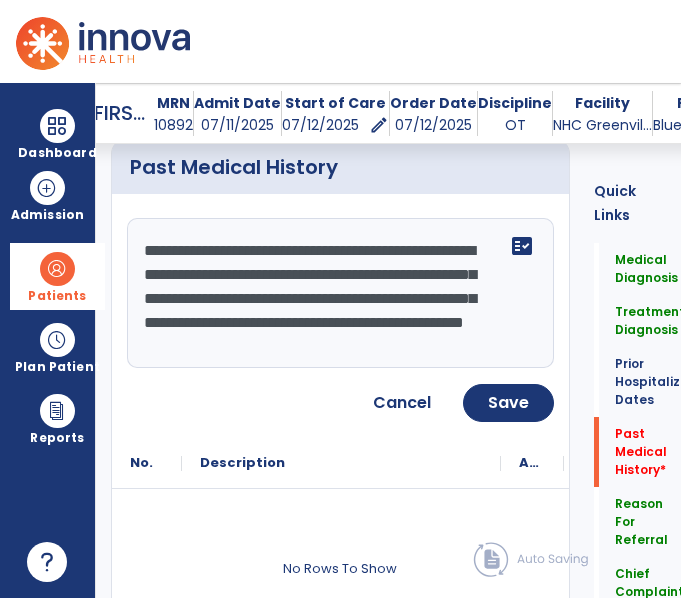 scroll, scrollTop: 15, scrollLeft: 0, axis: vertical 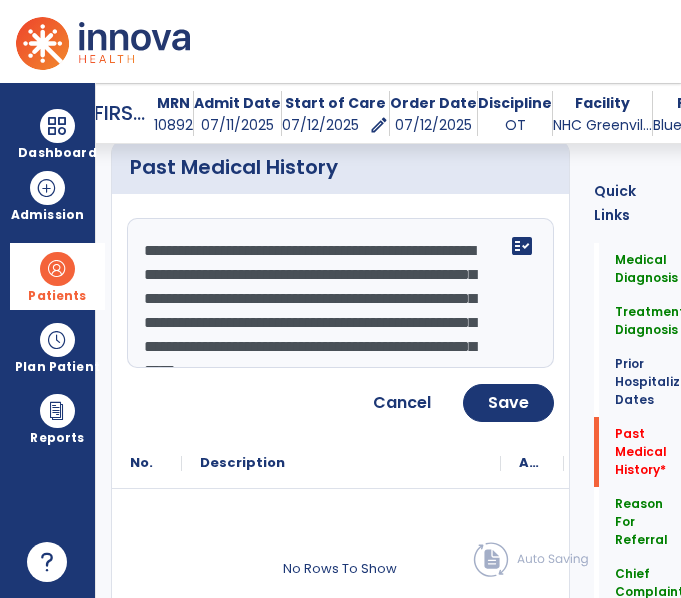 click on "**********" 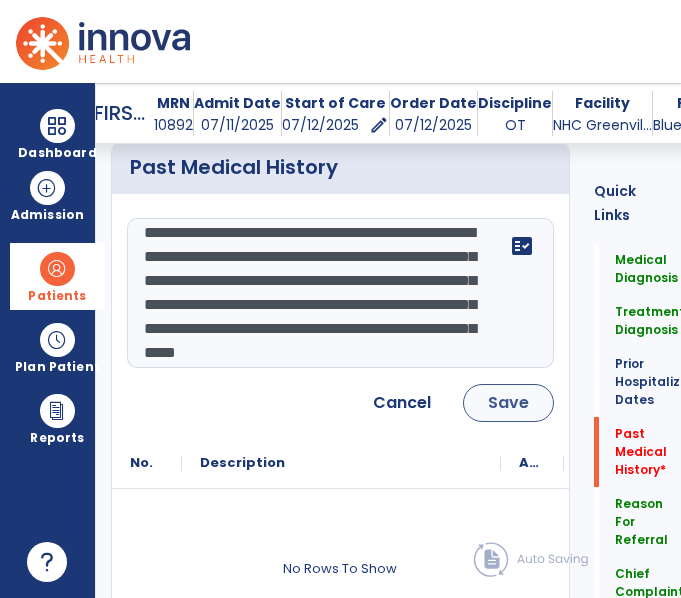 type on "**********" 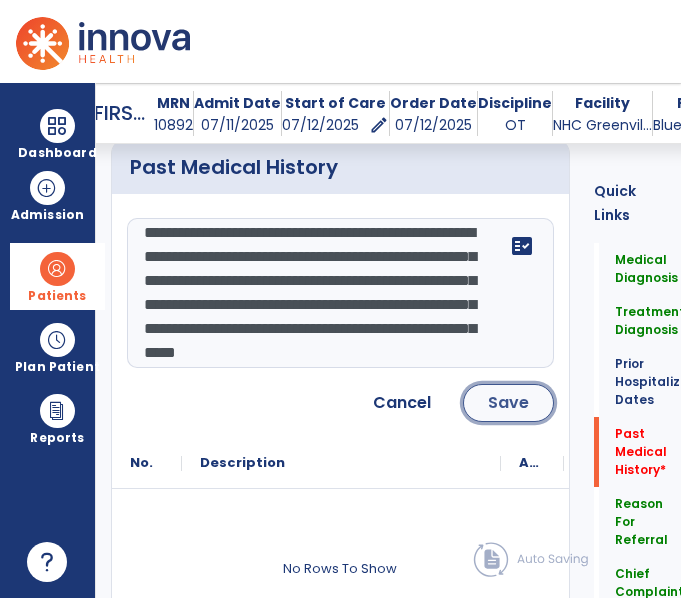 click on "Save" 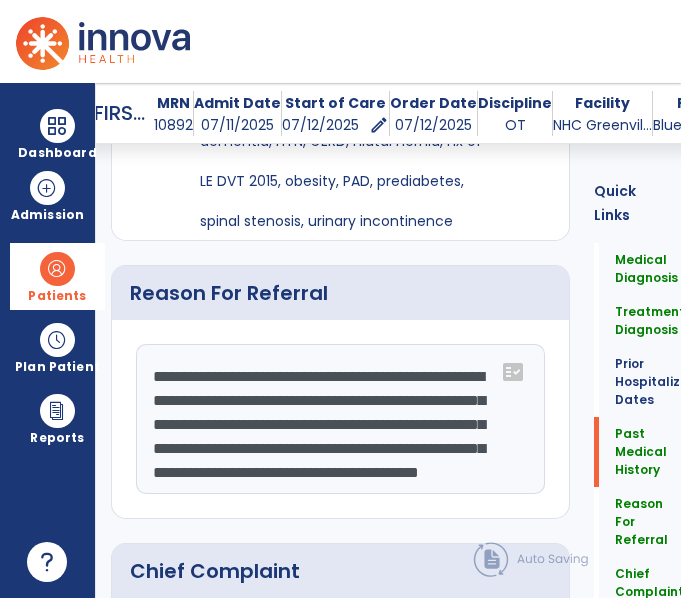 scroll, scrollTop: 1918, scrollLeft: 0, axis: vertical 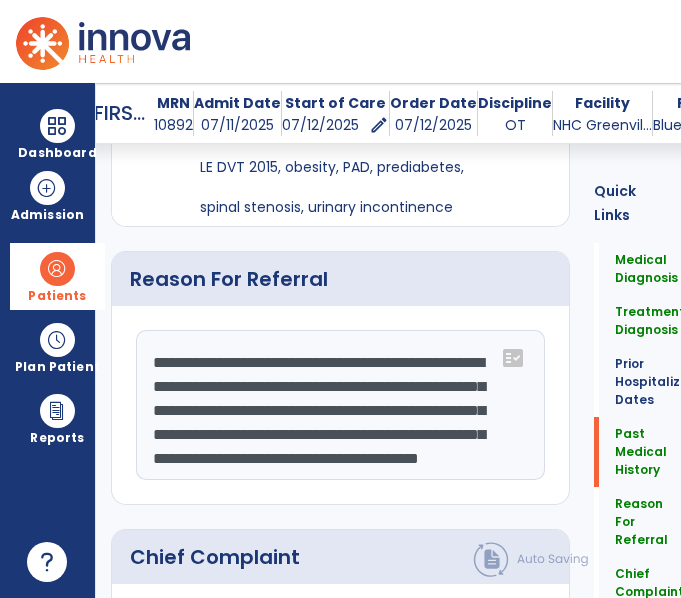 click on "**********" 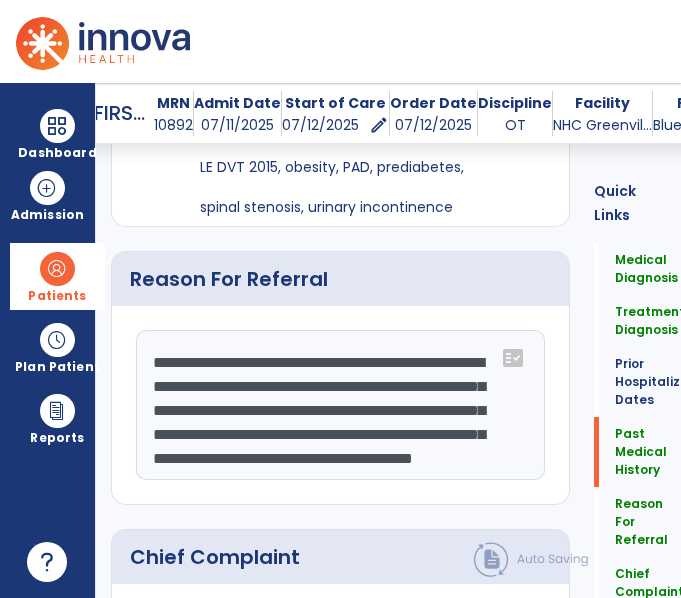 scroll, scrollTop: 19, scrollLeft: 0, axis: vertical 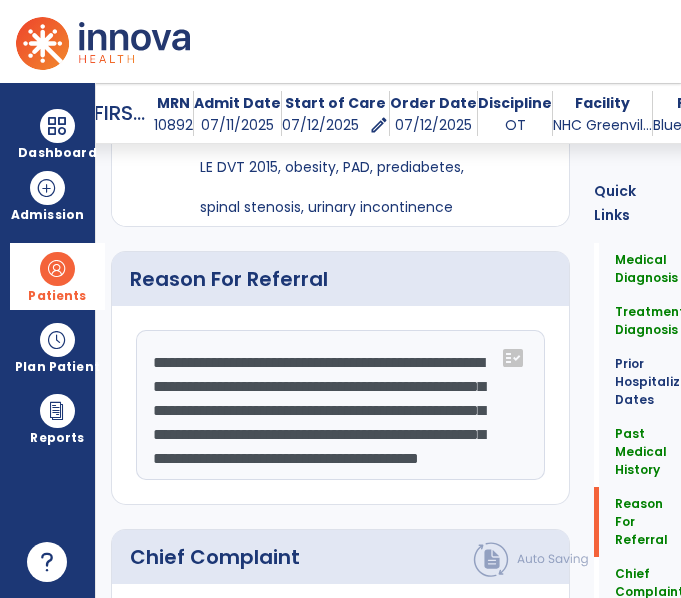 click on "**********" 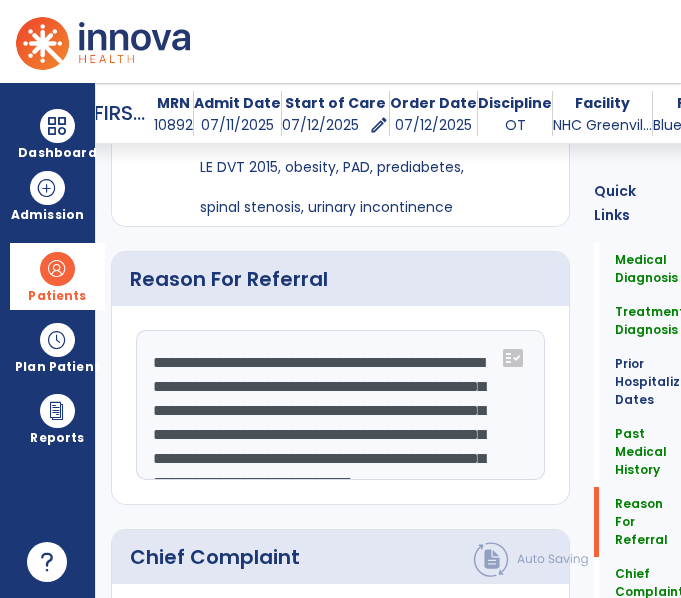 paste on "**********" 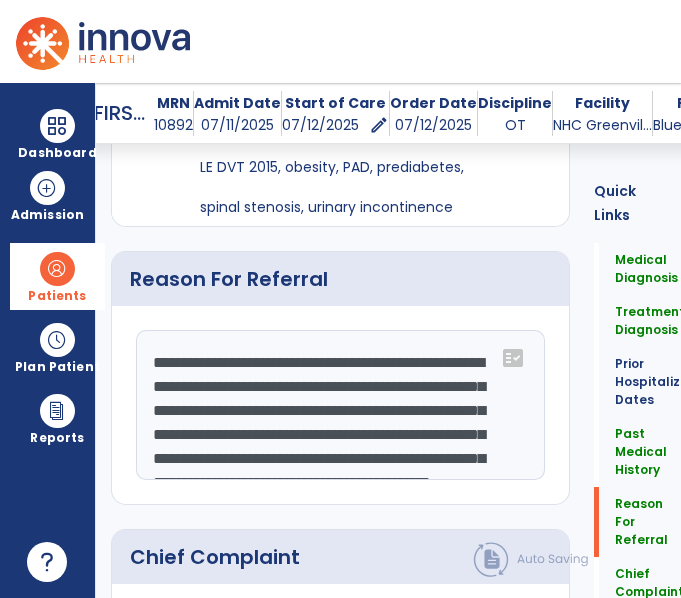 scroll, scrollTop: 15, scrollLeft: 0, axis: vertical 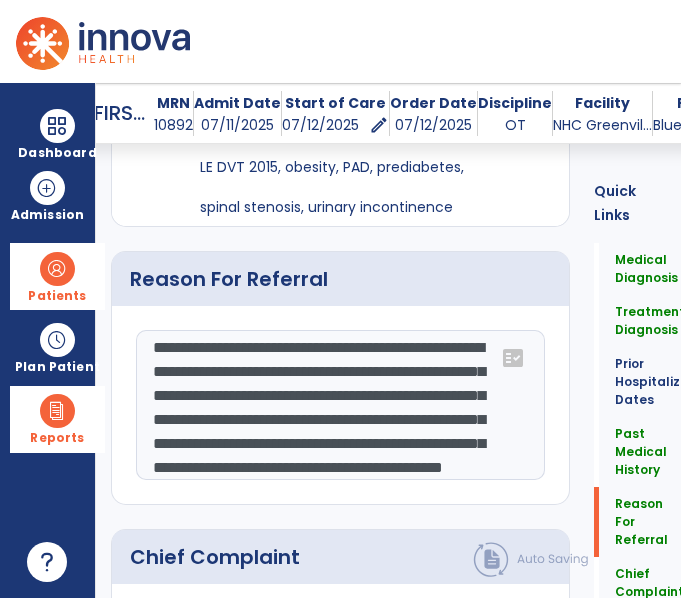 type on "**********" 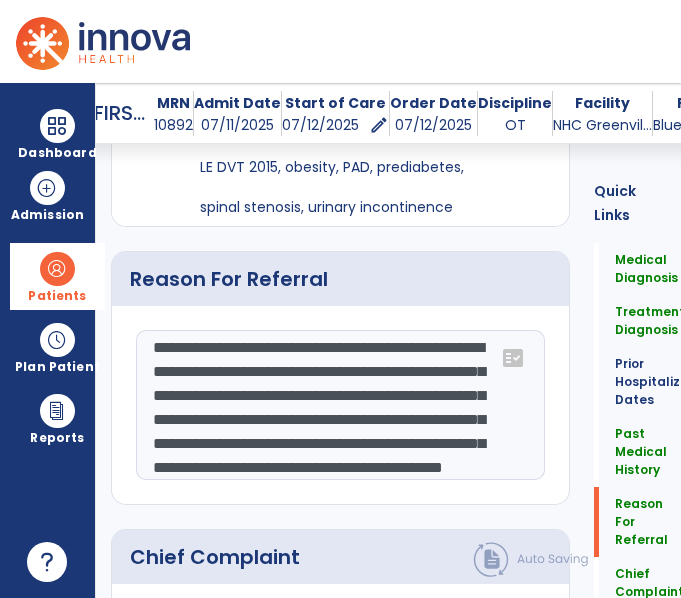 scroll, scrollTop: 96, scrollLeft: 0, axis: vertical 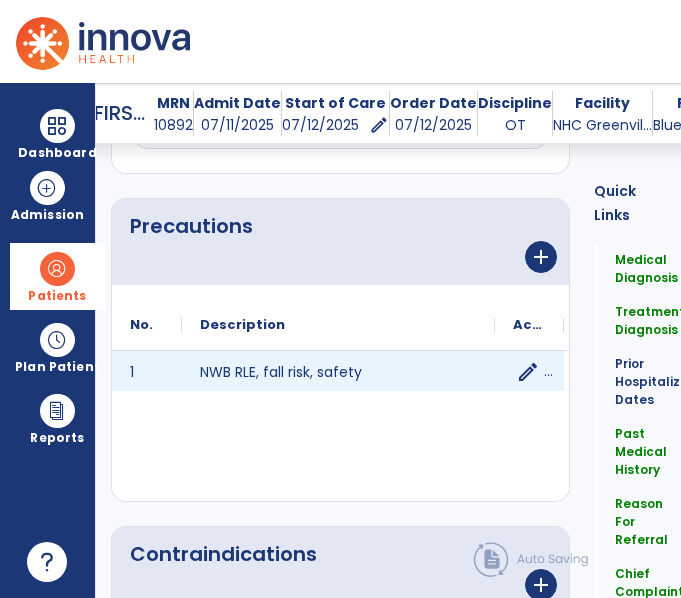 click on "edit" 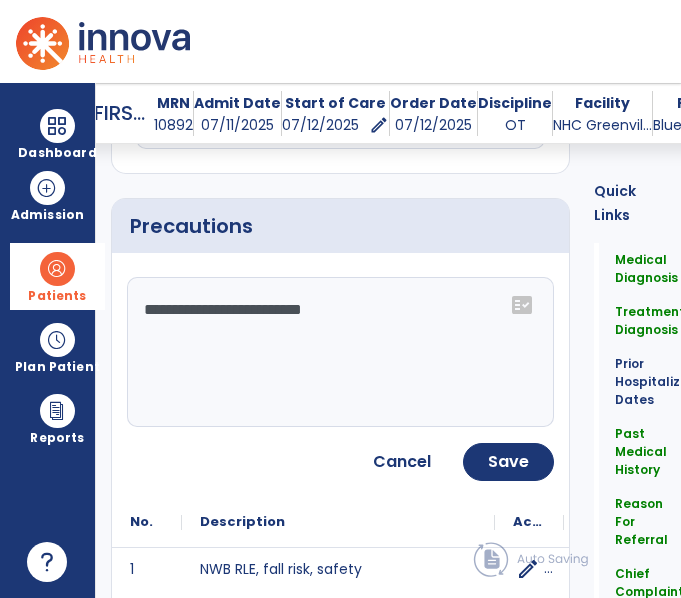 click on "**********" 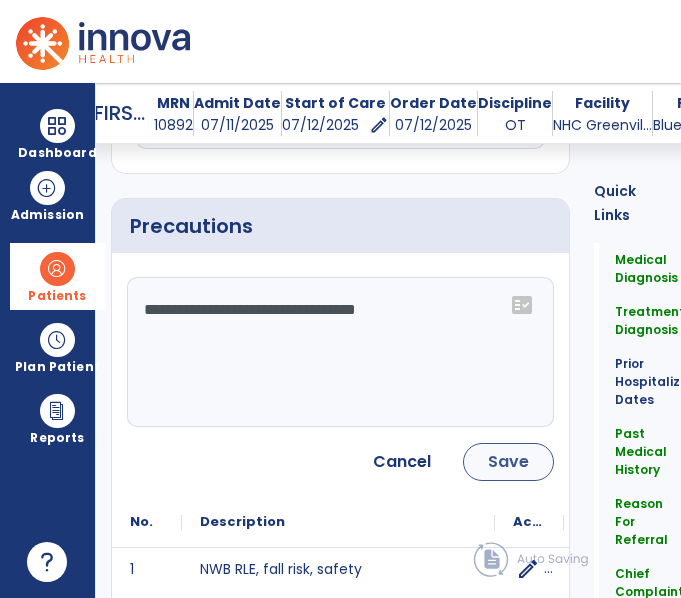 type on "**********" 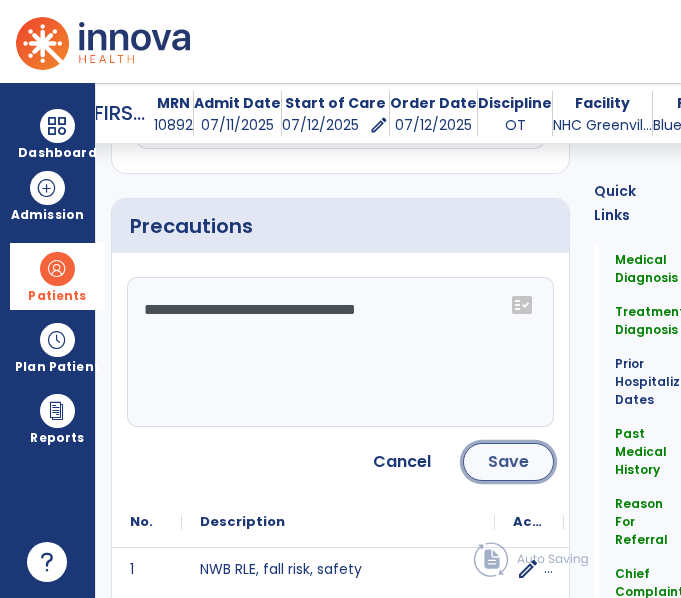 click on "Save" 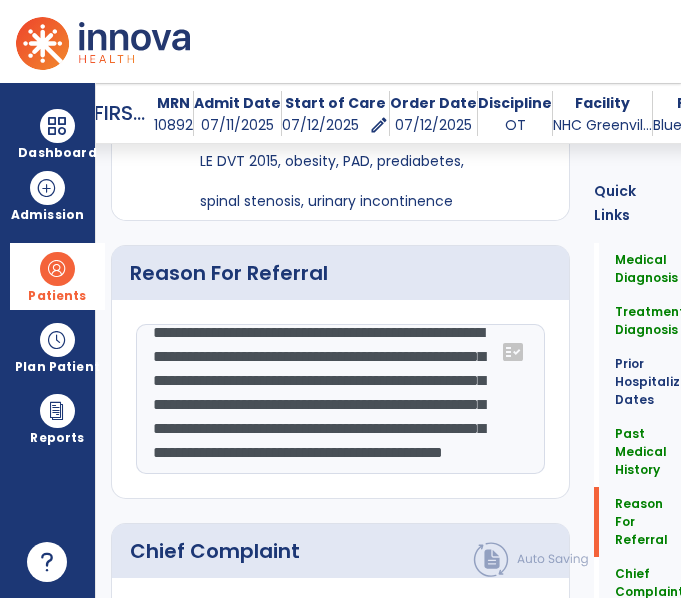 scroll, scrollTop: 1925, scrollLeft: 0, axis: vertical 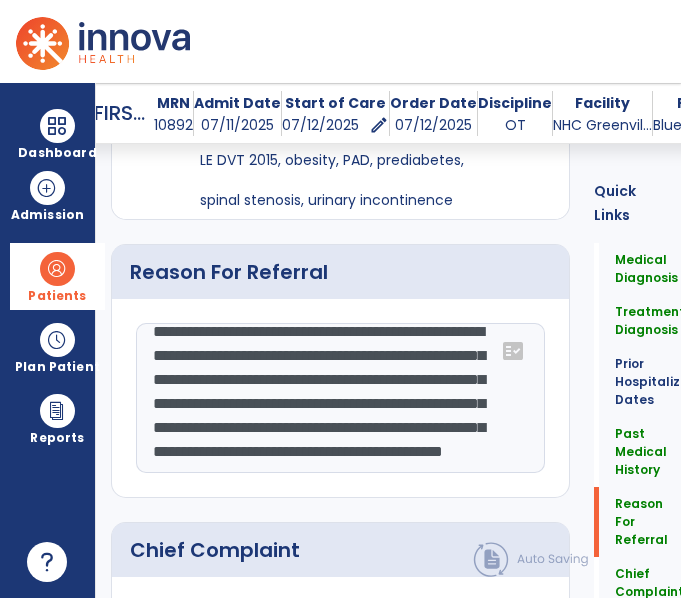 click on "**********" 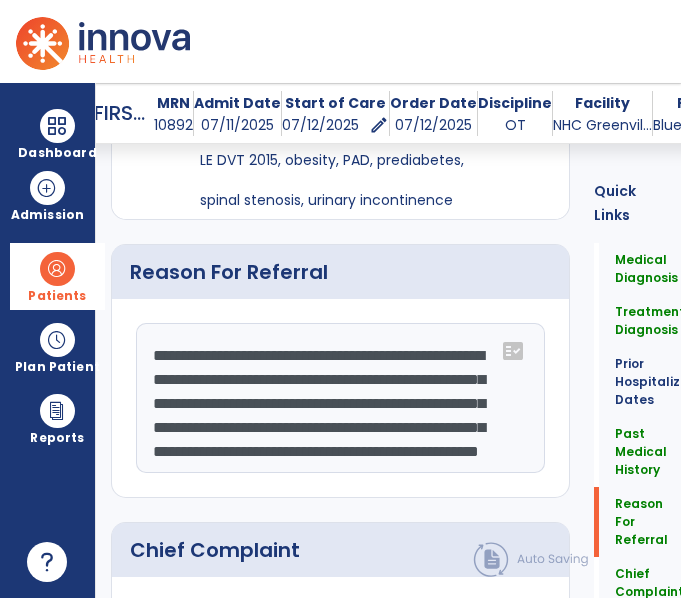 scroll, scrollTop: 48, scrollLeft: 0, axis: vertical 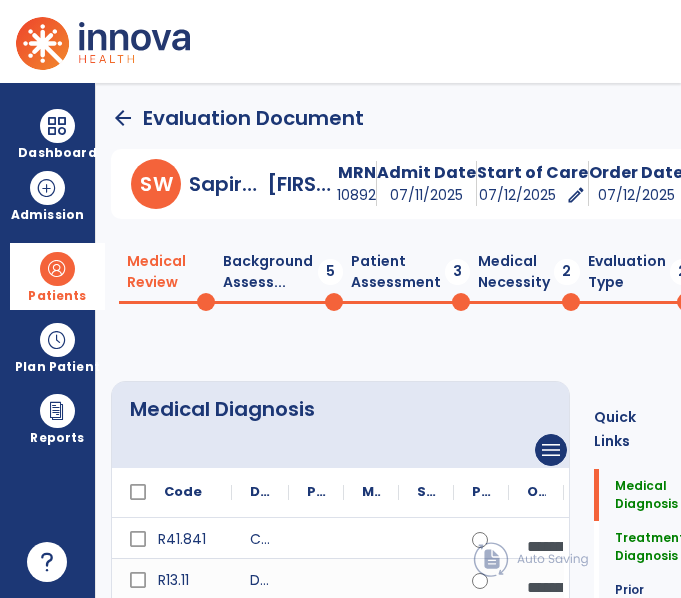 type on "**********" 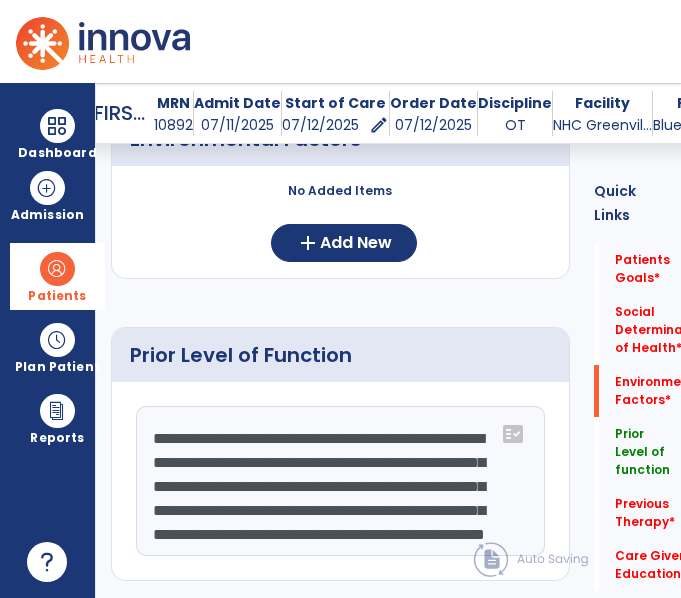 scroll, scrollTop: 690, scrollLeft: 0, axis: vertical 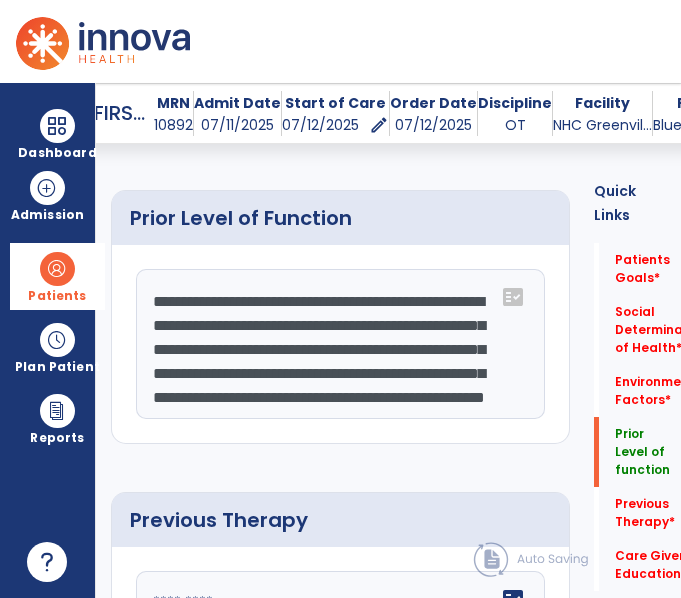 click on "**********" 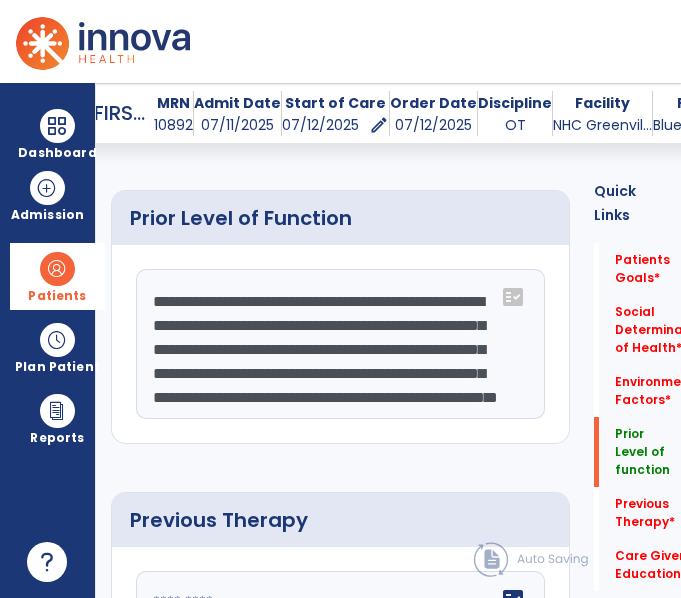 scroll, scrollTop: 87, scrollLeft: 0, axis: vertical 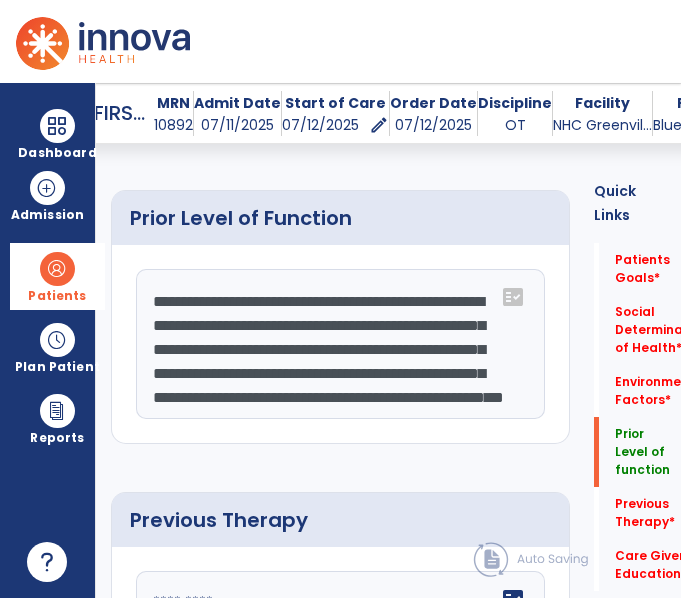 paste on "**********" 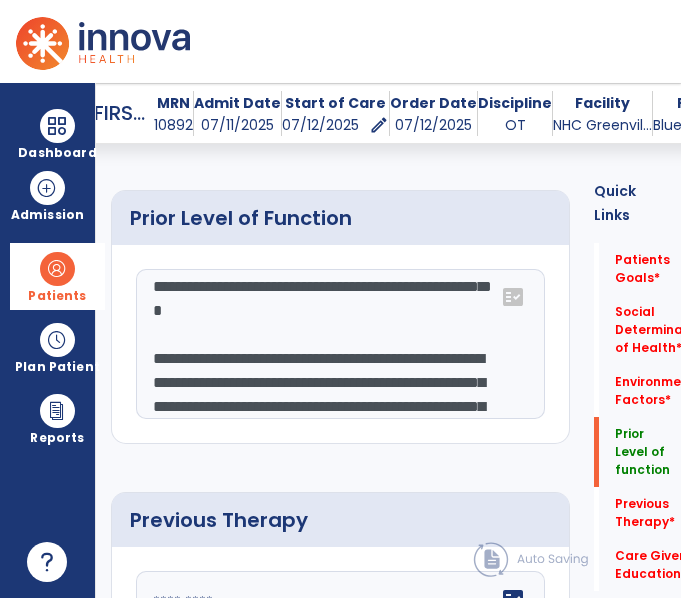 scroll, scrollTop: 255, scrollLeft: 0, axis: vertical 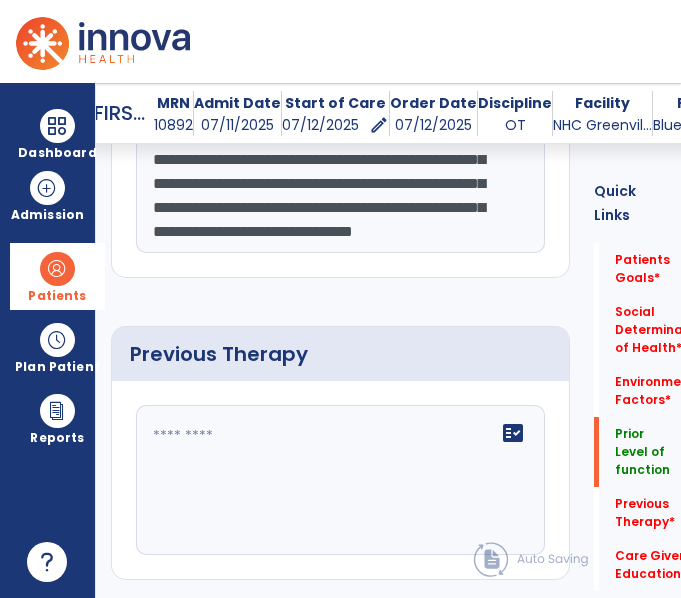 type on "**********" 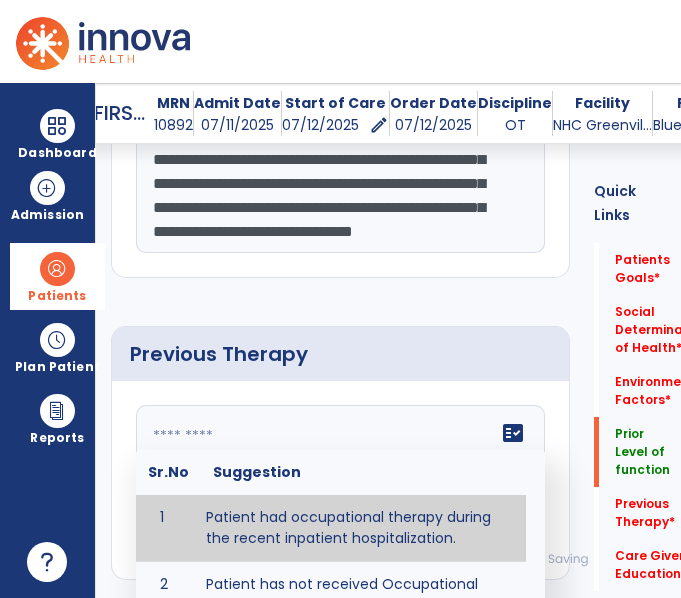click 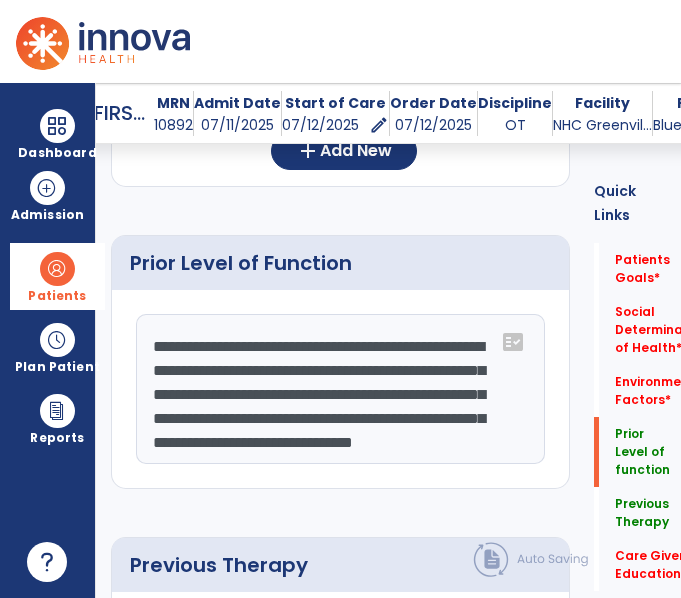 drag, startPoint x: 184, startPoint y: 380, endPoint x: 439, endPoint y: 422, distance: 258.43567 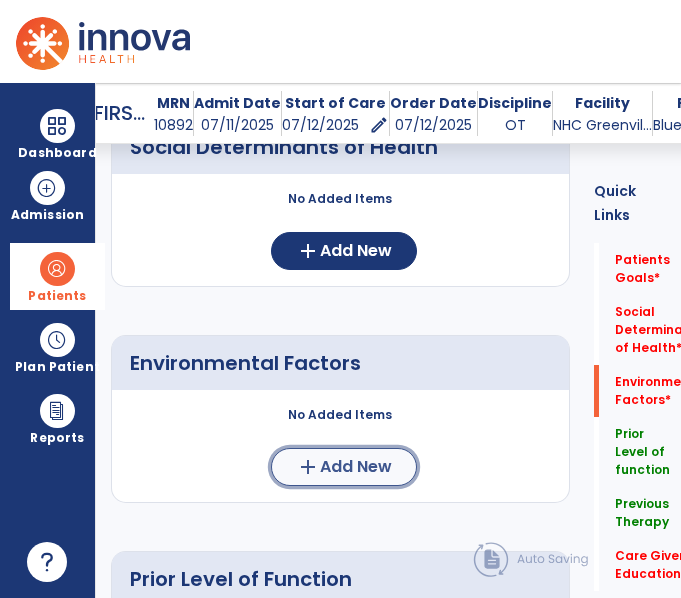 click on "Add New" 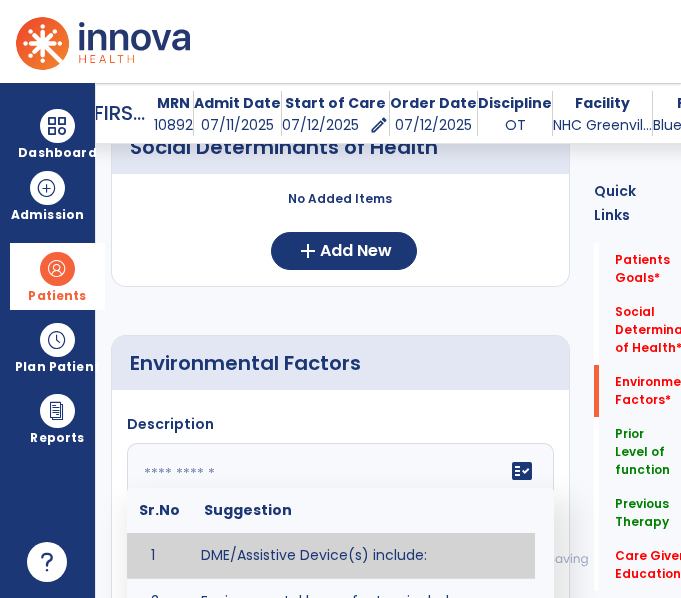 click 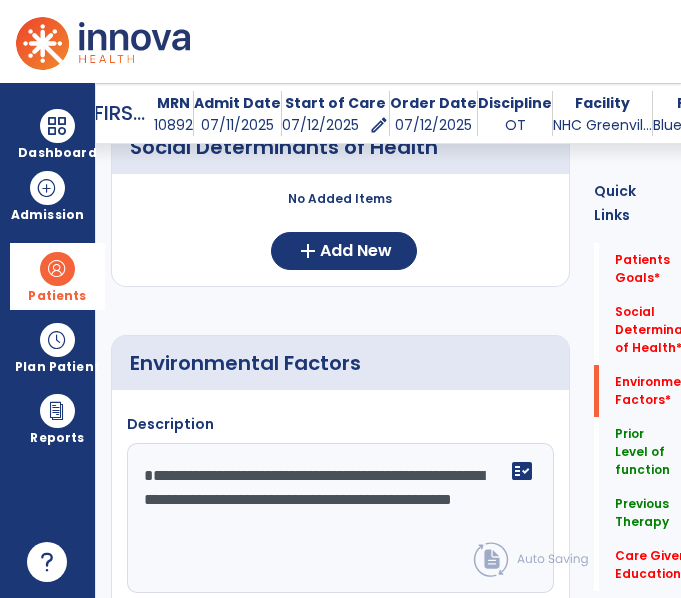 click on "**********" 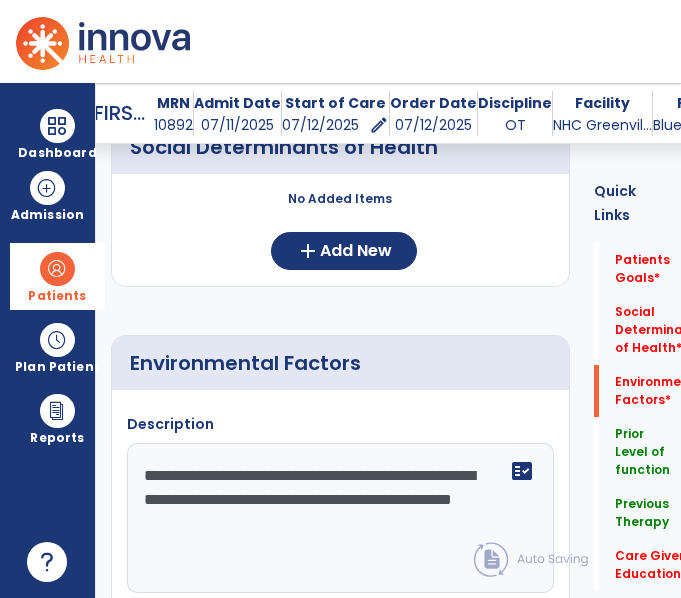 type on "**********" 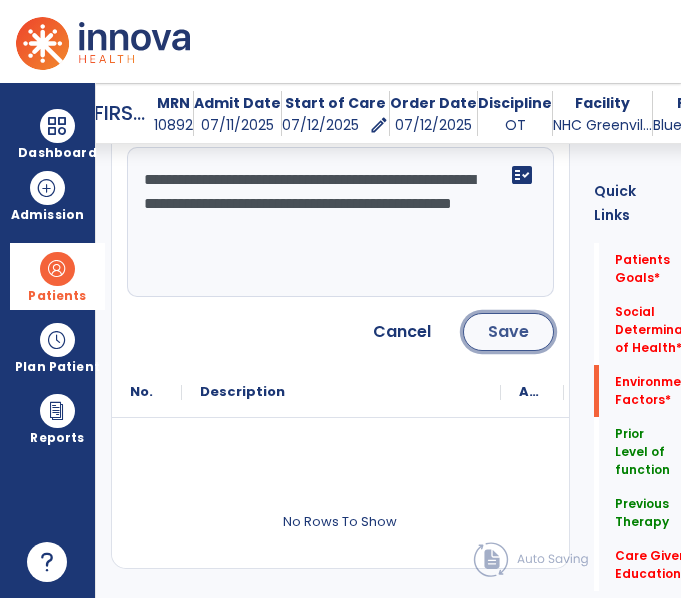 click on "Save" 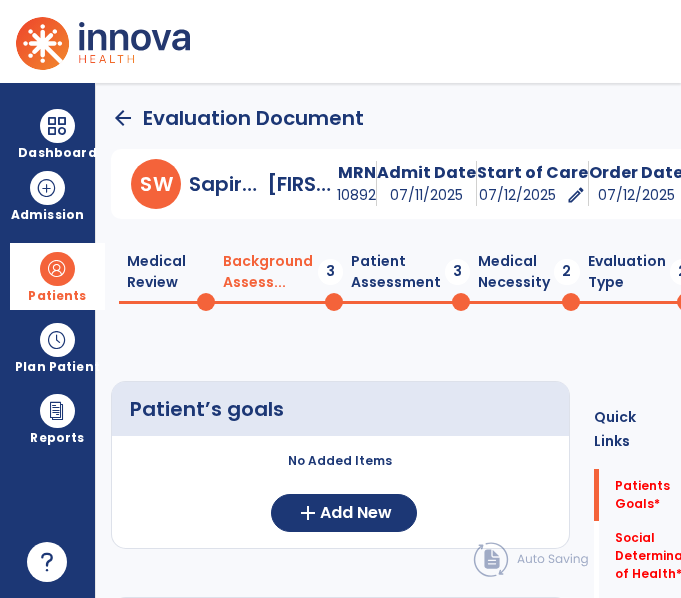 click on "Medical Review  0" 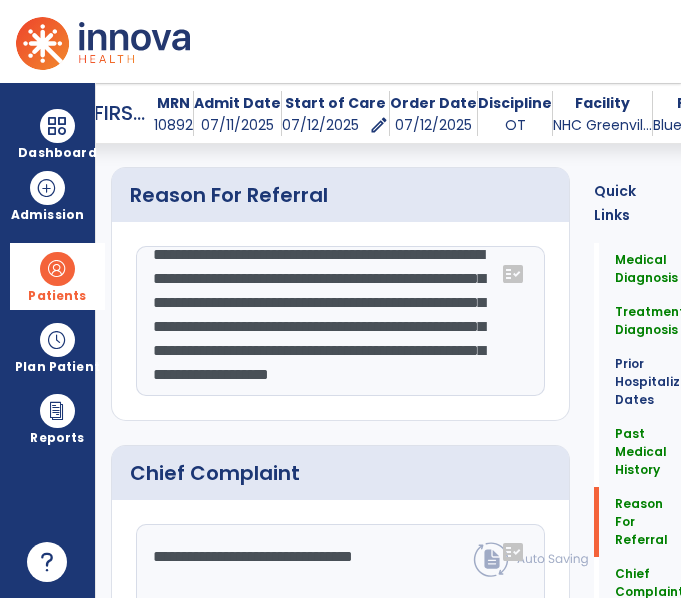click on "**********" 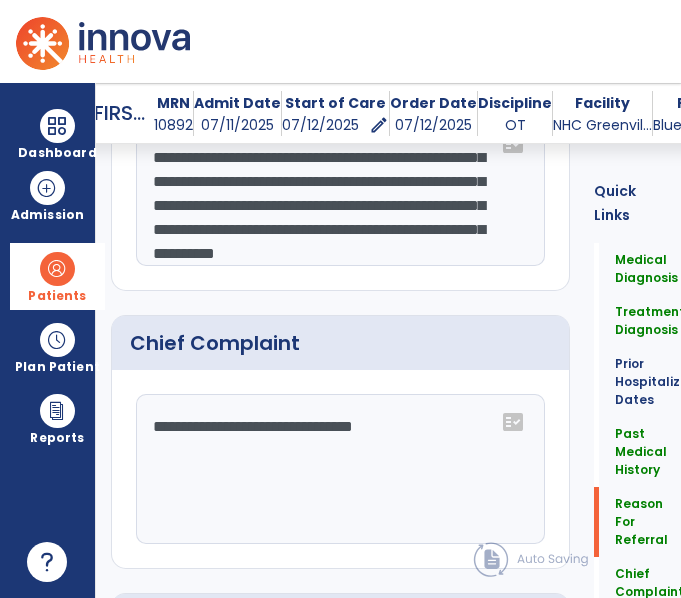 scroll, scrollTop: 2132, scrollLeft: 0, axis: vertical 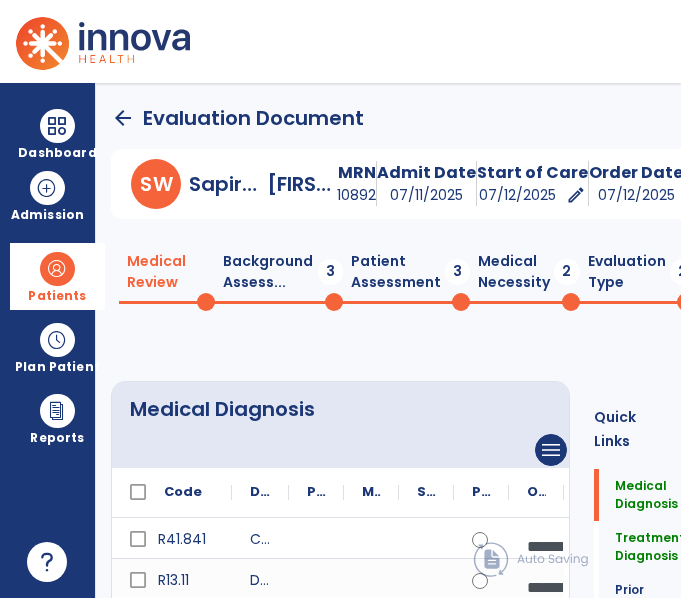 type on "**********" 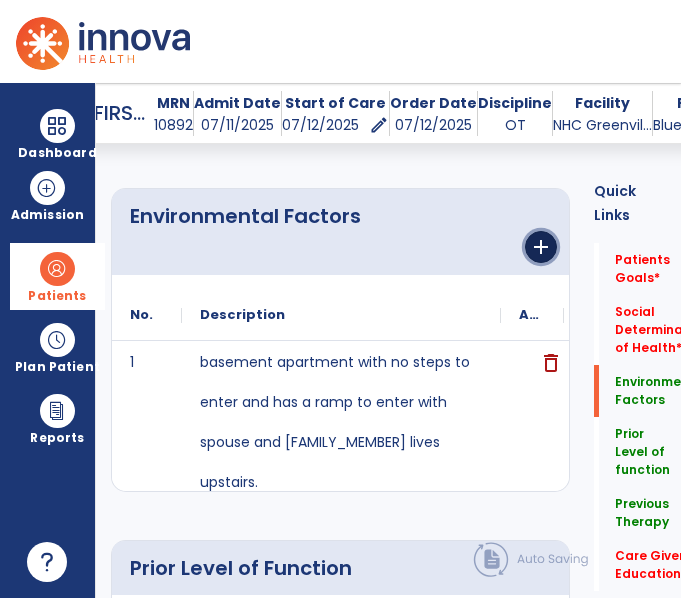 click on "add" 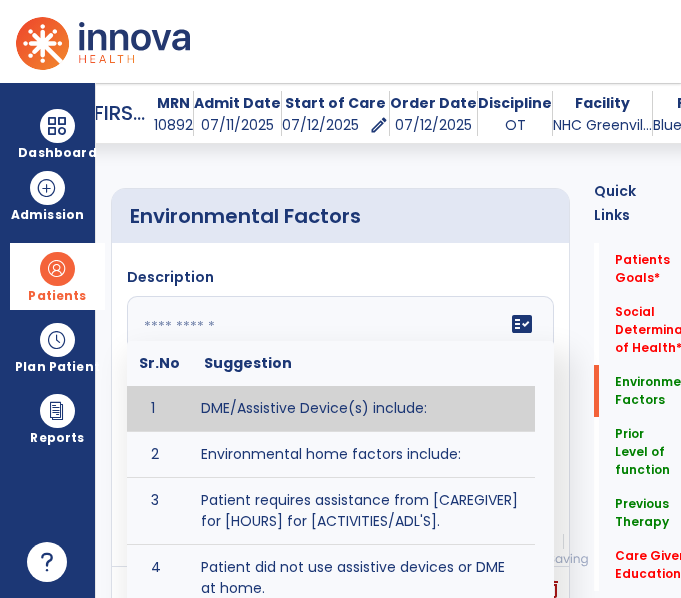click 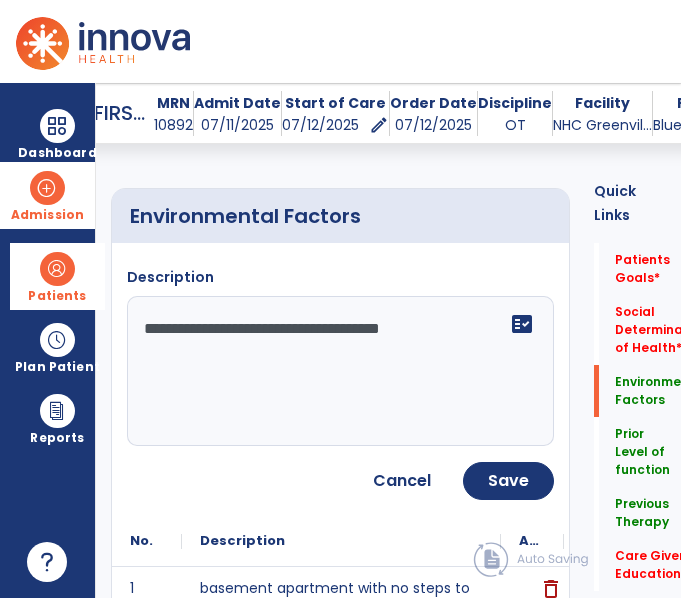 type on "**********" 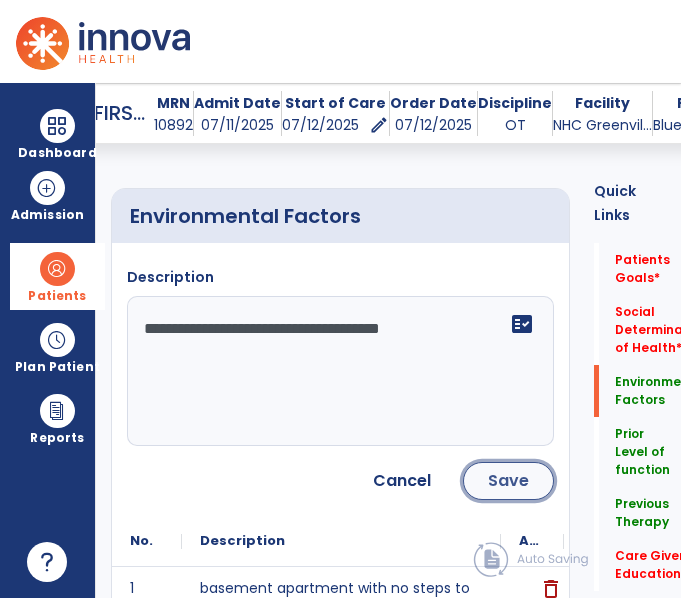 click on "Save" 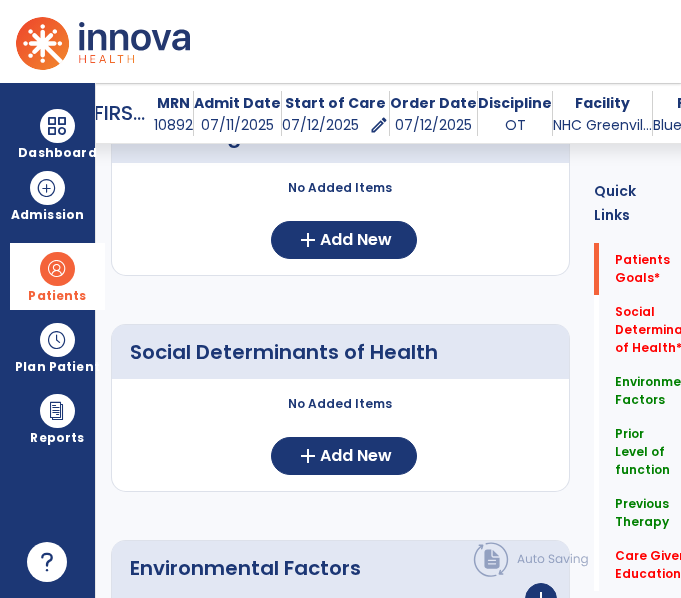 scroll, scrollTop: 128, scrollLeft: 0, axis: vertical 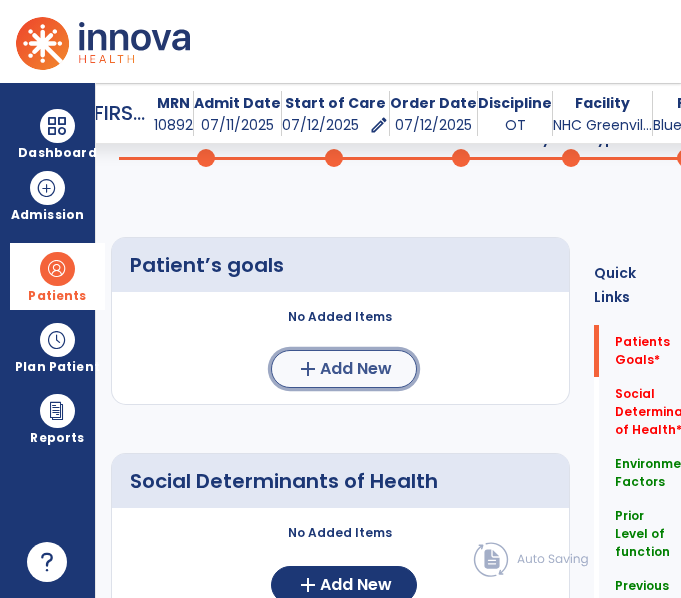 click on "Add New" 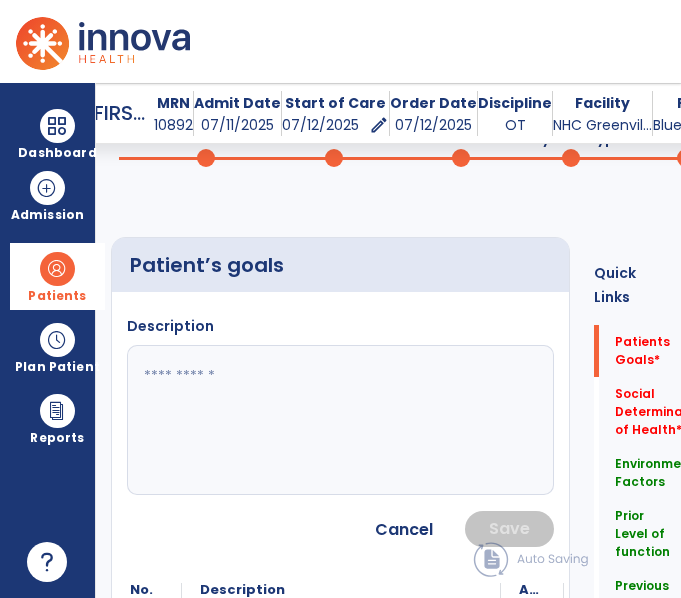 click 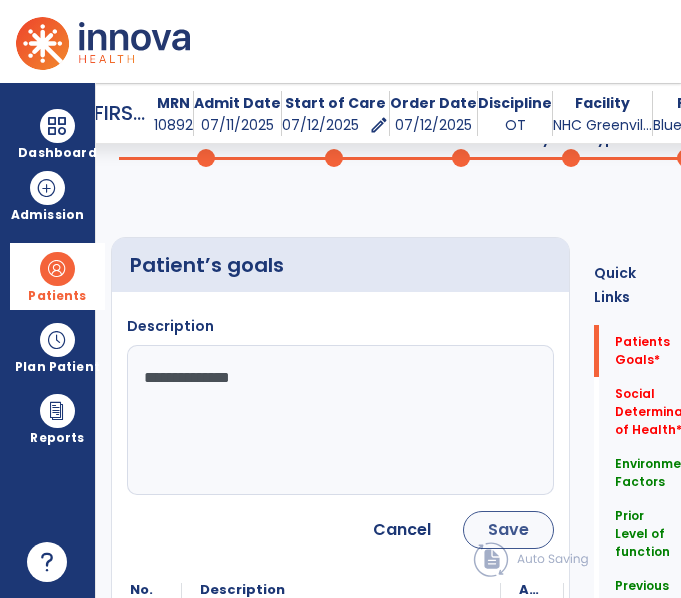 type on "**********" 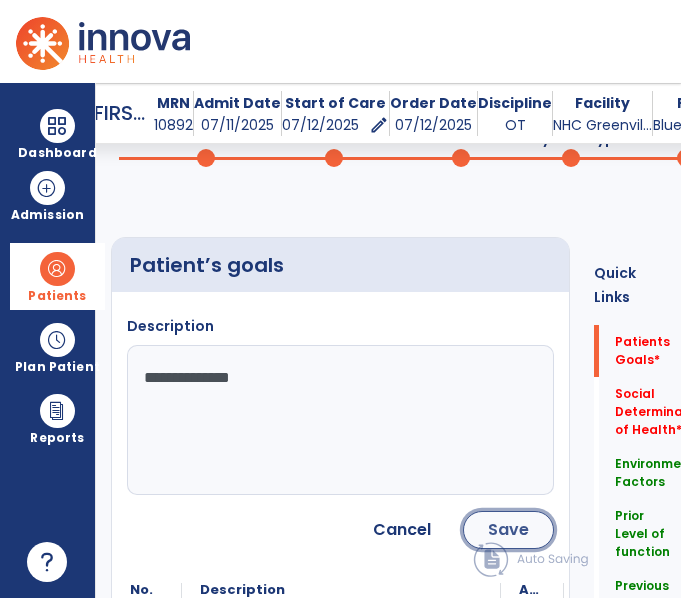 click on "Save" 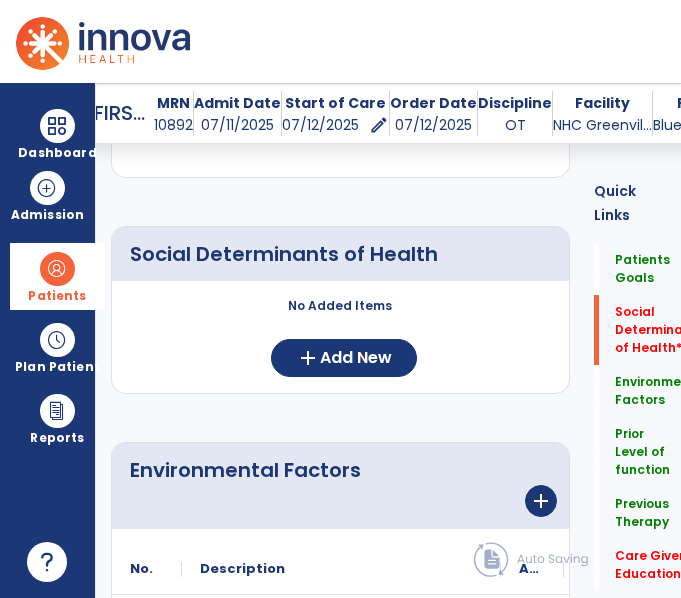 scroll, scrollTop: 492, scrollLeft: 0, axis: vertical 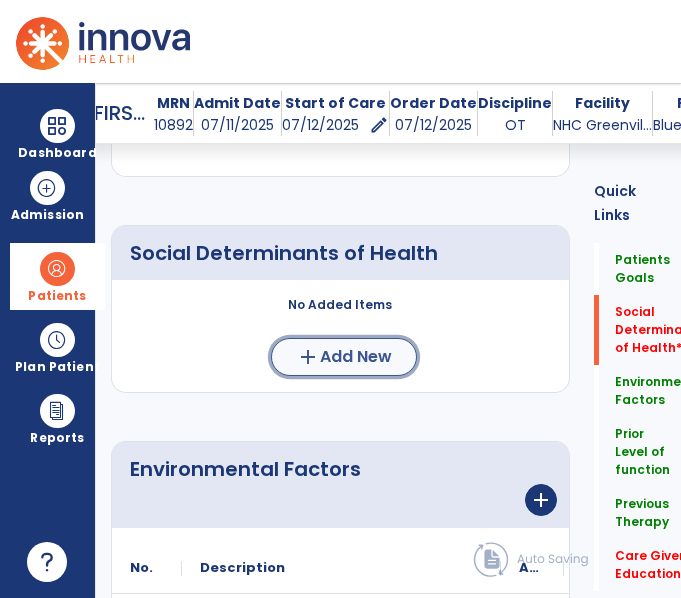 click on "add" 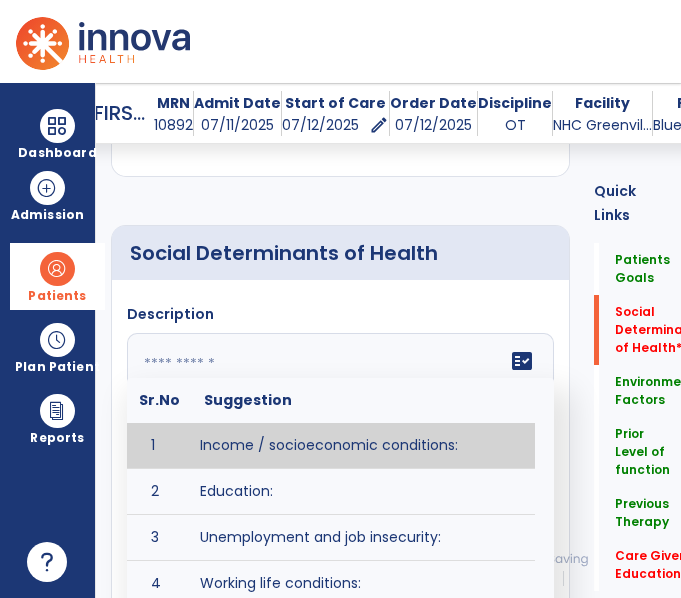 click 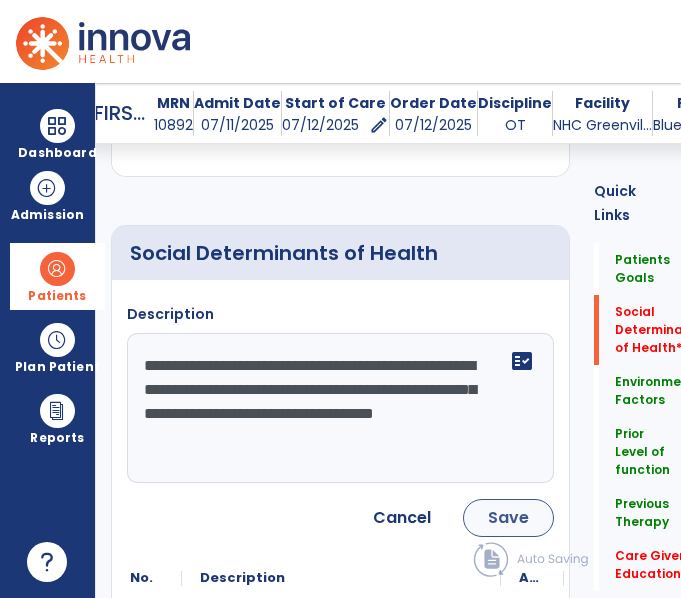 type on "**********" 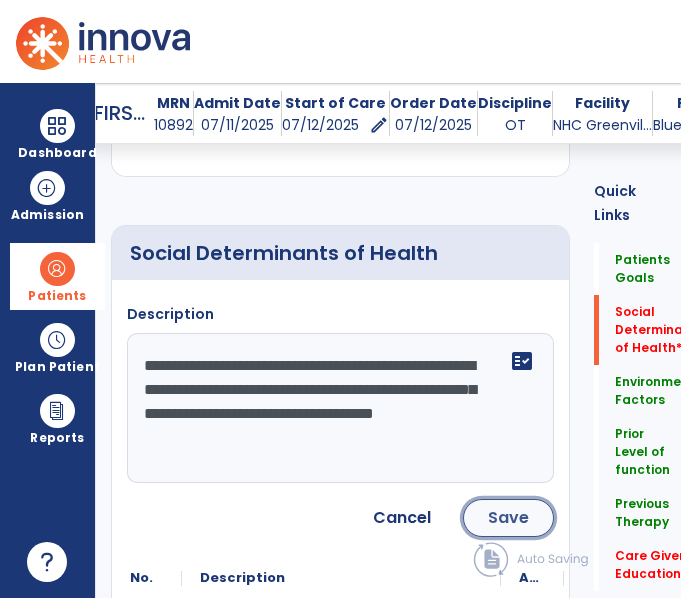 click on "Save" 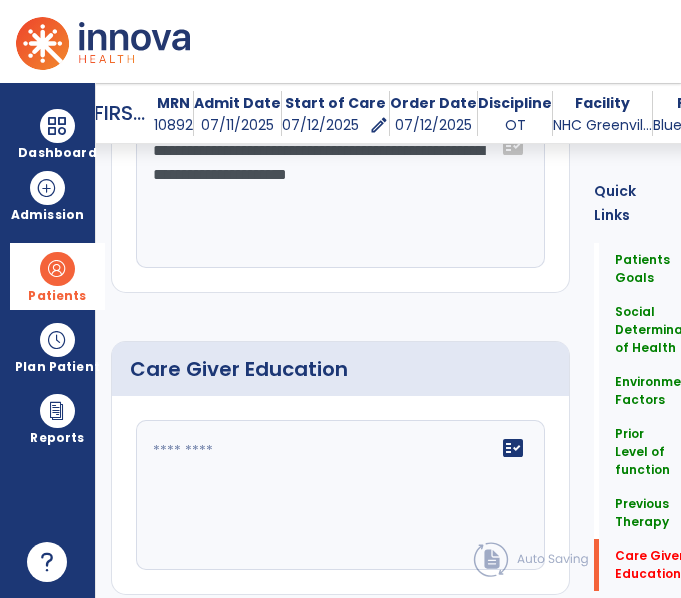 scroll, scrollTop: 1771, scrollLeft: 0, axis: vertical 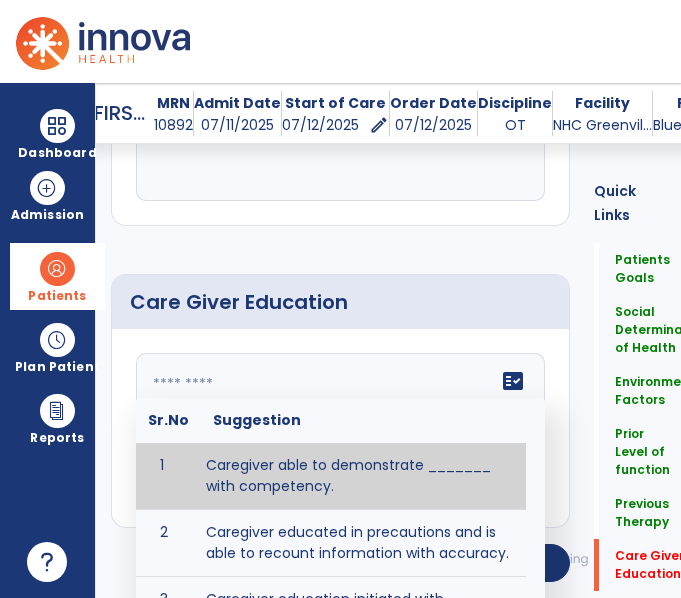 click on "fact_check  Sr.No Suggestion 1 Caregiver able to demonstrate _______ with competency. 2 Caregiver educated in precautions and is able to recount information with accuracy. 3 Caregiver education initiated with _______ focusing on the following tasks/activities __________. 4 Home exercise program initiated with caregiver focusing on __________. 5 Patient educated in precautions and is able to recount information with [VALUE]% accuracy." 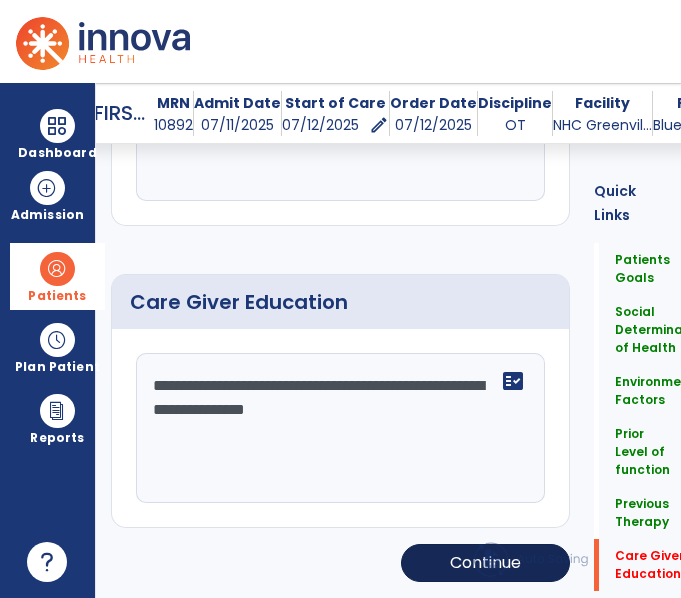 type on "**********" 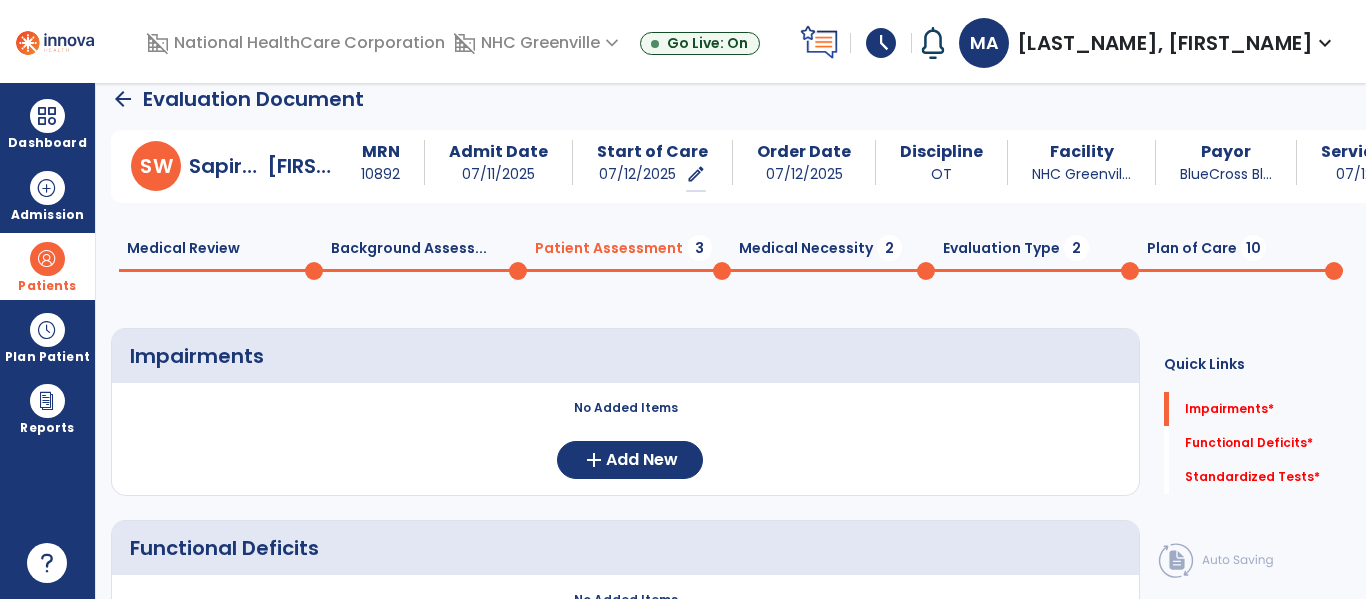 scroll, scrollTop: 19, scrollLeft: 0, axis: vertical 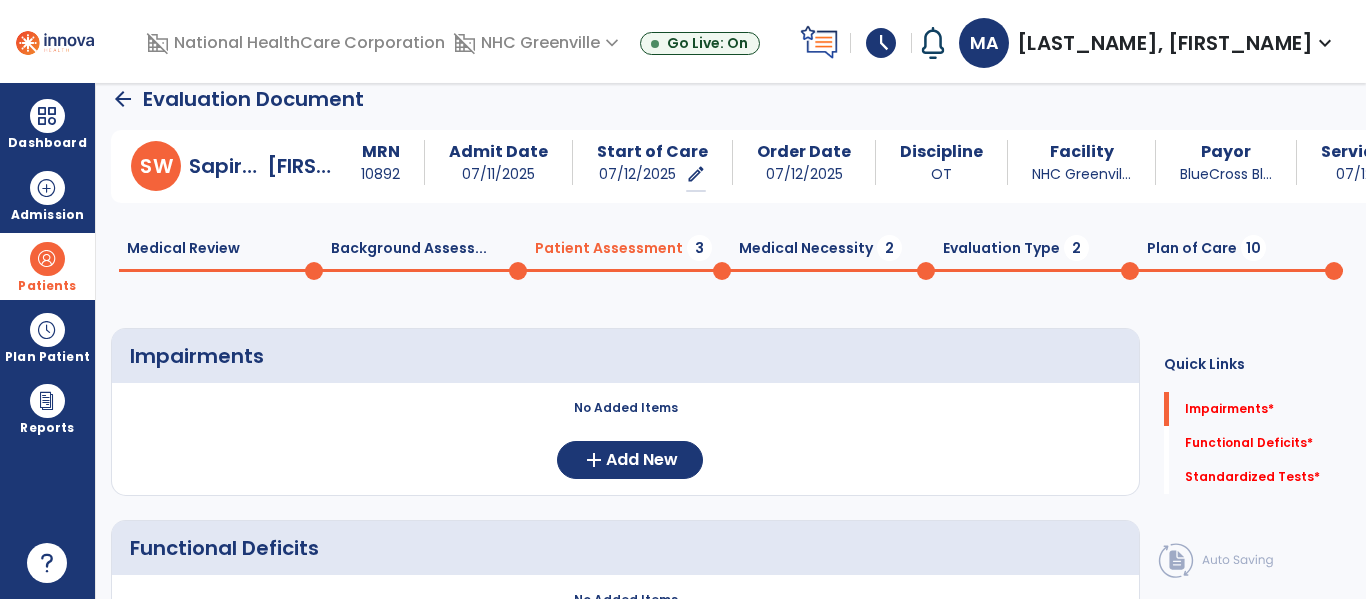 click on "Medical Necessity  2" 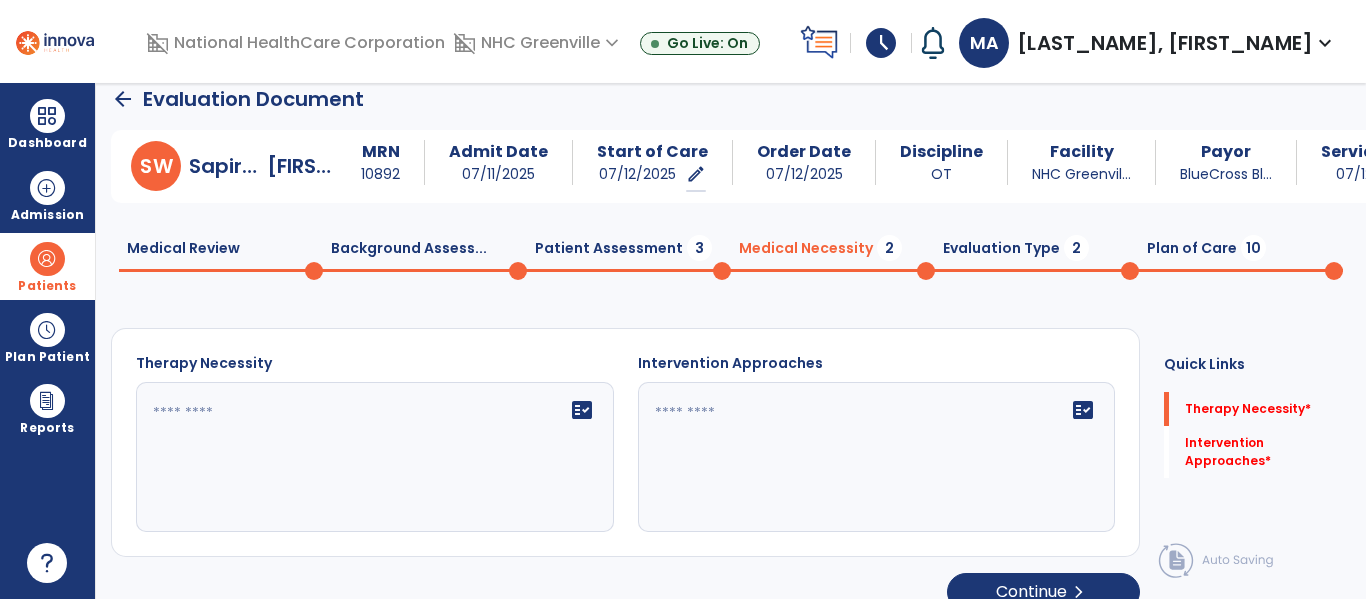 scroll, scrollTop: 47, scrollLeft: 0, axis: vertical 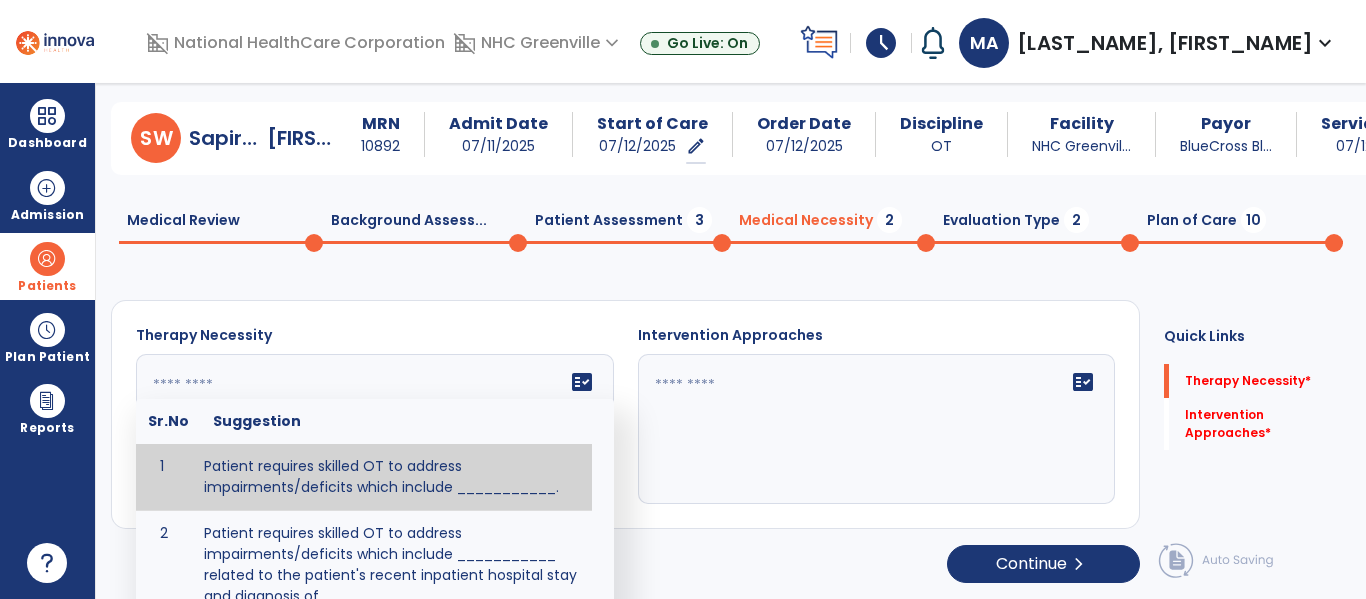 click on "fact_check  Sr.No Suggestion 1 Patient requires skilled OT to address impairments/deficits which include ___________. 2 Patient requires skilled OT to address impairments/deficits which include ___________ related to the patient's recent inpatient hospital stay and diagnosis of _____________." 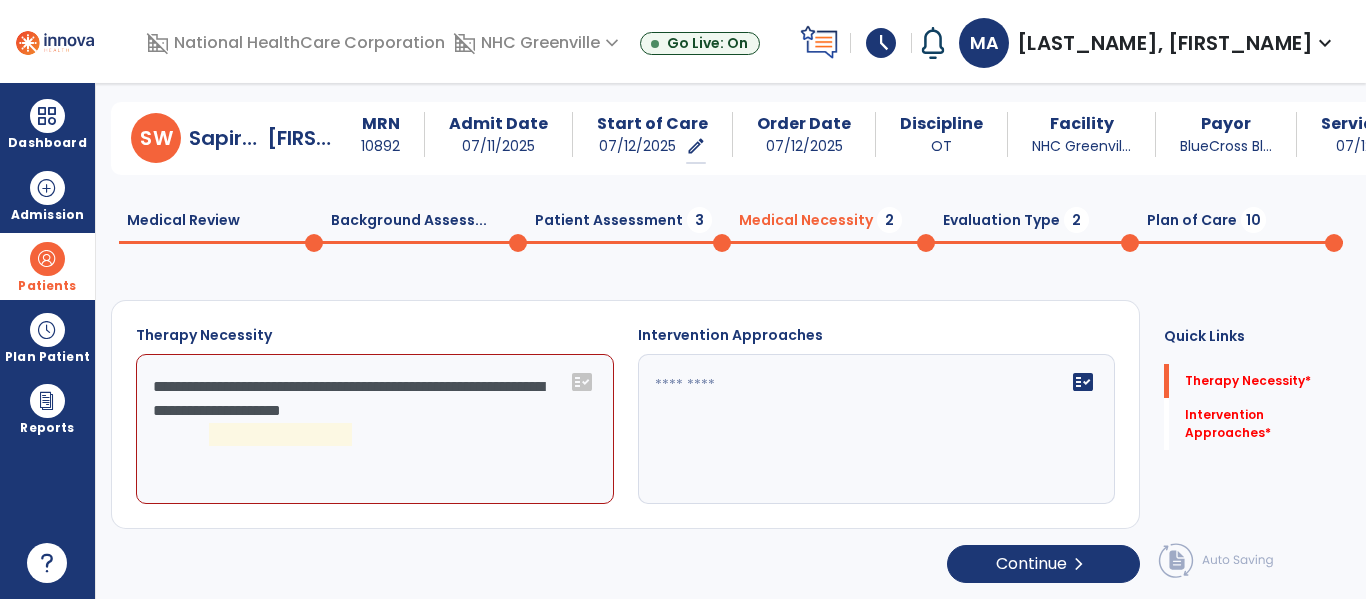 click on "**********" 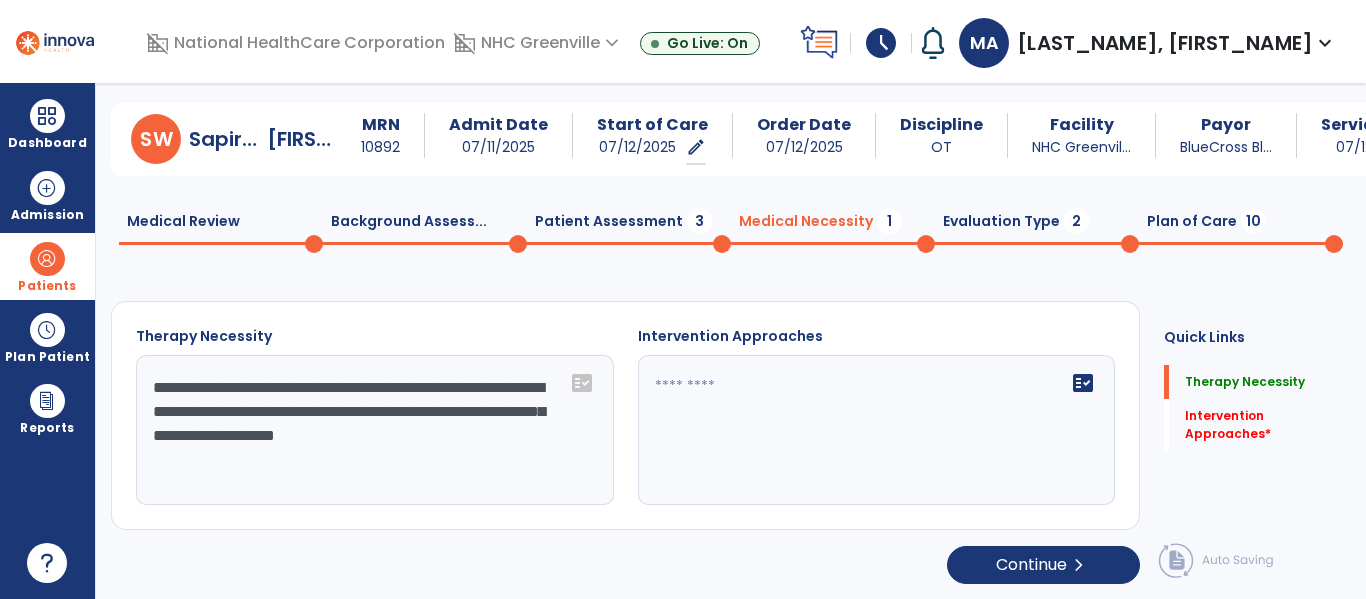 scroll, scrollTop: 47, scrollLeft: 0, axis: vertical 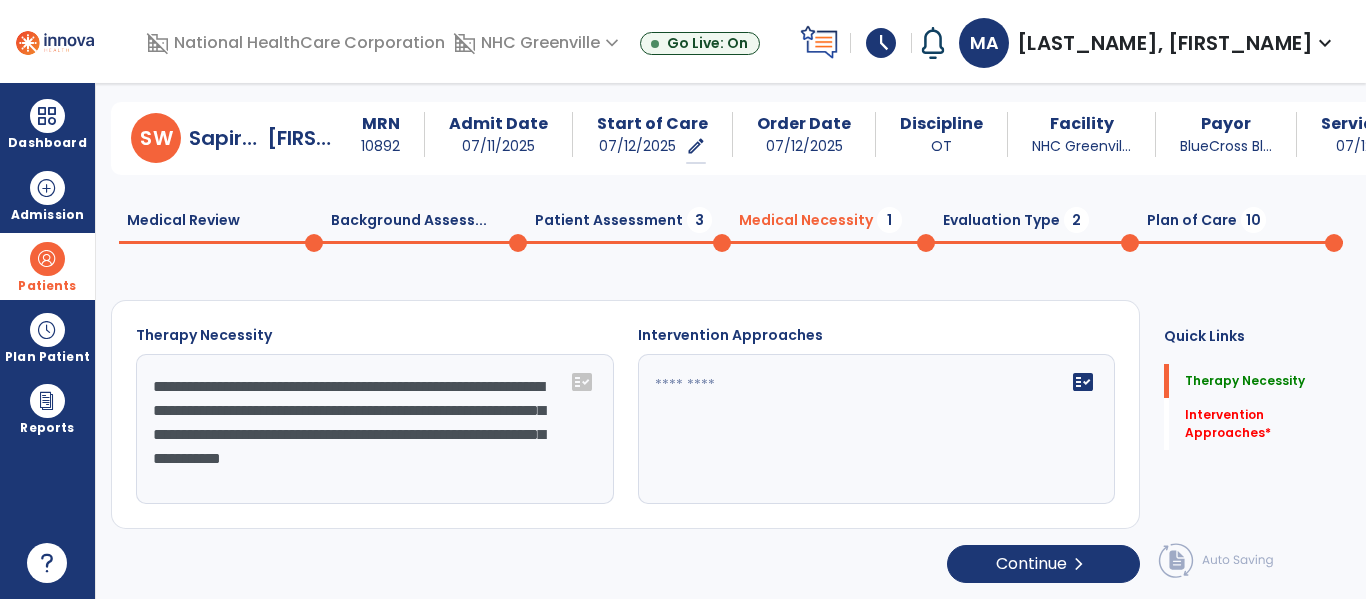 type on "**********" 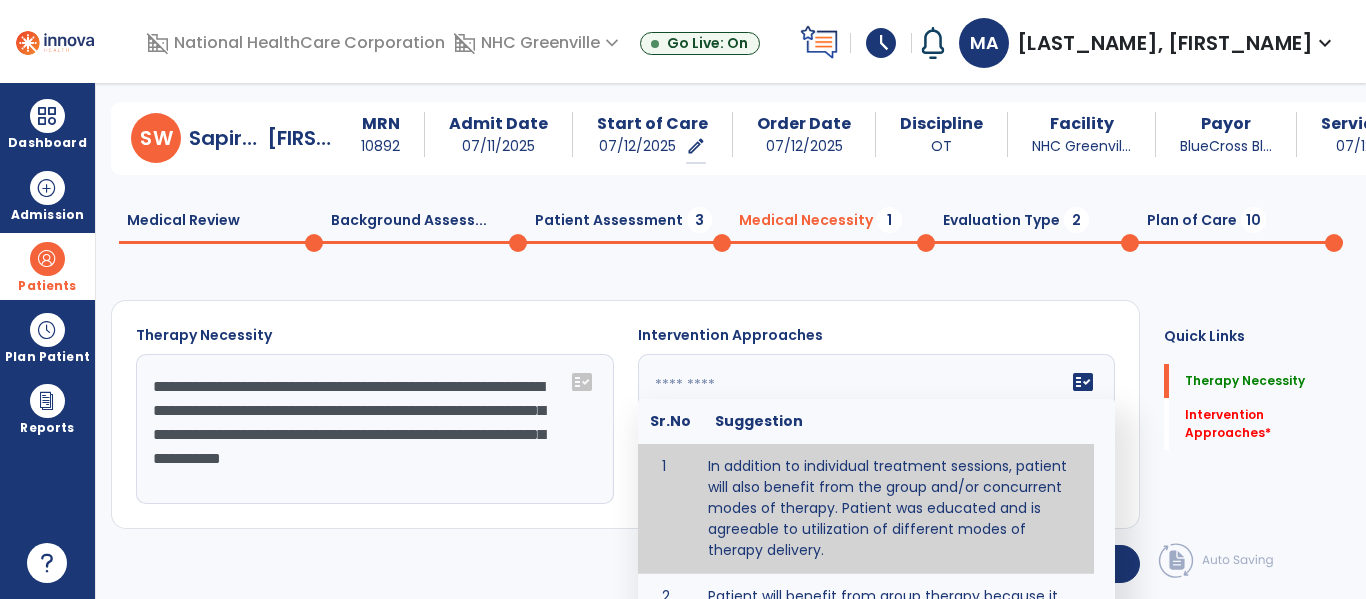 click on "fact_check  Sr.No Suggestion 1 In addition to individual treatment sessions, patient will also benefit from the group and/or concurrent modes of therapy. Patient was educated and is agreeable to utilization of different modes of therapy delivery. 2 Patient will benefit from group therapy because it allows for modeling (a form of learning in which individuals learn by imitating the actions of others and it reduces social isolation and enhances coping mechanisms. 3 Patient will benefit from group therapy to: Create a network that promotes growth and learning by enabling patients to receive and give support and to share experiences from different points of view. 4 Patient will benefit from group/concurrent therapy because it is supported by evidence to promote increased patient engagement and sustainable outcomes. 5 Patient will benefit from group/concurrent therapy to: Promote independence and minimize dependence." 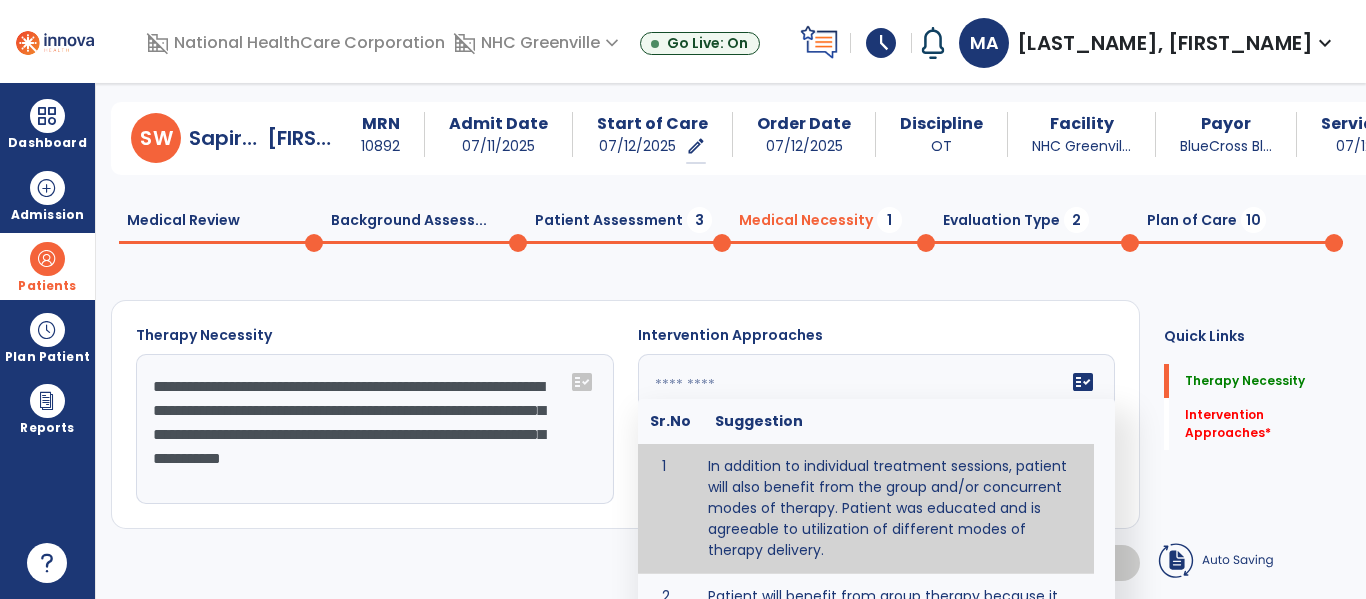 type on "**********" 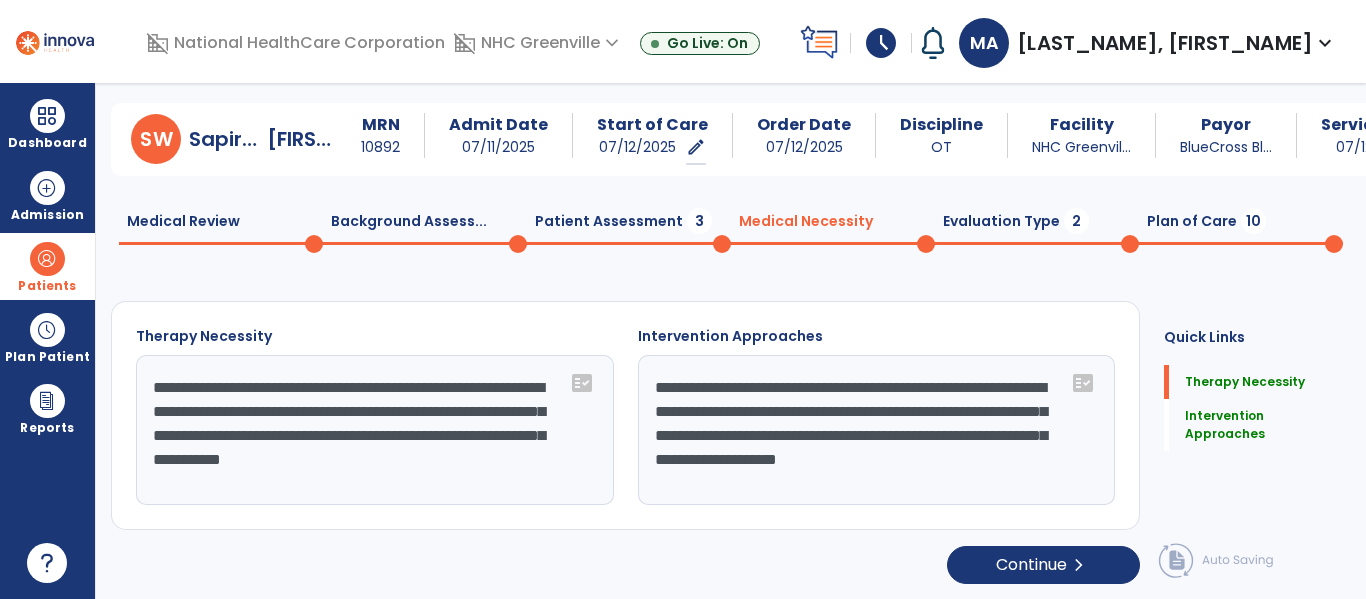 scroll, scrollTop: 47, scrollLeft: 0, axis: vertical 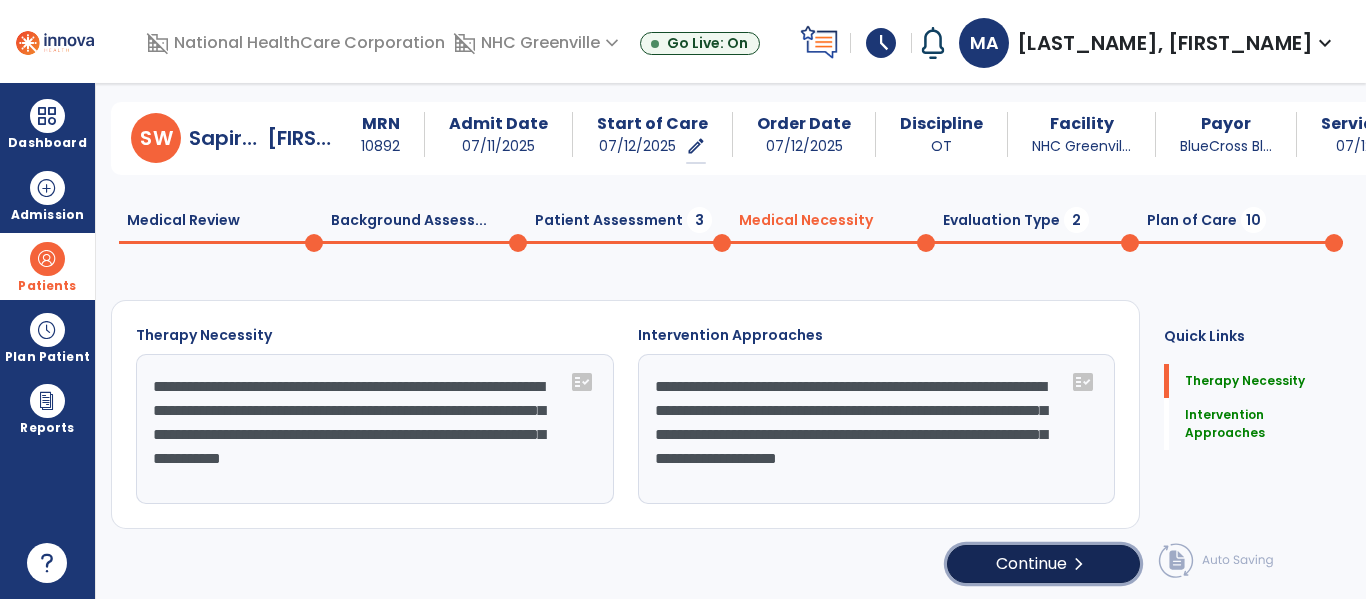 click on "Continue  chevron_right" 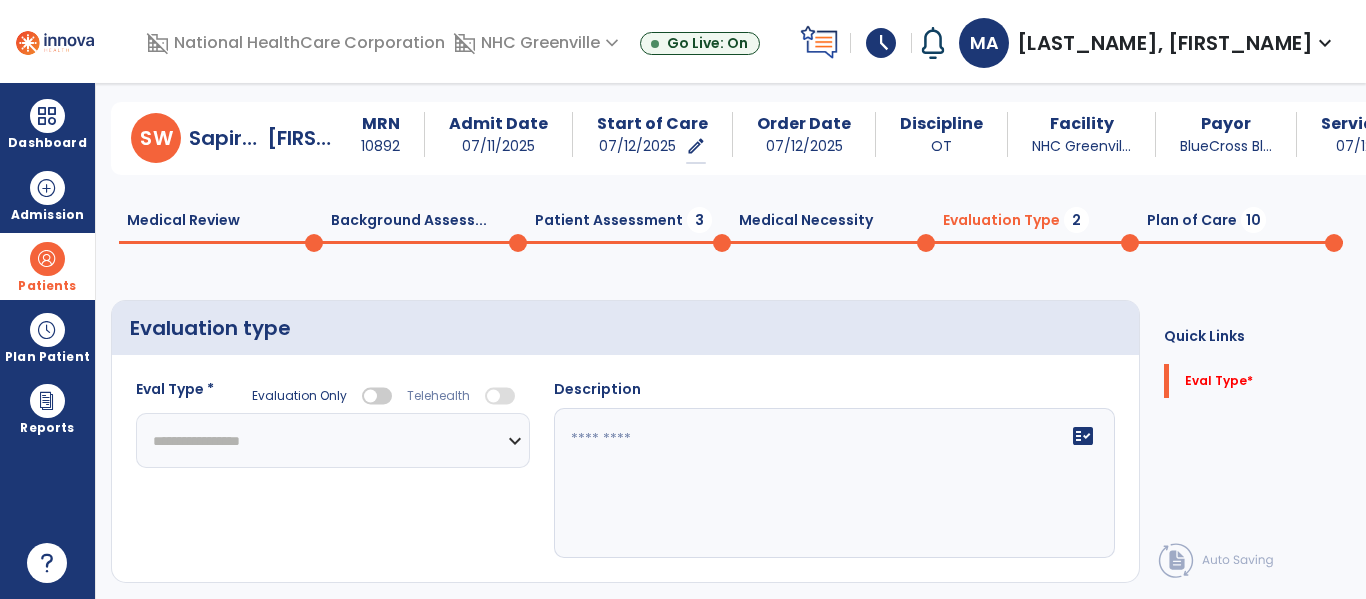 click on "**********" 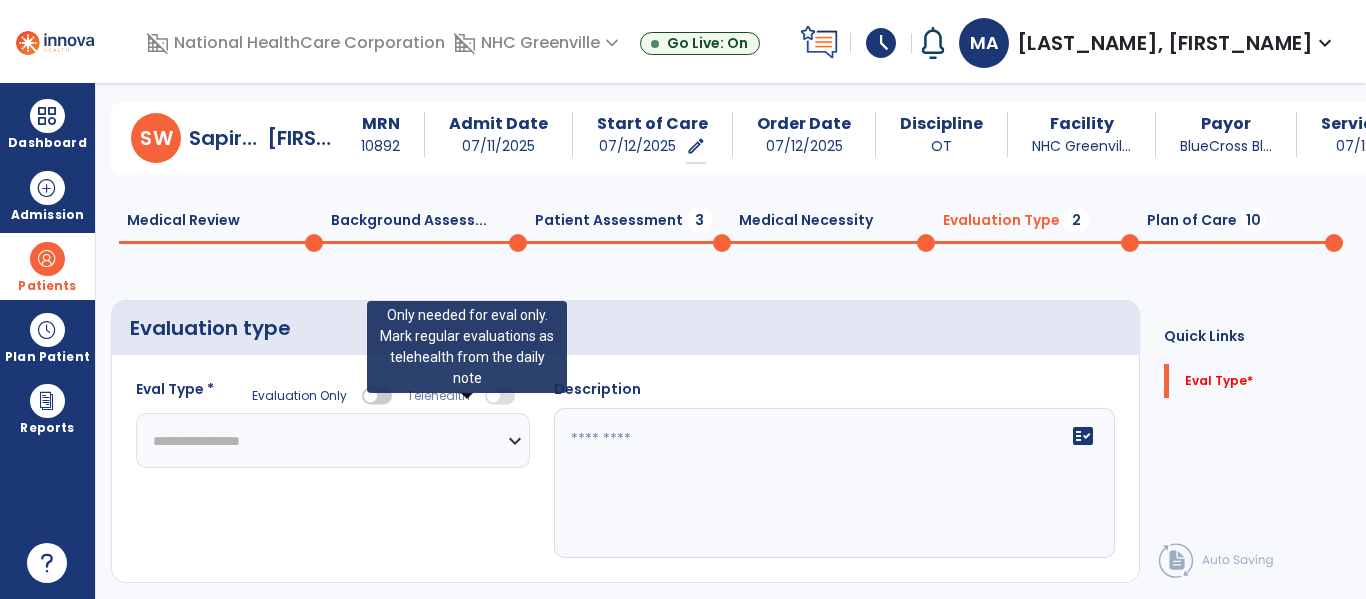 select on "**********" 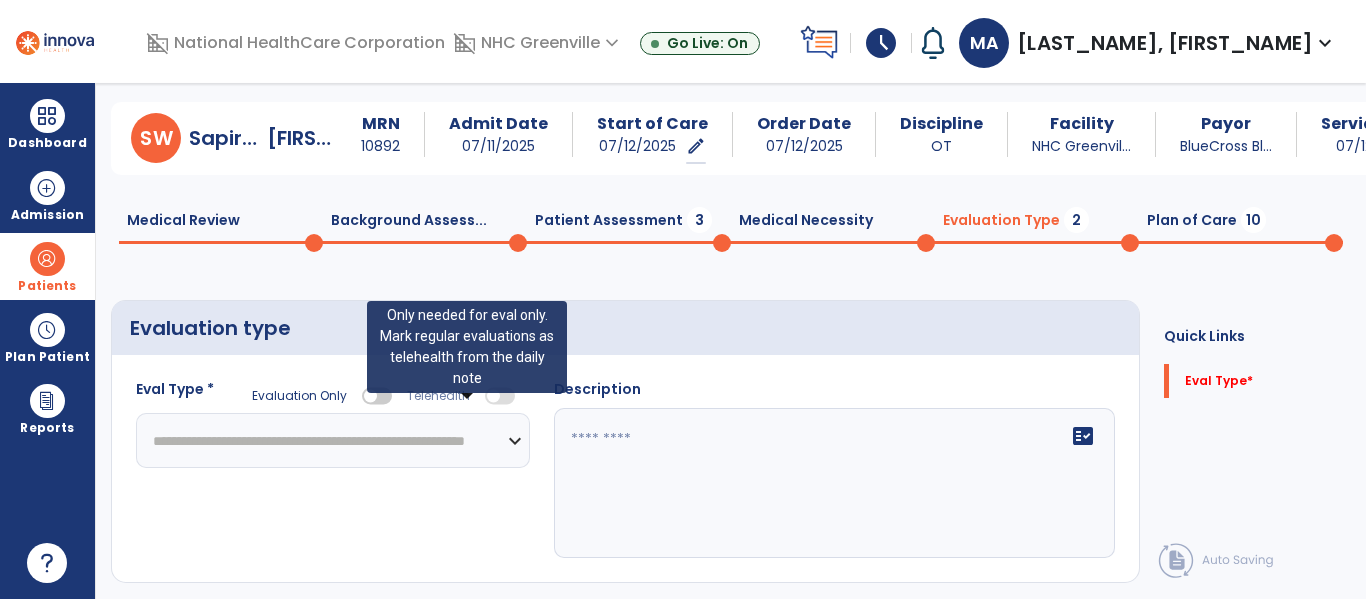 click on "**********" 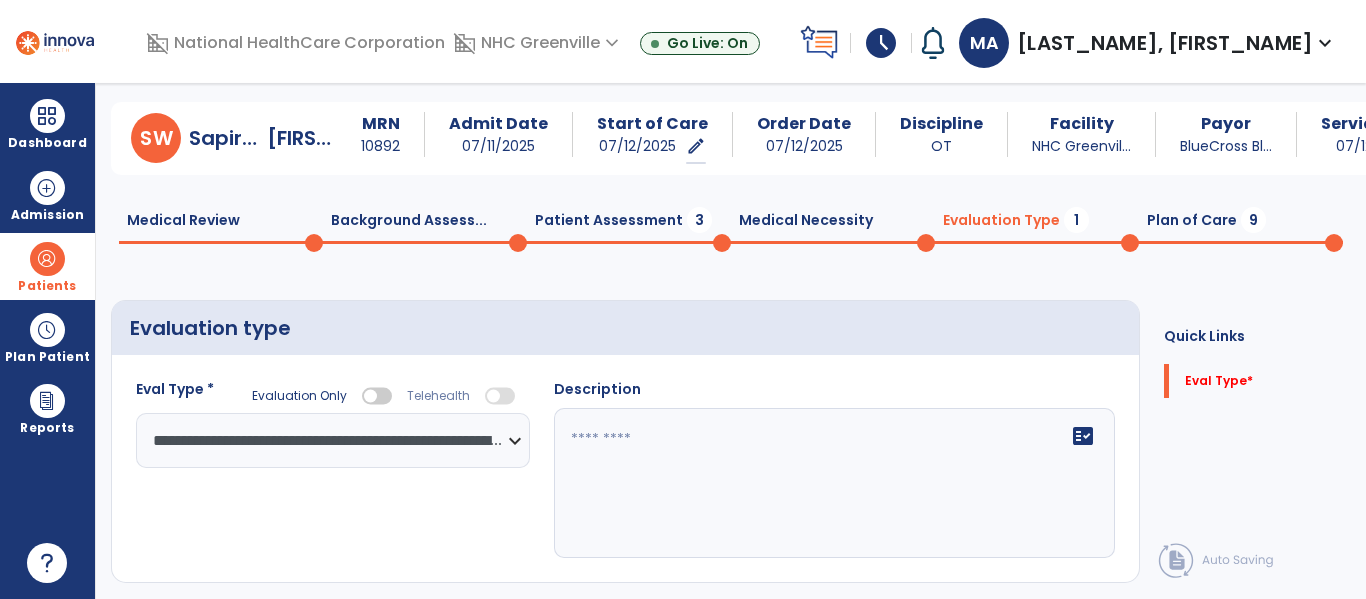 click on "fact_check" 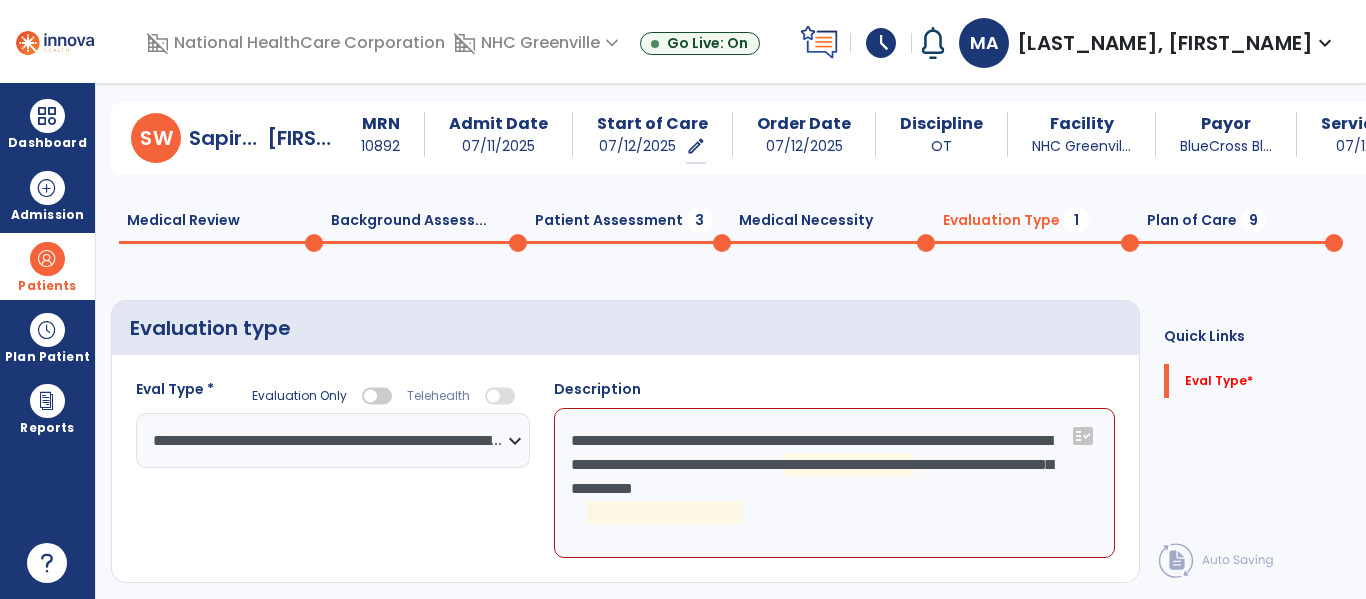 click on "**********" 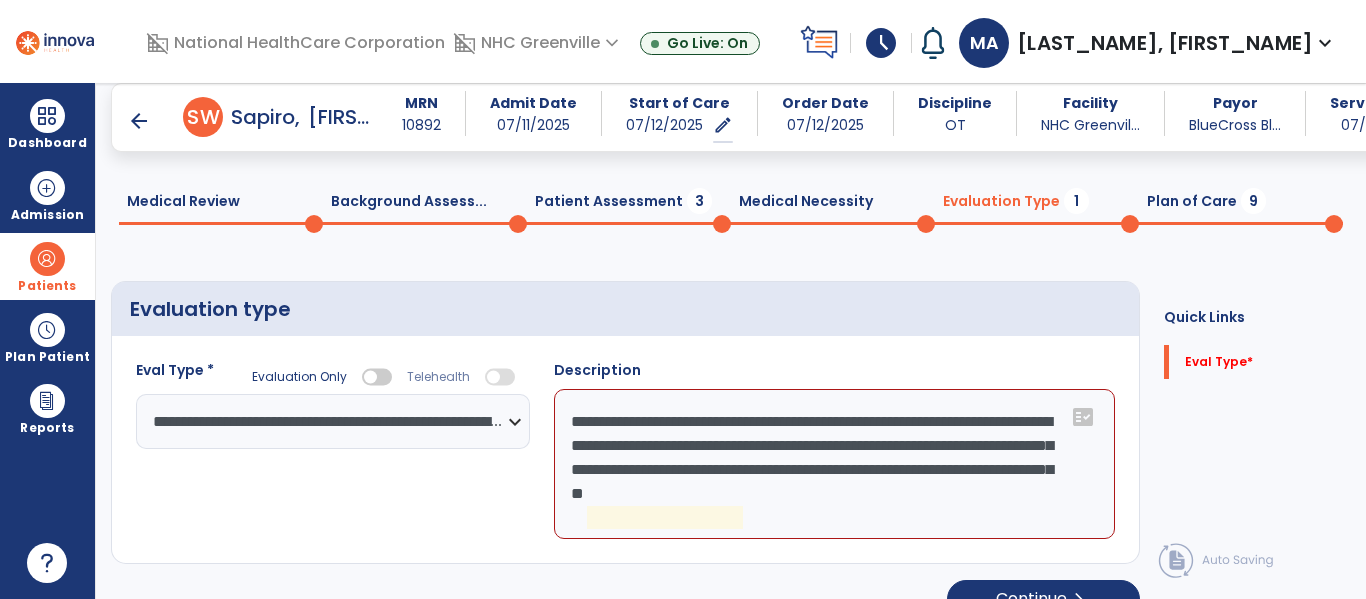 scroll, scrollTop: 82, scrollLeft: 0, axis: vertical 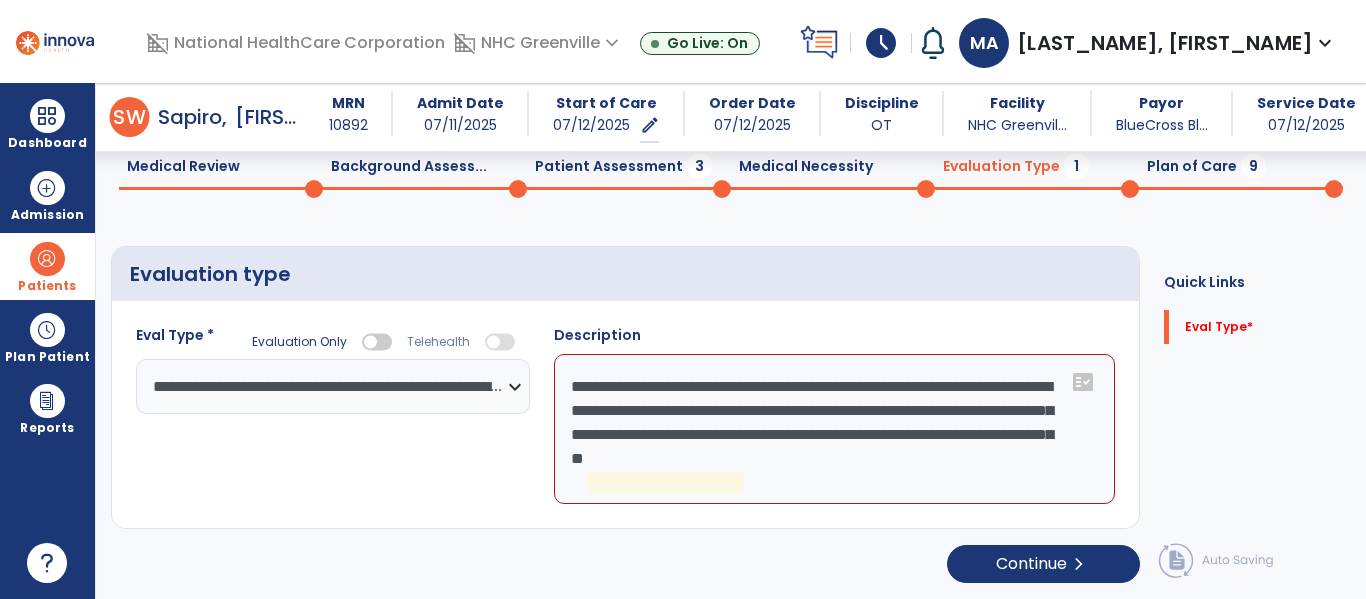 click on "**********" 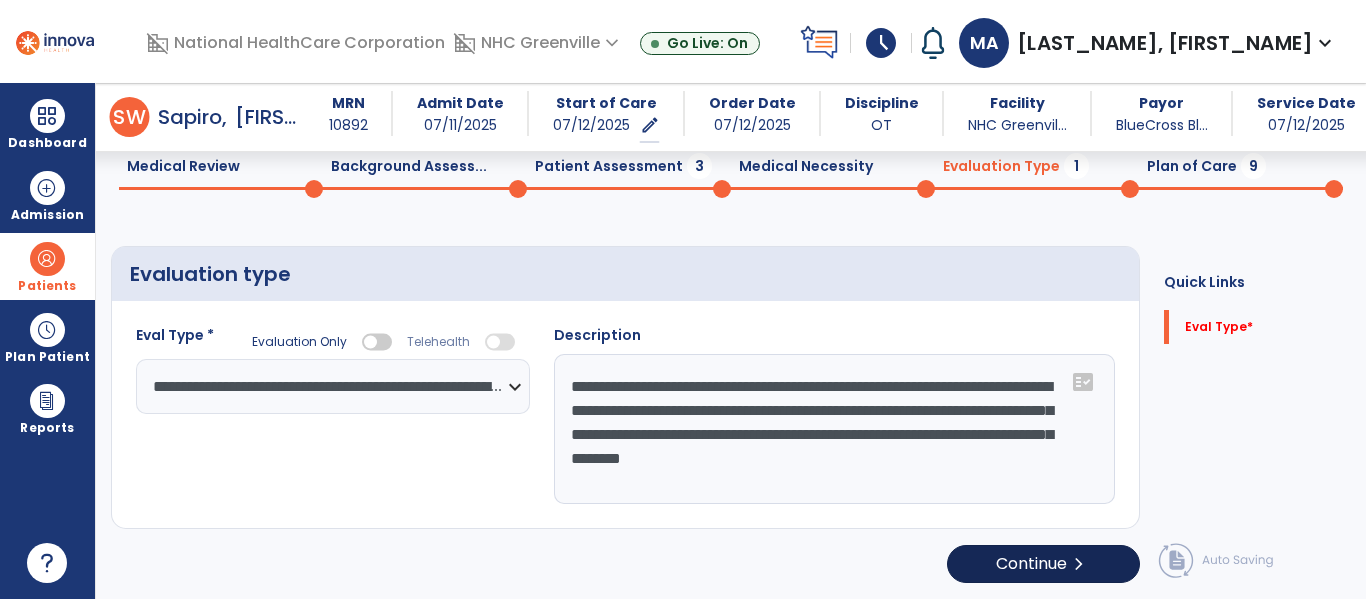 type on "**********" 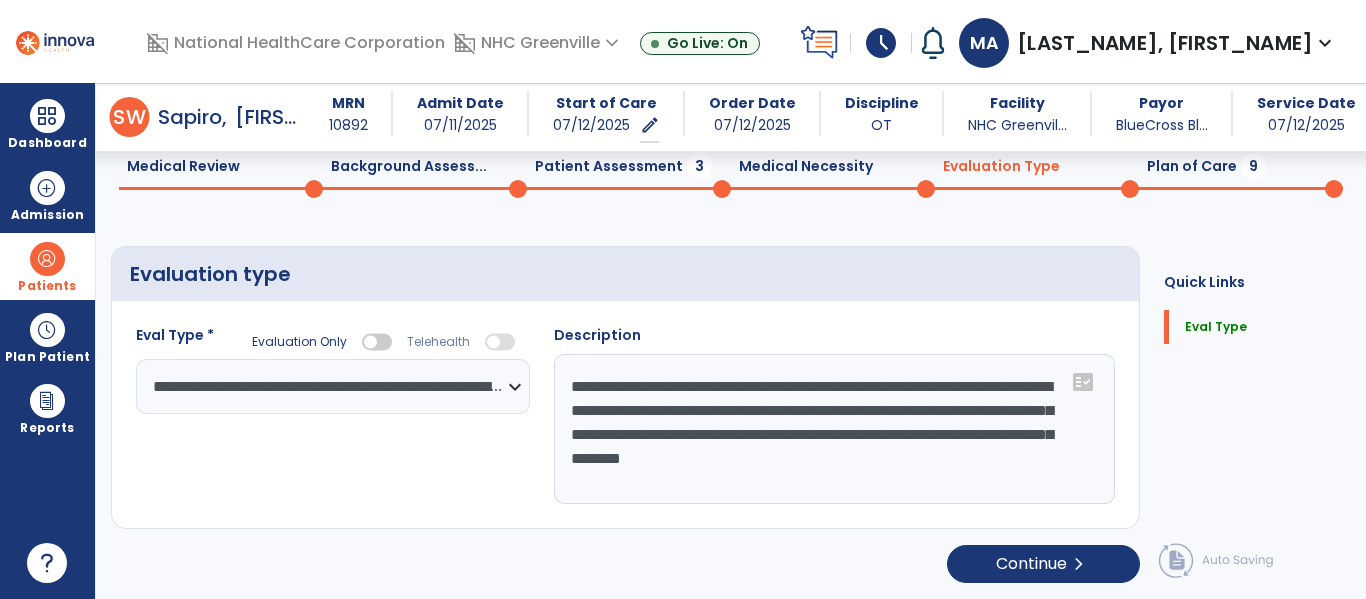 scroll, scrollTop: 47, scrollLeft: 0, axis: vertical 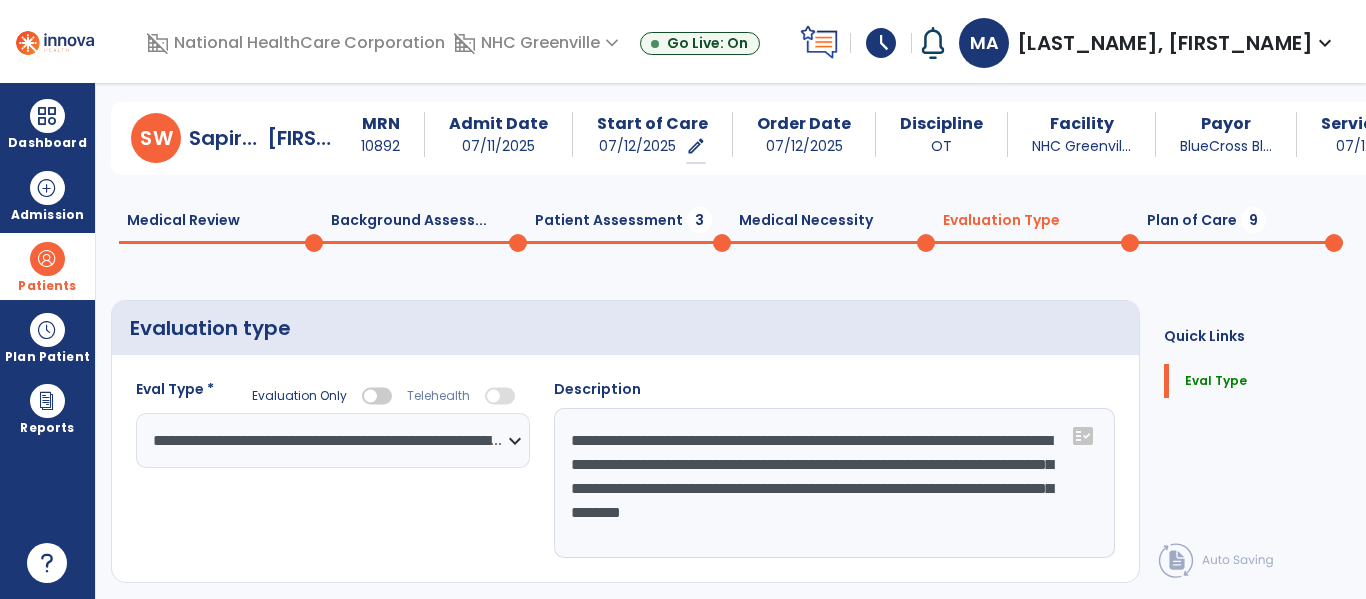 click on "Plan of Care  9" 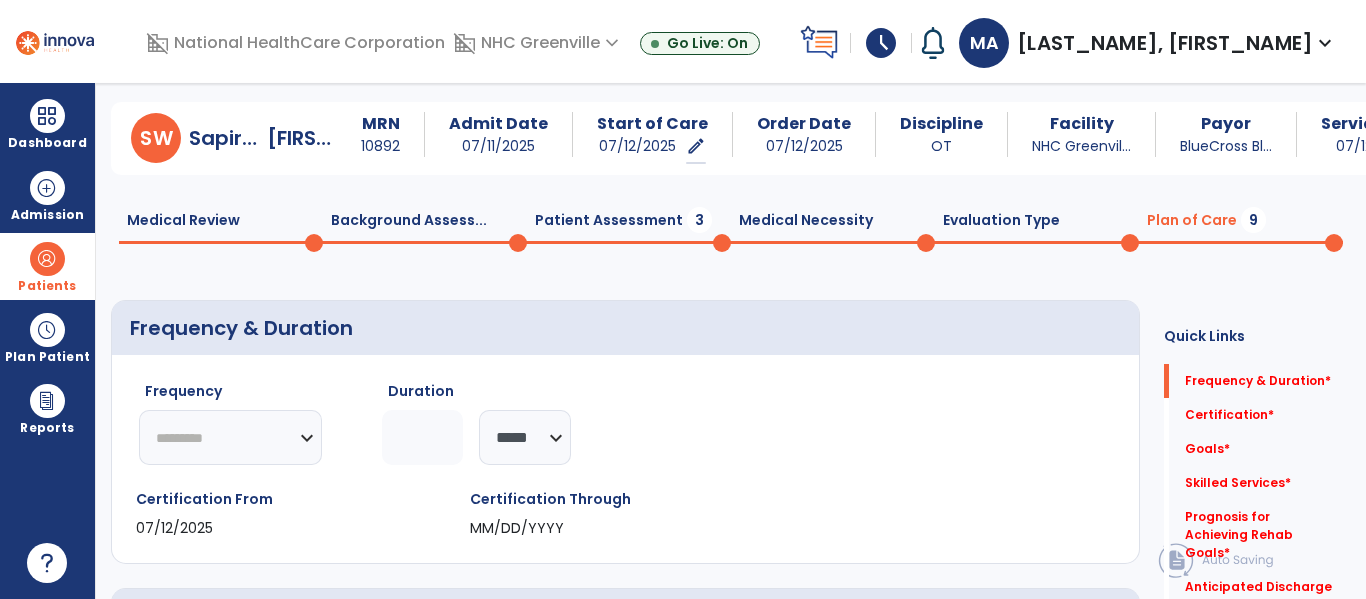click on "********* ** ** ** ** ** ** **" 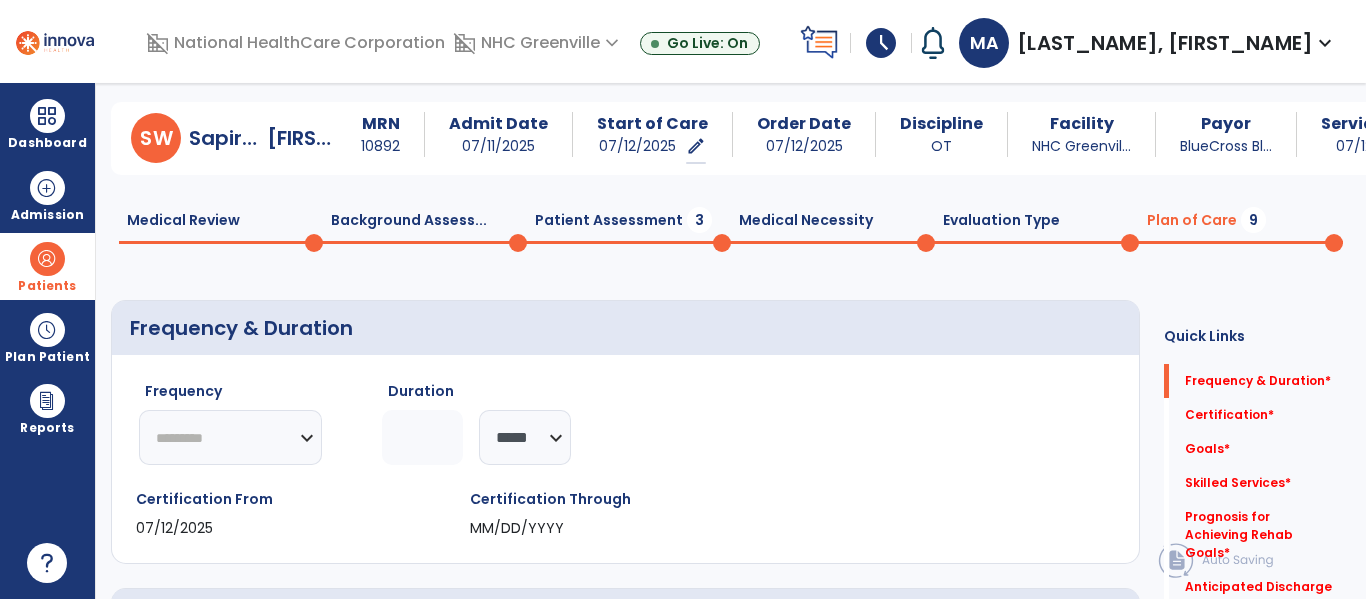 select on "**" 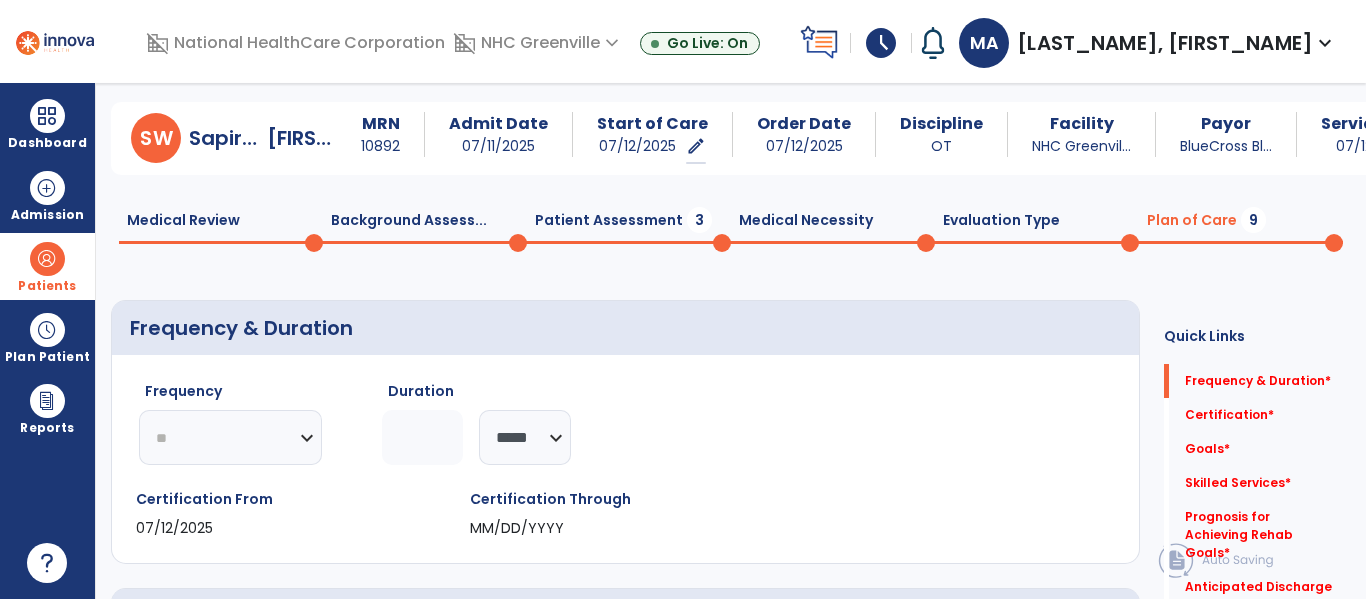 click on "********* ** ** ** ** ** ** **" 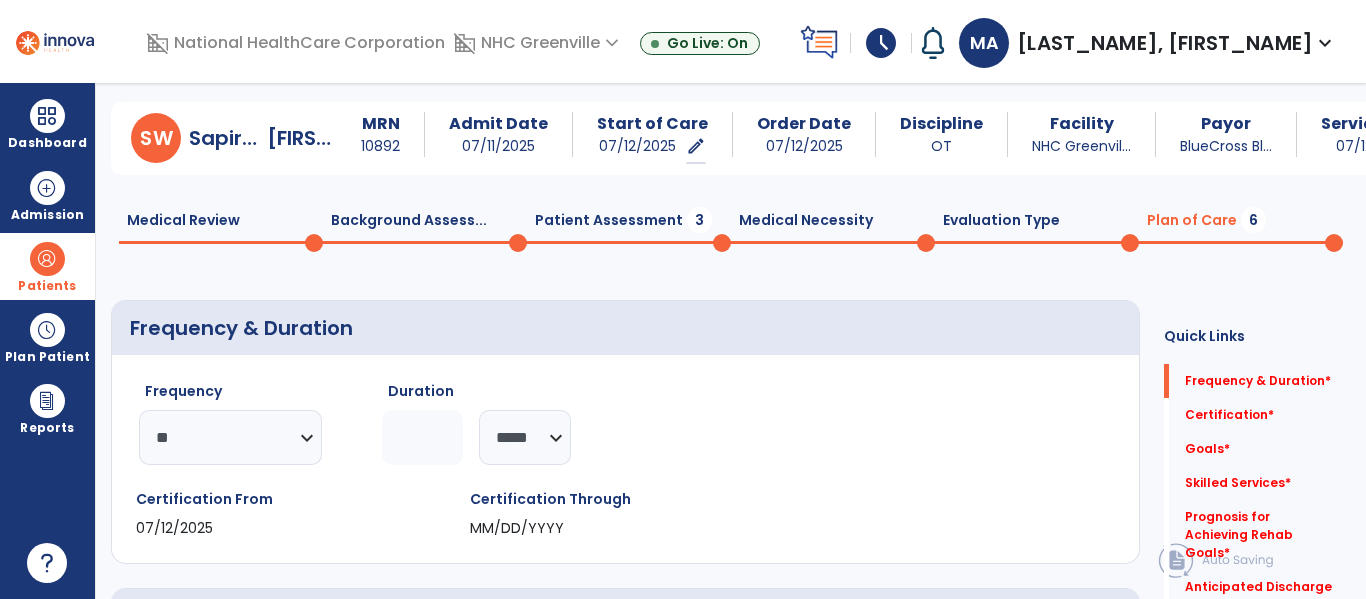 click 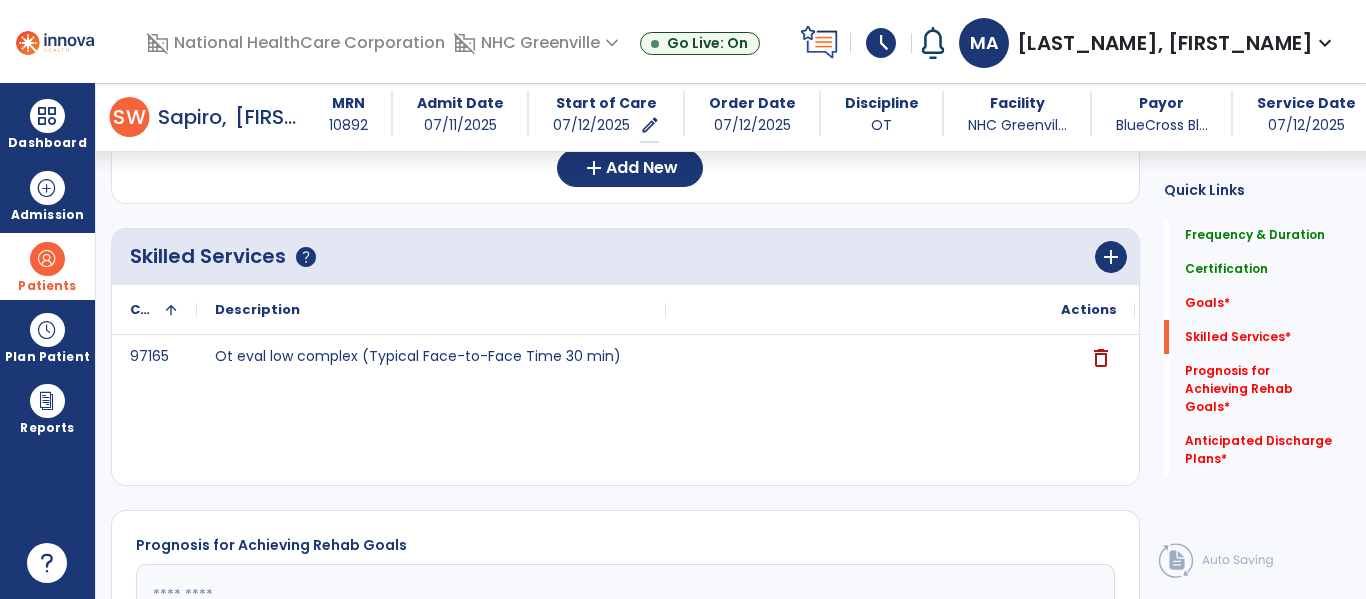 scroll, scrollTop: 579, scrollLeft: 0, axis: vertical 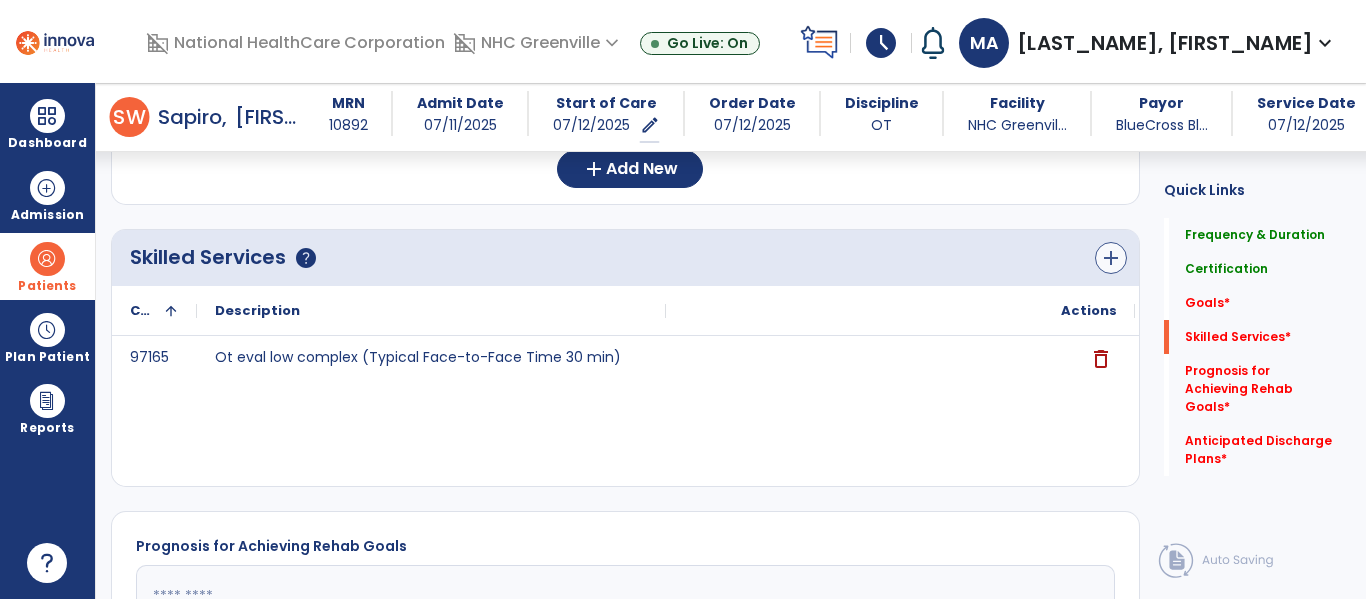 type on "**" 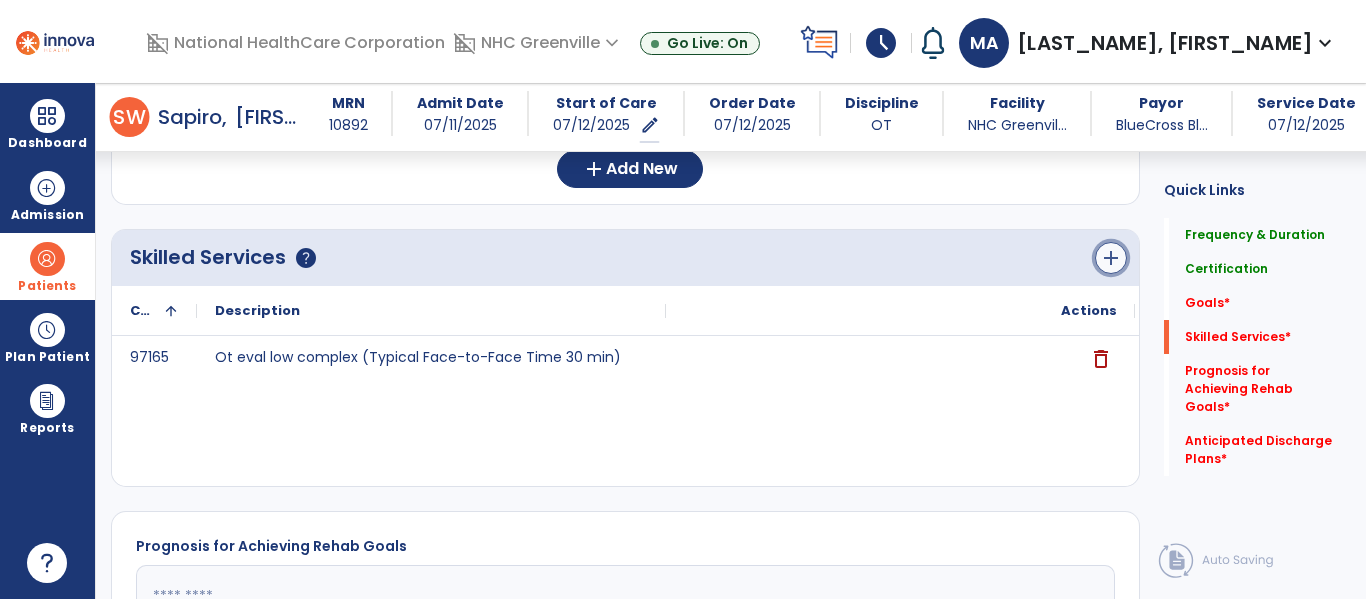 click on "add" 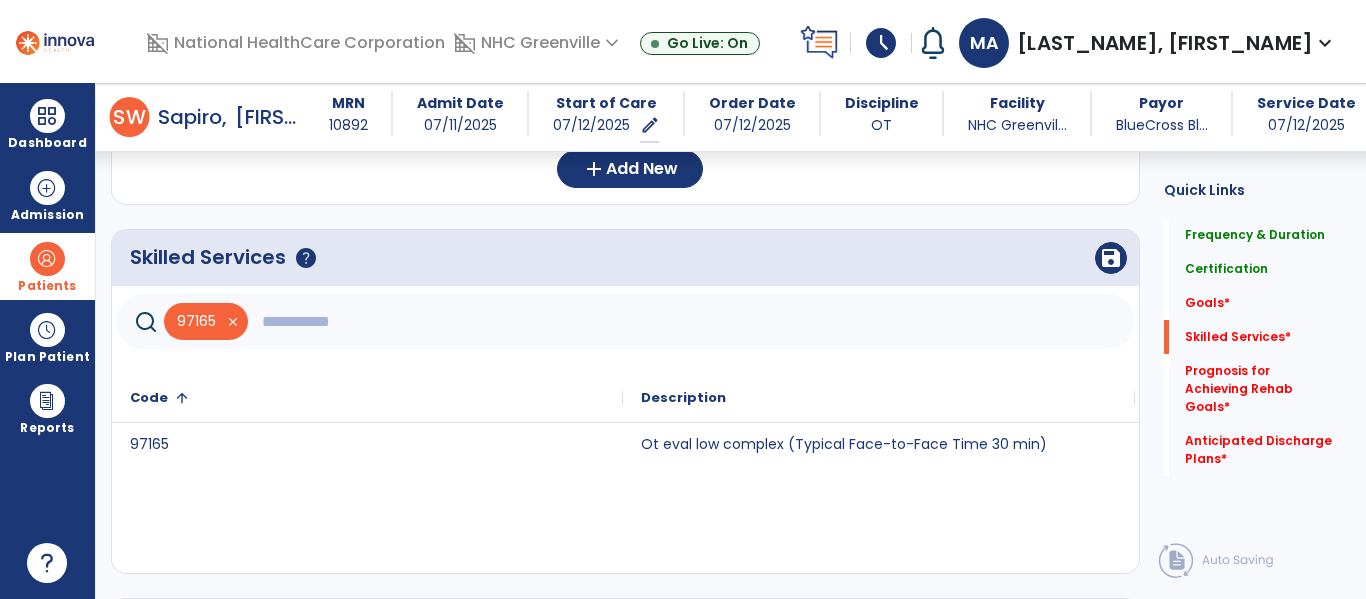 click 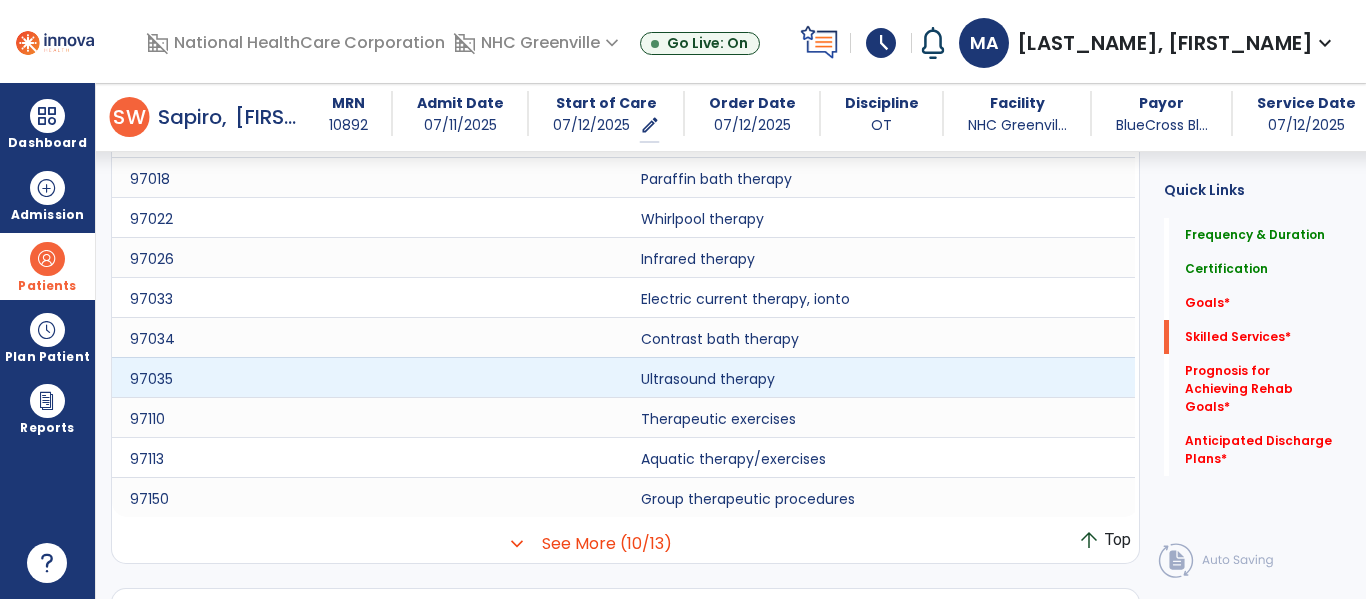 scroll, scrollTop: 884, scrollLeft: 0, axis: vertical 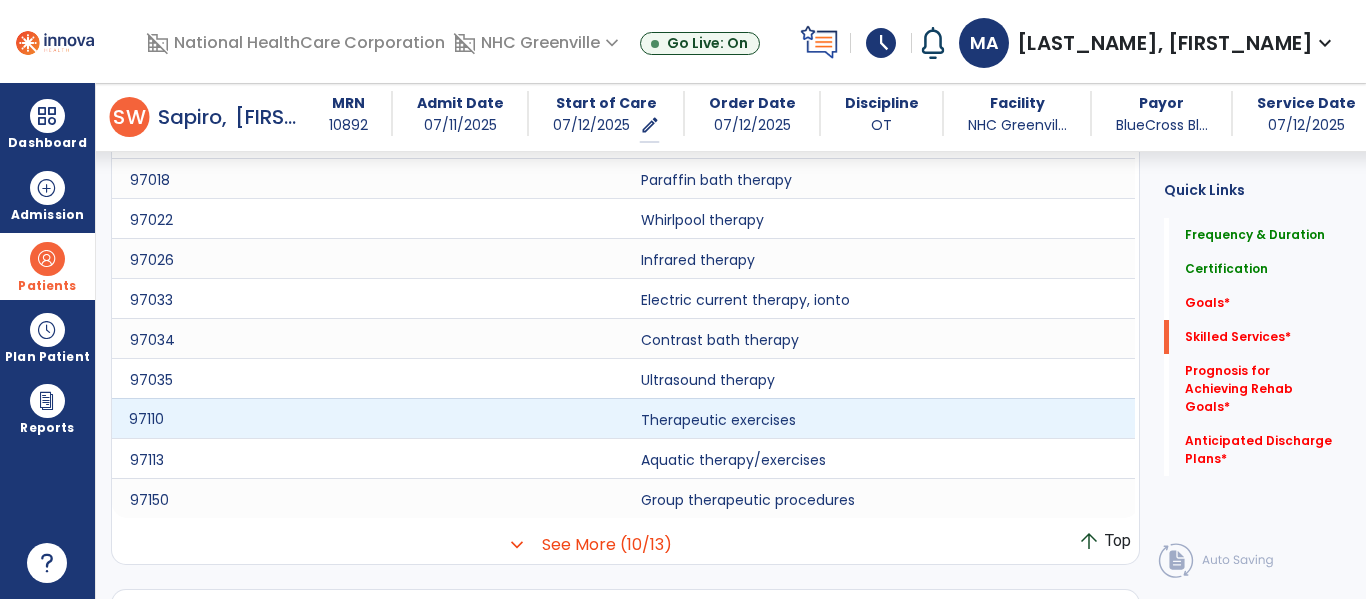 click on "97110" 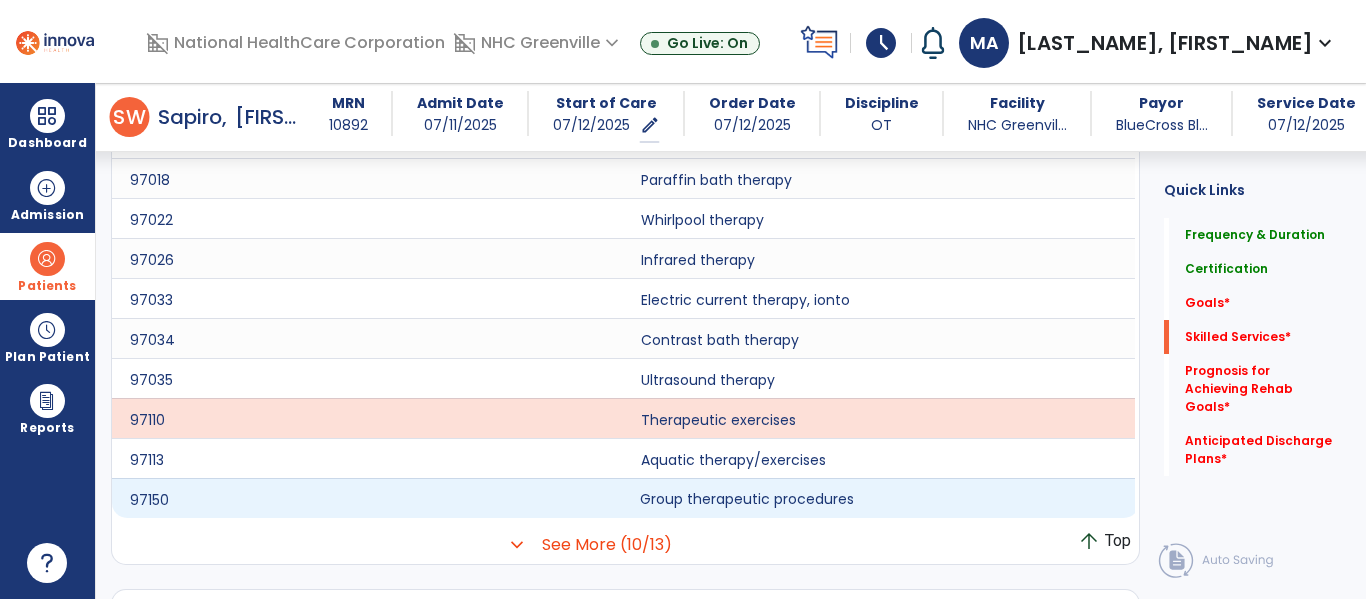 click on "Group therapeutic procedures" 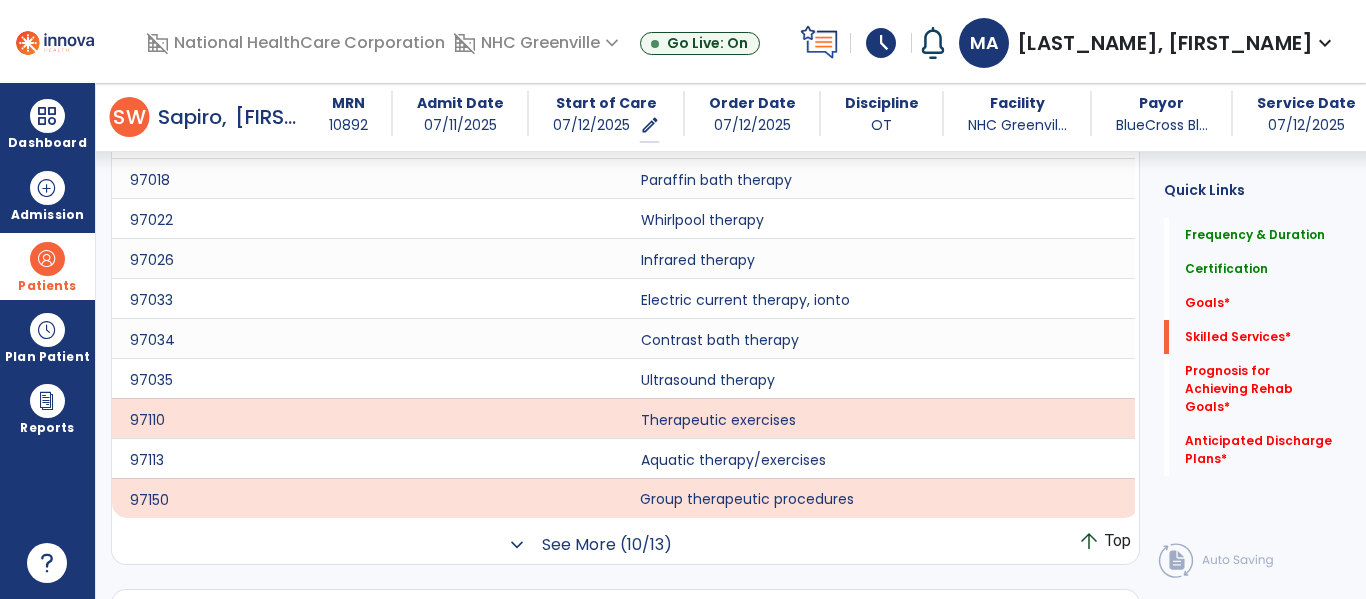 click on "See More (10/13)" 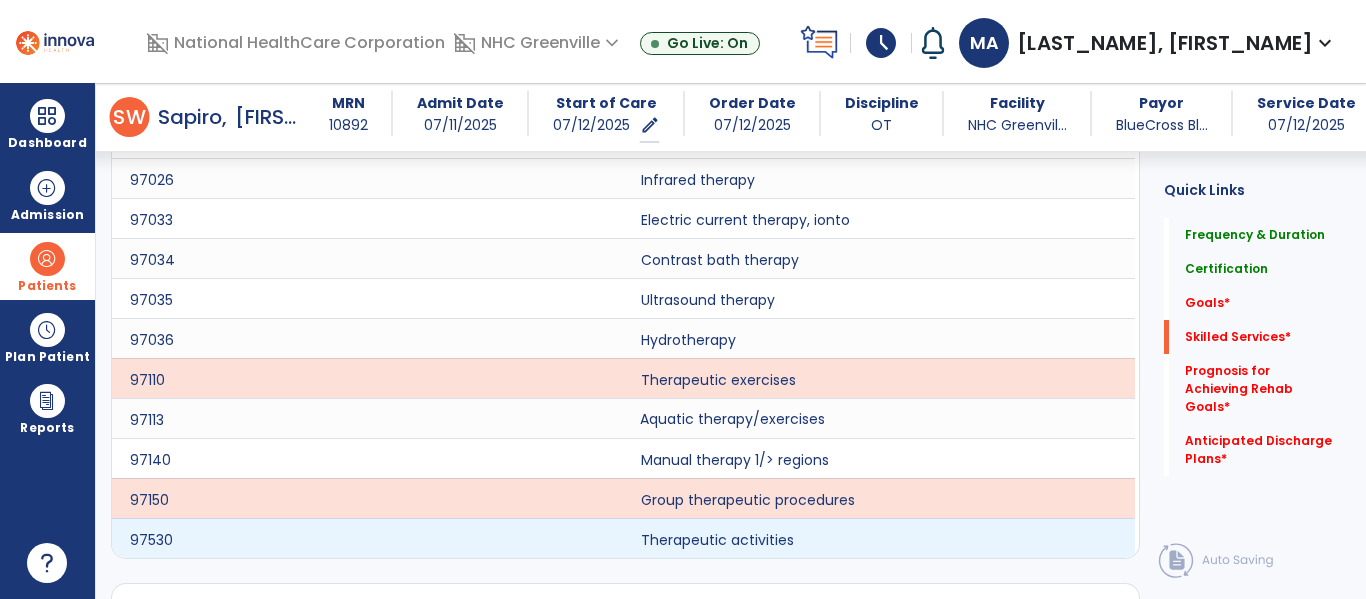 scroll, scrollTop: 966, scrollLeft: 0, axis: vertical 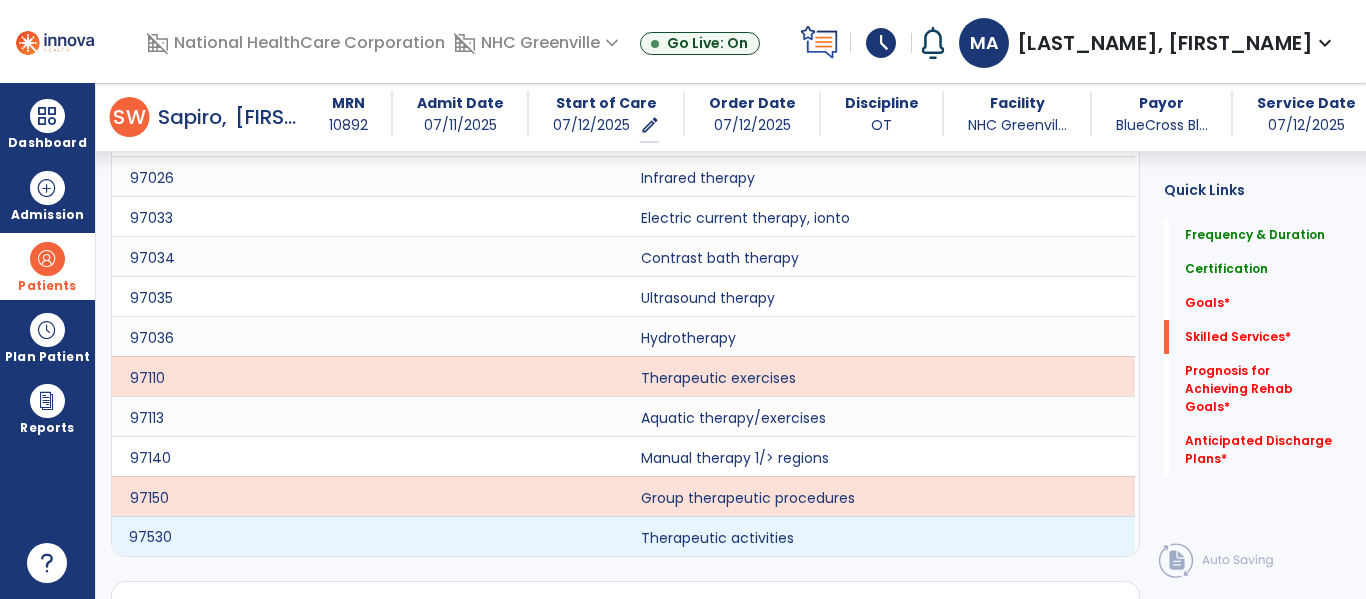 click on "97530" 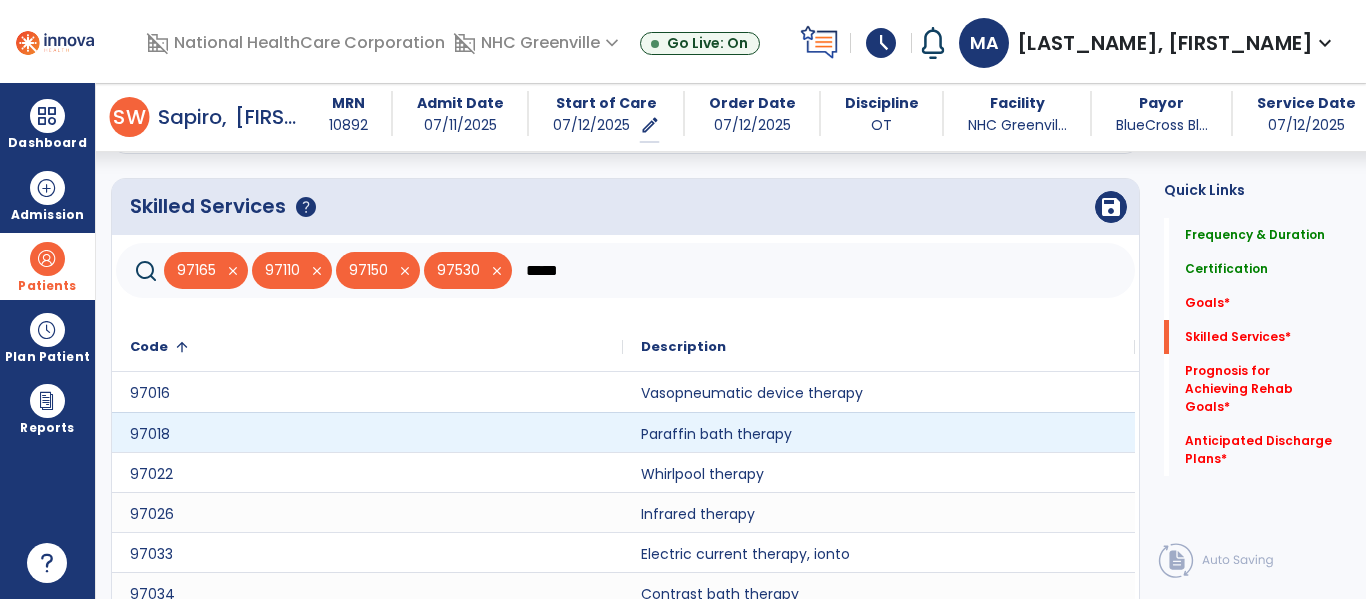 scroll, scrollTop: 629, scrollLeft: 0, axis: vertical 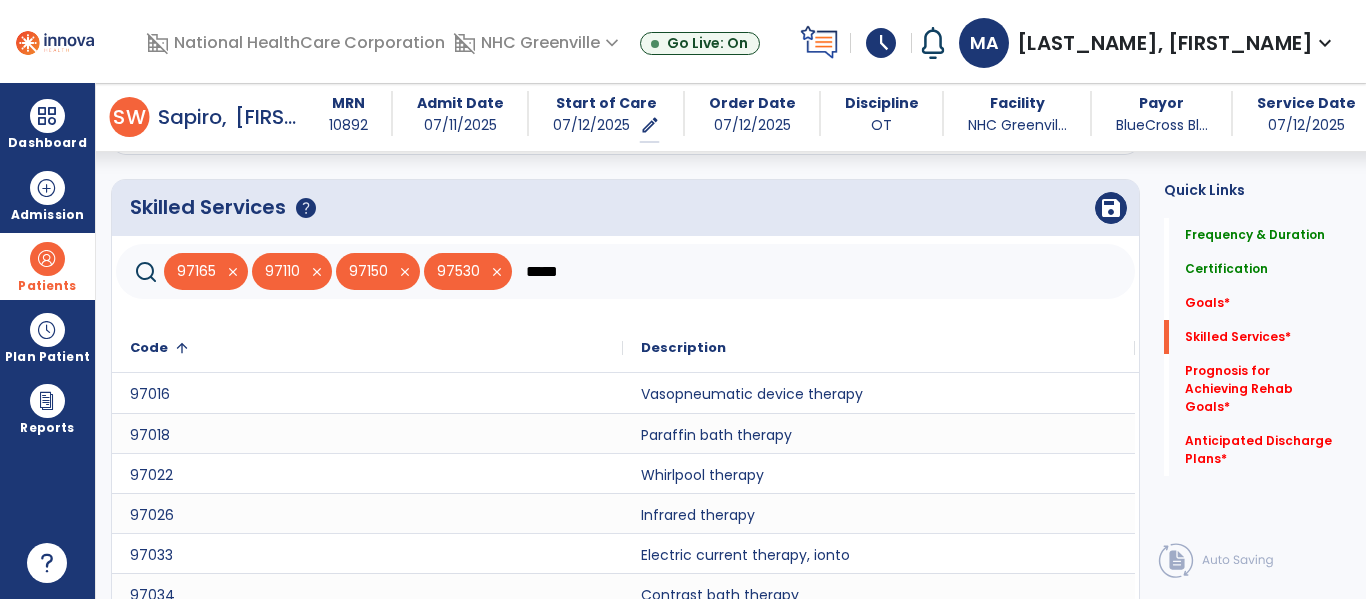 click on "*****" 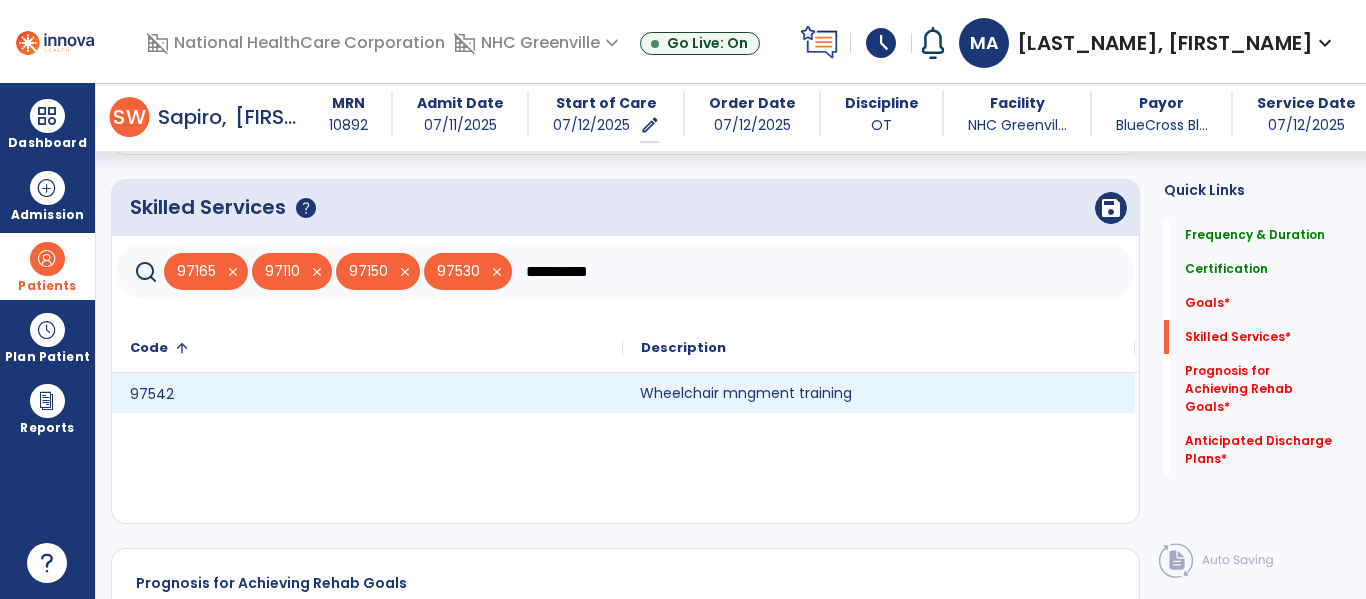 click on "Wheelchair mngment training" 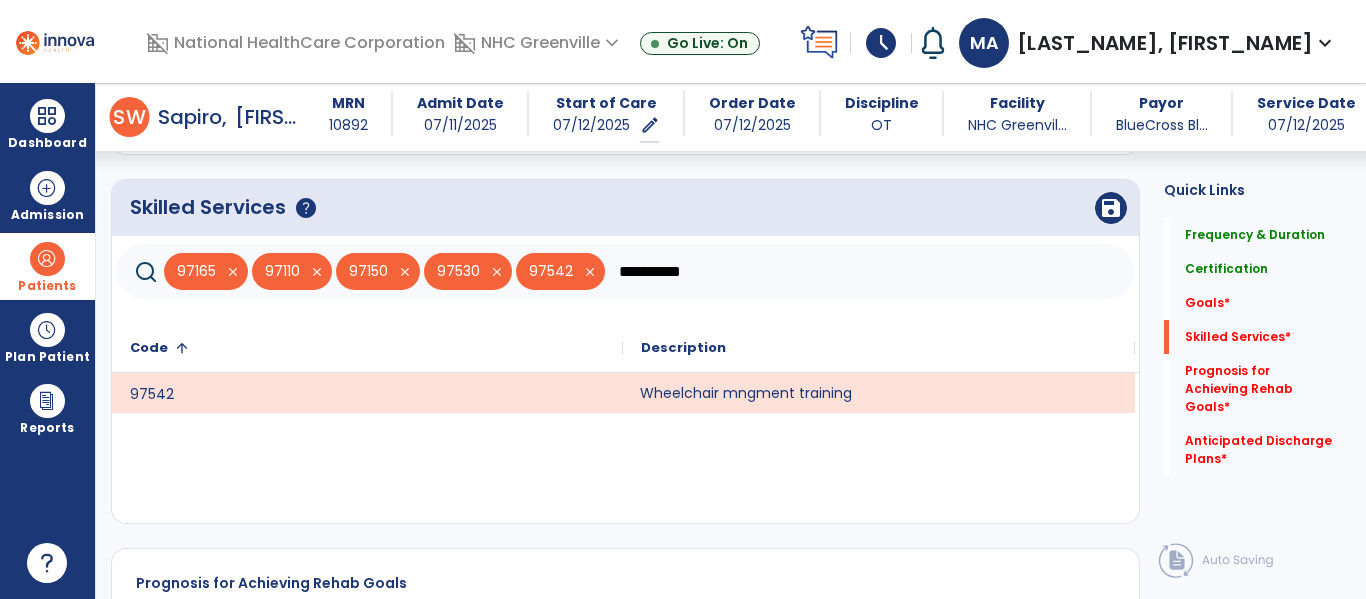 click on "**********" 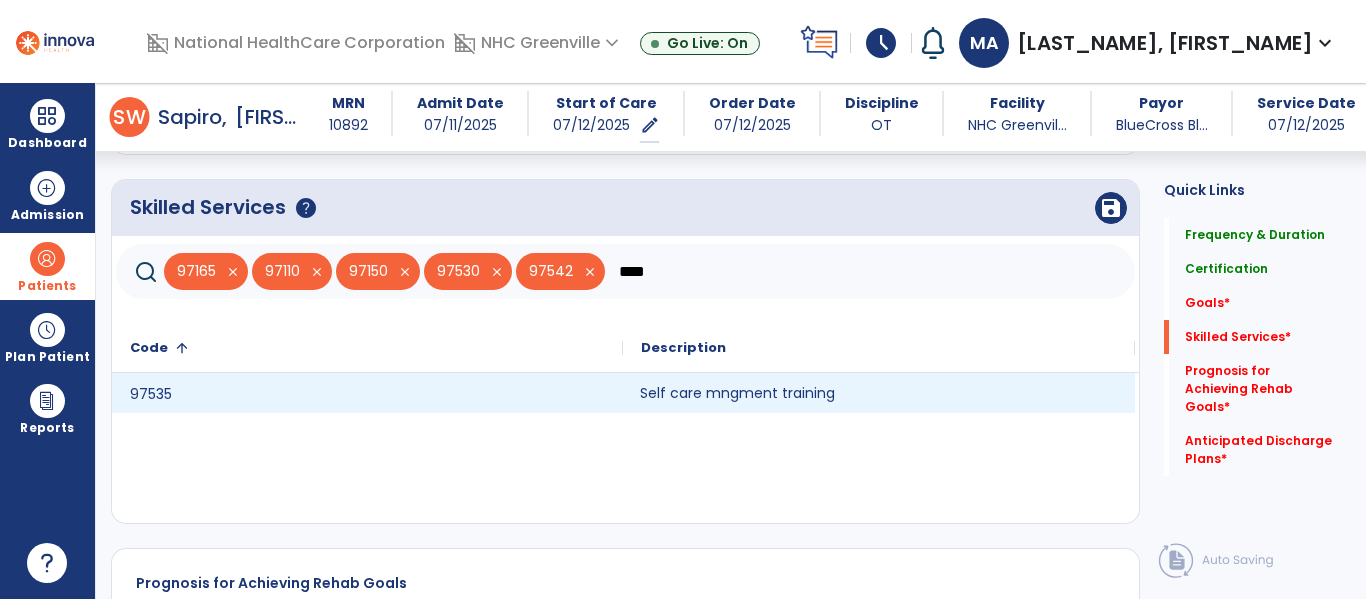 click on "Self care mngment training" 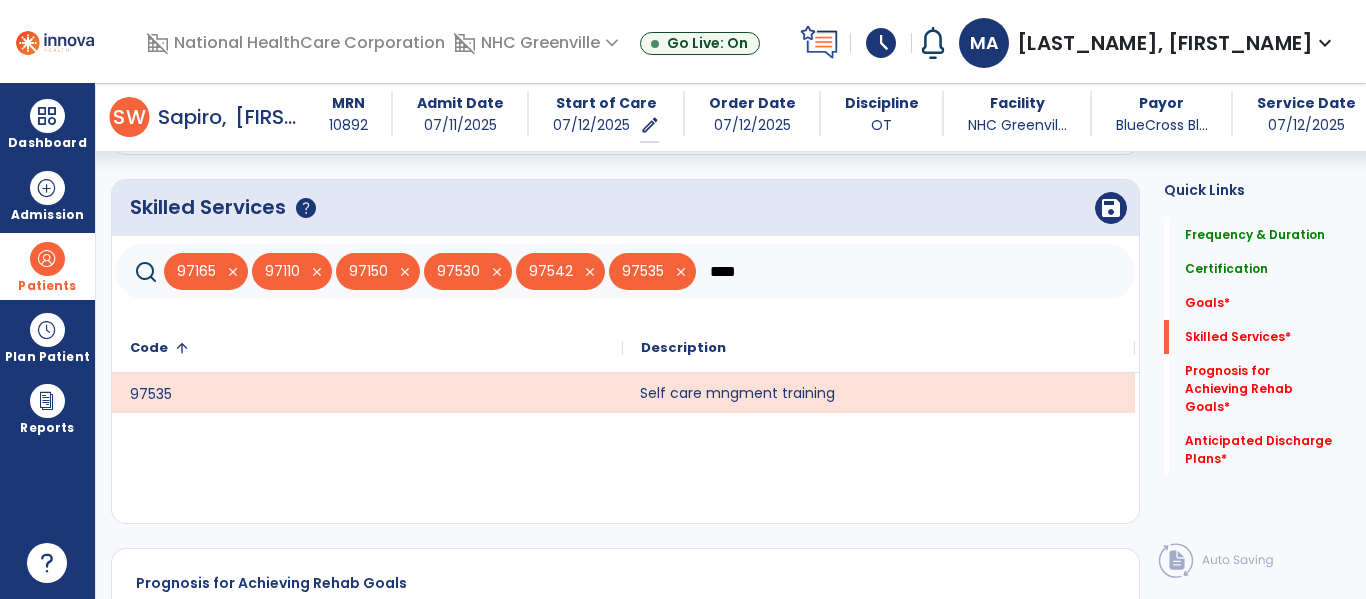 click on "Self care mngment training" 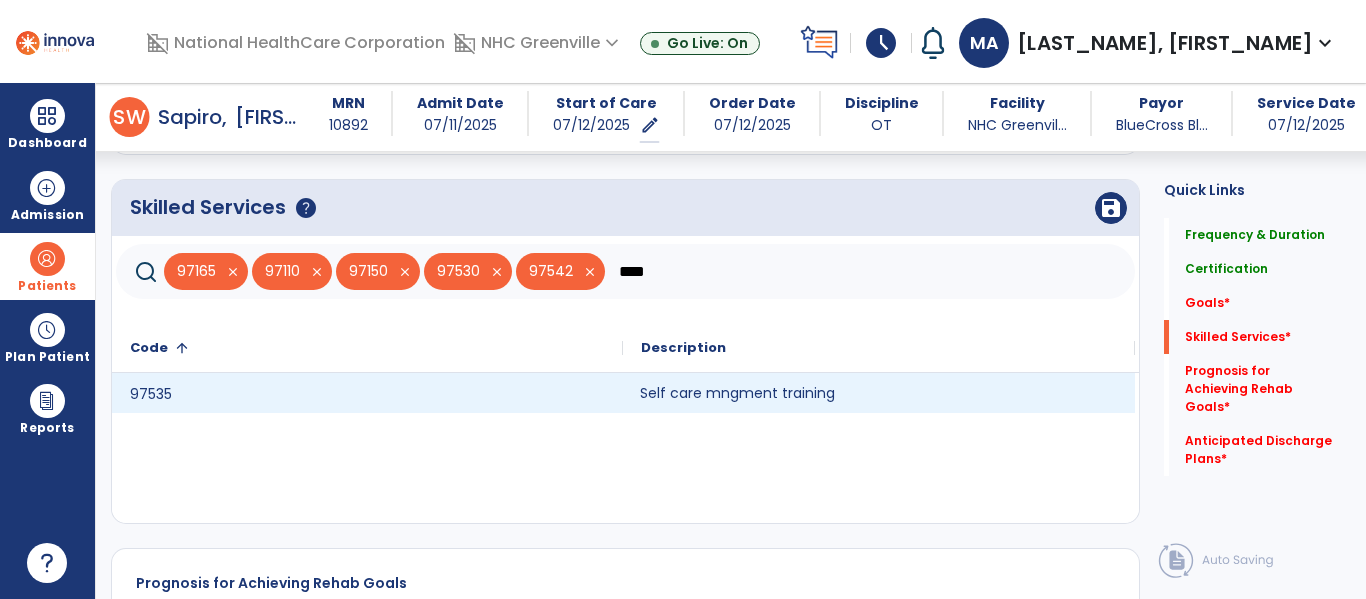 click on "Self care mngment training" 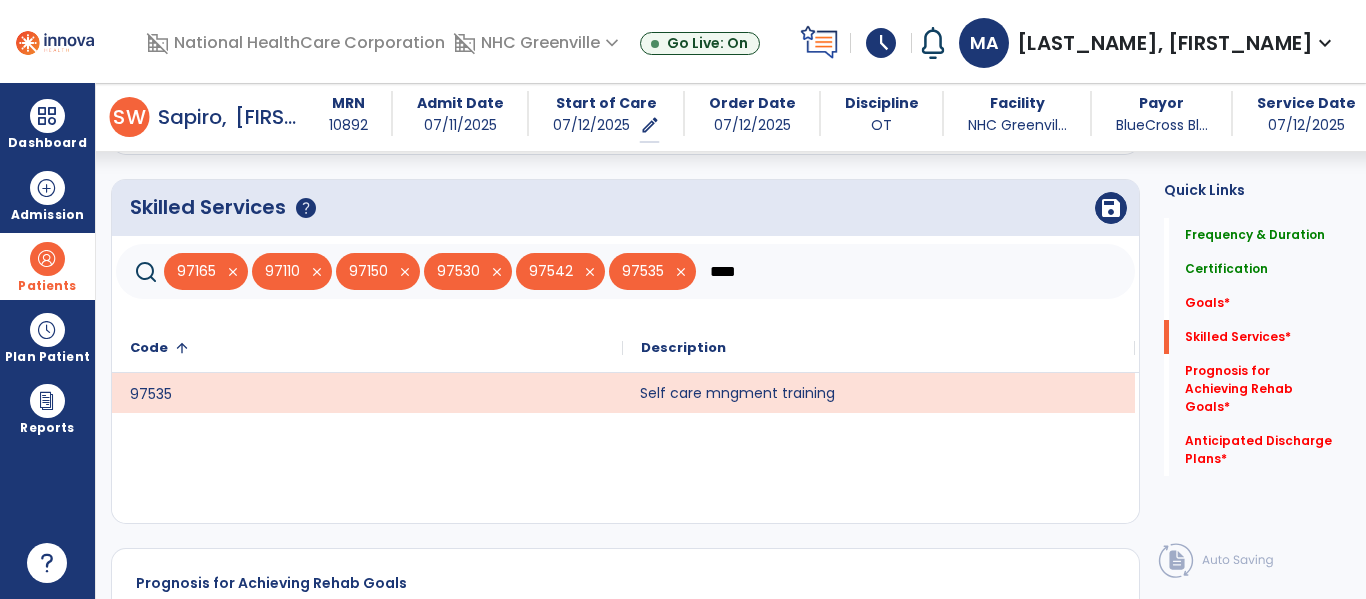 click on "****" 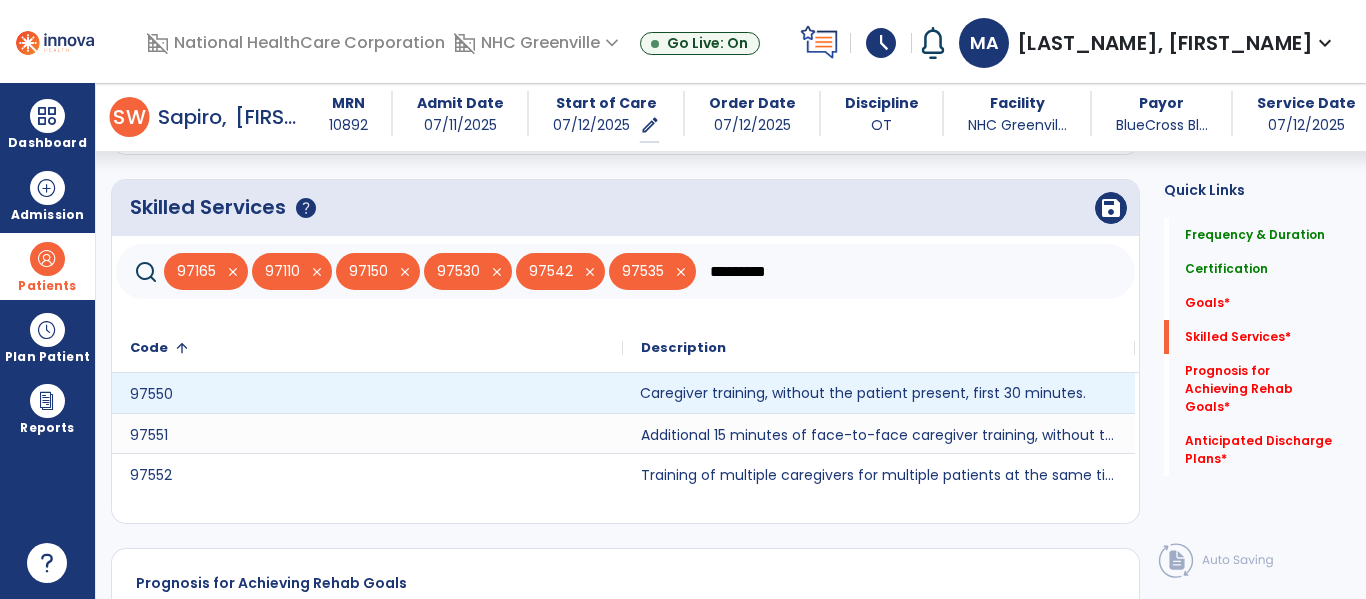 type on "*********" 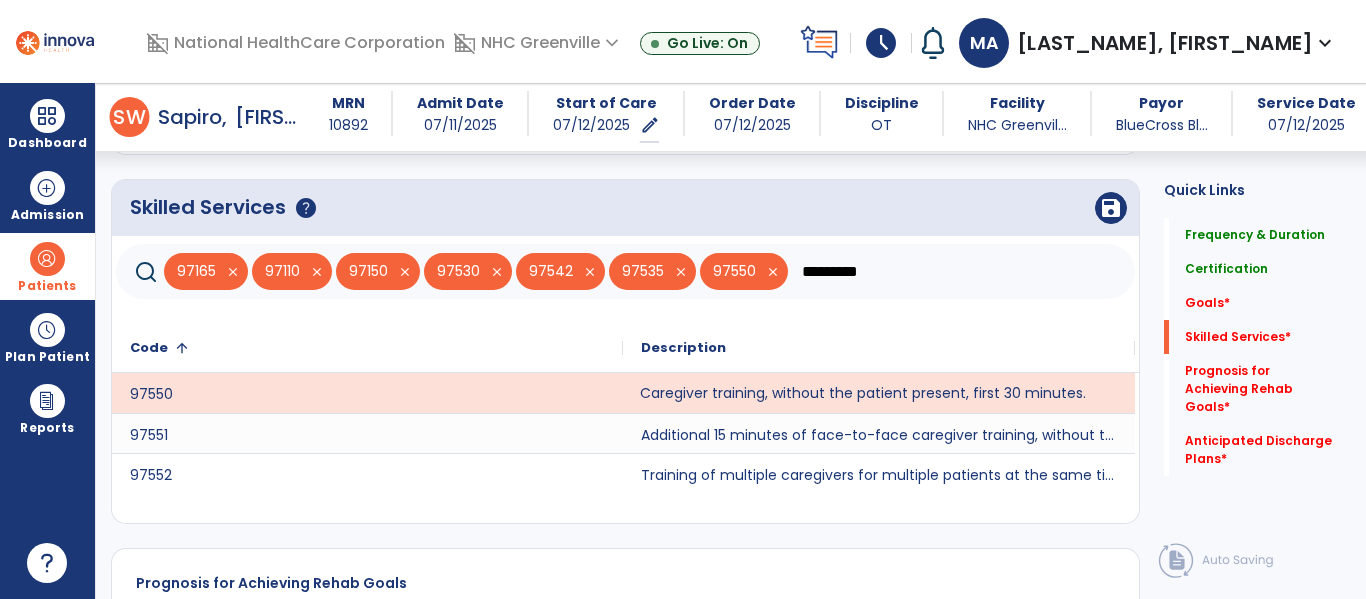 click on "Caregiver training, without the patient present, first 30 minutes." 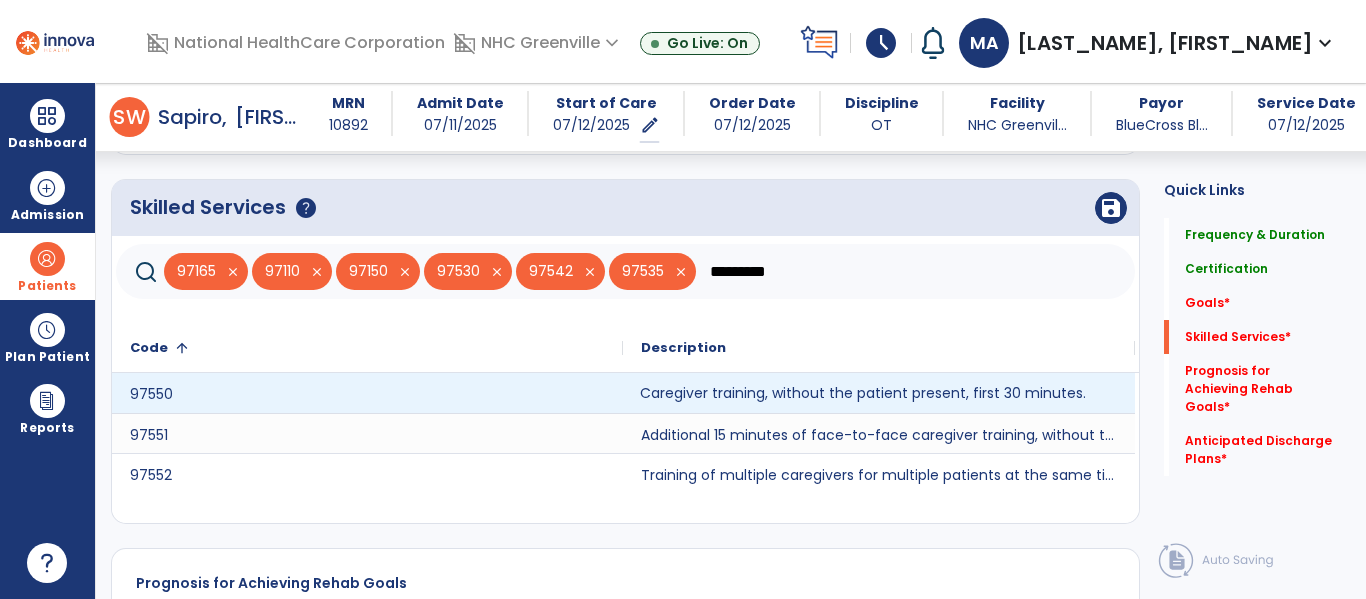click on "Caregiver training, without the patient present, first 30 minutes." 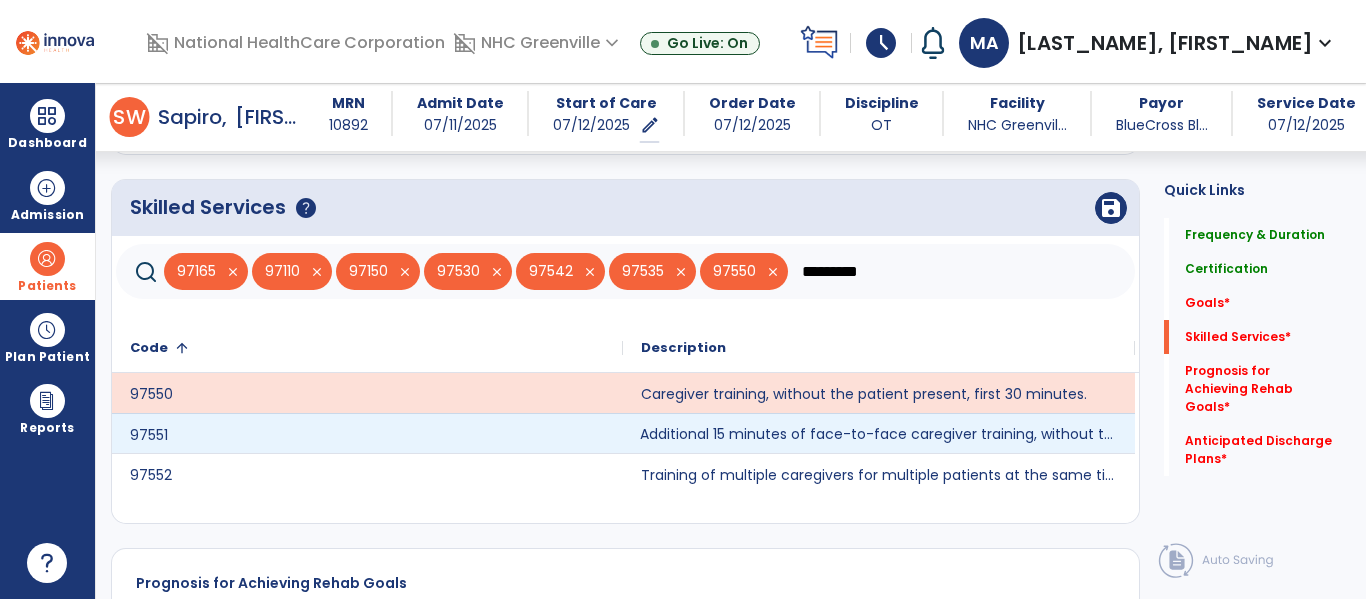 click on "Additional 15 minutes of face-to-face caregiver training, without the patient present, after 97550 is billed." 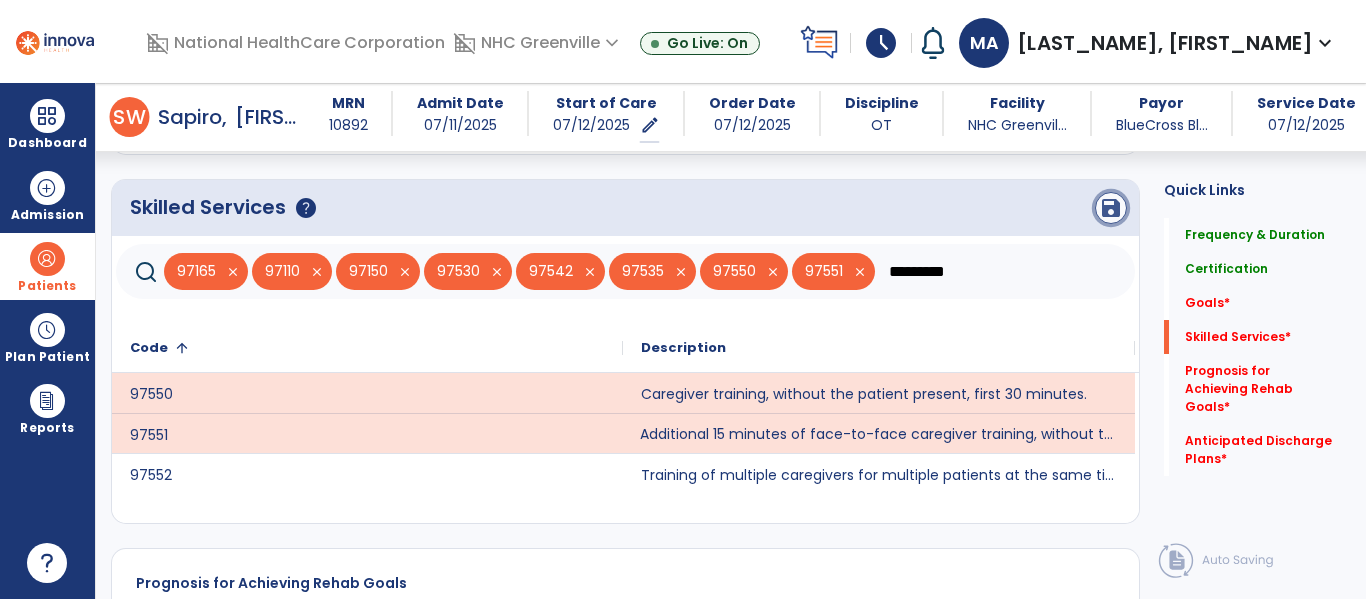 click on "save" 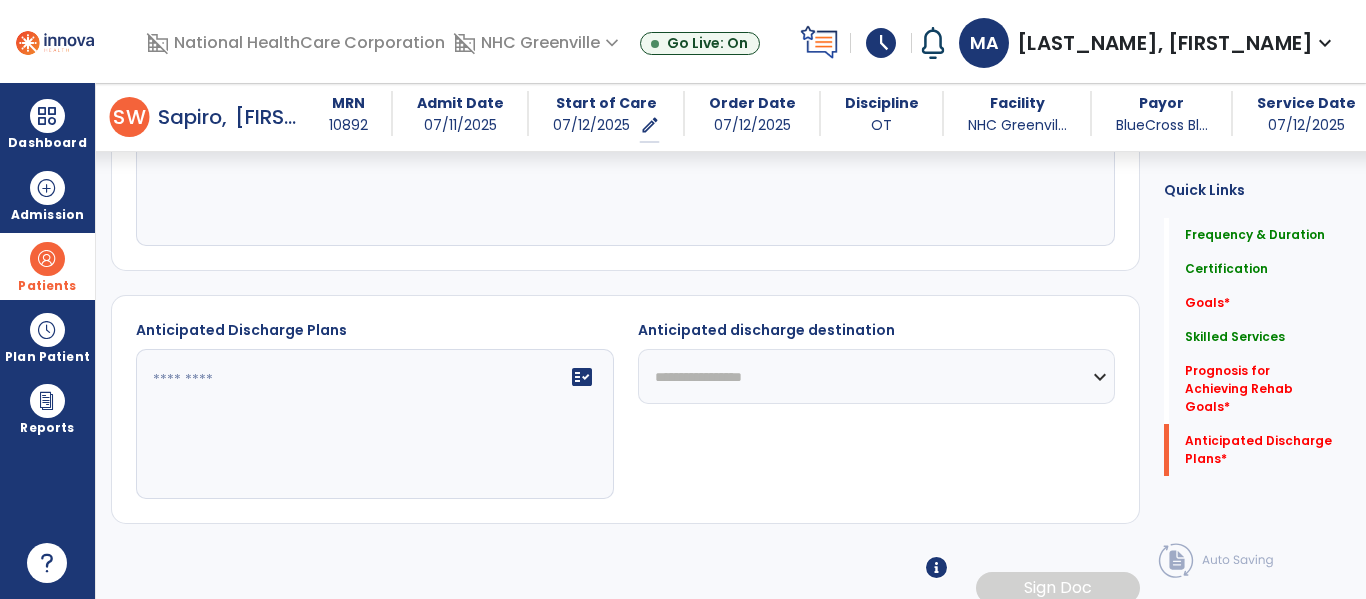 scroll, scrollTop: 1240, scrollLeft: 0, axis: vertical 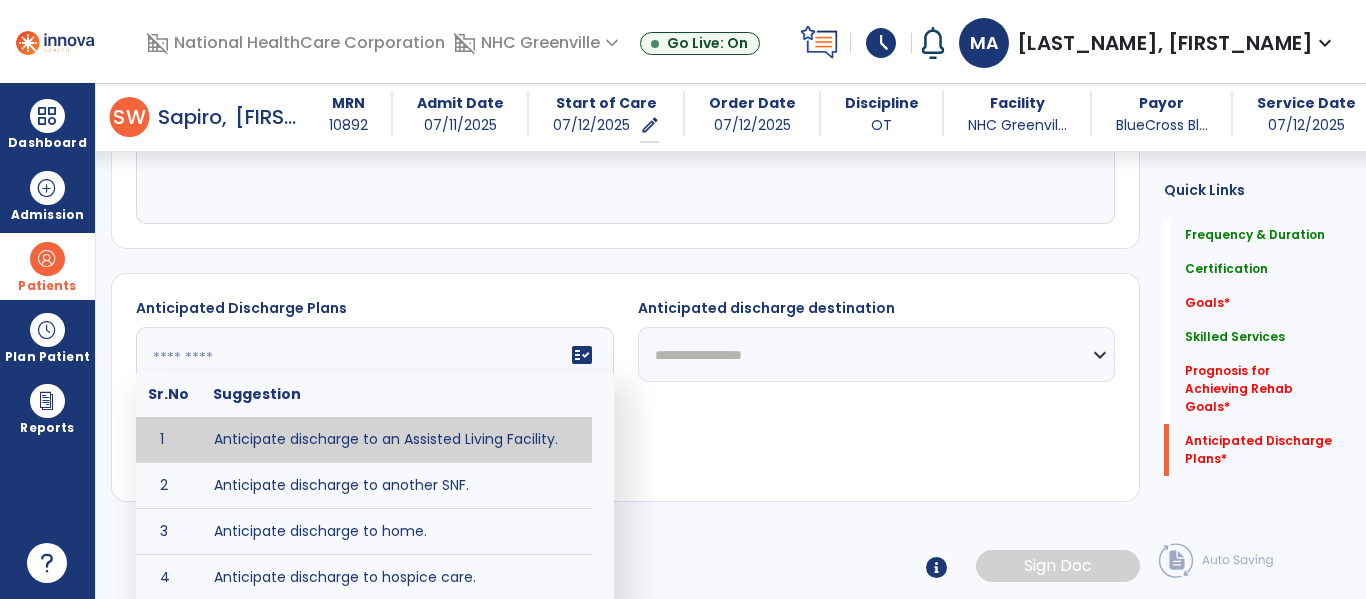 click 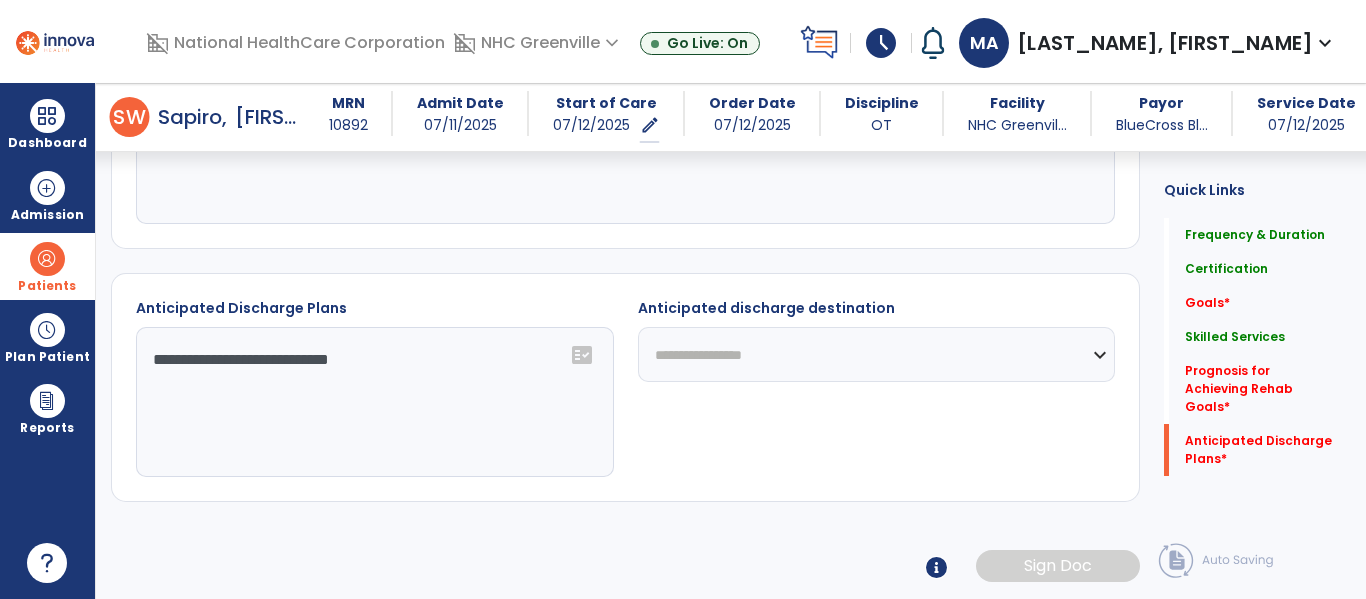 click on "**********" 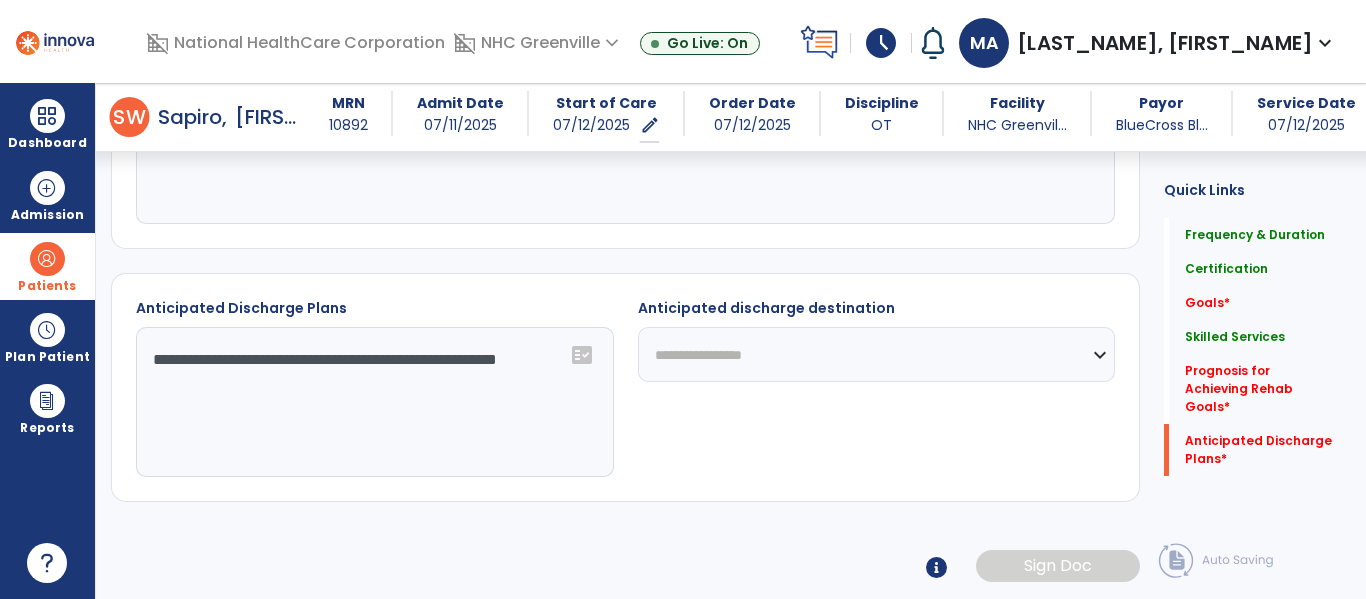type on "**********" 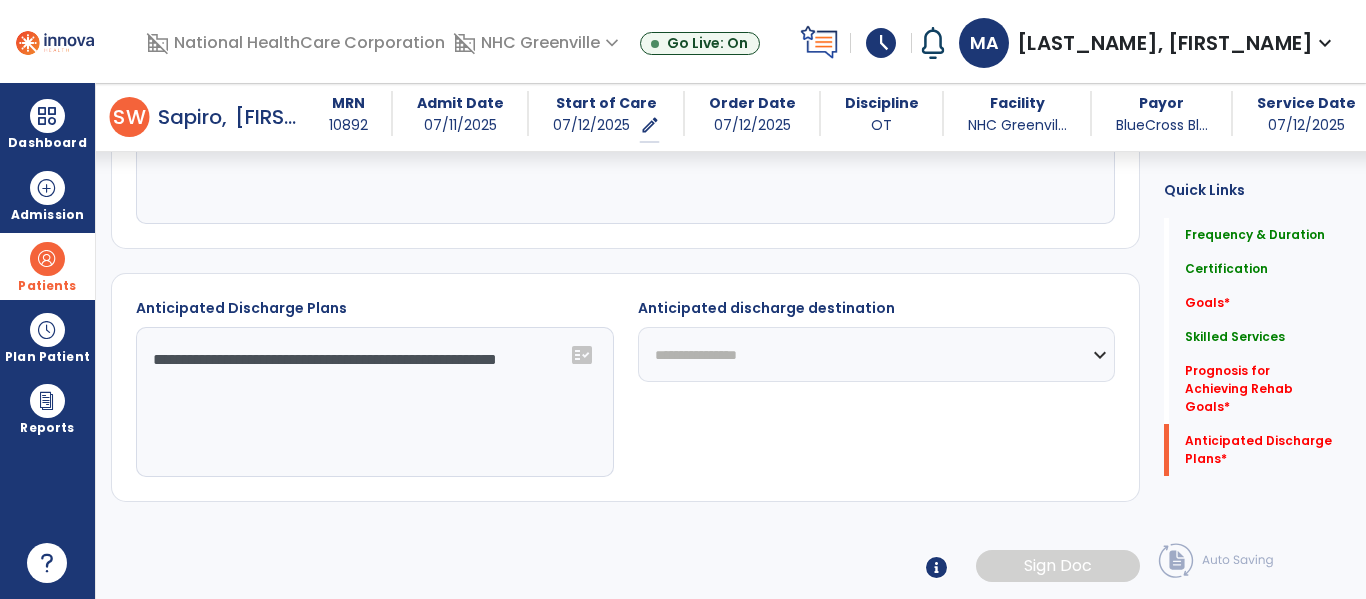 click on "**********" 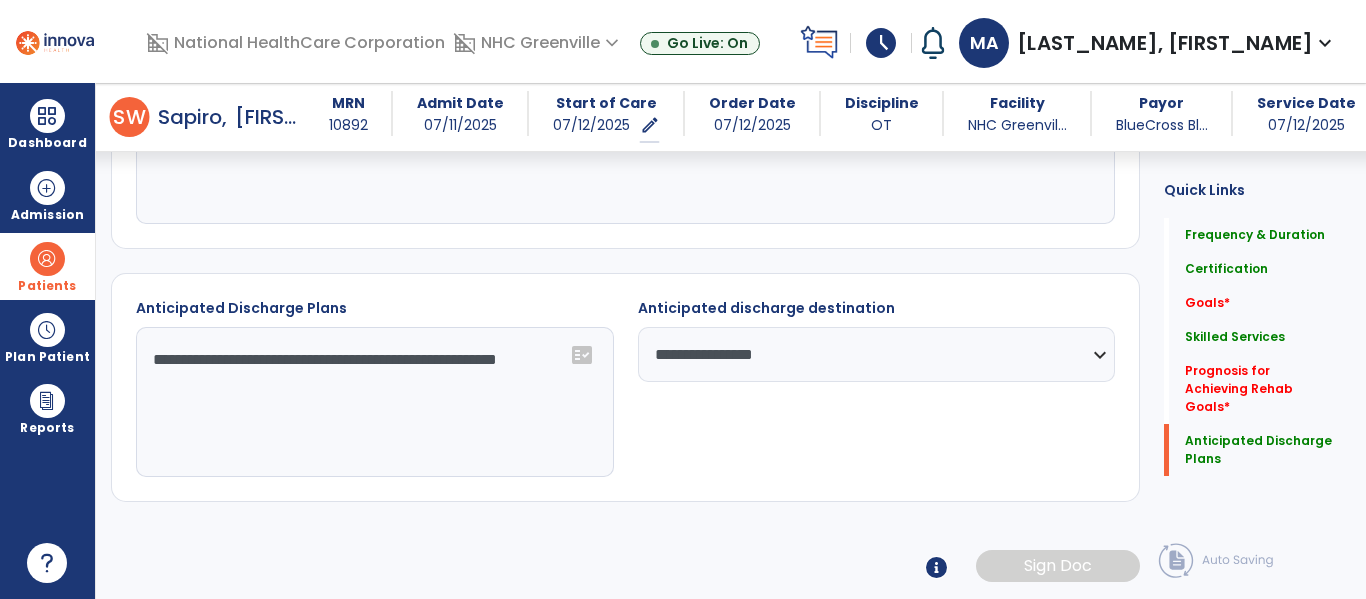 click on "Frequency & Duration  Frequency  ********* ** ** ** ** ** ** **  Duration  ** ******** ***** Certification From 07/12/2025 Certification Through 10/10/2025 Goals     No Added Items  add  Add New Skilled Services      add
Code
1
Description
Actions" 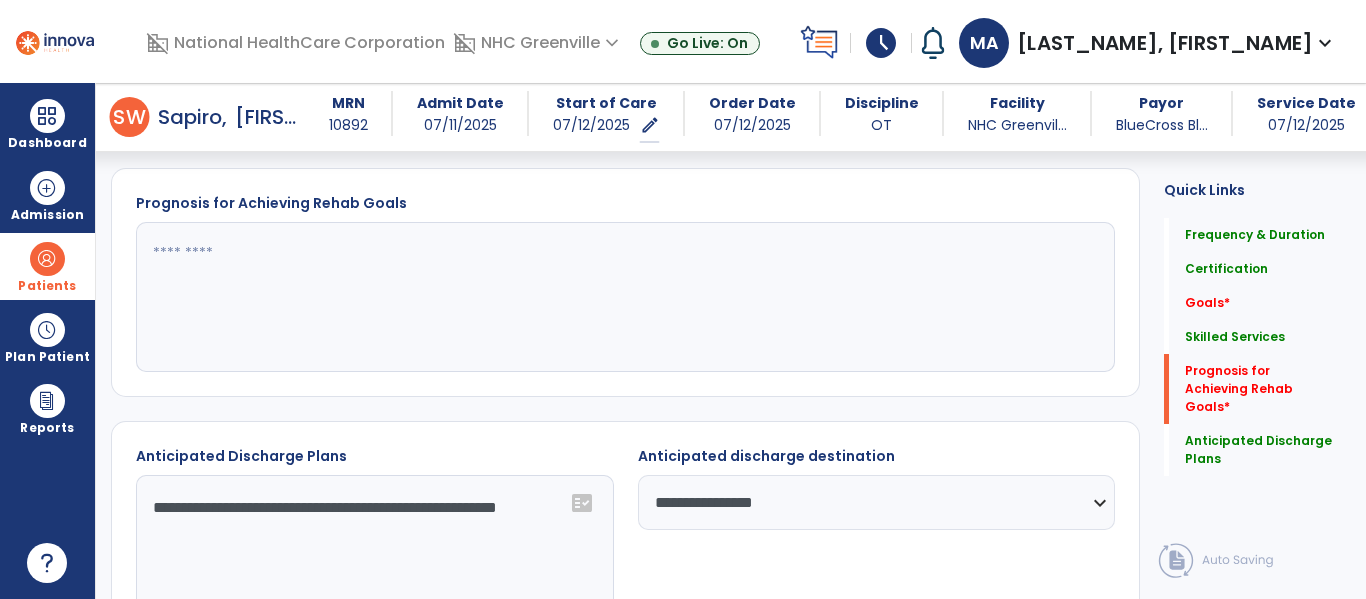scroll, scrollTop: 1082, scrollLeft: 0, axis: vertical 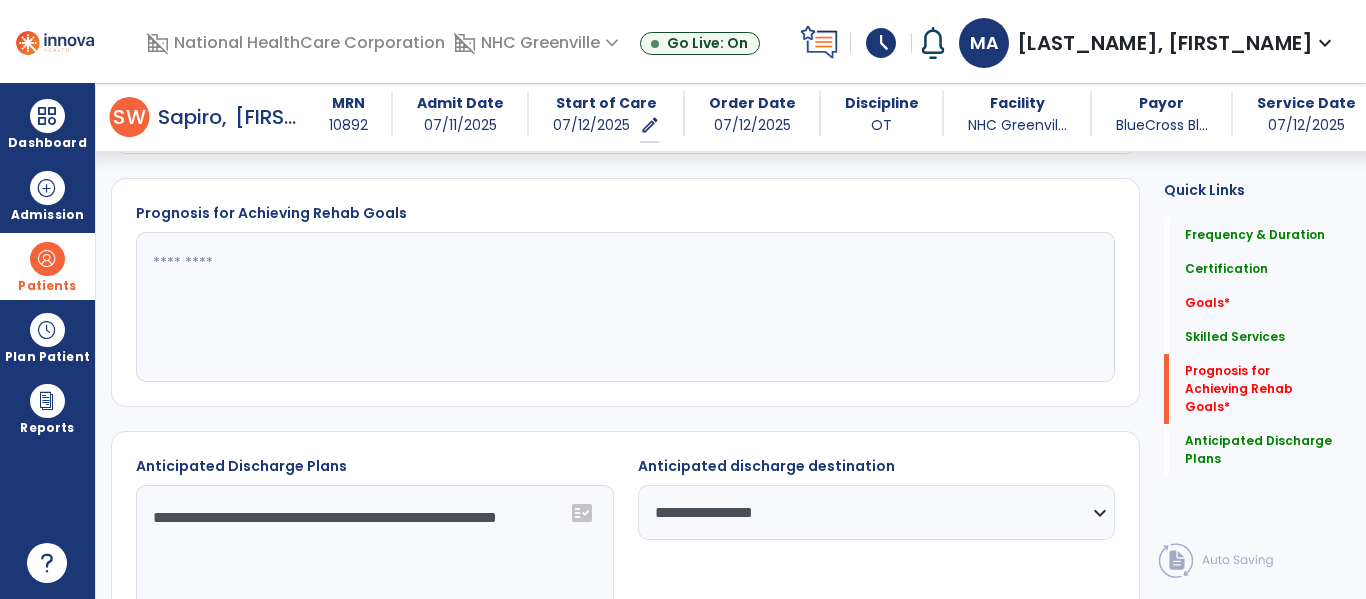 click 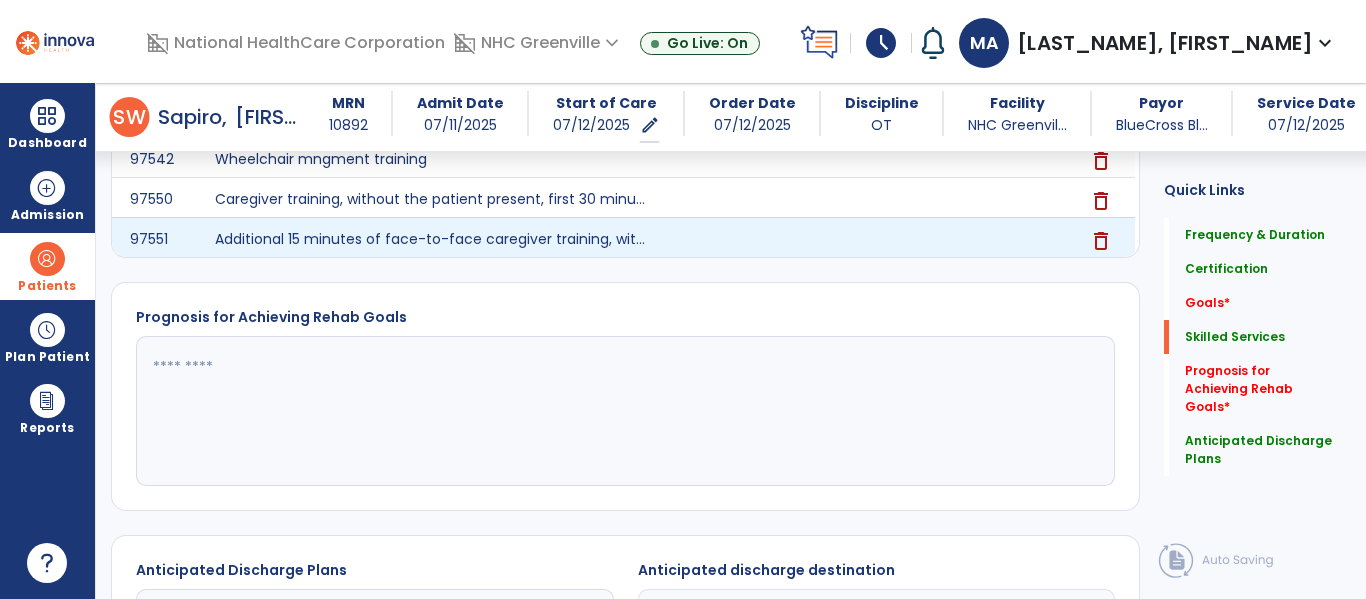 scroll, scrollTop: 919, scrollLeft: 0, axis: vertical 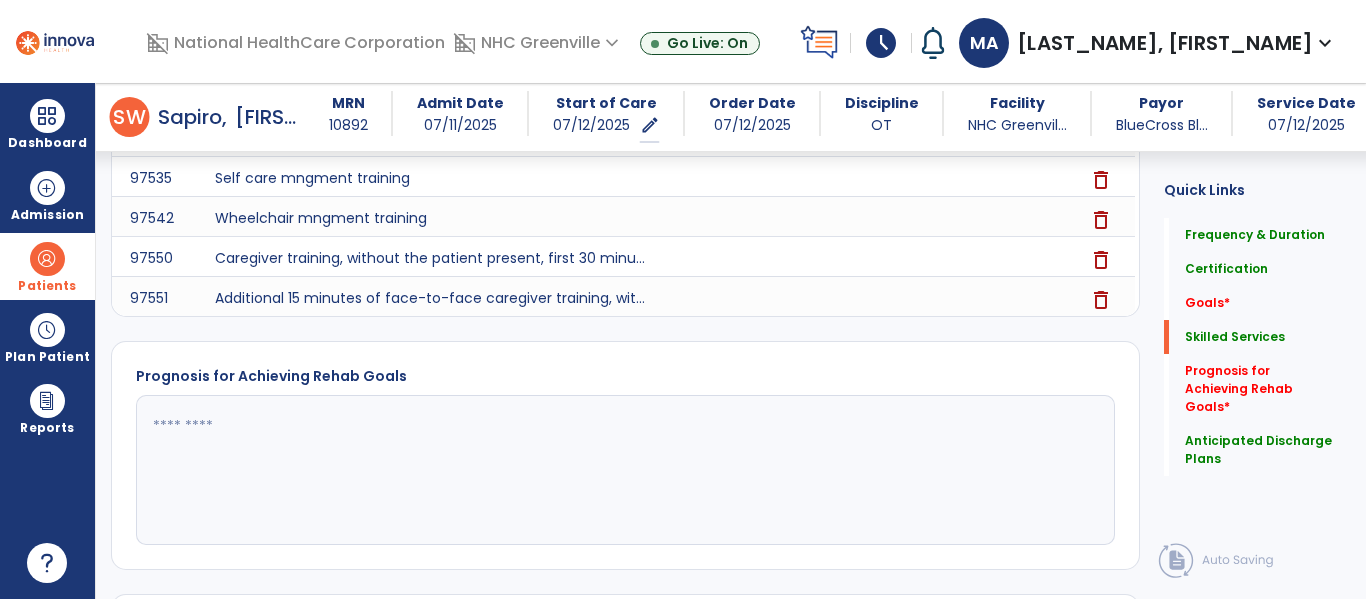 click 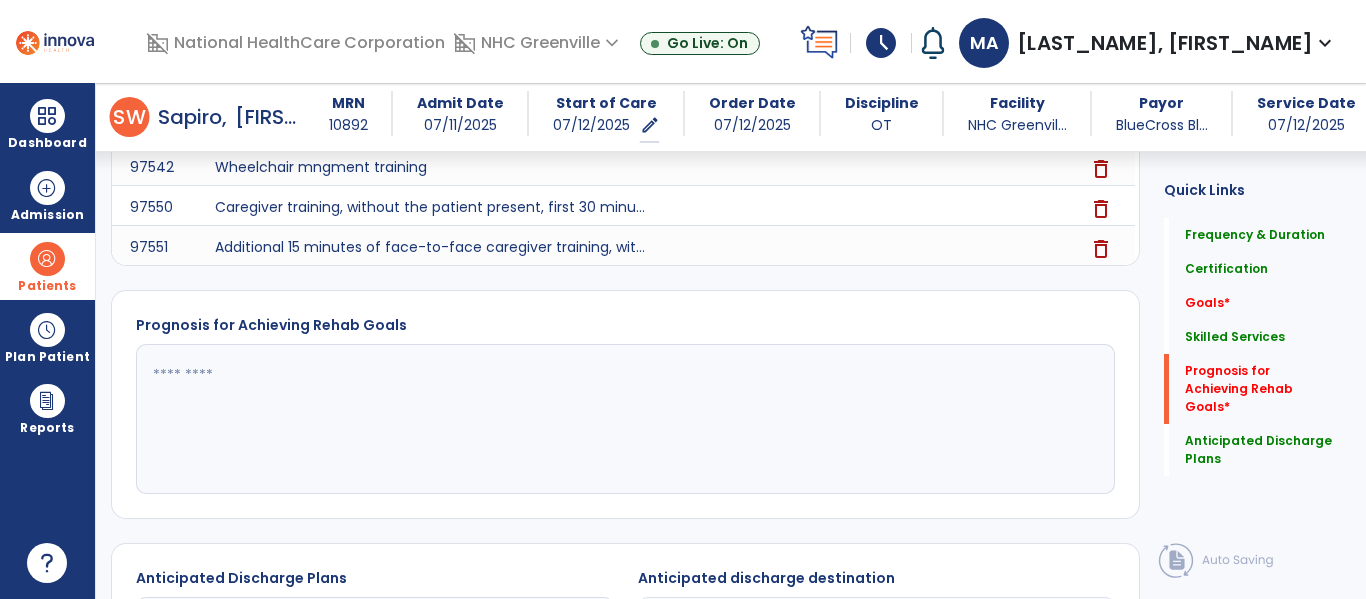 scroll, scrollTop: 971, scrollLeft: 0, axis: vertical 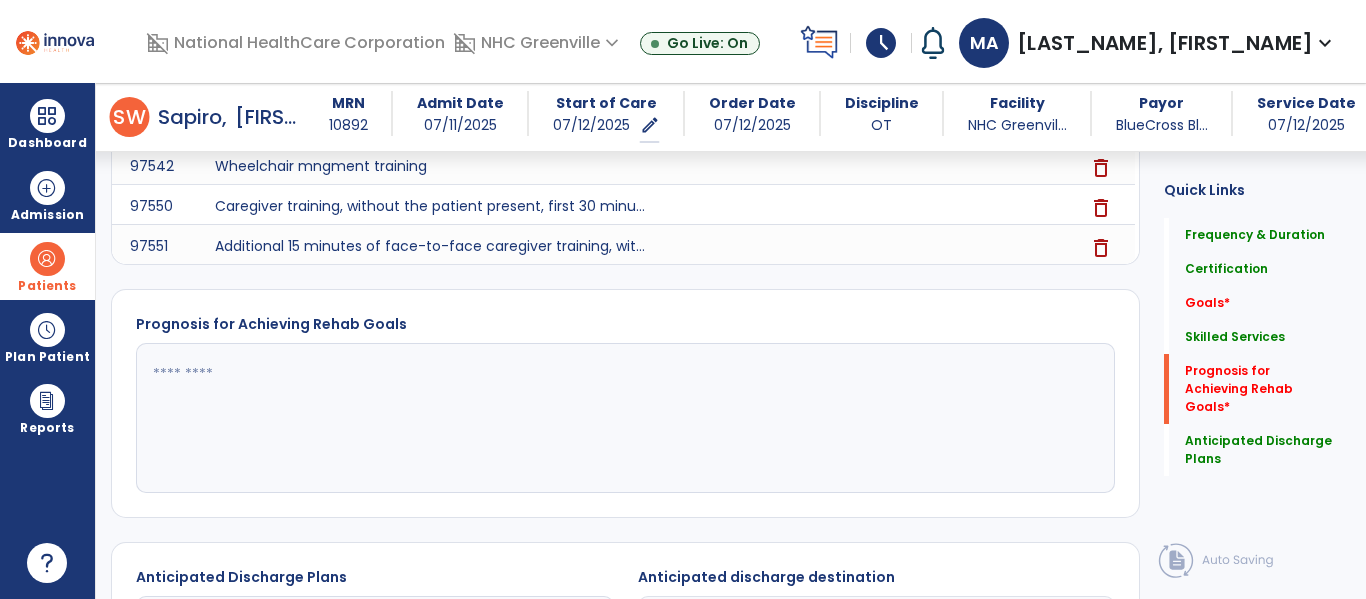 click 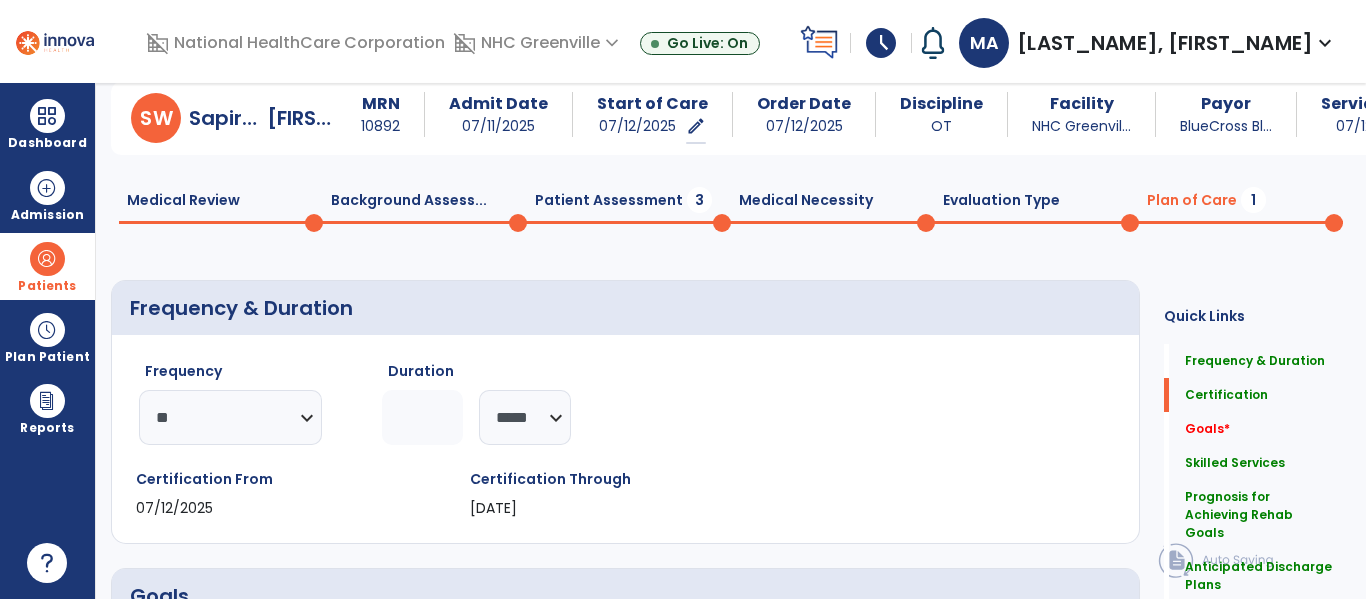 scroll, scrollTop: 0, scrollLeft: 0, axis: both 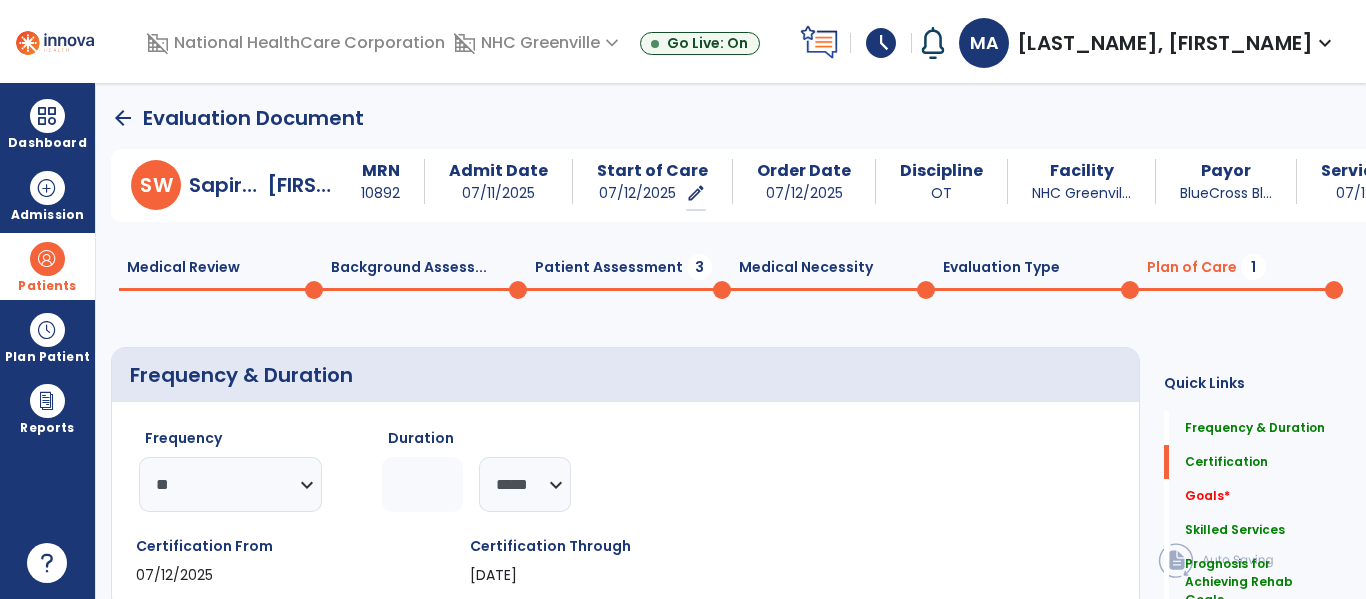 type on "**********" 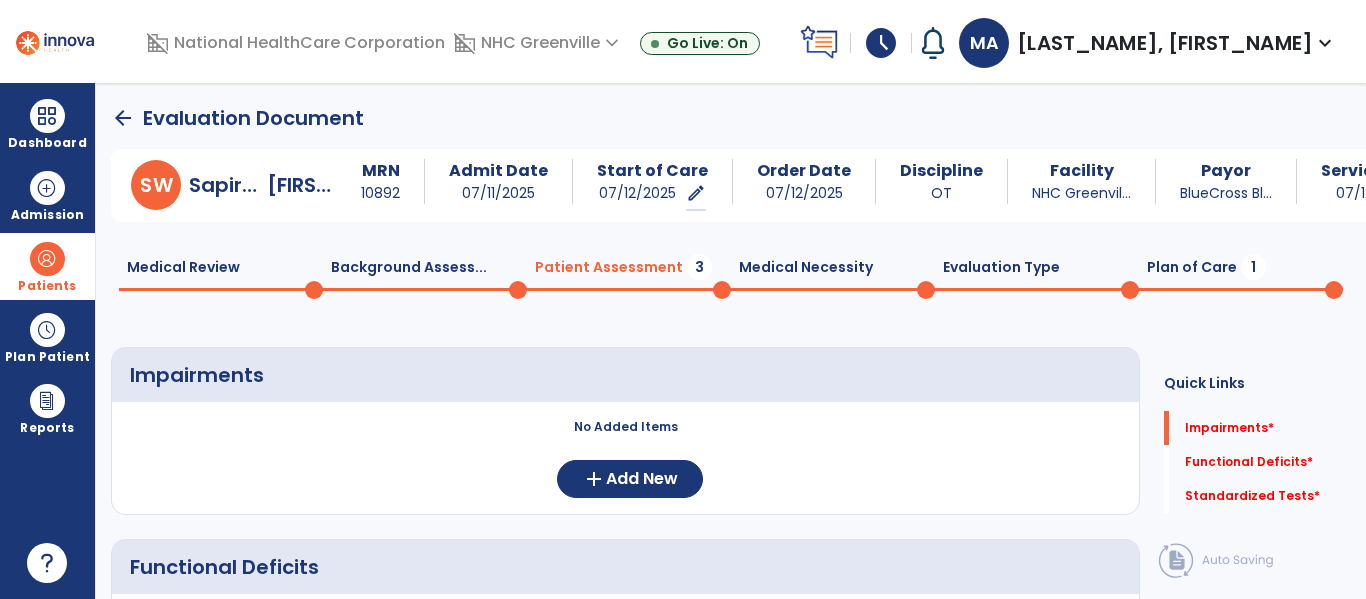 click on "Patient Assessment  3" 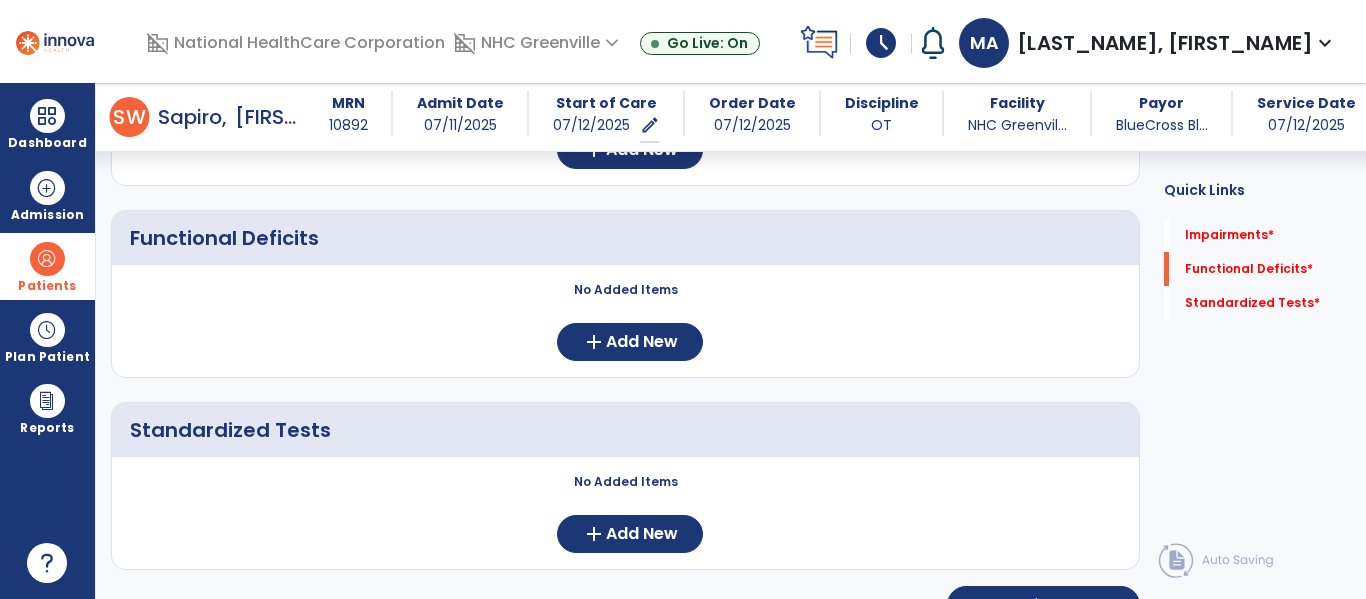 scroll, scrollTop: 351, scrollLeft: 0, axis: vertical 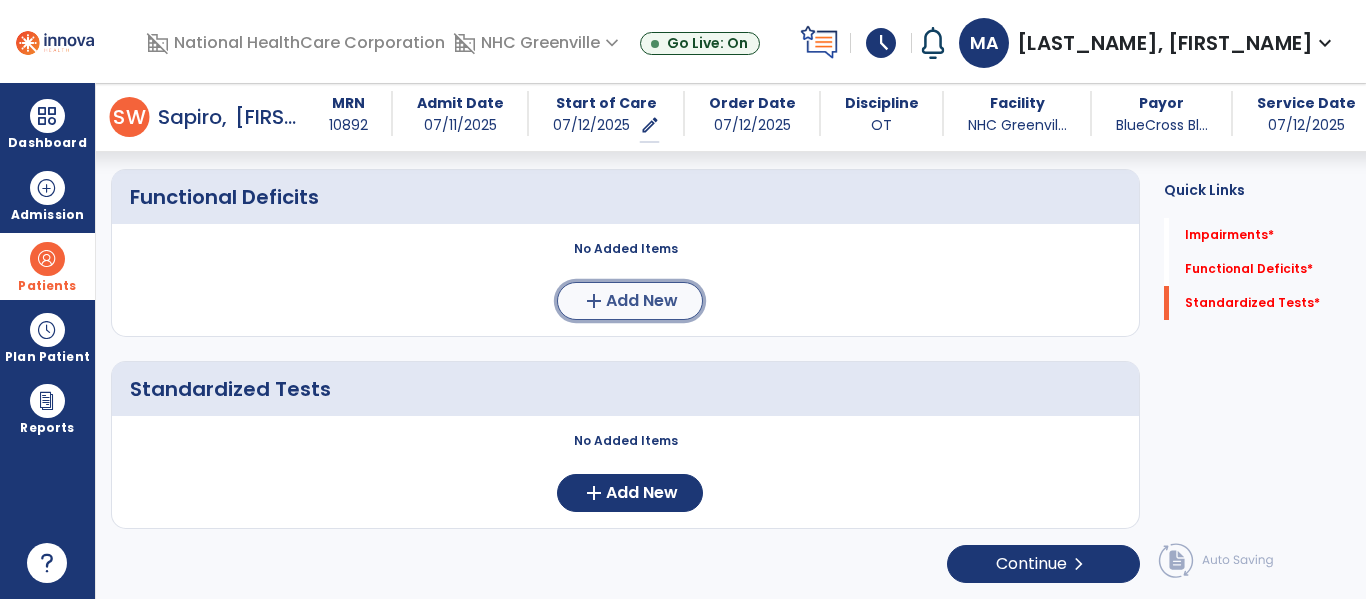 click on "add  Add New" 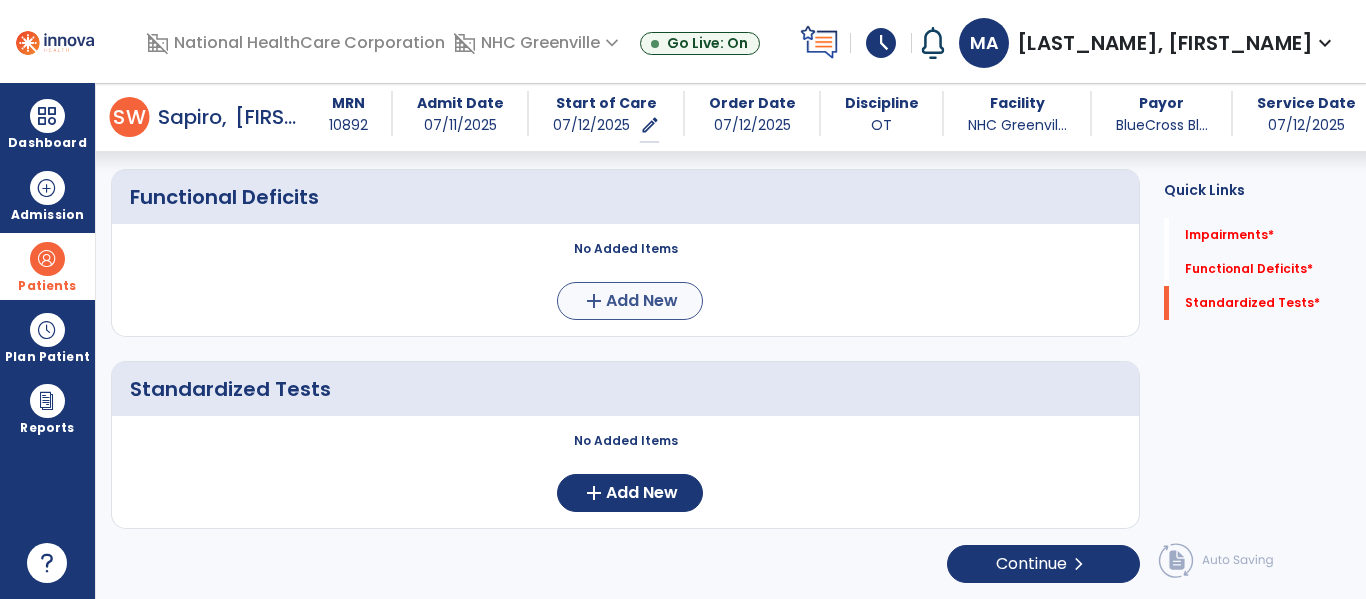 scroll, scrollTop: 0, scrollLeft: 0, axis: both 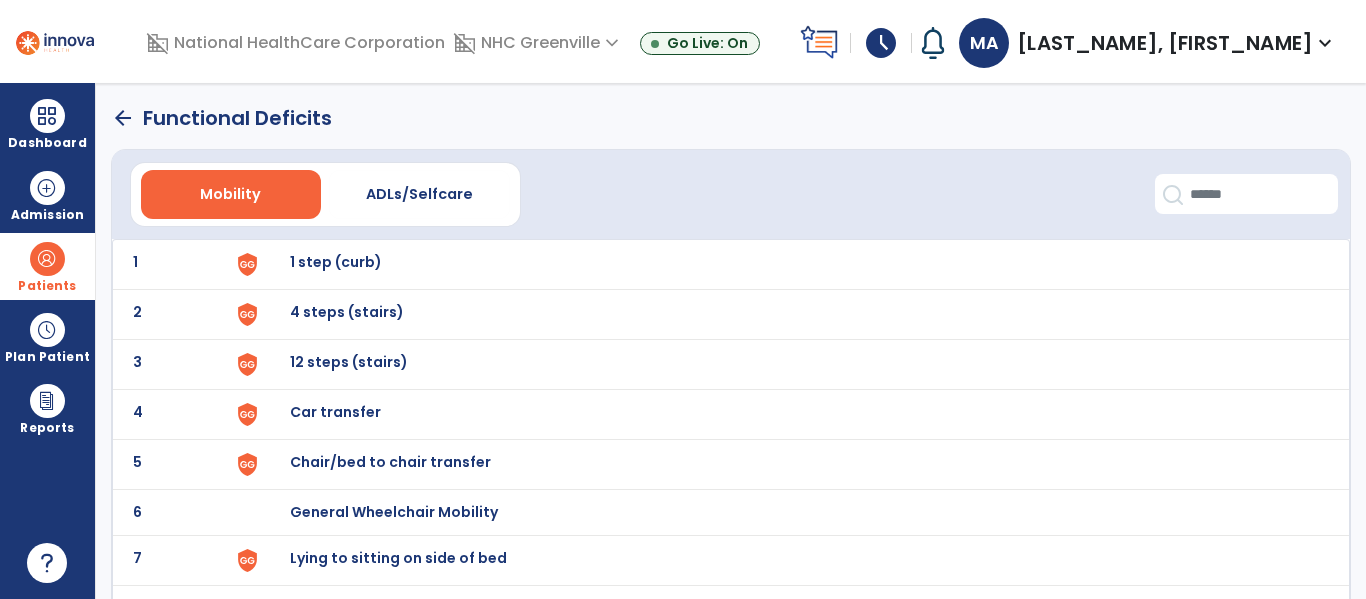 click on "Mobility   ADLs/Selfcare" 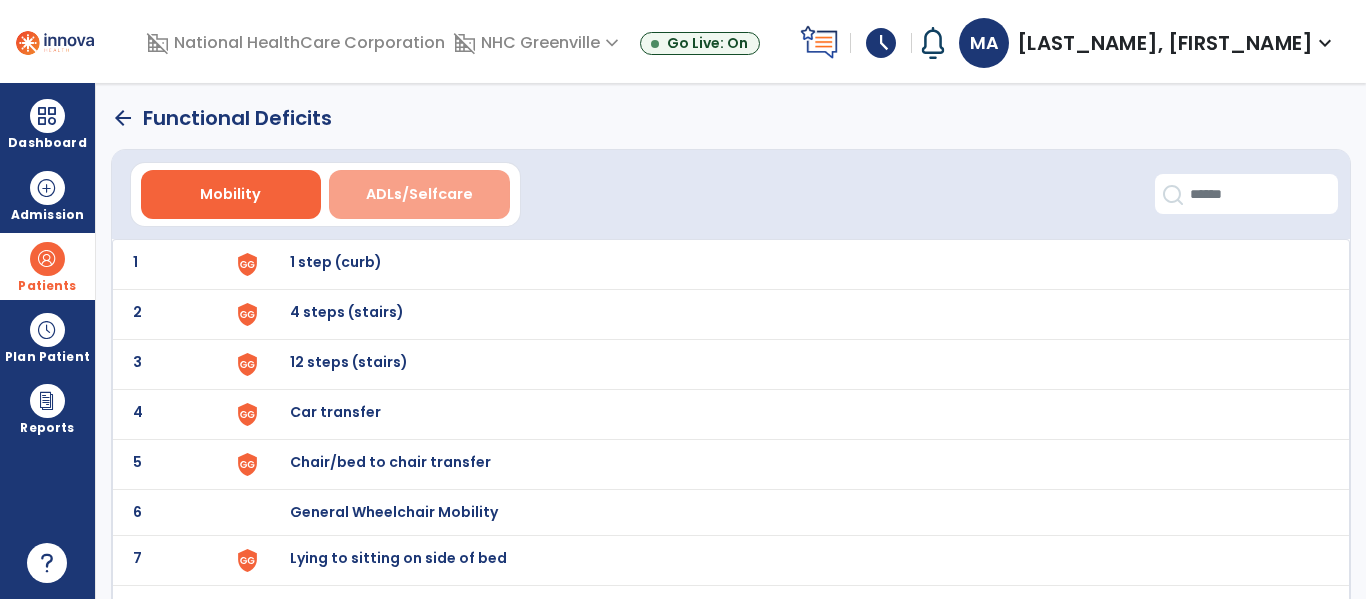click on "ADLs/Selfcare" at bounding box center (419, 194) 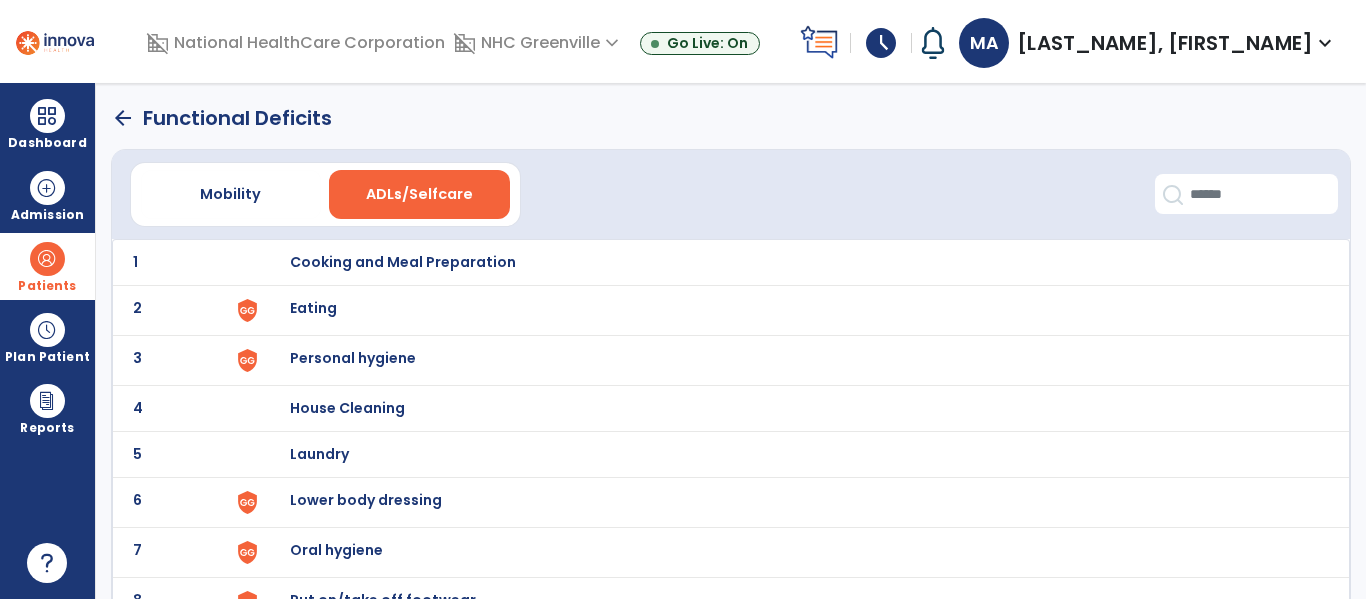 click on "Eating" at bounding box center (403, 262) 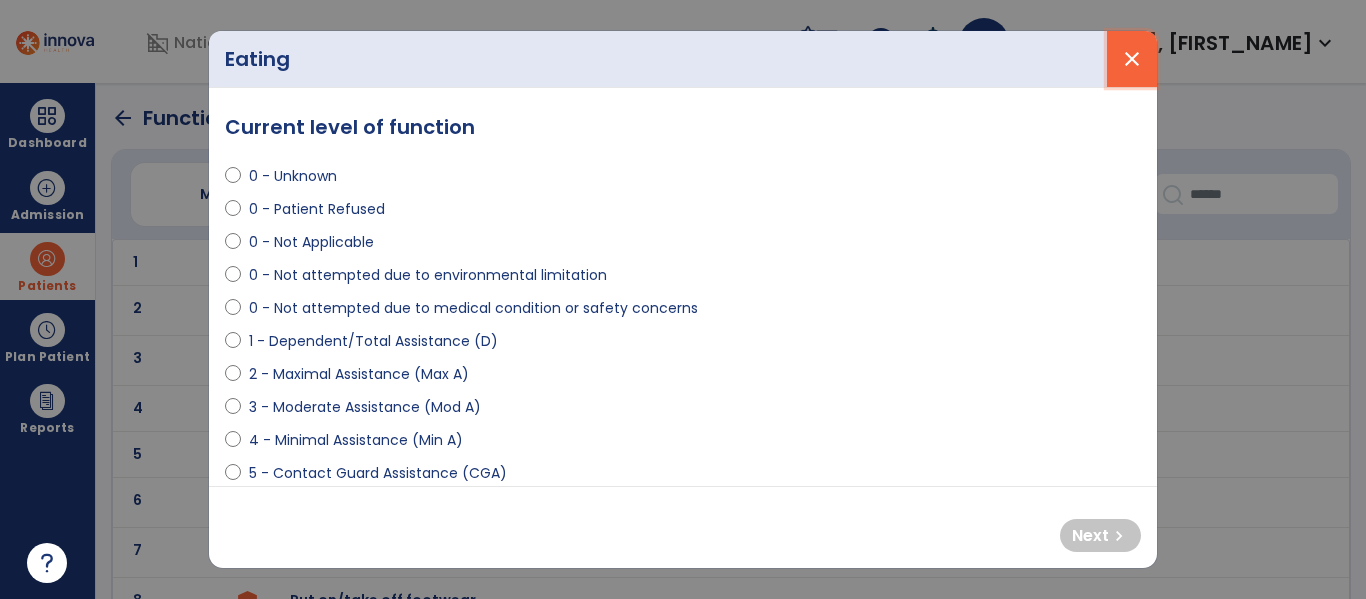 click on "close" at bounding box center [1132, 59] 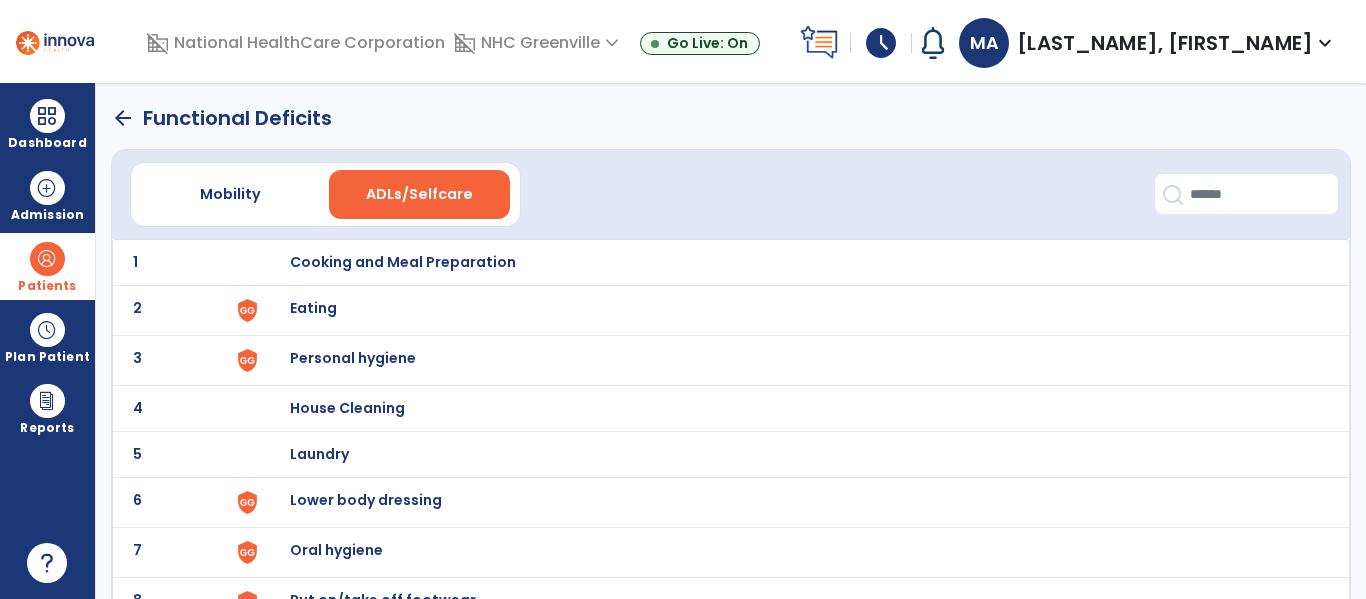 click on "Eating" at bounding box center [403, 262] 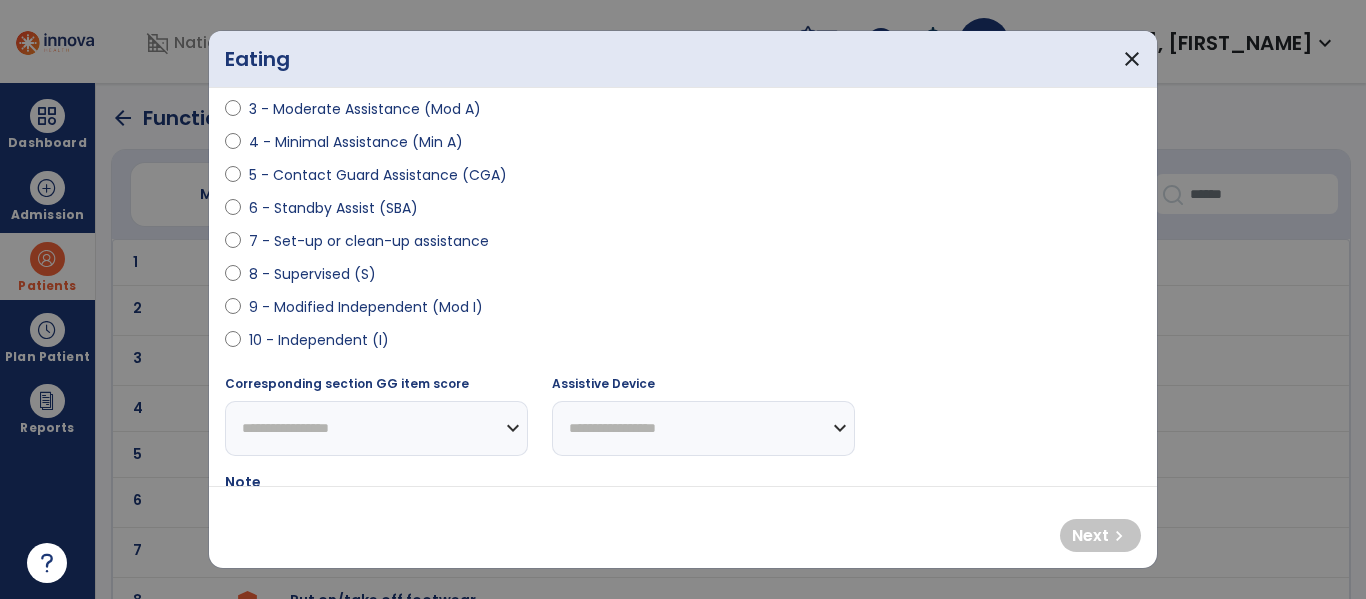 scroll, scrollTop: 299, scrollLeft: 0, axis: vertical 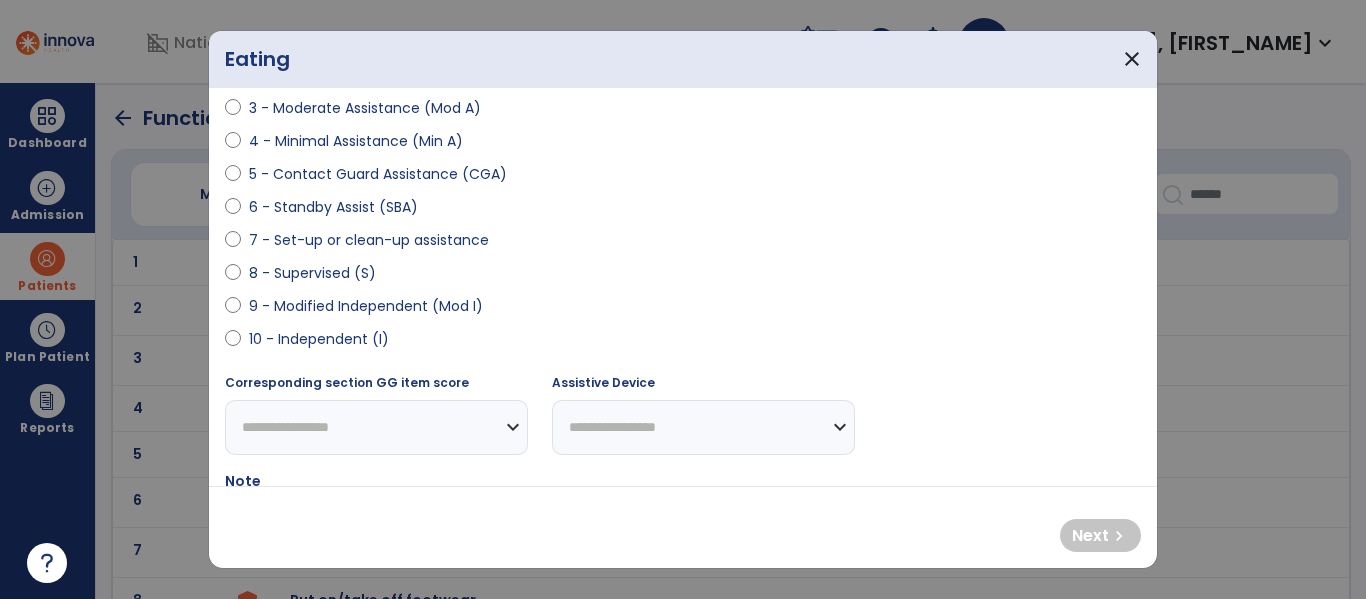 select on "**********" 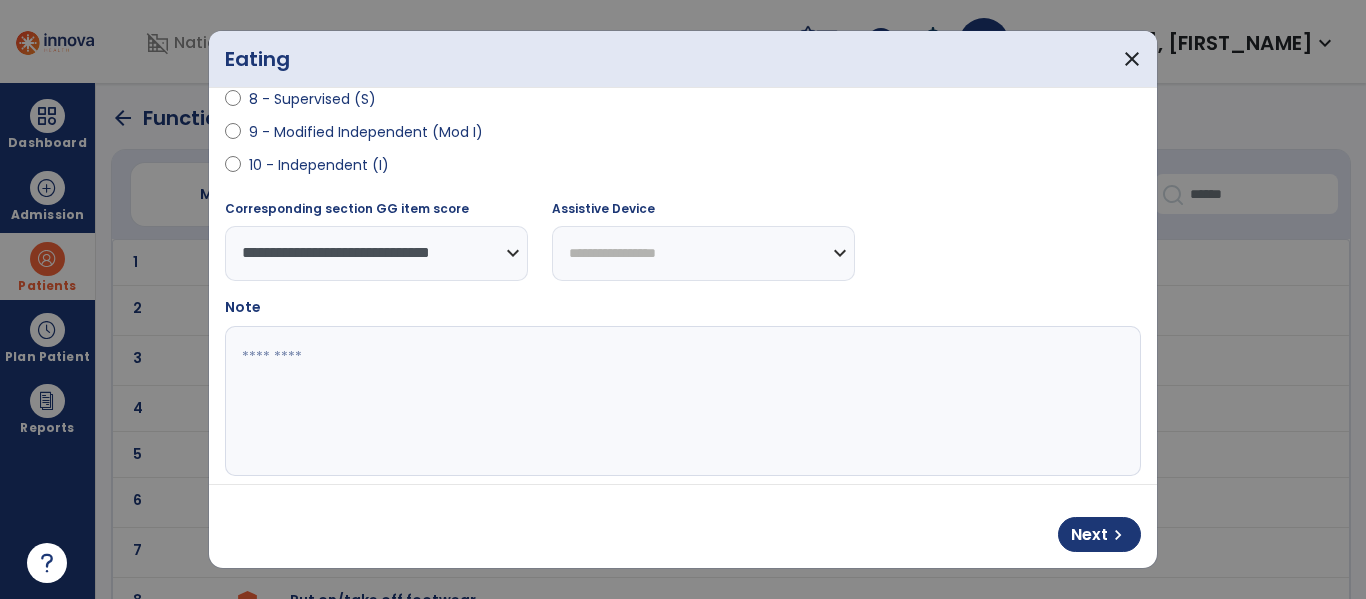 scroll, scrollTop: 474, scrollLeft: 0, axis: vertical 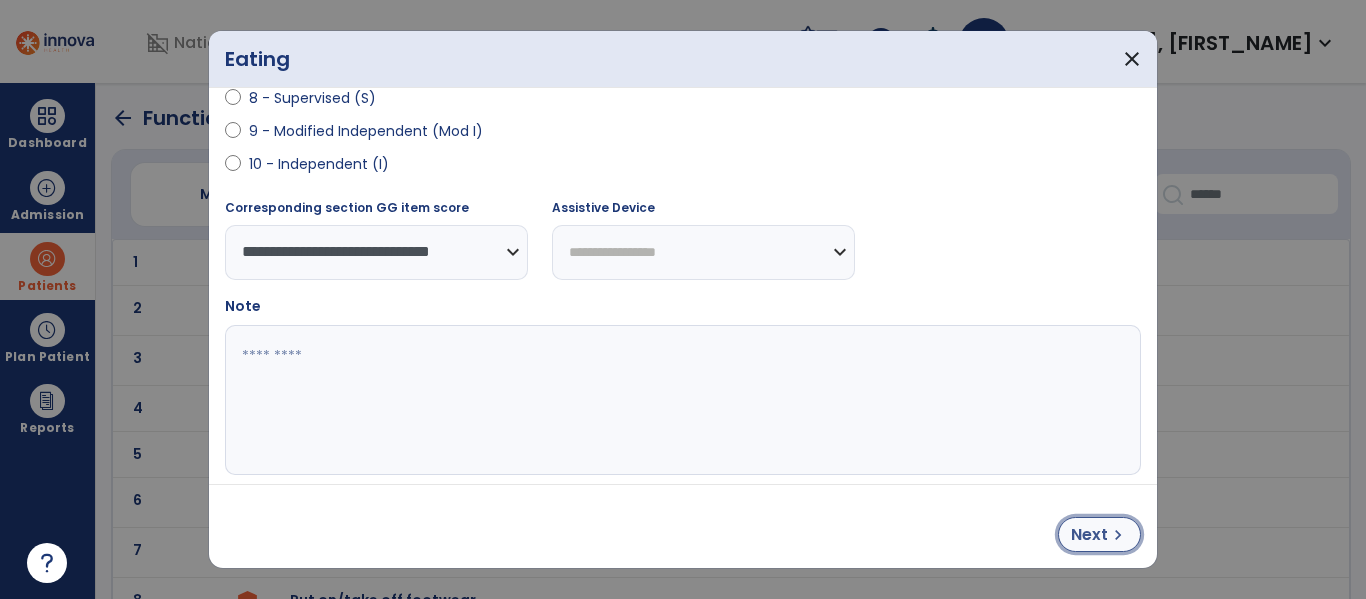 click on "Next  chevron_right" at bounding box center [1099, 534] 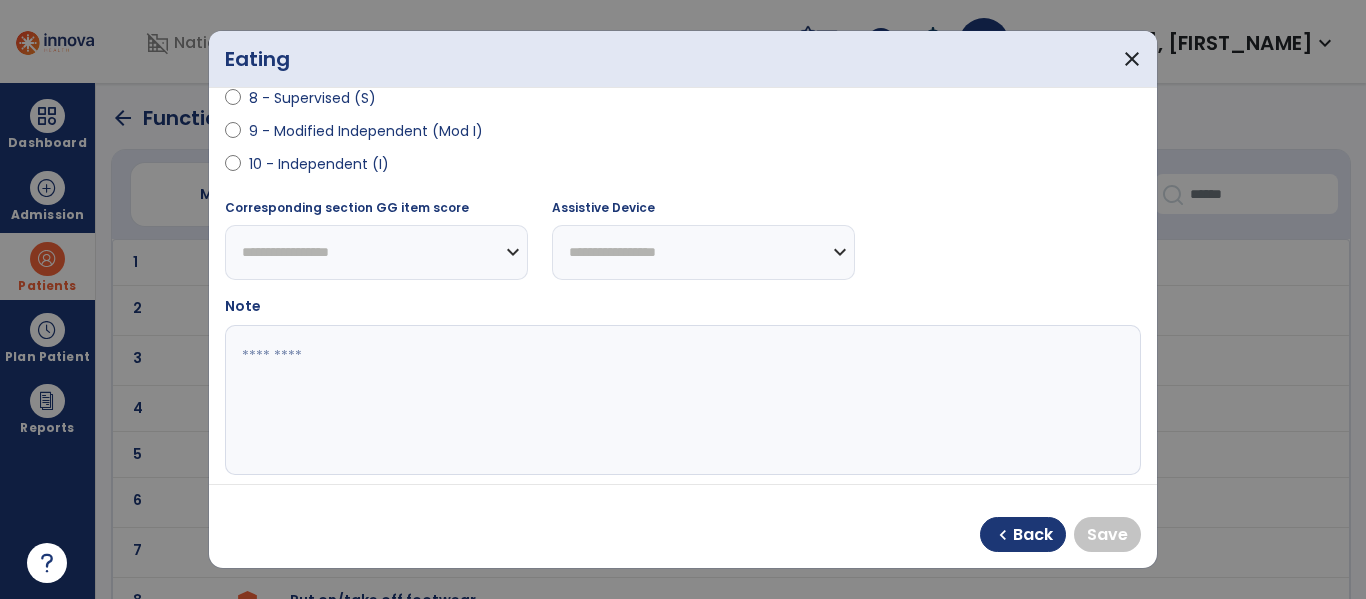 click on "**********" at bounding box center [376, 252] 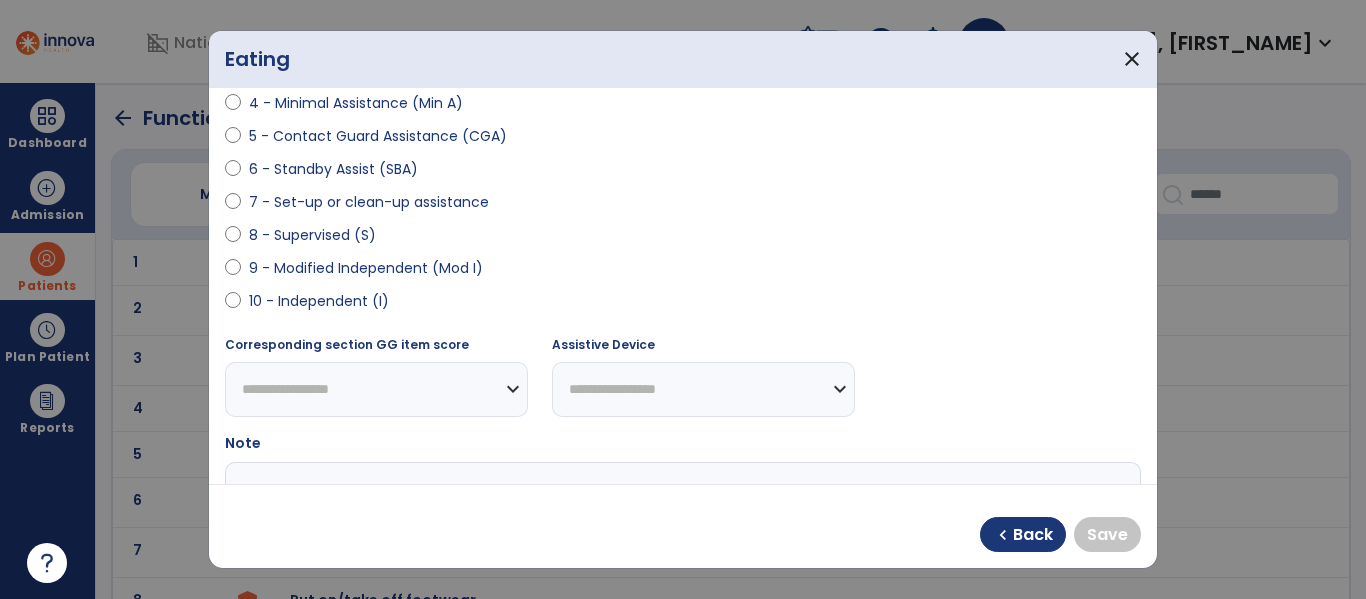 select on "**********" 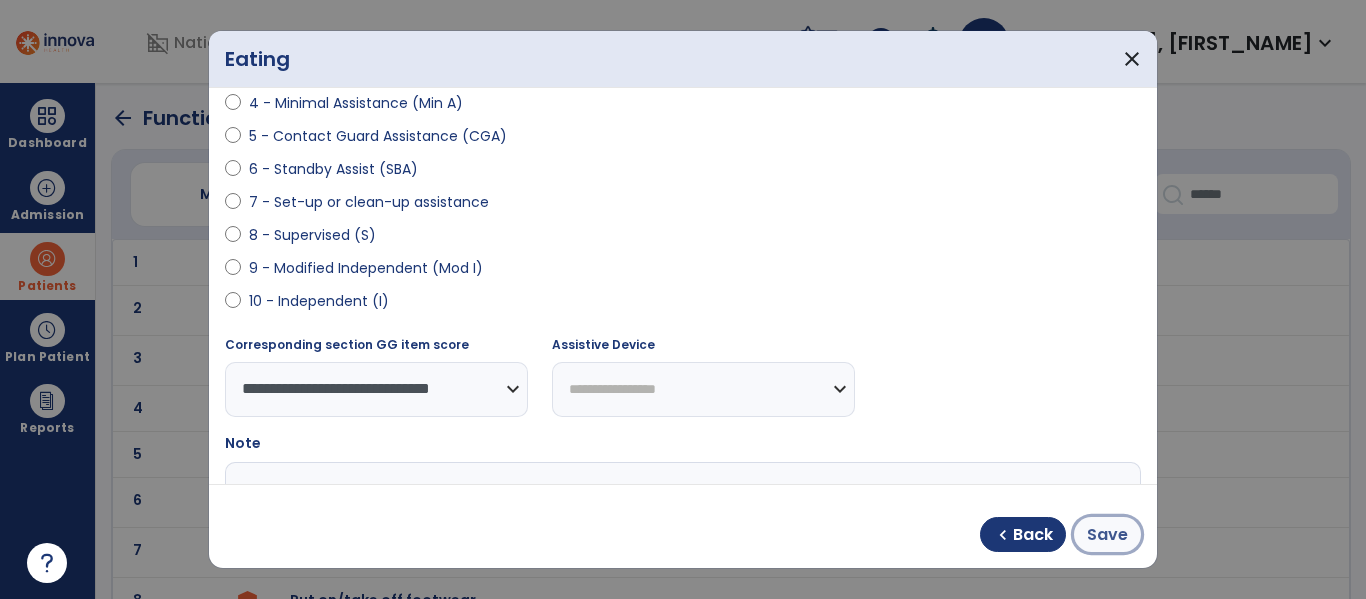 click on "Save" at bounding box center (1107, 535) 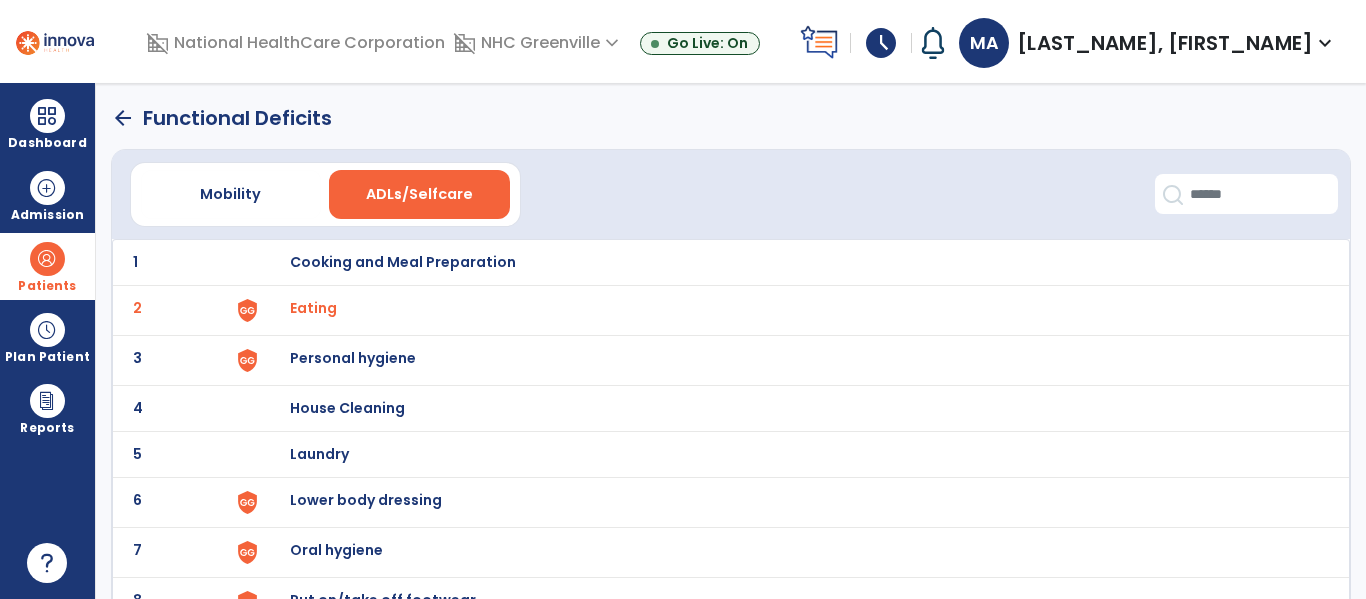click on "Personal hygiene" at bounding box center [403, 262] 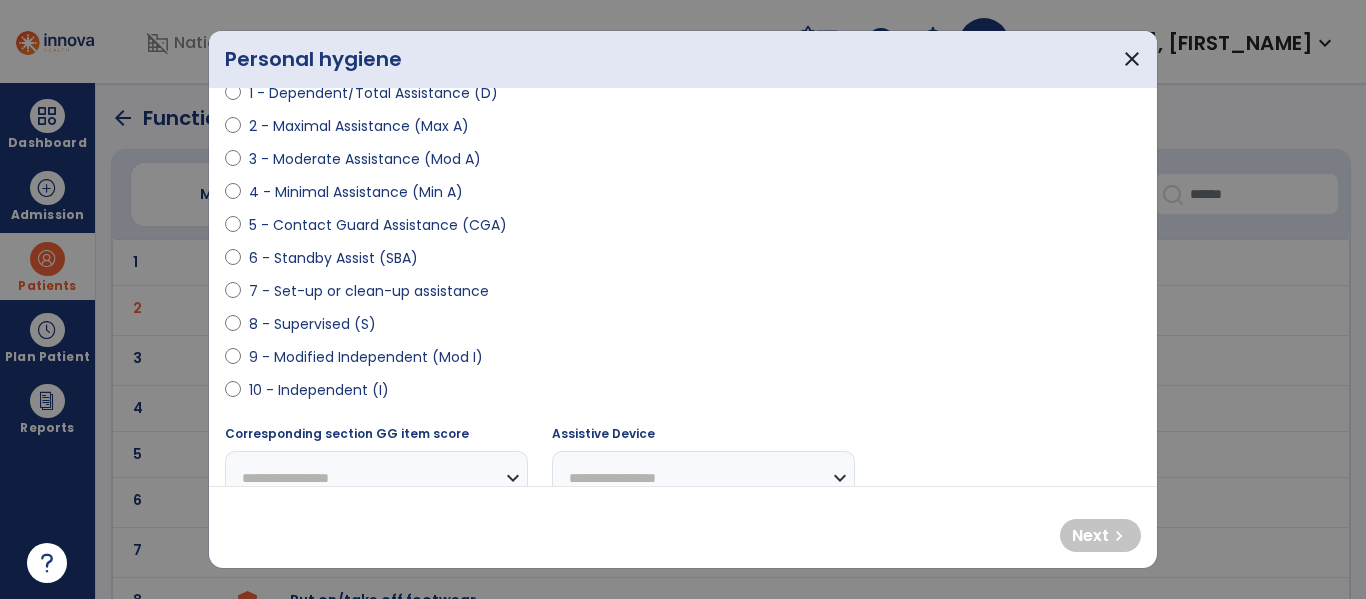 scroll, scrollTop: 247, scrollLeft: 0, axis: vertical 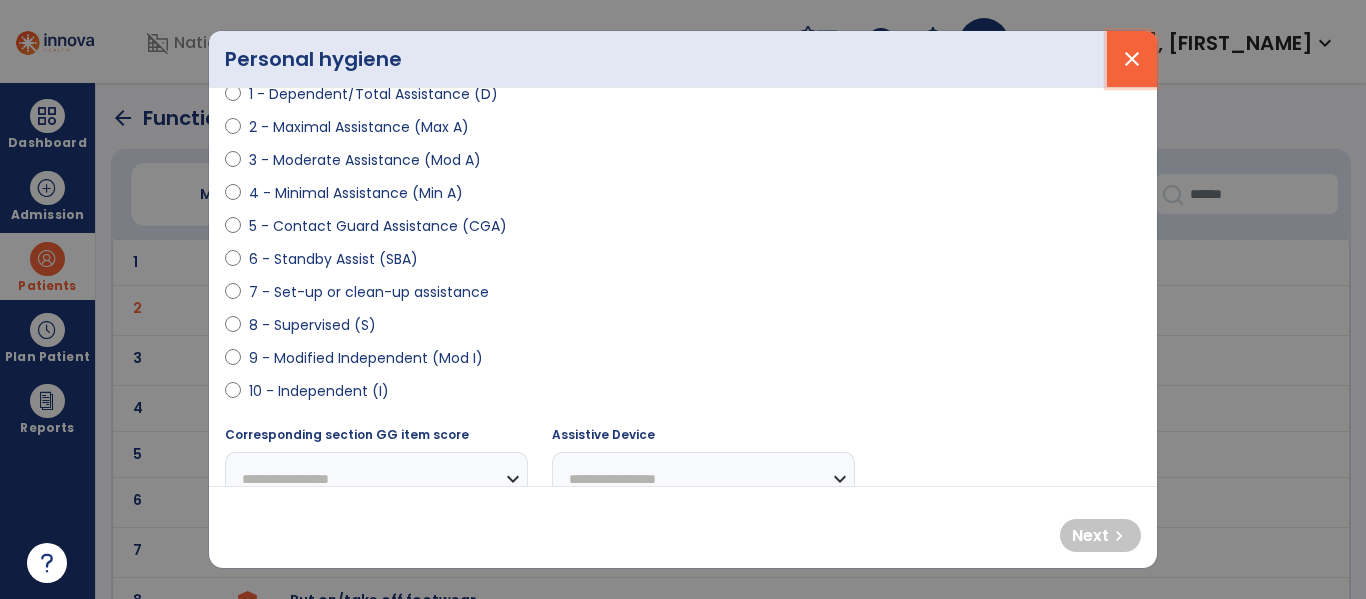 click on "close" at bounding box center [1132, 59] 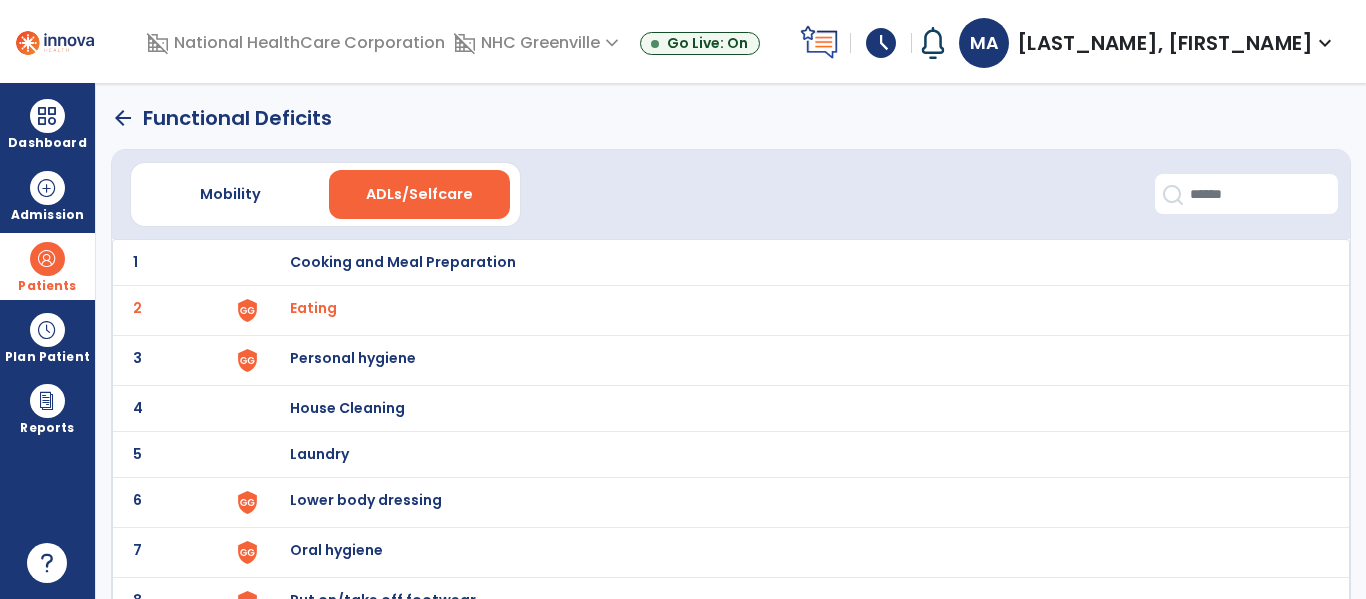 click on "arrow_back" 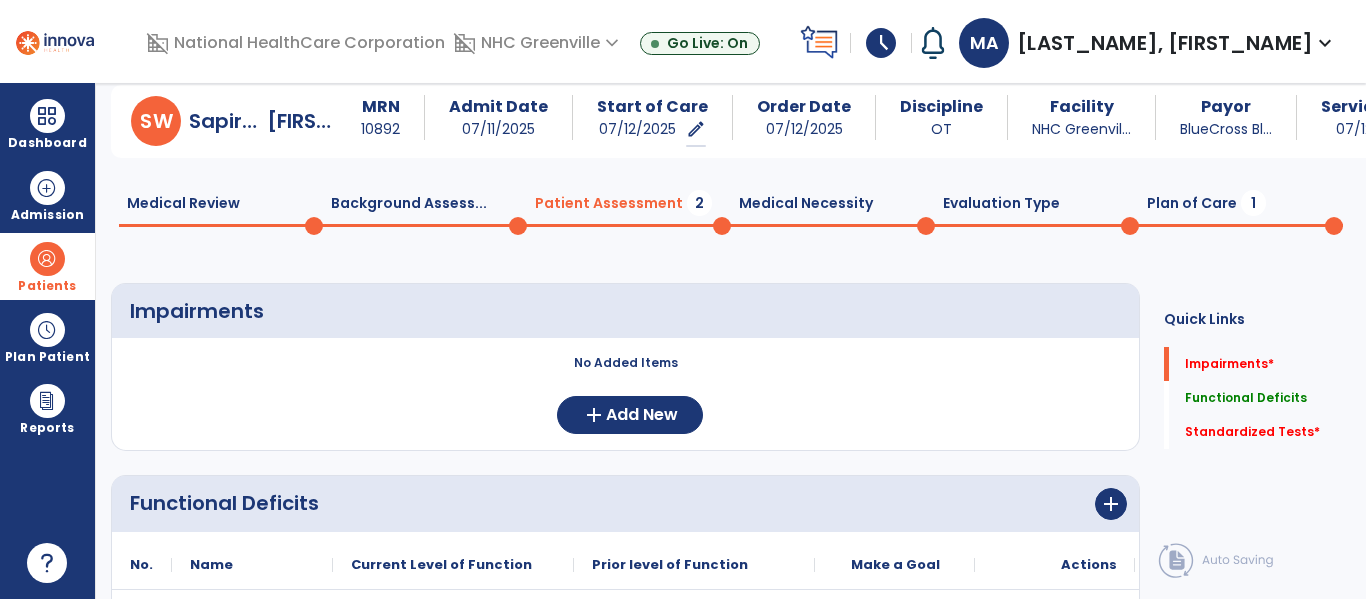 scroll, scrollTop: 23, scrollLeft: 0, axis: vertical 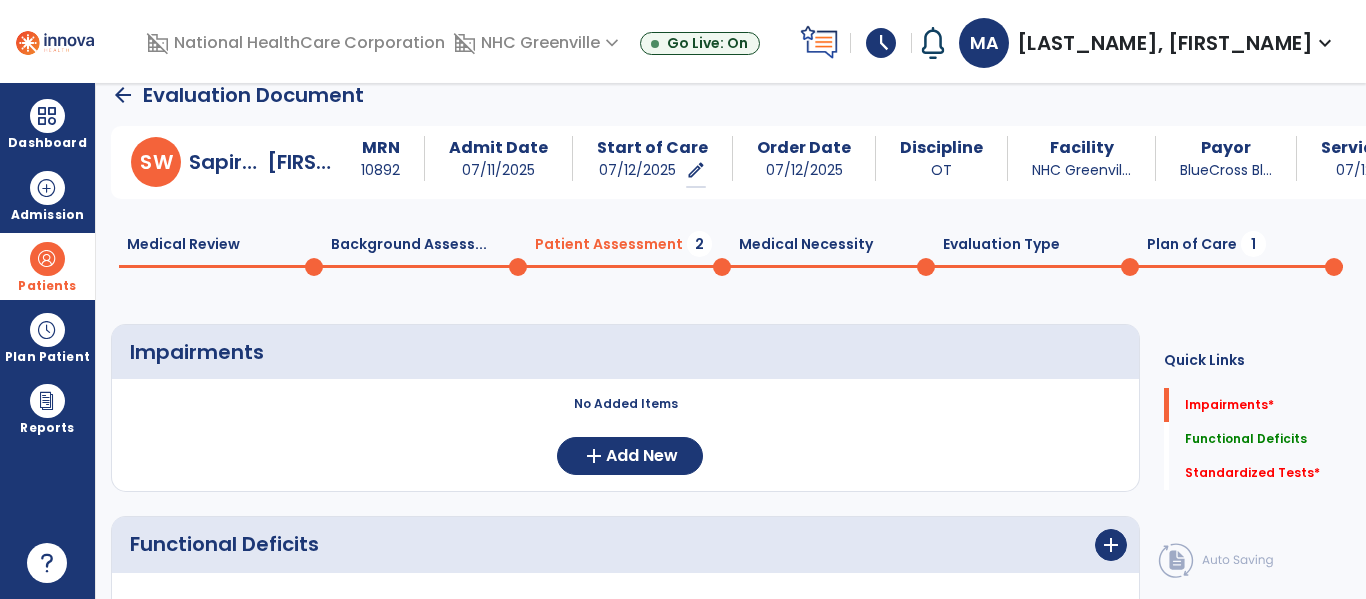 click on "Background Assess...  0" 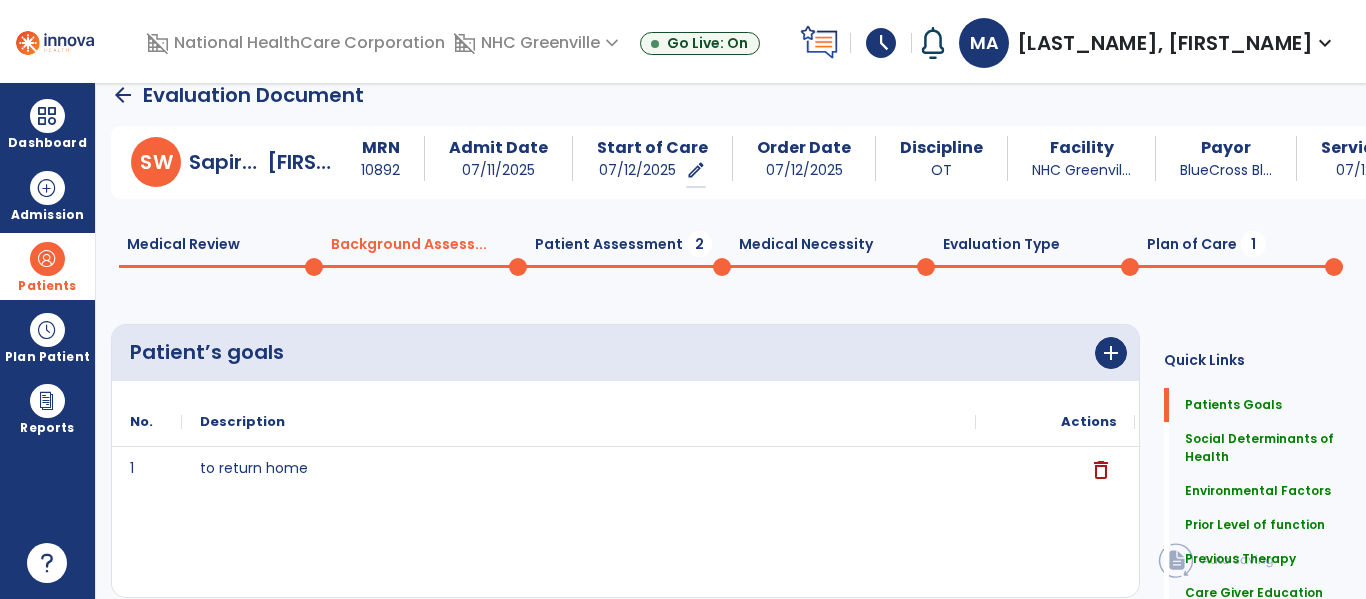 click on "0" 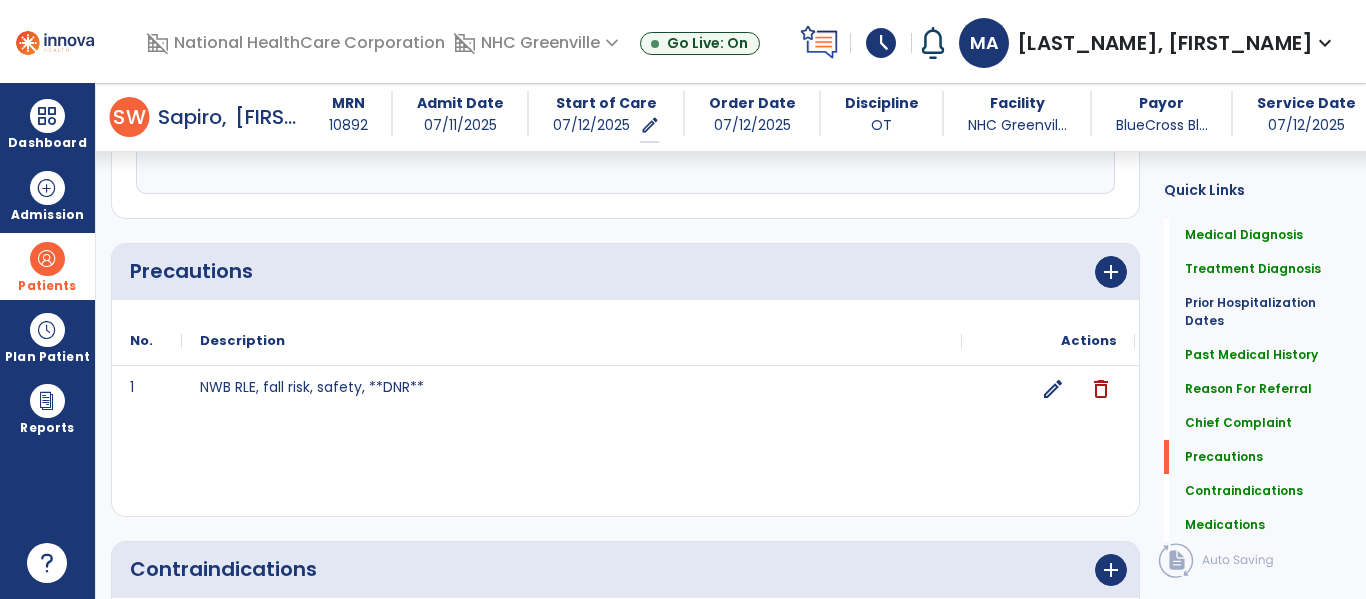 scroll, scrollTop: 2224, scrollLeft: 0, axis: vertical 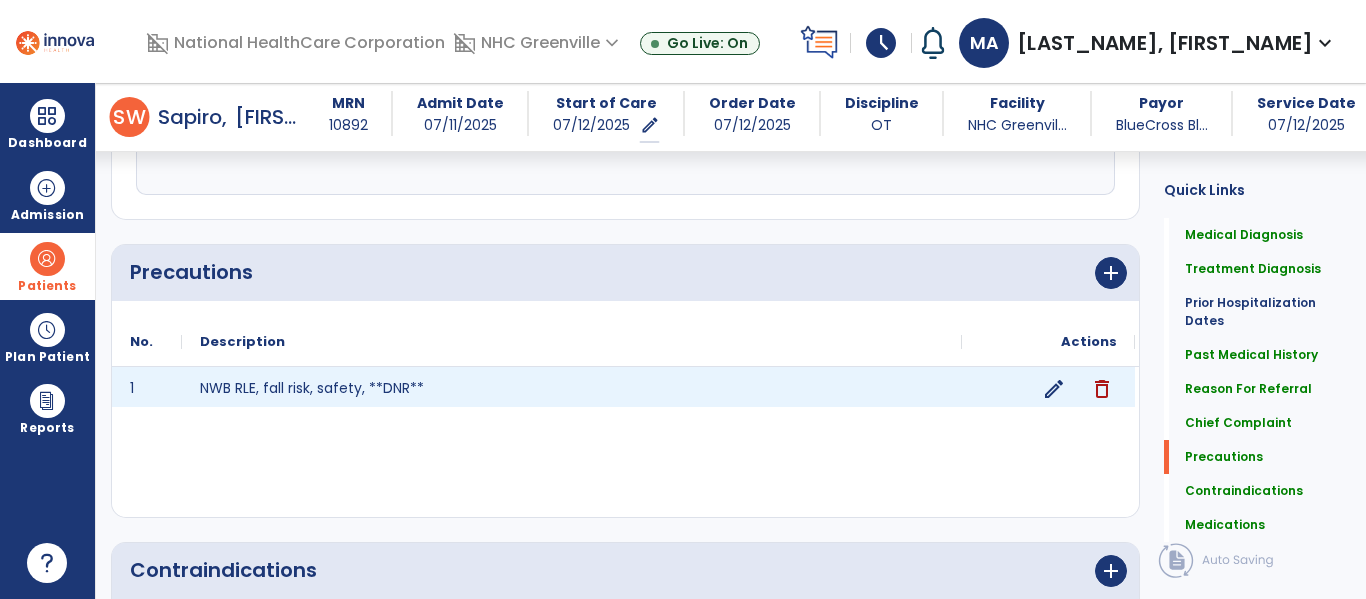 click on "edit" 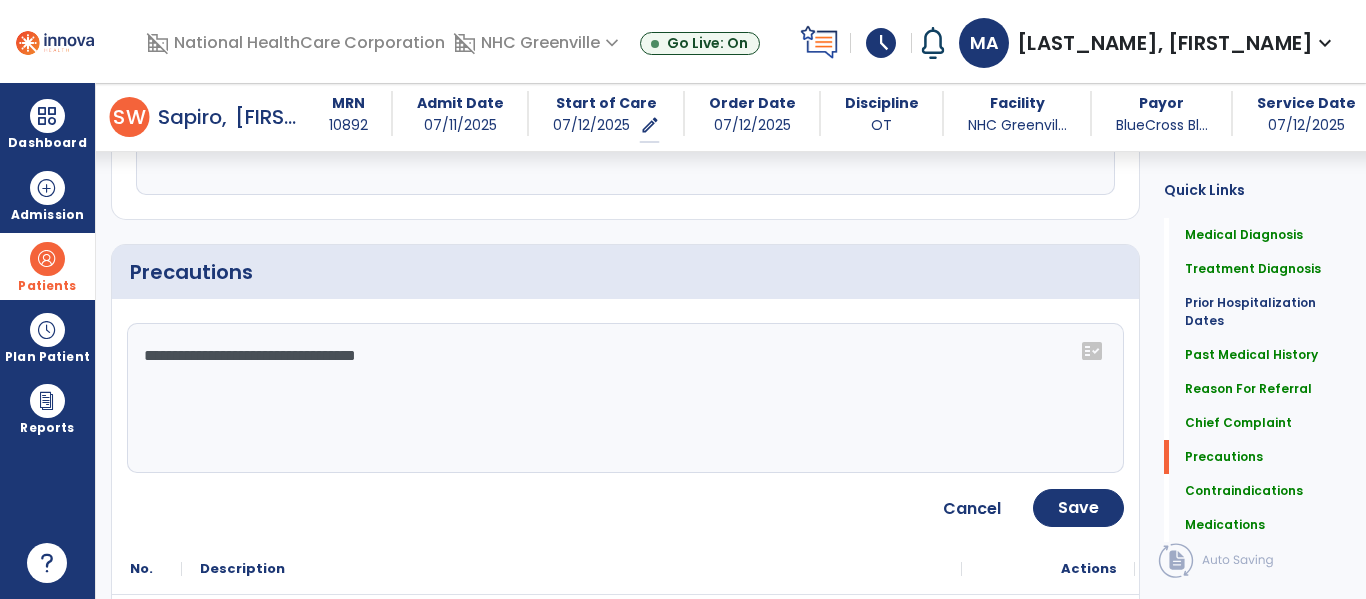 click on "**********" 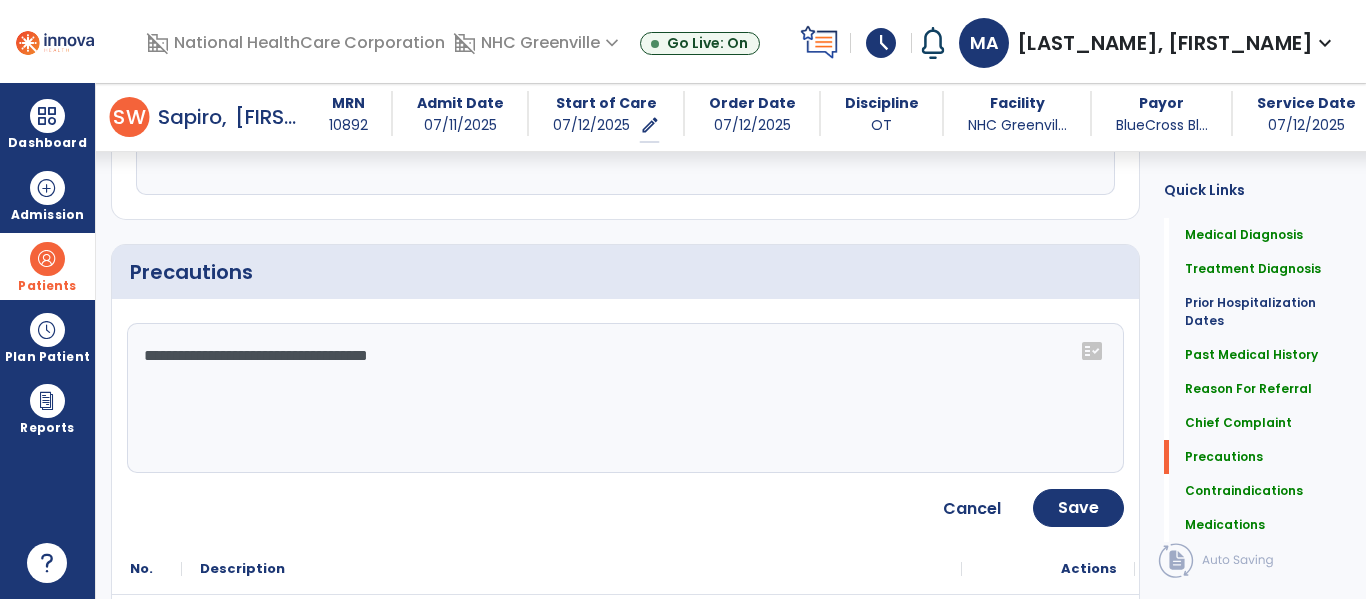 paste on "**********" 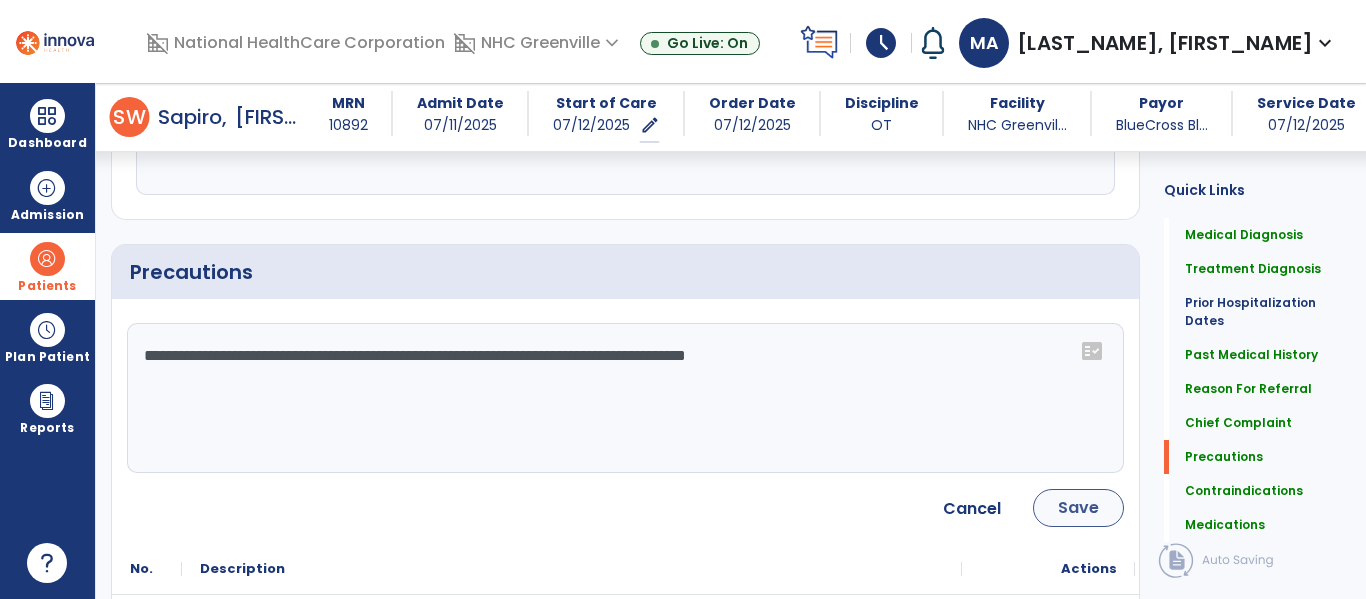 type on "**********" 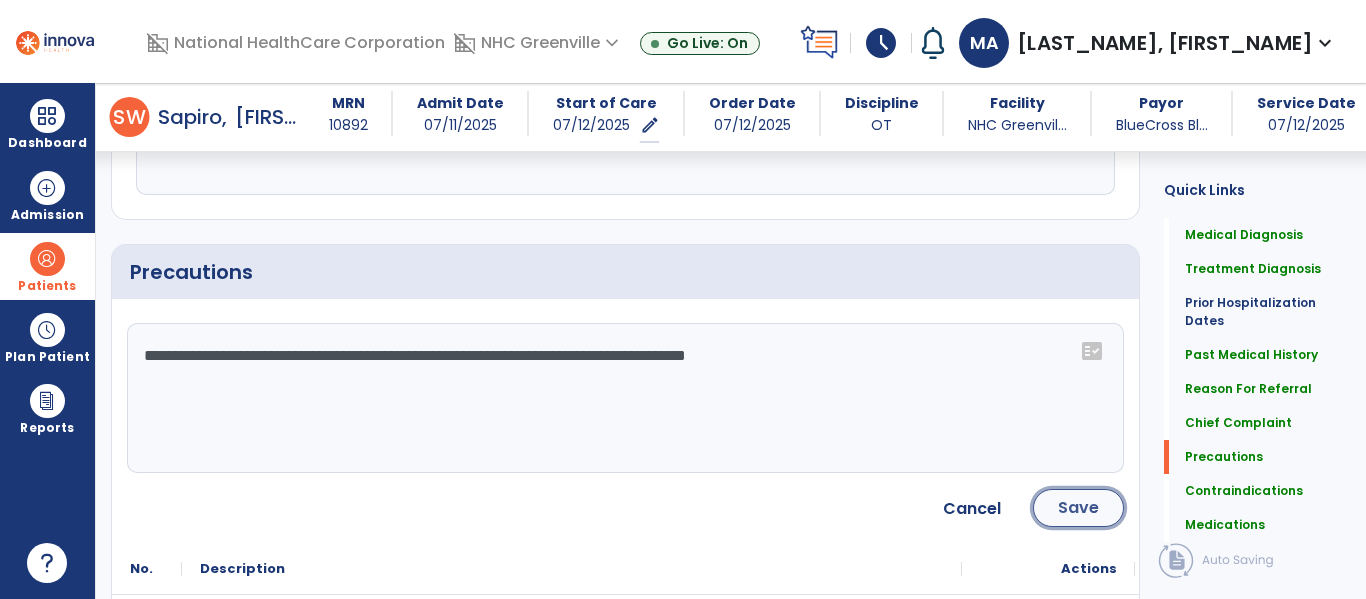 click on "Save" 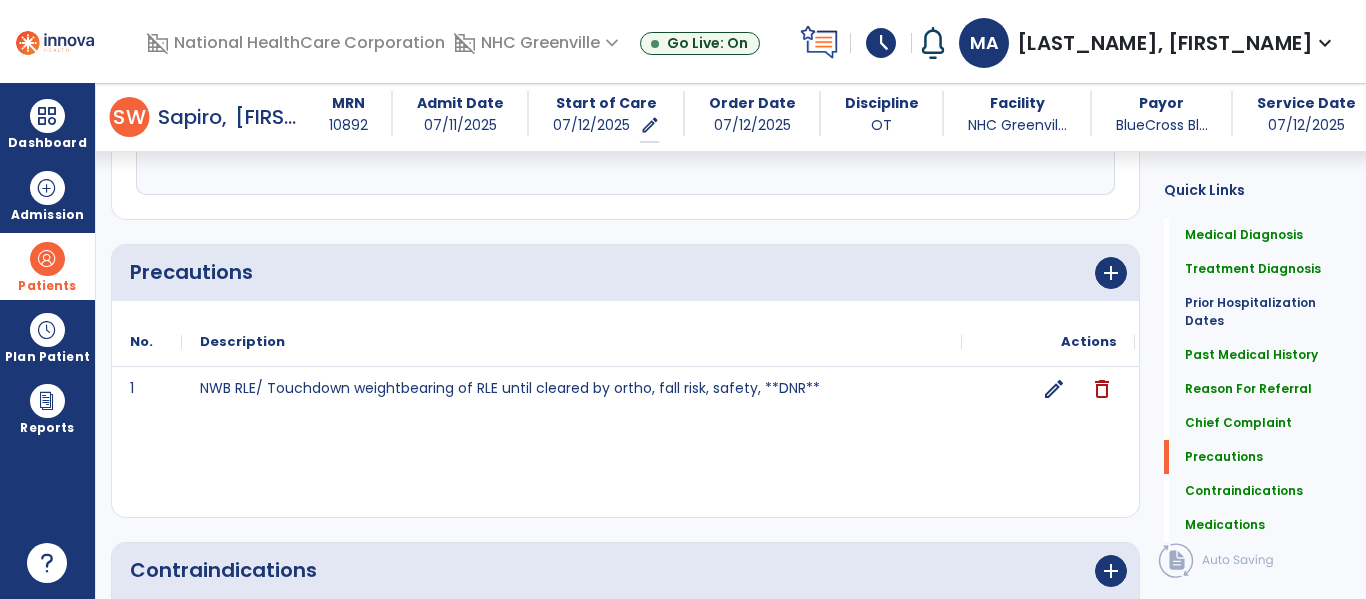 scroll, scrollTop: 2286, scrollLeft: 0, axis: vertical 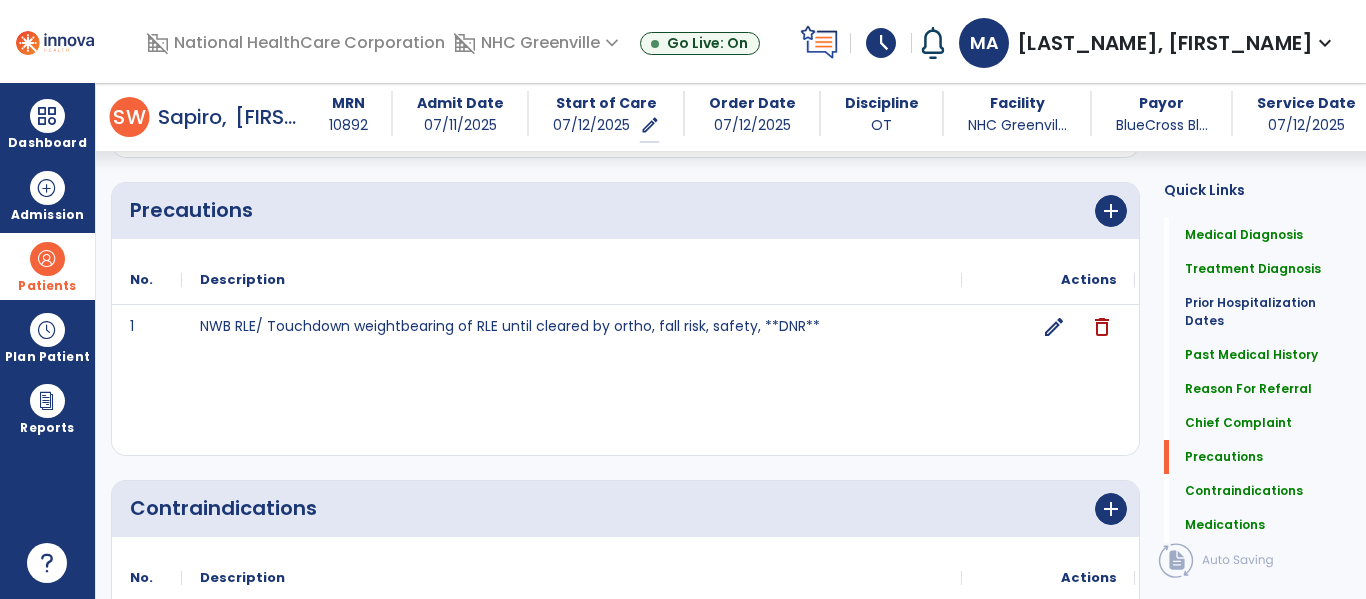 click on "1 NWB RLE/ Touchdown weightbearing of RLE until cleared by ortho, fall risk, safety, **DNR** edit delete" 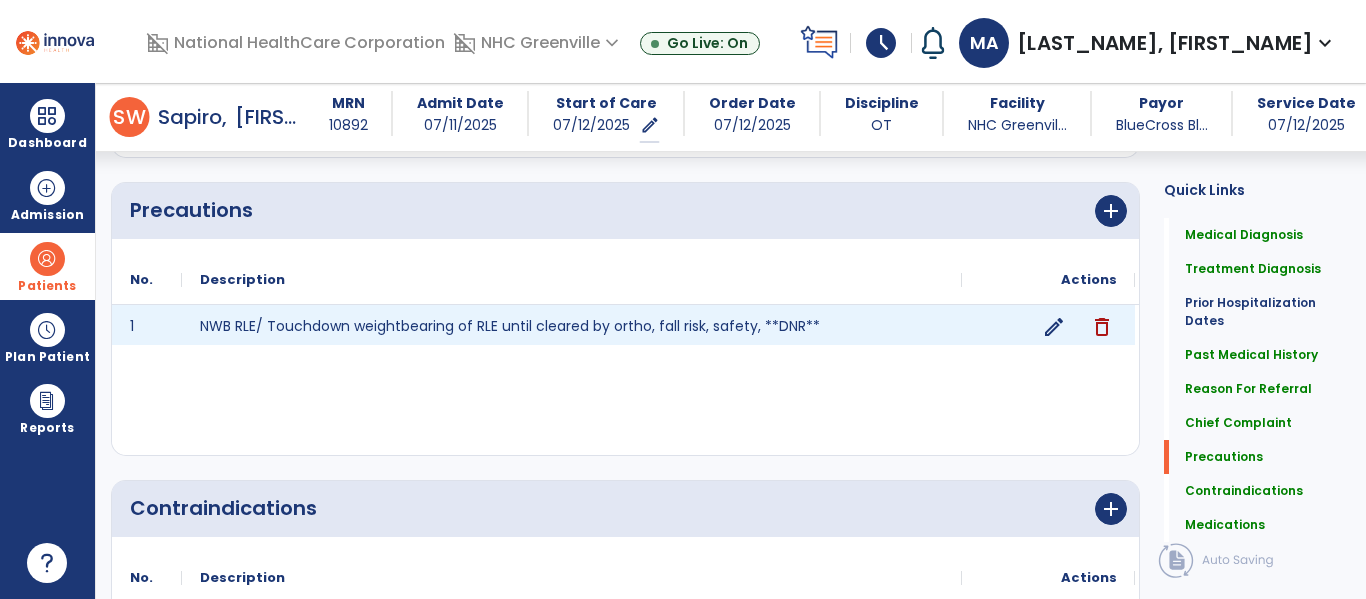 click on "edit" 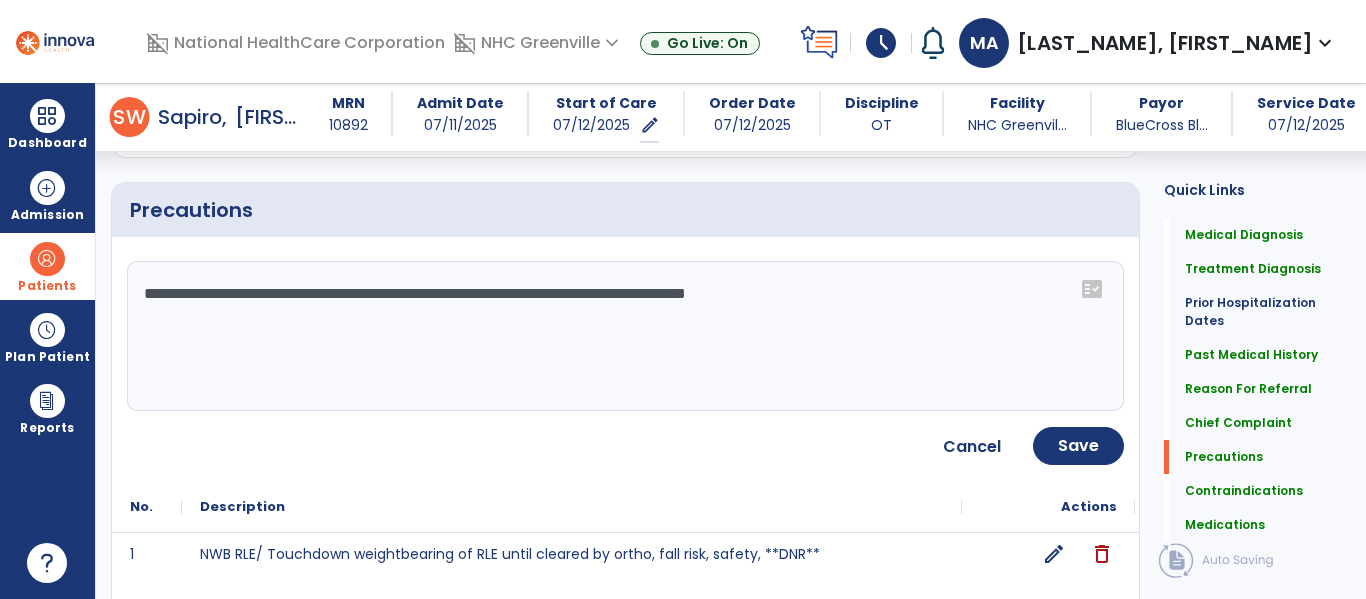 click on "**********" 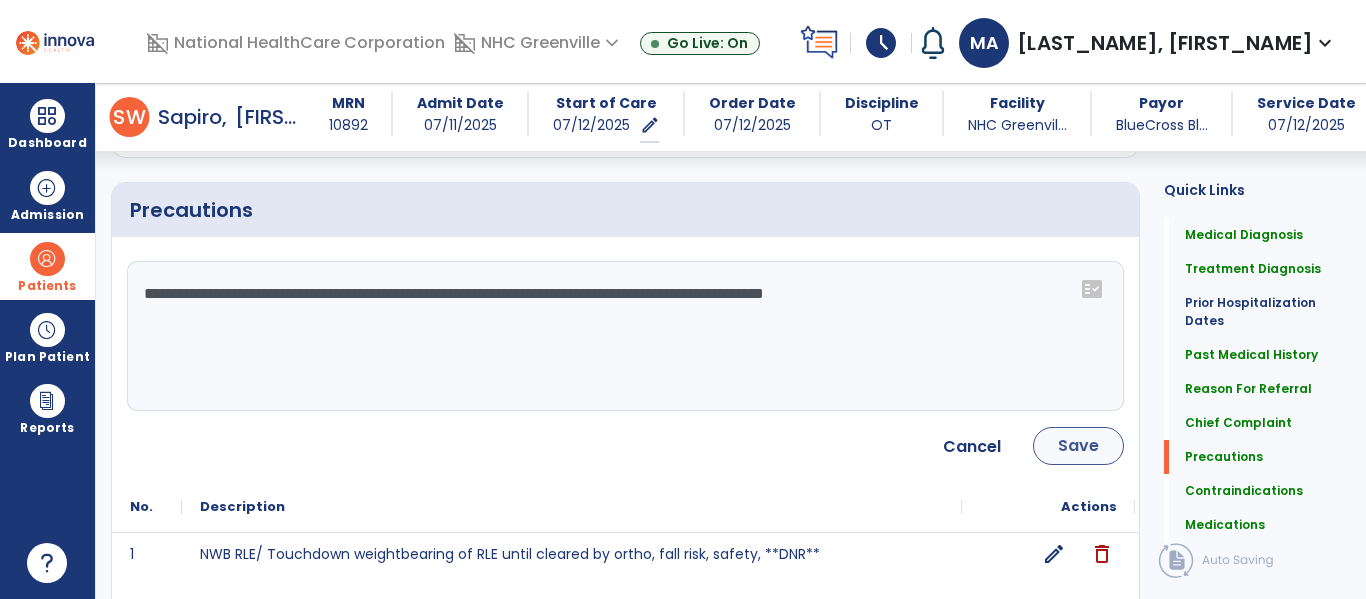 type on "**********" 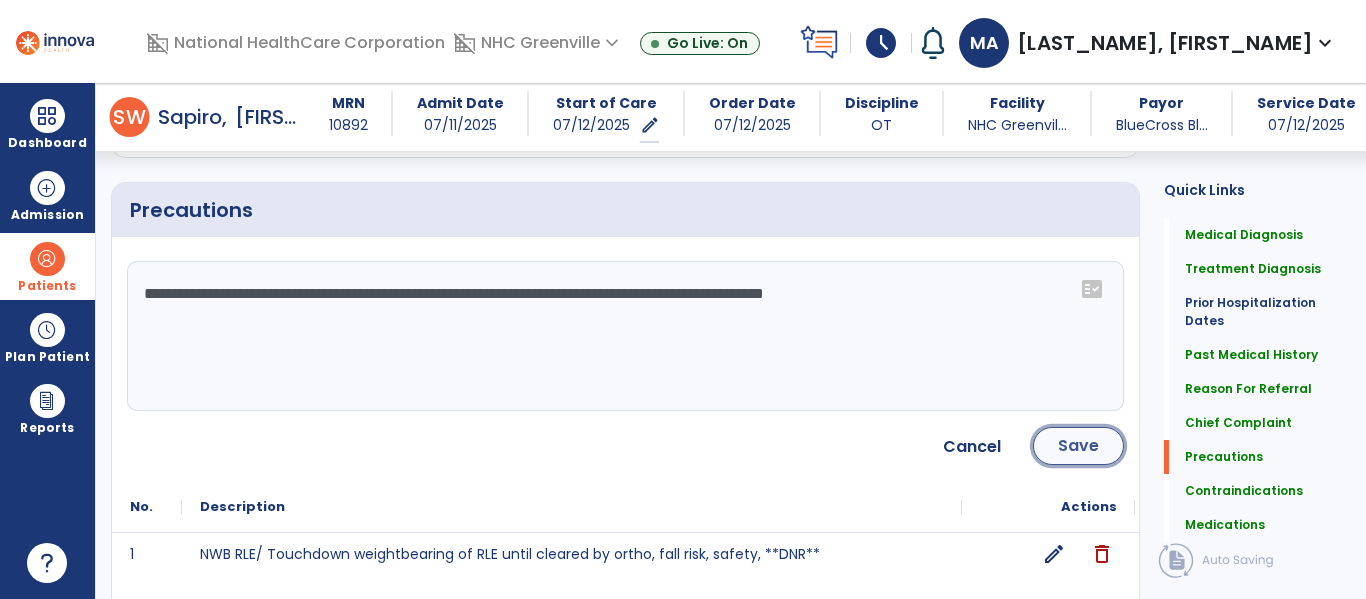 click on "Save" 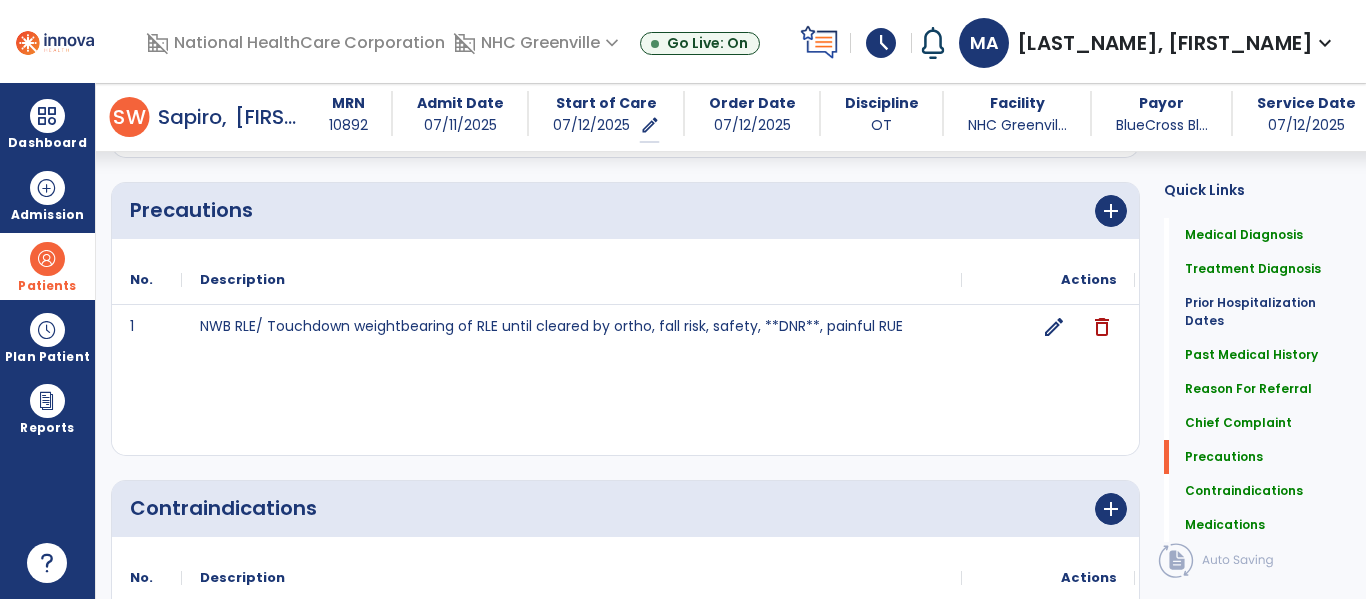 click on "1 NWB RLE/ Touchdown weightbearing of RLE until cleared by ortho, fall risk, safety, **DNR**, painful RUE edit delete" 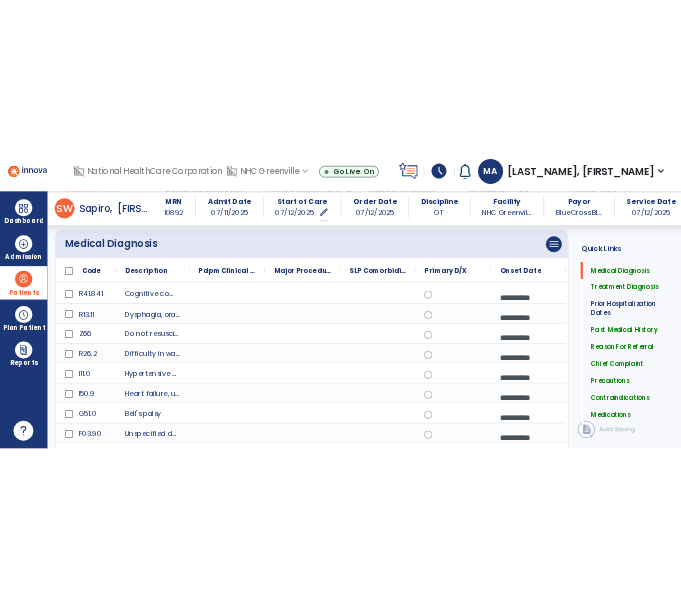scroll, scrollTop: 41, scrollLeft: 0, axis: vertical 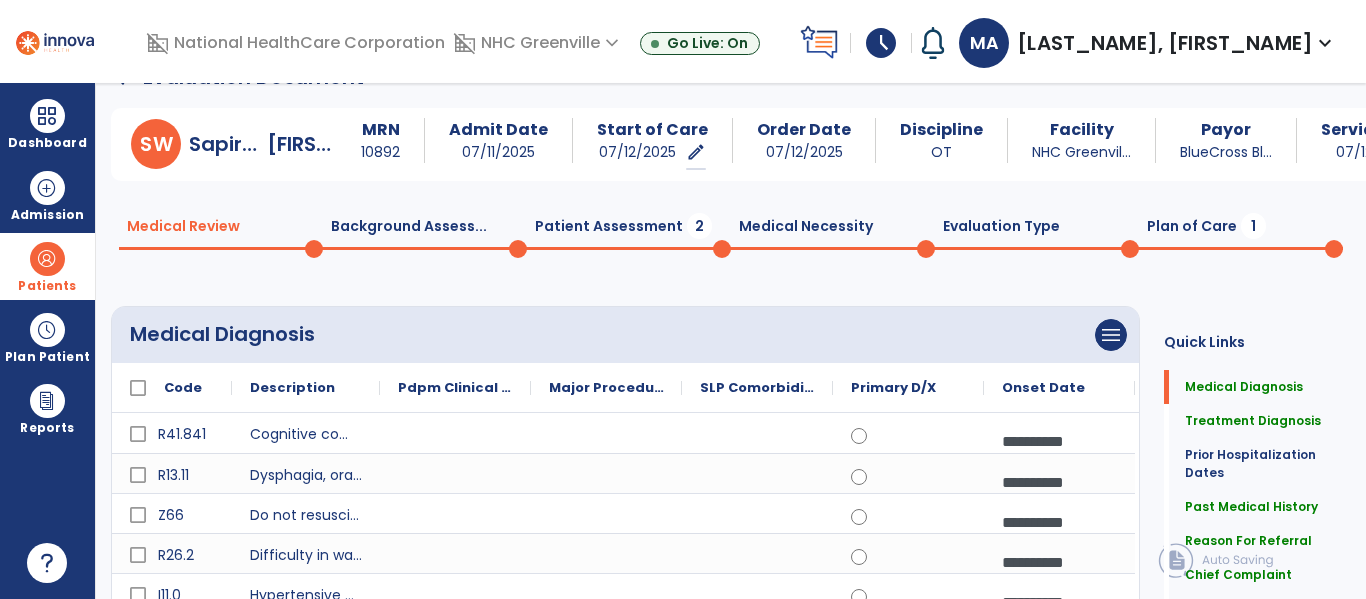 click on "Patient Assessment  2" 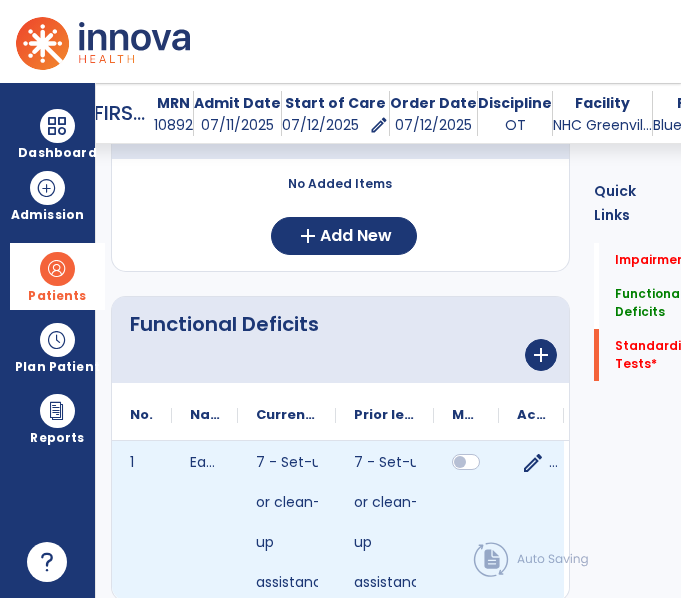 scroll, scrollTop: 260, scrollLeft: 0, axis: vertical 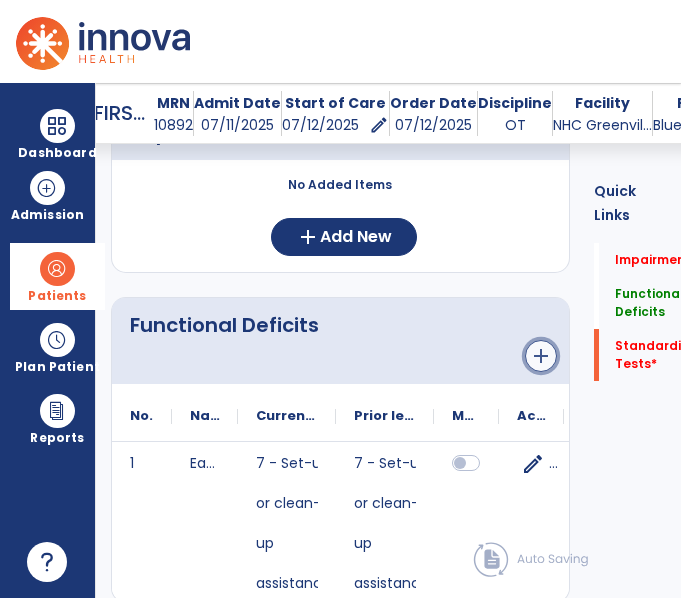 click on "add" 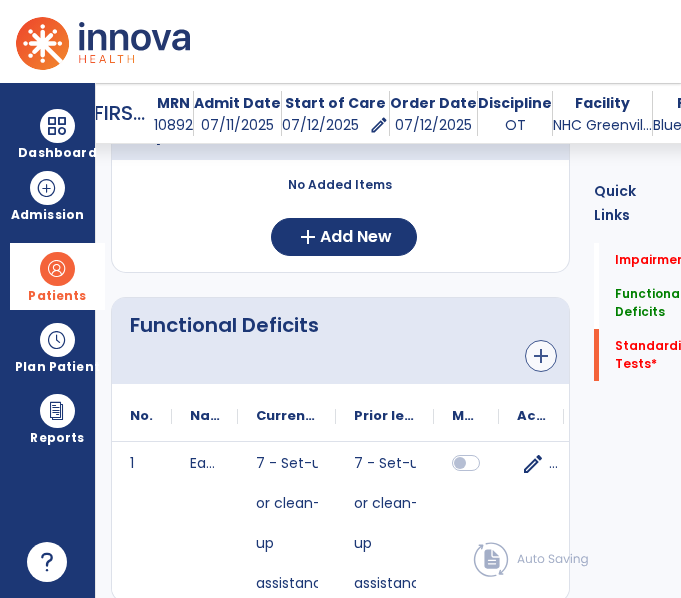 scroll, scrollTop: 0, scrollLeft: 0, axis: both 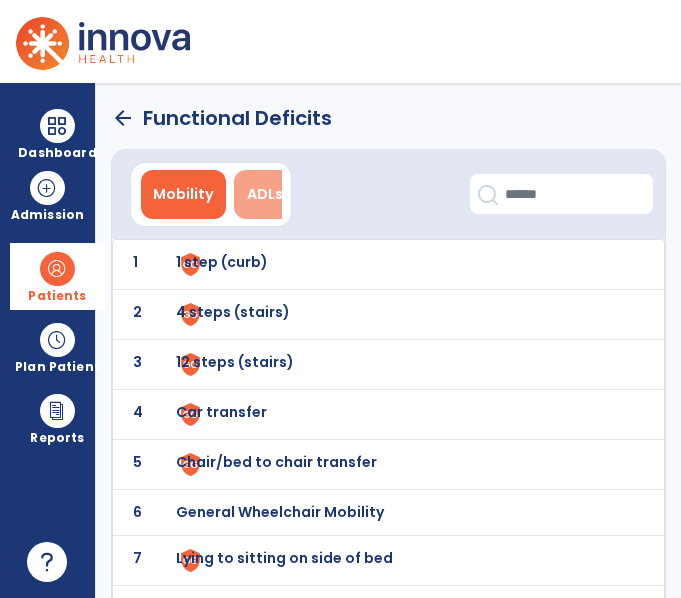 click on "ADLs/Selfcare" at bounding box center [300, 194] 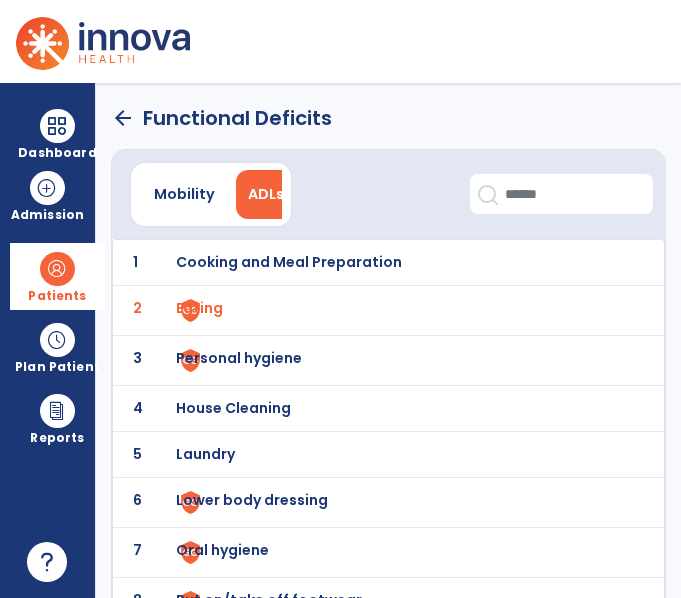 click on "Personal hygiene" at bounding box center [289, 262] 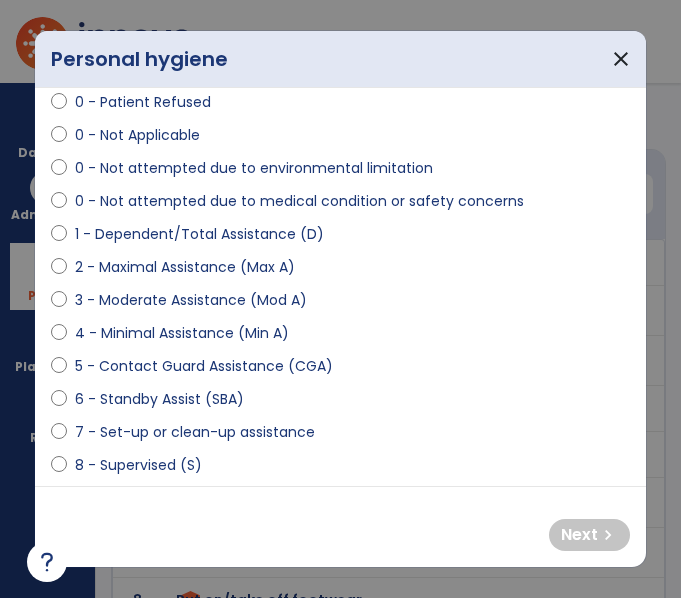 scroll, scrollTop: 108, scrollLeft: 0, axis: vertical 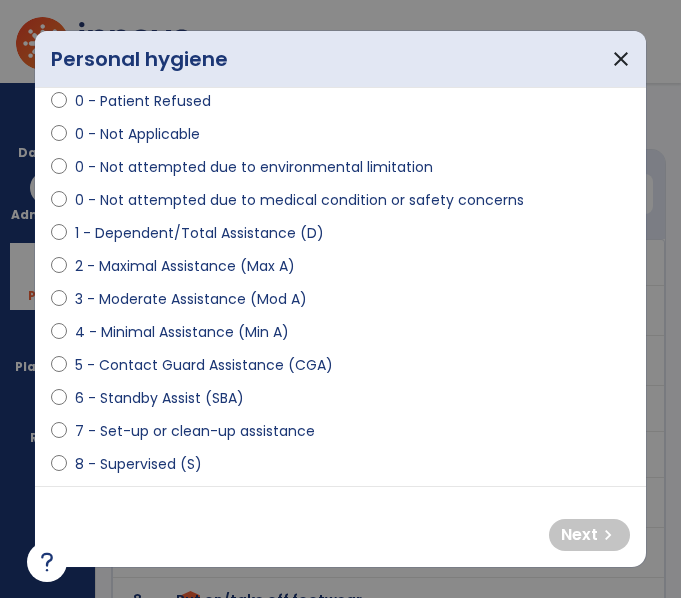 click on "7 - Set-up or clean-up assistance" at bounding box center [195, 431] 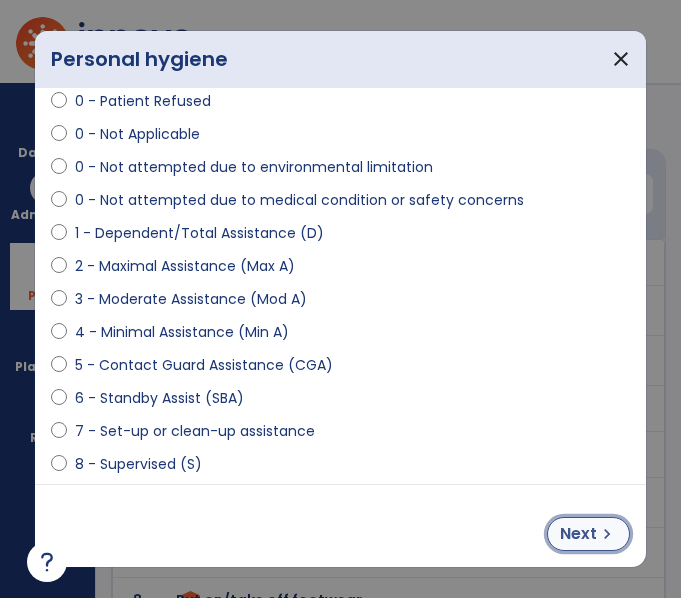 click on "chevron_right" at bounding box center [607, 534] 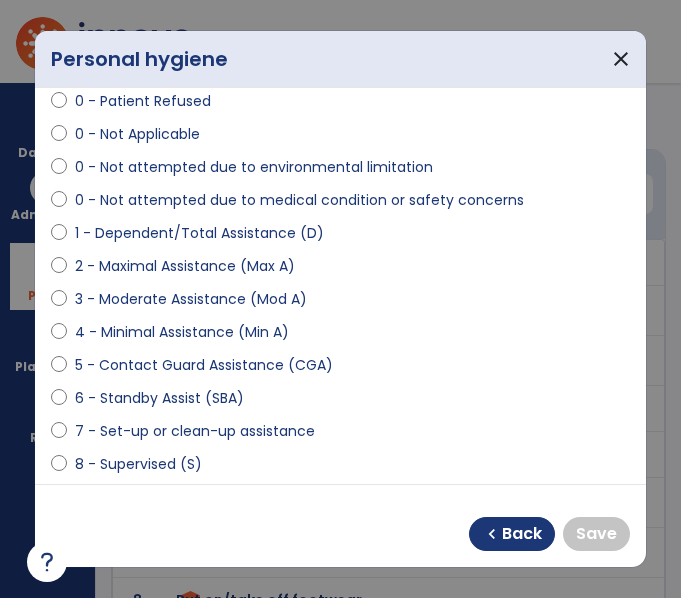 click on "0 - Unknown 0 - Patient Refused 0 - Not Applicable 0 - Not attempted due to environmental limitation 0 - Not attempted due to medical condition or safety concerns 1 - Dependent/Total Assistance (D) 2 - Maximal Assistance (Max A) 3 - Moderate Assistance (Mod A) 4 - Minimal Assistance (Min A) 5 - Contact Guard Assistance (CGA) 6 - Standby Assist (SBA) 7 - Set-up or clean-up assistance 8 - Supervised (S) 9 - Modified Independent (Mod I) 10 - Independent (I)" at bounding box center [340, 291] 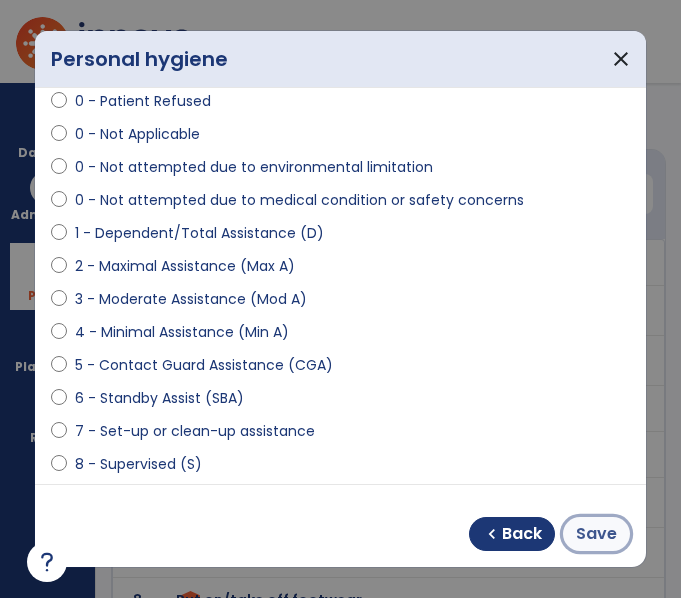 click on "Save" at bounding box center (596, 534) 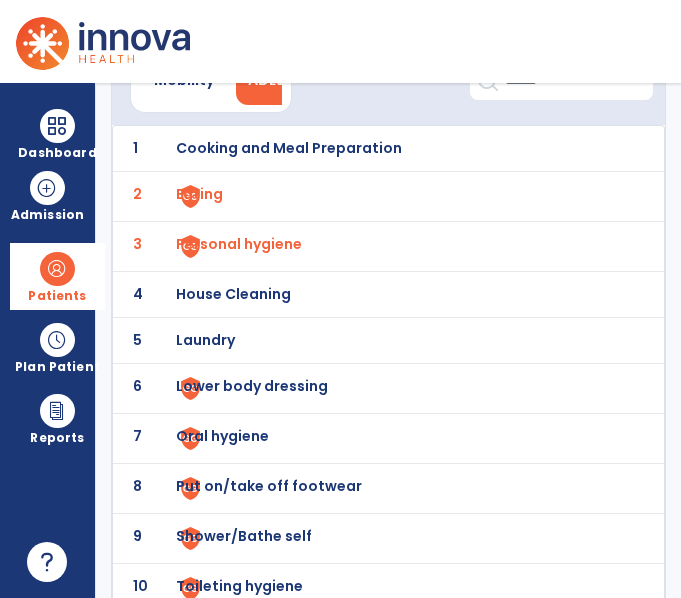 scroll, scrollTop: 115, scrollLeft: 0, axis: vertical 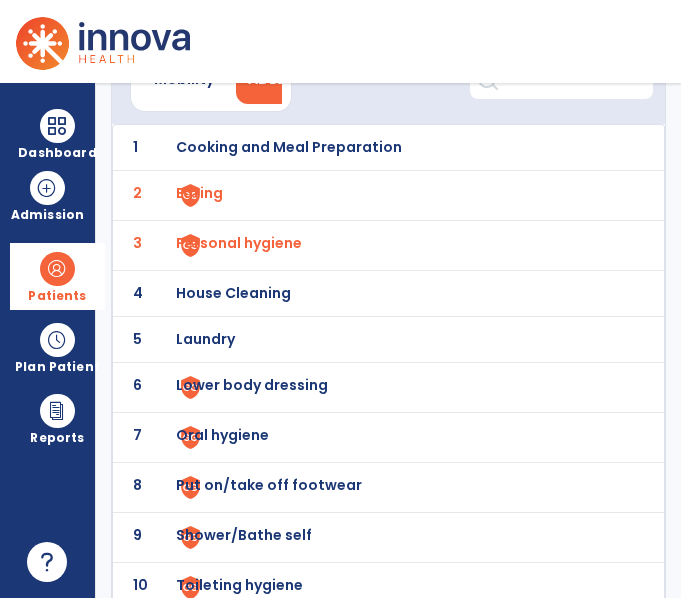 click on "Lower body dressing" at bounding box center (289, 147) 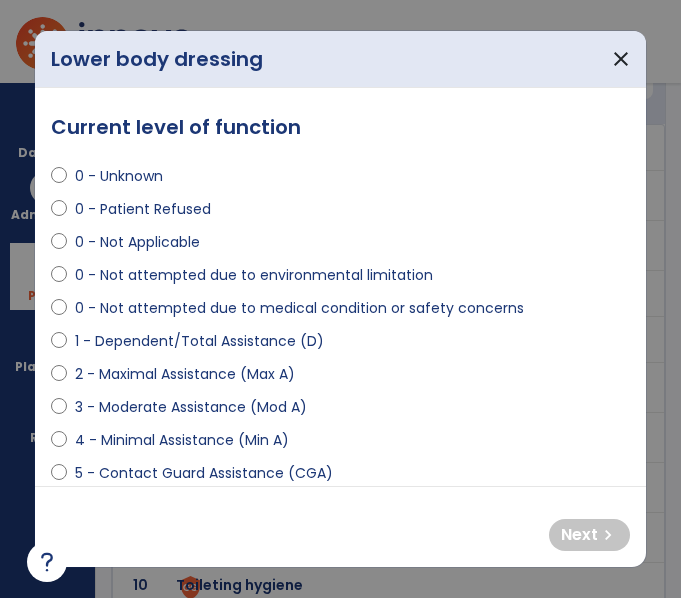 click on "1 - Dependent/Total Assistance (D)" at bounding box center (199, 341) 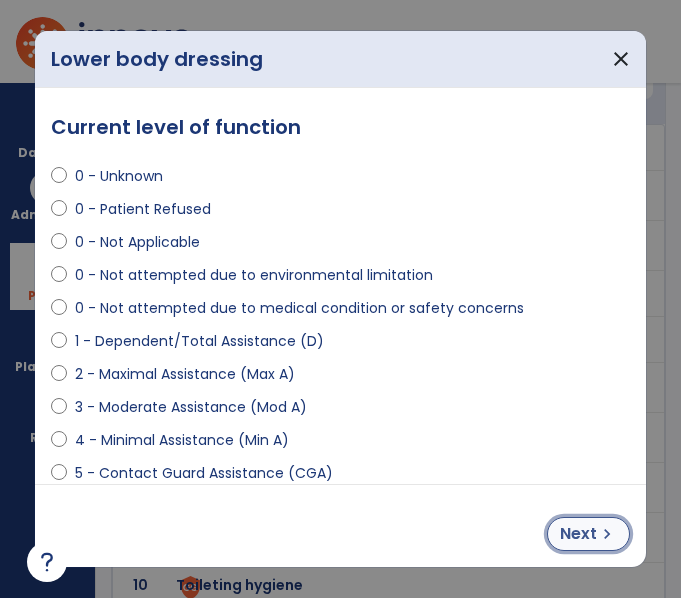 click on "Next" at bounding box center (578, 534) 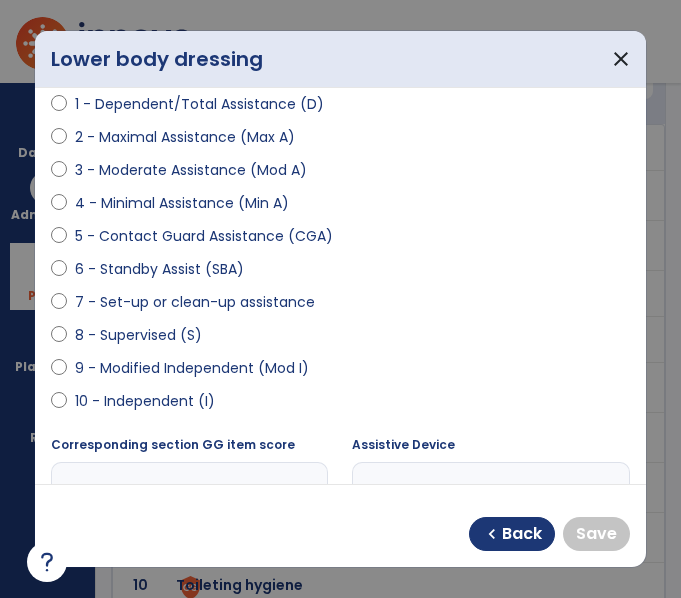 scroll, scrollTop: 240, scrollLeft: 0, axis: vertical 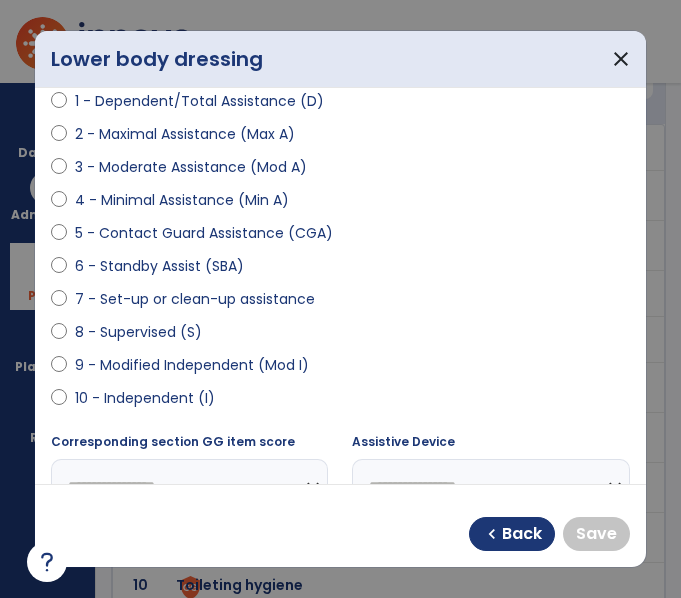 click on "9 - Modified Independent (Mod I)" at bounding box center (192, 365) 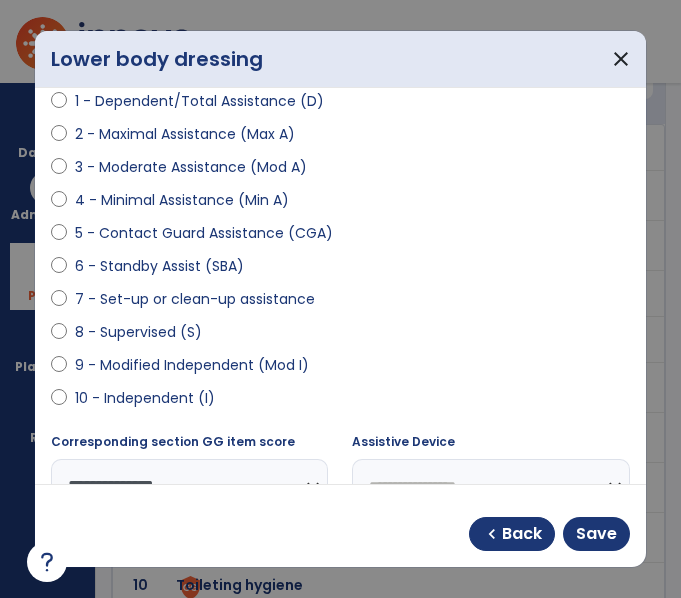 click on "8 - Supervised (S)" at bounding box center (138, 332) 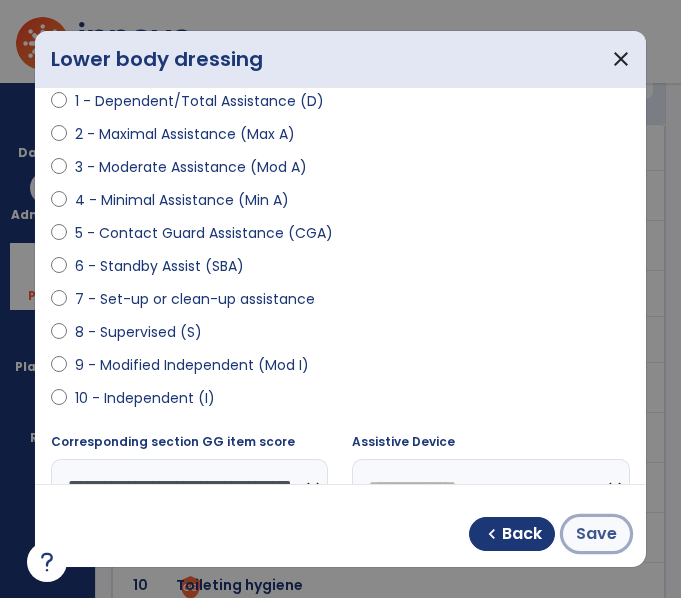 click on "Save" at bounding box center (596, 534) 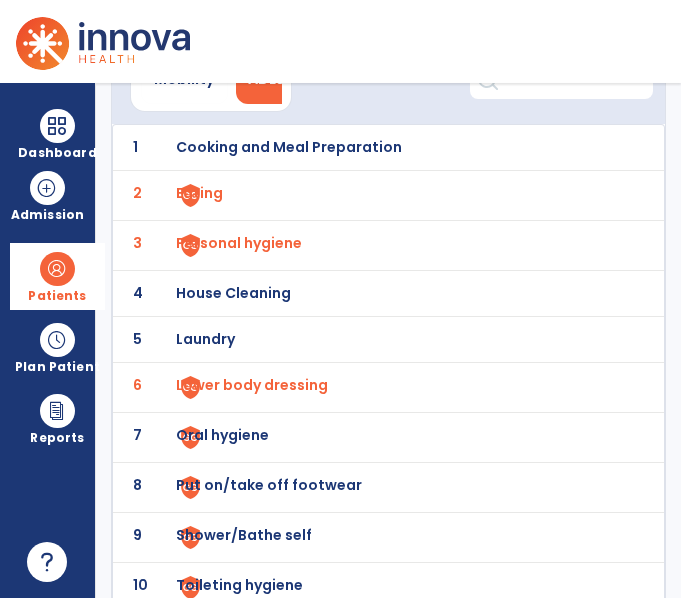 click on "Oral hygiene" at bounding box center [289, 147] 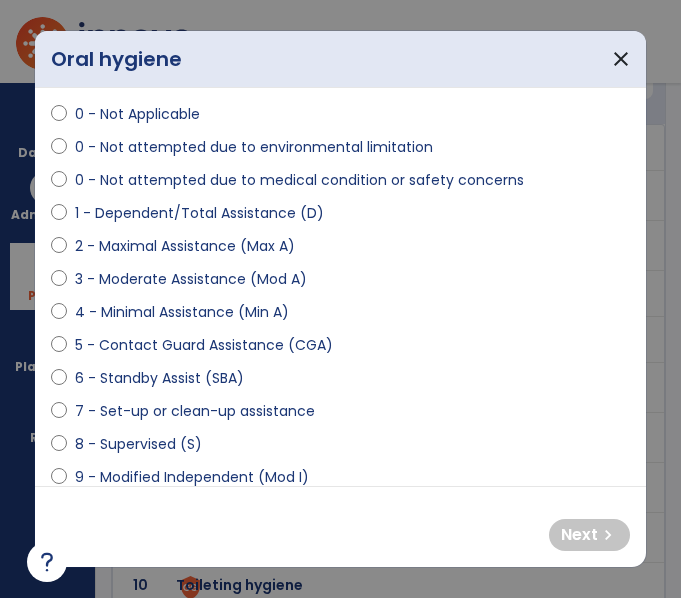 scroll, scrollTop: 142, scrollLeft: 0, axis: vertical 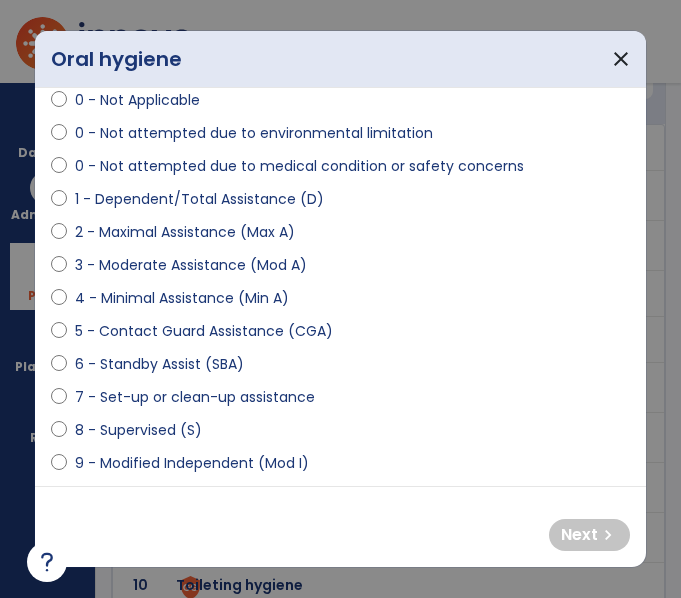 click on "8 - Supervised (S)" at bounding box center [138, 430] 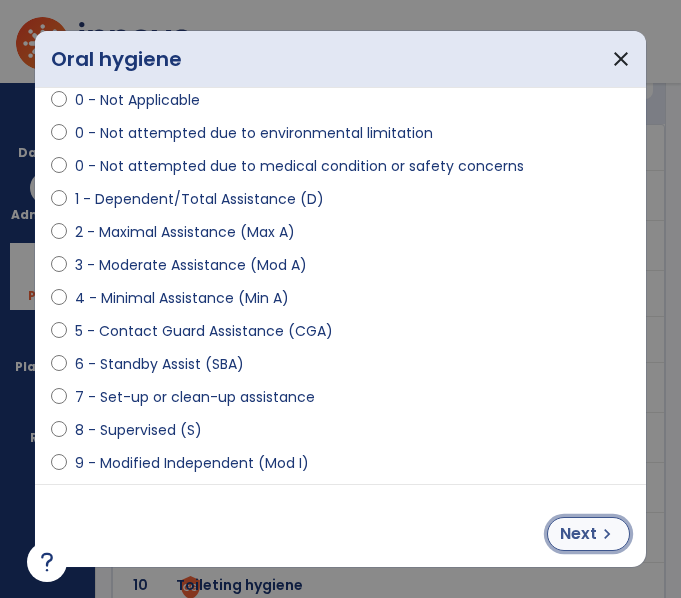 click on "chevron_right" at bounding box center [607, 534] 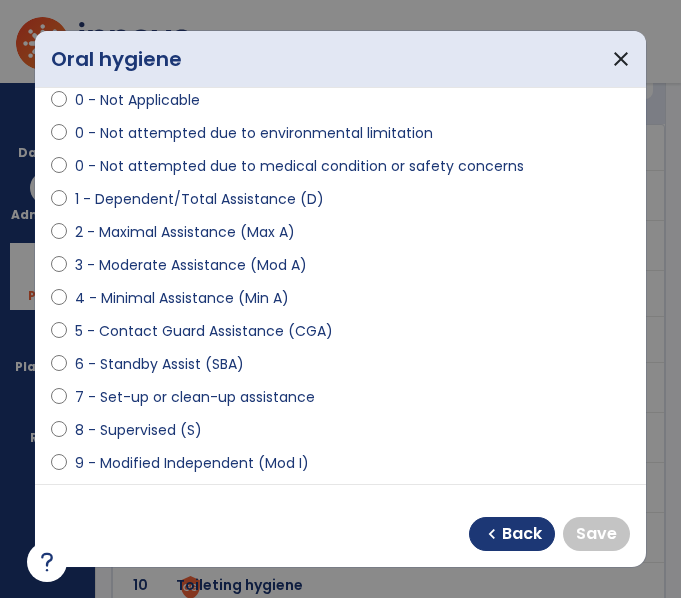 click on "7 - Set-up or clean-up assistance" at bounding box center (195, 397) 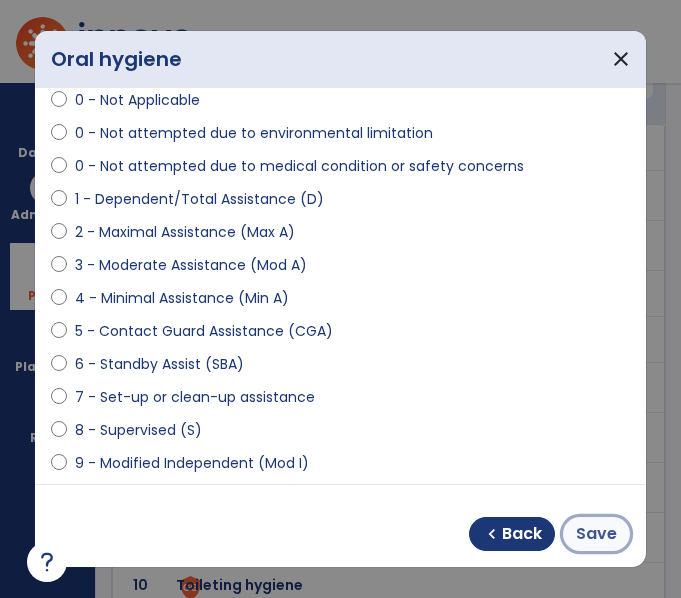 click on "Save" at bounding box center (596, 534) 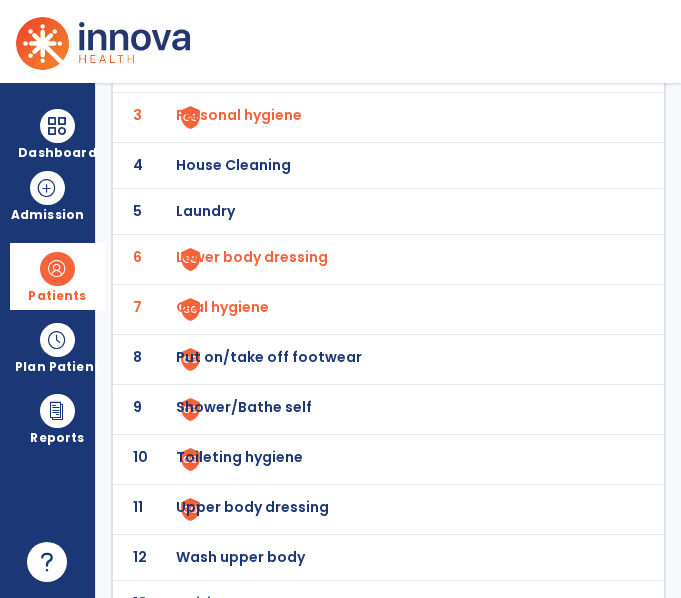 scroll, scrollTop: 251, scrollLeft: 0, axis: vertical 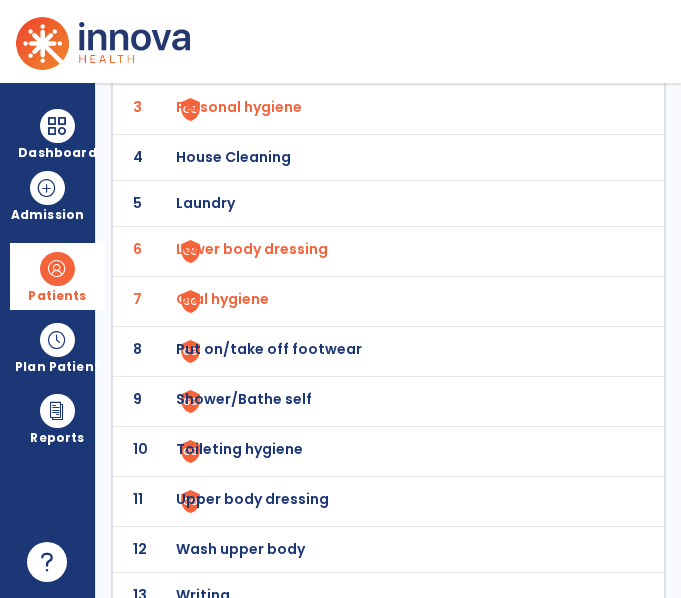 click on "Put on/take off footwear" at bounding box center [289, 11] 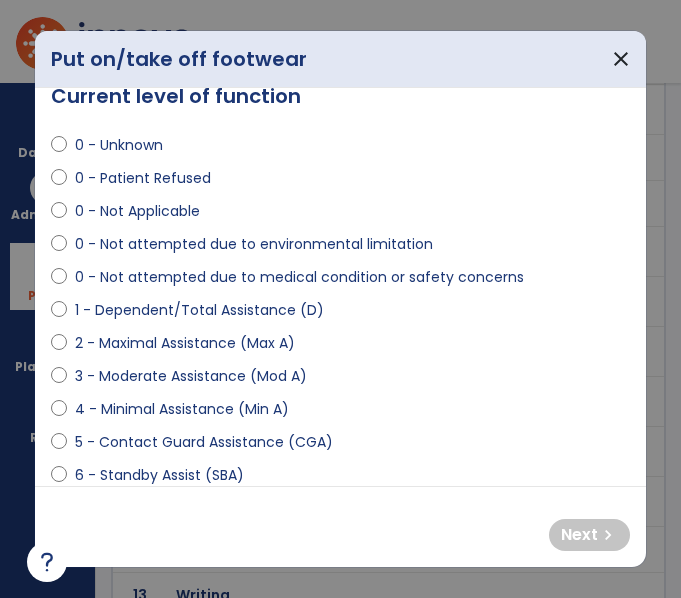 scroll, scrollTop: 33, scrollLeft: 0, axis: vertical 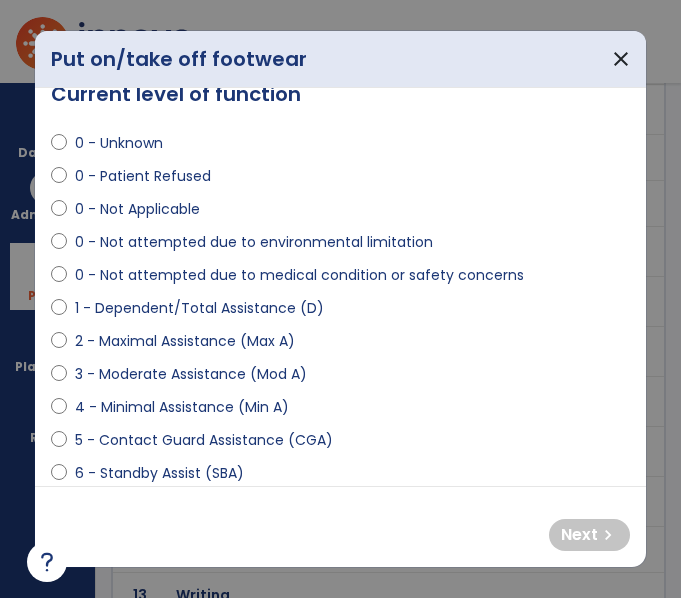 click on "1 - Dependent/Total Assistance (D)" at bounding box center (199, 308) 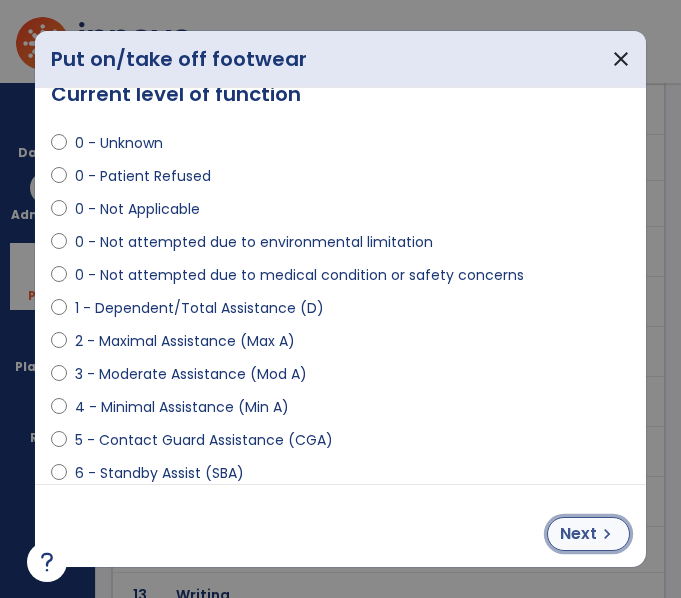 click on "Next" at bounding box center [578, 534] 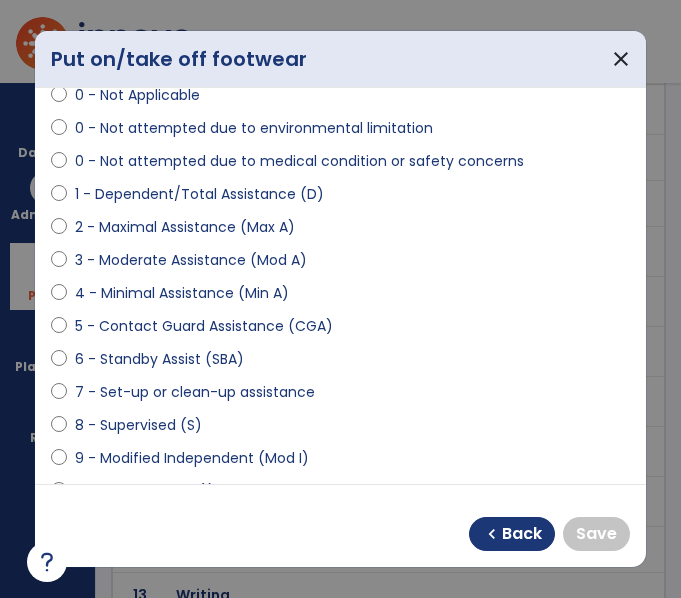 scroll, scrollTop: 150, scrollLeft: 0, axis: vertical 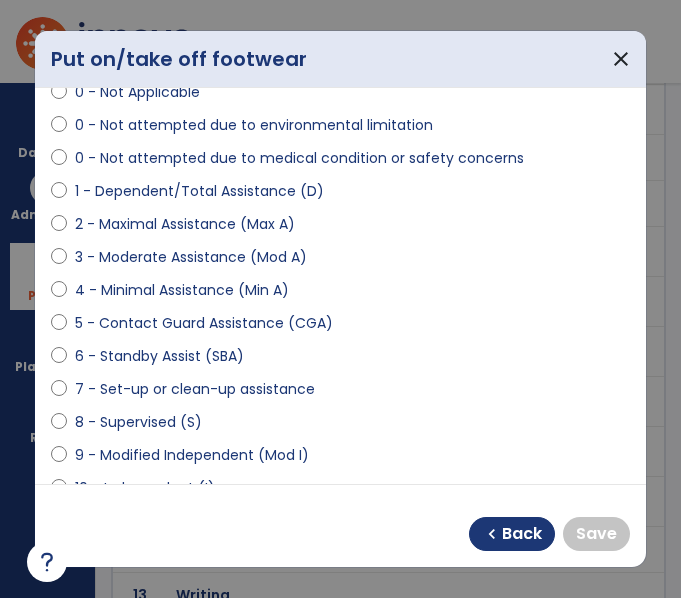 click on "8 - Supervised (S)" at bounding box center [138, 422] 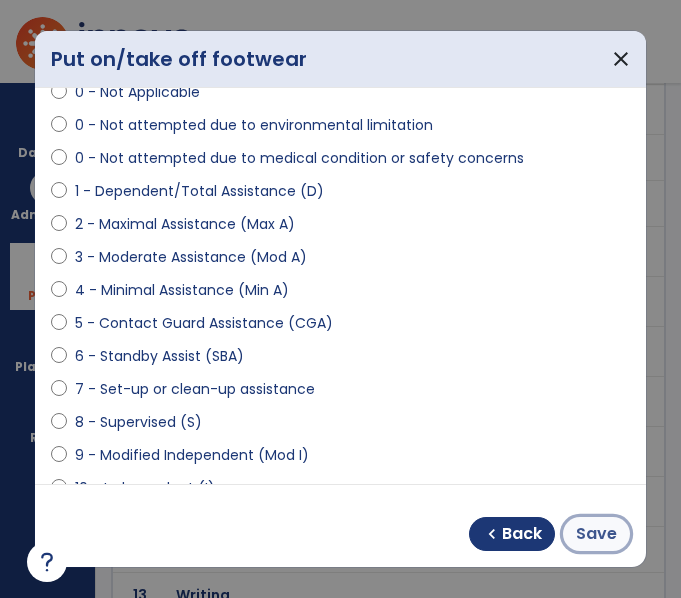 click on "Save" at bounding box center [596, 534] 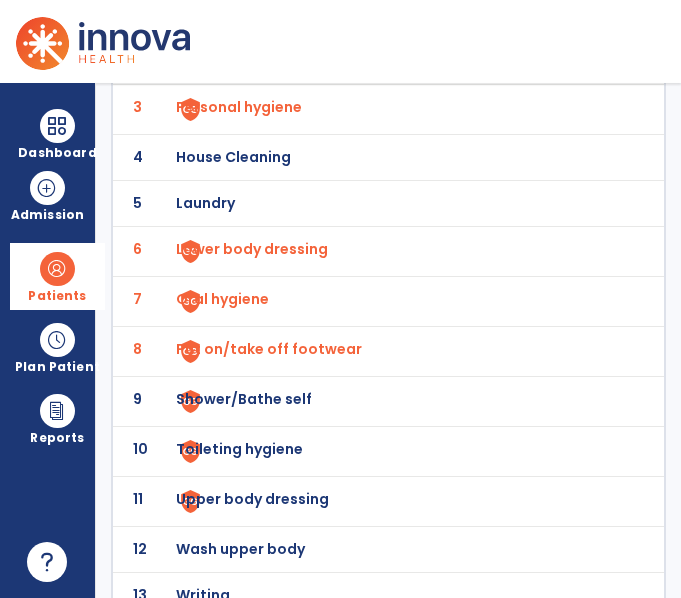 click on "Shower/Bathe self" at bounding box center (289, 11) 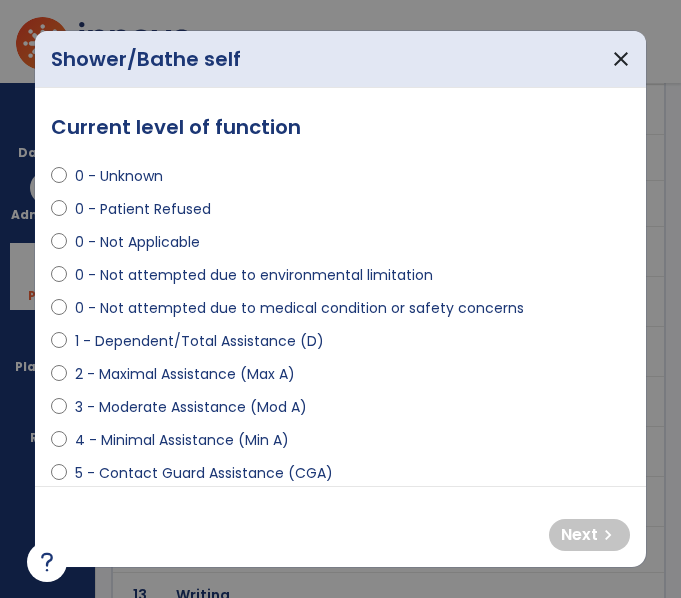 click on "2 - Maximal Assistance (Max A)" at bounding box center [185, 374] 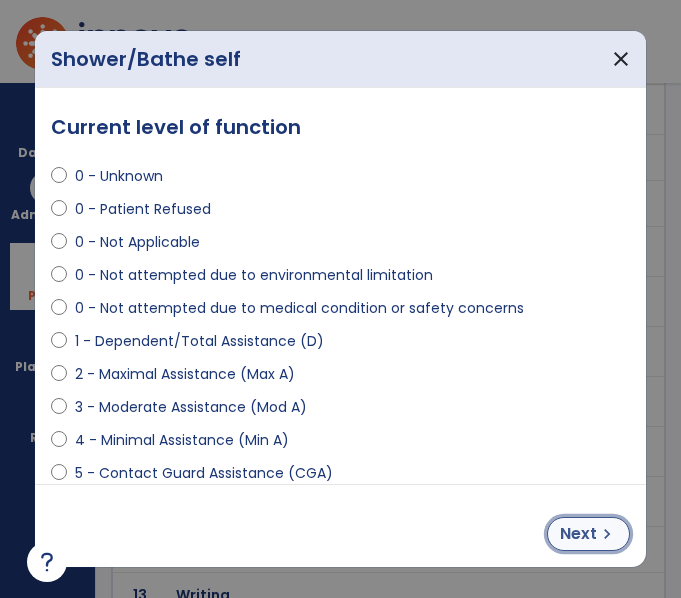 click on "Next" at bounding box center [578, 534] 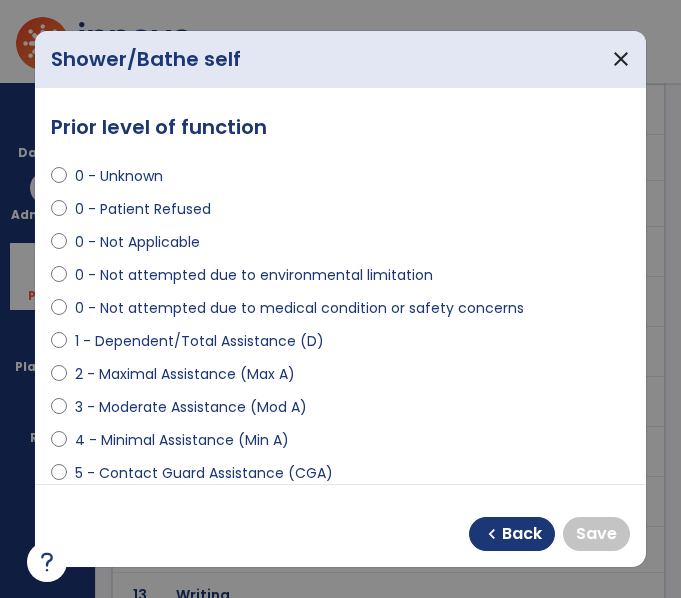 scroll, scrollTop: 137, scrollLeft: 0, axis: vertical 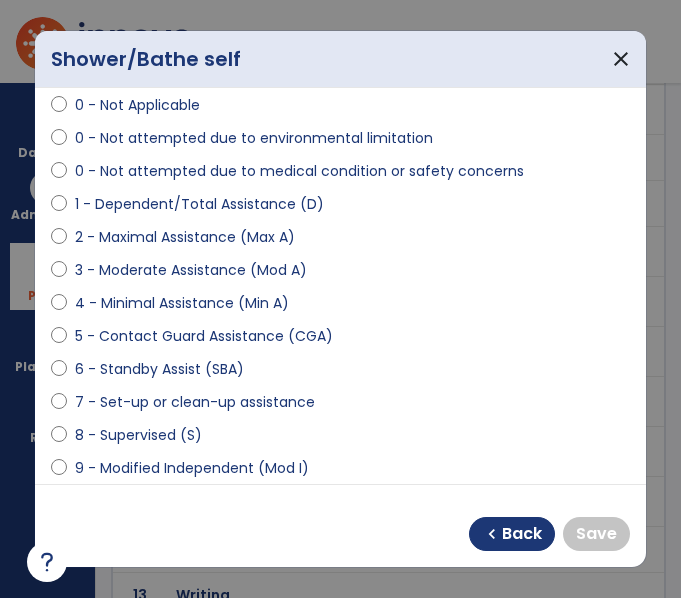 click on "4 - Minimal Assistance (Min A)" at bounding box center (182, 303) 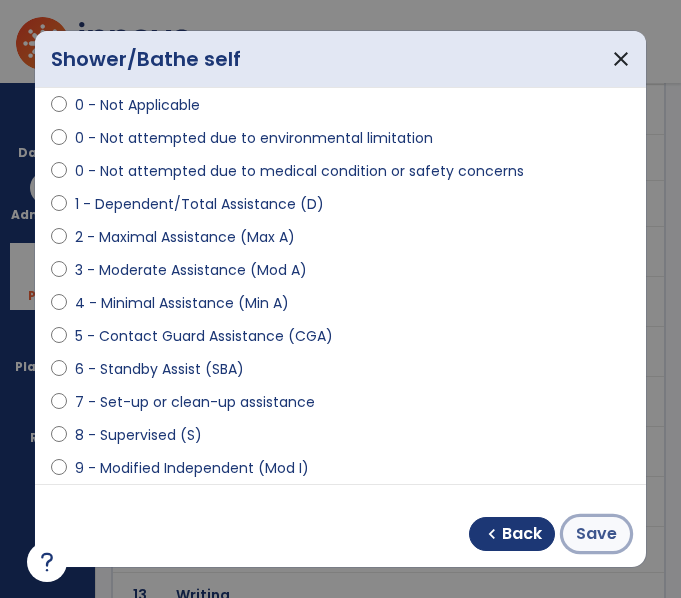 click on "Save" at bounding box center (596, 534) 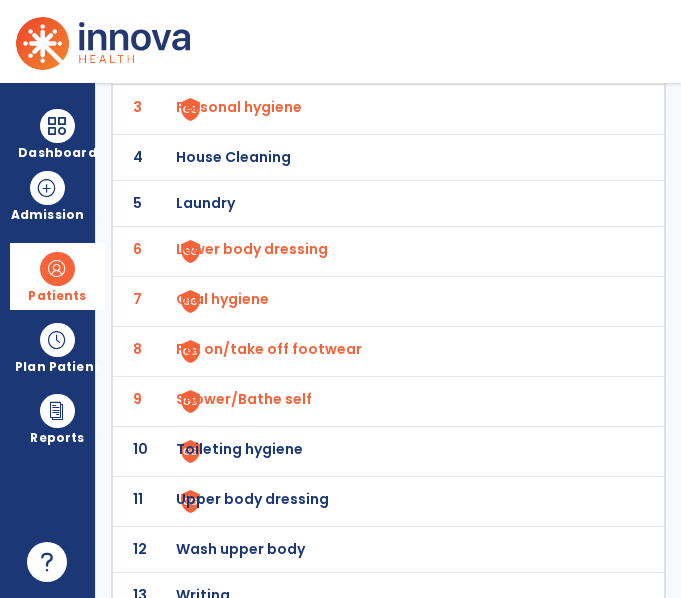 click on "Toileting hygiene" at bounding box center [289, 11] 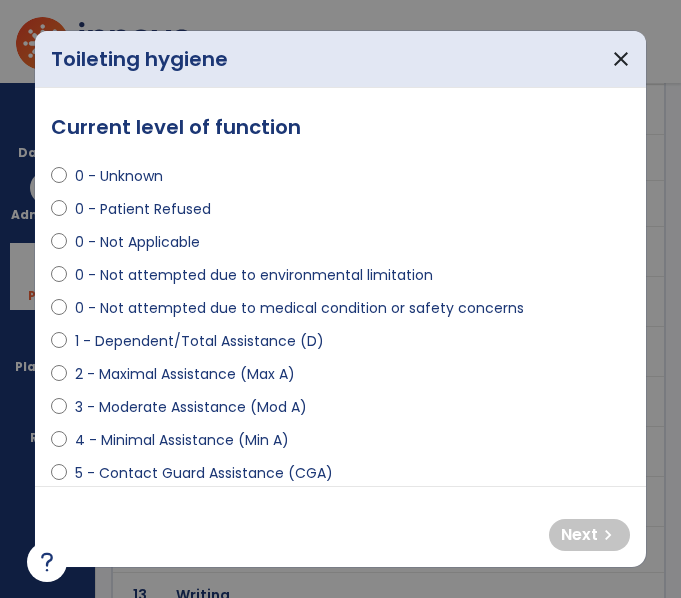 click on "1 - Dependent/Total Assistance (D)" at bounding box center (199, 341) 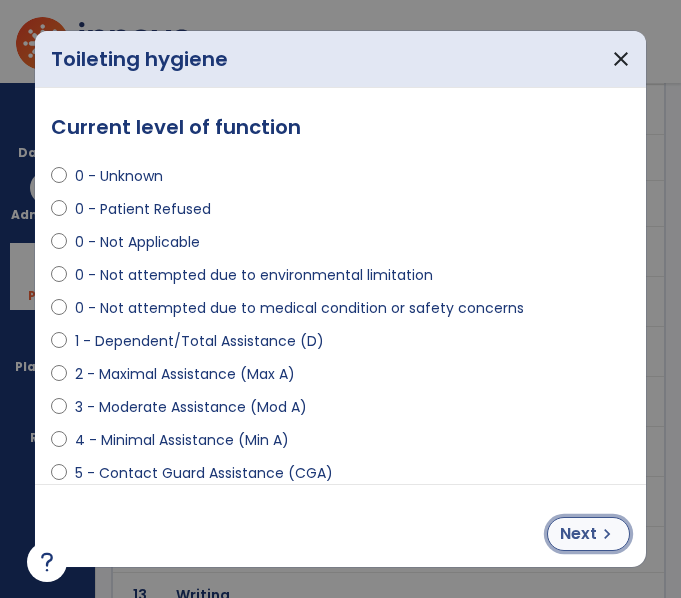 click on "Next" at bounding box center [578, 534] 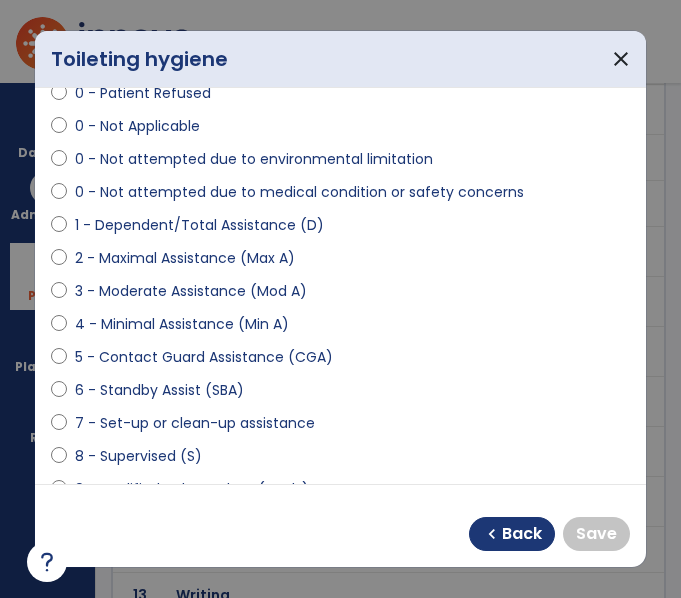 scroll, scrollTop: 117, scrollLeft: 0, axis: vertical 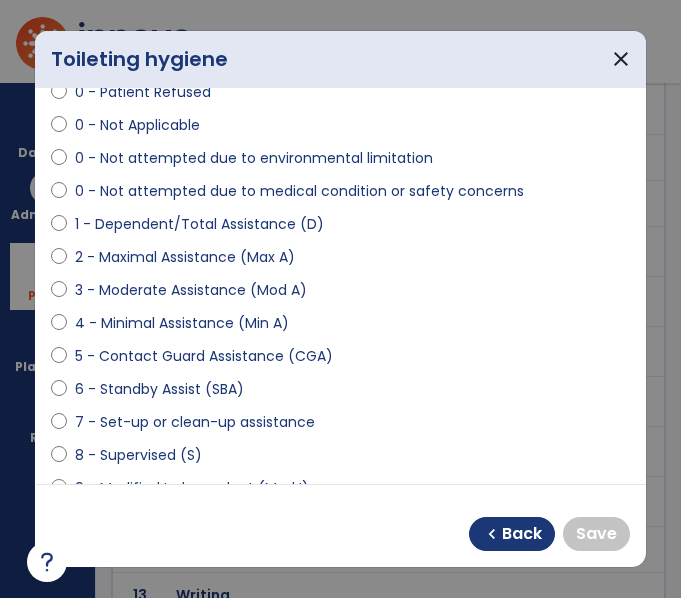 click on "8 - Supervised (S)" at bounding box center [138, 455] 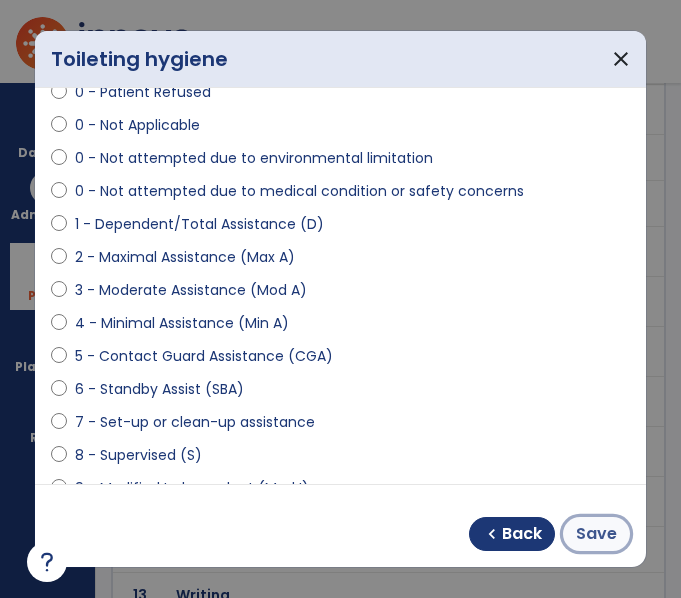 click on "Save" at bounding box center (596, 534) 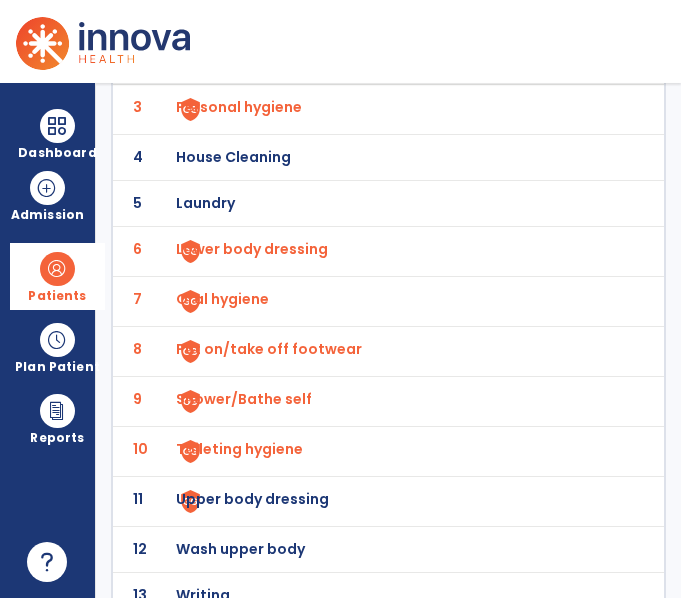 scroll, scrollTop: 273, scrollLeft: 0, axis: vertical 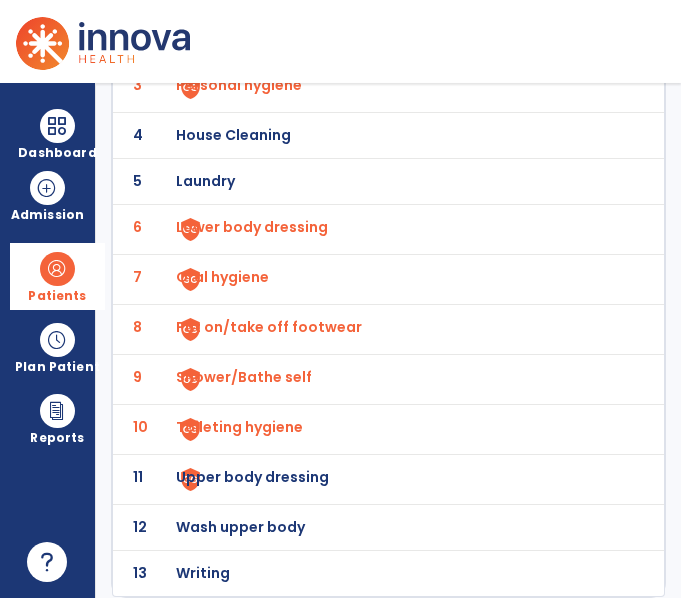 click on "Upper body dressing" at bounding box center (289, -11) 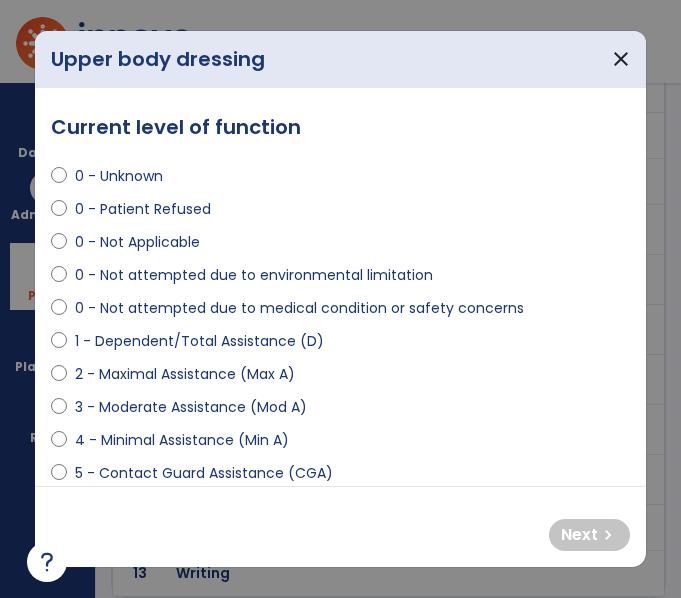 click on "3 - Moderate Assistance (Mod A)" at bounding box center (191, 407) 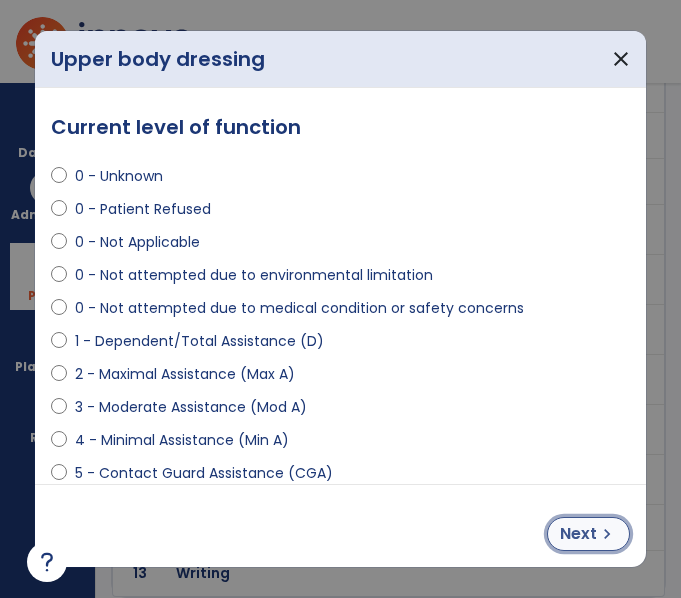 click on "Next" at bounding box center (578, 534) 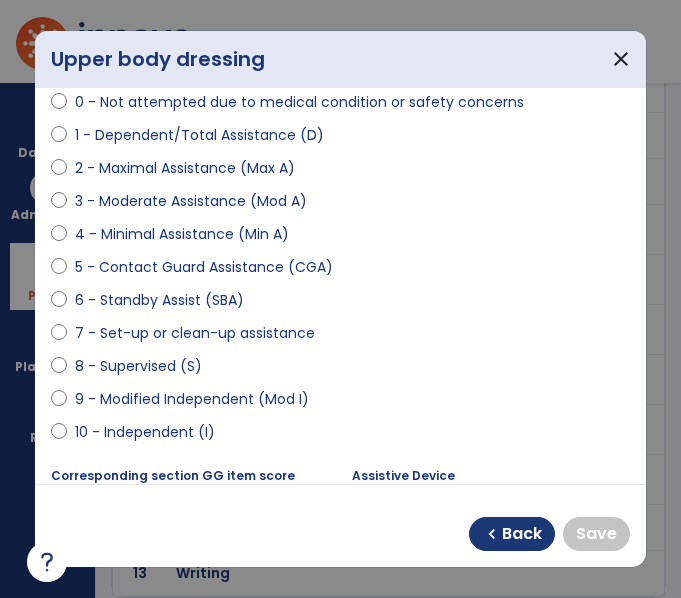 scroll, scrollTop: 207, scrollLeft: 0, axis: vertical 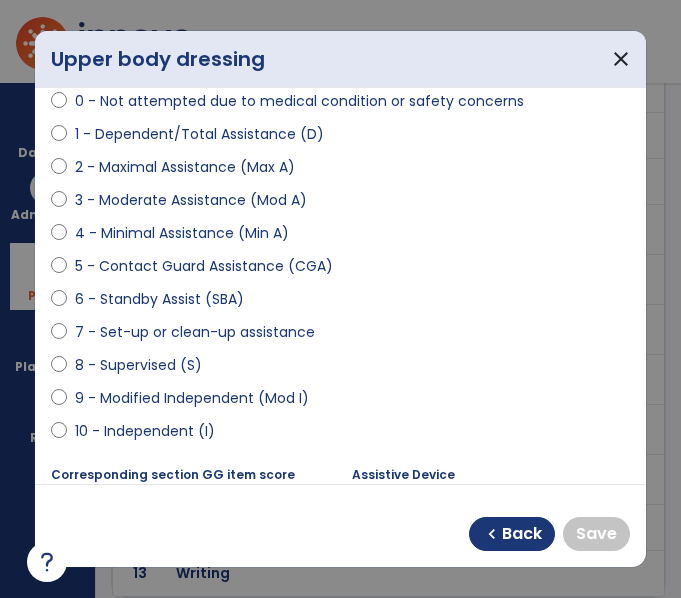 click on "8 - Supervised (S)" at bounding box center [138, 365] 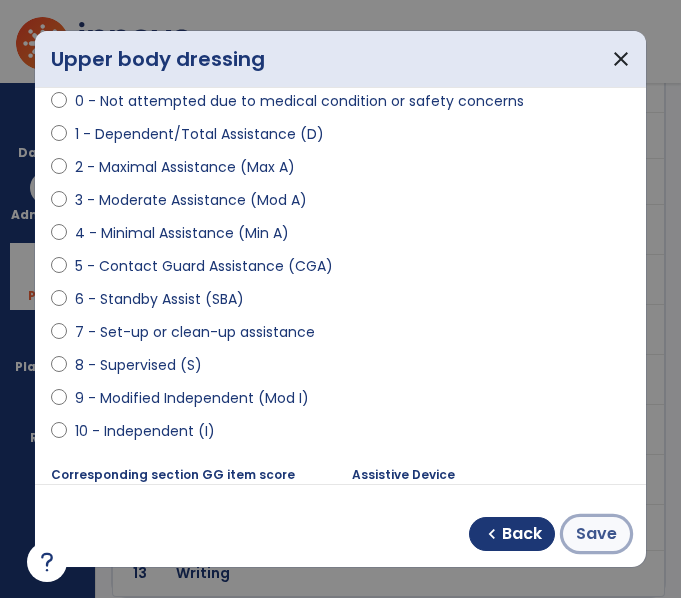 click on "Save" at bounding box center [596, 534] 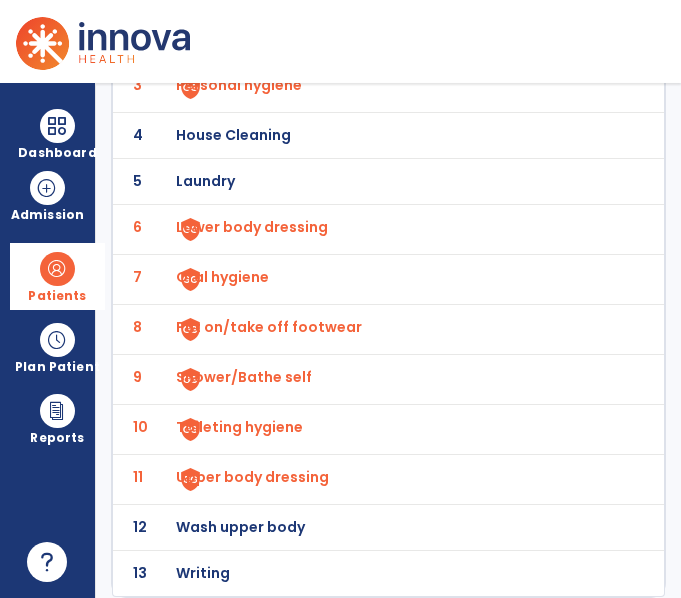scroll, scrollTop: 0, scrollLeft: 0, axis: both 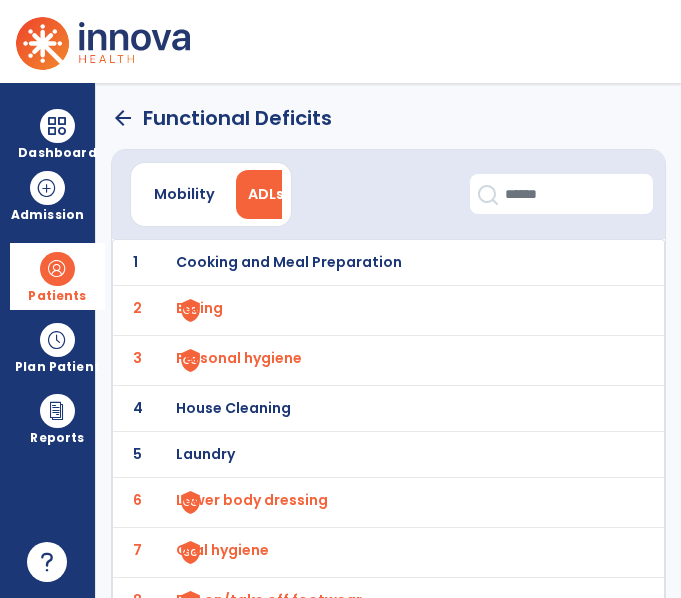 click on "arrow_back" 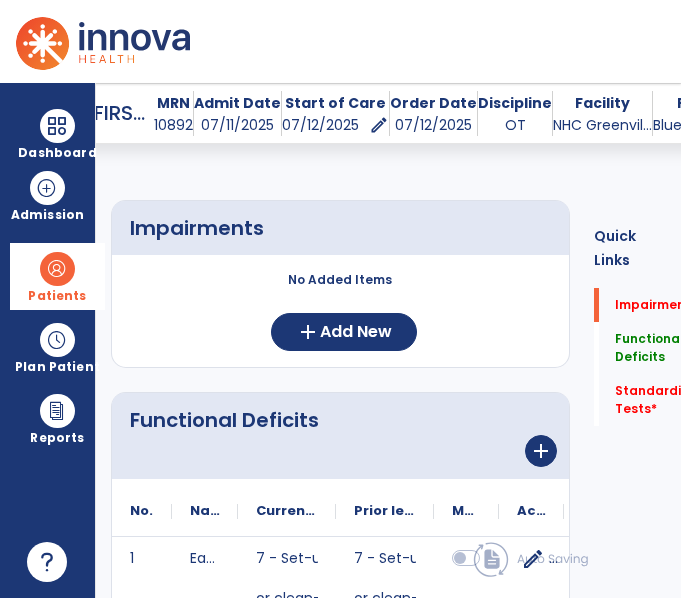 scroll, scrollTop: 156, scrollLeft: 0, axis: vertical 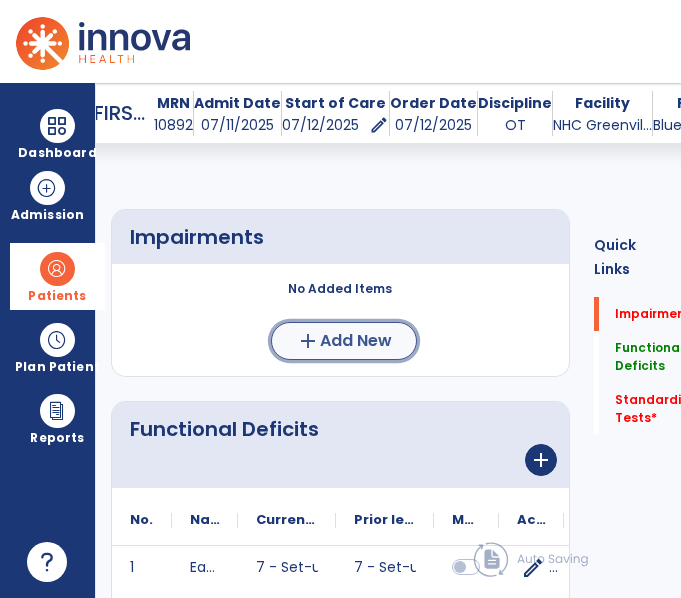 click on "add" 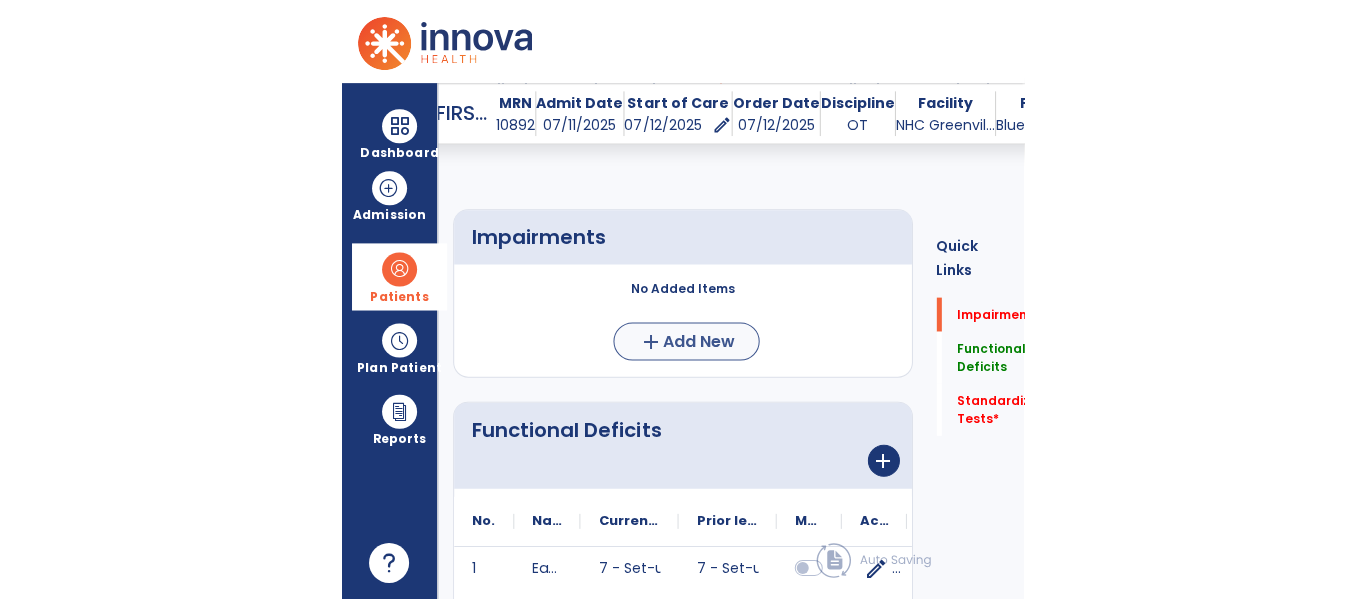 scroll, scrollTop: 0, scrollLeft: 0, axis: both 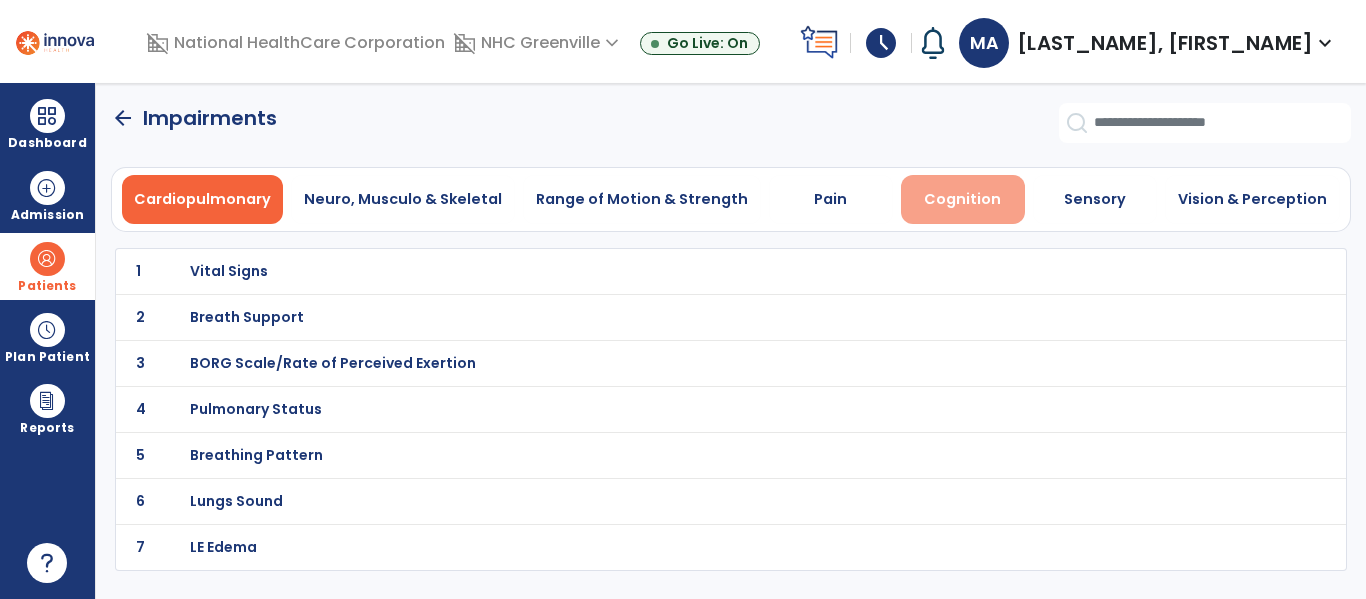 click on "Cognition" at bounding box center [962, 199] 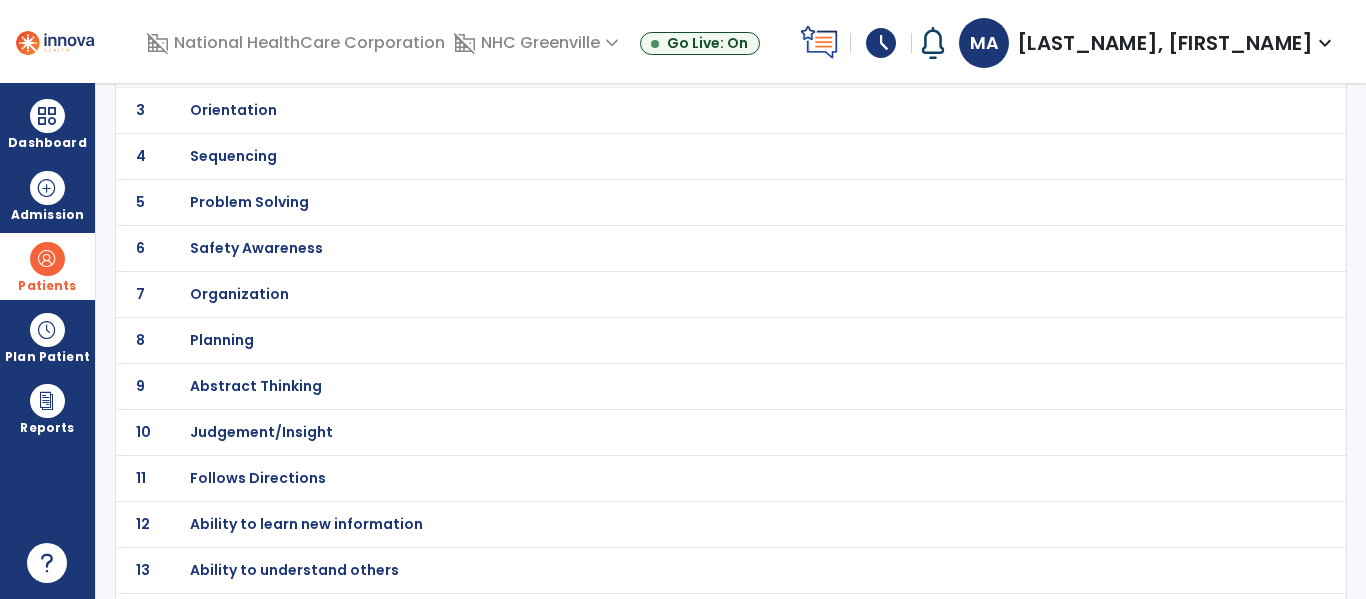 scroll, scrollTop: 254, scrollLeft: 0, axis: vertical 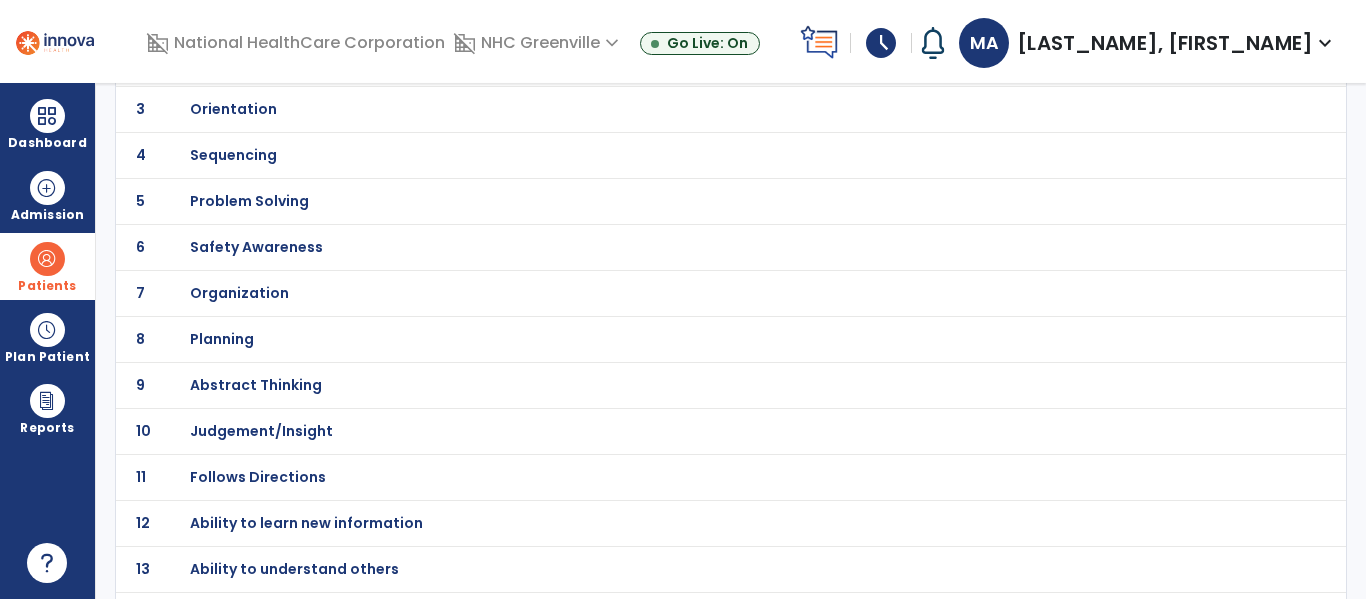click on "7 Organization" 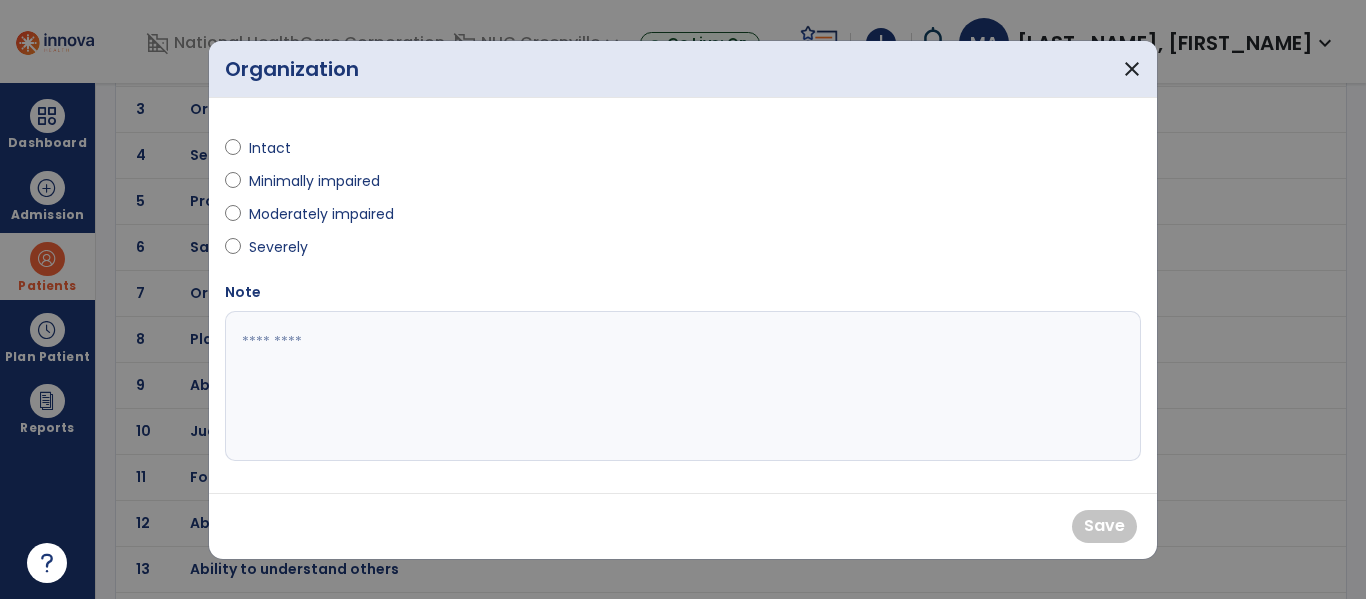 click on "Minimally impaired" at bounding box center [314, 181] 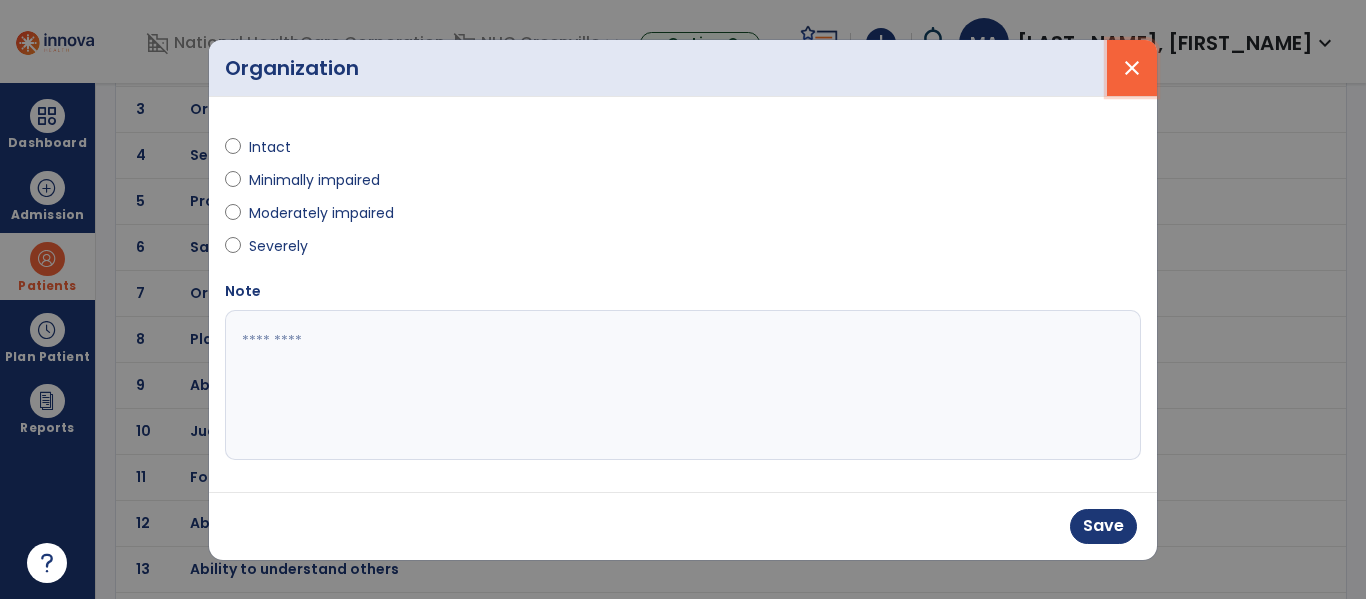 click on "close" at bounding box center (1132, 68) 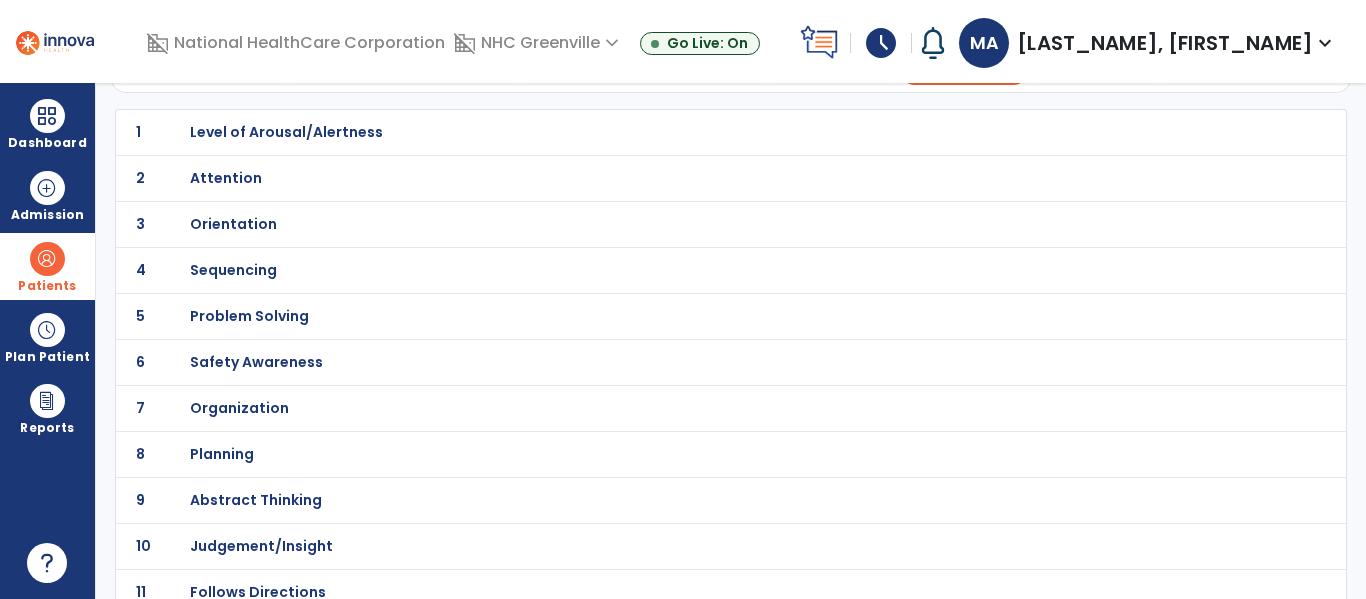 scroll, scrollTop: 0, scrollLeft: 0, axis: both 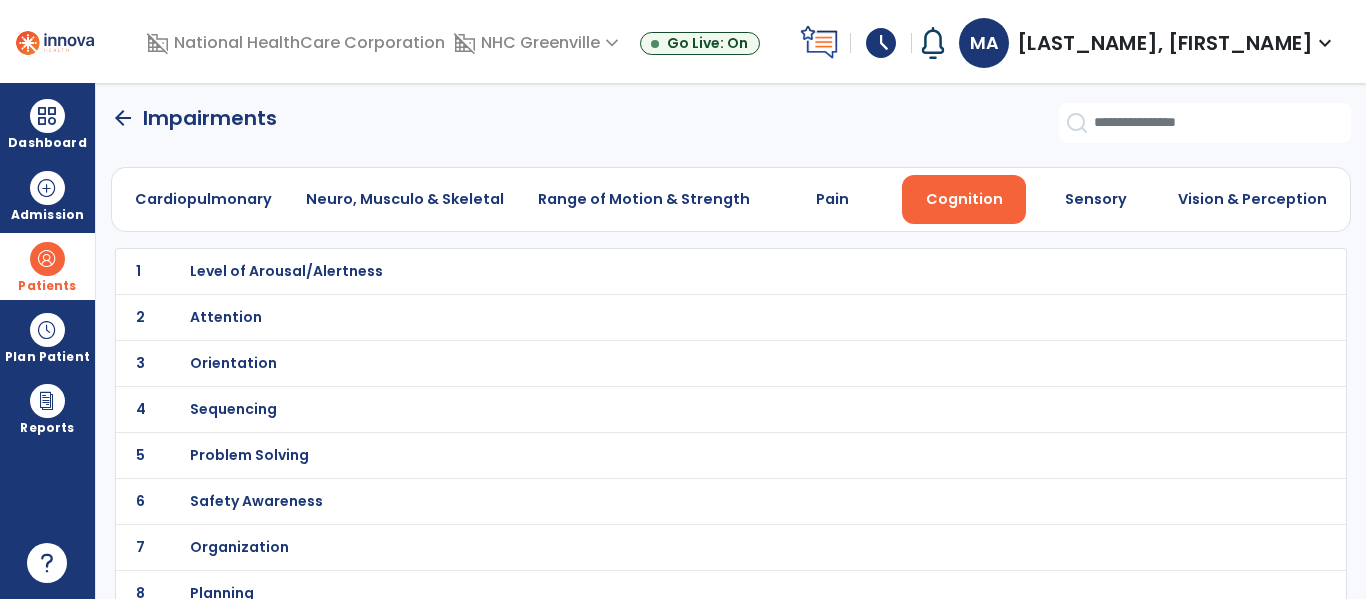 click on "Orientation" at bounding box center [286, 271] 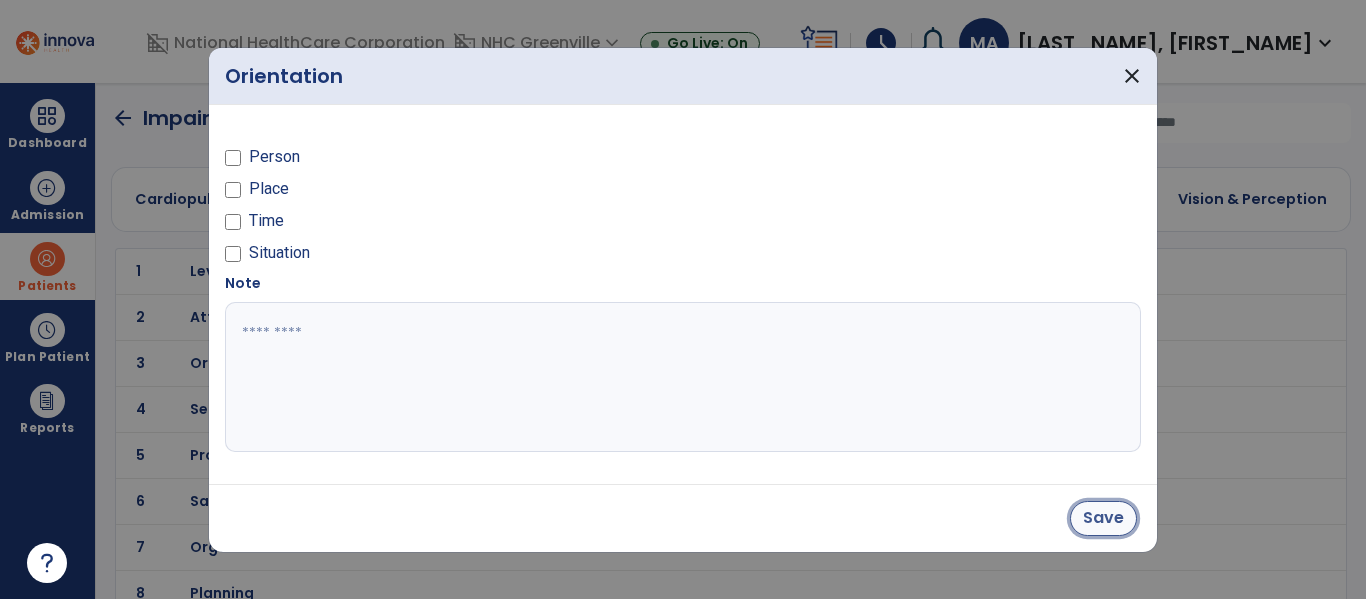 click on "Save" at bounding box center (1103, 518) 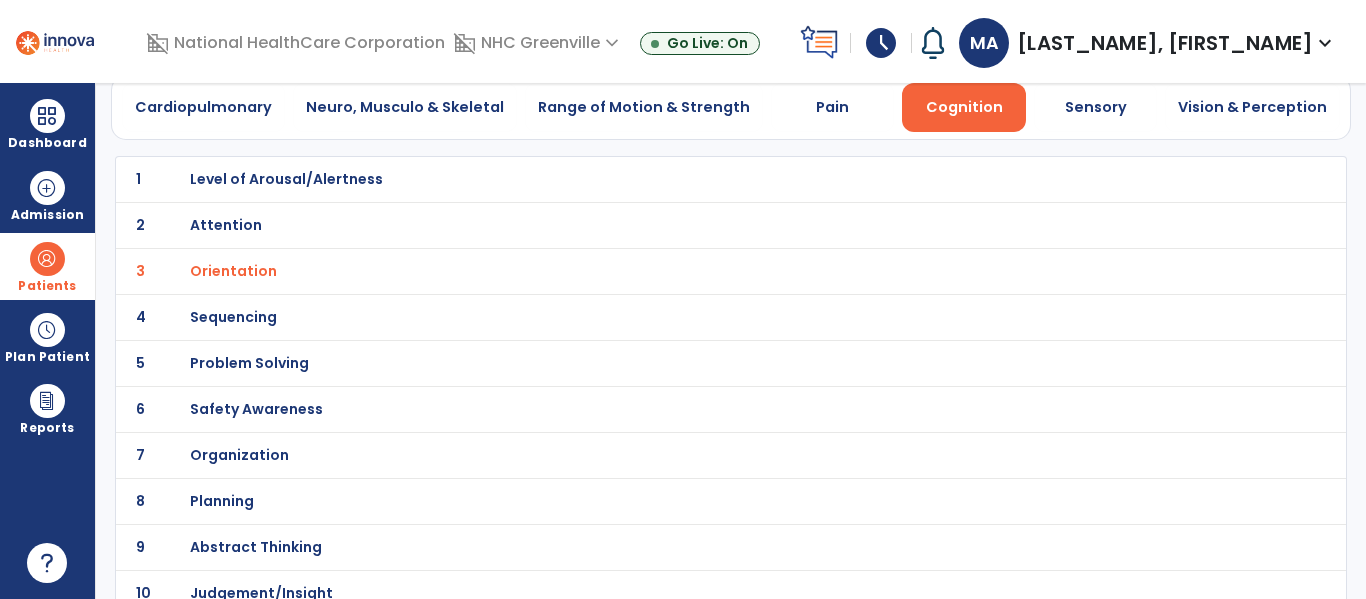 scroll, scrollTop: 93, scrollLeft: 0, axis: vertical 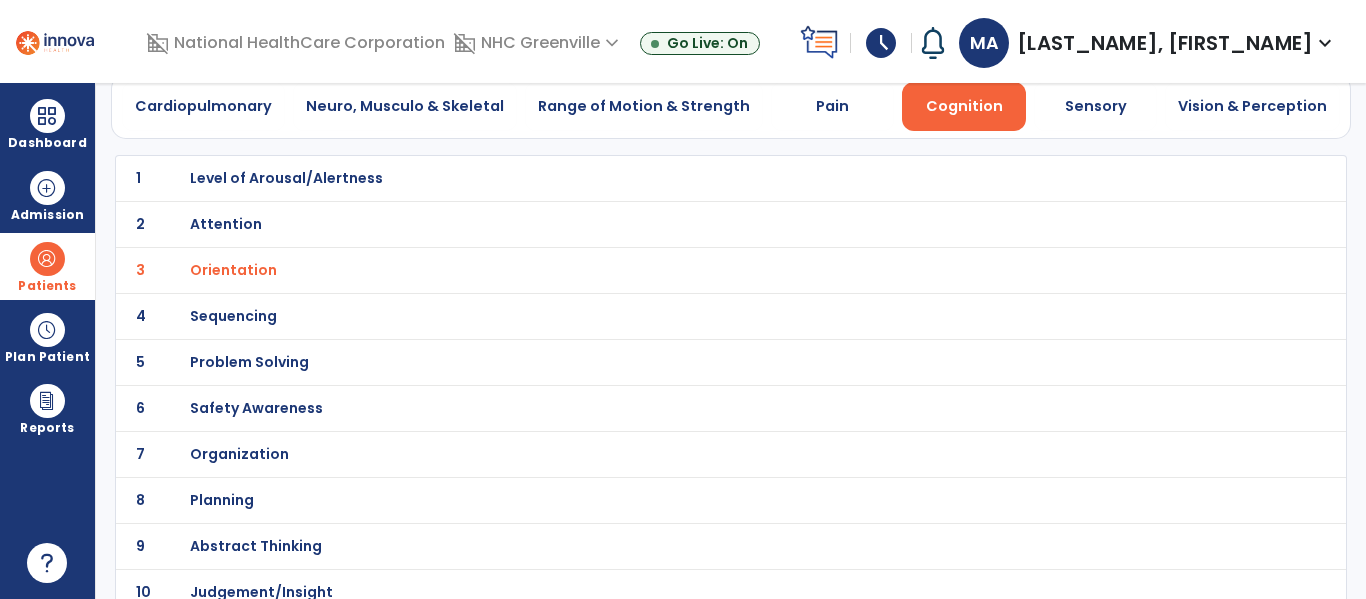 click on "Safety Awareness" at bounding box center [286, 178] 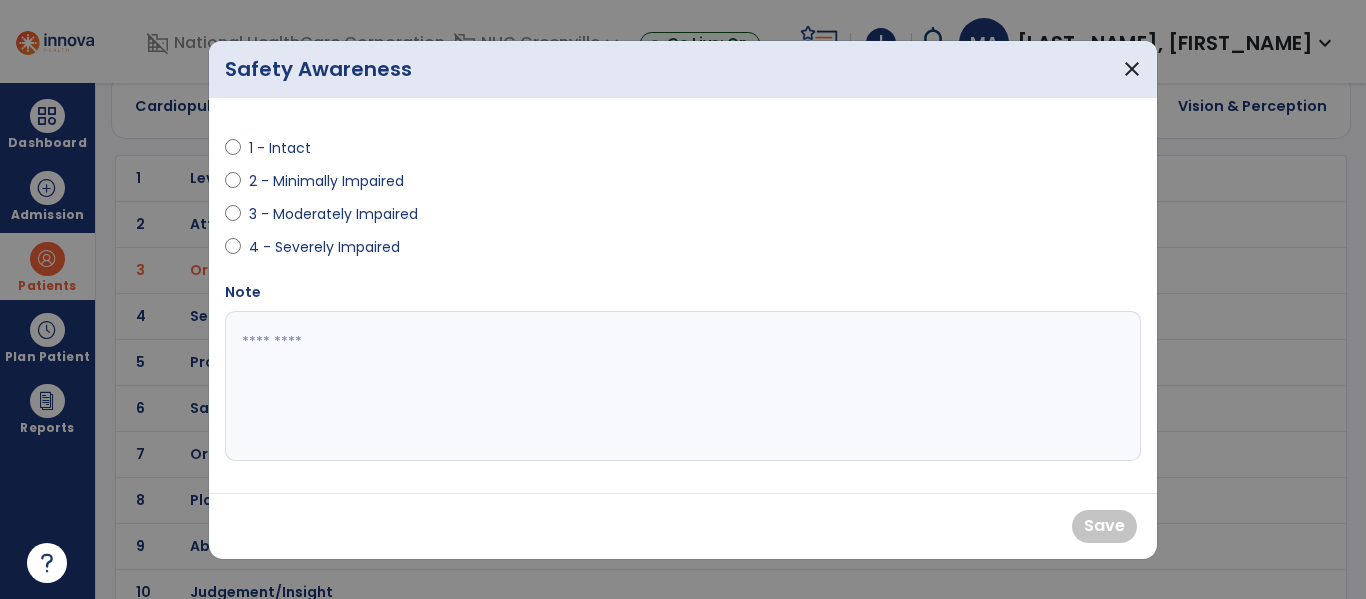click on "3 - Moderately Impaired" at bounding box center [333, 214] 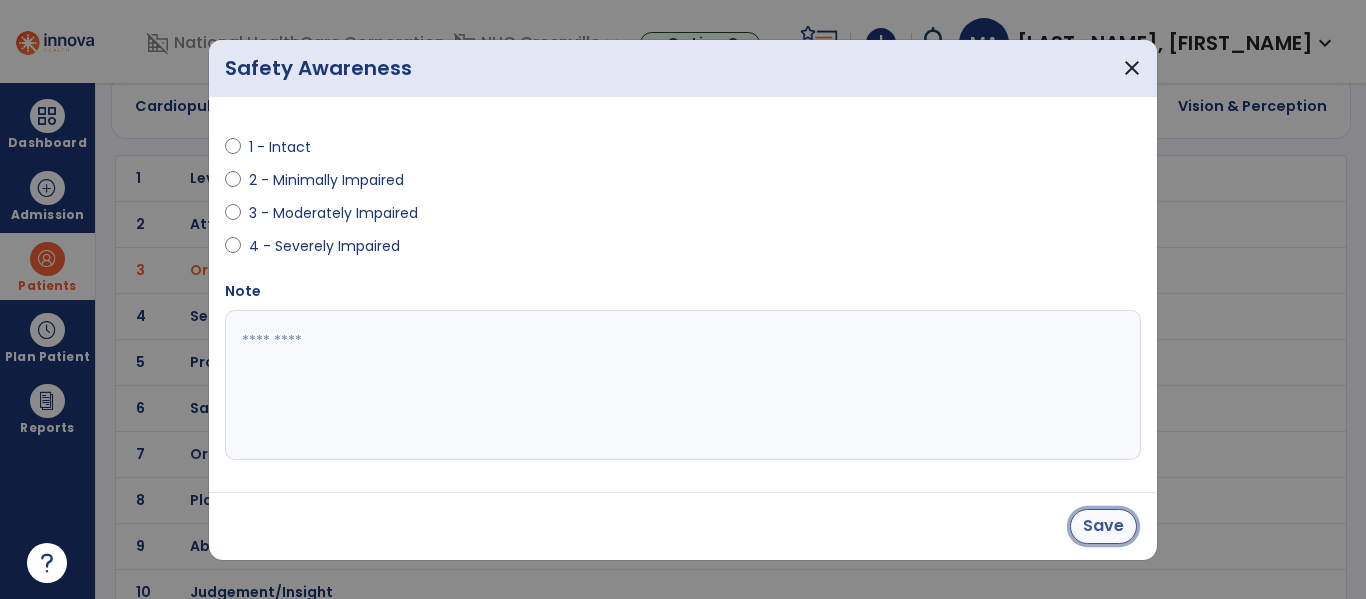 click on "Save" at bounding box center (1103, 526) 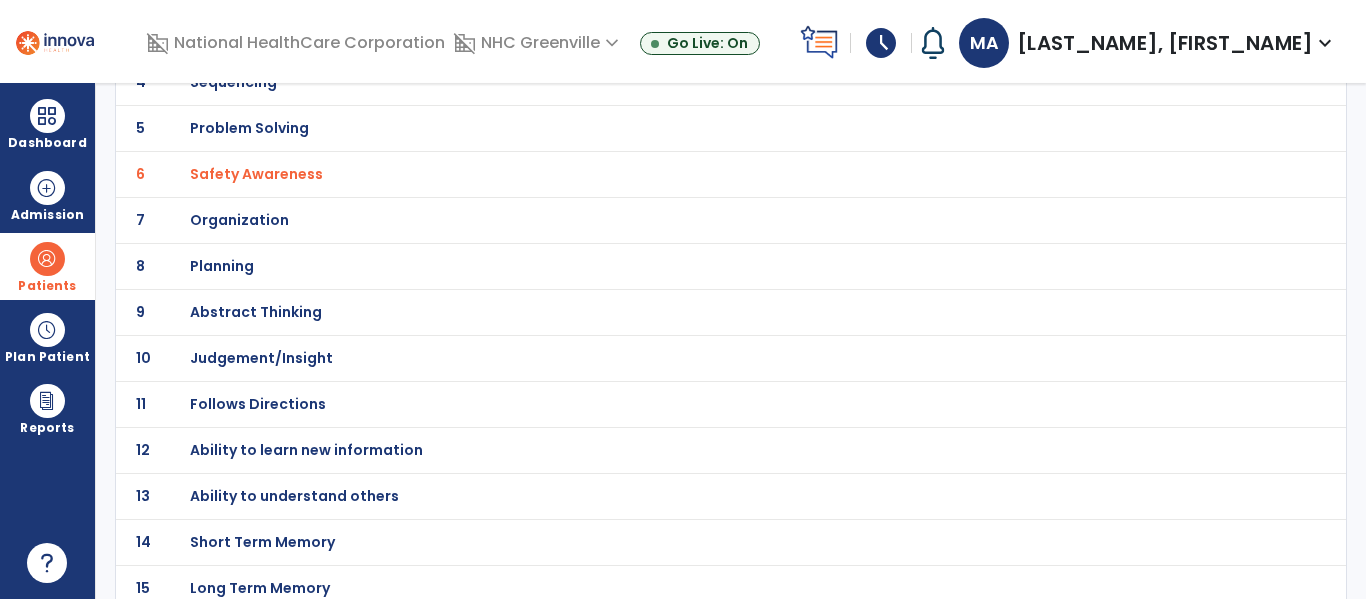 scroll, scrollTop: 340, scrollLeft: 0, axis: vertical 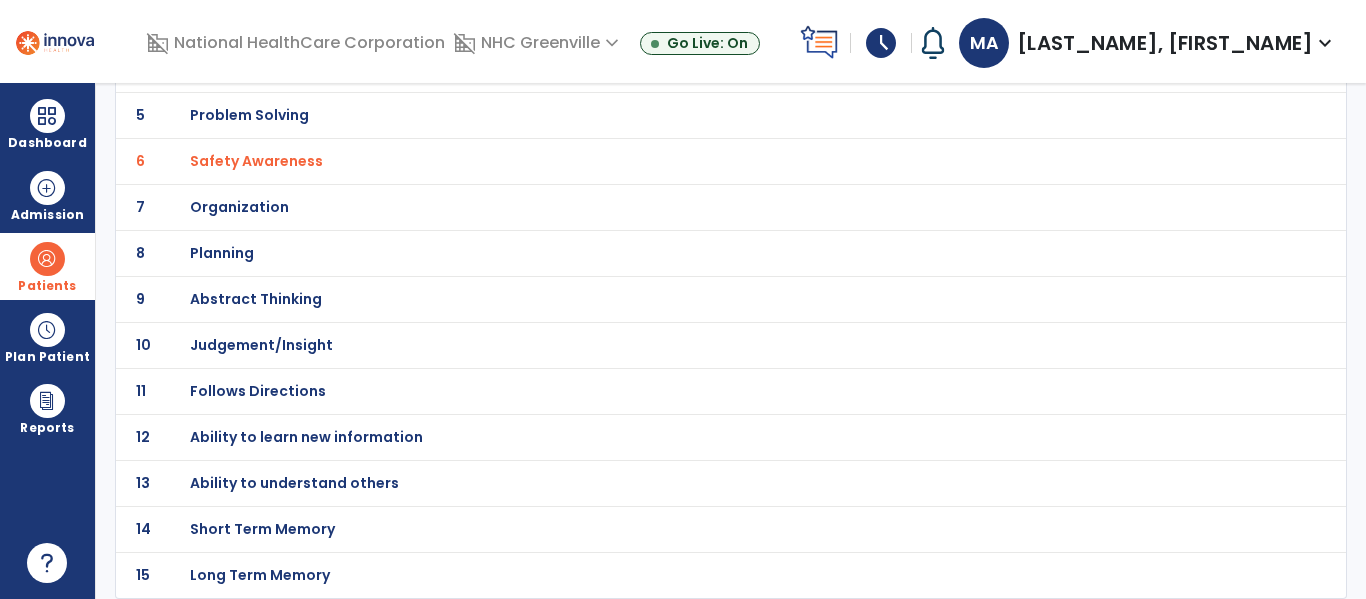 click on "Follows Directions" at bounding box center [286, -69] 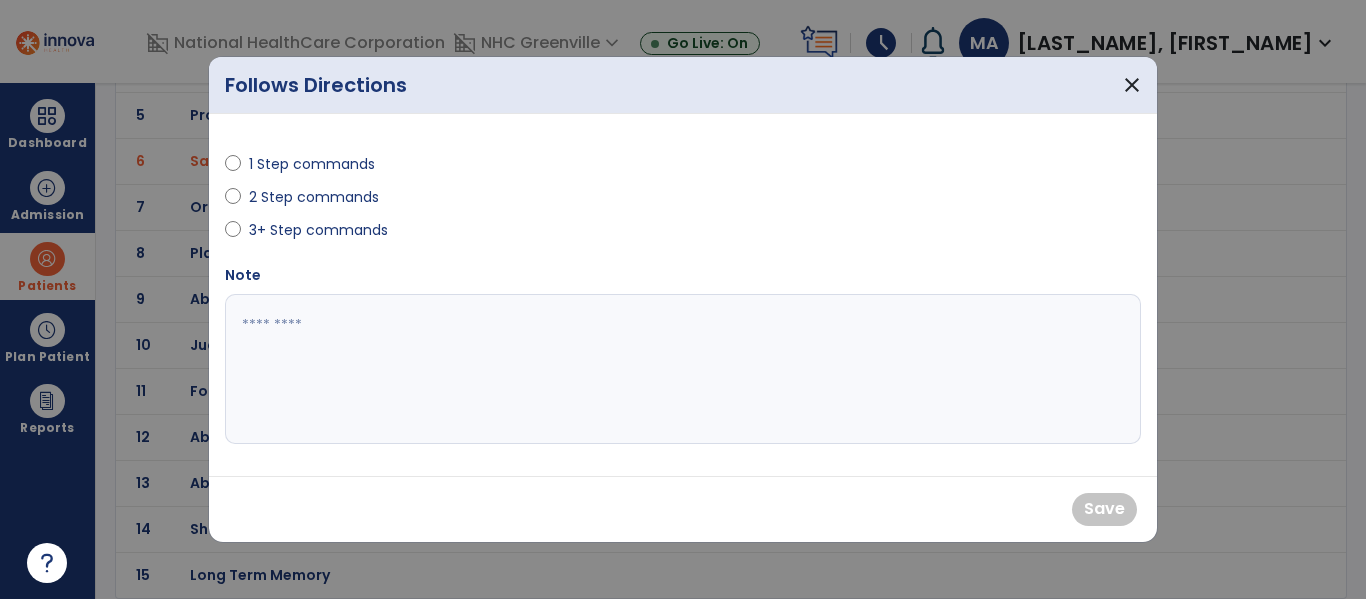 click on "1 Step commands" at bounding box center (312, 164) 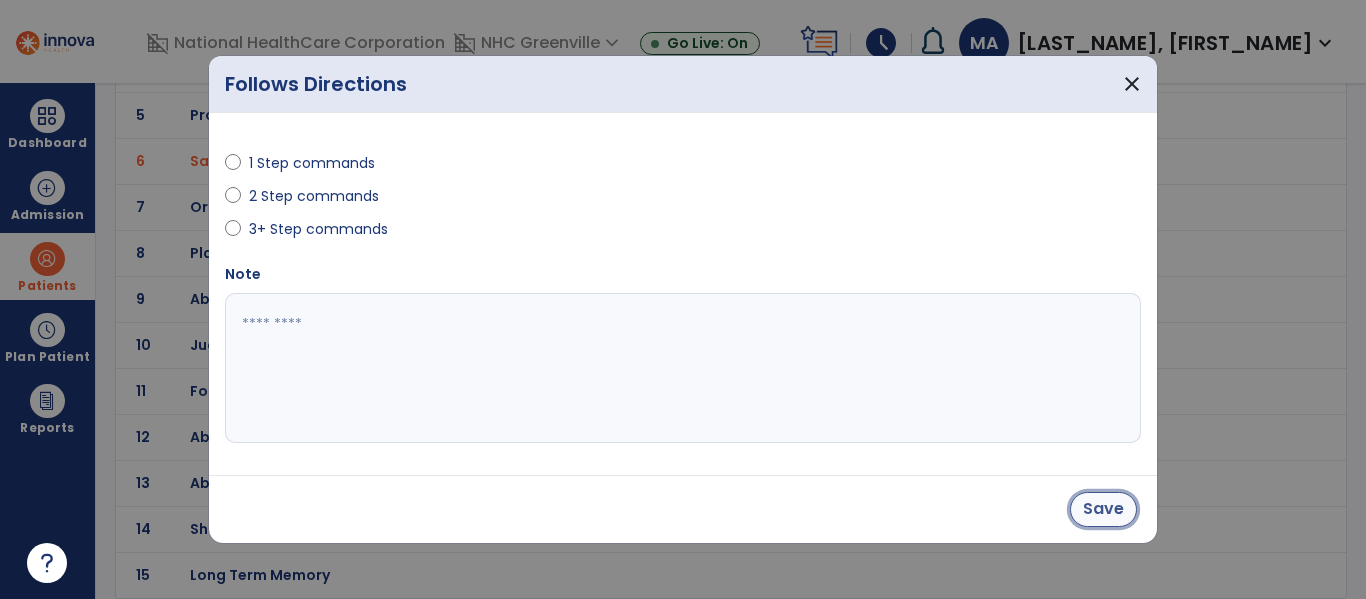 click on "Save" at bounding box center [1103, 509] 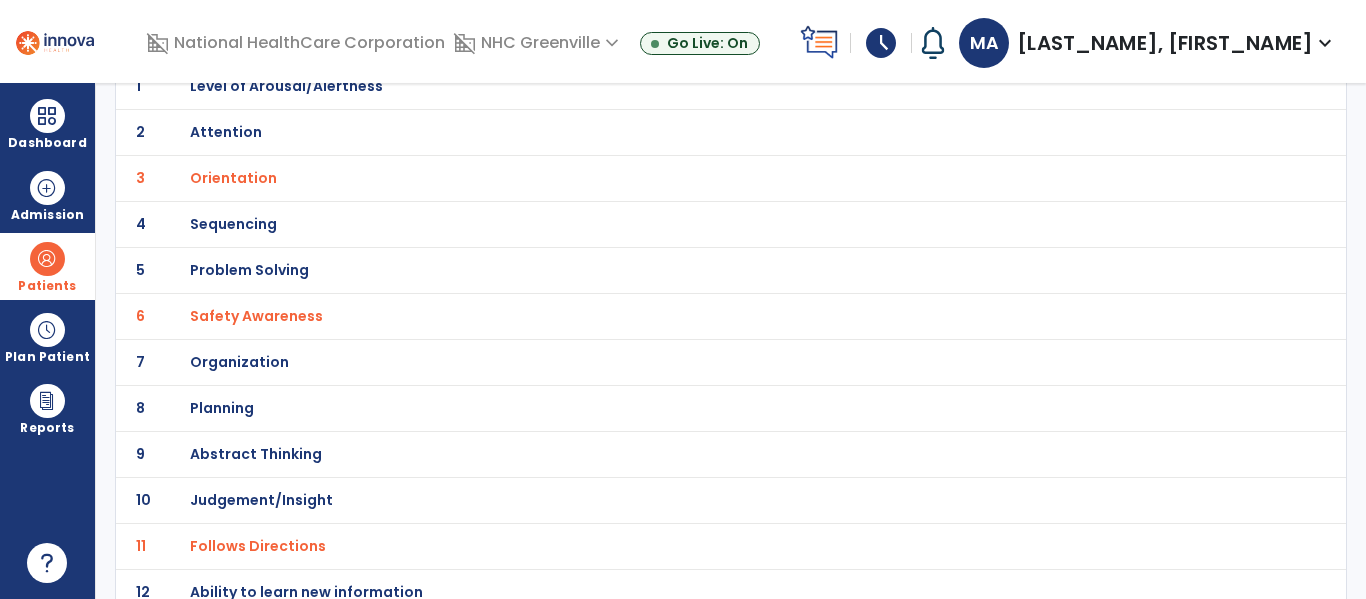 scroll, scrollTop: 179, scrollLeft: 0, axis: vertical 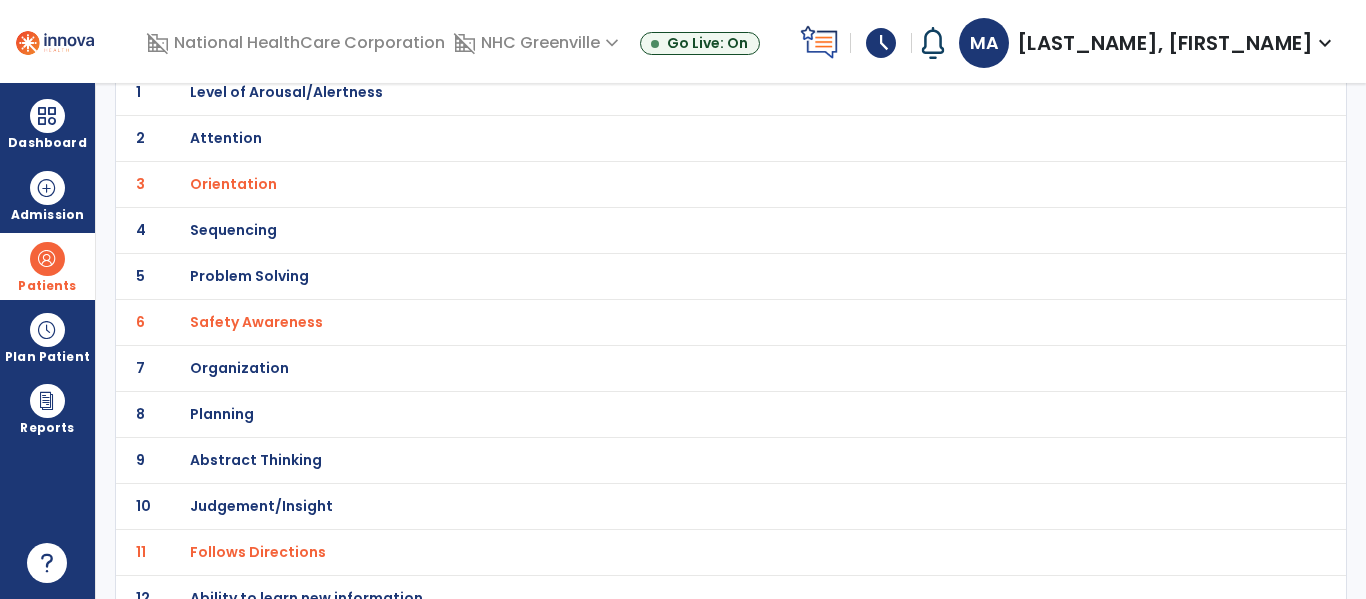 click on "Planning" at bounding box center (286, 92) 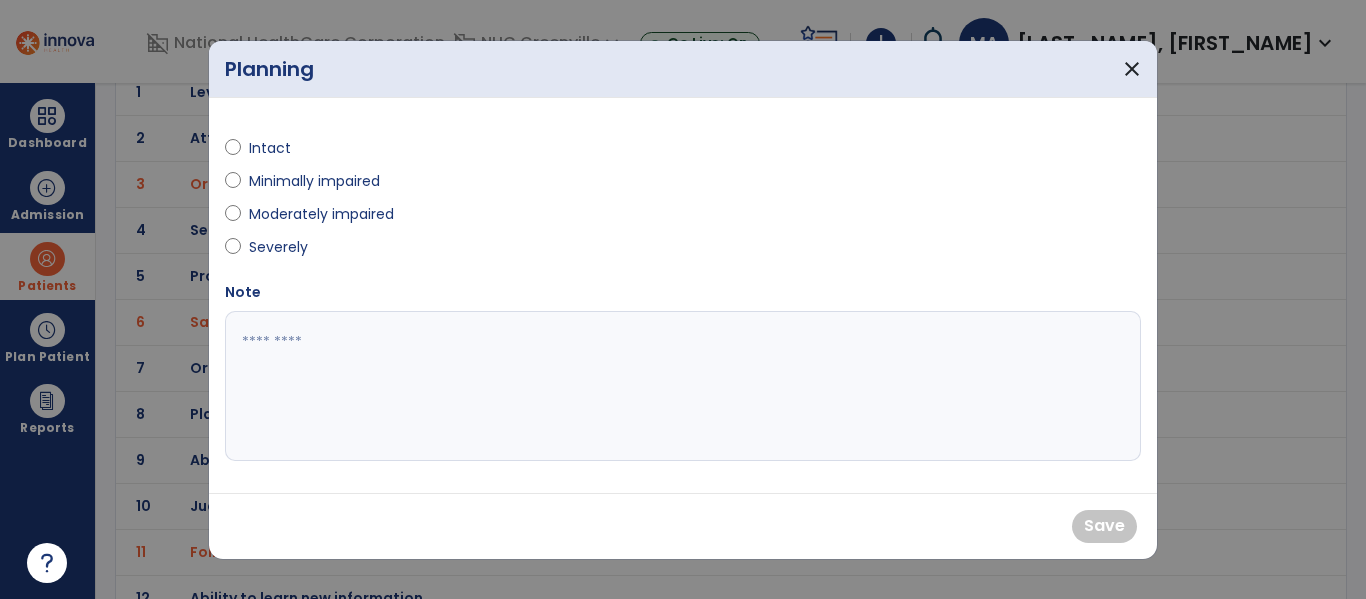 click on "Minimally impaired" at bounding box center (314, 181) 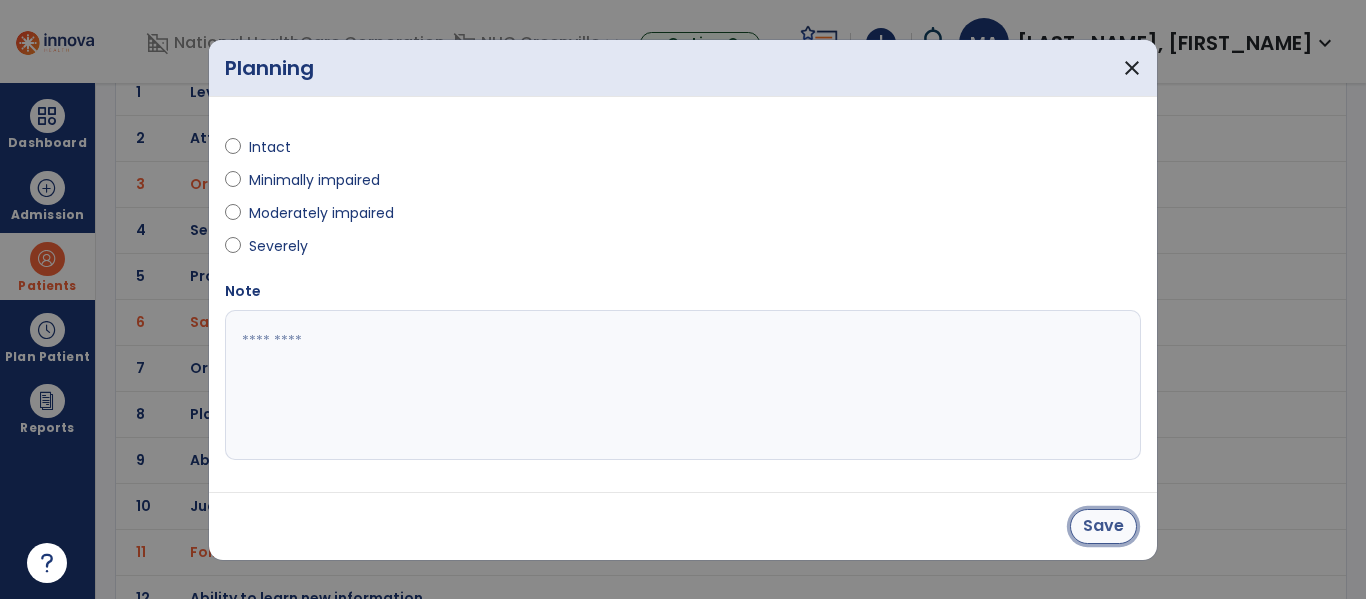 click on "Save" at bounding box center (1103, 526) 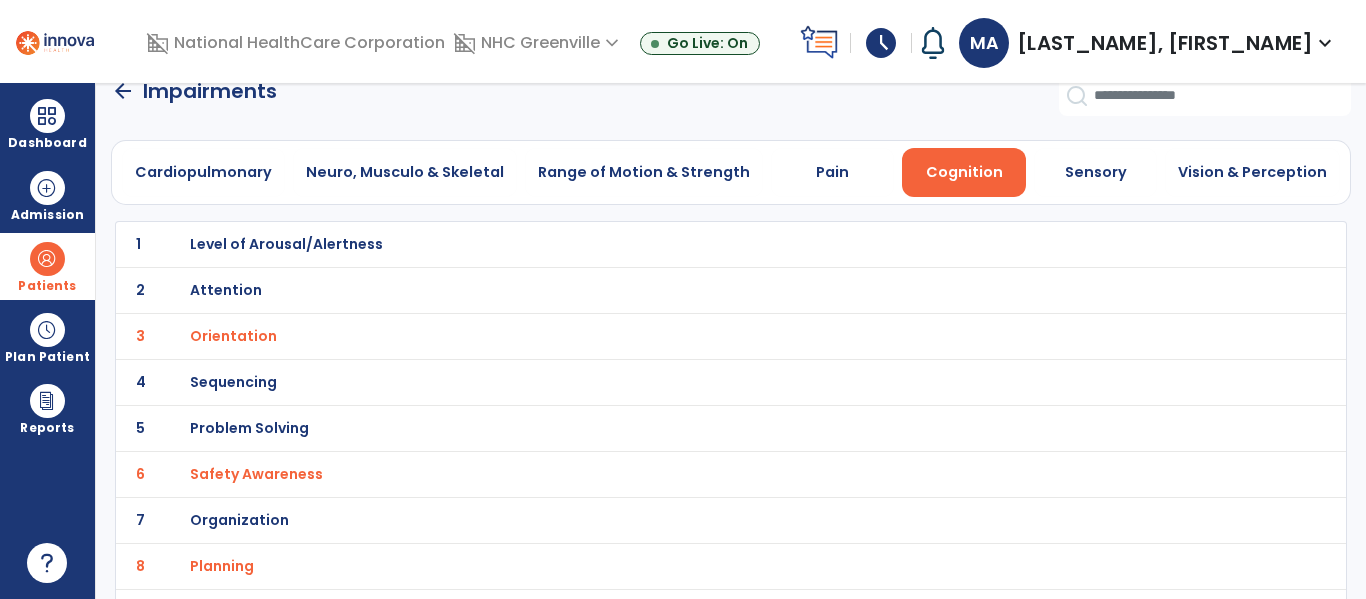 scroll, scrollTop: 26, scrollLeft: 0, axis: vertical 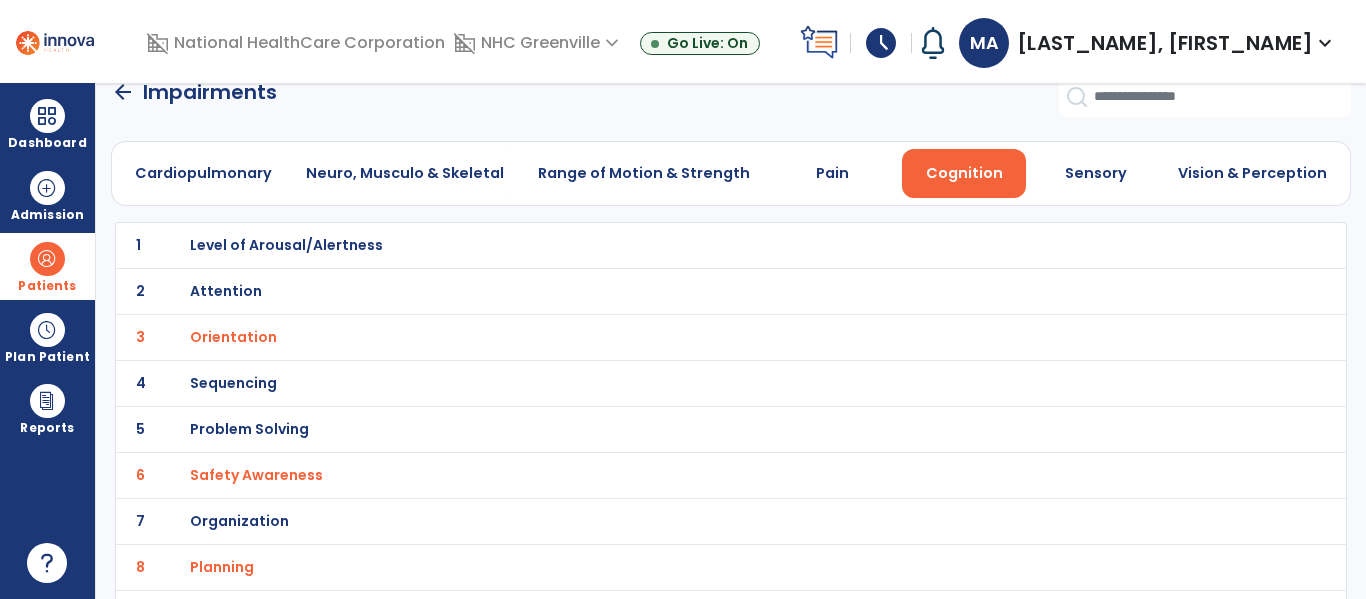 click on "Level of Arousal/Alertness" at bounding box center [286, 245] 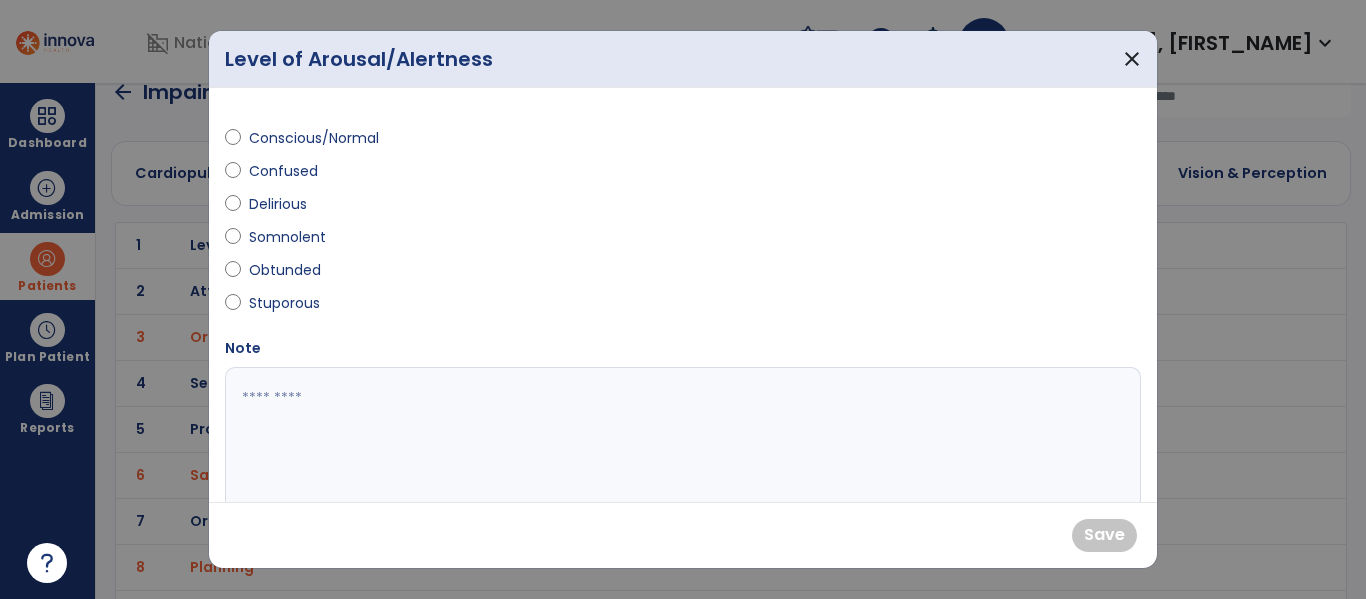 click on "Confused" at bounding box center [284, 171] 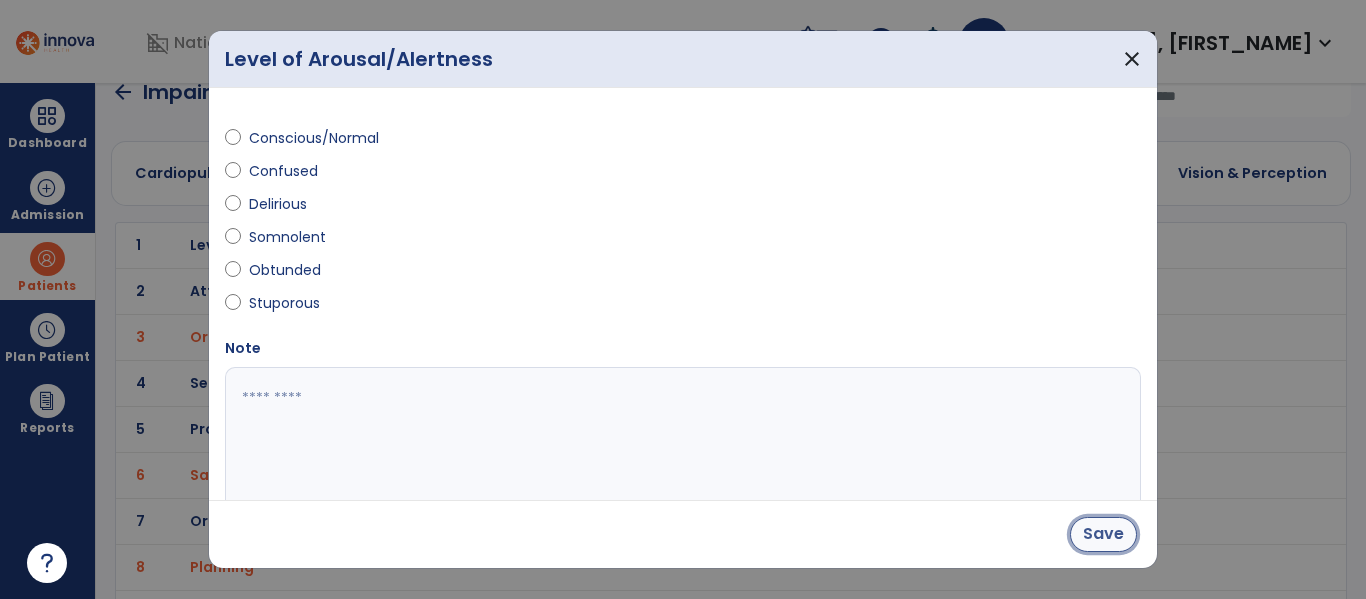click on "Save" at bounding box center [1103, 534] 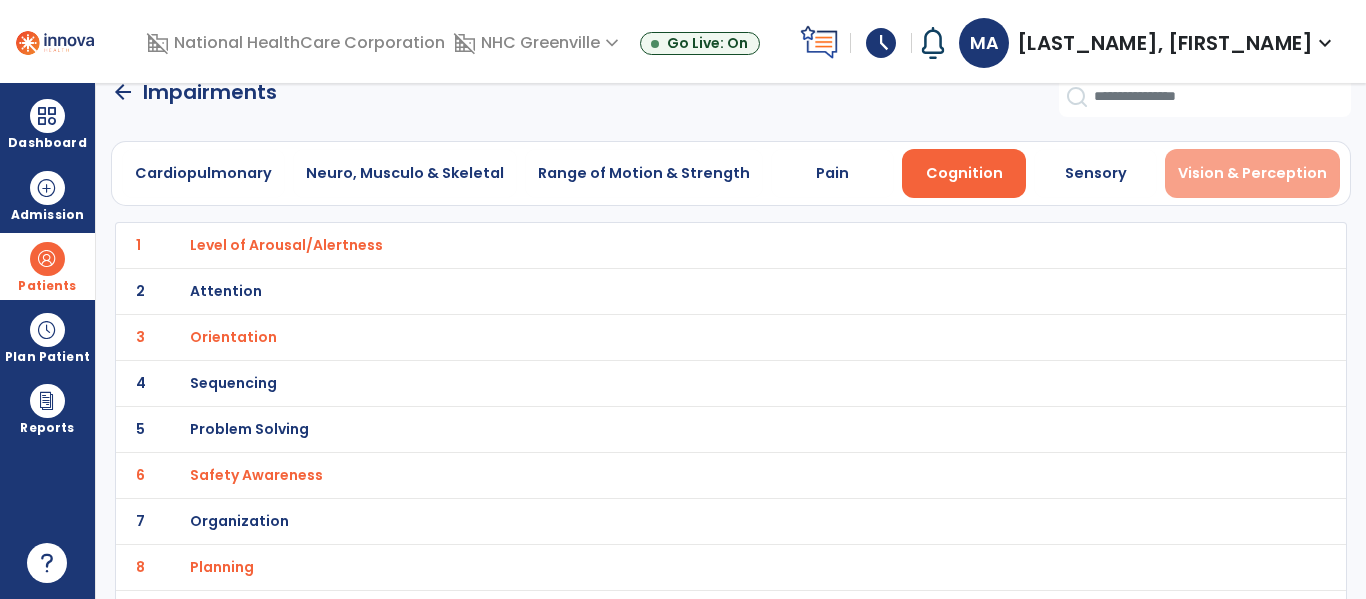 click on "Vision & Perception" at bounding box center (1252, 173) 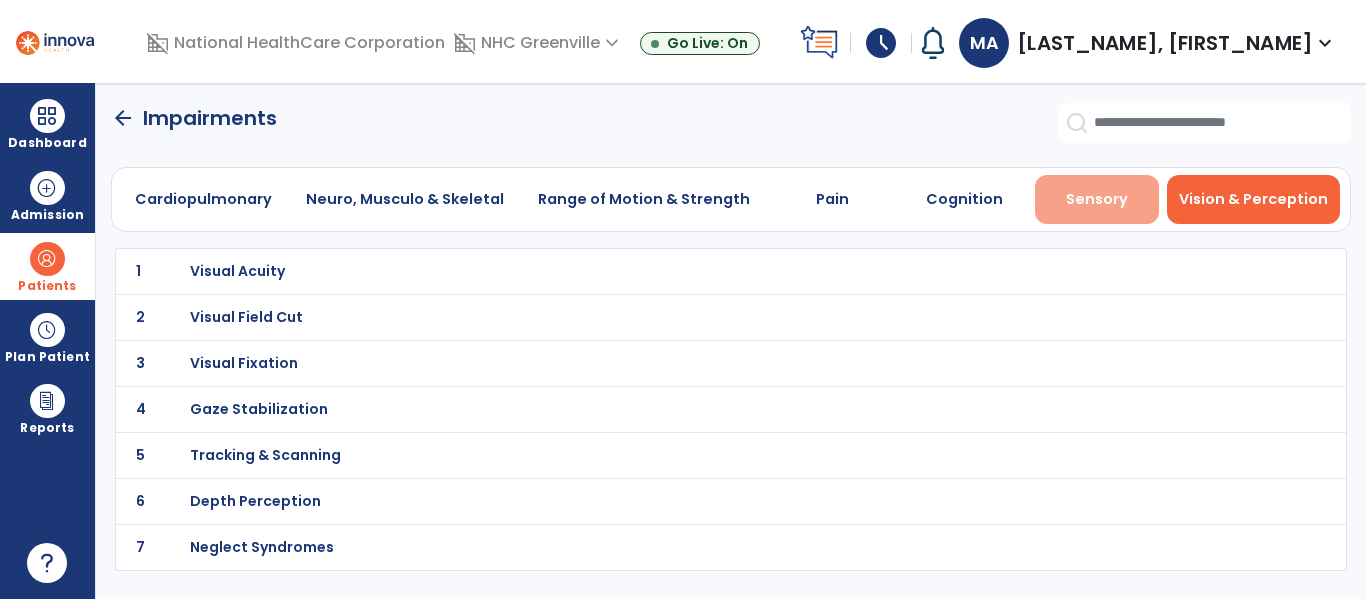 click on "Sensory" at bounding box center [1097, 199] 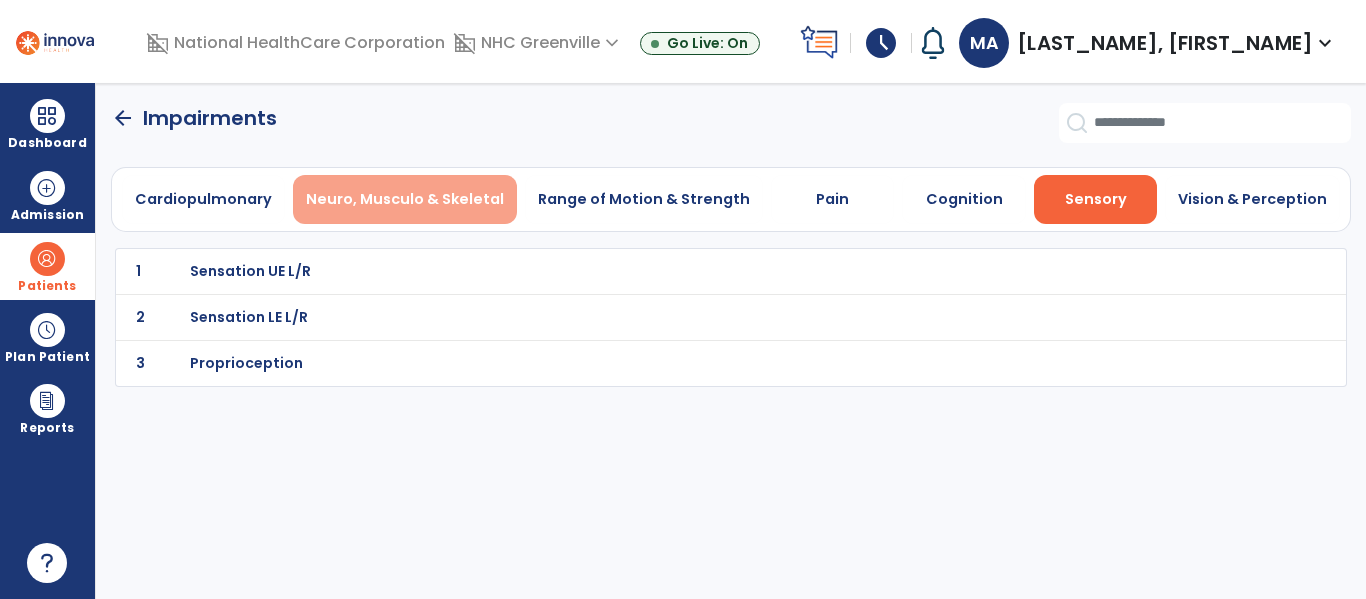 click on "Neuro, Musculo & Skeletal" at bounding box center [405, 199] 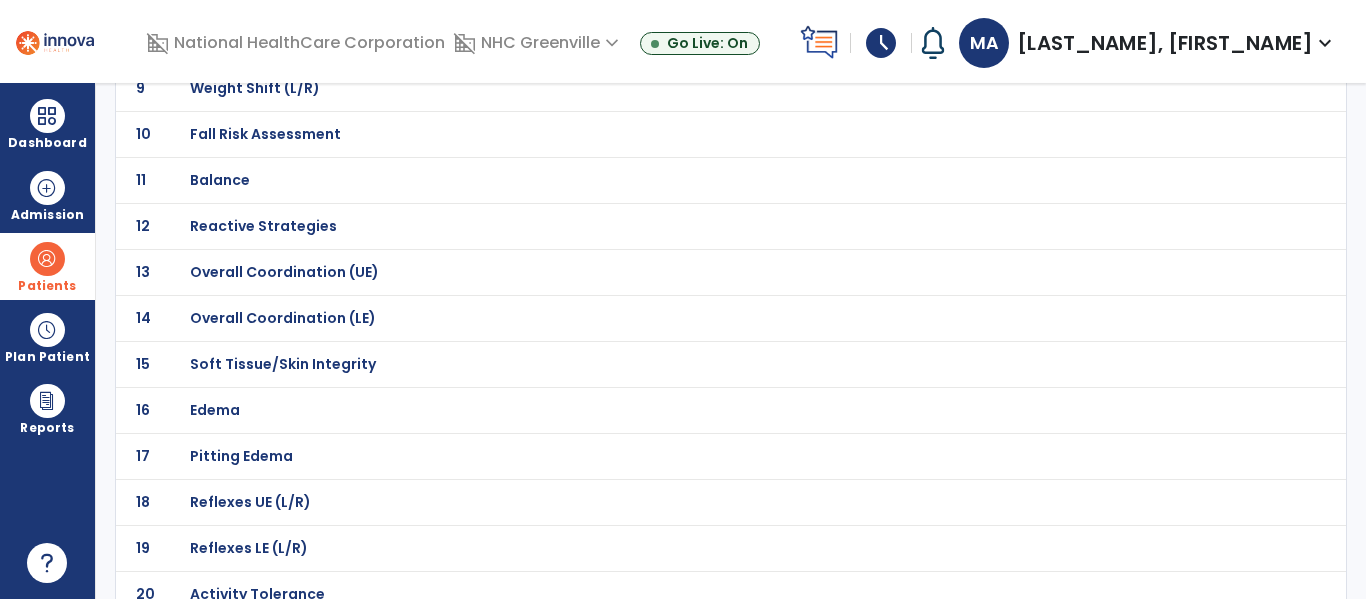 scroll, scrollTop: 708, scrollLeft: 0, axis: vertical 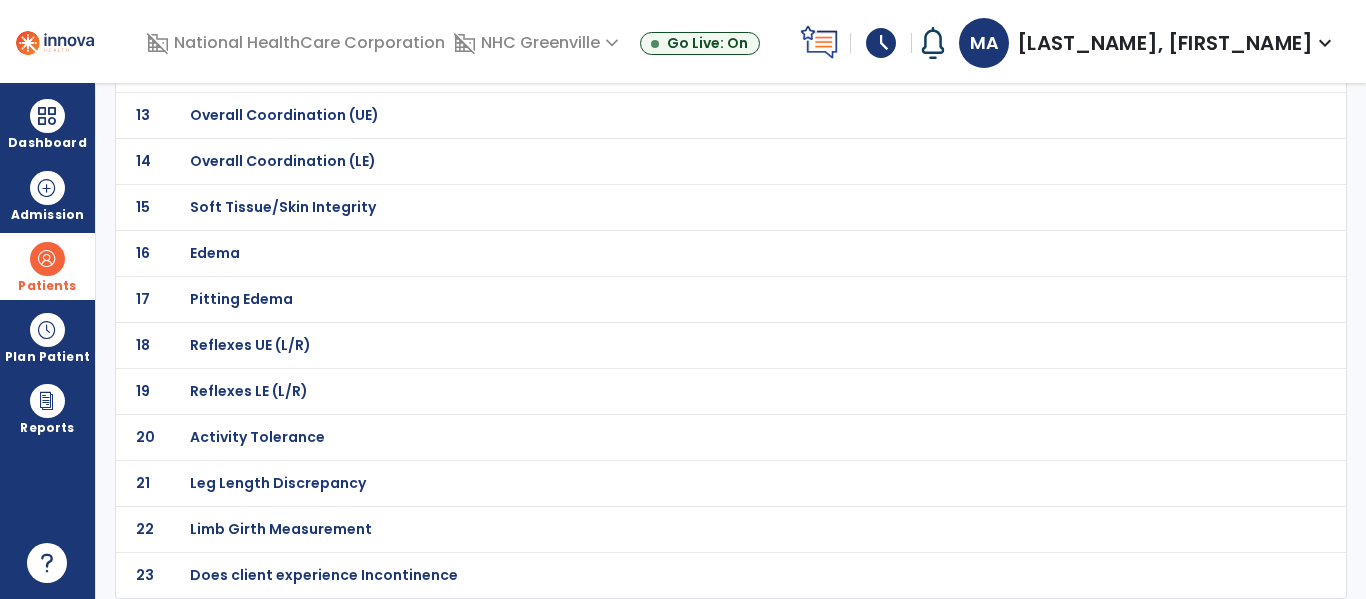 click on "Does client experience Incontinence" at bounding box center [261, -437] 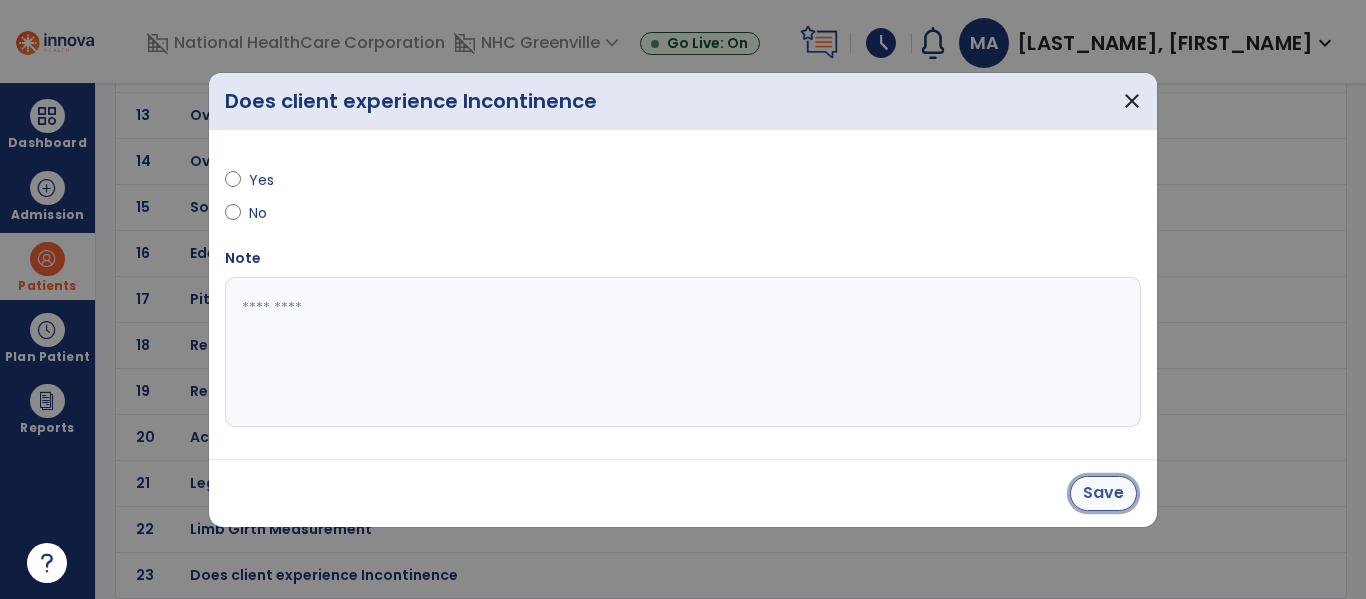 click on "Save" at bounding box center [1103, 493] 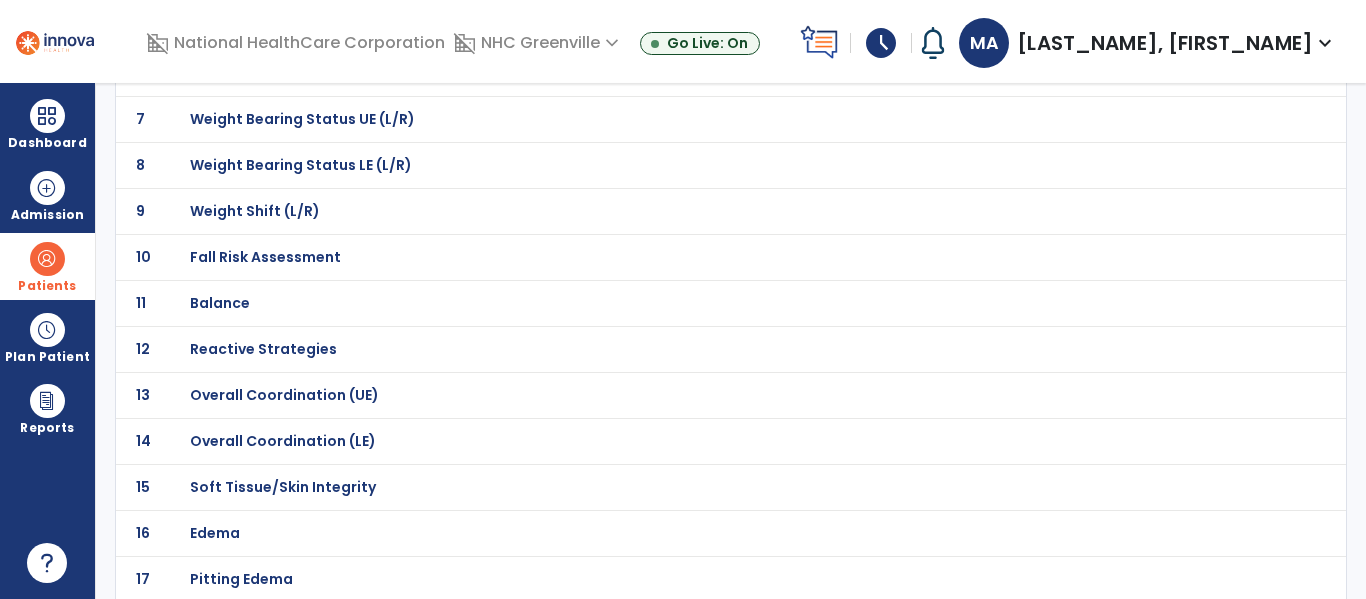 scroll, scrollTop: 414, scrollLeft: 0, axis: vertical 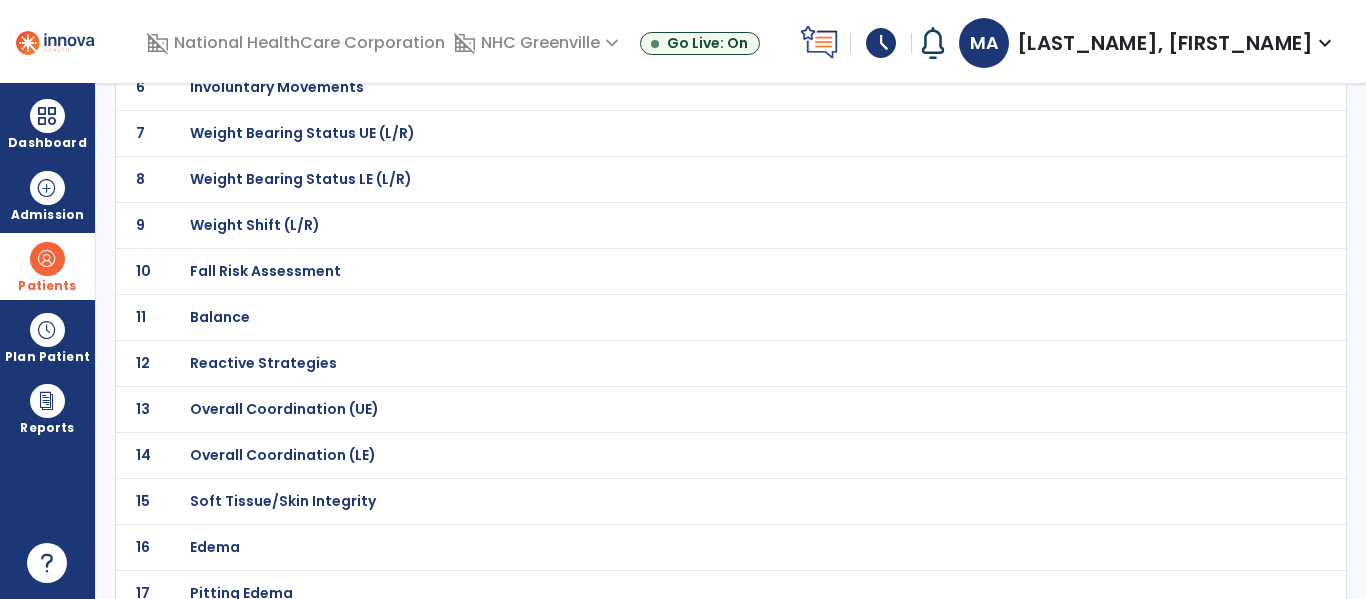 click on "10 Fall Risk Assessment" 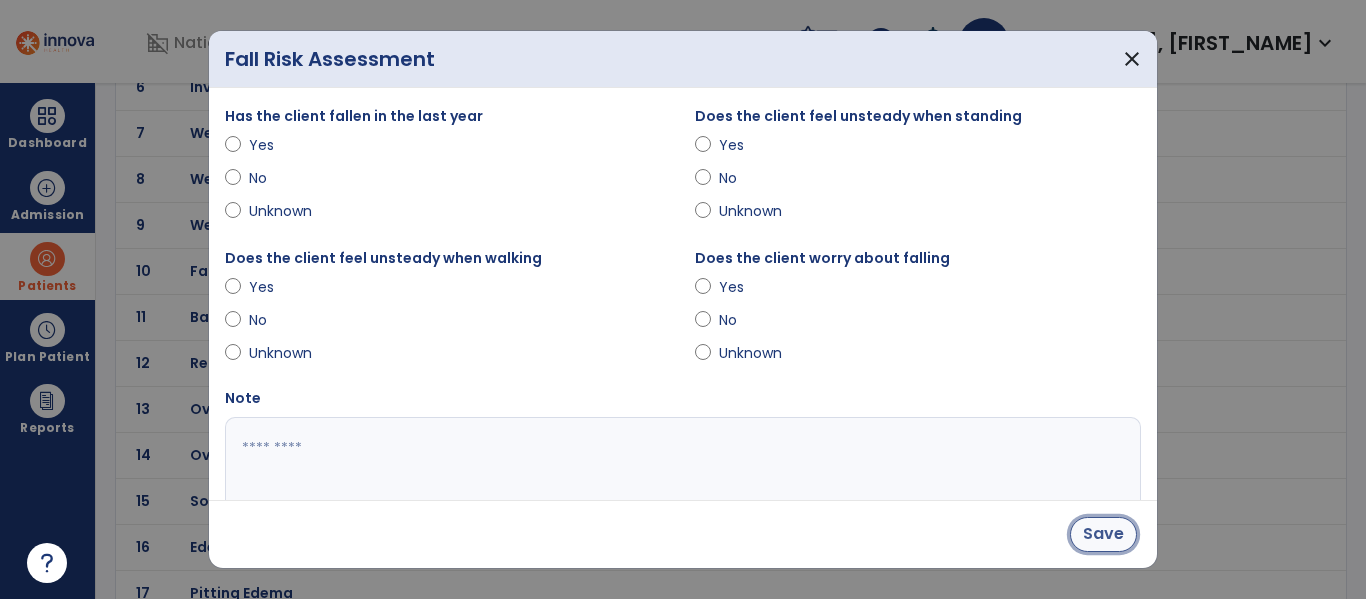 click on "Save" at bounding box center (1103, 534) 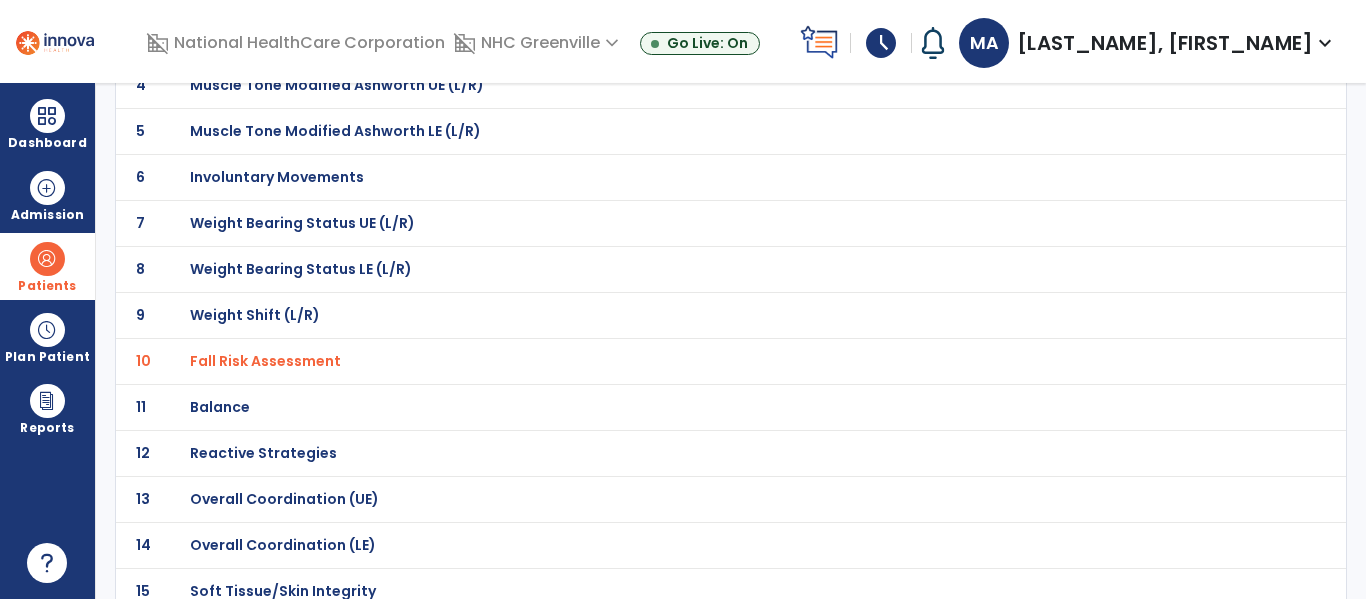 scroll, scrollTop: 323, scrollLeft: 0, axis: vertical 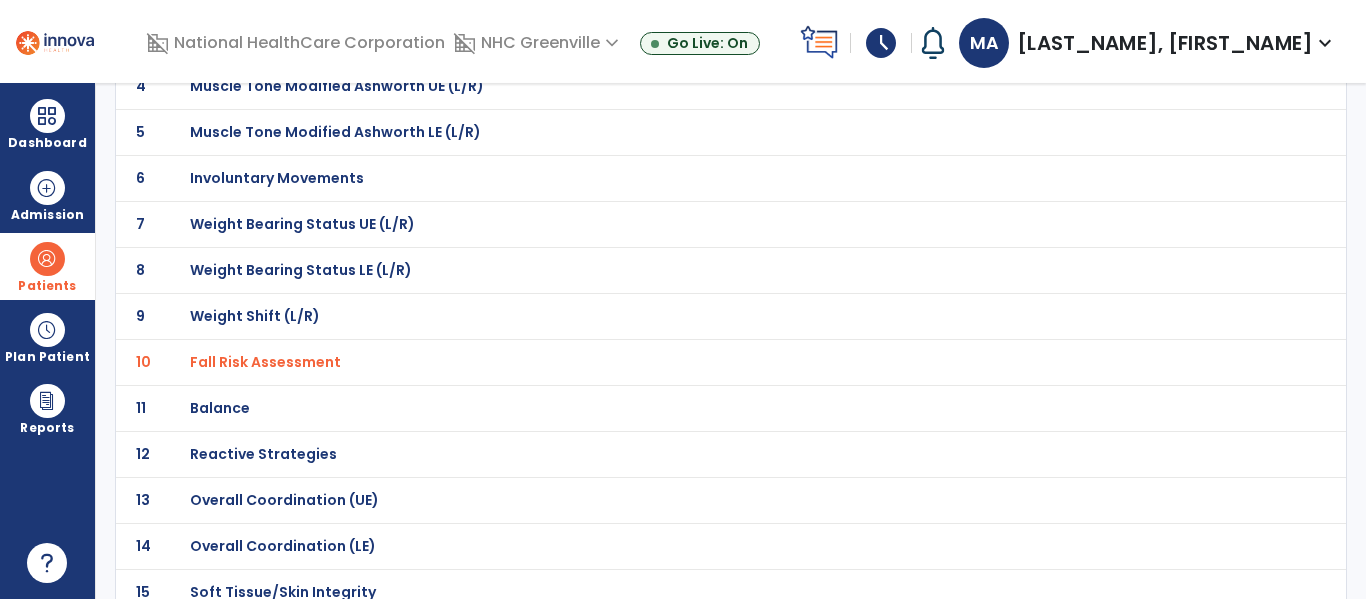 click on "Weight Bearing Status LE (L/R)" at bounding box center [261, -52] 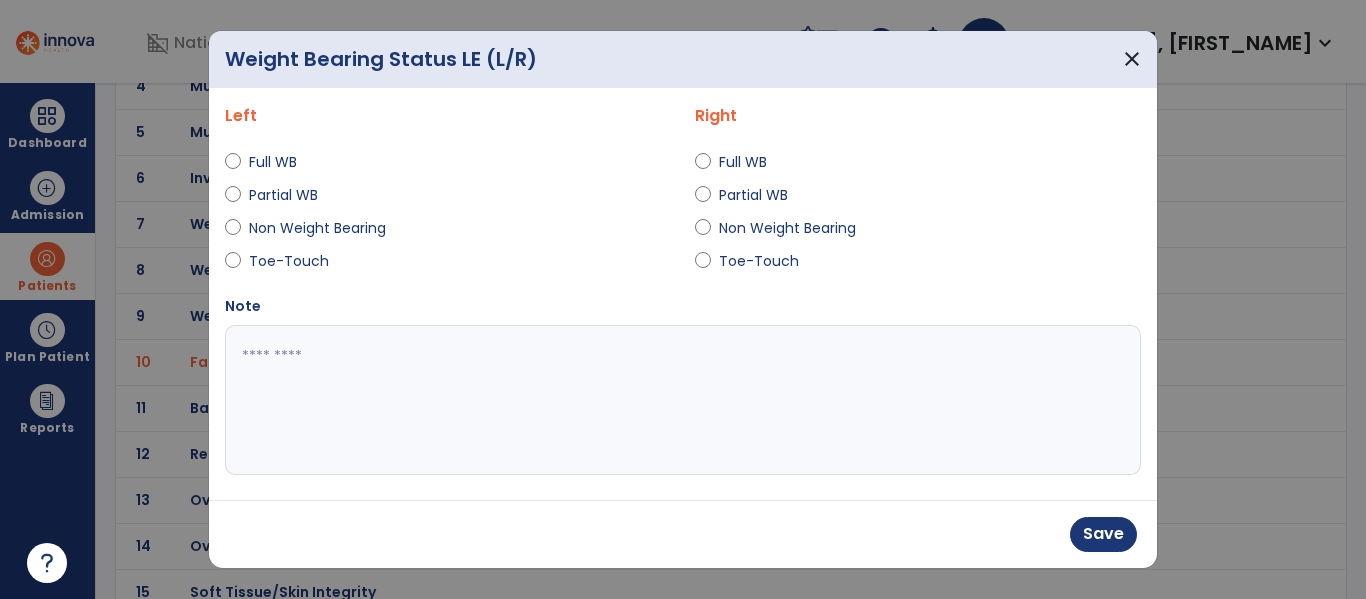 click at bounding box center [680, 400] 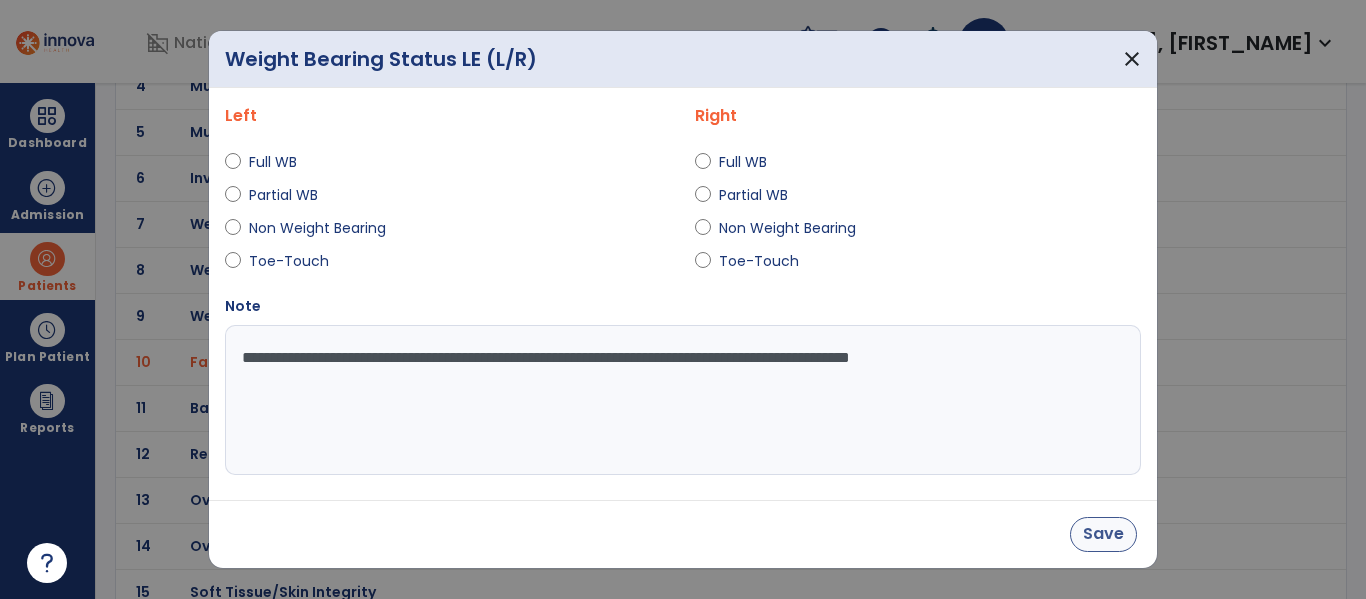 type on "**********" 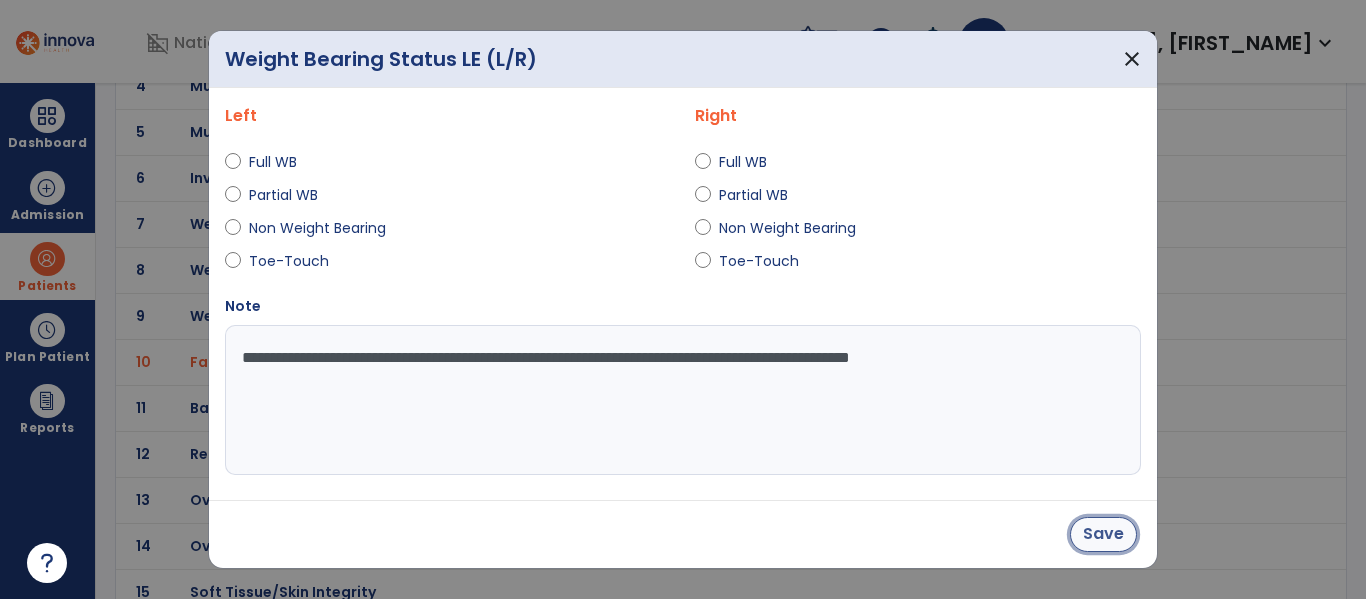 click on "Save" at bounding box center [1103, 534] 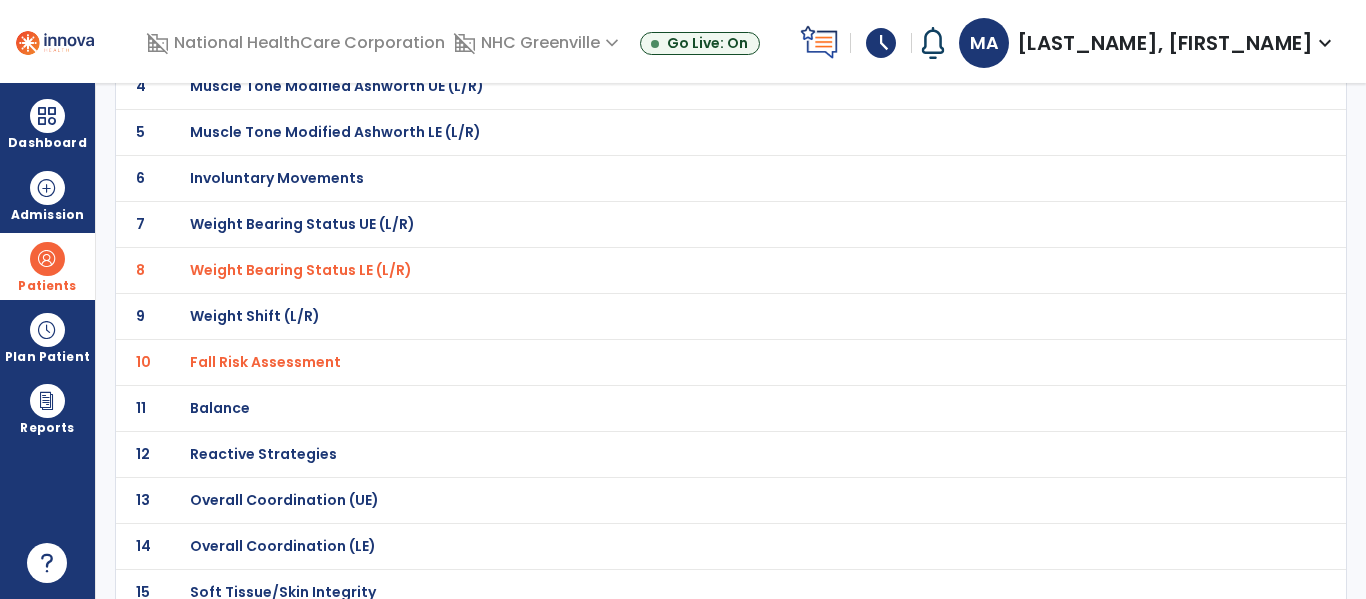 scroll, scrollTop: 0, scrollLeft: 0, axis: both 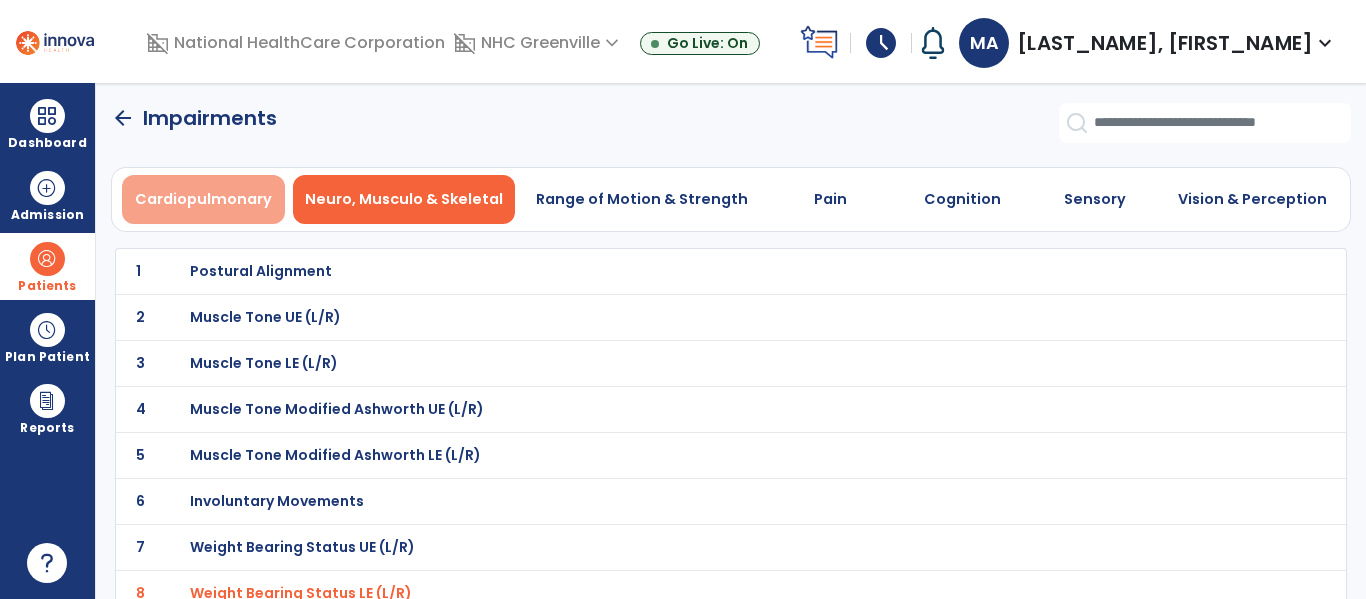 click on "Cardiopulmonary" at bounding box center (203, 199) 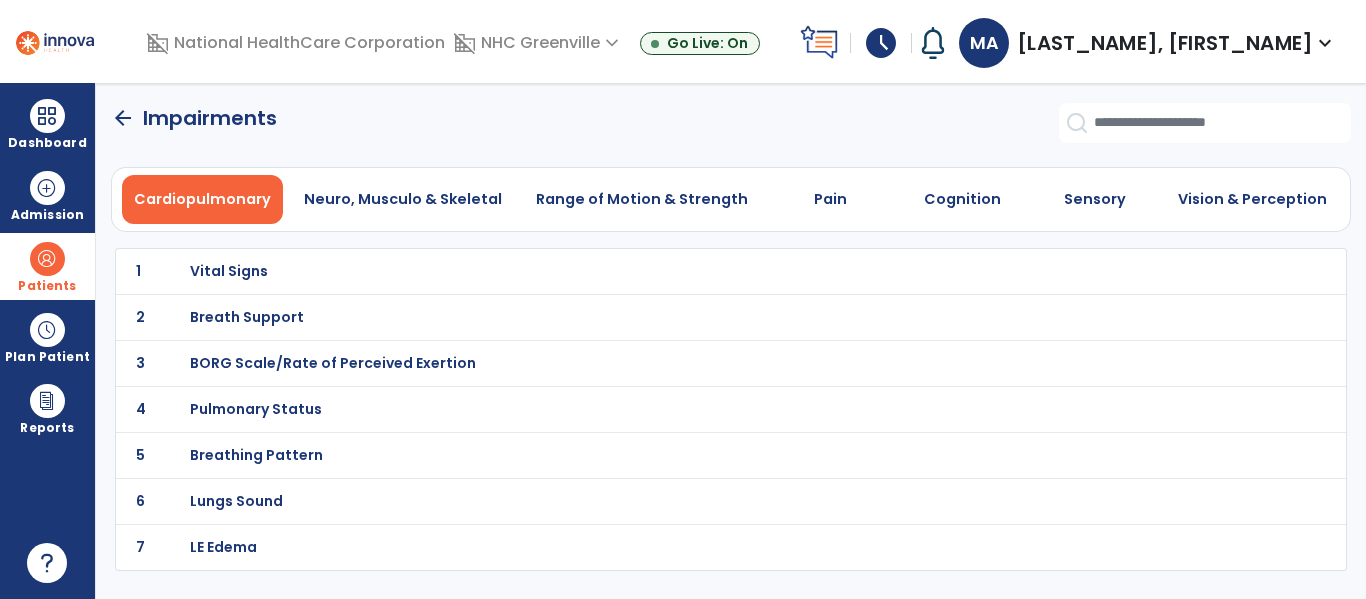 click on "arrow_back" 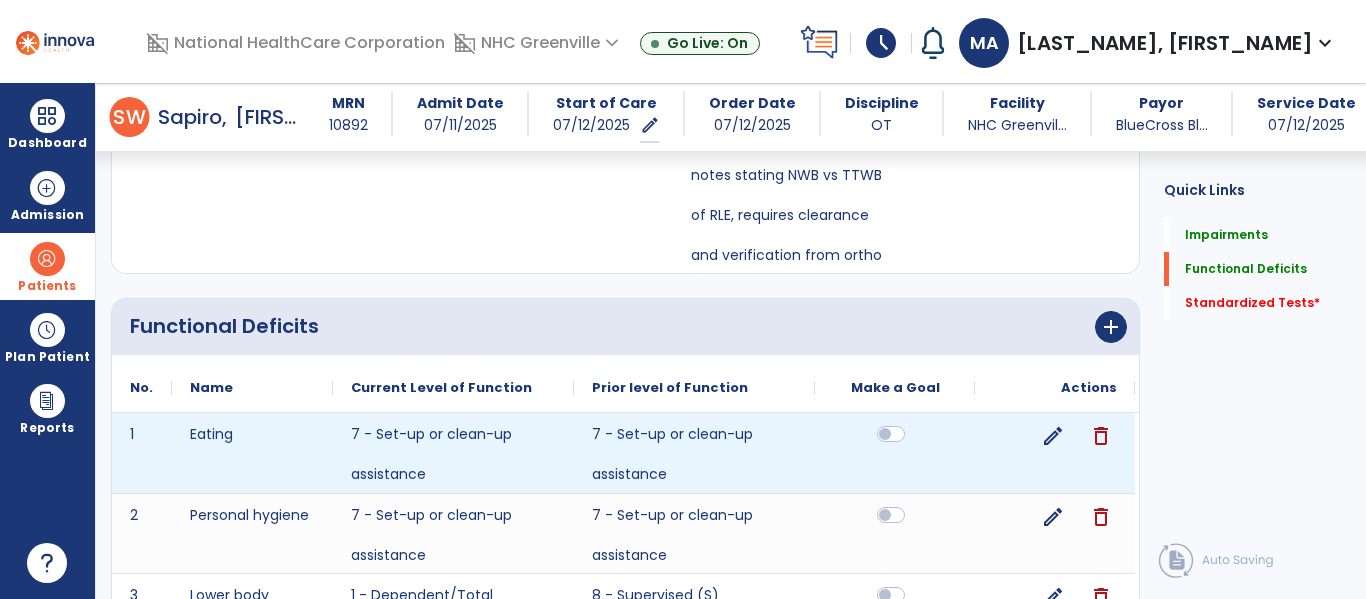 scroll, scrollTop: 1527, scrollLeft: 0, axis: vertical 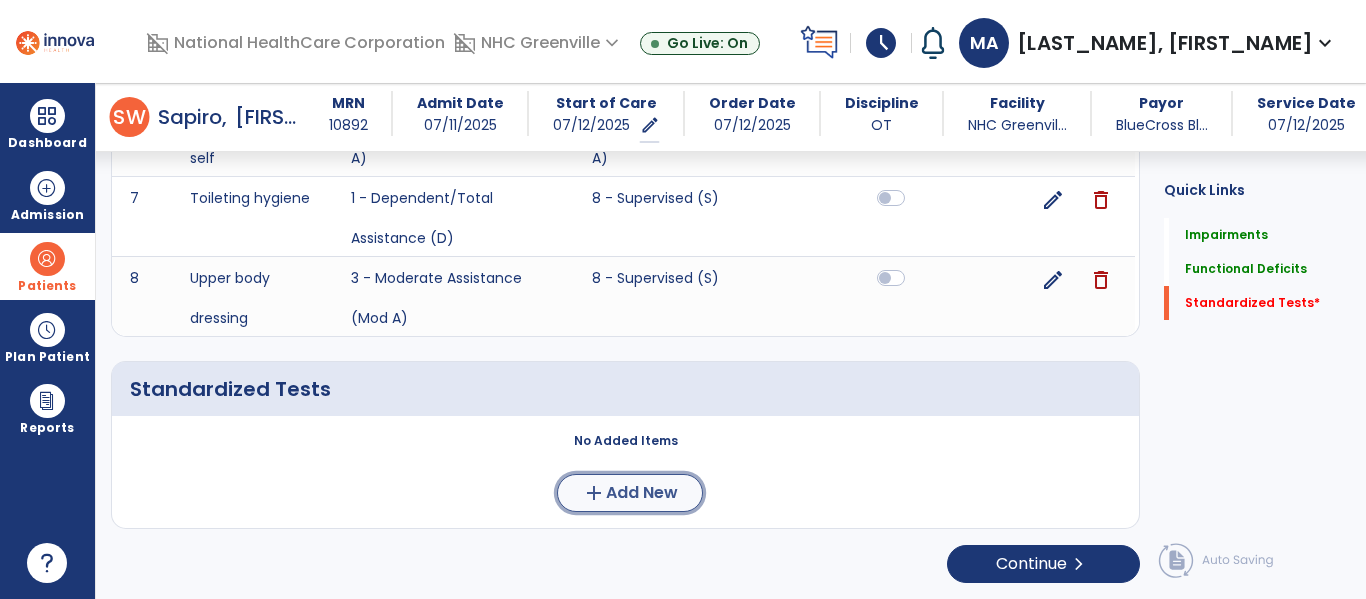 click on "add" 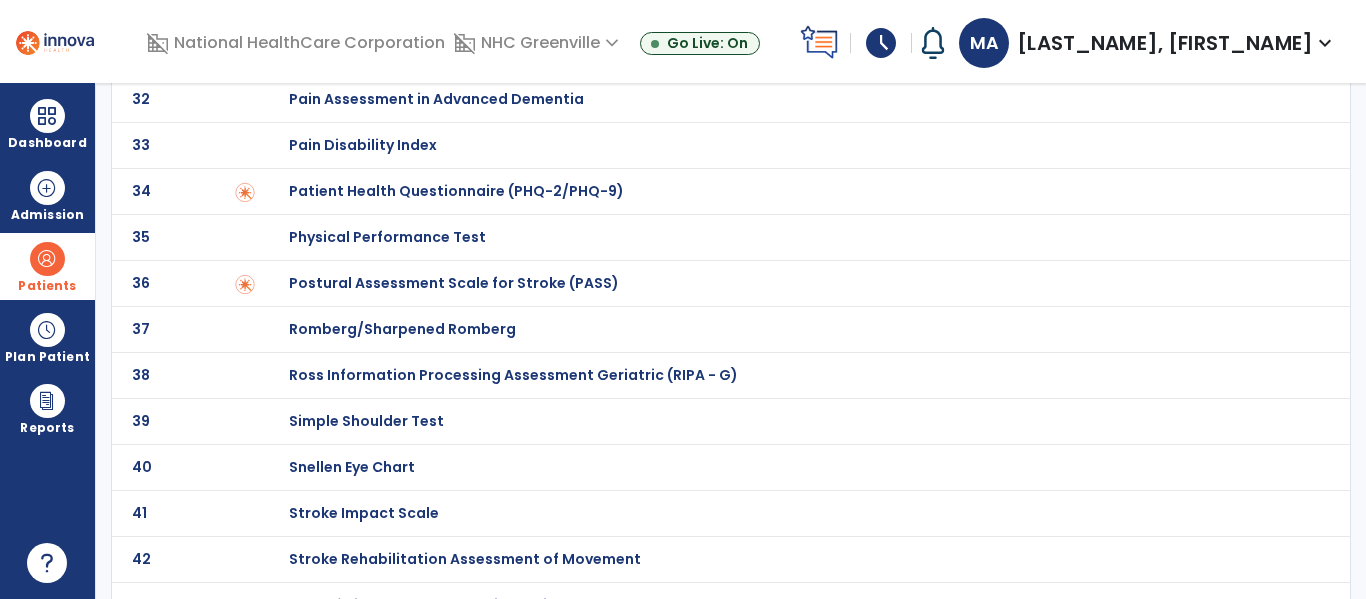 scroll, scrollTop: 0, scrollLeft: 0, axis: both 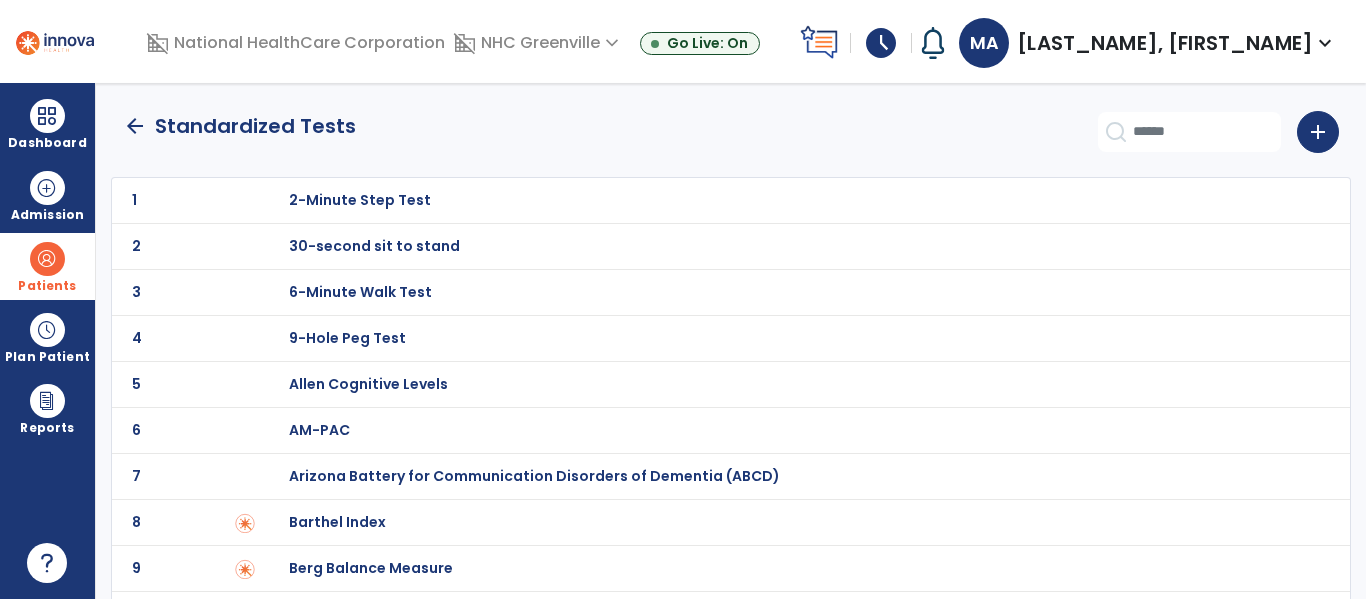 click on "Barthel Index" at bounding box center [360, 200] 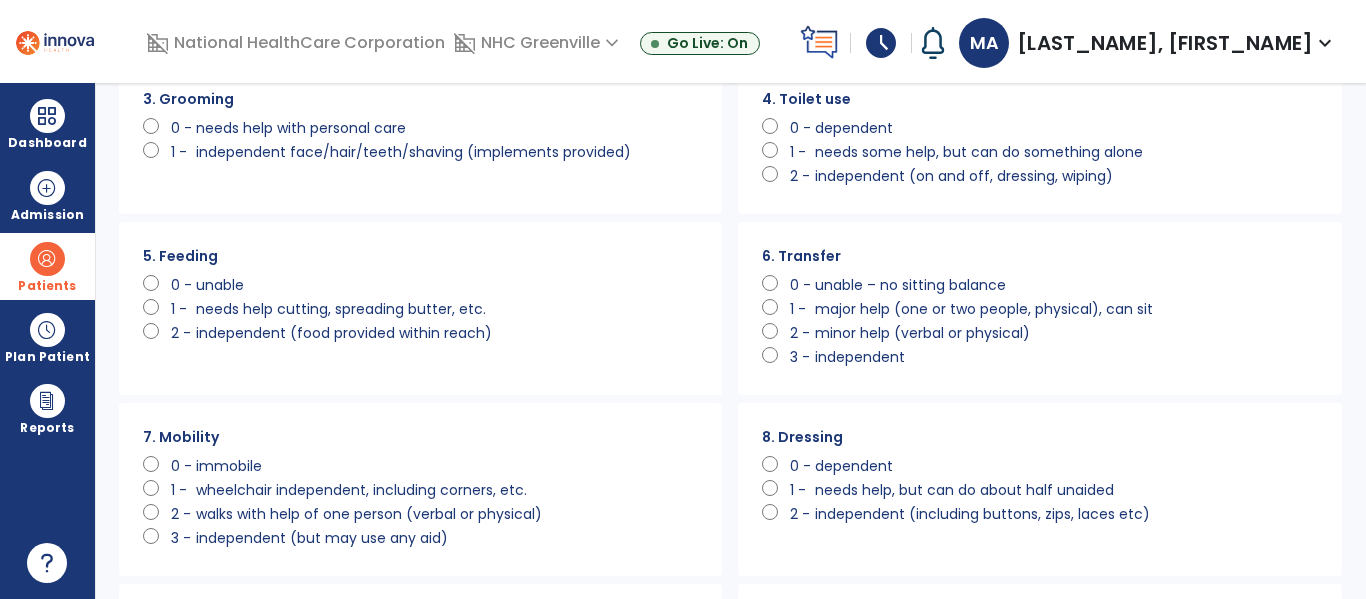 scroll, scrollTop: 250, scrollLeft: 0, axis: vertical 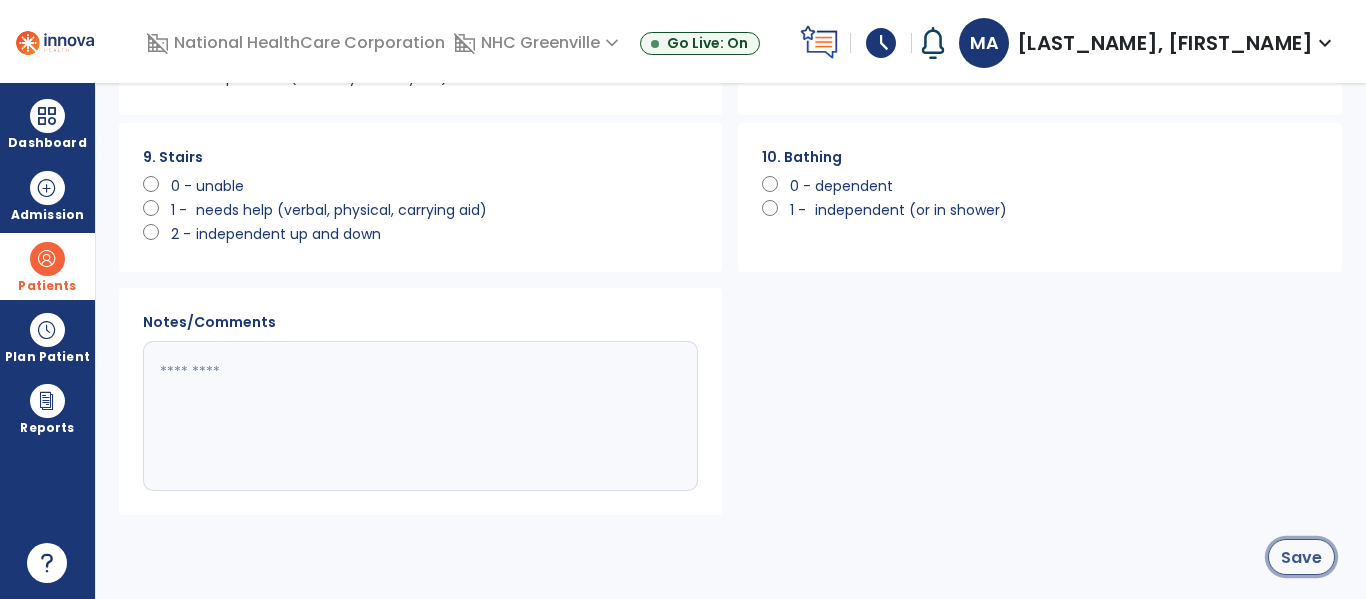 click on "Save" 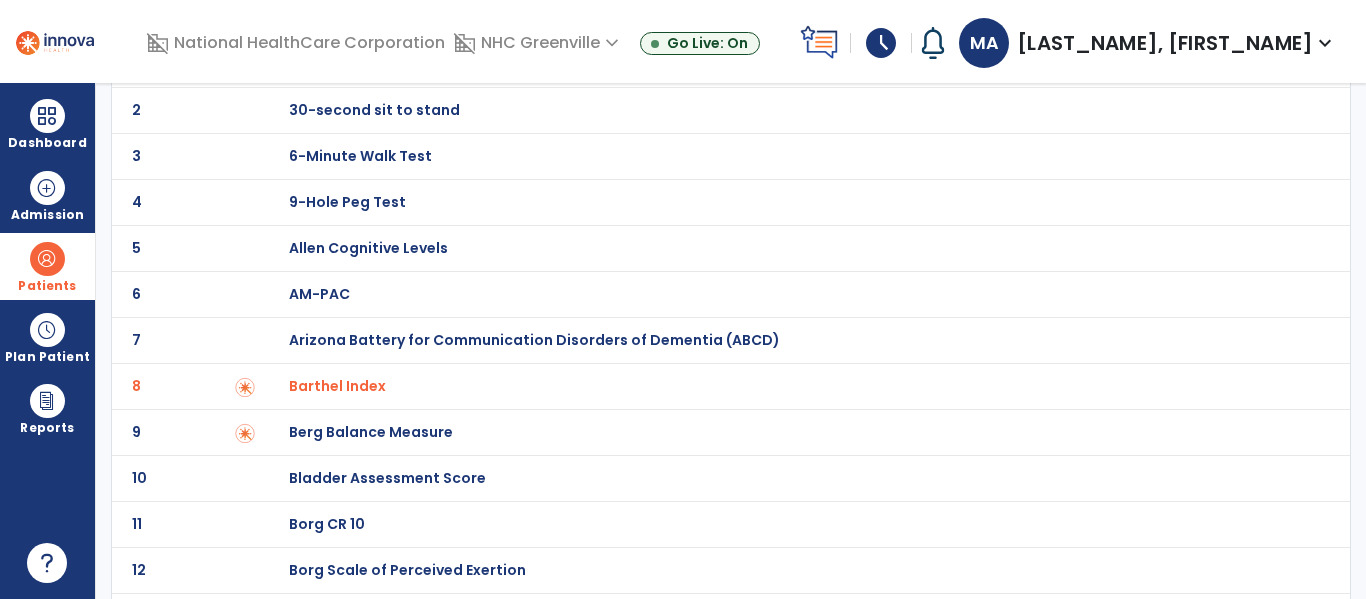 scroll, scrollTop: 0, scrollLeft: 0, axis: both 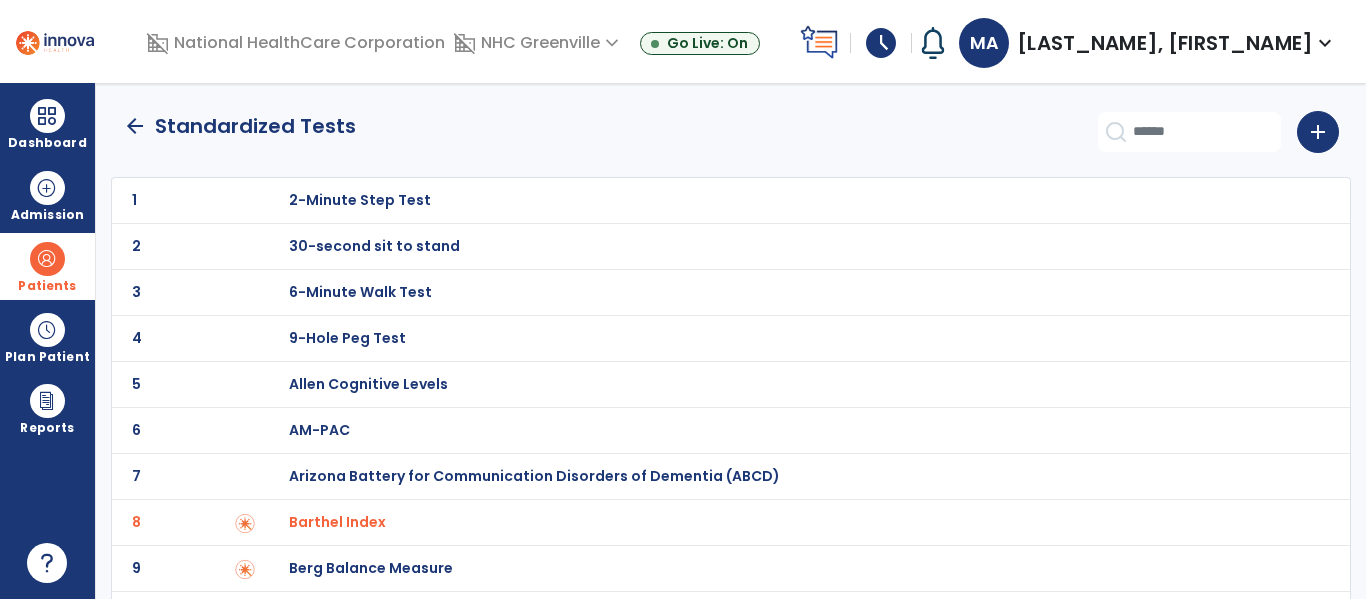 click on "arrow_back" 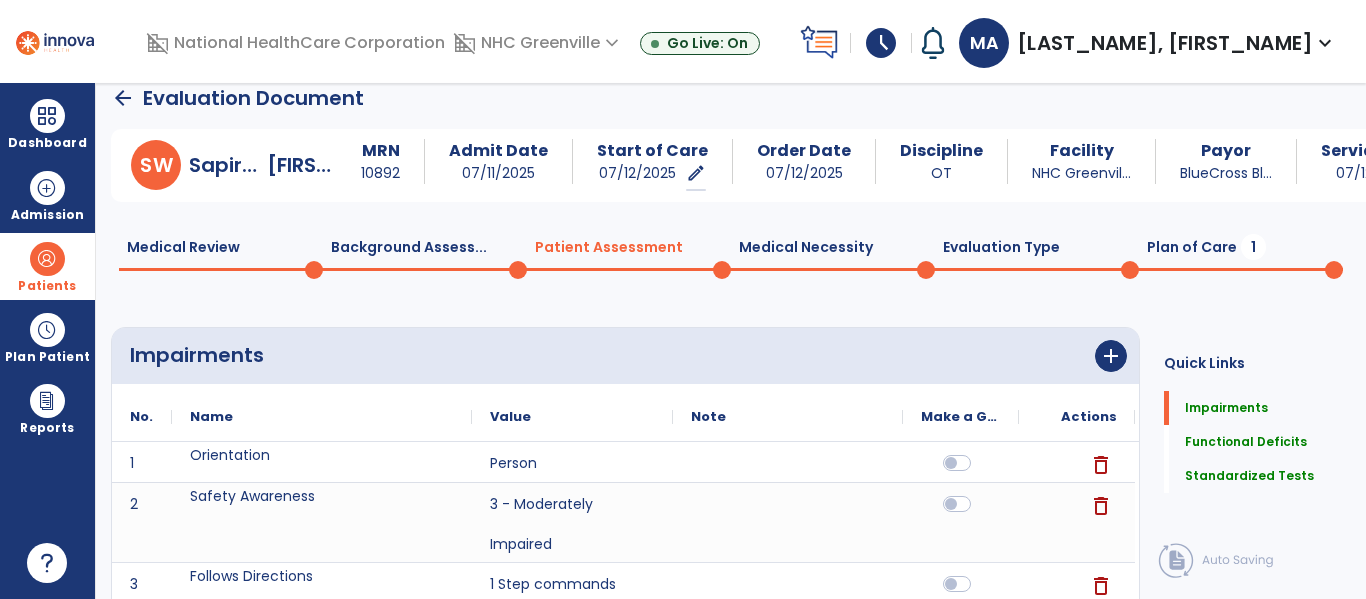 click on "Plan of Care  1" 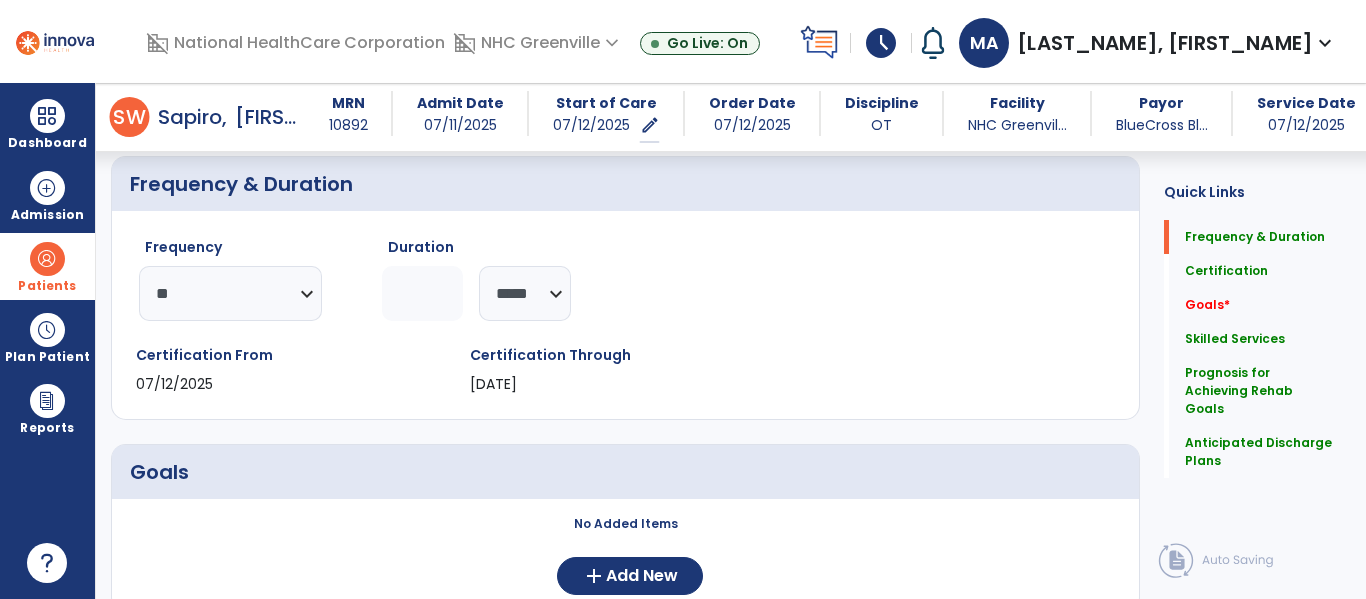 scroll, scrollTop: 0, scrollLeft: 0, axis: both 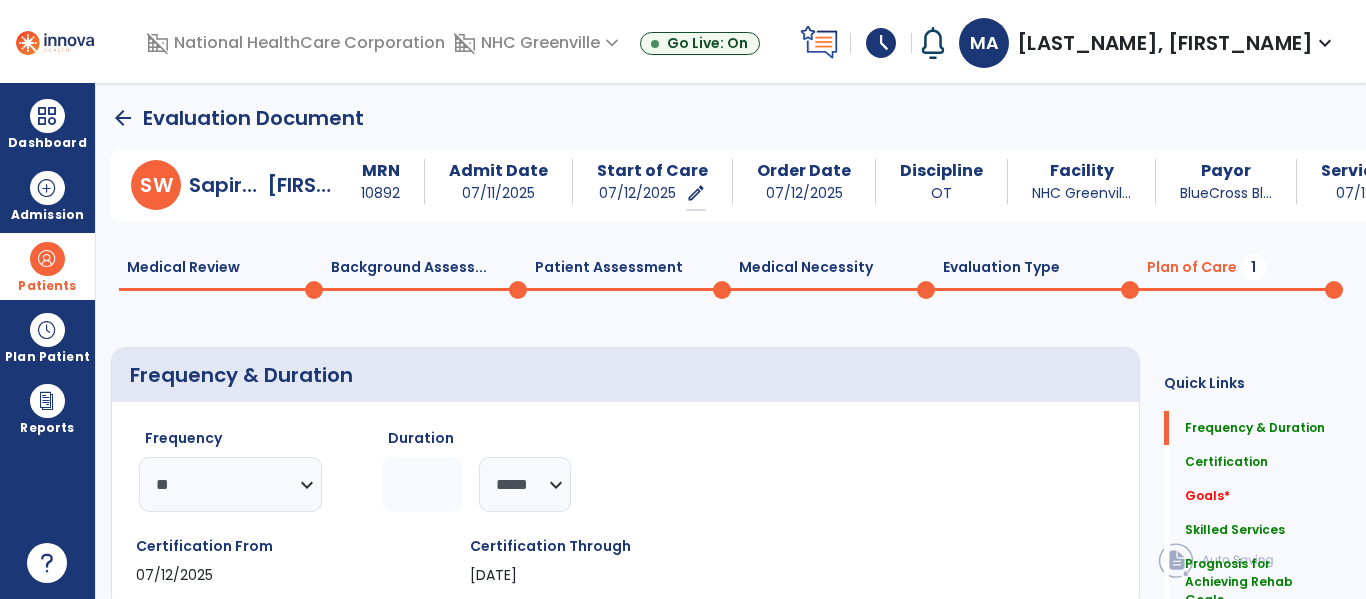 click on "Medical Review  0" 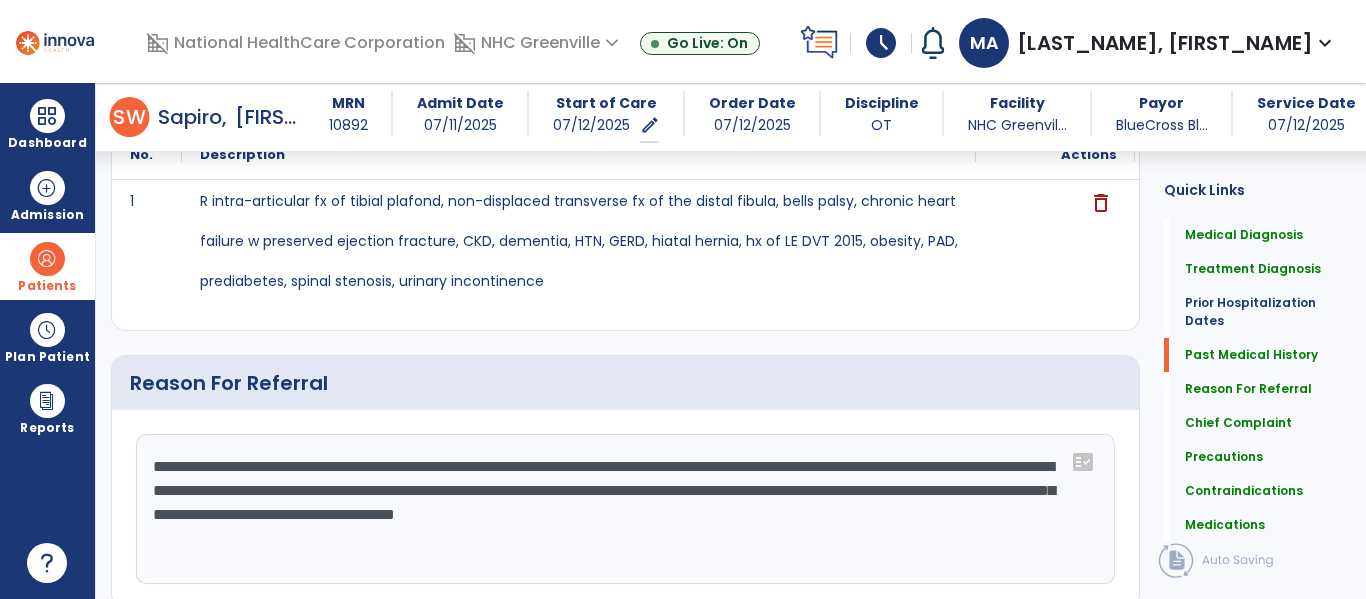 scroll, scrollTop: 1558, scrollLeft: 0, axis: vertical 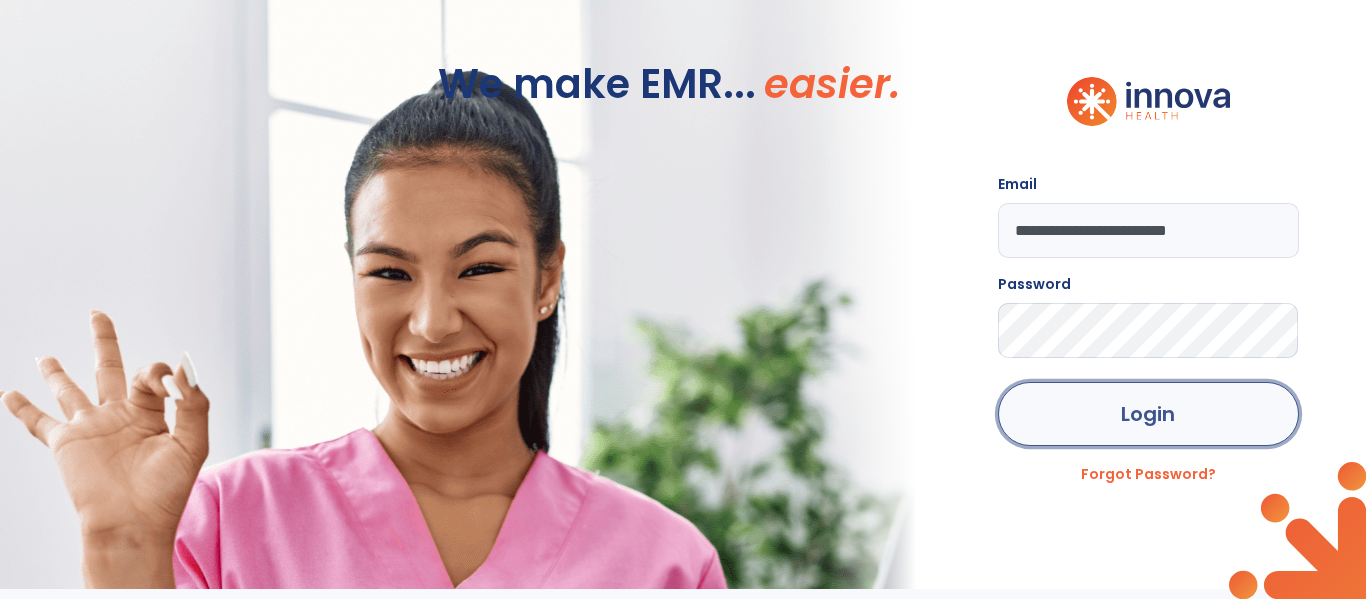 click on "Login" 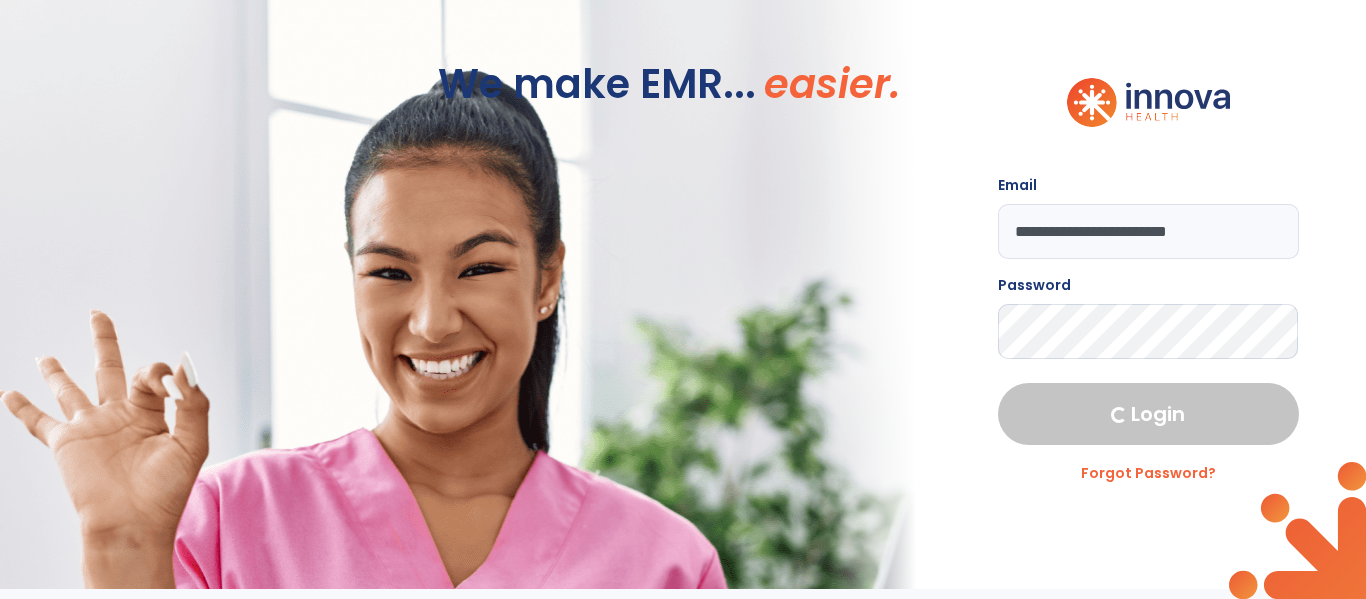 select on "****" 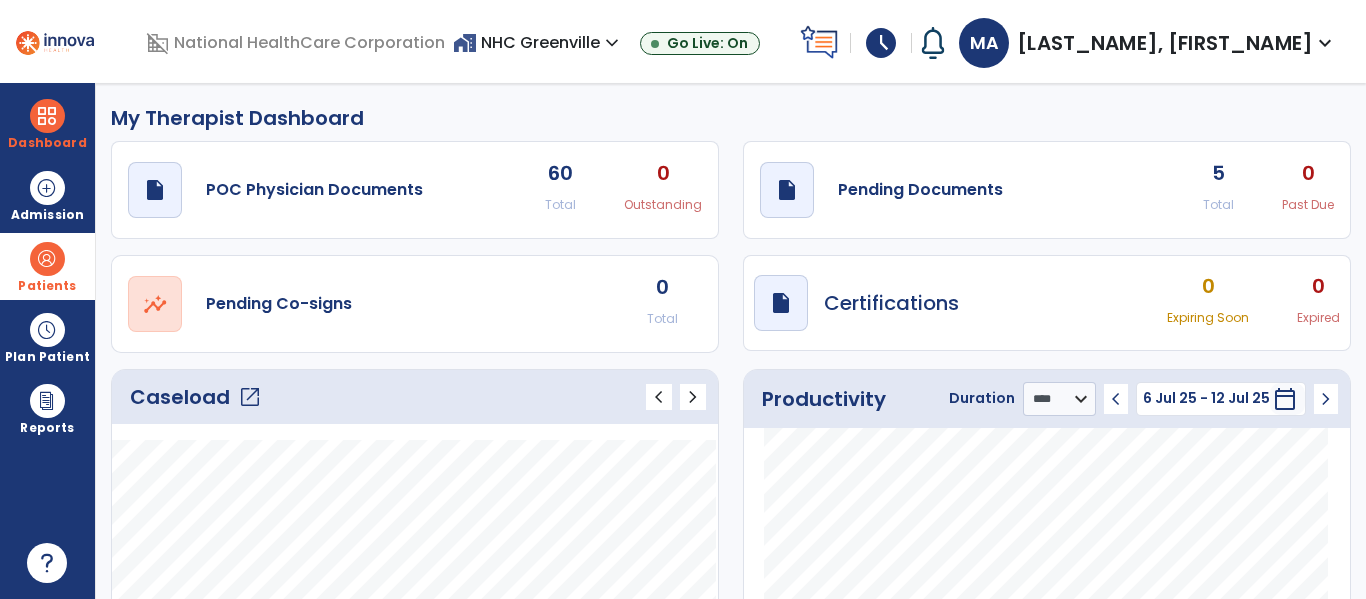 click on "Patients" at bounding box center [47, 266] 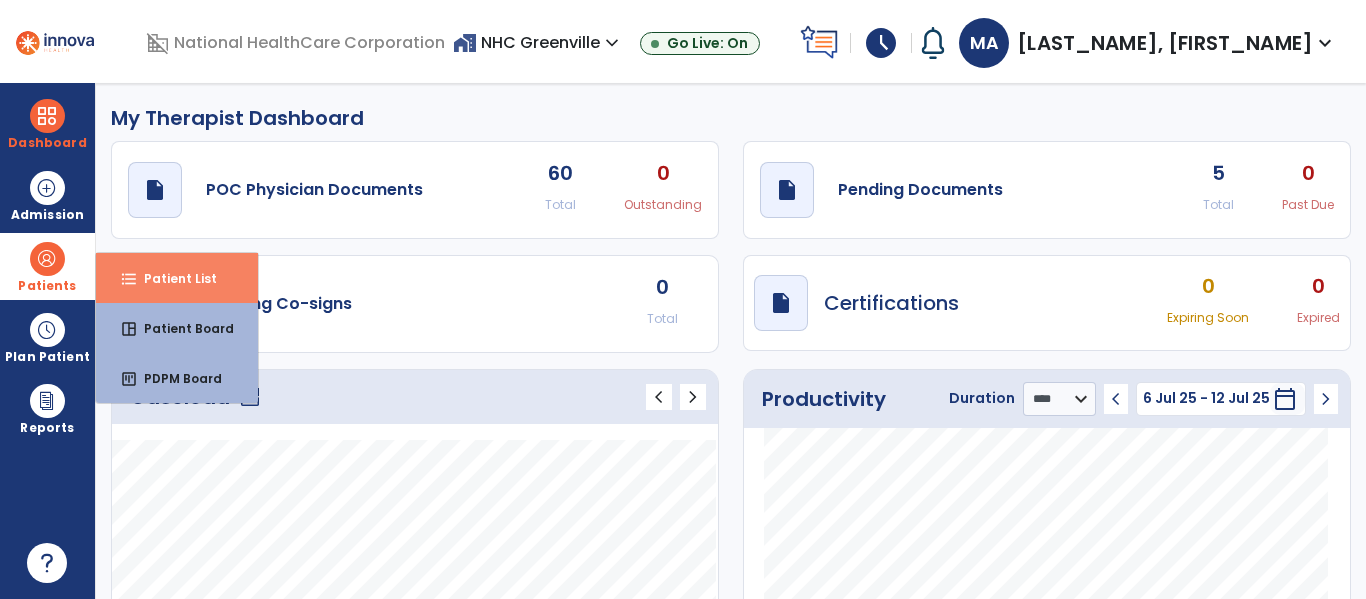 click on "format_list_bulleted" at bounding box center [129, 279] 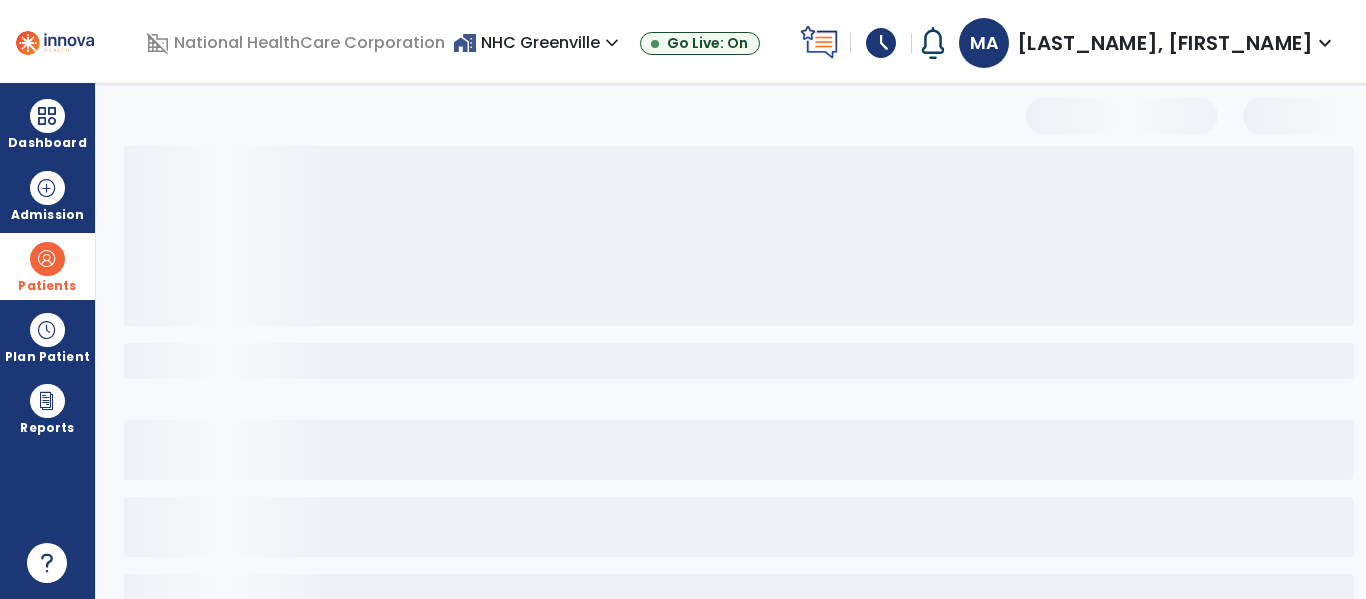 select on "***" 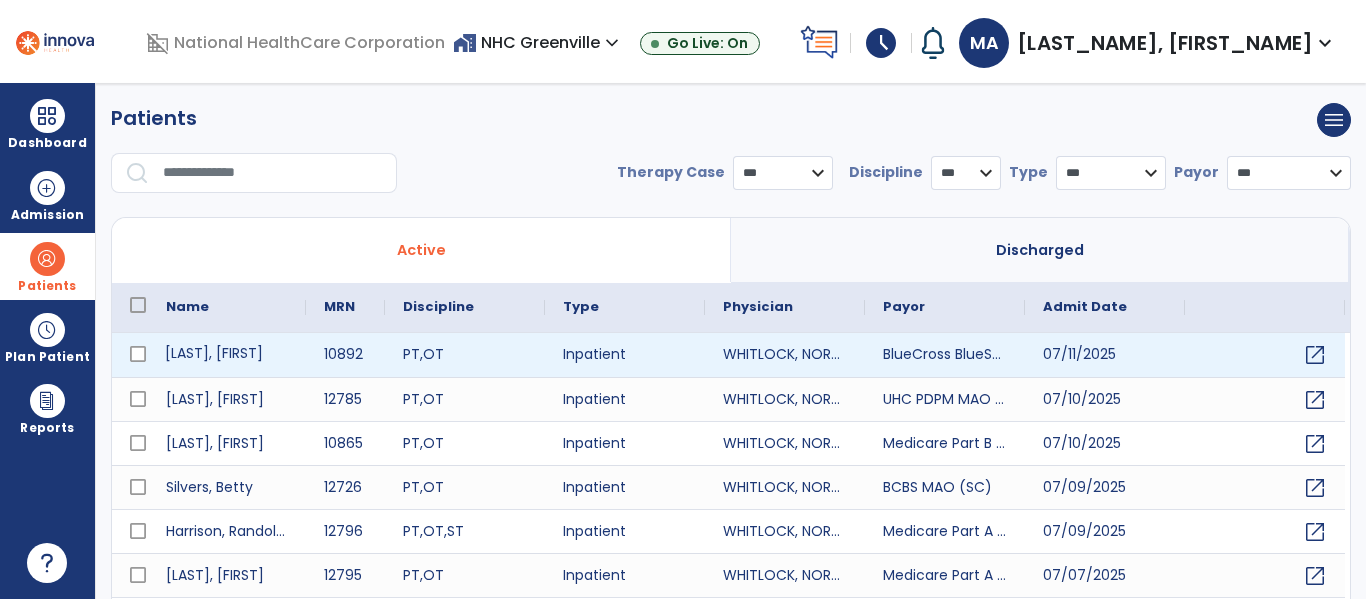 click on "[LAST], [FIRST]" at bounding box center (227, 355) 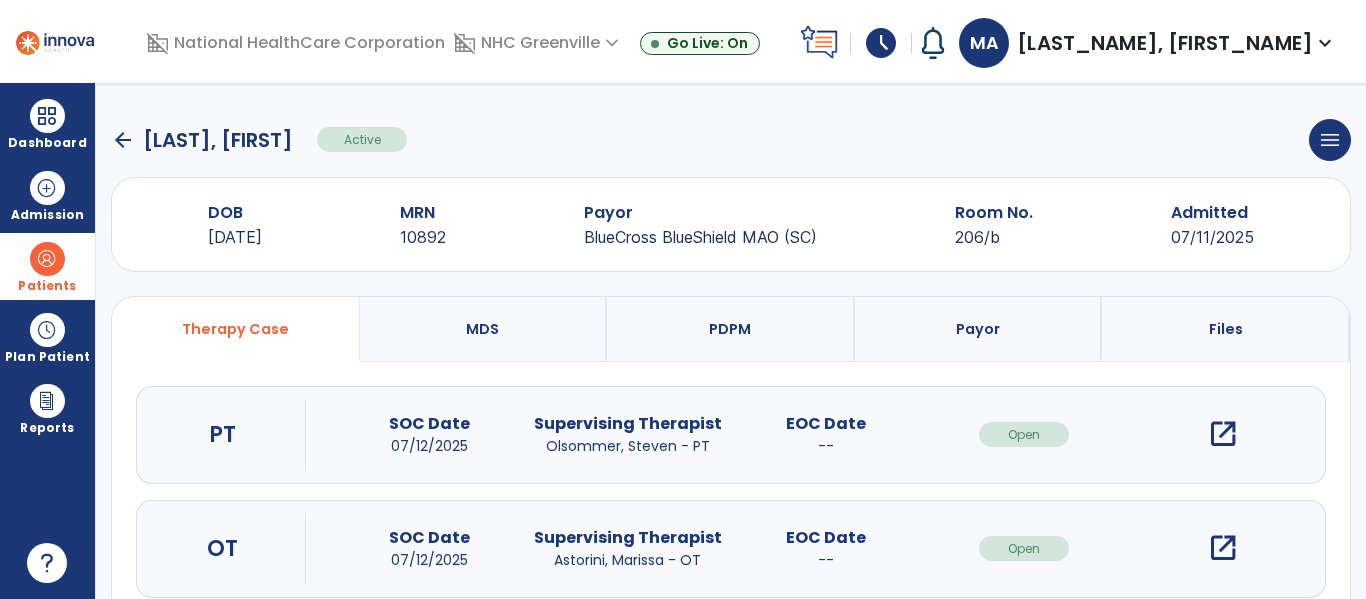 scroll, scrollTop: 162, scrollLeft: 0, axis: vertical 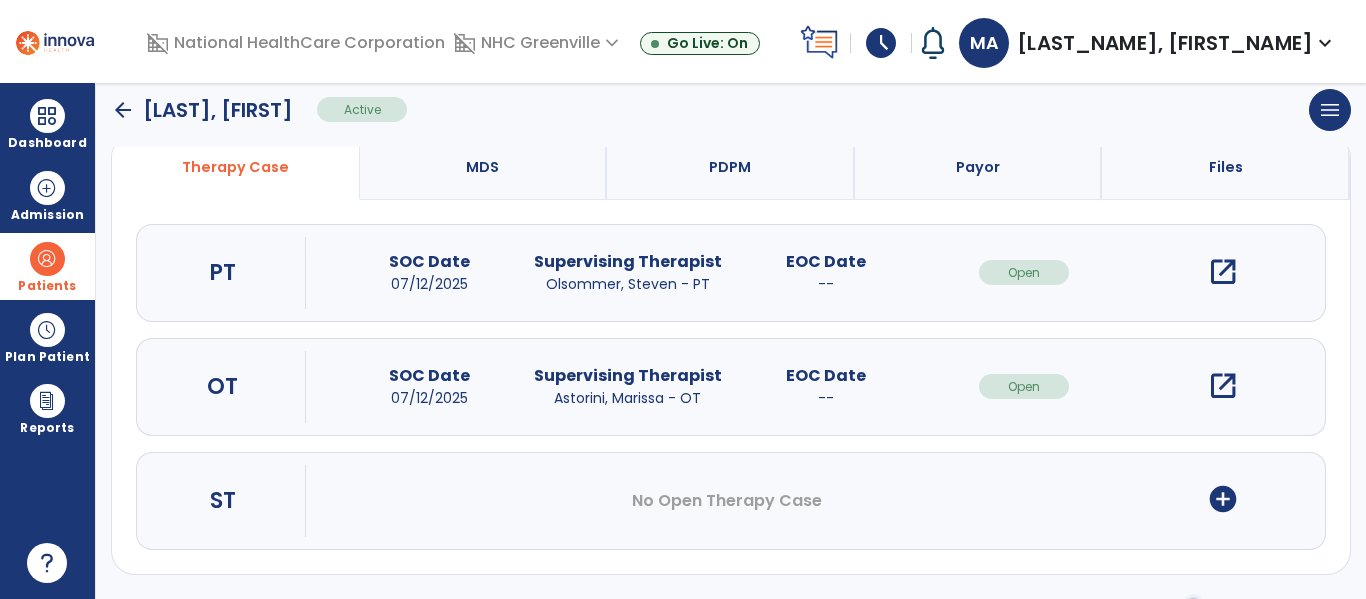 click on "open_in_new" at bounding box center [1223, 386] 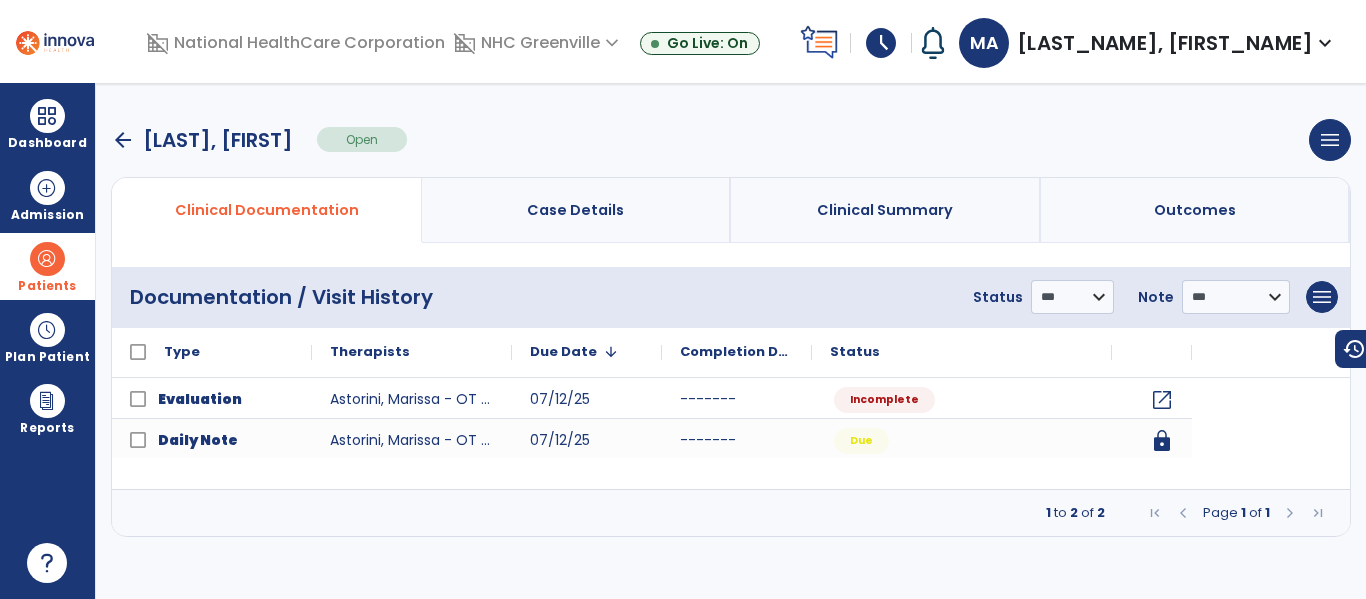 scroll, scrollTop: 0, scrollLeft: 0, axis: both 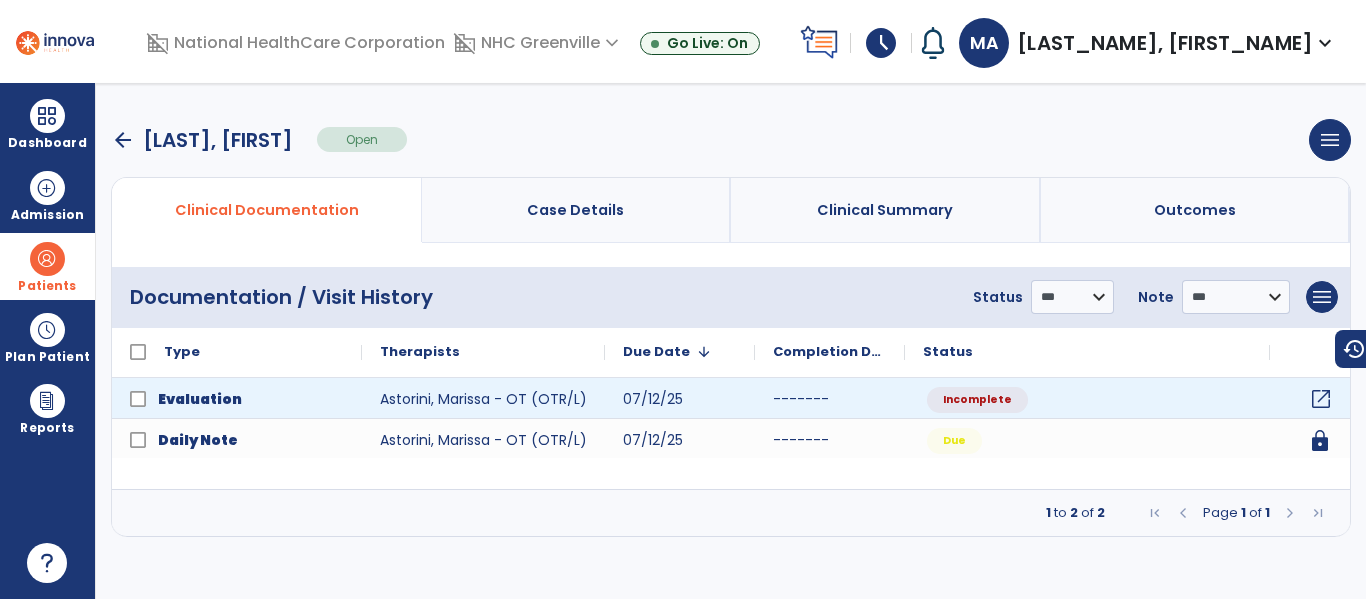 click on "open_in_new" 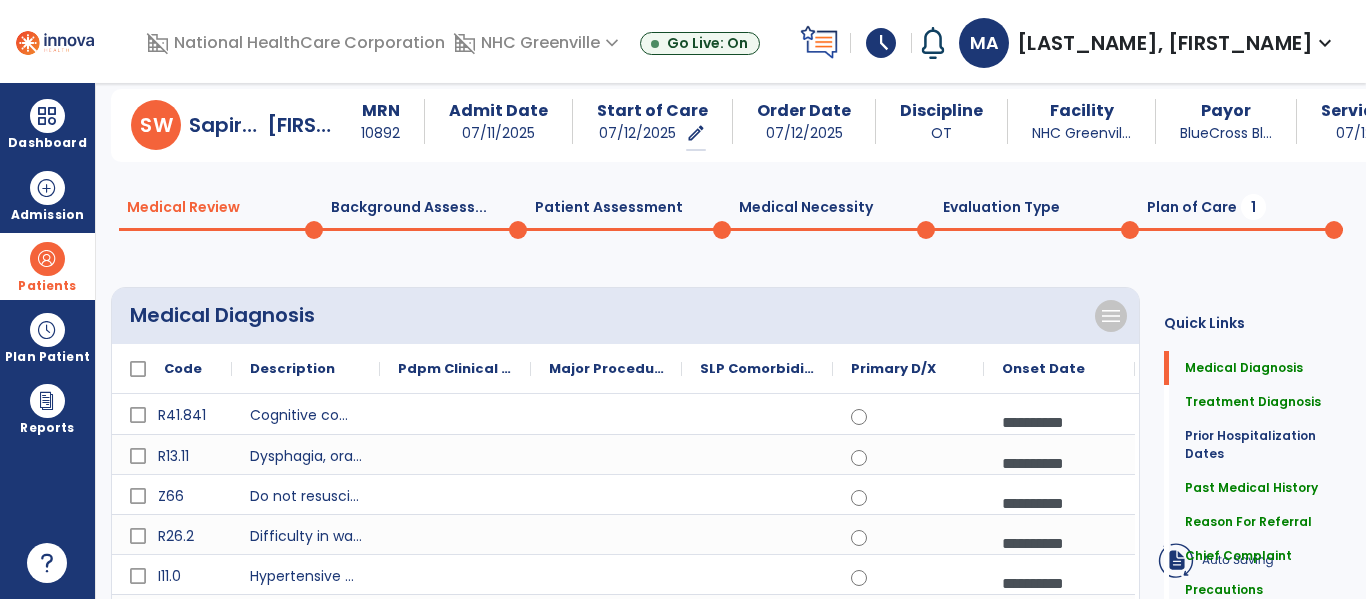 scroll, scrollTop: 0, scrollLeft: 0, axis: both 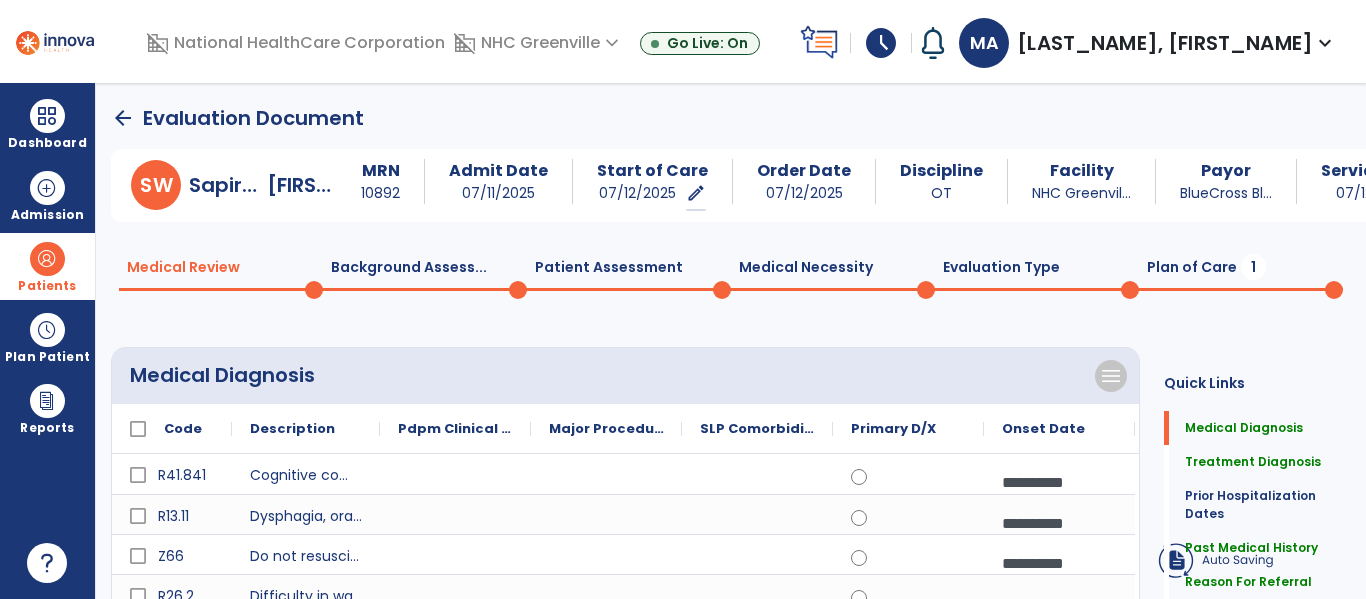 click on "Background Assess...  0" 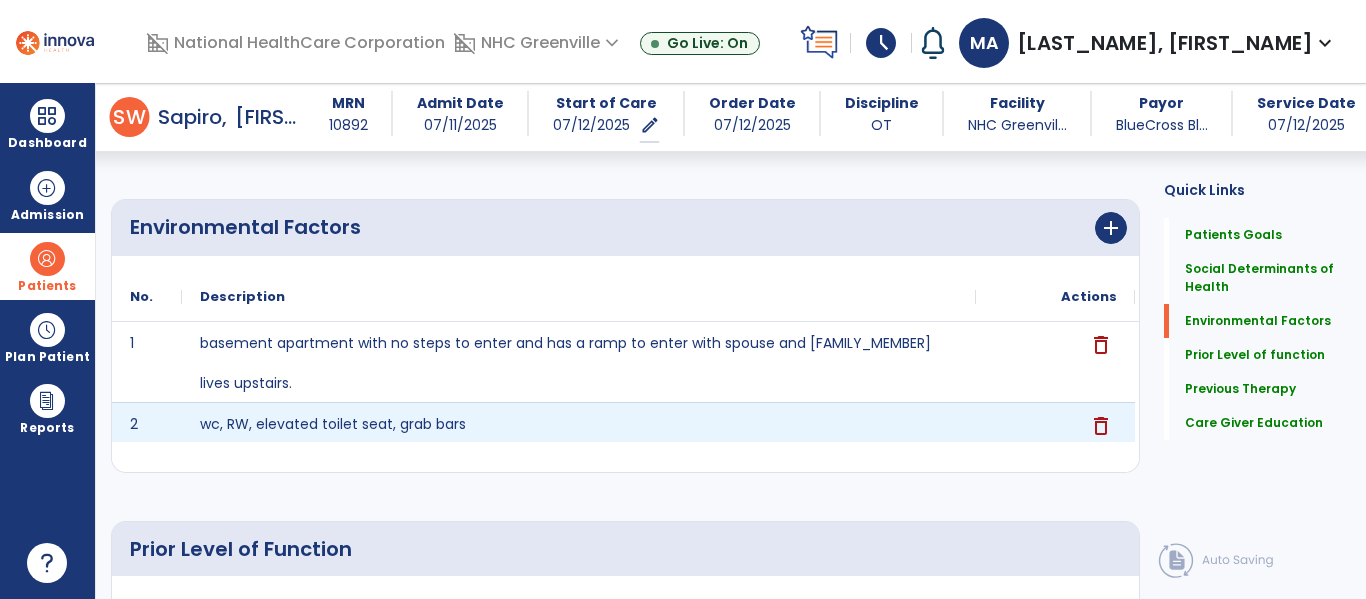 scroll, scrollTop: 772, scrollLeft: 0, axis: vertical 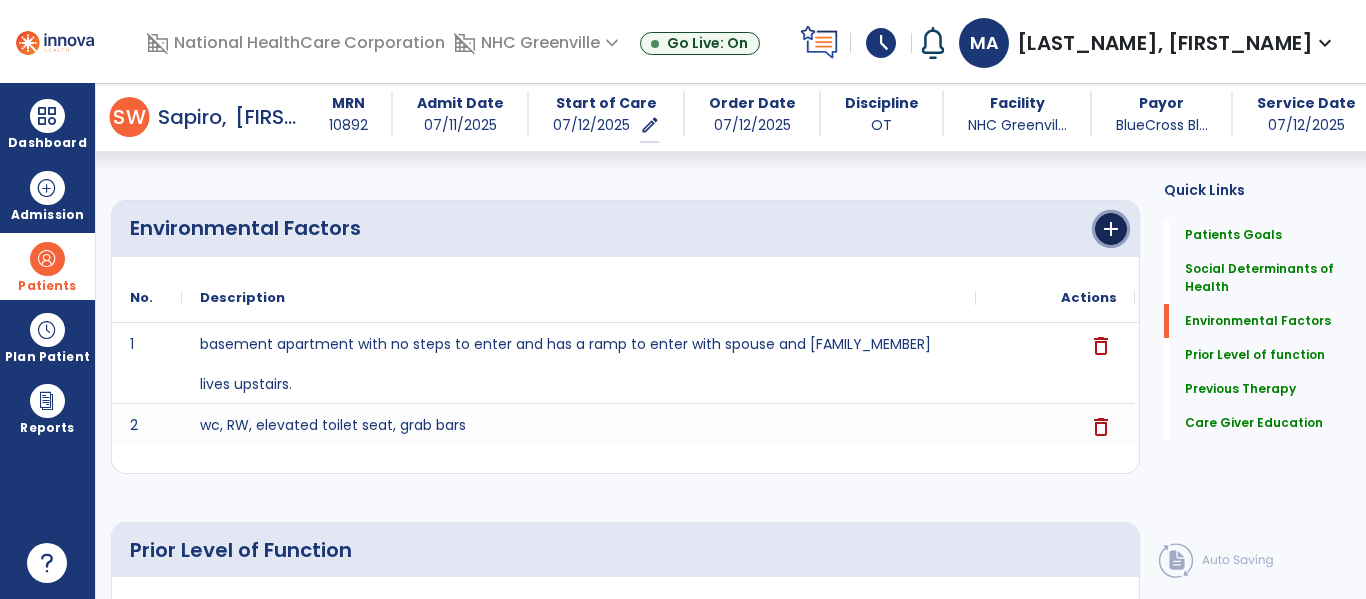 click on "add" 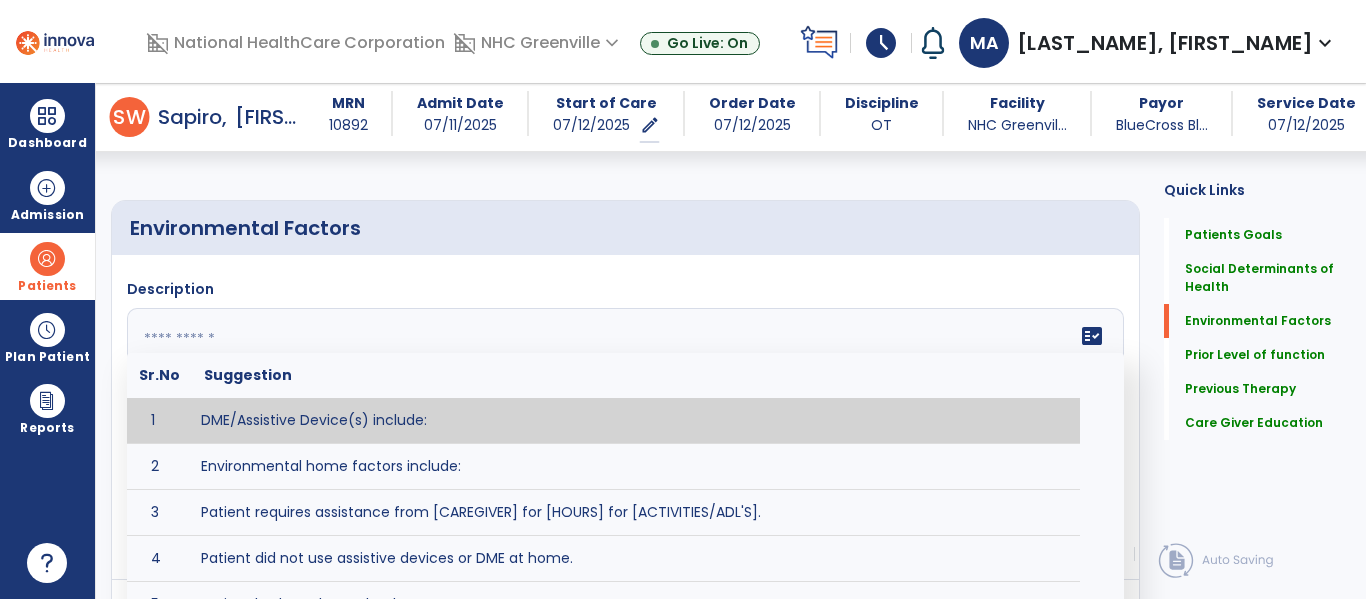 click 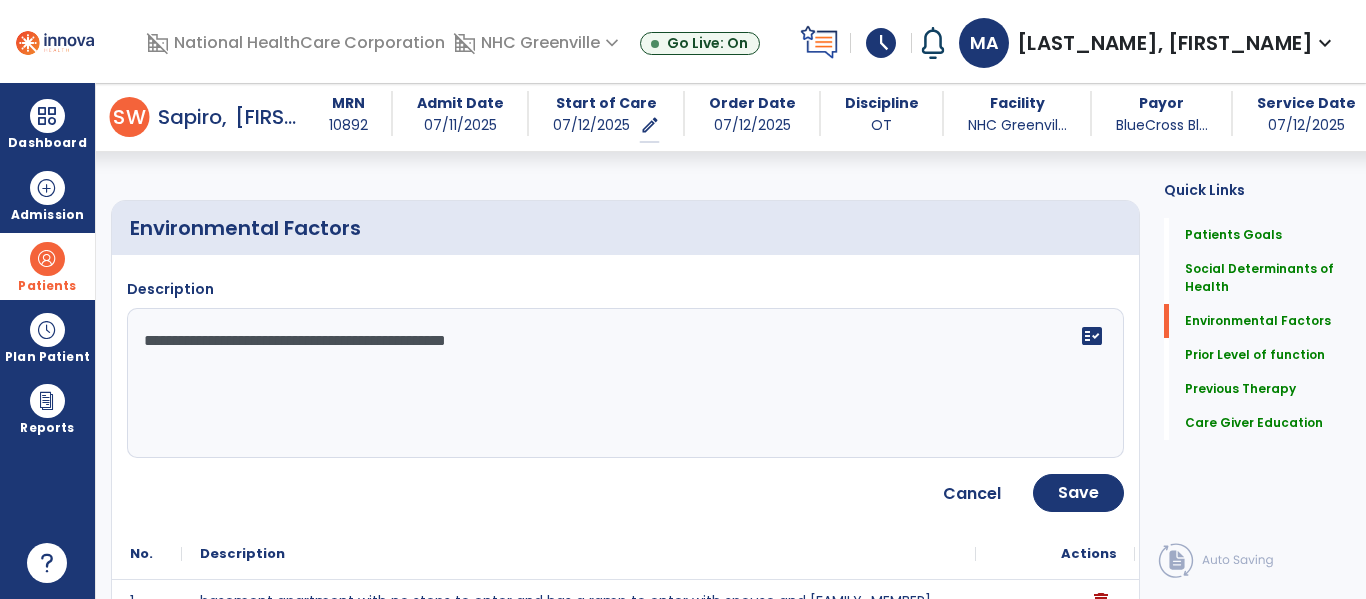 click on "**********" 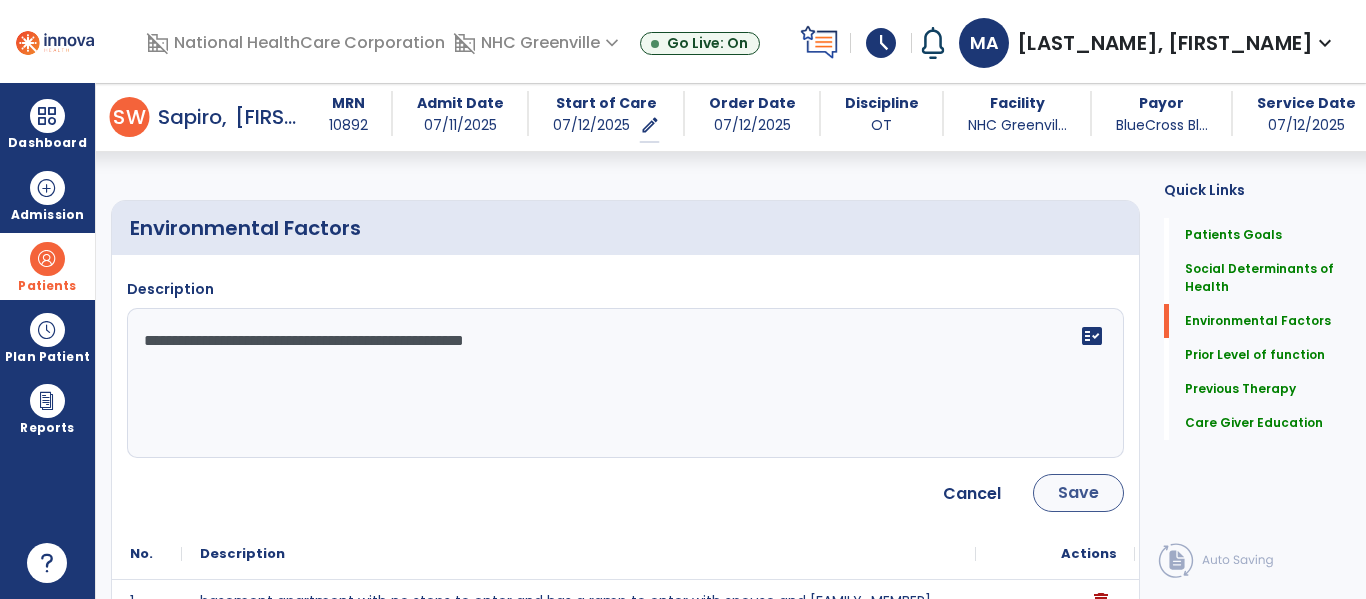type on "**********" 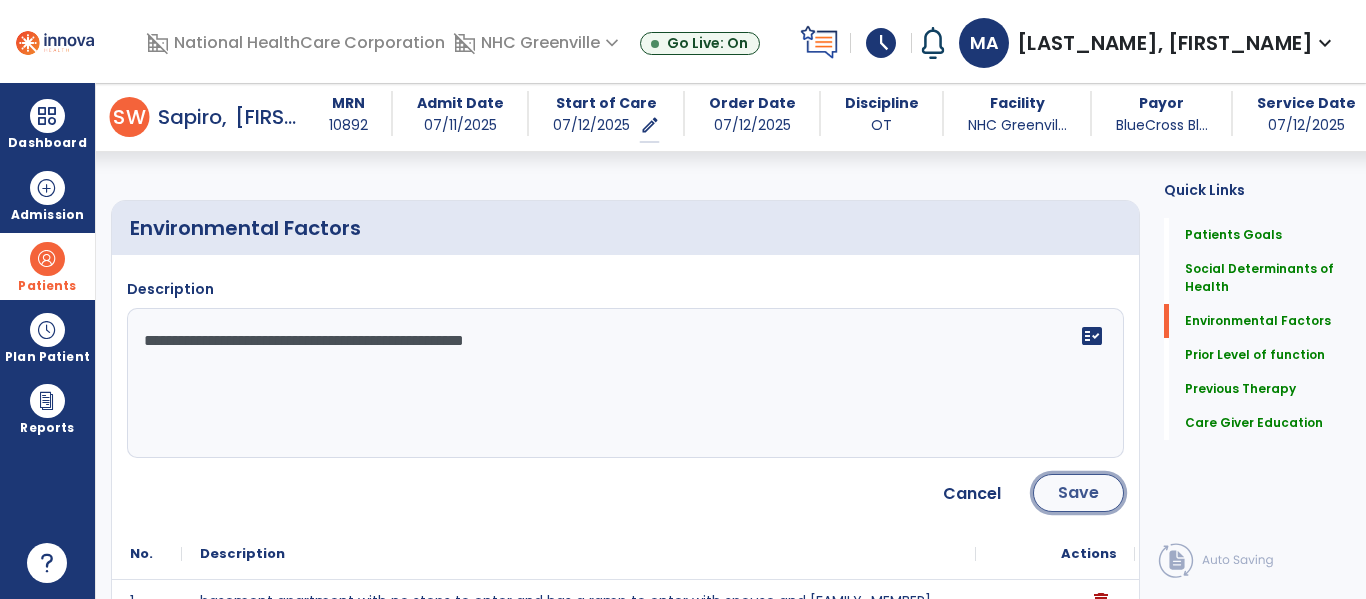click on "Save" 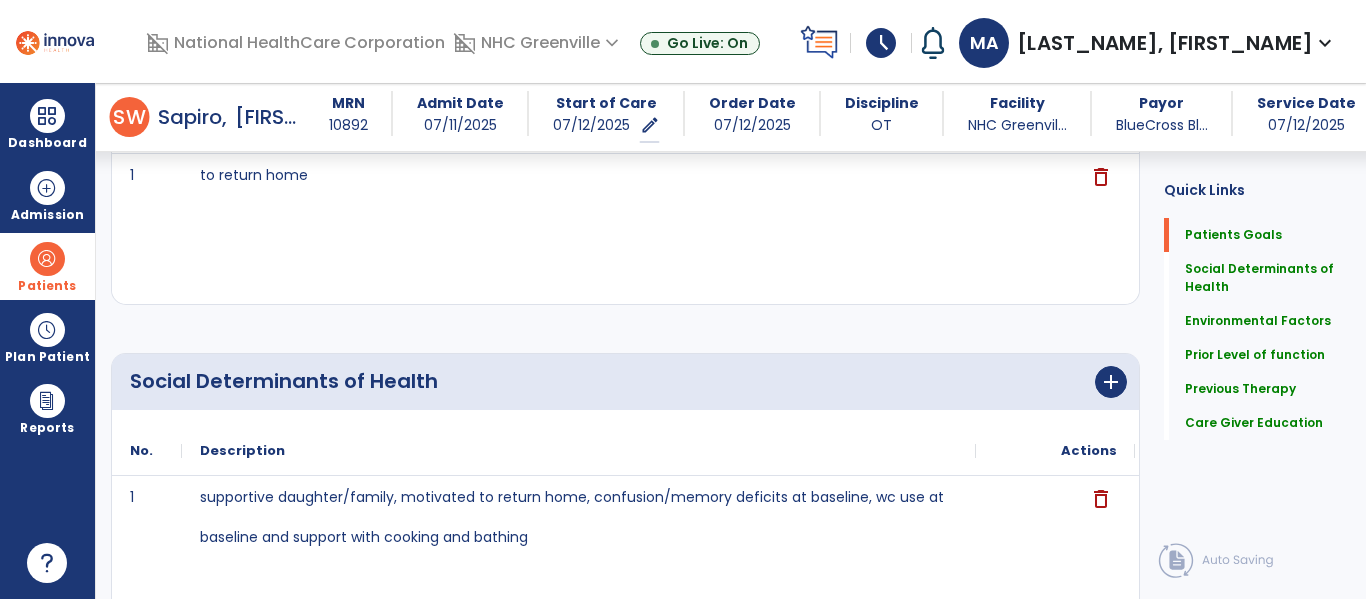 scroll, scrollTop: 0, scrollLeft: 0, axis: both 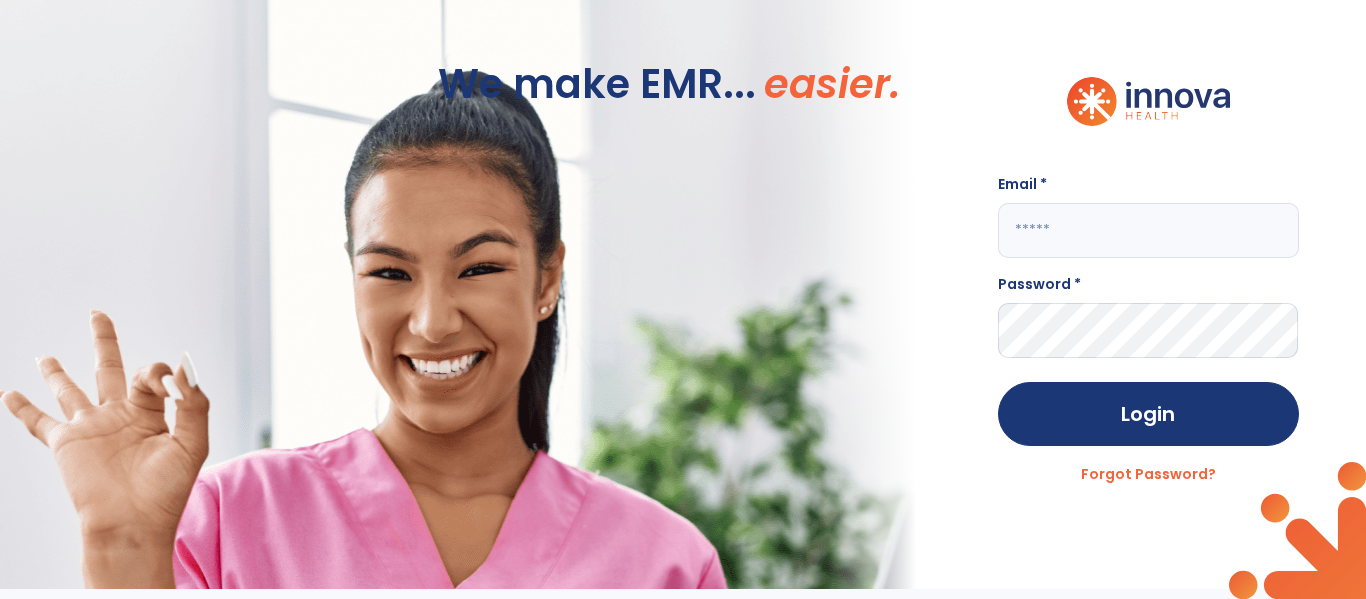 type on "**********" 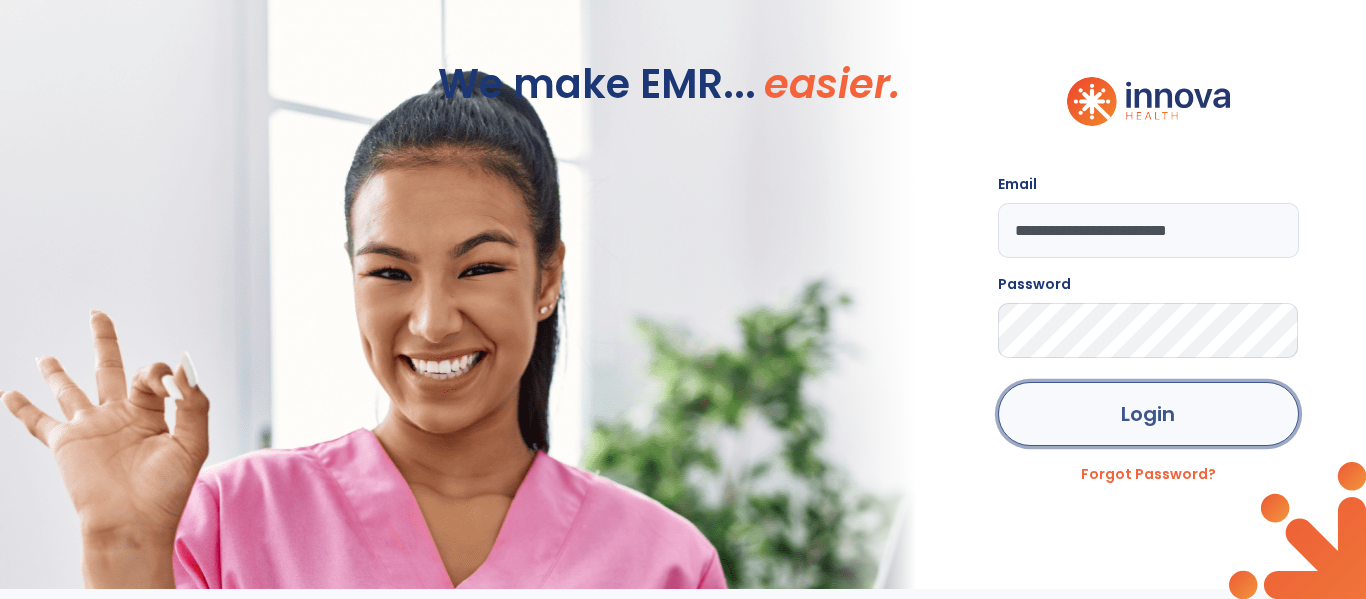 click on "Login" 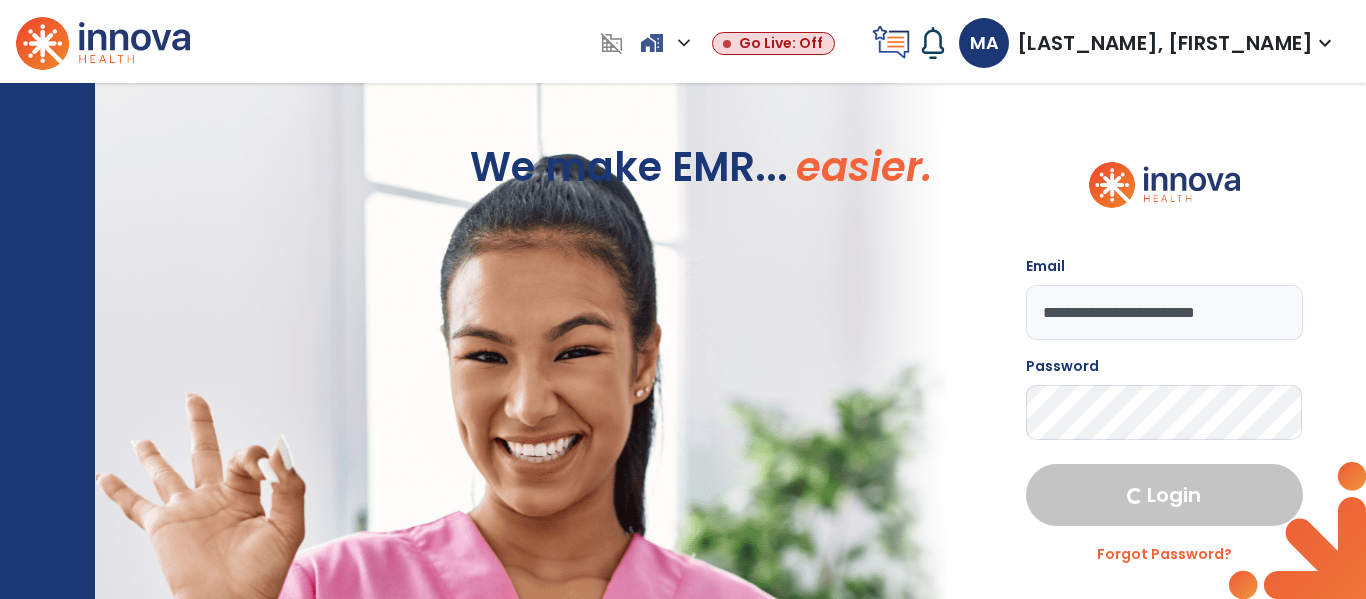 select on "****" 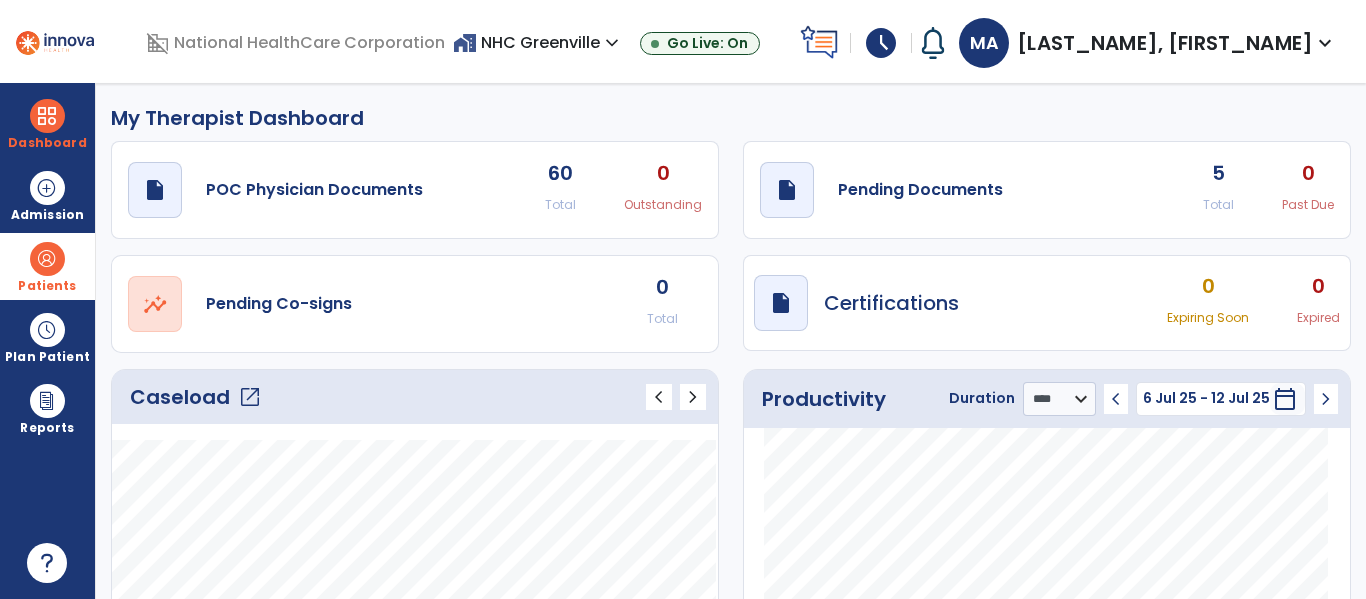click at bounding box center (47, 259) 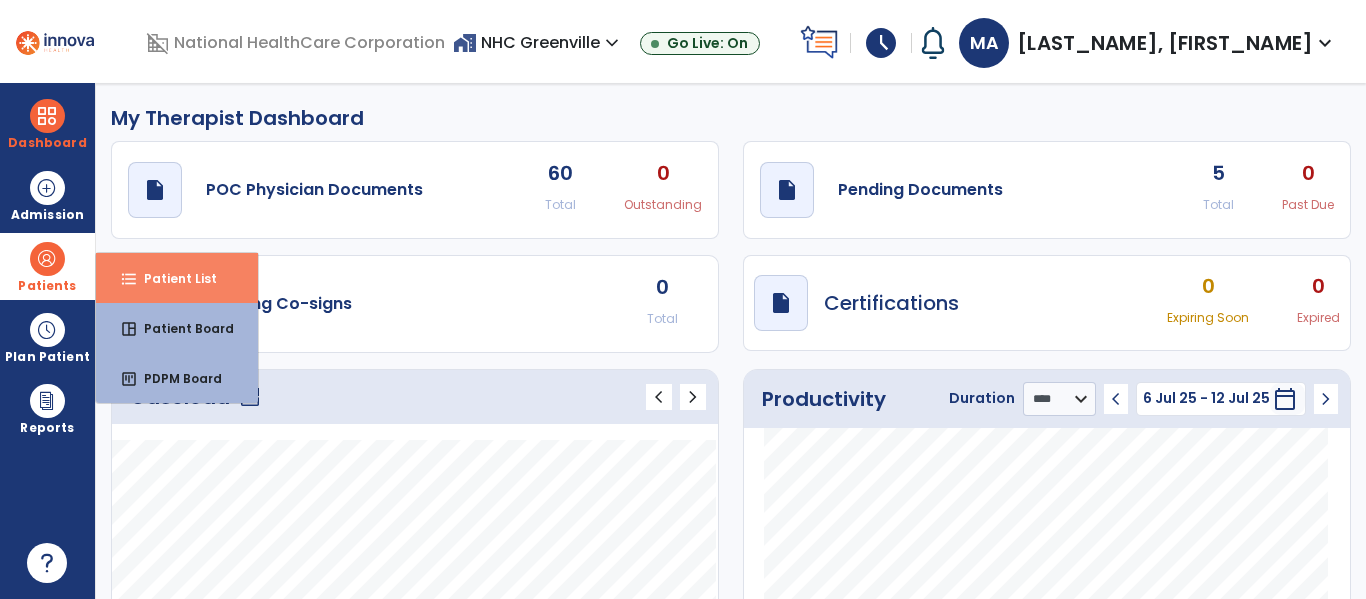 click on "Patient List" at bounding box center [172, 278] 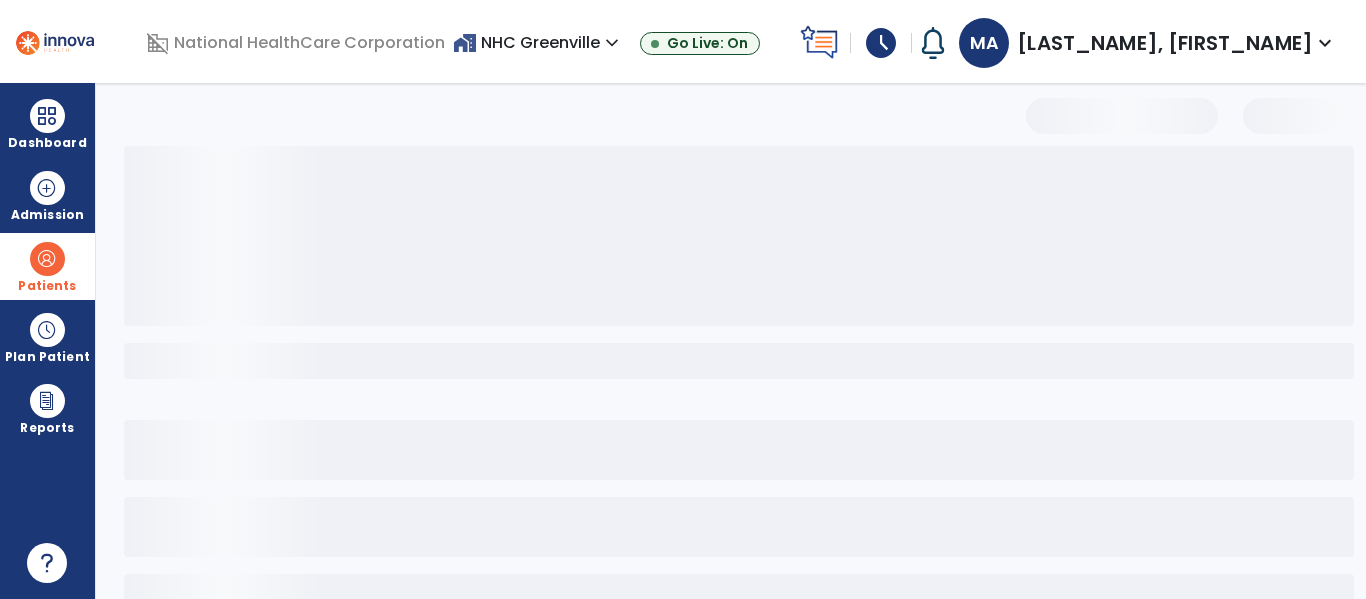 select on "***" 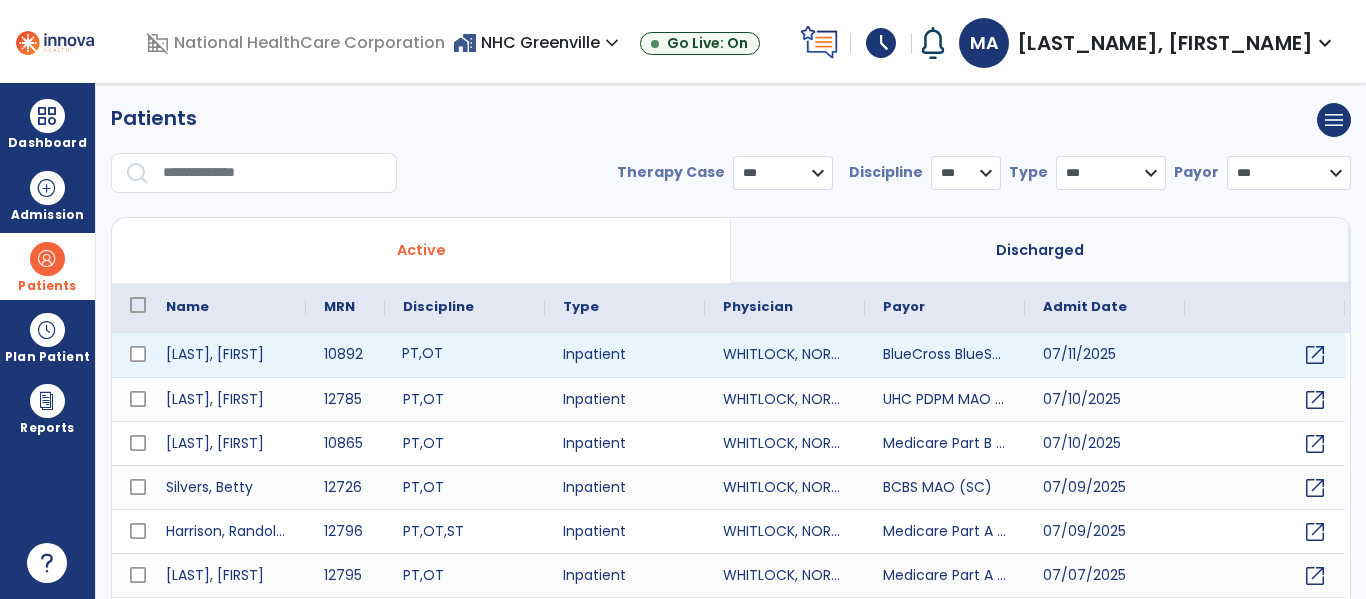 click on "PT , OT" at bounding box center [465, 355] 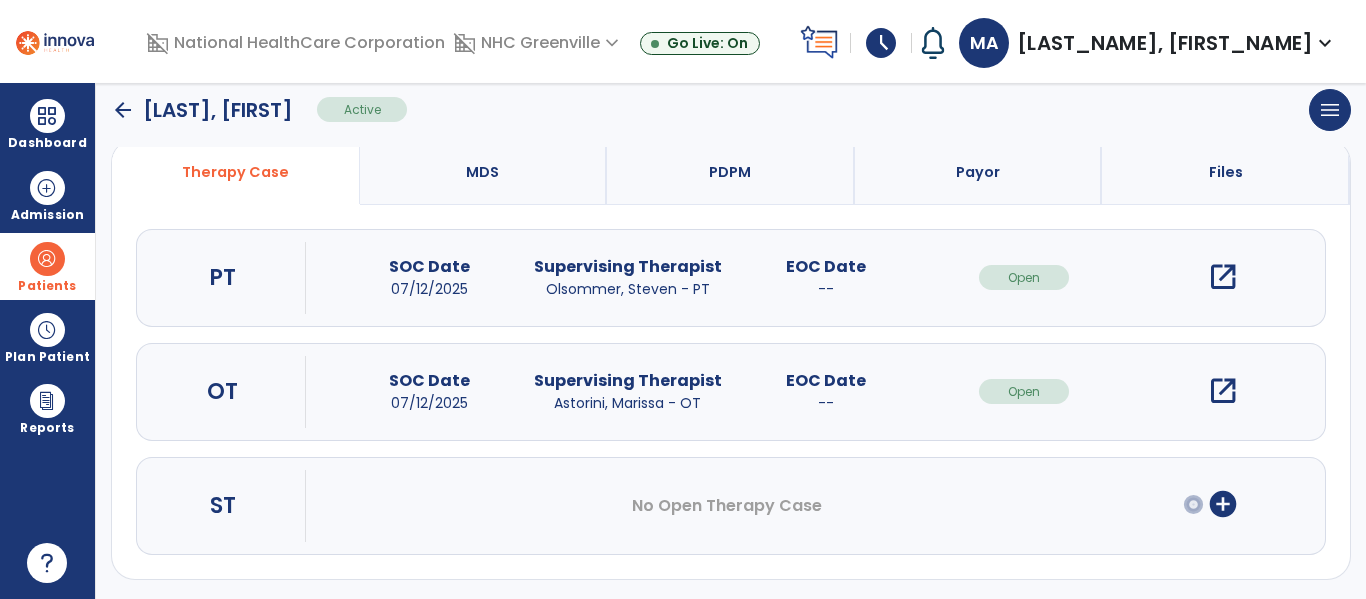 scroll, scrollTop: 158, scrollLeft: 0, axis: vertical 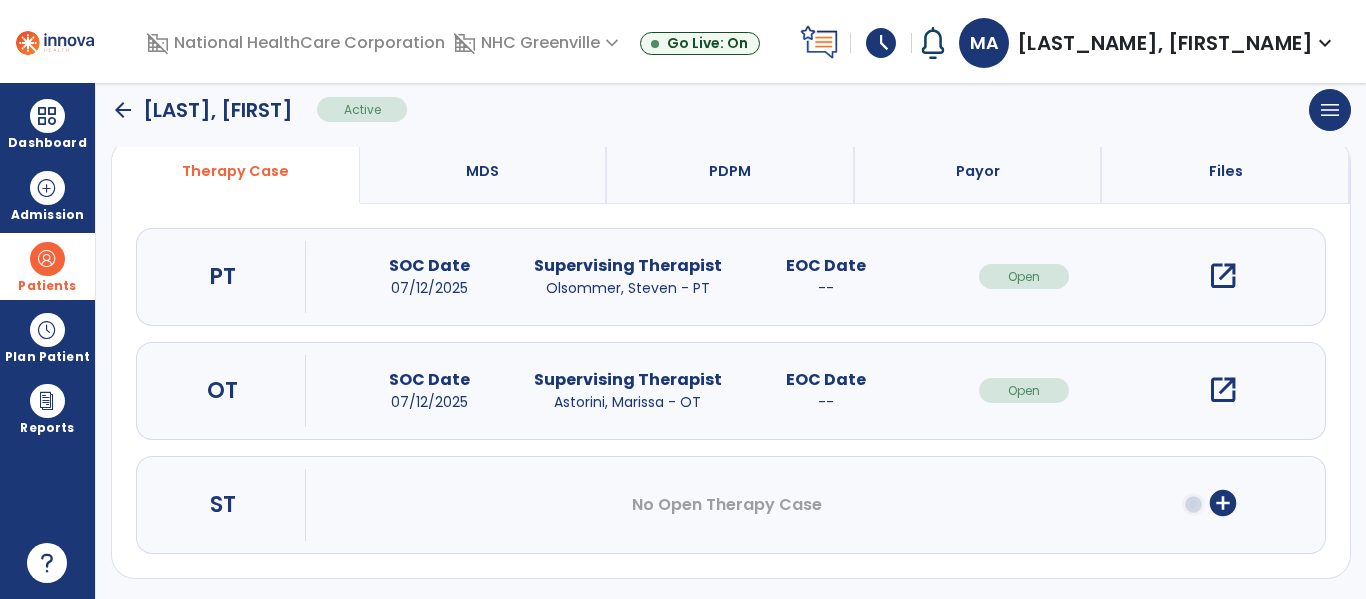 click on "open_in_new" at bounding box center [1223, 390] 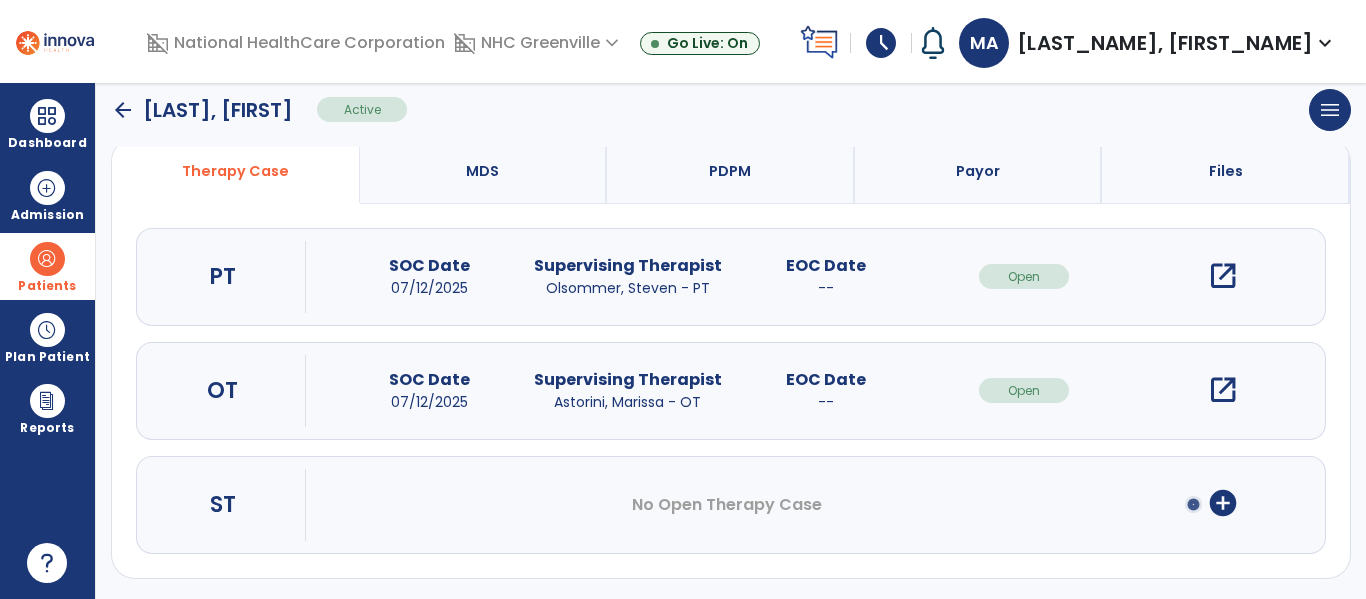 scroll, scrollTop: 0, scrollLeft: 0, axis: both 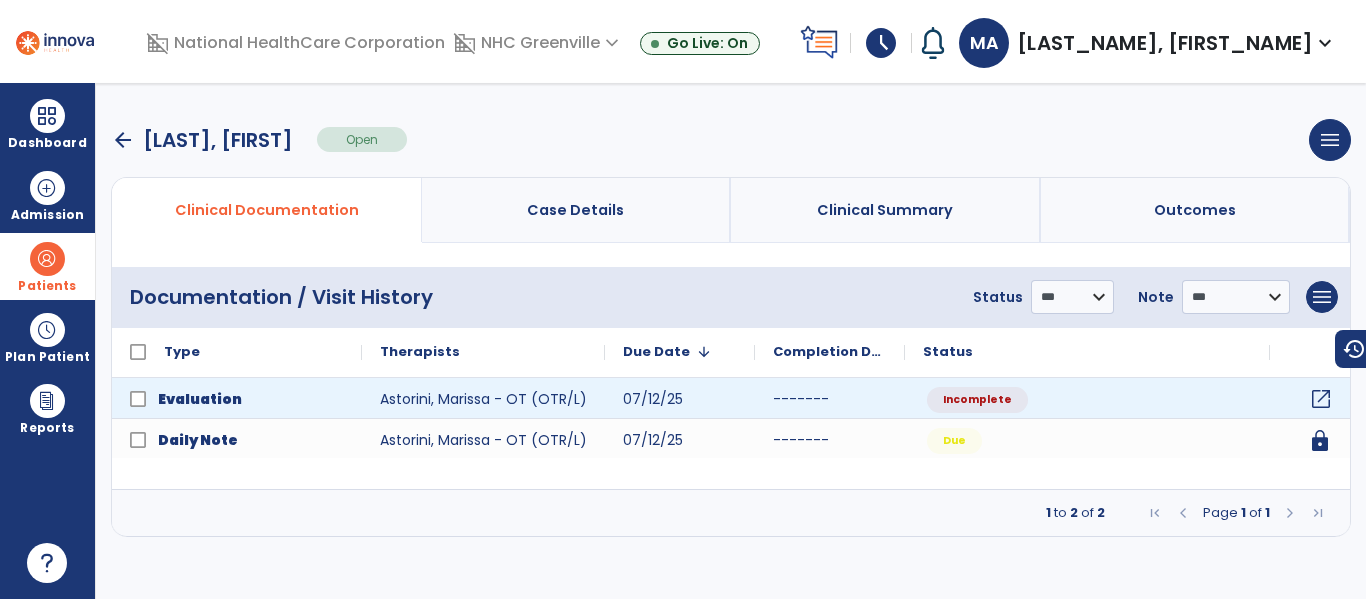 click on "open_in_new" 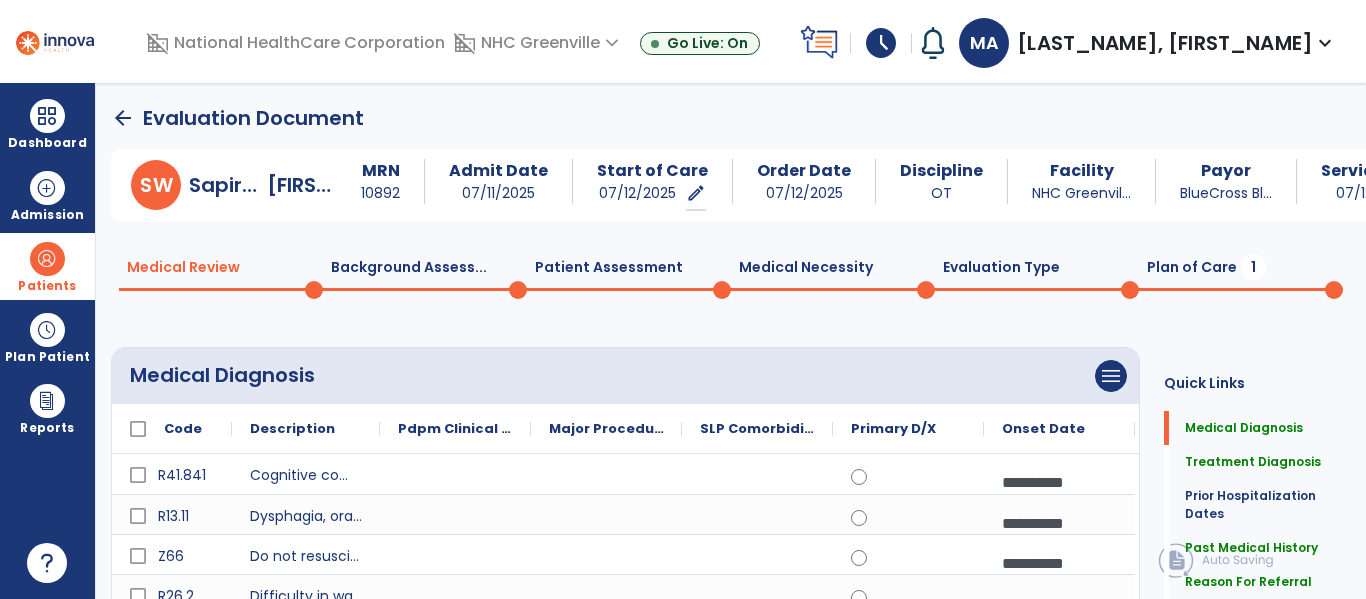 click on "Patient Assessment  0" 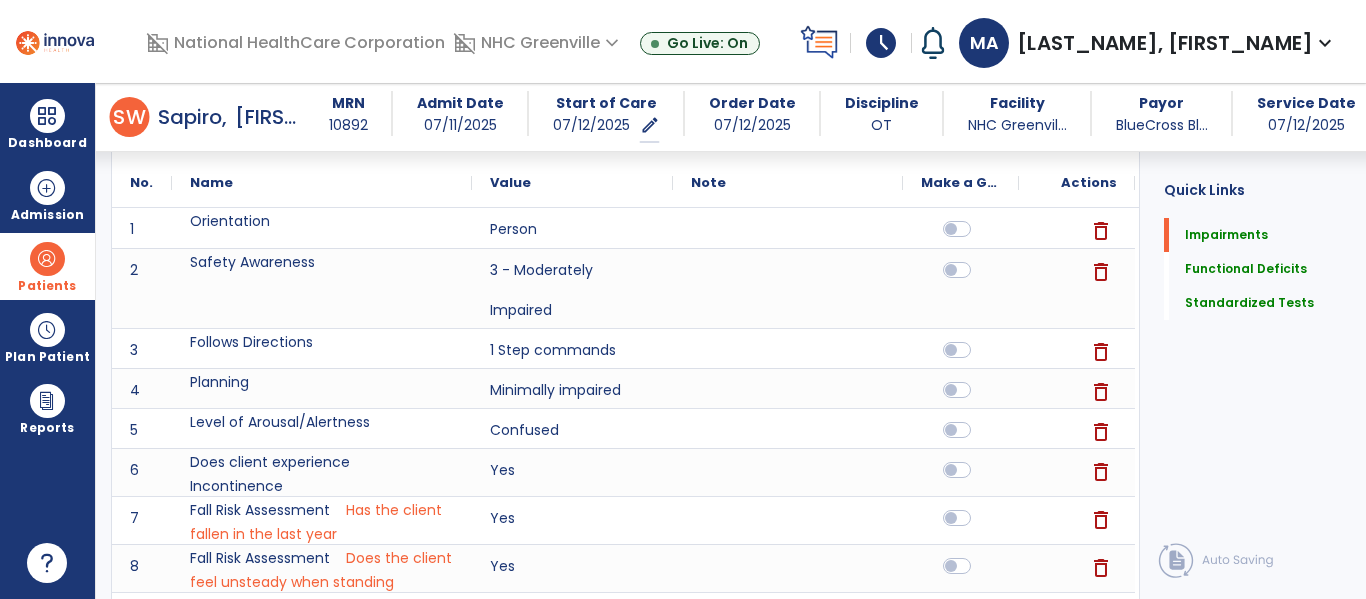 scroll, scrollTop: 0, scrollLeft: 0, axis: both 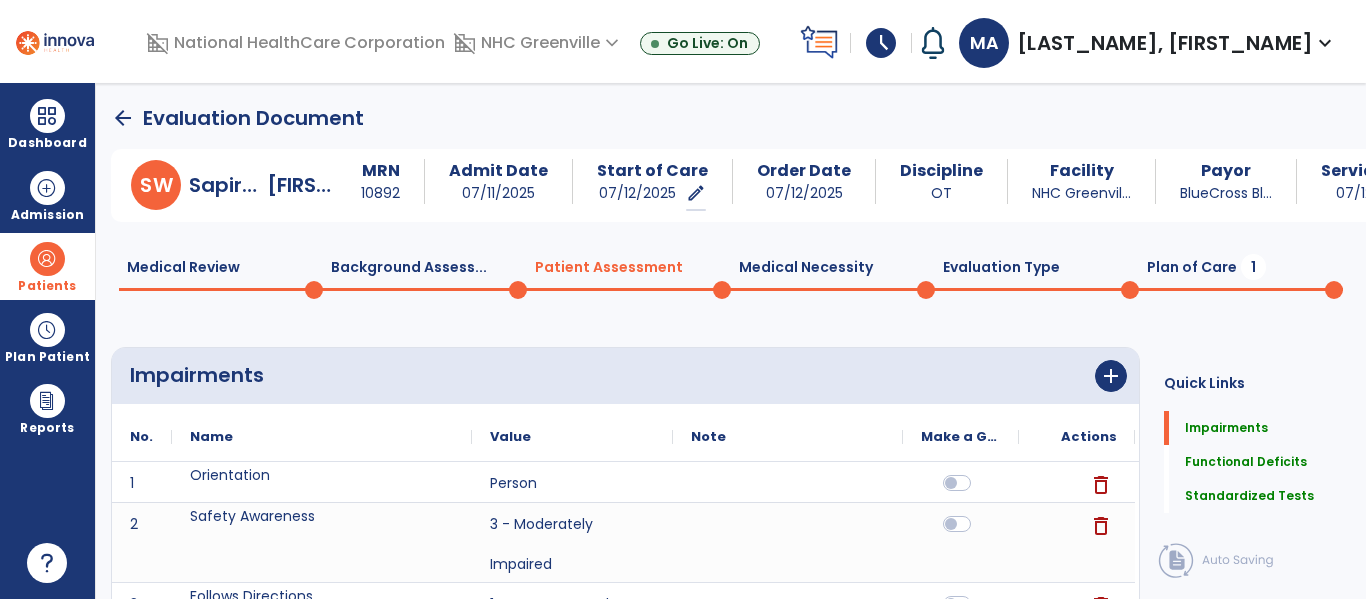 click on "Background Assess...  0" 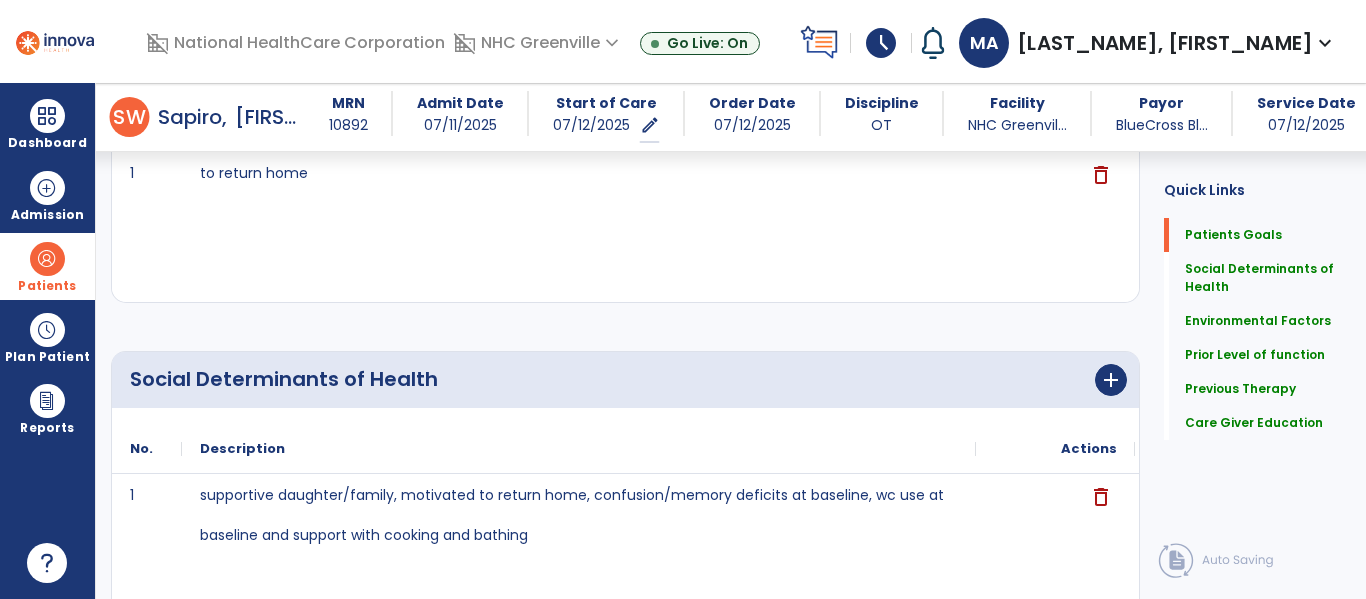scroll, scrollTop: 0, scrollLeft: 0, axis: both 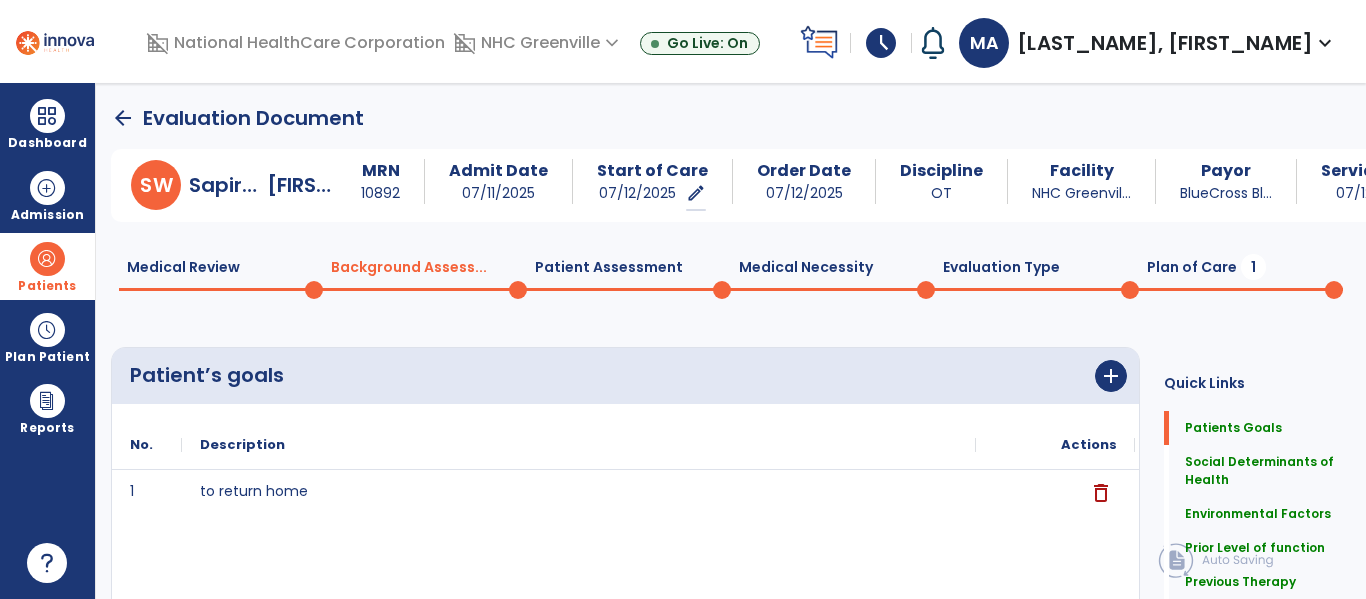 click on "Plan of Care  1" 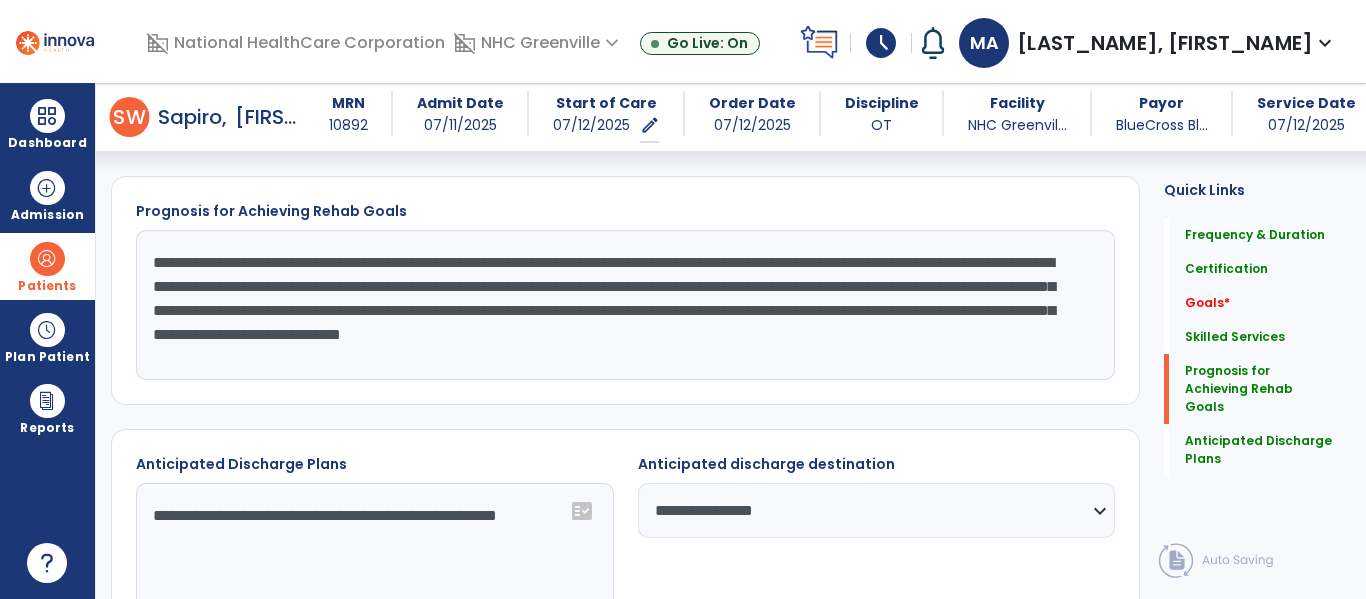 scroll, scrollTop: 1085, scrollLeft: 0, axis: vertical 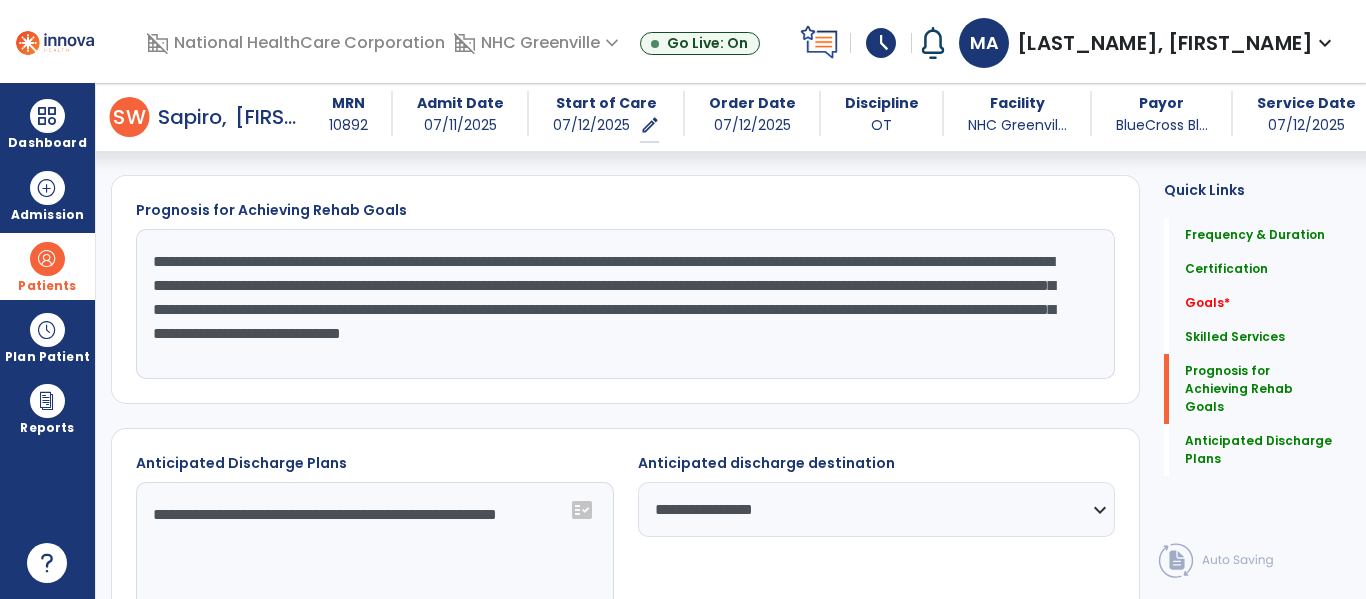 click on "**********" 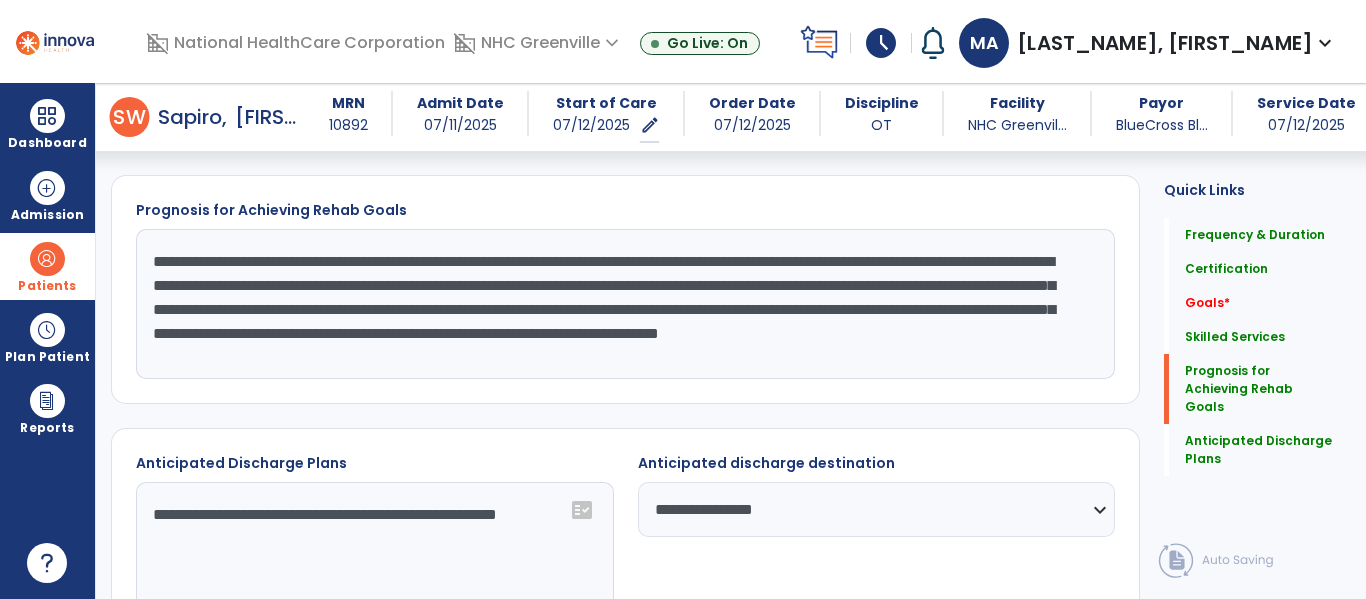 type on "**********" 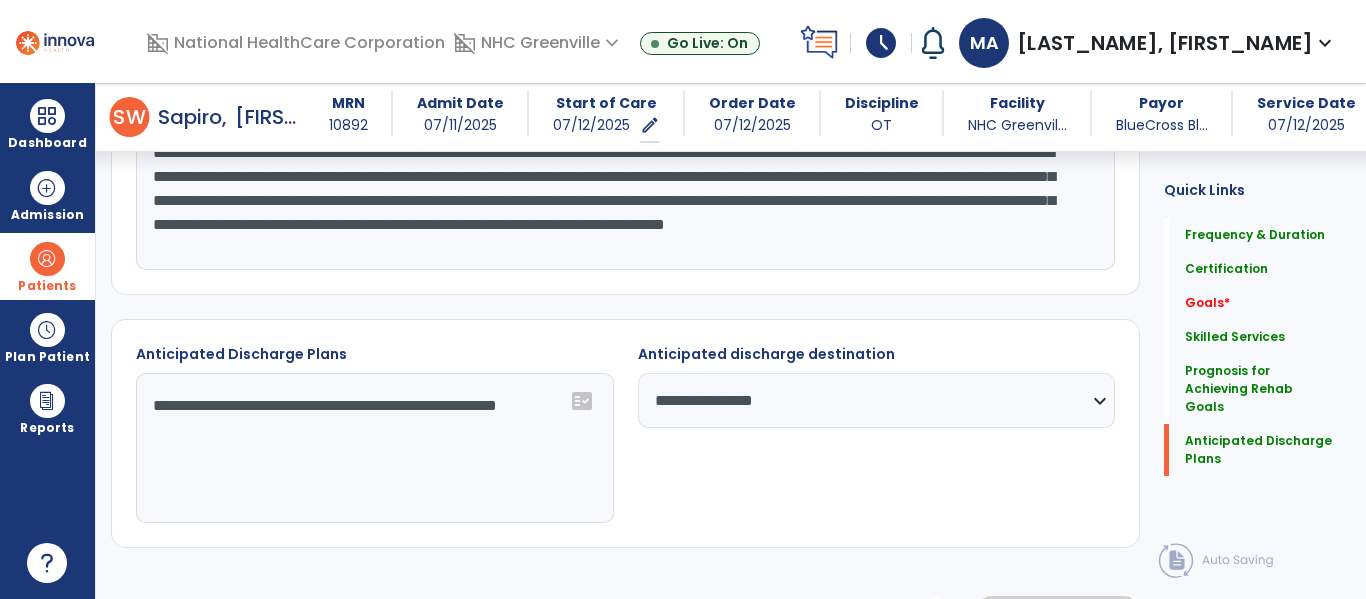scroll, scrollTop: 1199, scrollLeft: 0, axis: vertical 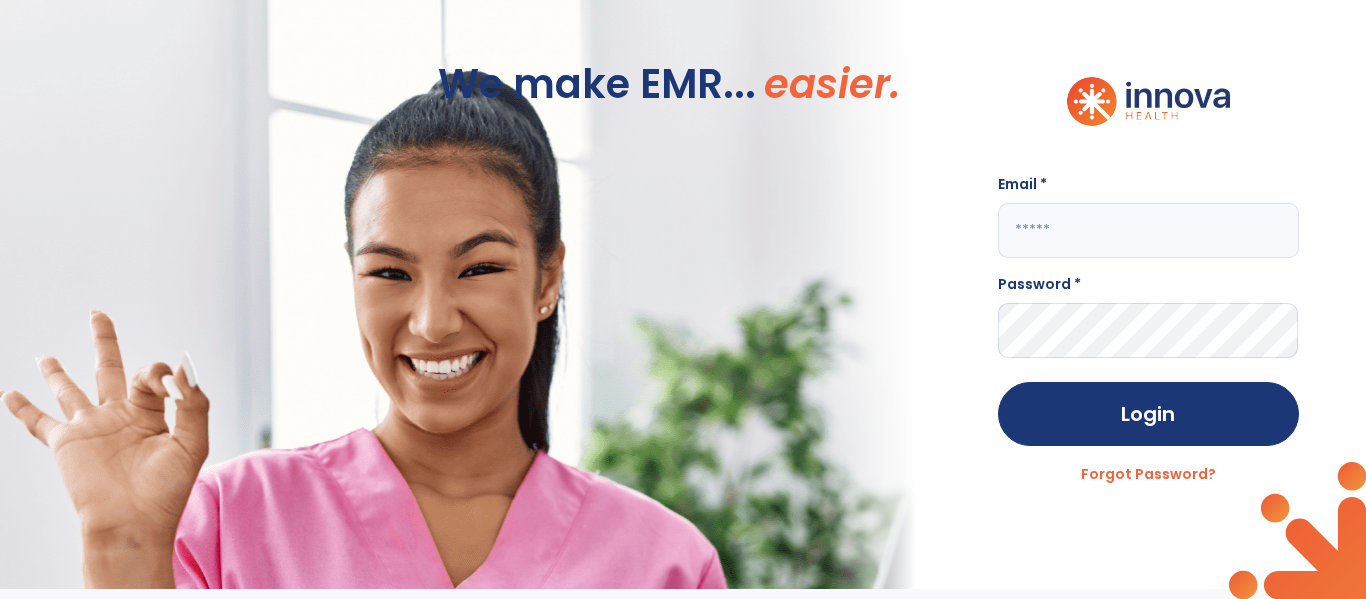 type on "**********" 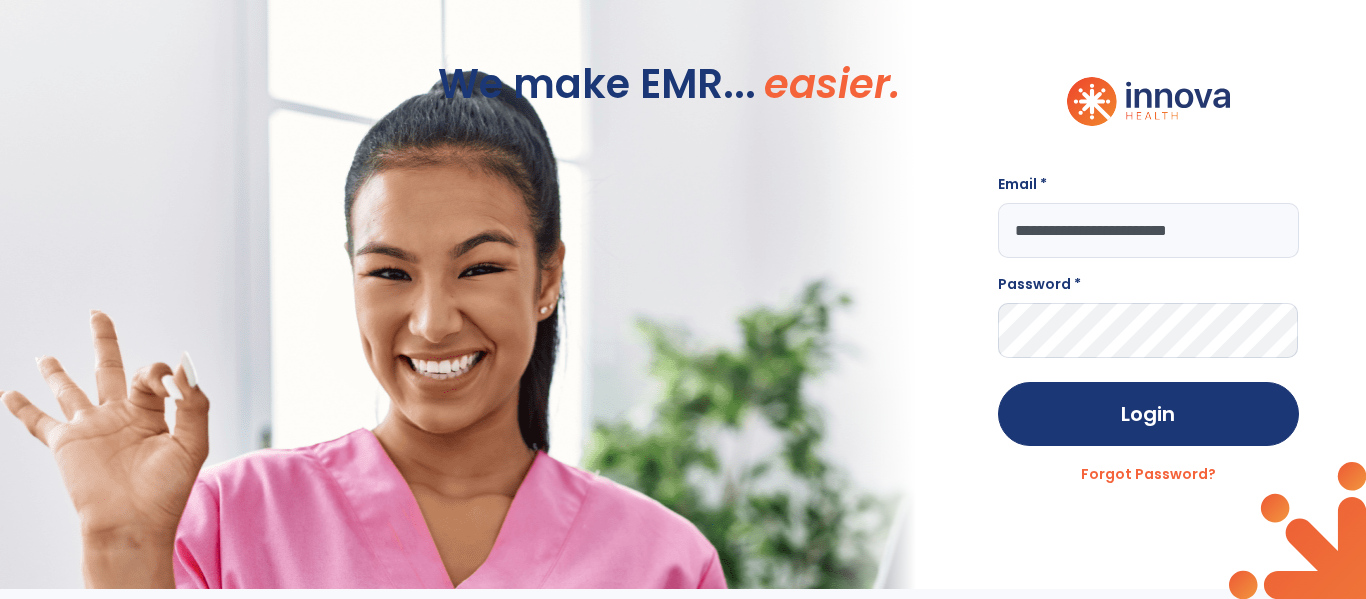 scroll, scrollTop: 0, scrollLeft: 0, axis: both 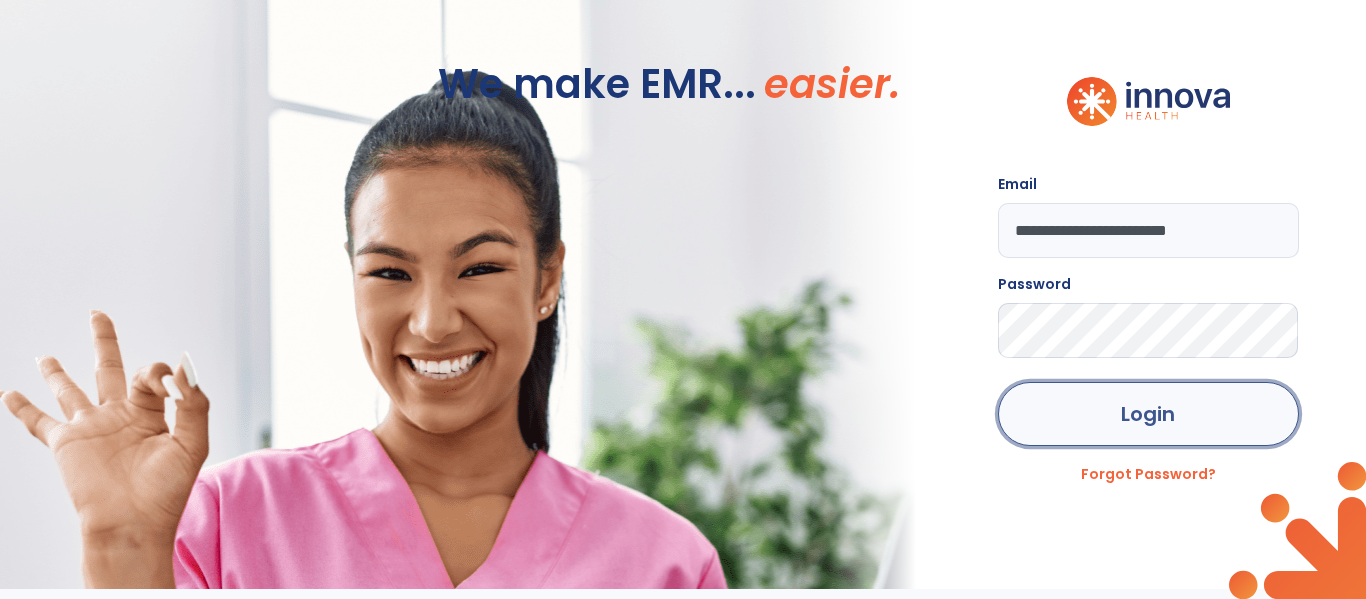 click on "Login" 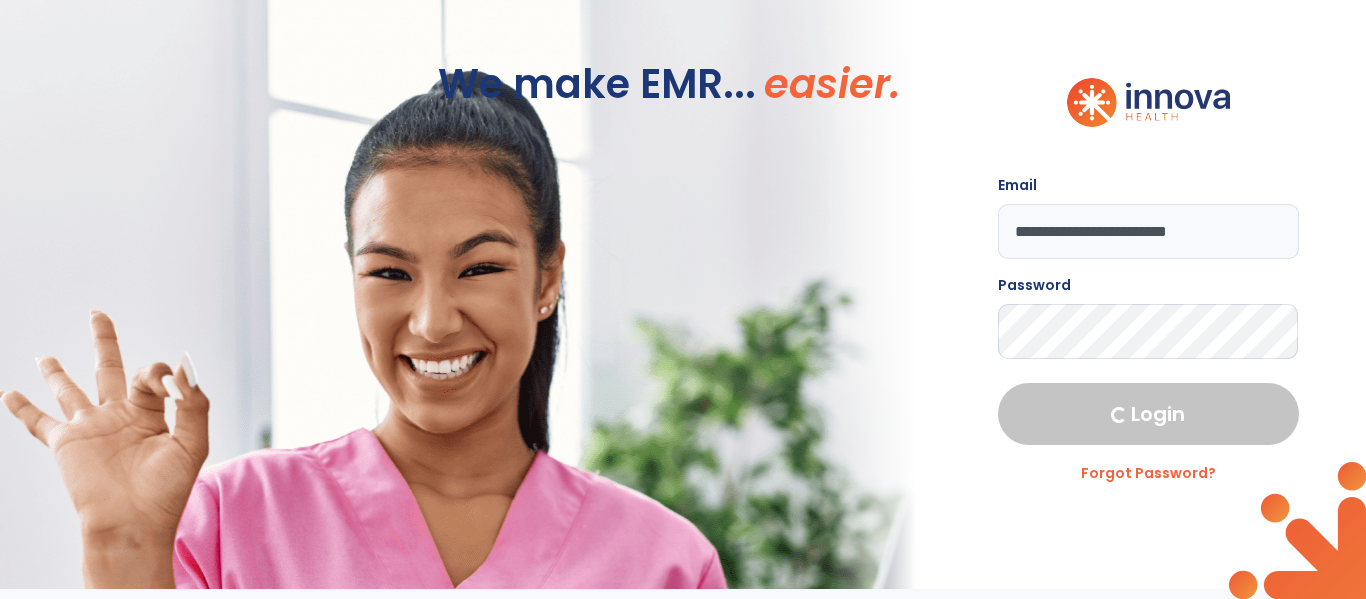 select on "****" 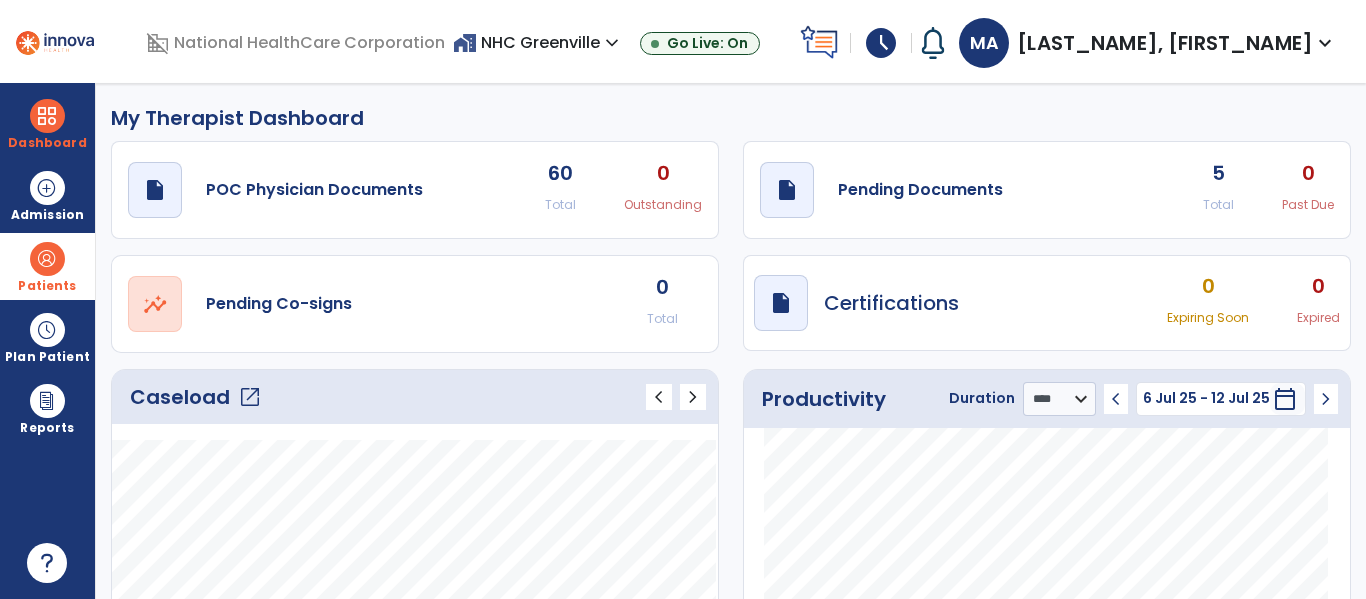 click at bounding box center (47, 259) 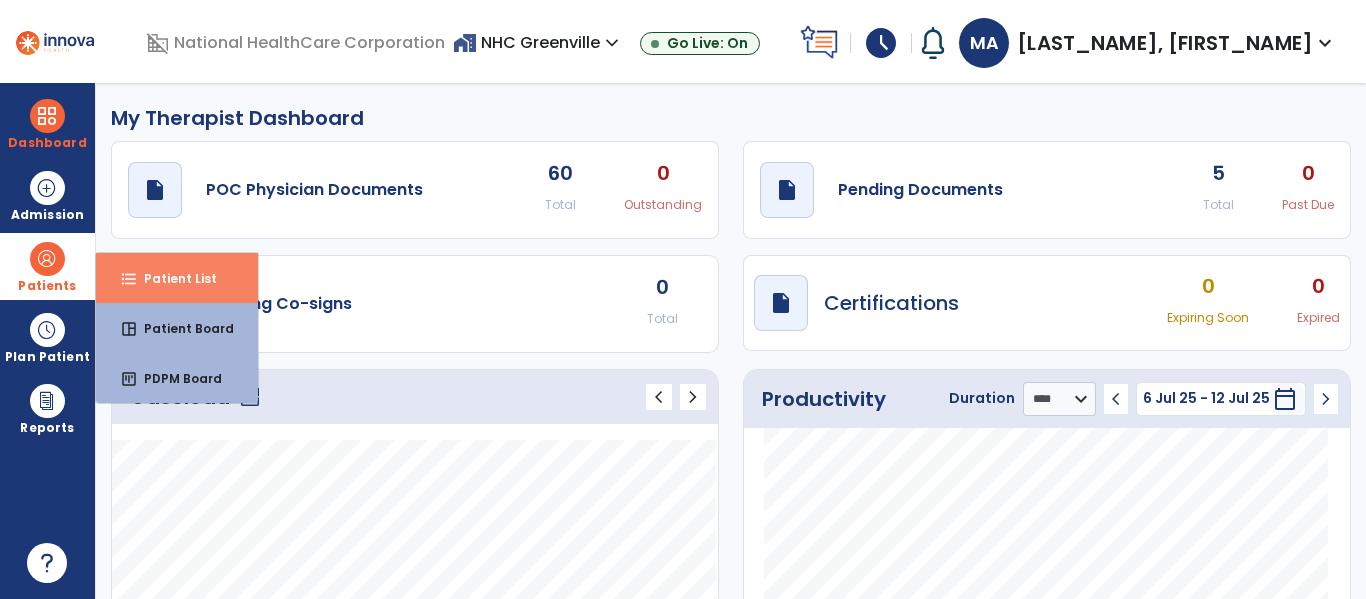 click on "Patient List" at bounding box center [172, 278] 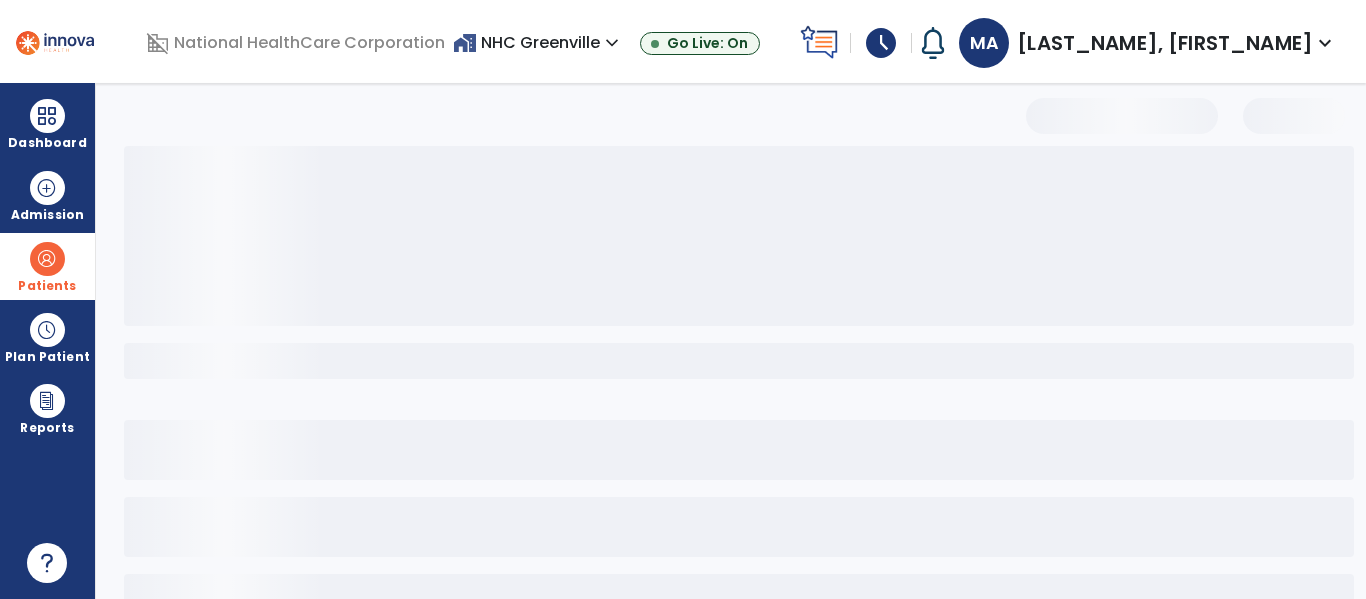 select on "***" 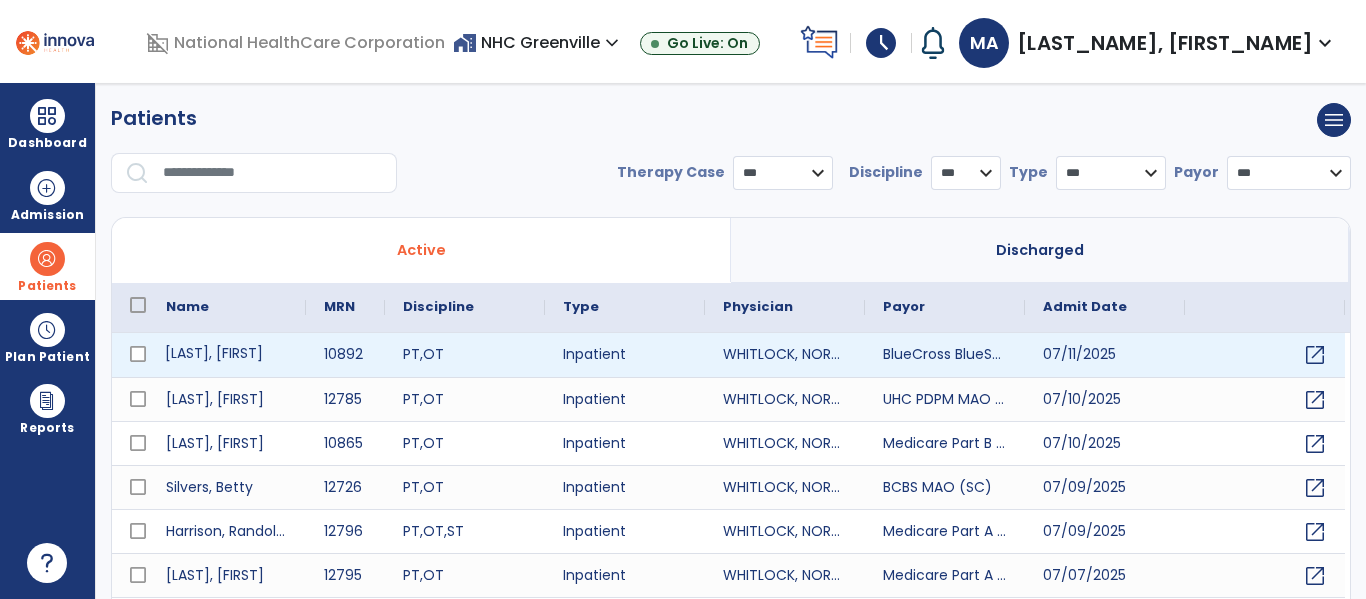 click on "[LAST], [FIRST]" at bounding box center (227, 355) 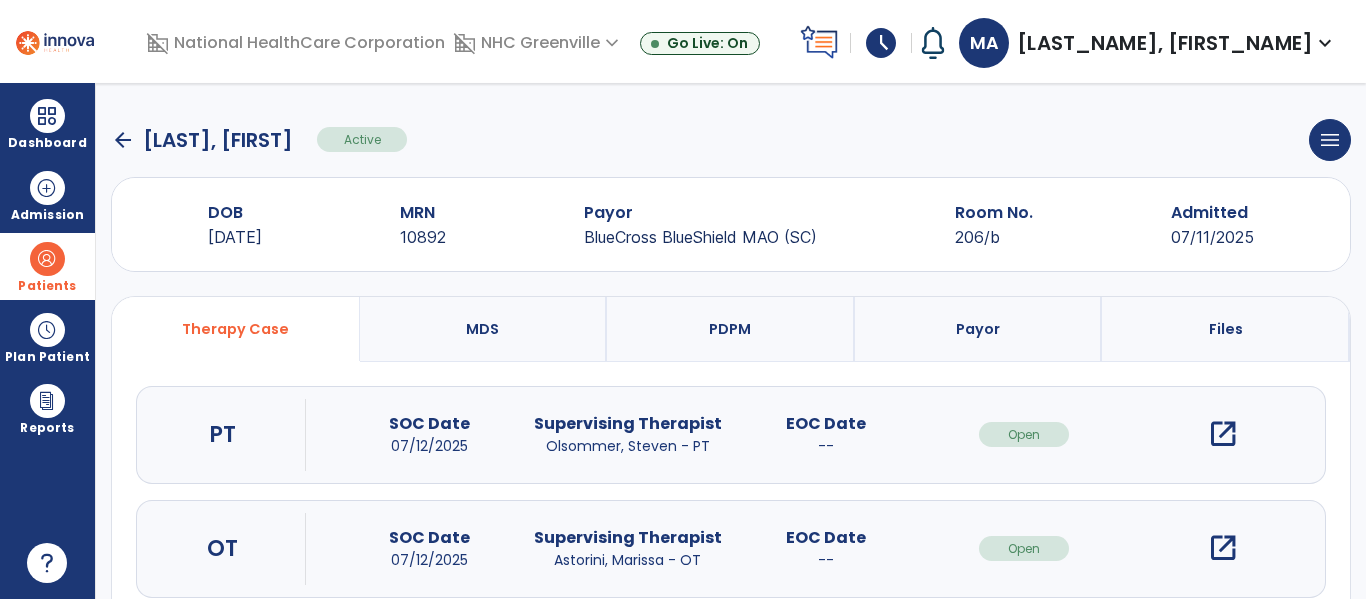 click on "open_in_new" at bounding box center (1223, 548) 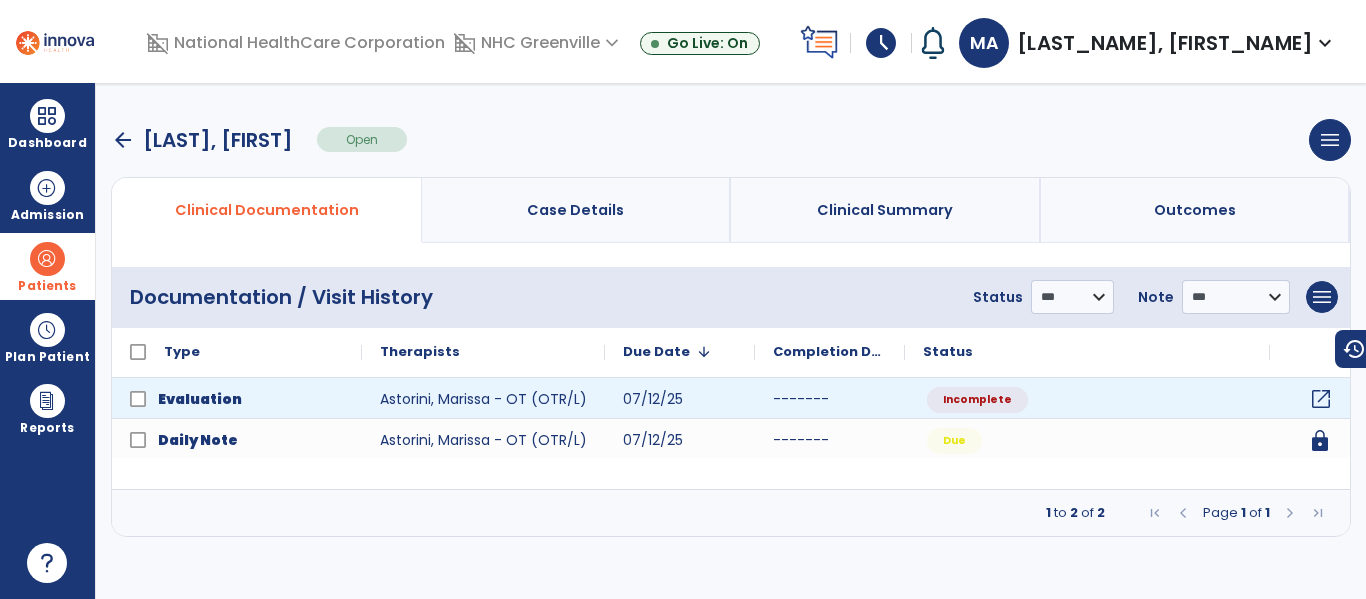 click on "open_in_new" 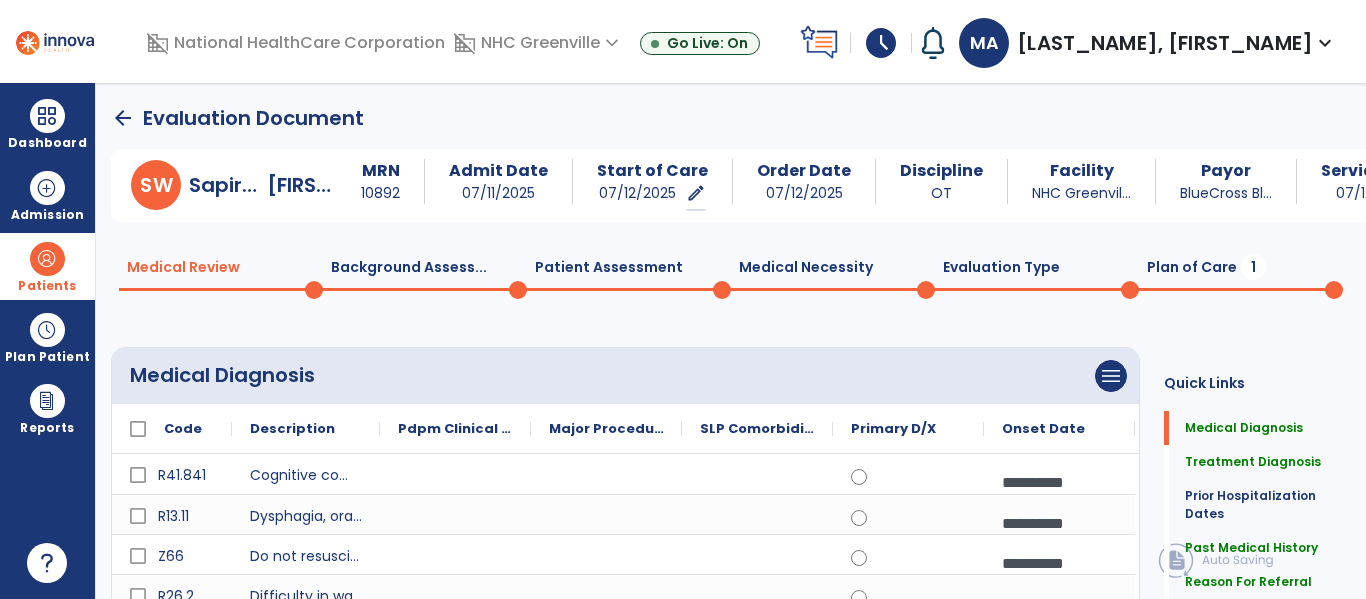 click on "Quick Links  Medical Diagnosis   Medical Diagnosis   Treatment Diagnosis   Treatment Diagnosis   Prior Hospitalization Dates   Prior Hospitalization Dates   Past Medical History   Past Medical History   Reason For Referral   Reason For Referral   Chief Complaint   Chief Complaint   Precautions   Precautions   Contraindications   Contraindications   Medications   Medications" 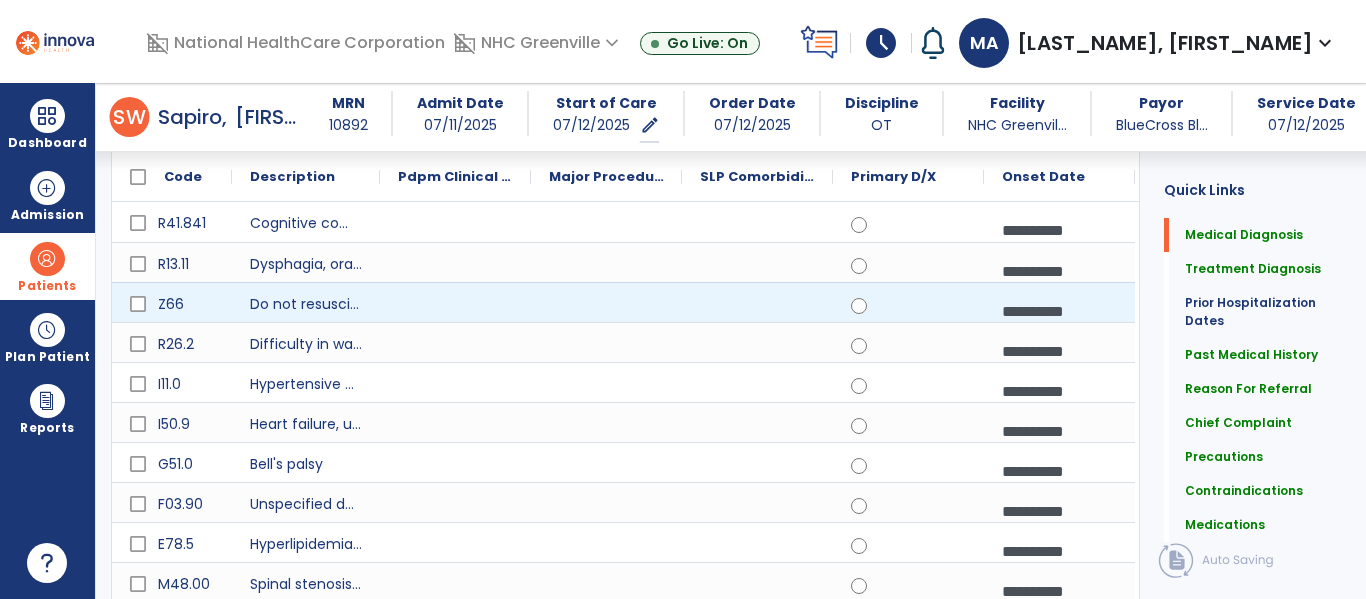scroll, scrollTop: 0, scrollLeft: 0, axis: both 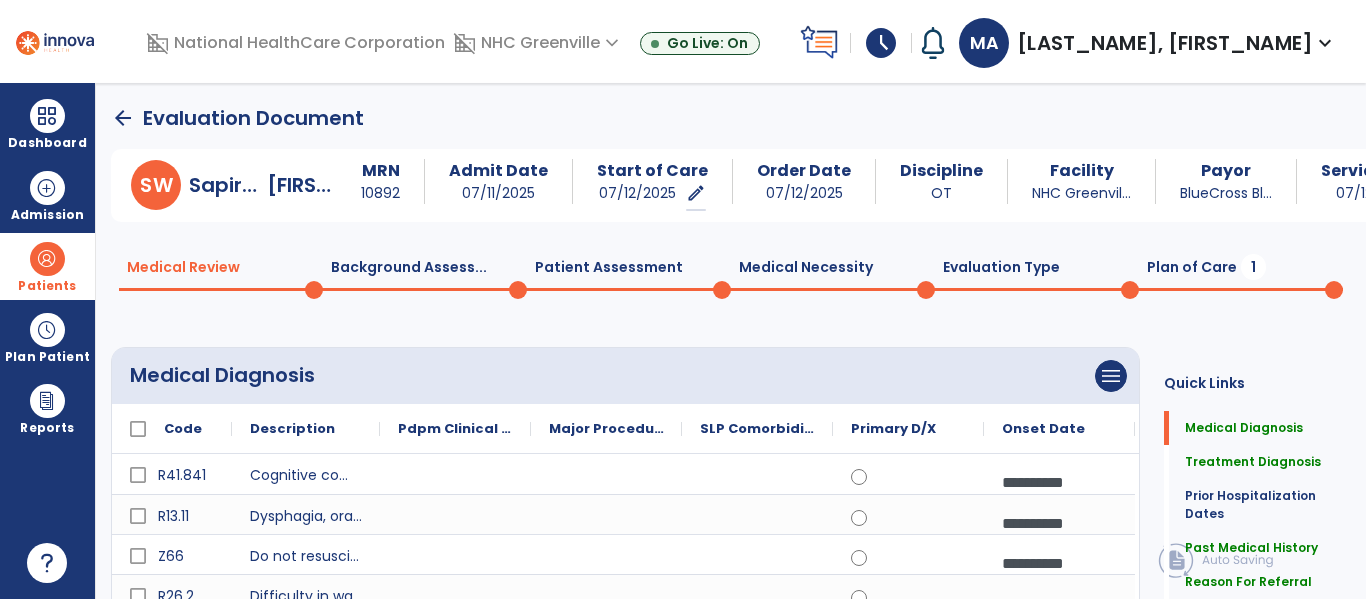 click on "Plan of Care  1" 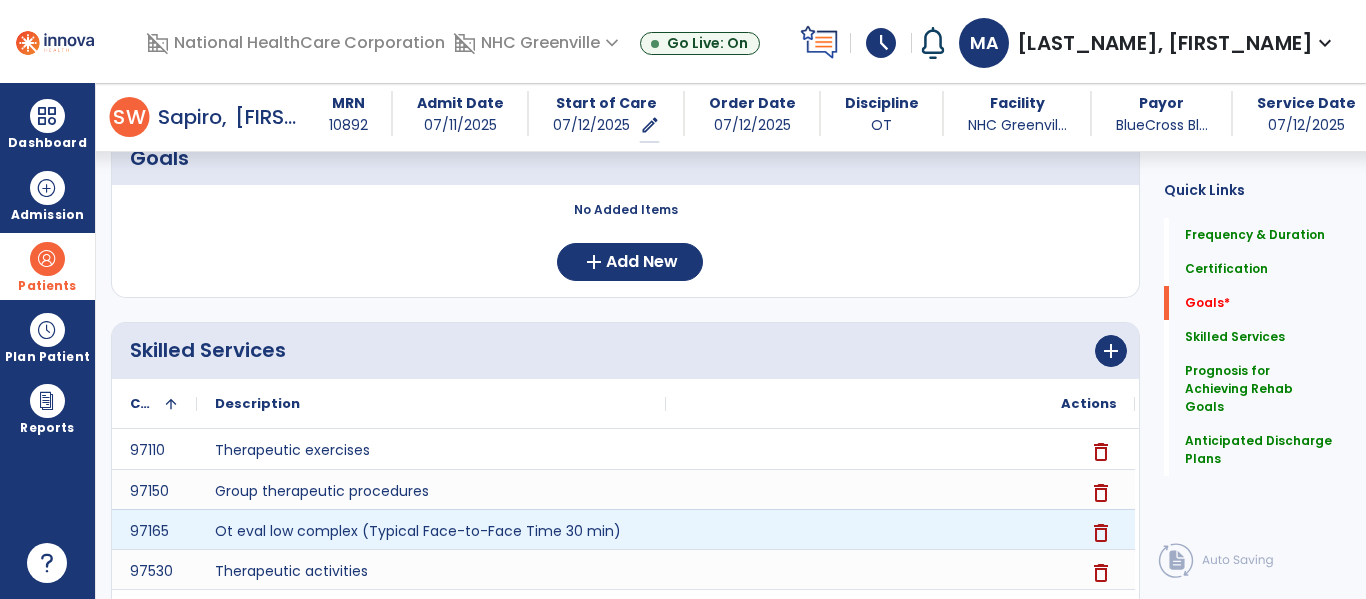 scroll, scrollTop: 485, scrollLeft: 0, axis: vertical 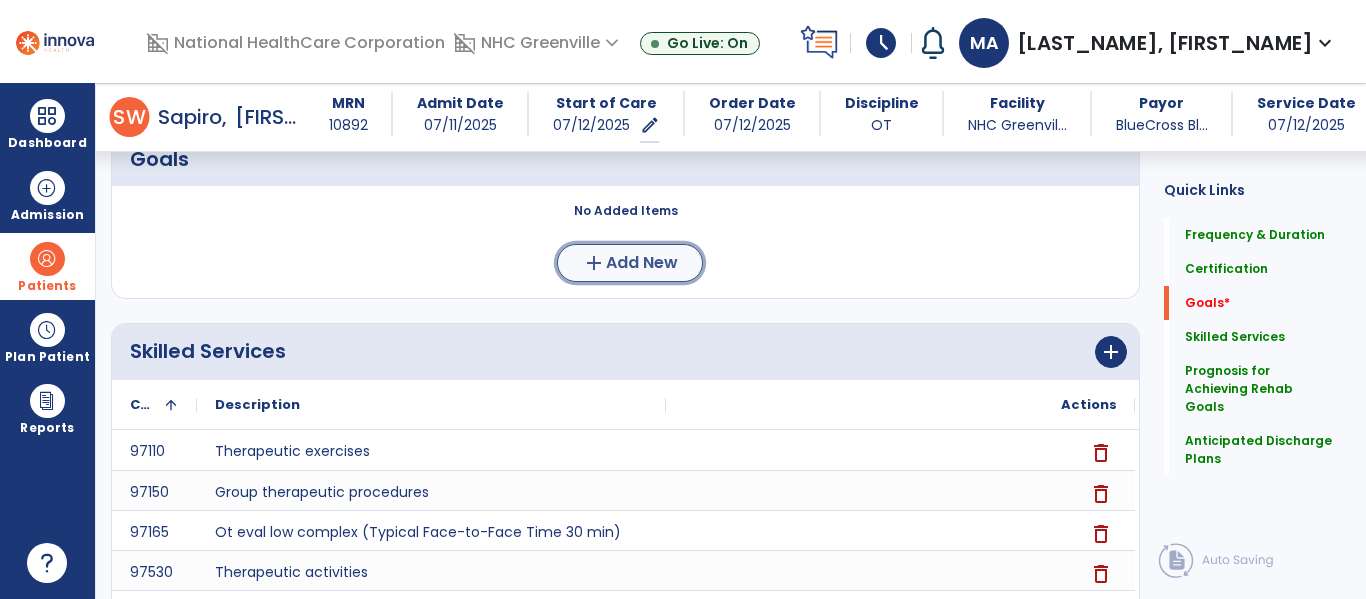 click on "add  Add New" at bounding box center [630, 263] 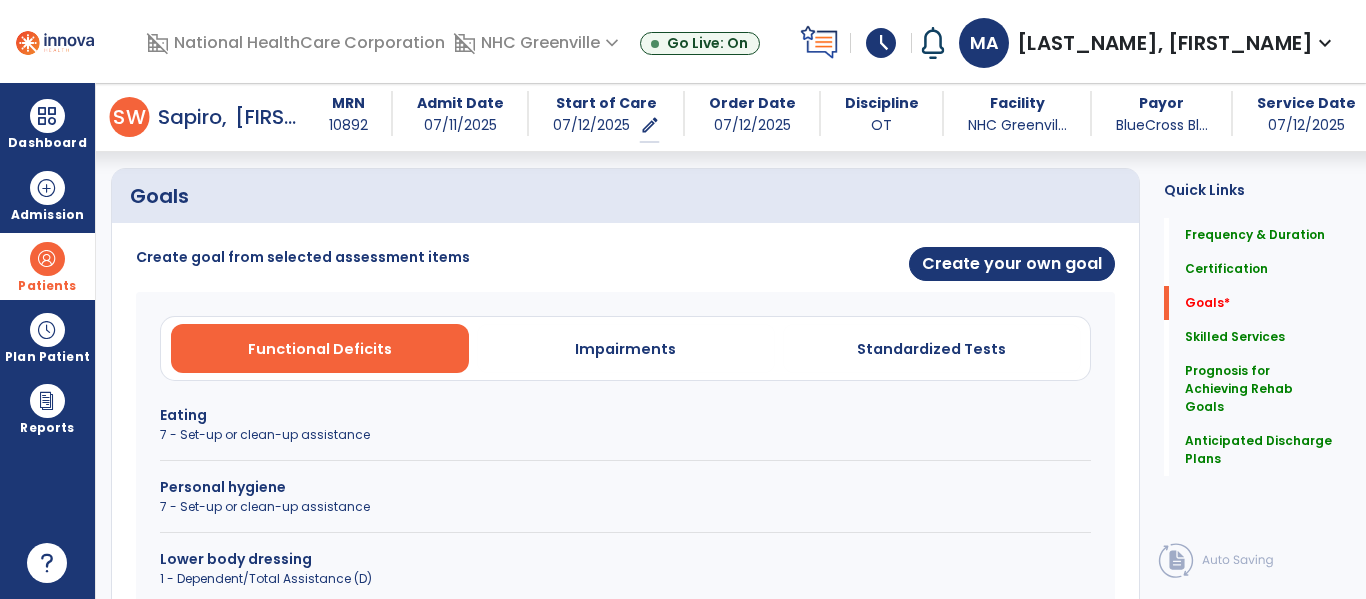 scroll, scrollTop: 450, scrollLeft: 0, axis: vertical 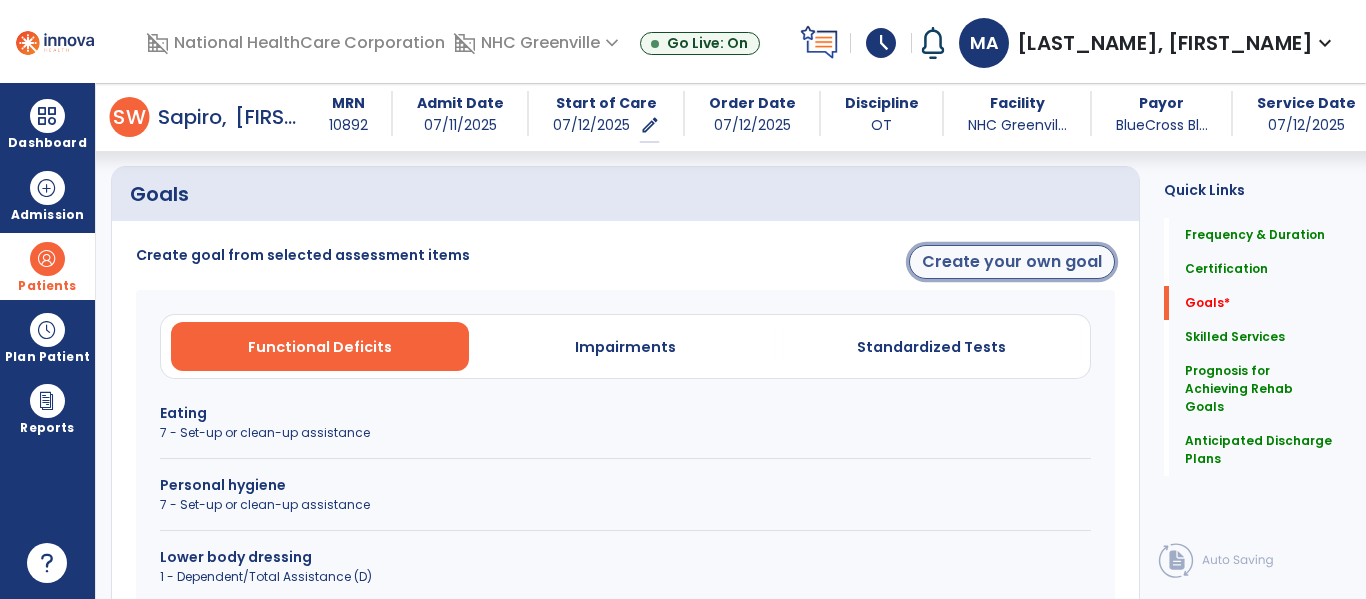 click on "Create your own goal" at bounding box center [1012, 262] 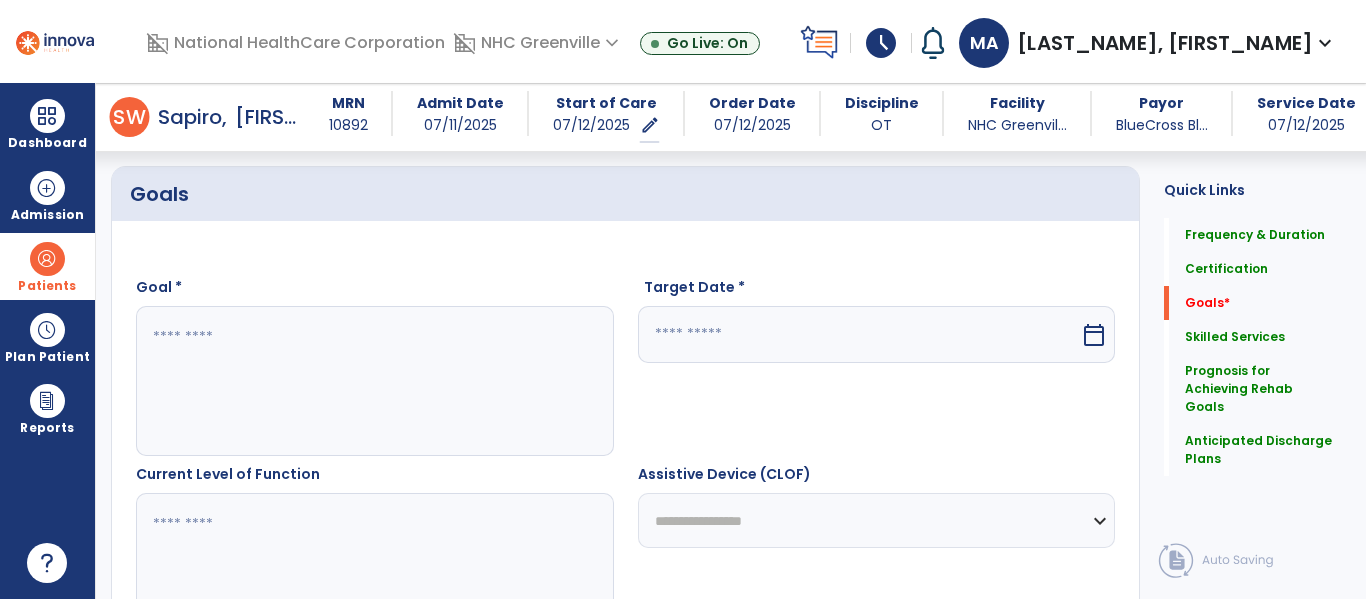 scroll, scrollTop: 0, scrollLeft: 0, axis: both 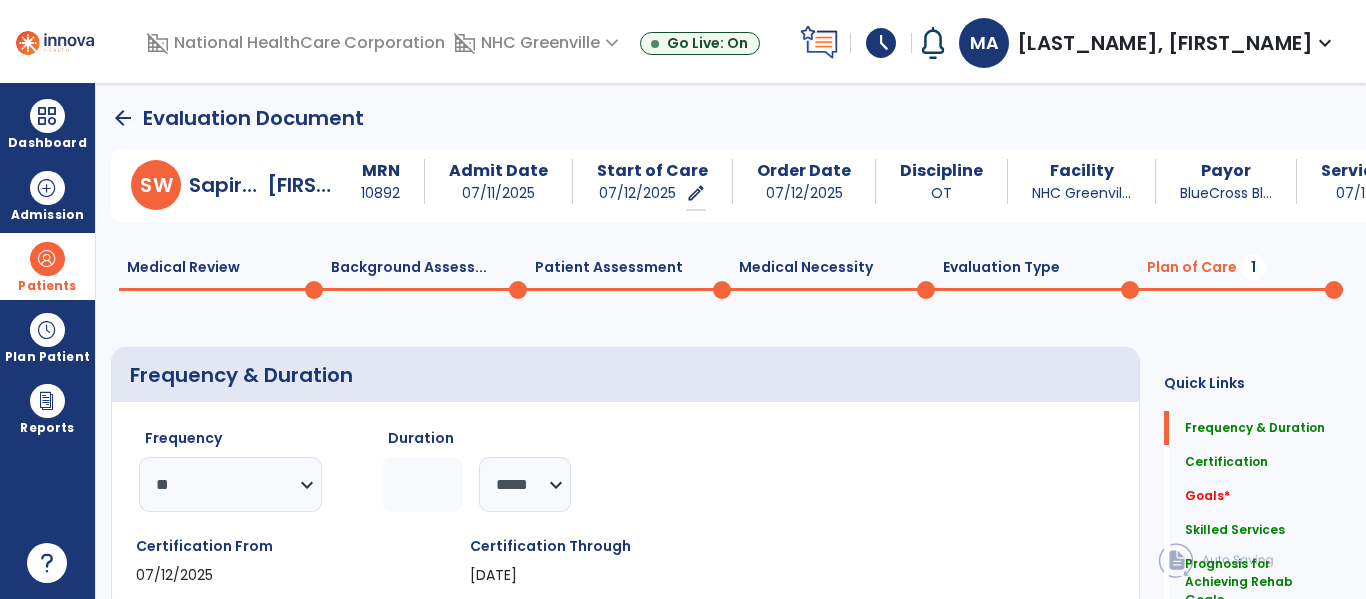 click on "Medical Review  0" 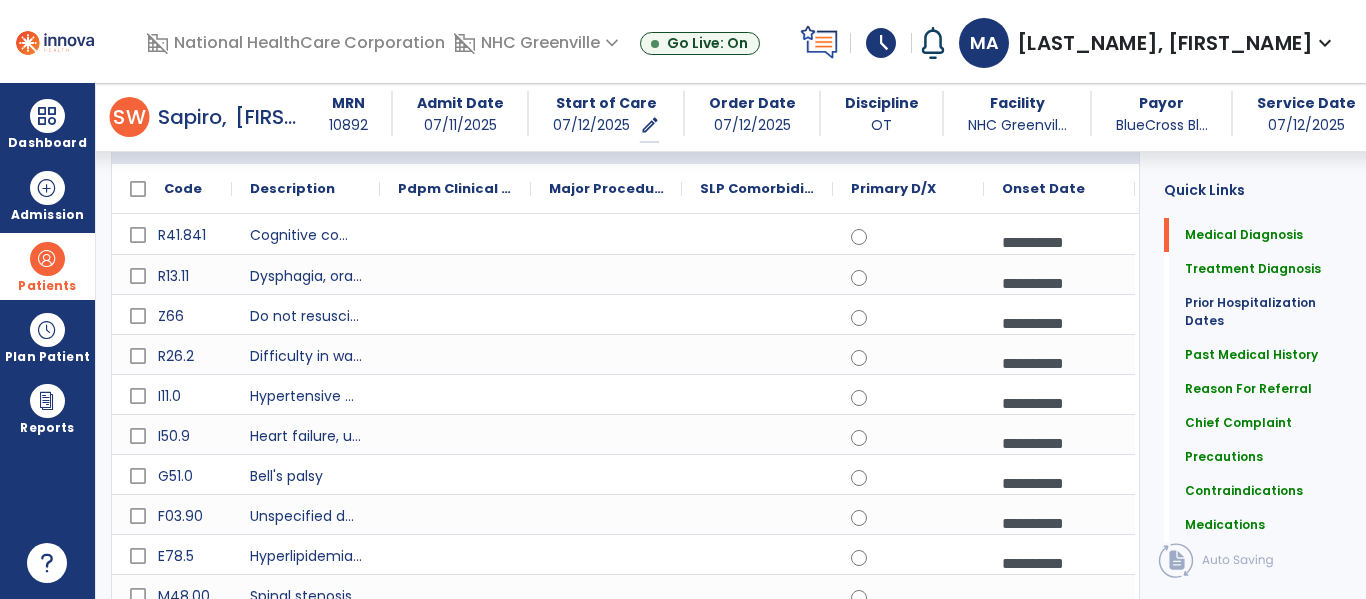 scroll, scrollTop: 0, scrollLeft: 0, axis: both 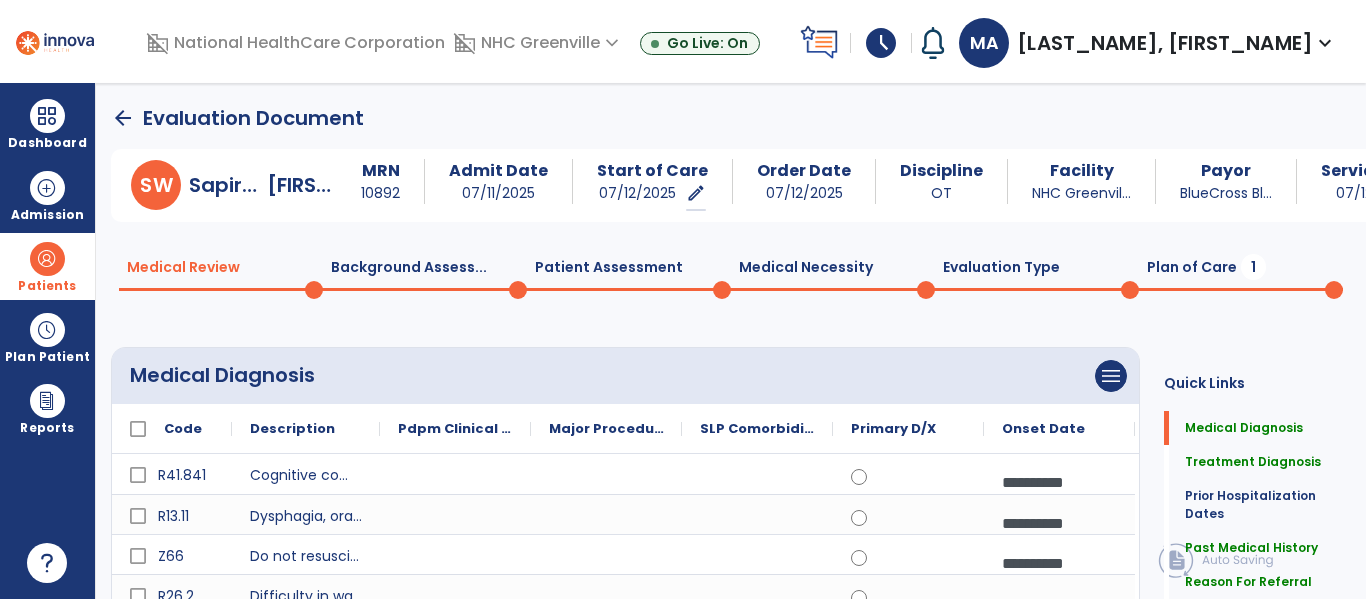 click on "Plan of Care  1" 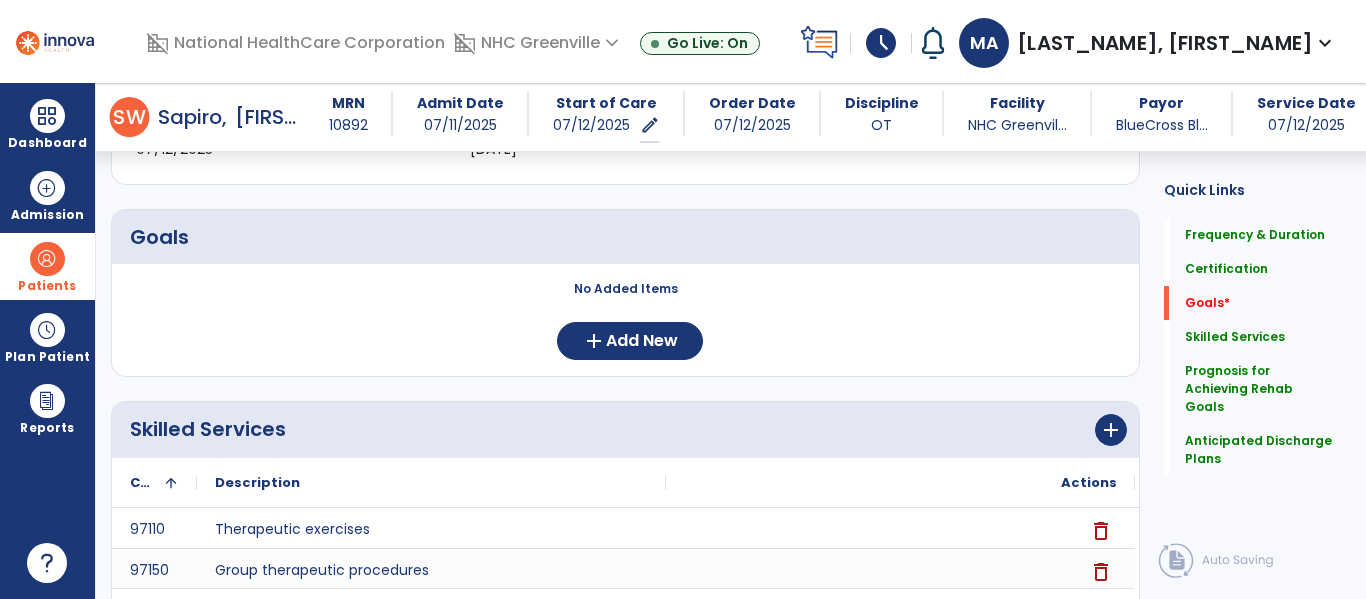 scroll, scrollTop: 408, scrollLeft: 0, axis: vertical 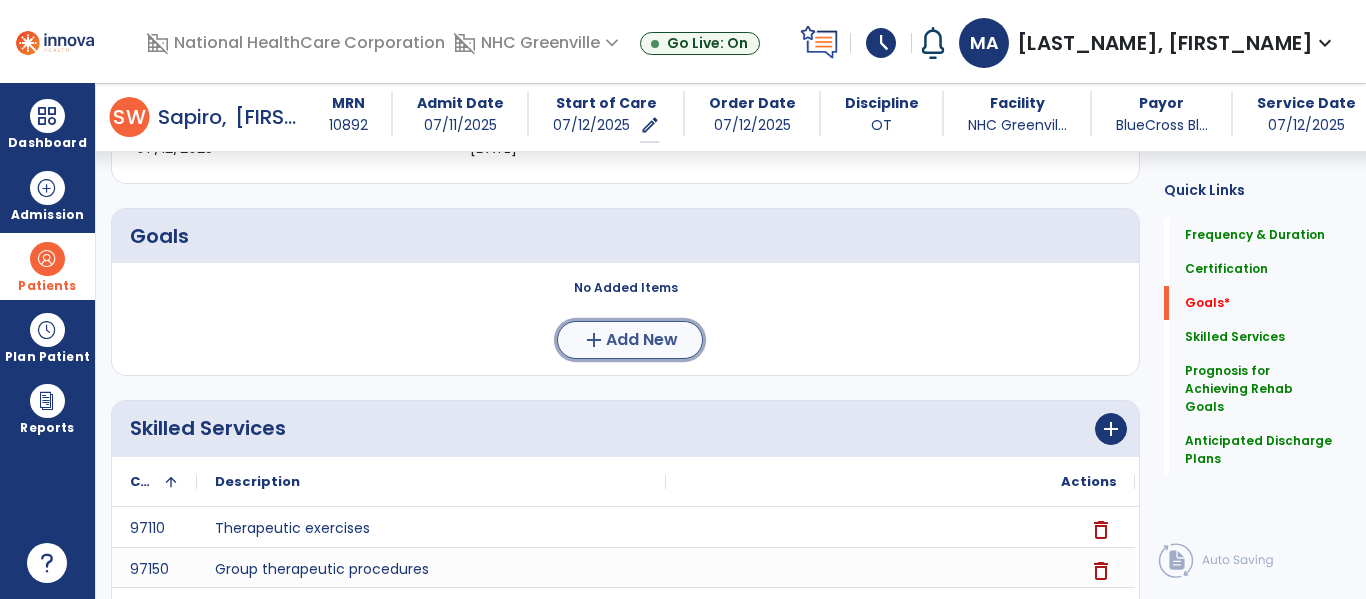 click on "add" at bounding box center [594, 340] 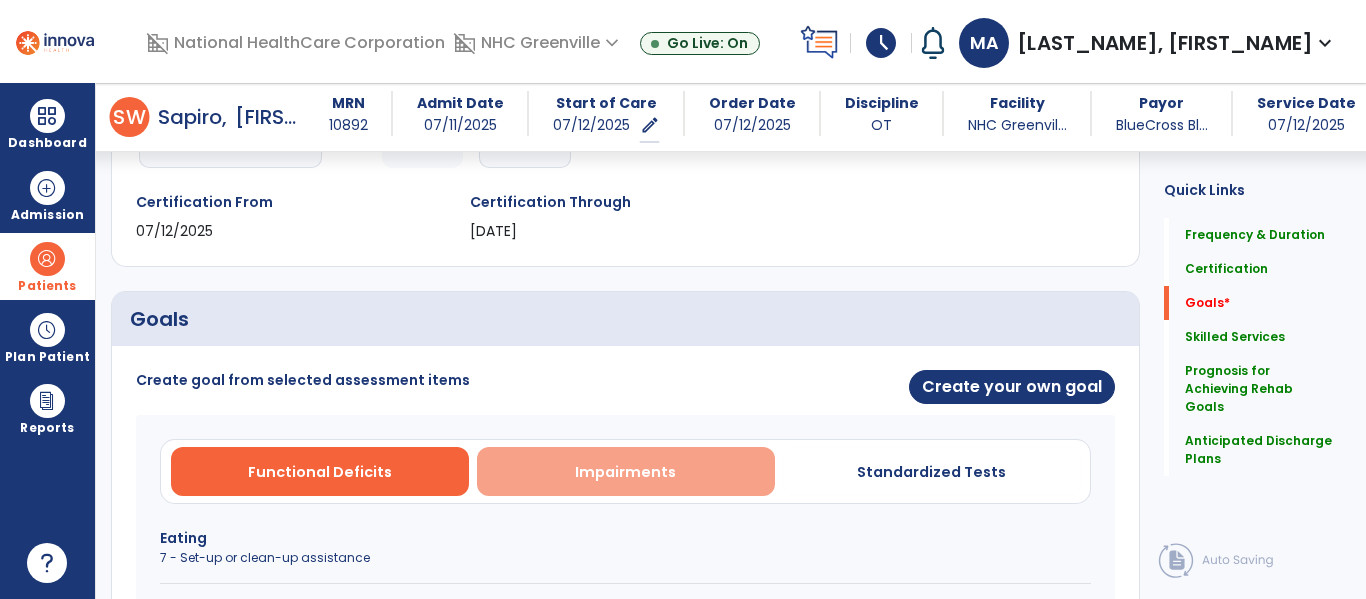 scroll, scrollTop: 324, scrollLeft: 0, axis: vertical 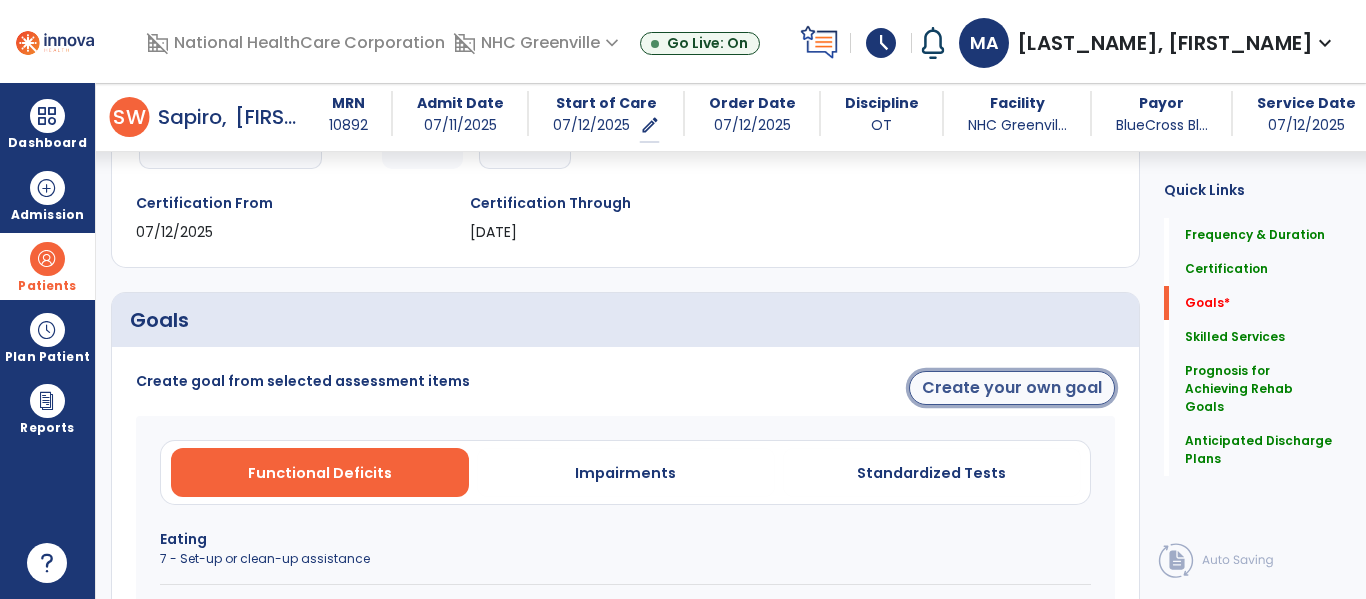 click on "Create your own goal" at bounding box center [1012, 388] 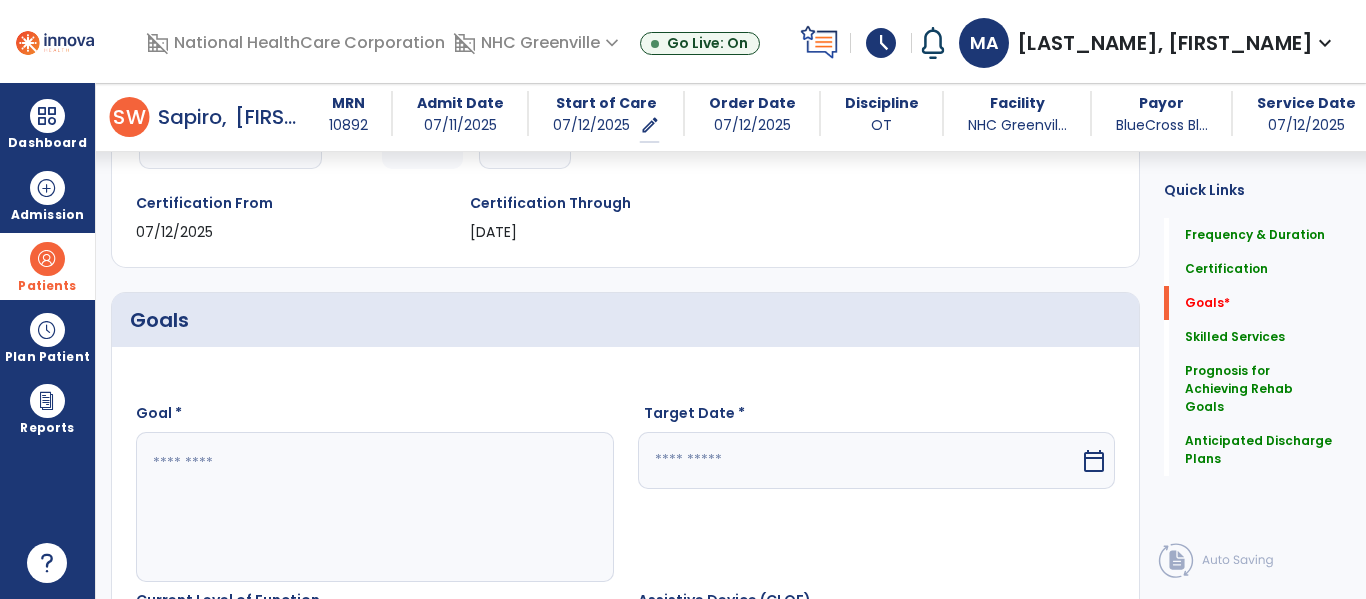 click at bounding box center [374, 507] 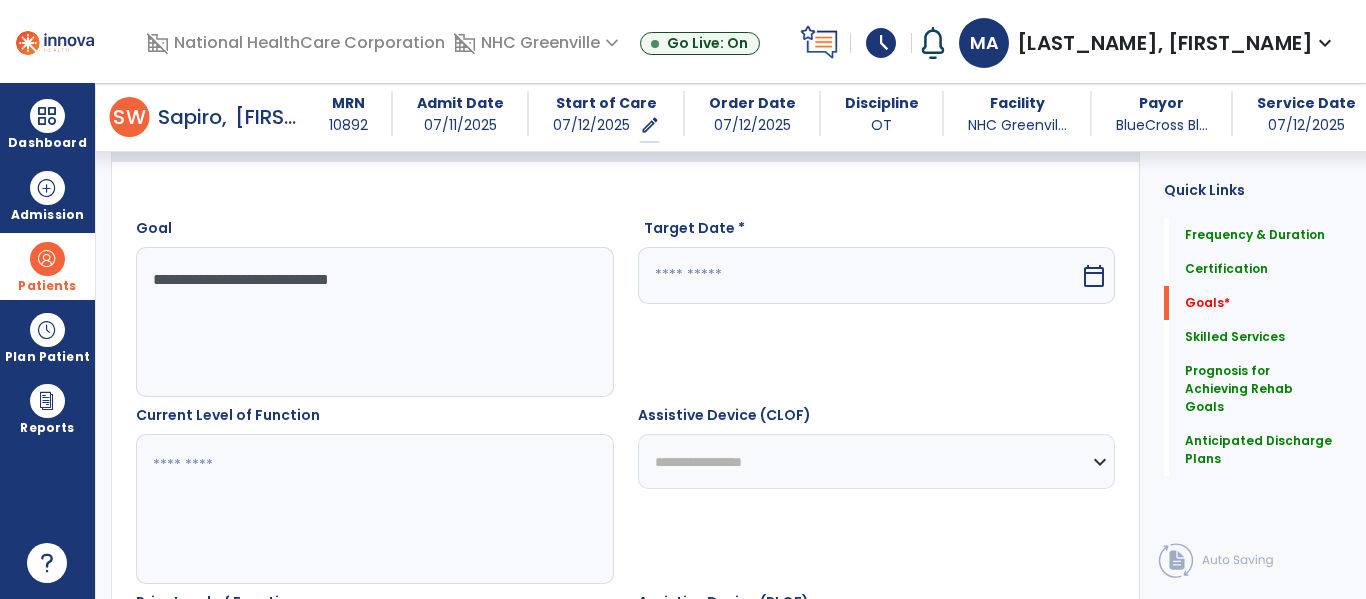 scroll, scrollTop: 510, scrollLeft: 0, axis: vertical 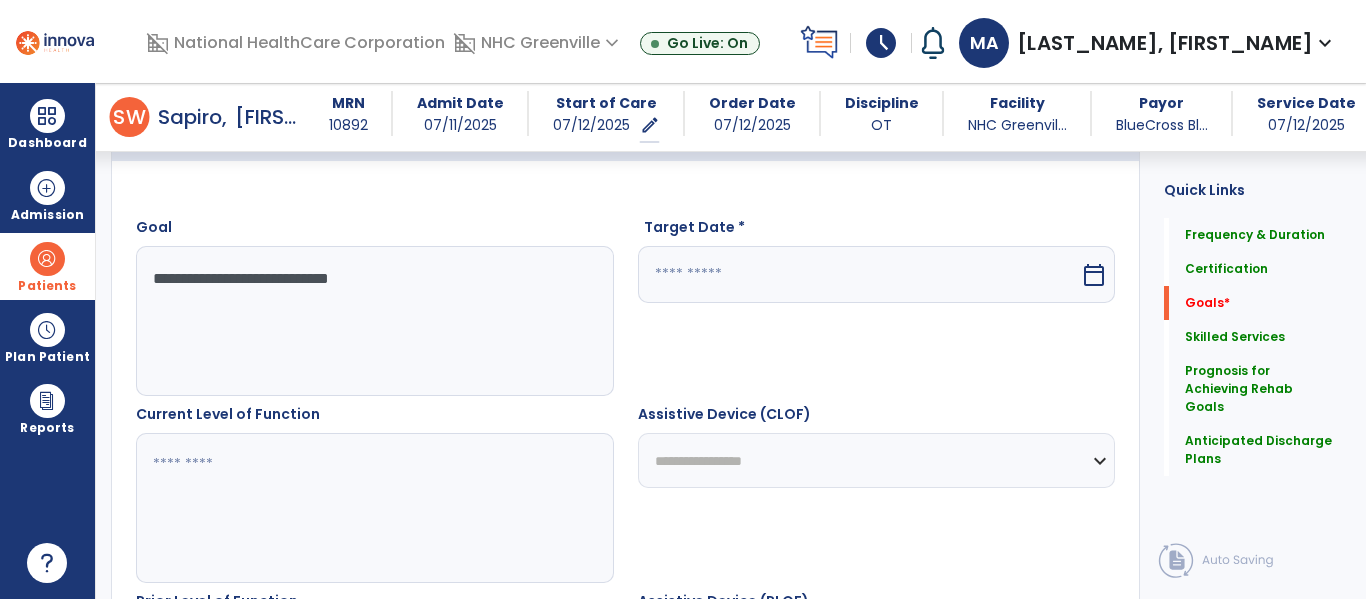type on "**********" 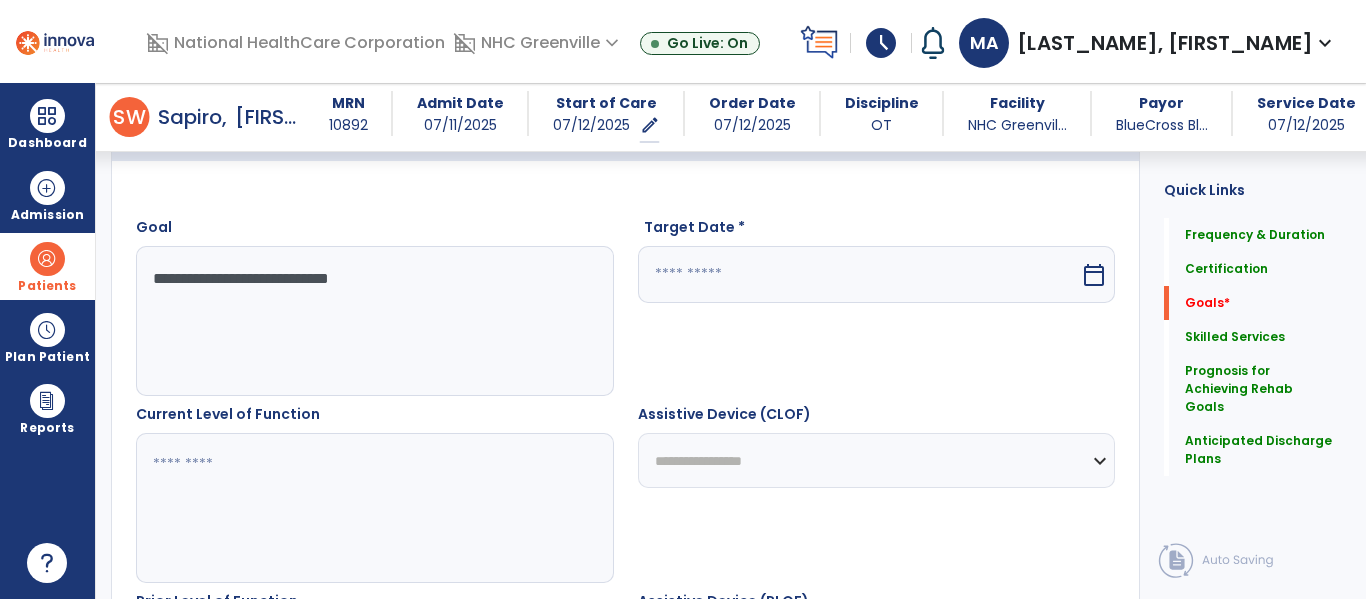 click at bounding box center [859, 274] 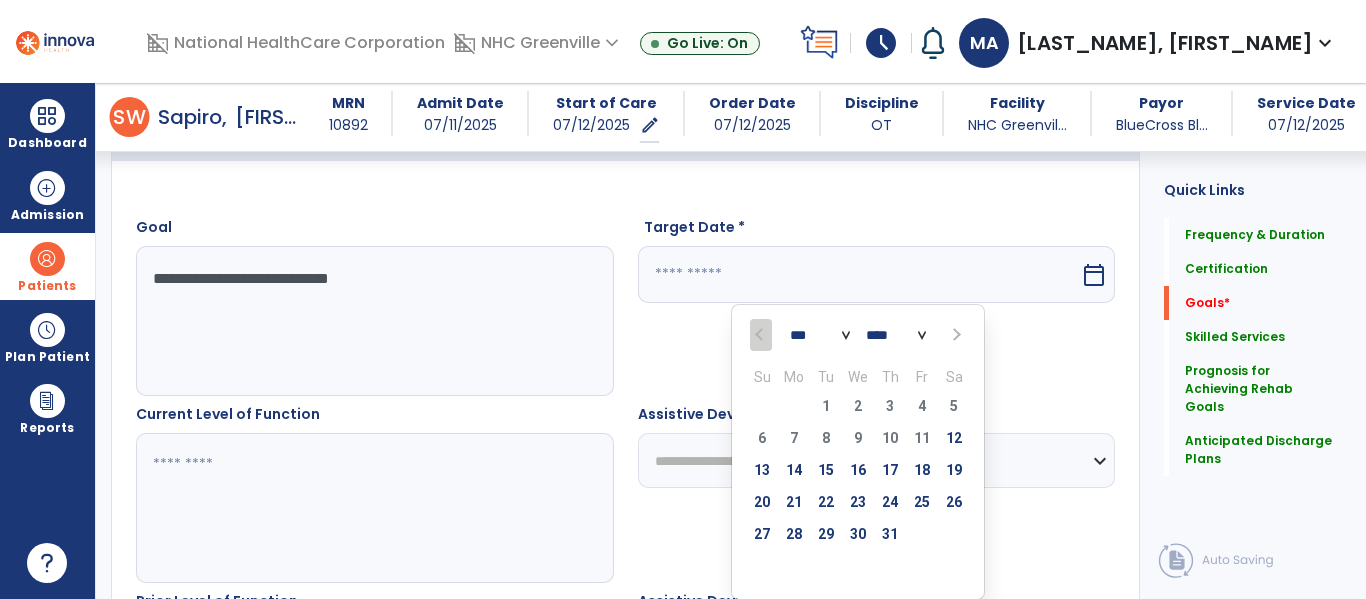 click at bounding box center (954, 335) 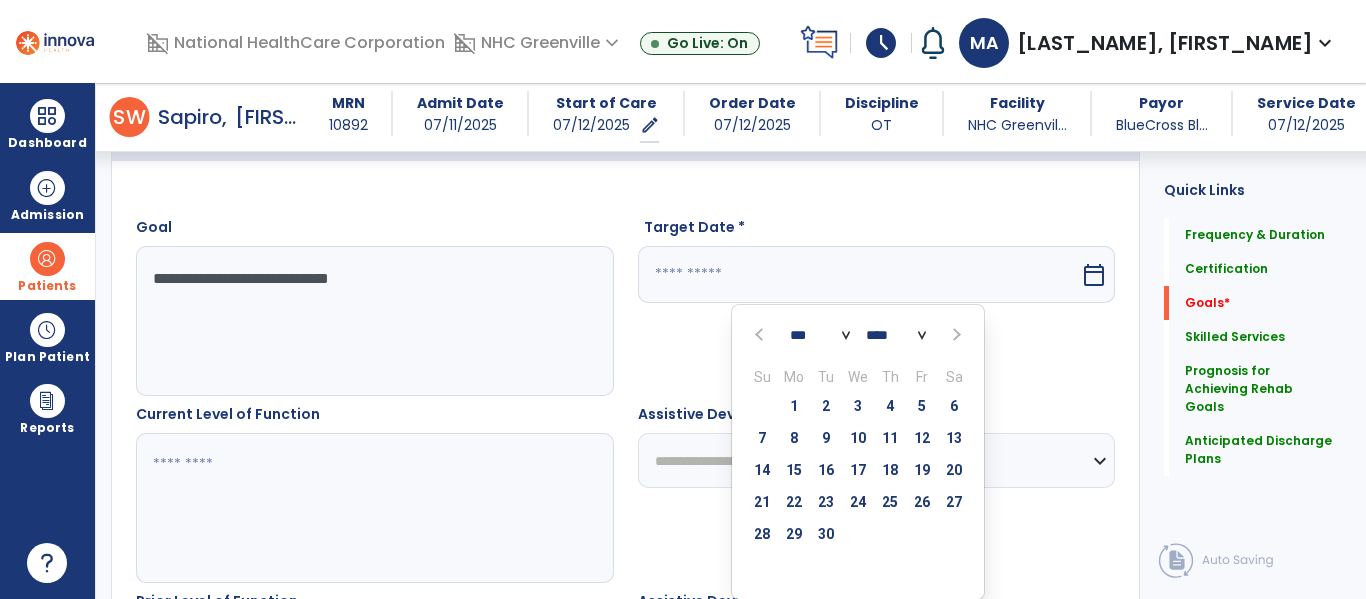 click at bounding box center [954, 335] 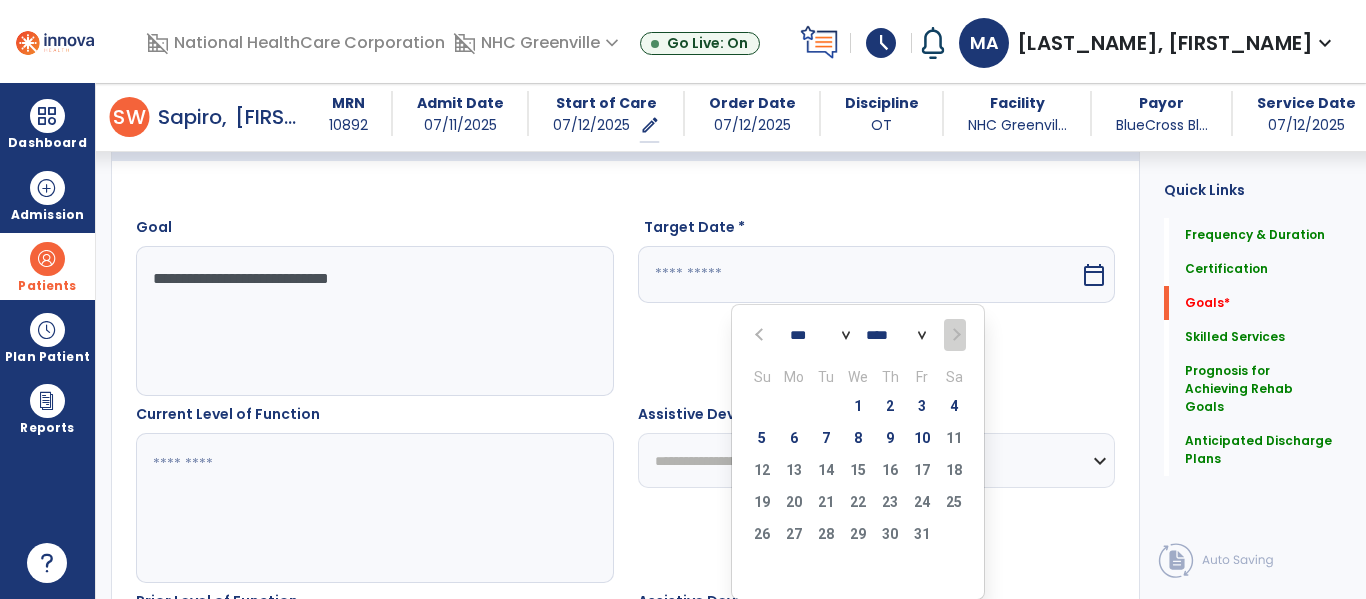 click at bounding box center [954, 335] 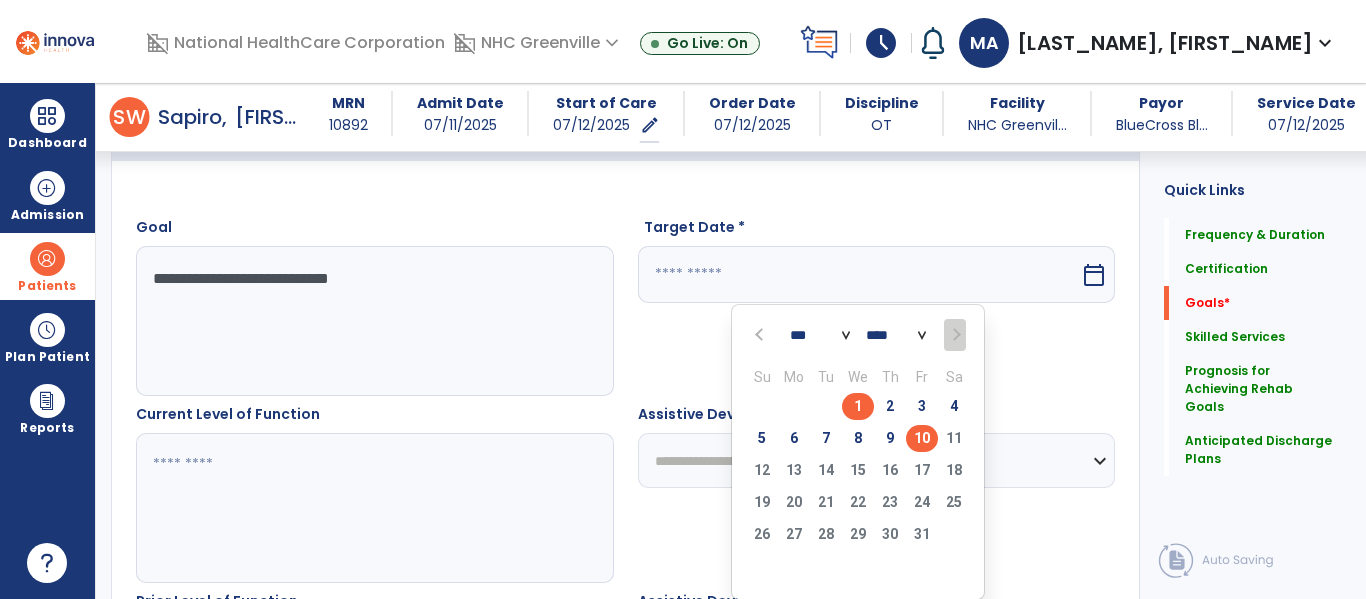 click on "10" at bounding box center [922, 438] 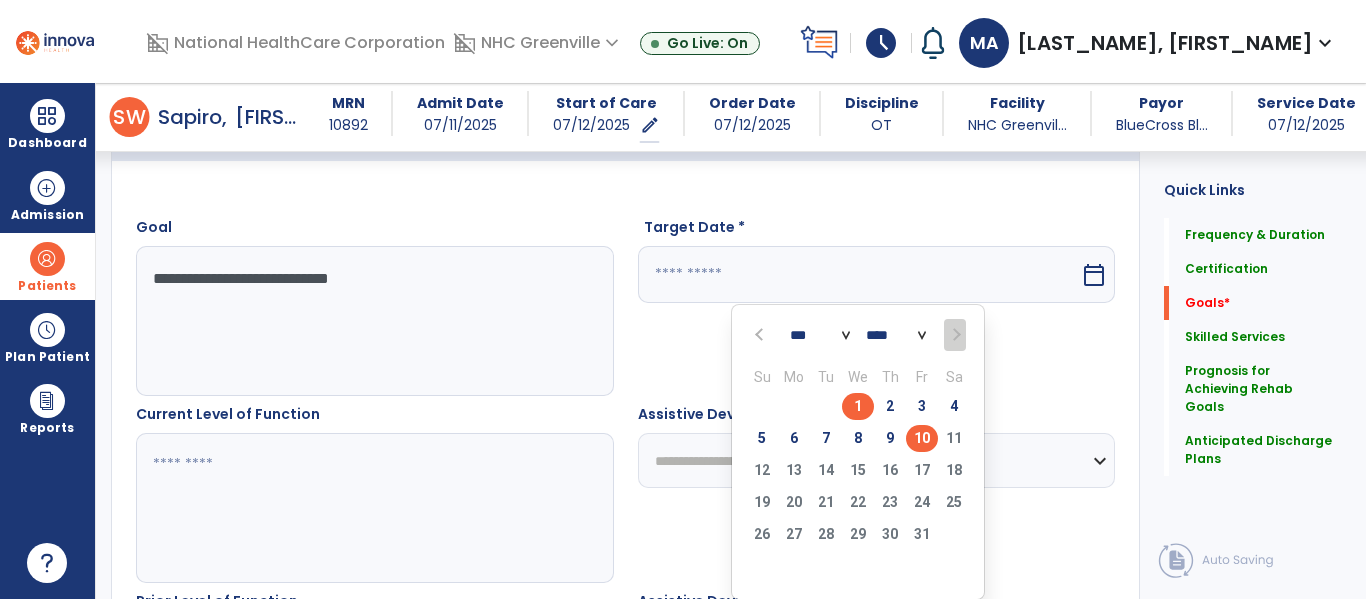 type on "**********" 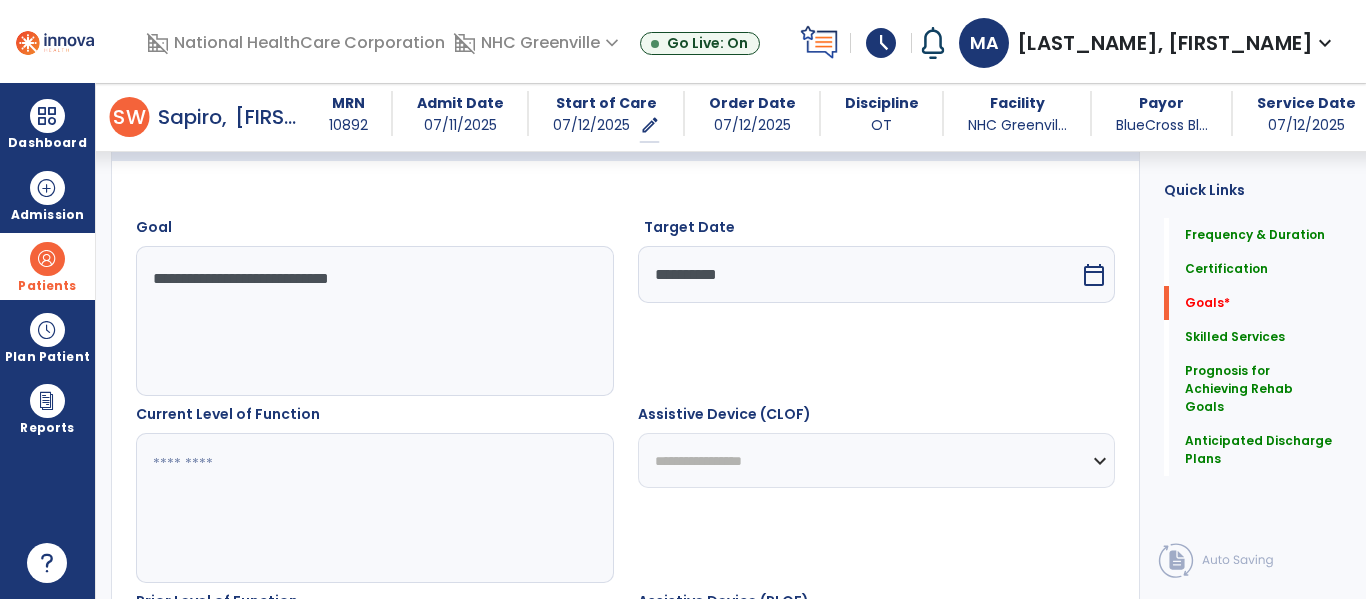 click at bounding box center [374, 508] 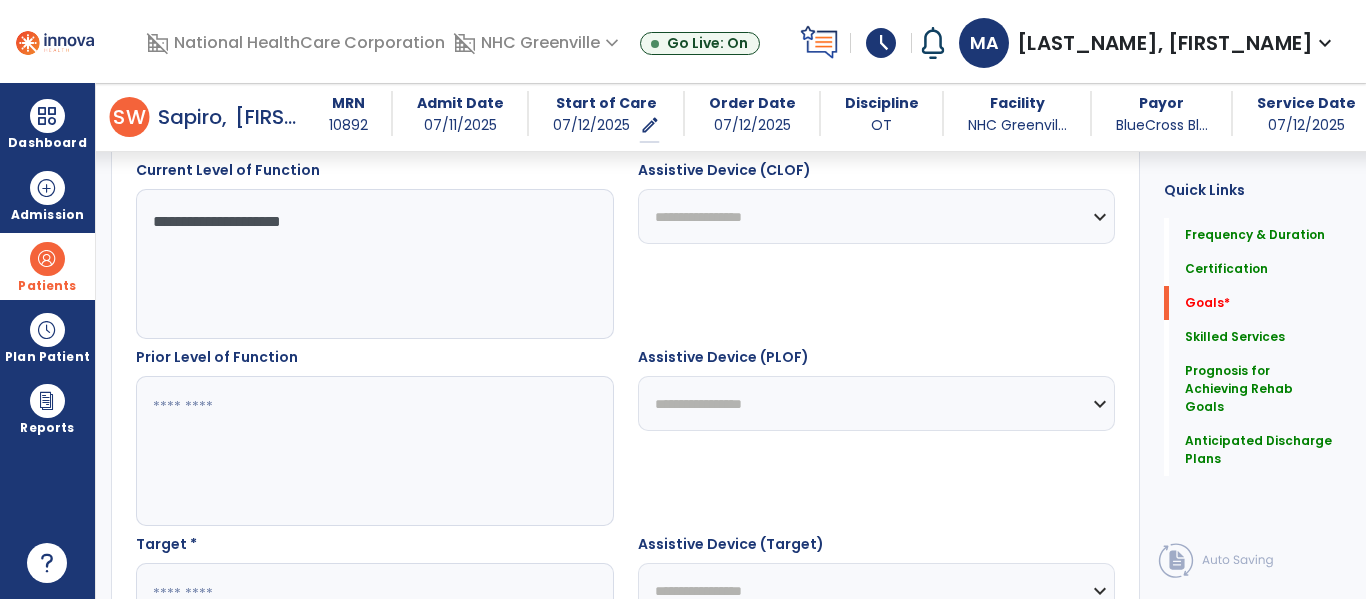 scroll, scrollTop: 755, scrollLeft: 0, axis: vertical 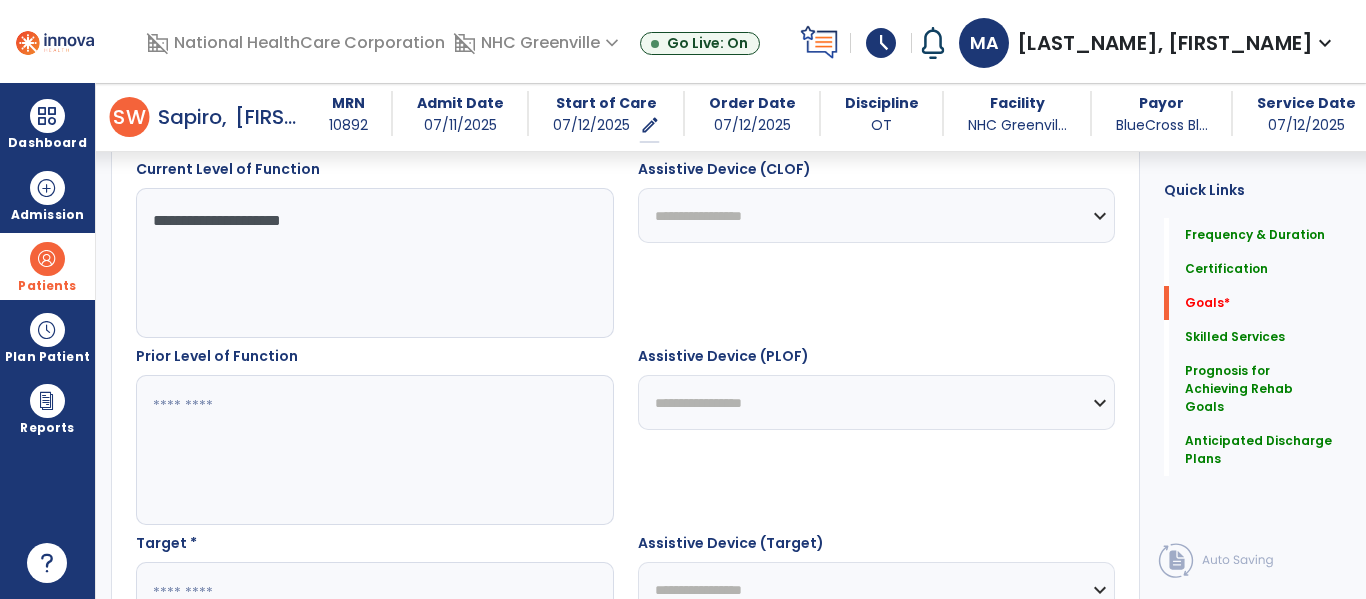 click on "**********" at bounding box center (374, 263) 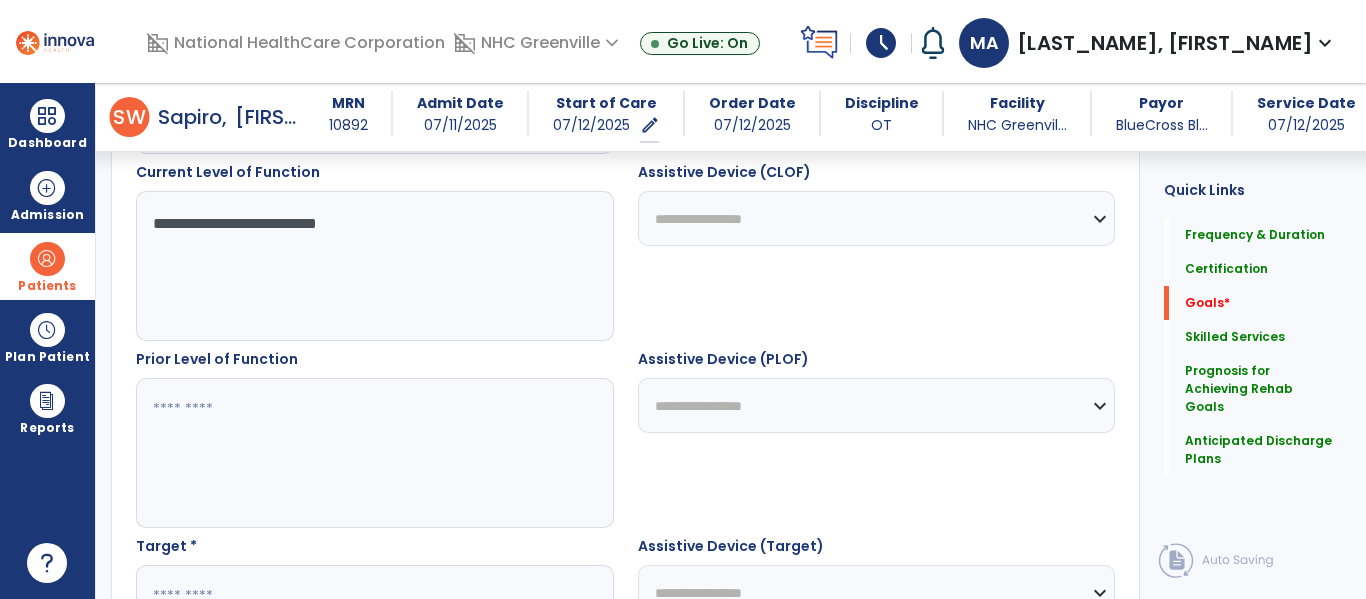 scroll, scrollTop: 755, scrollLeft: 0, axis: vertical 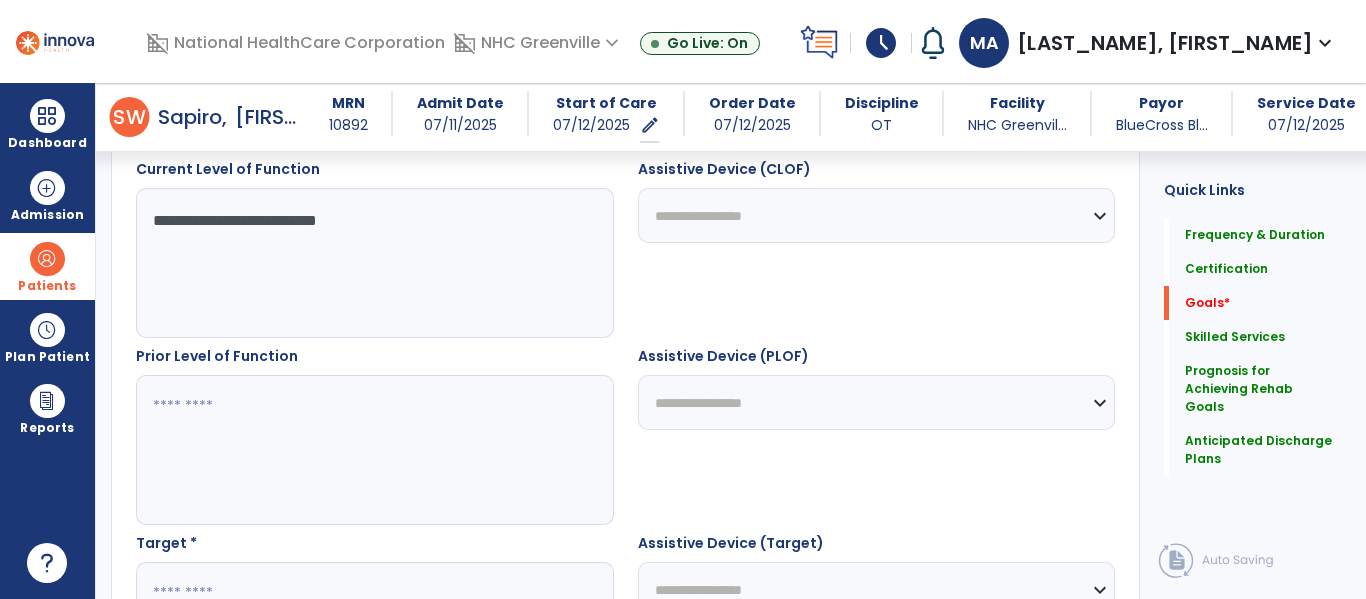 type on "**********" 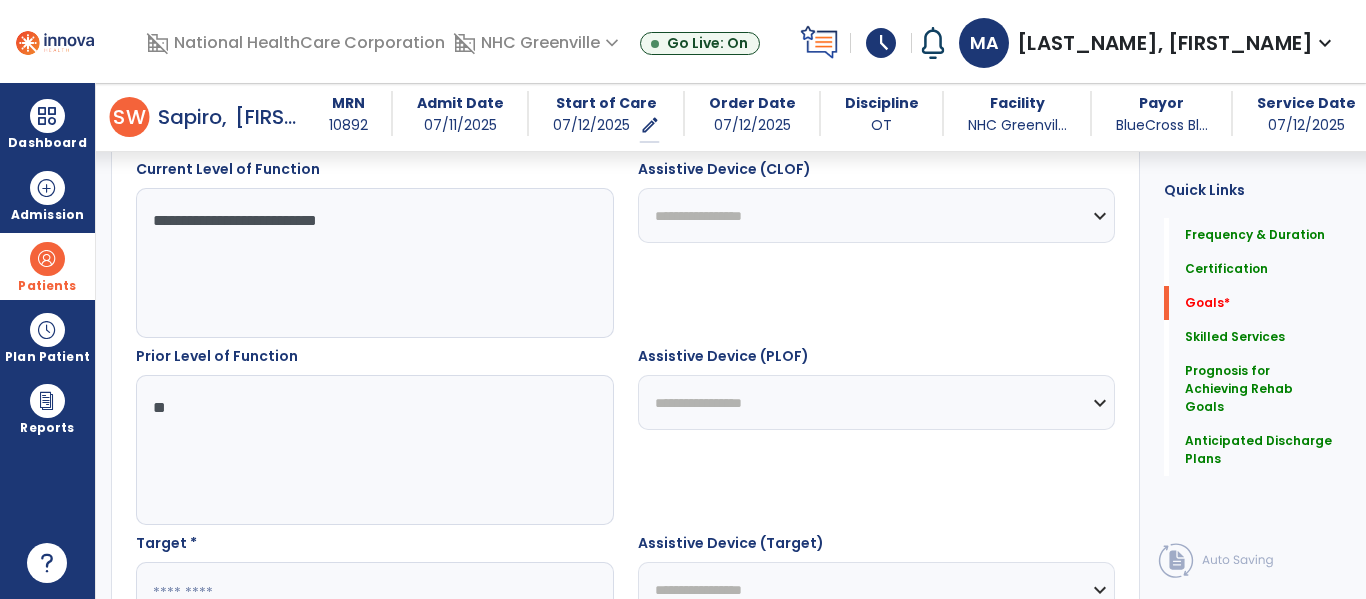 type on "*" 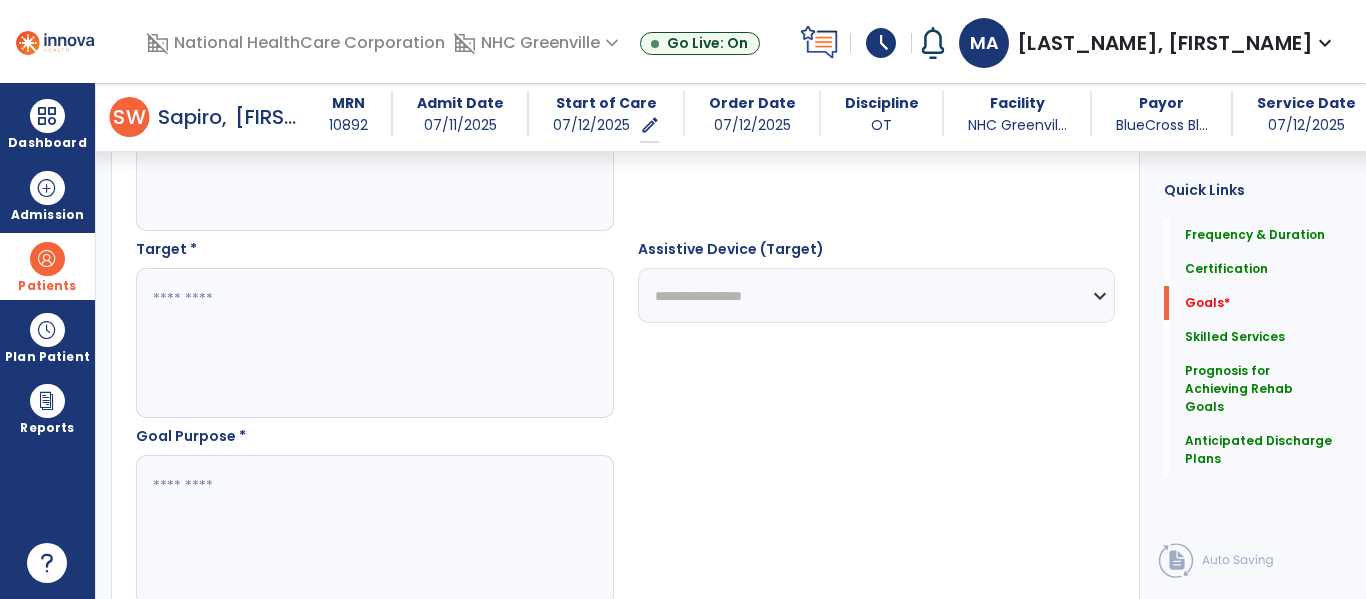 scroll, scrollTop: 1050, scrollLeft: 0, axis: vertical 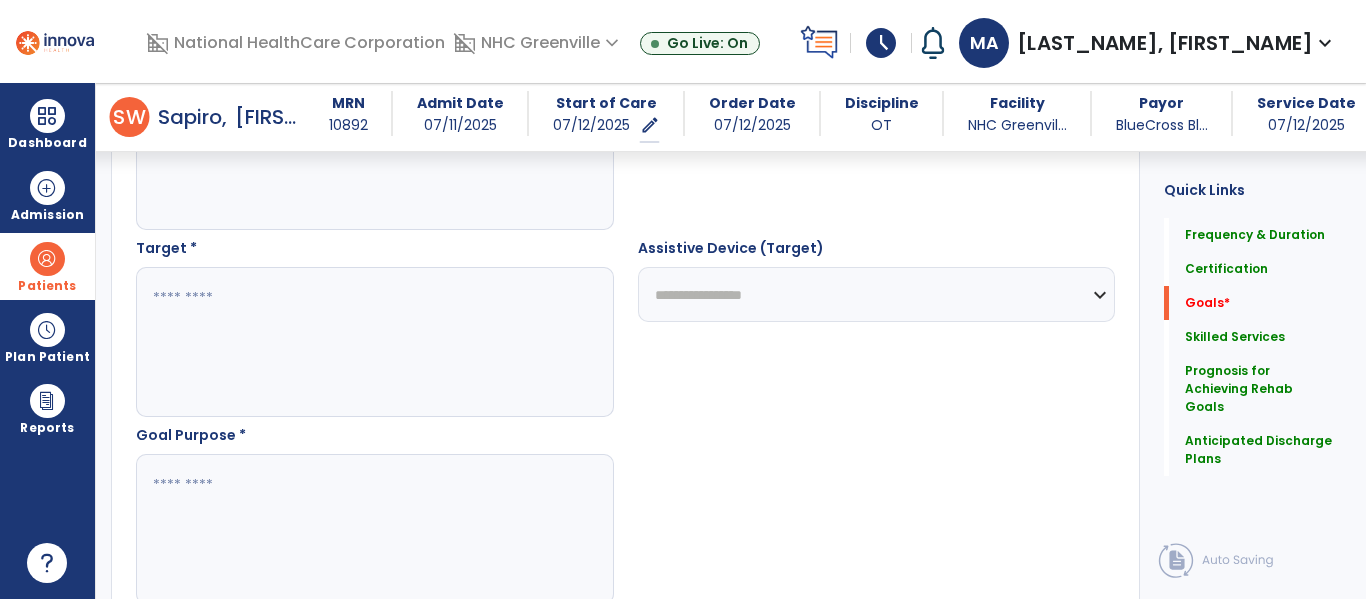 type on "***" 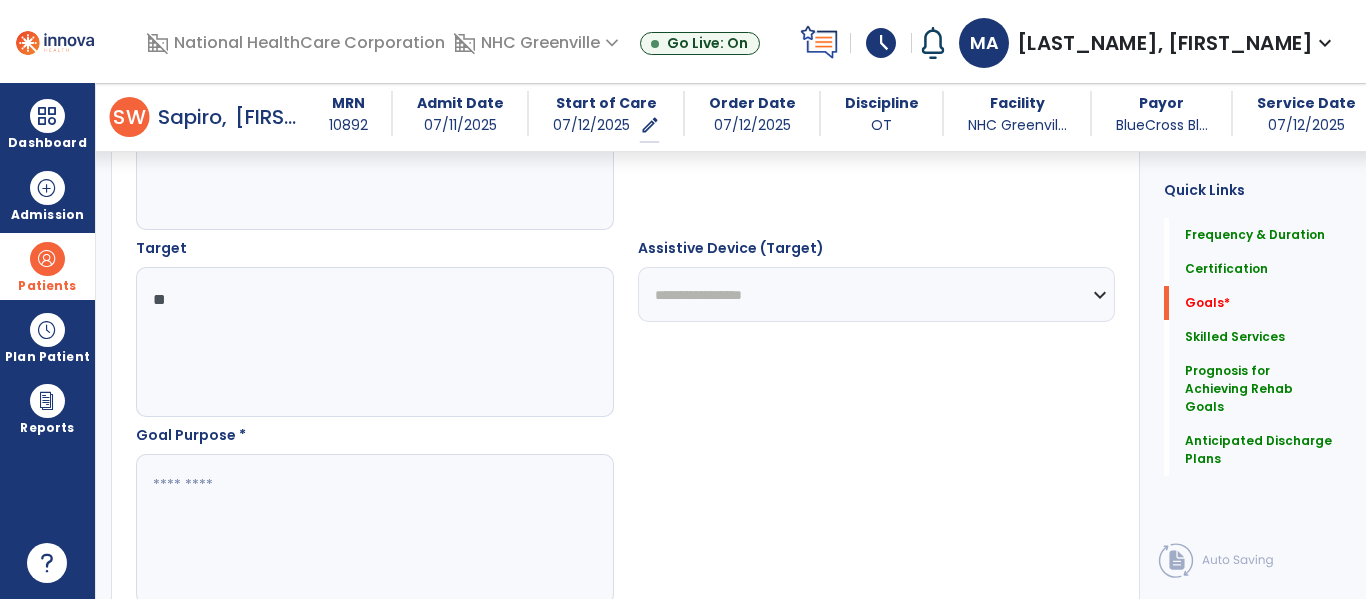 type on "*" 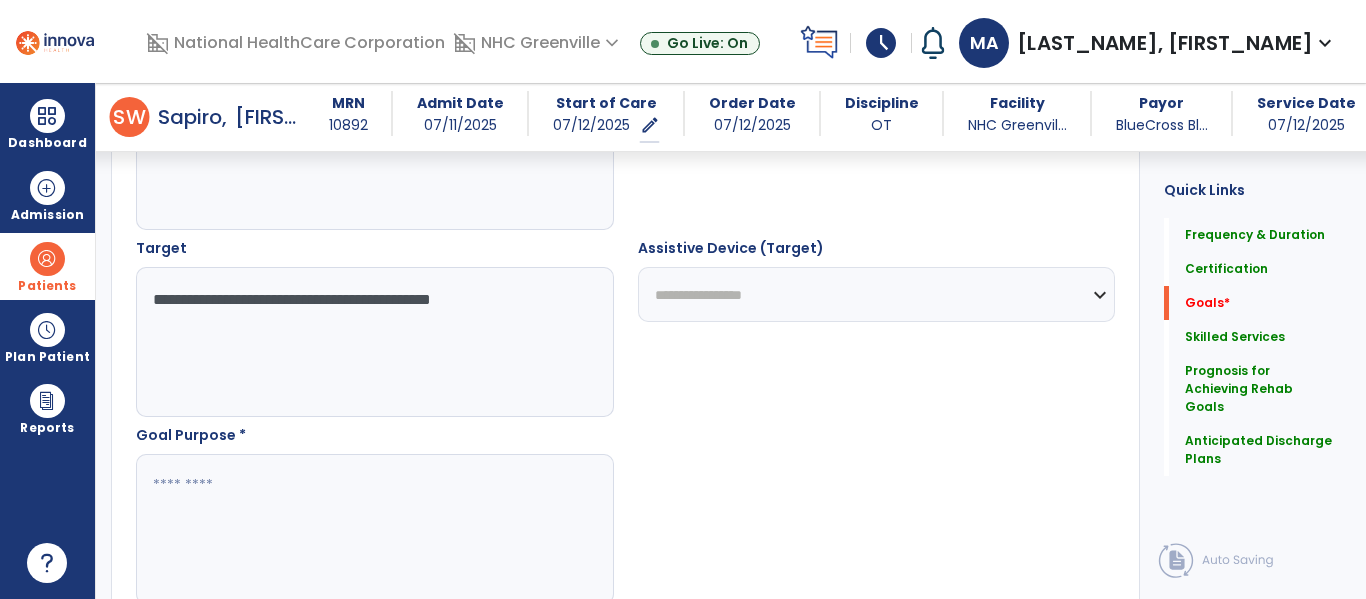 click on "**********" at bounding box center (374, 342) 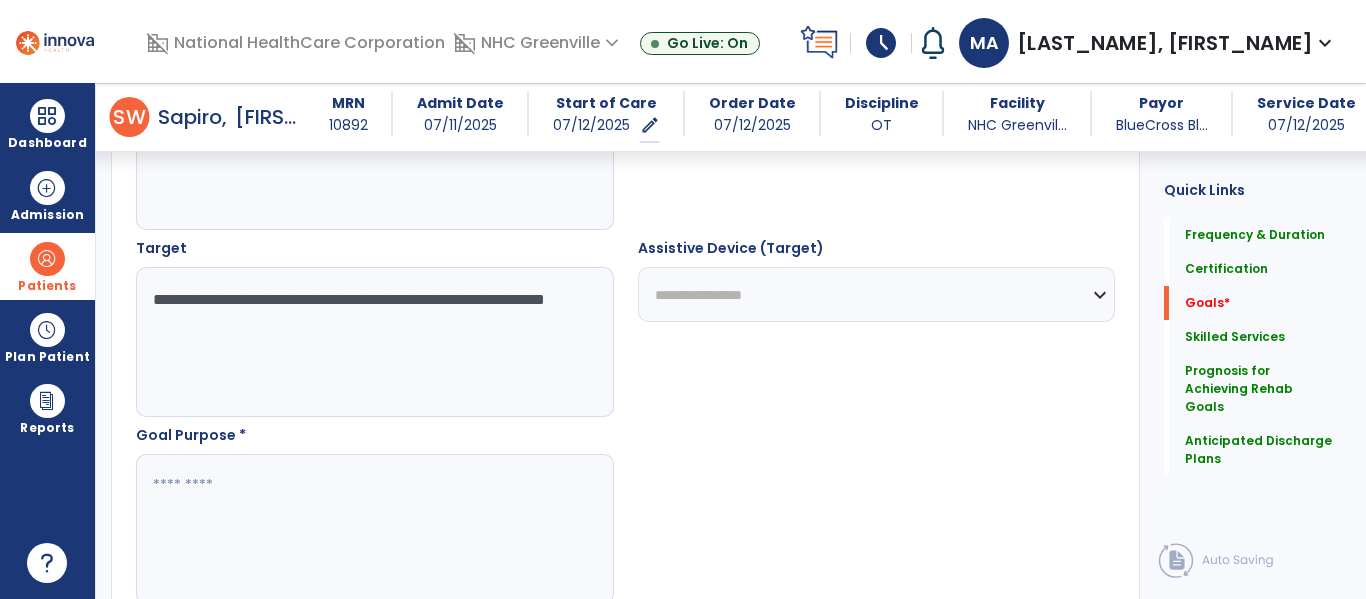 drag, startPoint x: 380, startPoint y: 365, endPoint x: 146, endPoint y: 292, distance: 245.12242 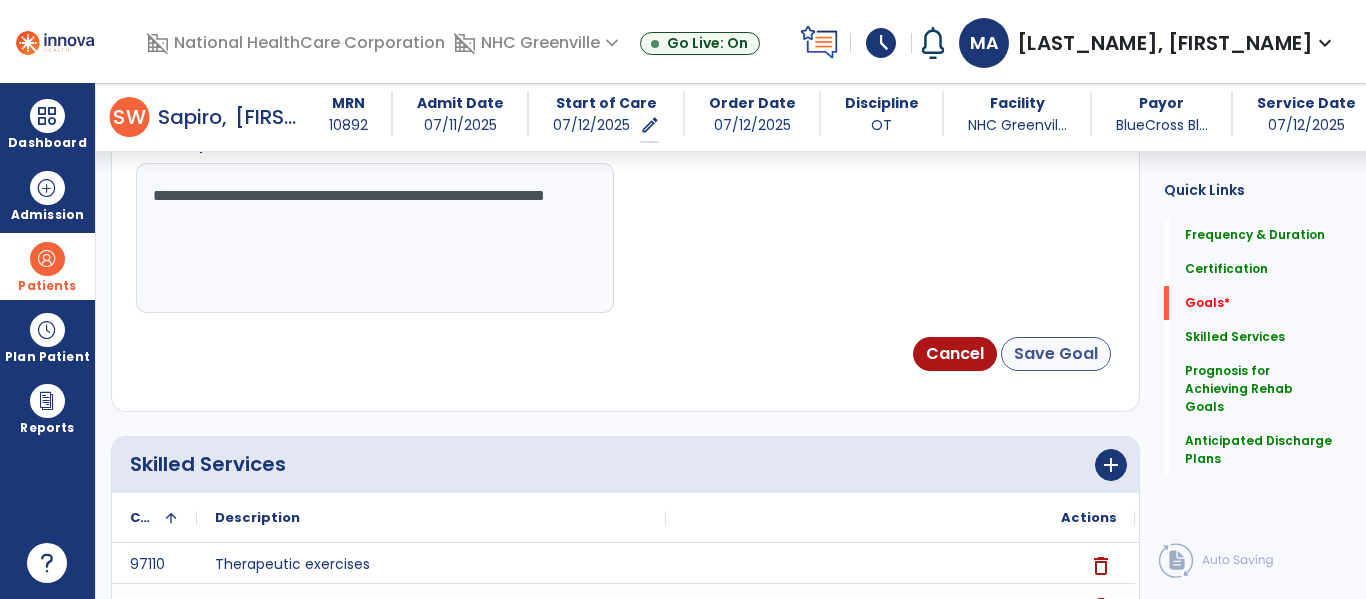 type on "**********" 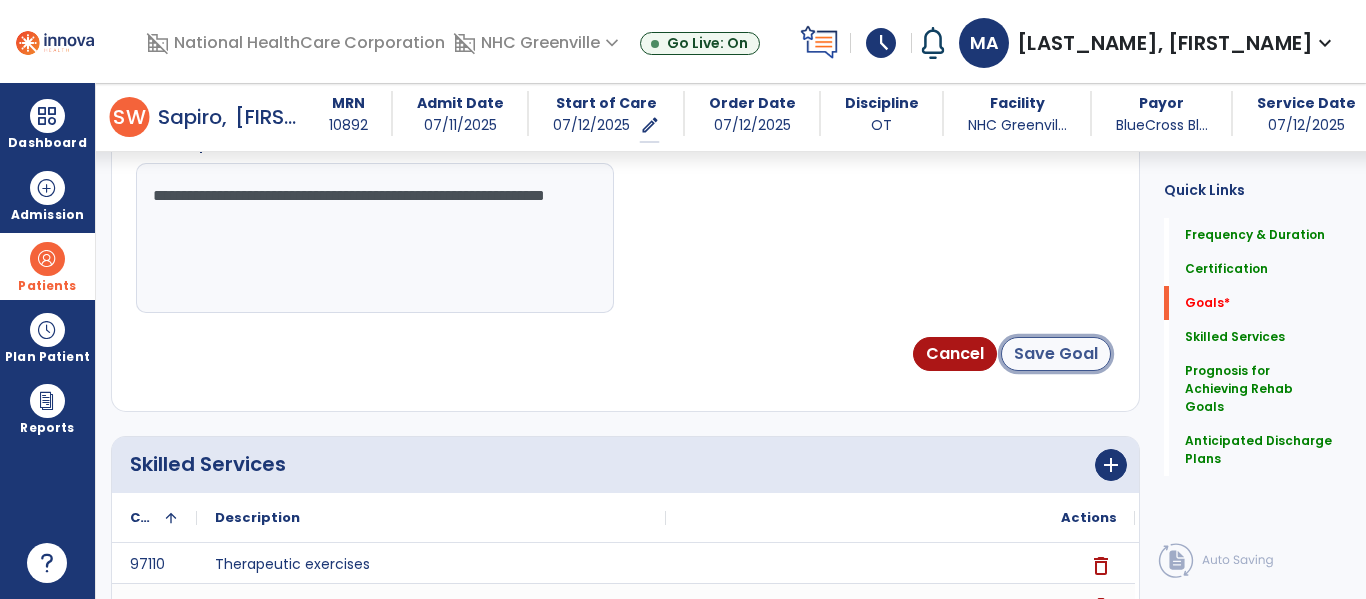 click on "Save Goal" at bounding box center [1056, 354] 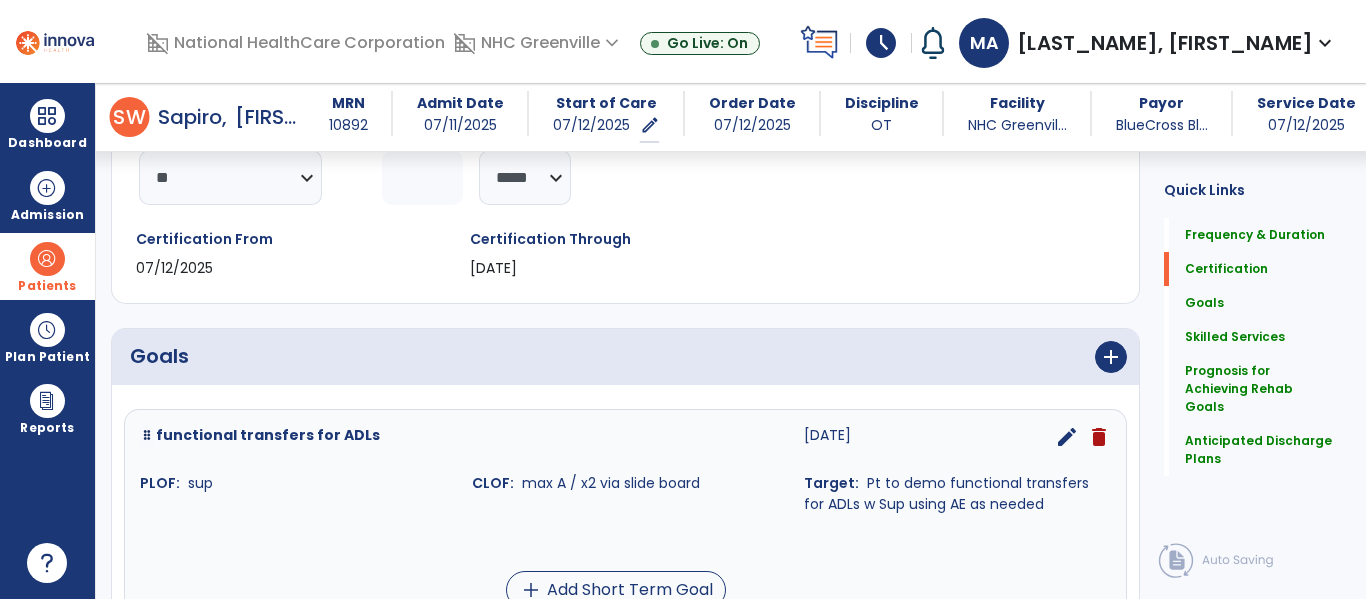 scroll, scrollTop: 289, scrollLeft: 0, axis: vertical 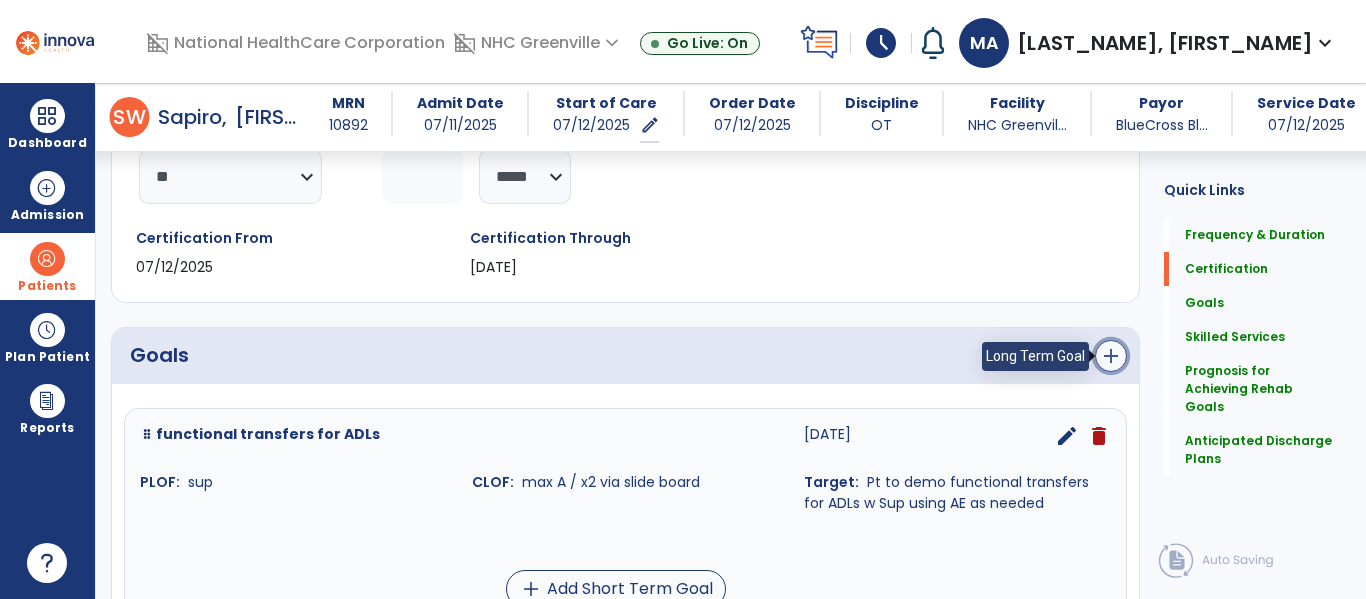 click on "add" at bounding box center (1111, 356) 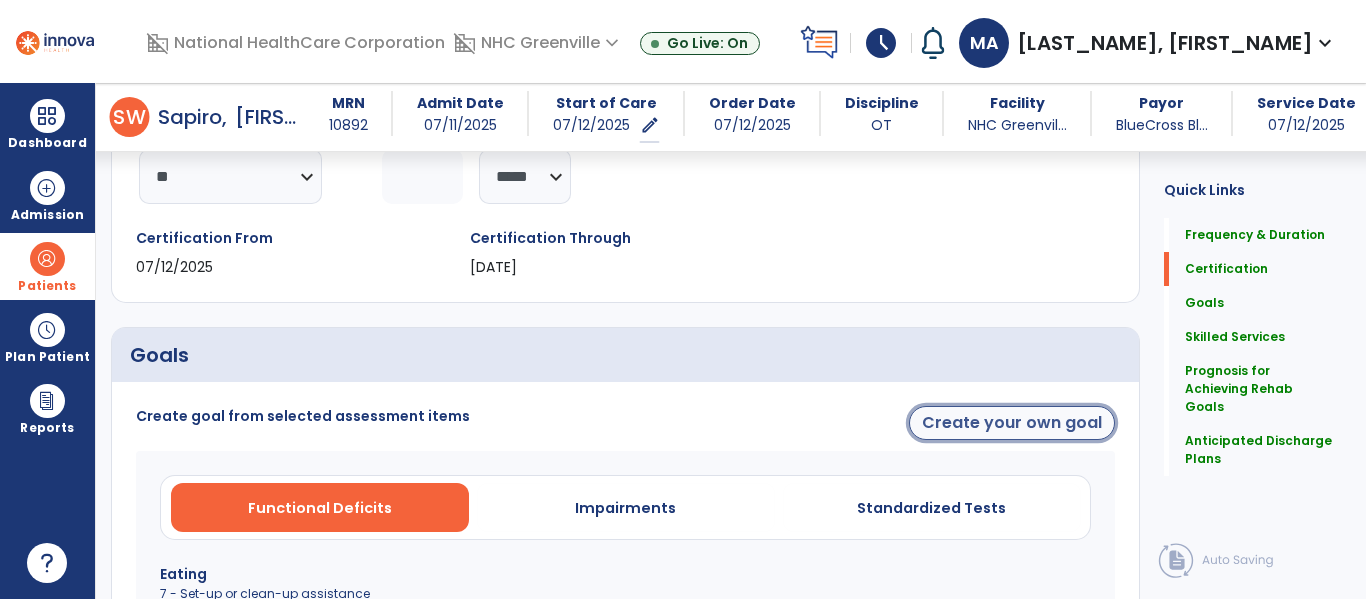 click on "Create your own goal" at bounding box center (1012, 423) 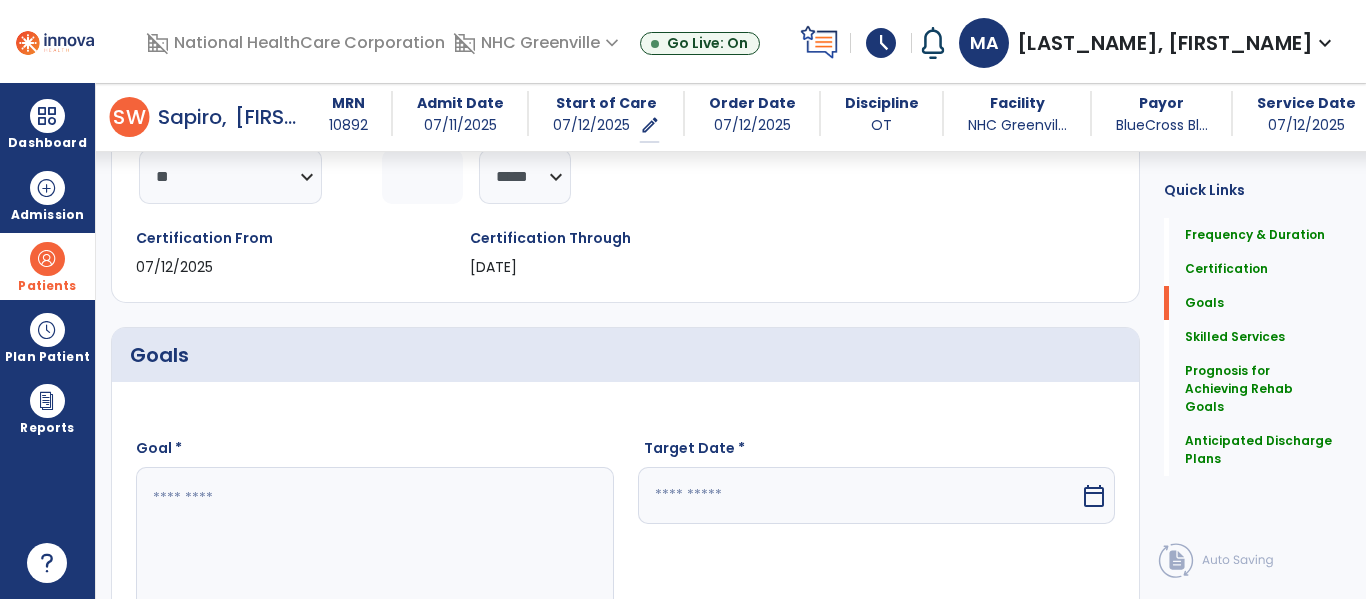 scroll, scrollTop: 570, scrollLeft: 0, axis: vertical 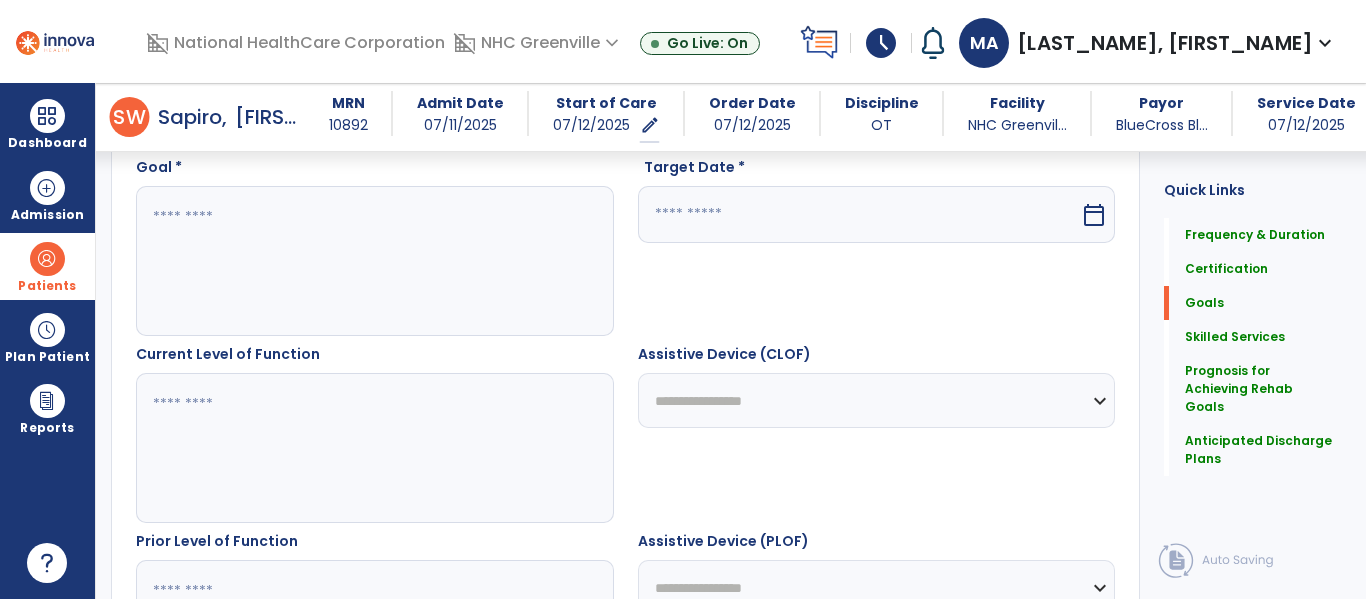 click at bounding box center (374, 261) 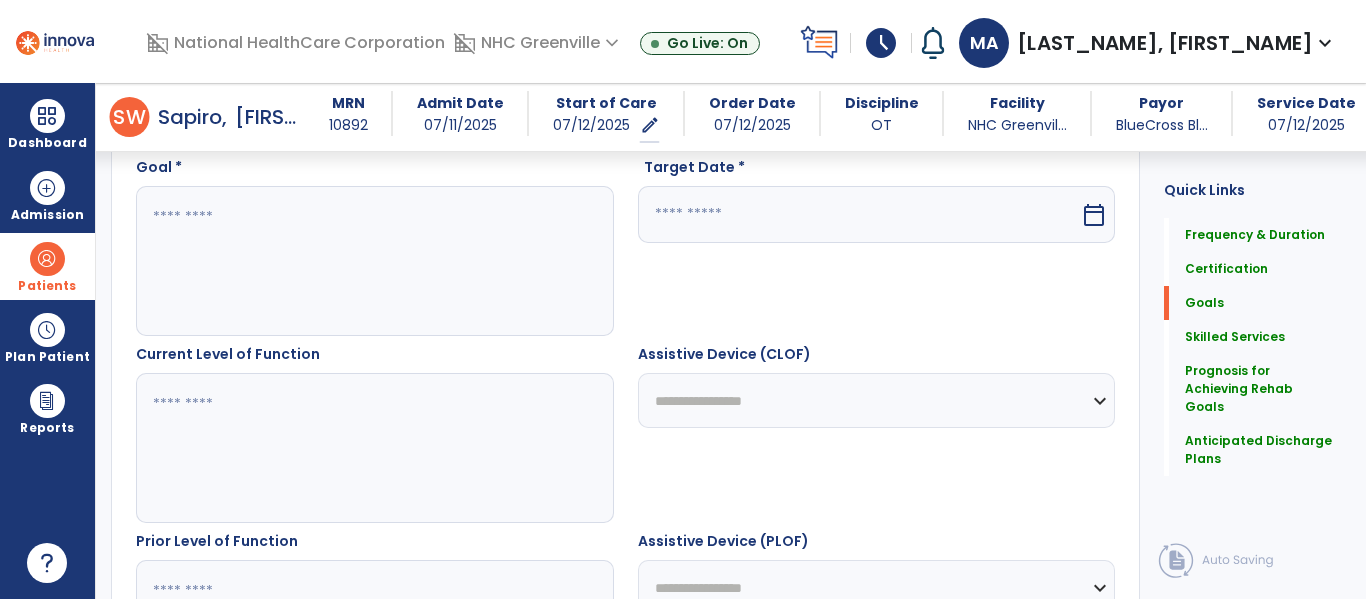 type on "*" 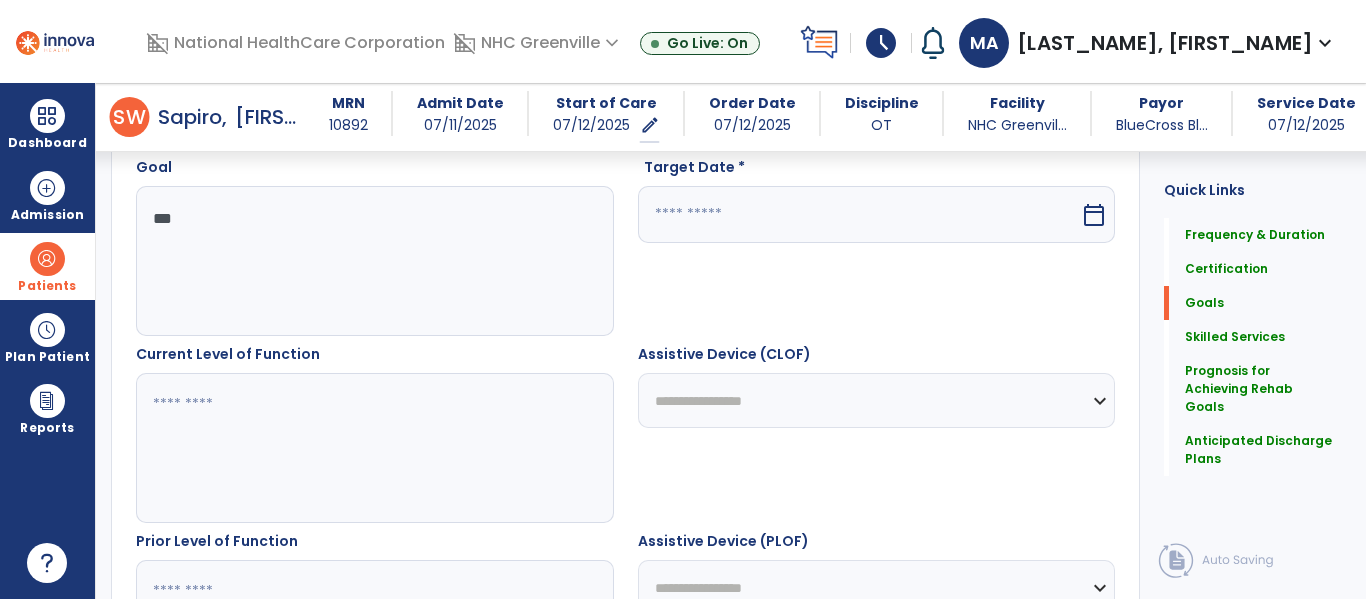 type on "***" 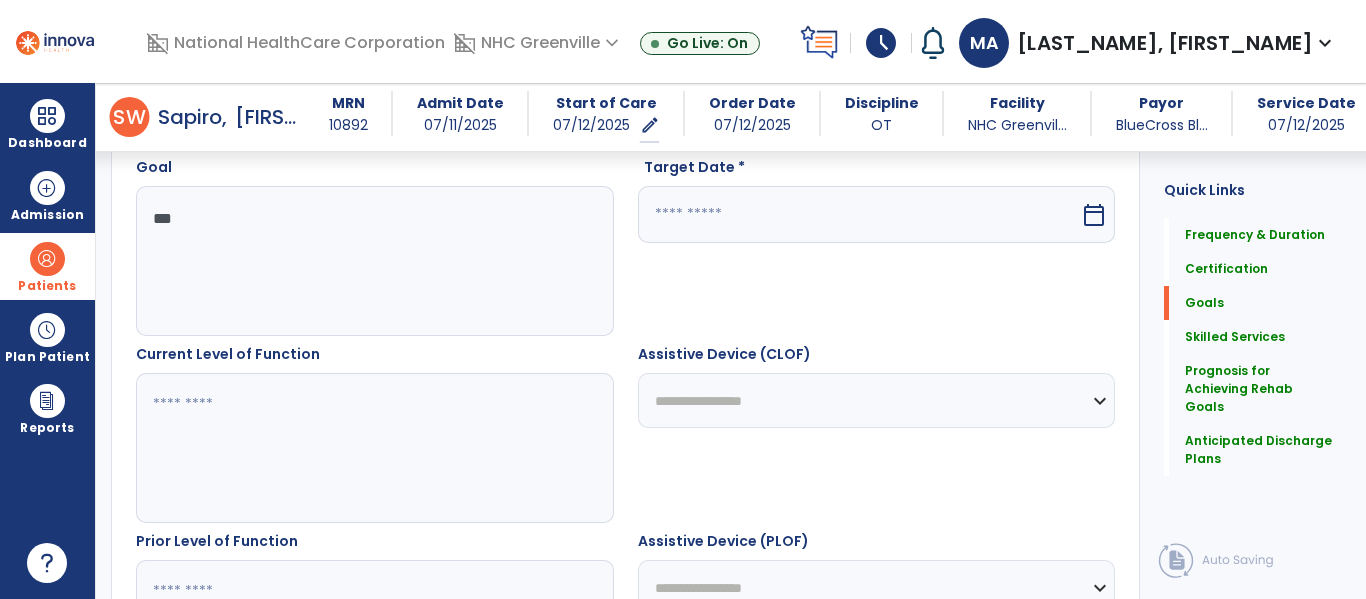 click at bounding box center (859, 214) 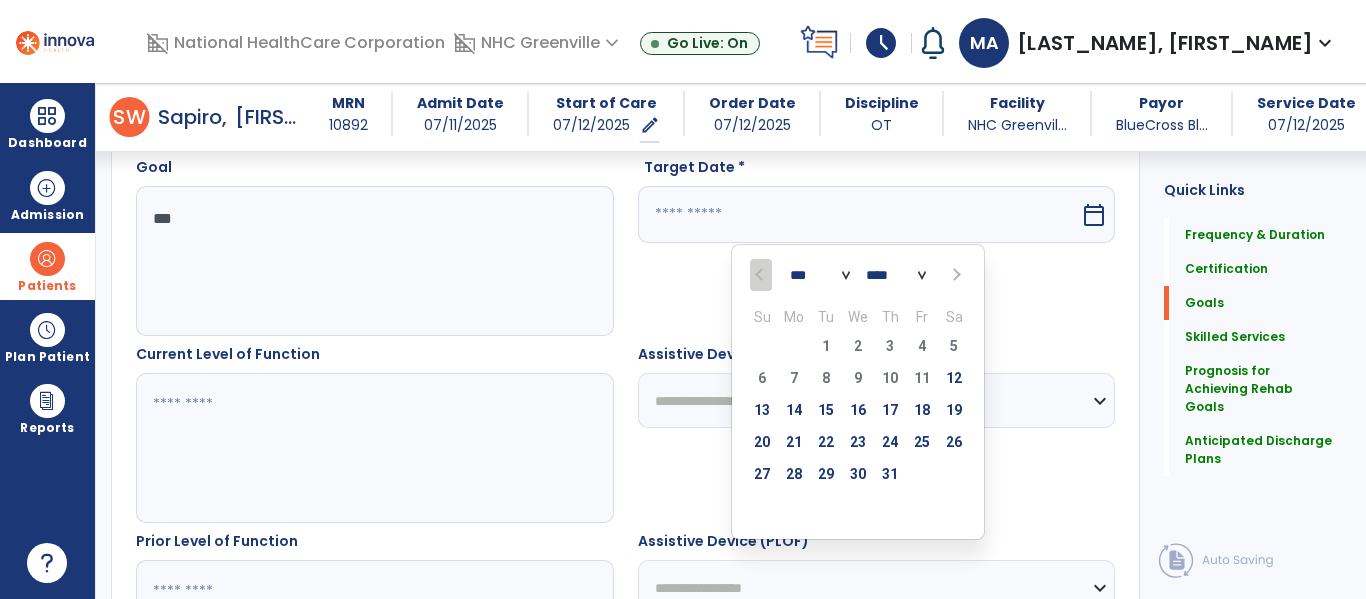 click at bounding box center (955, 275) 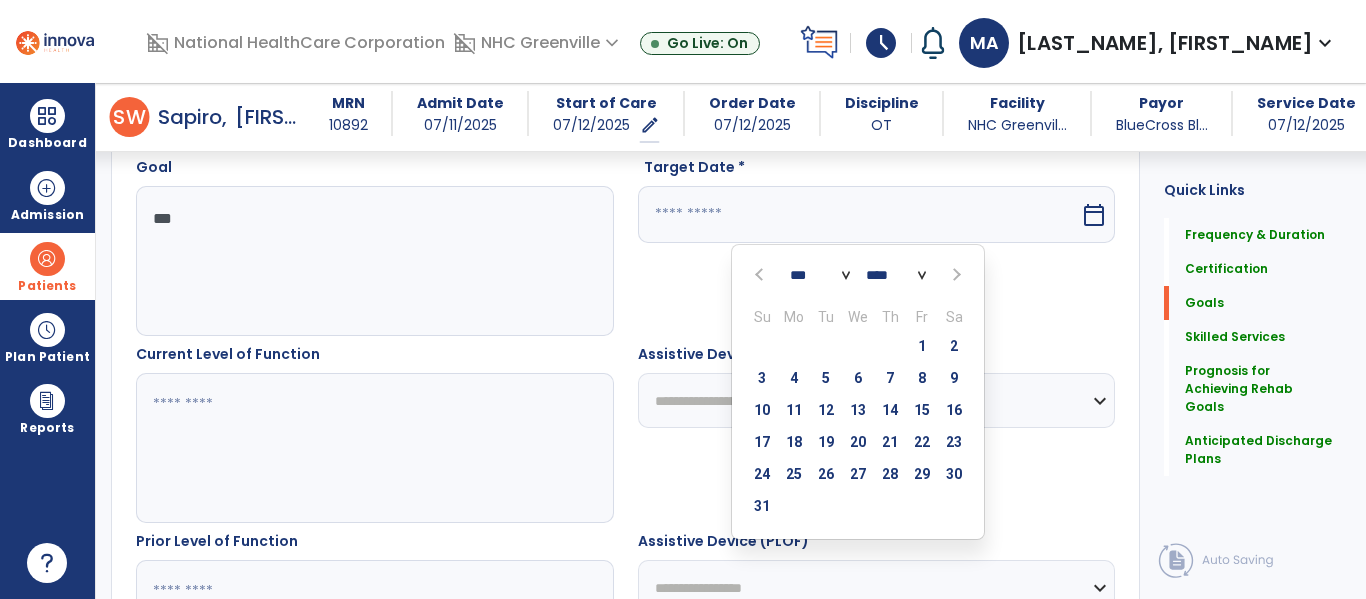 click at bounding box center (955, 275) 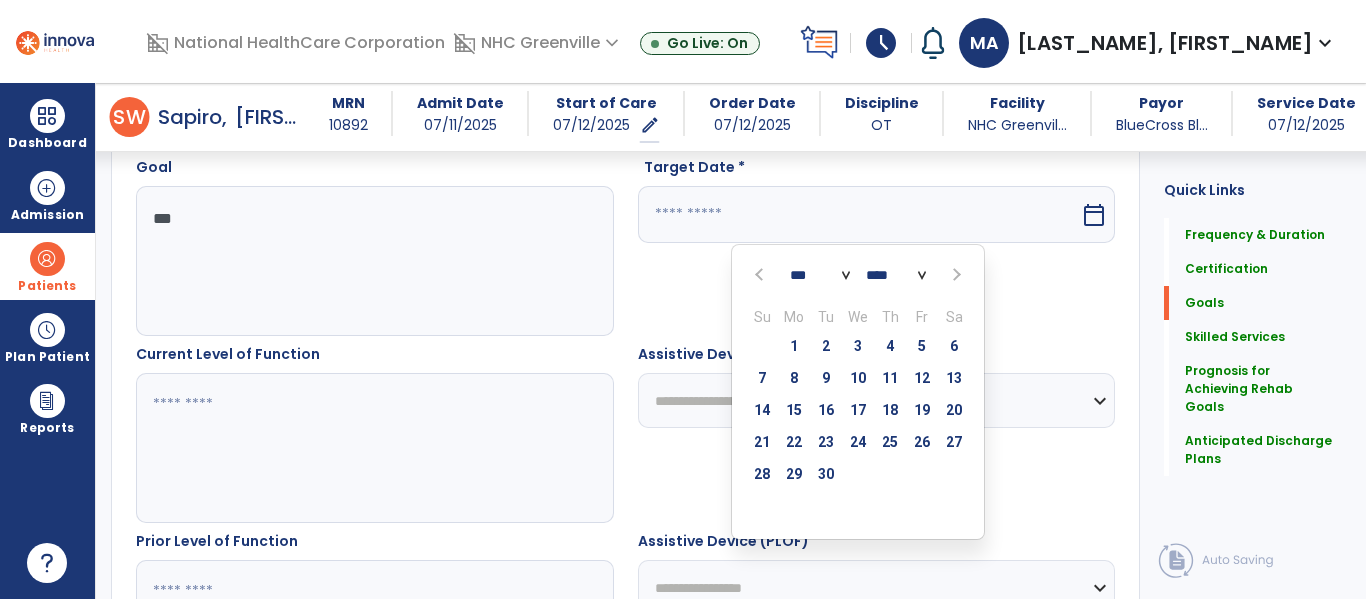 click at bounding box center [955, 275] 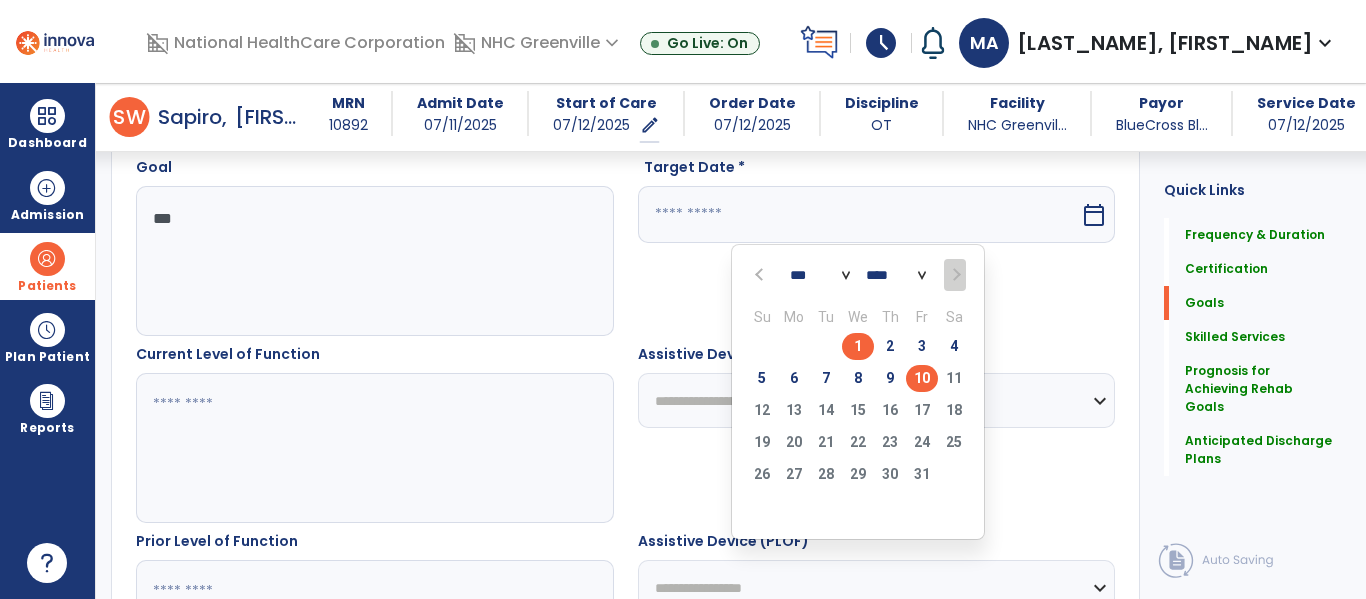 click on "10" at bounding box center [922, 378] 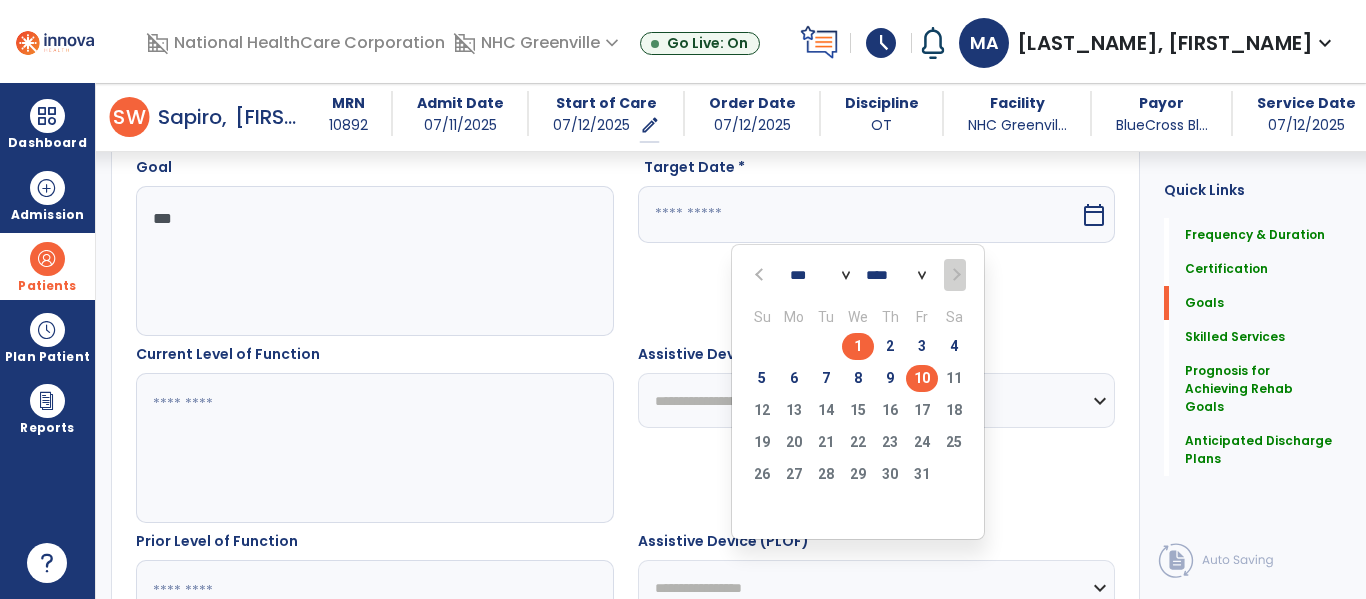 type on "**********" 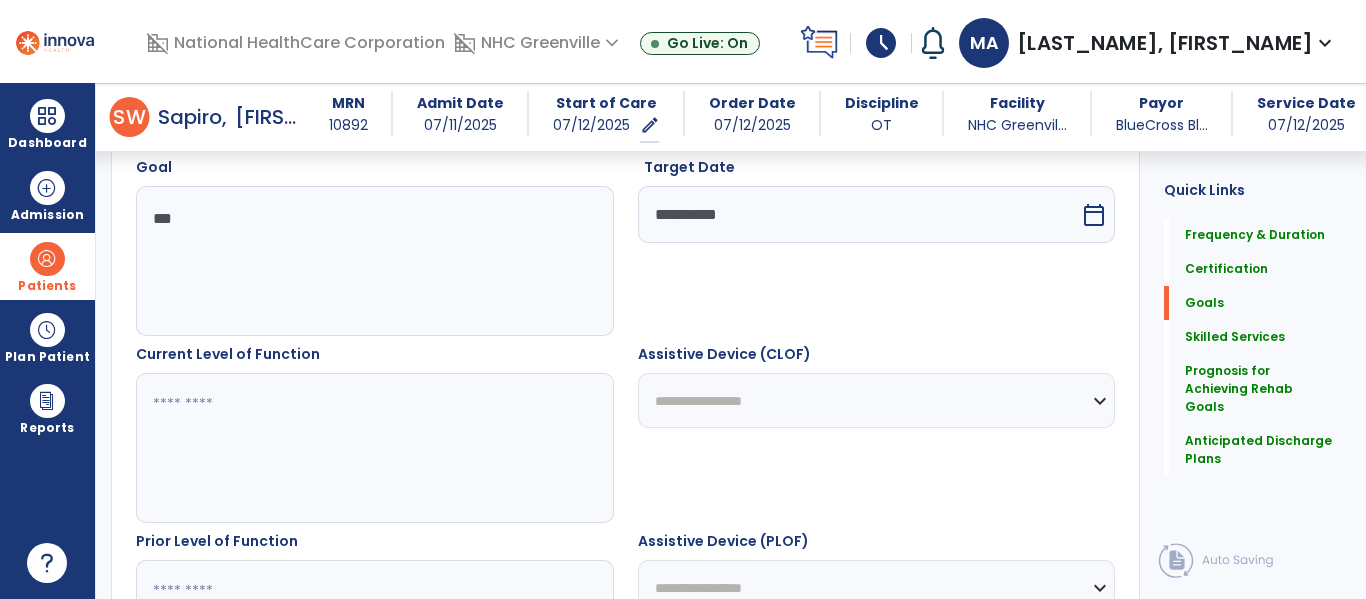 click at bounding box center (374, 448) 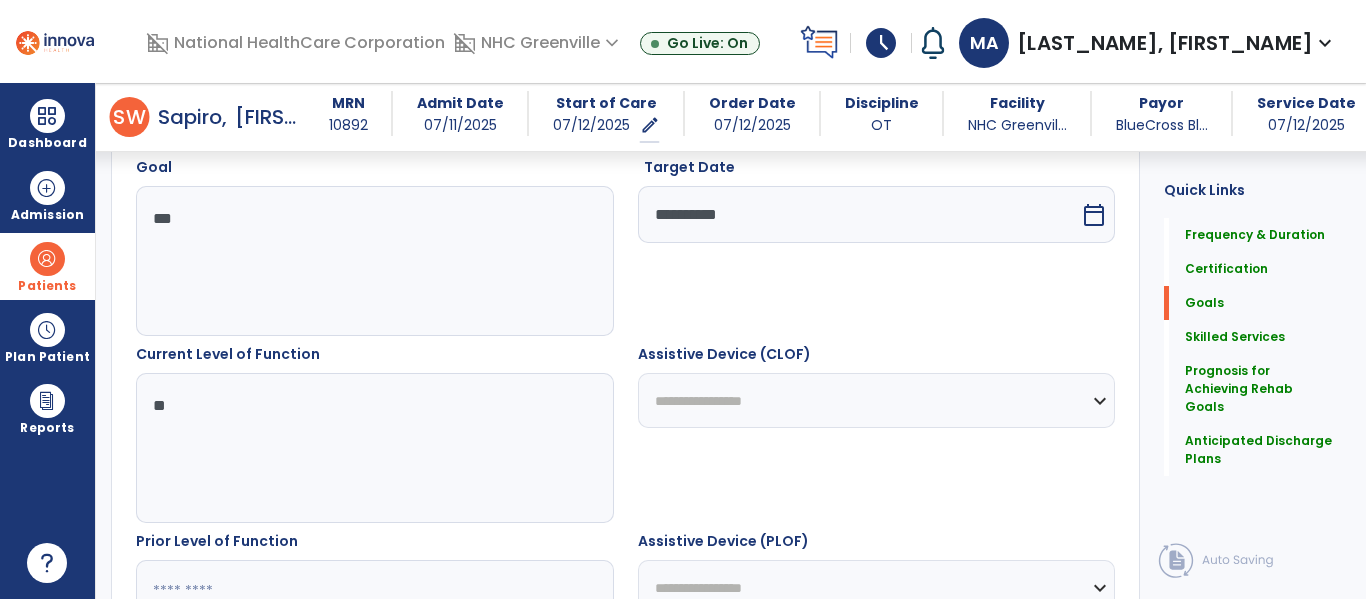 scroll, scrollTop: 846, scrollLeft: 0, axis: vertical 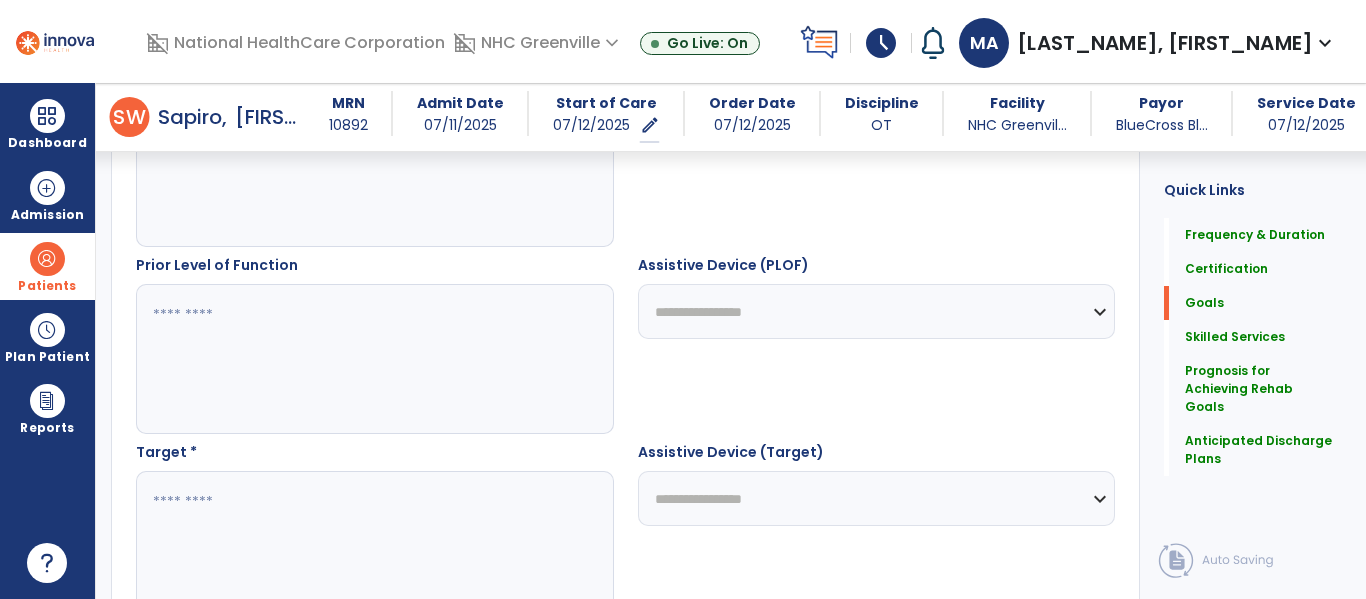 type on "**" 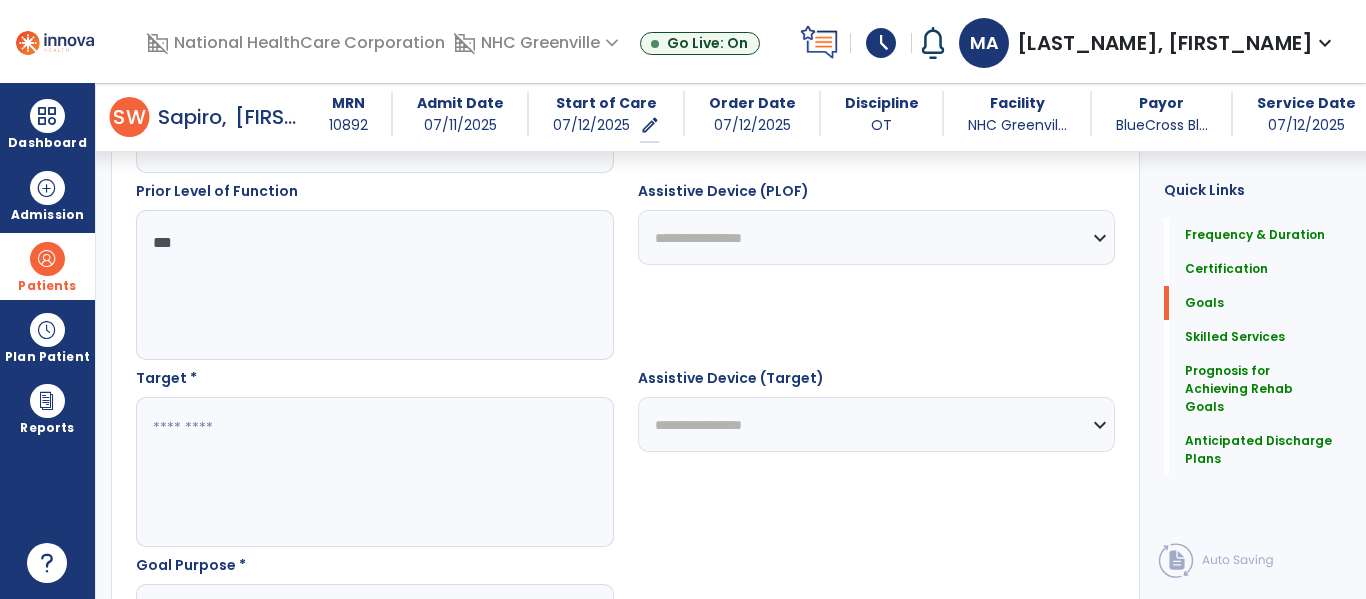 scroll, scrollTop: 910, scrollLeft: 0, axis: vertical 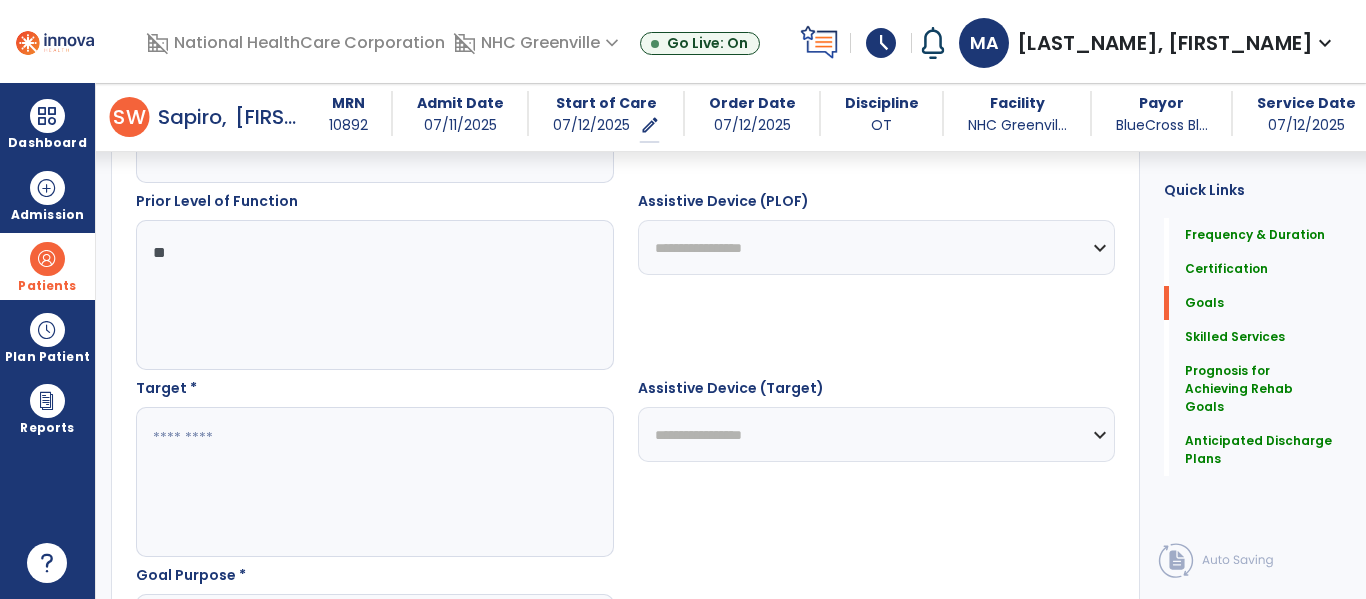 type on "*" 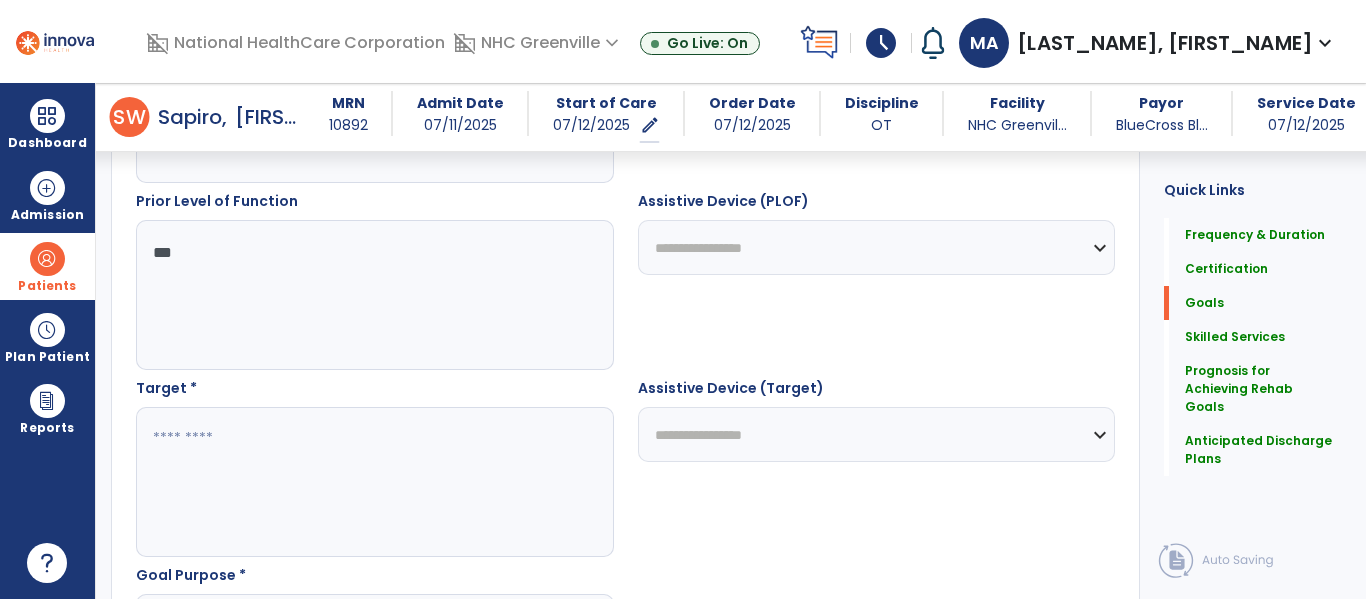 type on "***" 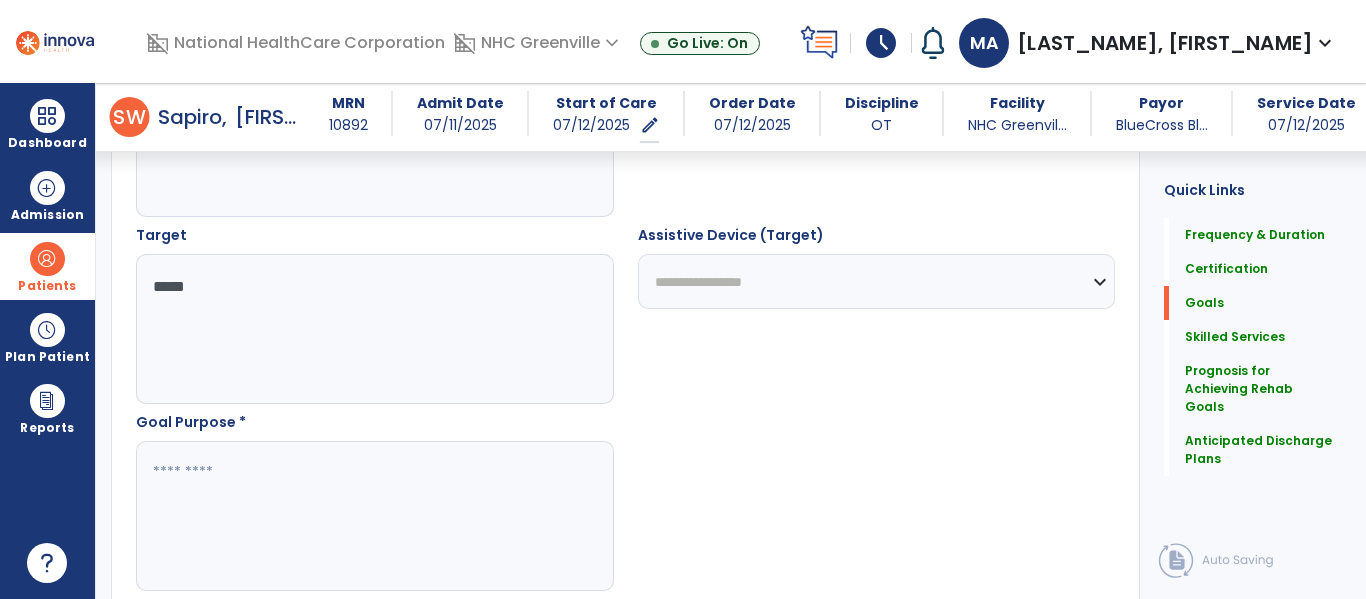 scroll, scrollTop: 1062, scrollLeft: 0, axis: vertical 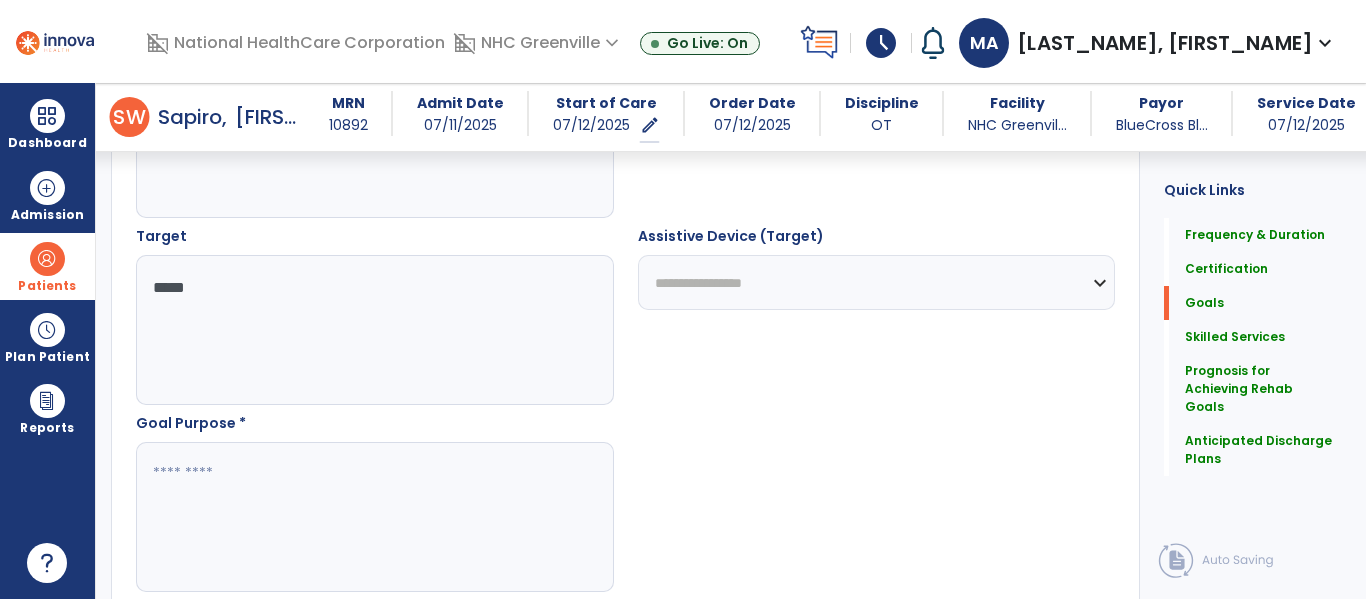 drag, startPoint x: 349, startPoint y: 298, endPoint x: 48, endPoint y: 285, distance: 301.2806 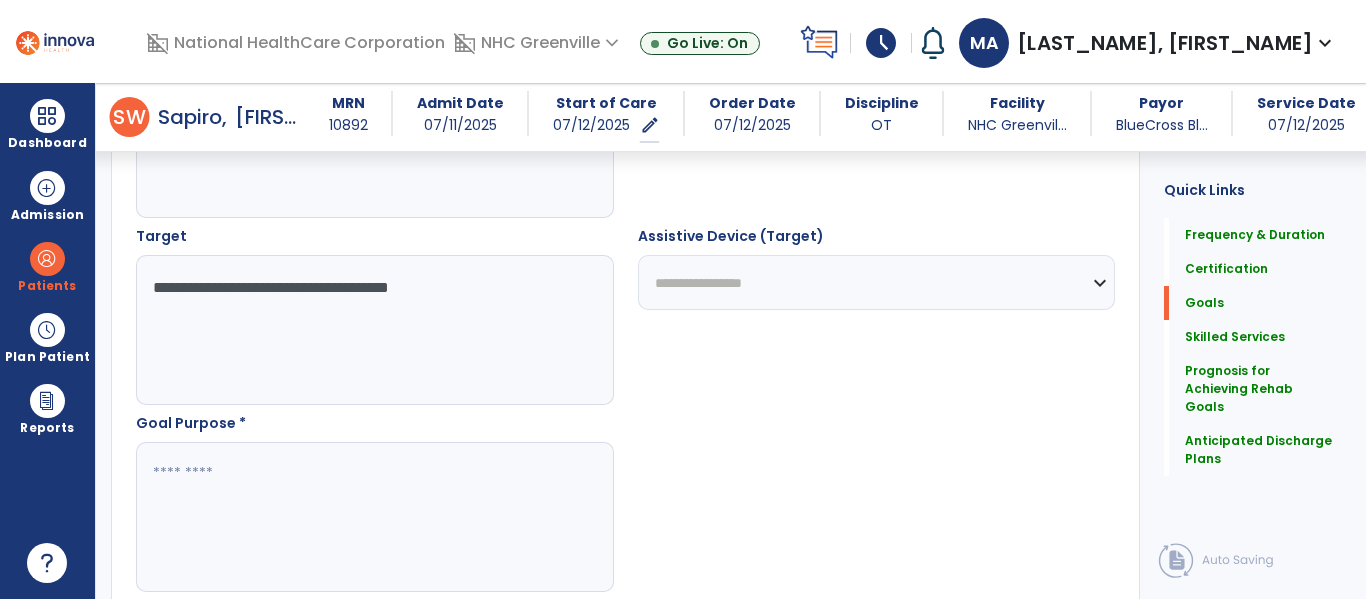 drag, startPoint x: 527, startPoint y: 311, endPoint x: 134, endPoint y: 288, distance: 393.67245 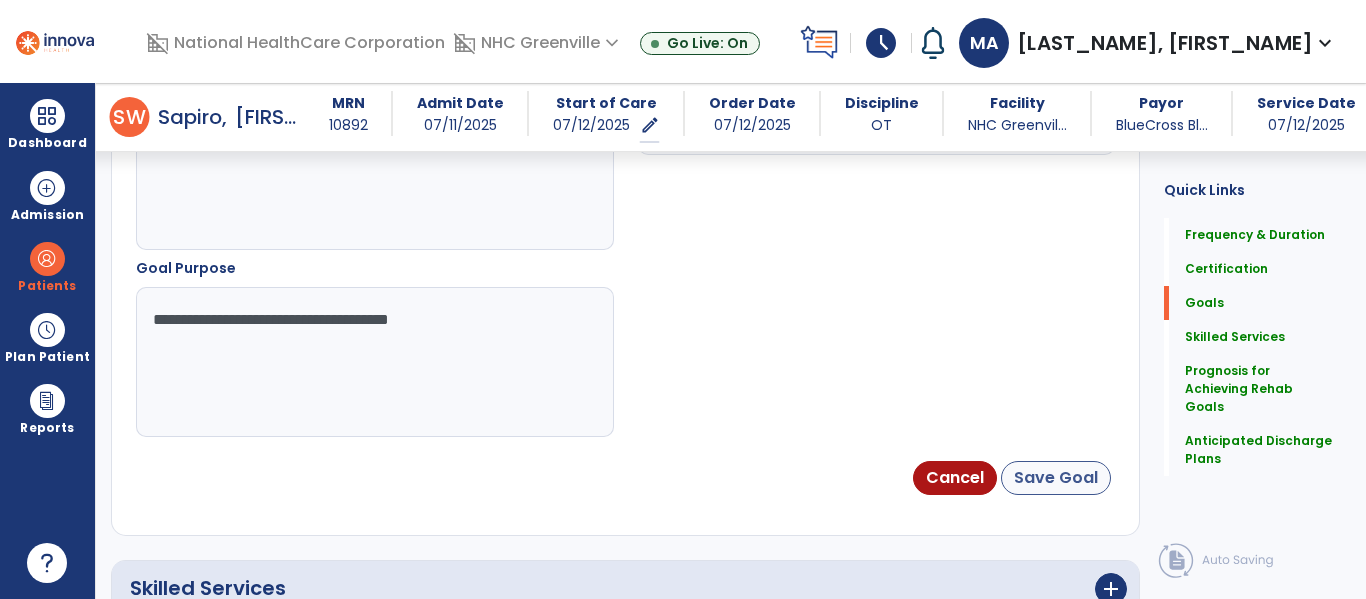 type on "**********" 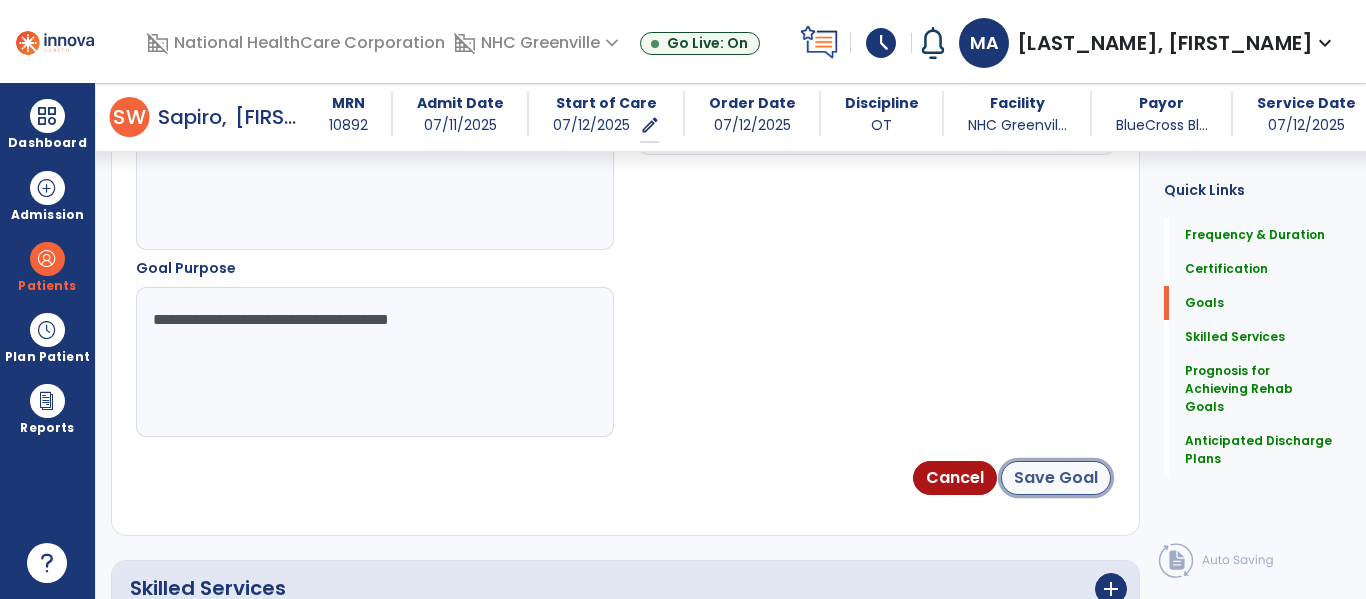 click on "Save Goal" at bounding box center [1056, 478] 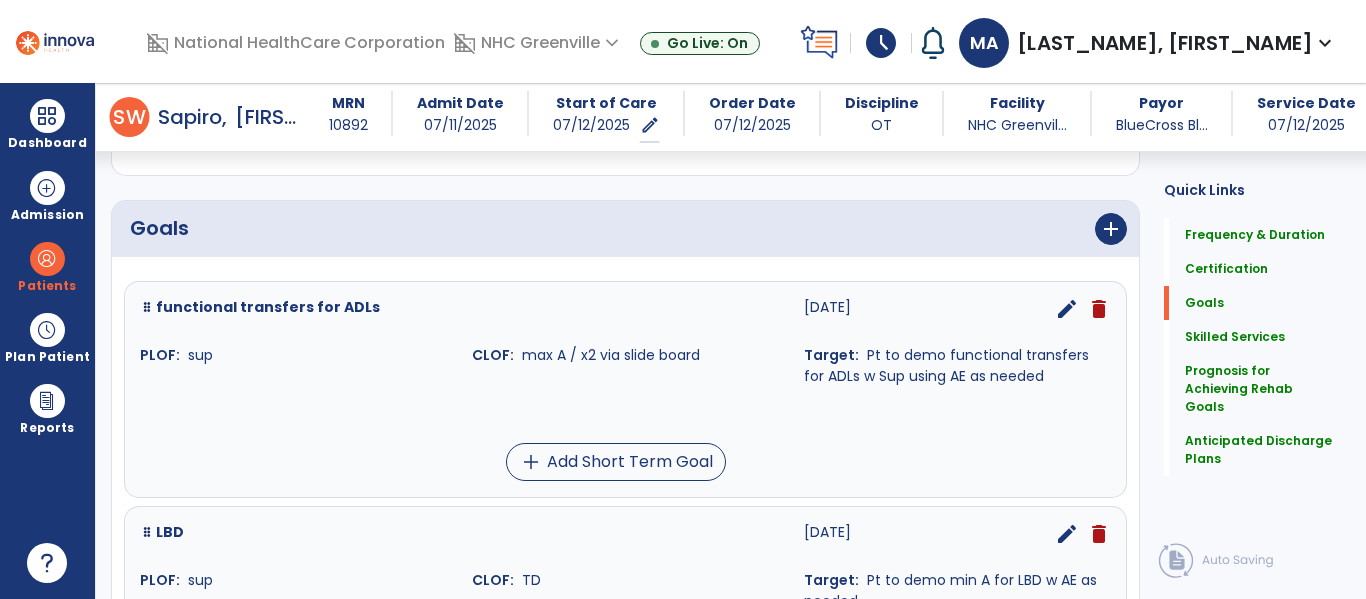 scroll, scrollTop: 417, scrollLeft: 0, axis: vertical 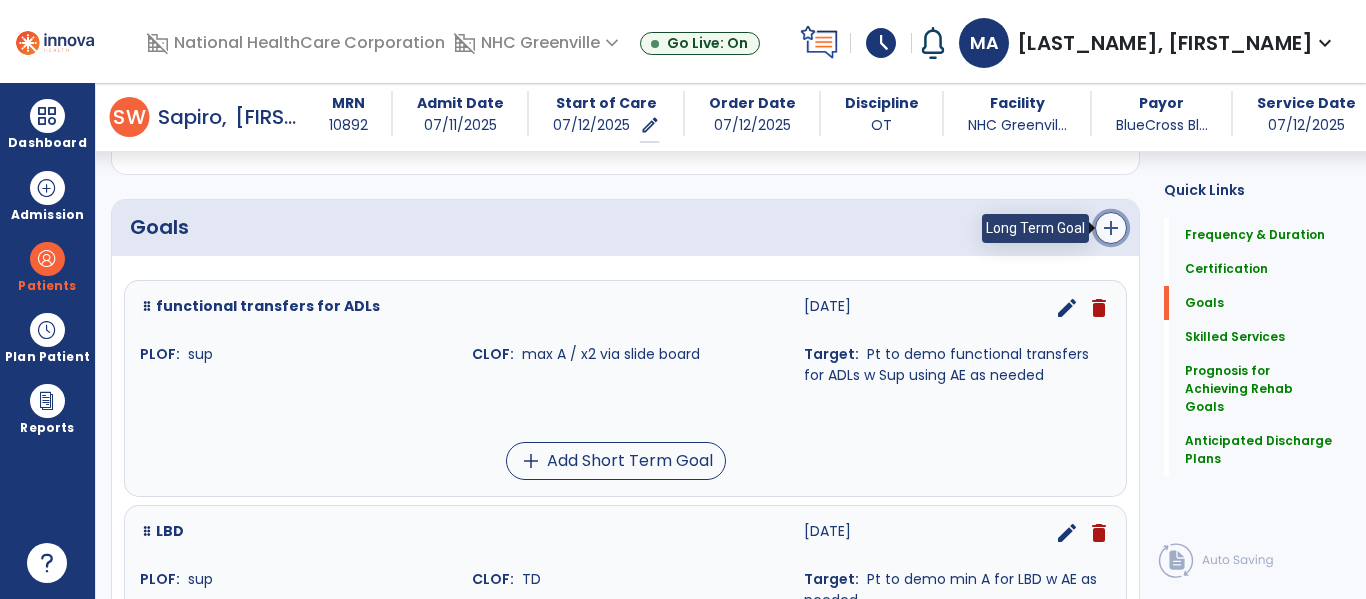 click on "add" at bounding box center [1111, 228] 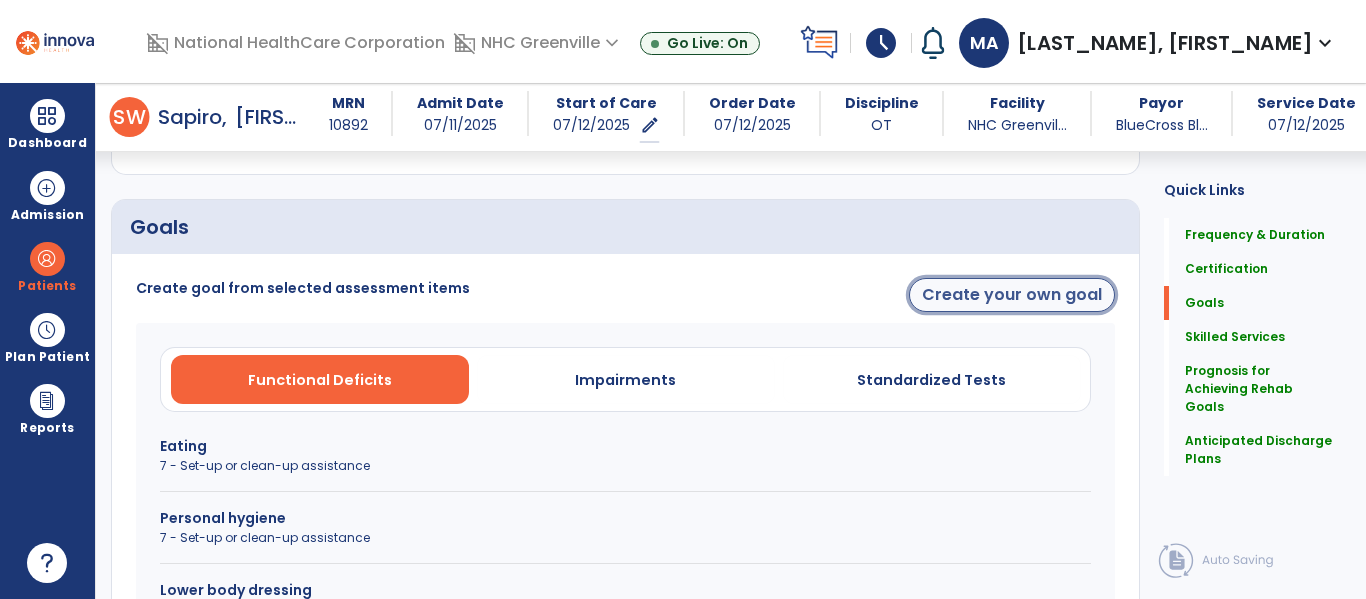 click on "Create your own goal" at bounding box center [1012, 295] 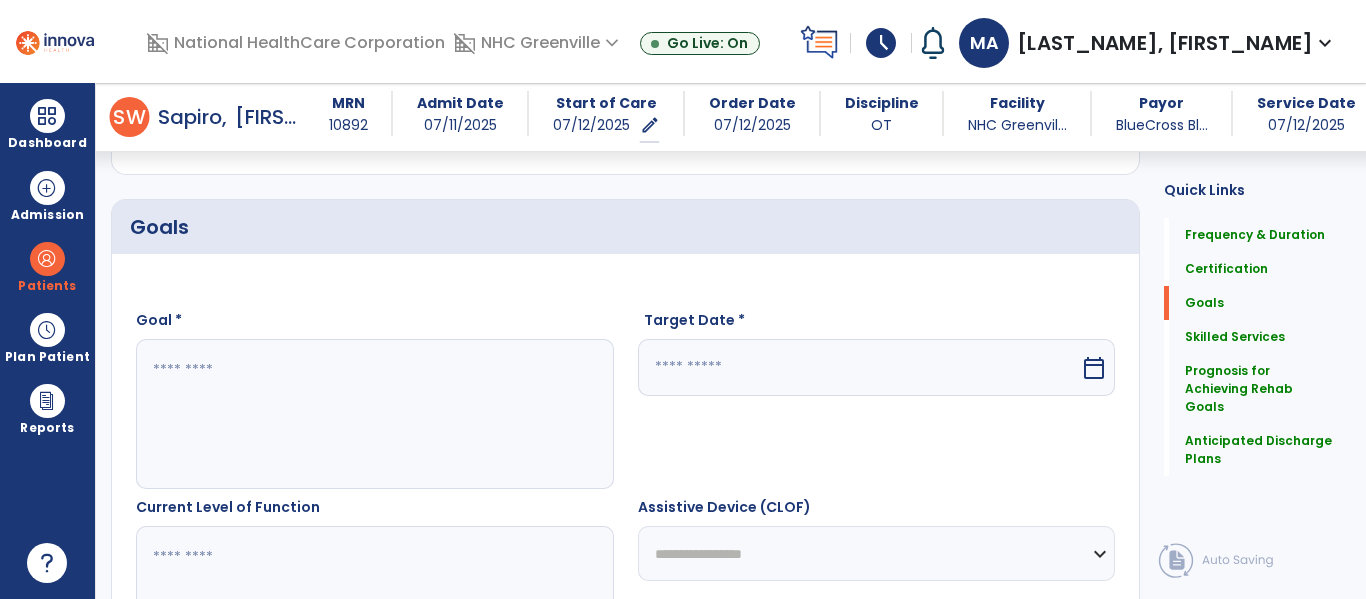 click at bounding box center [374, 414] 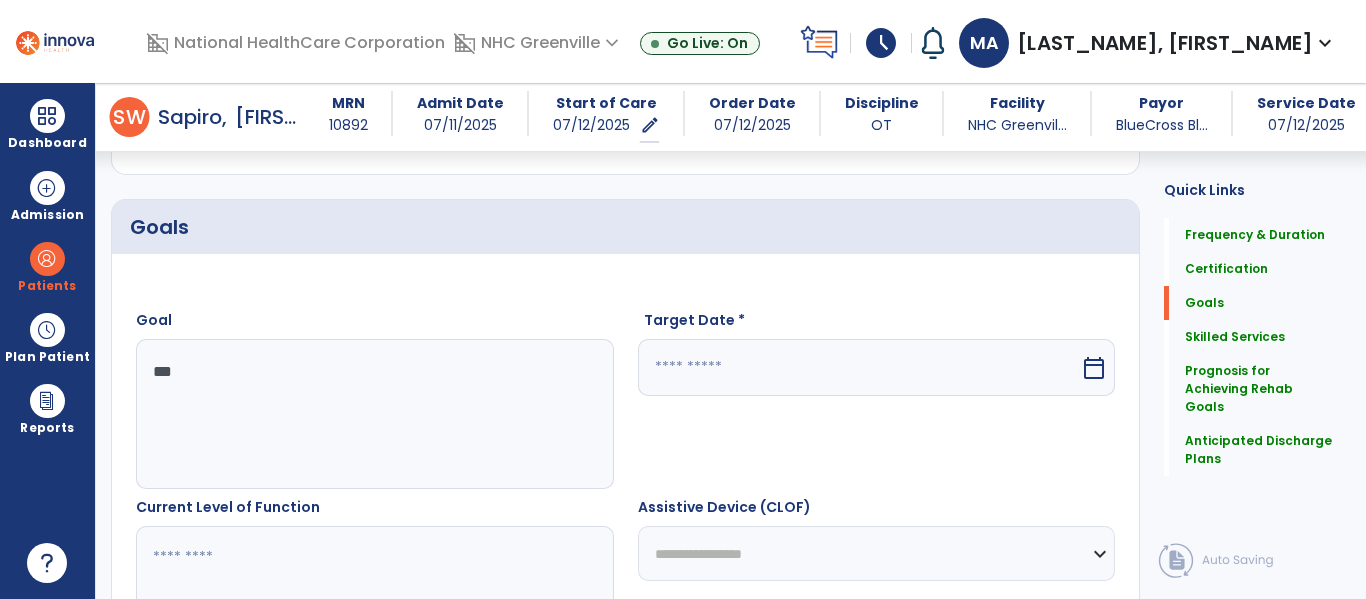 type on "***" 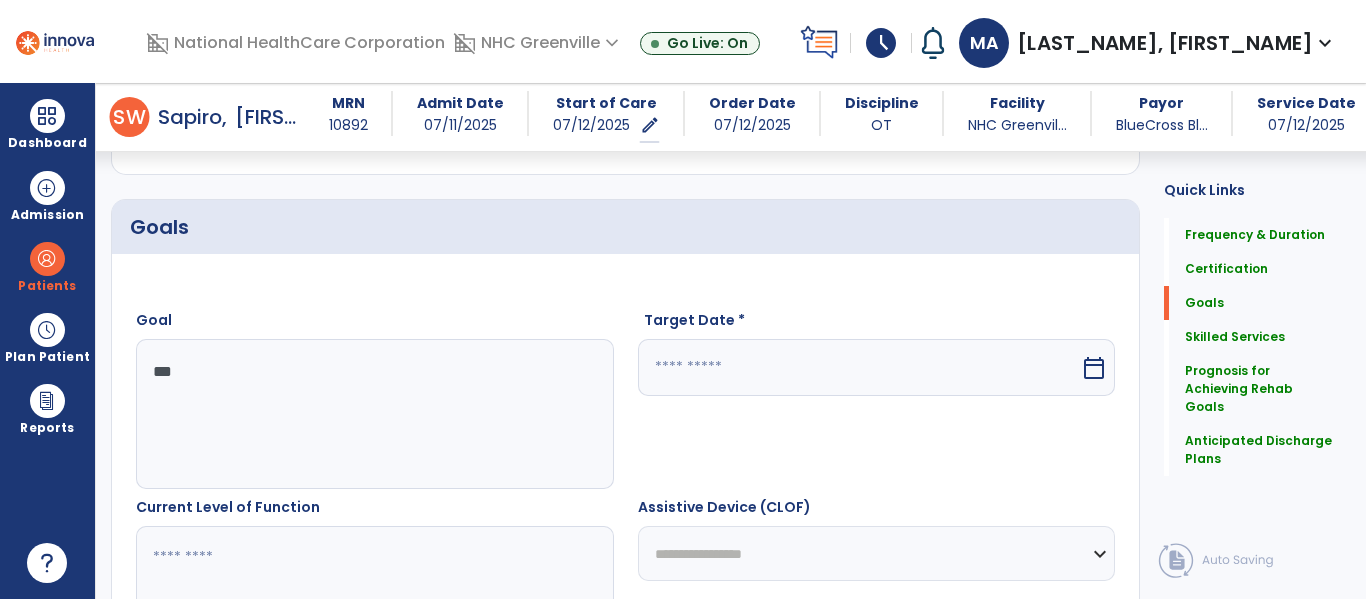 click at bounding box center [859, 367] 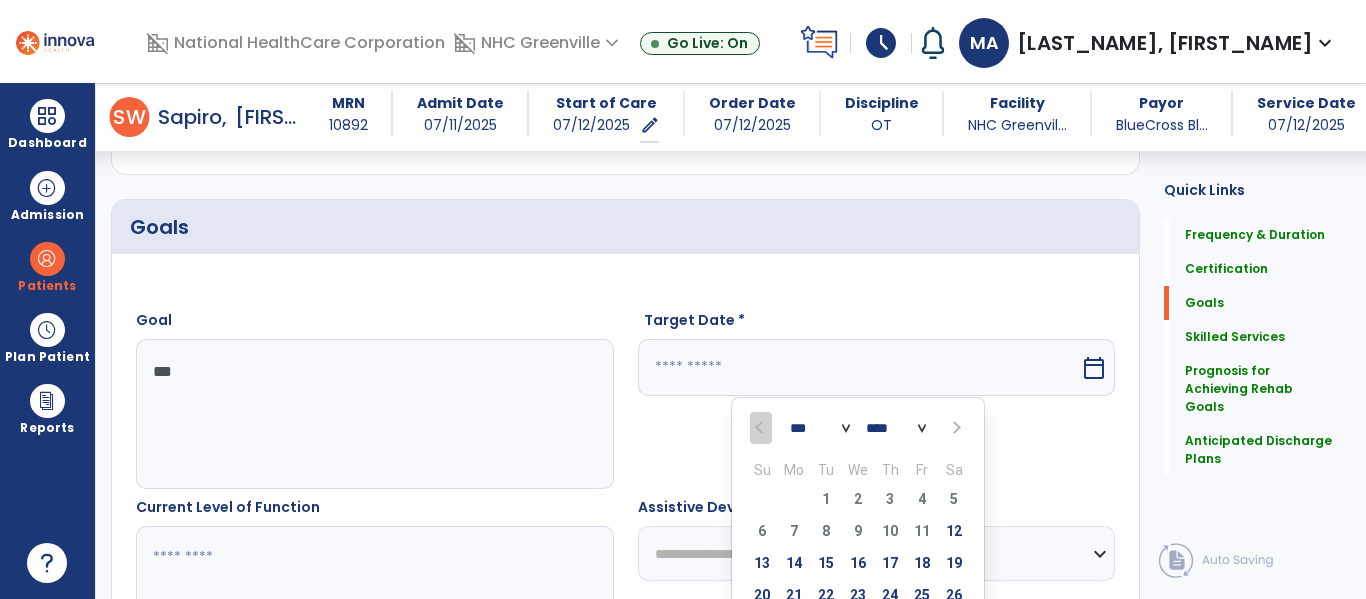 click at bounding box center [954, 428] 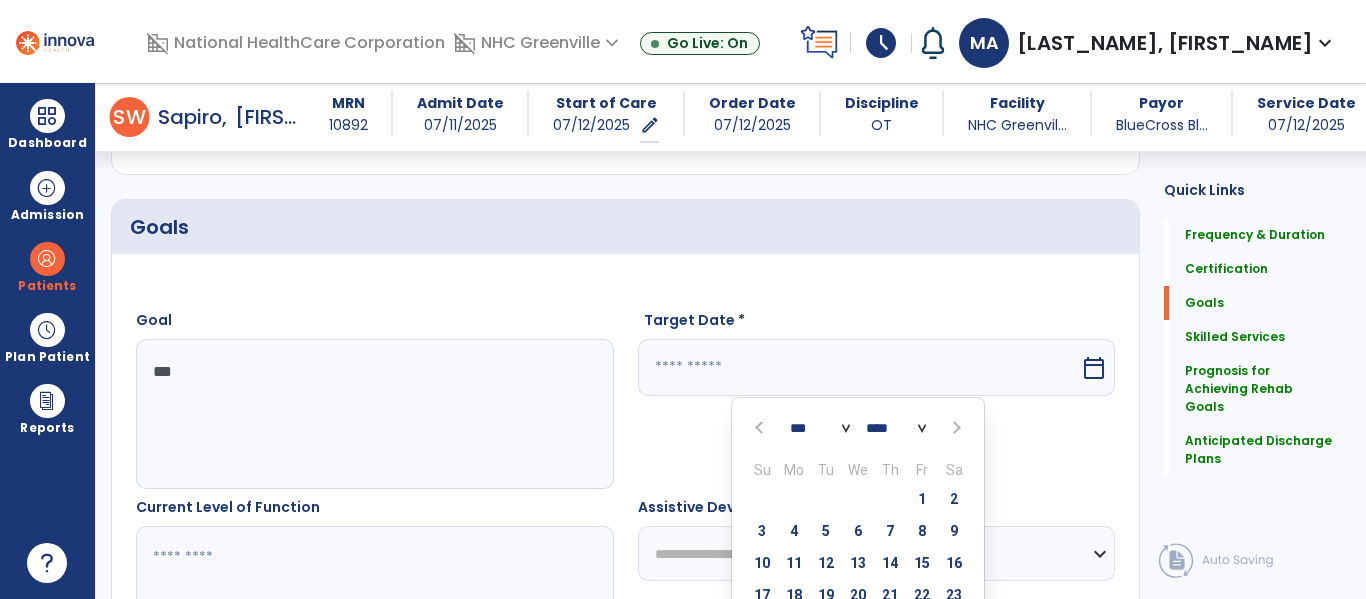 click at bounding box center [954, 428] 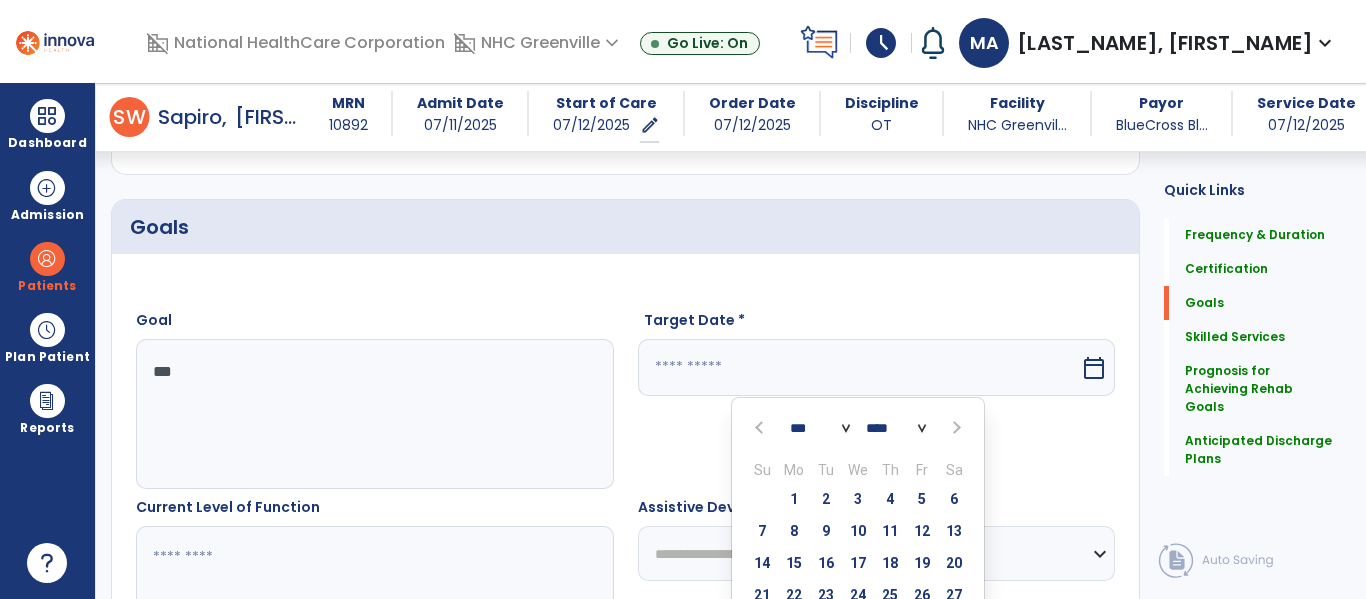 click at bounding box center (954, 428) 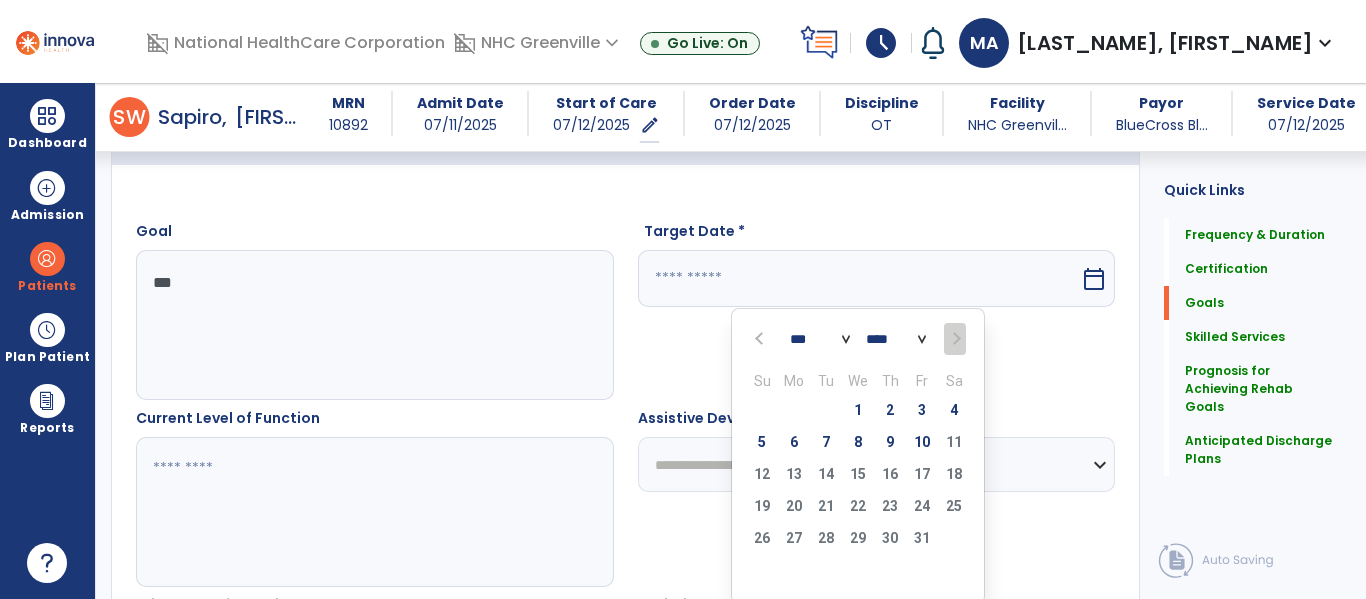 scroll, scrollTop: 511, scrollLeft: 0, axis: vertical 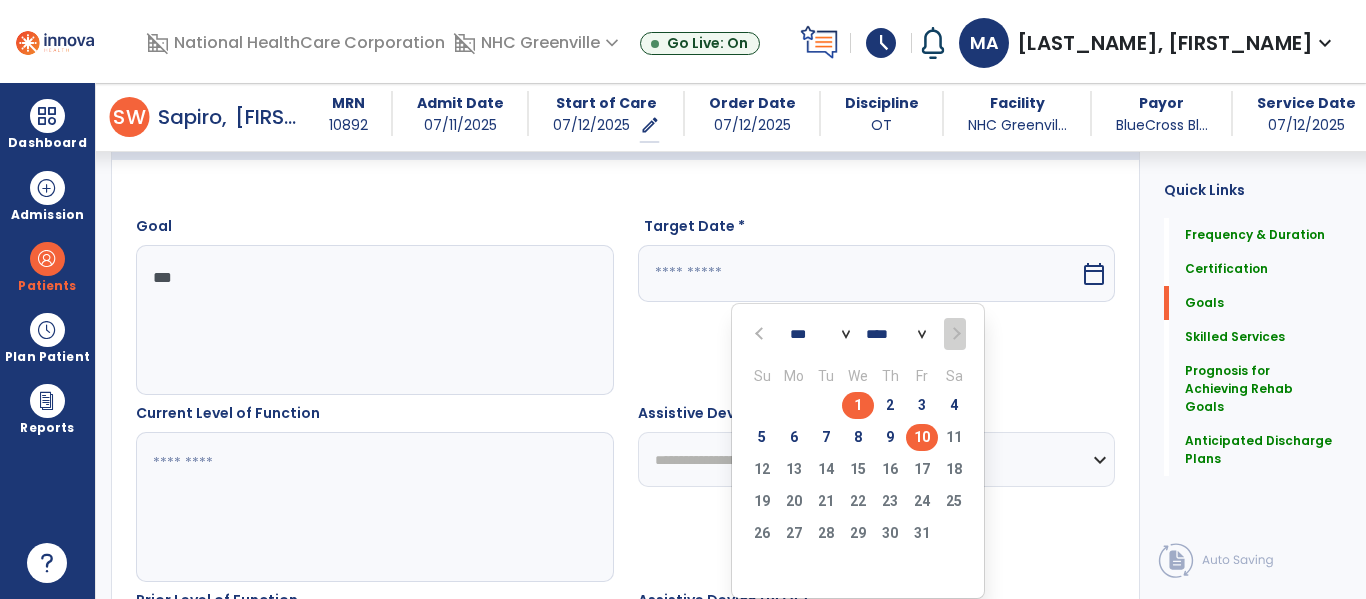 click on "10" at bounding box center (922, 437) 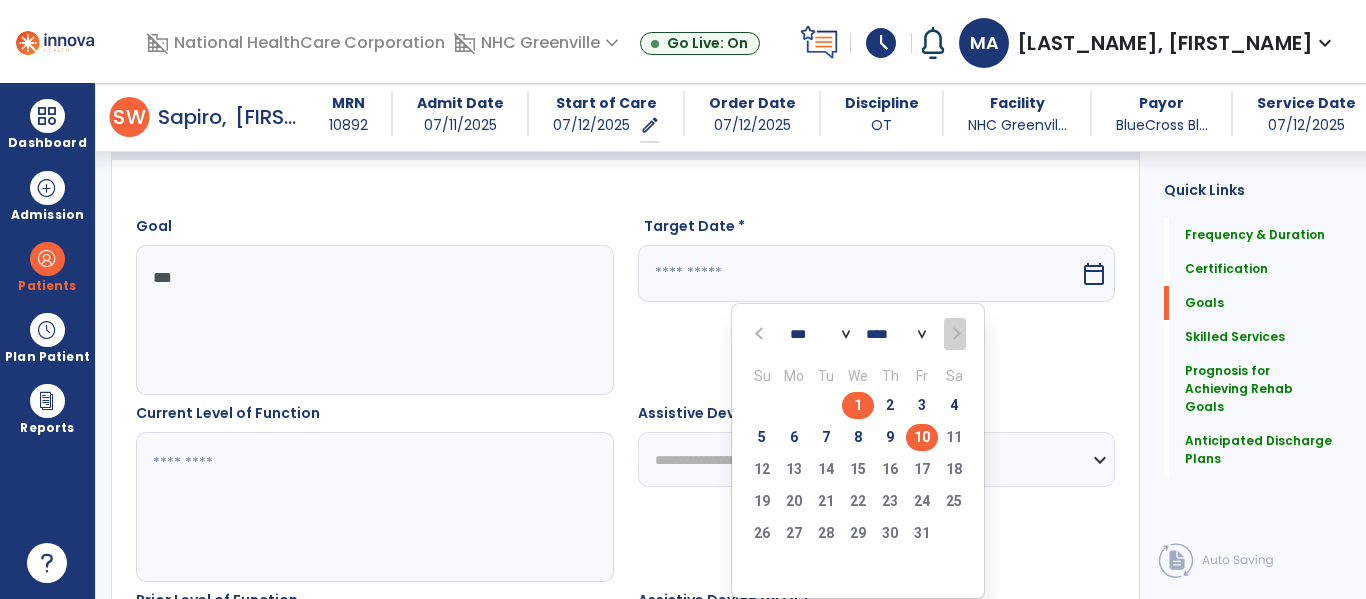 type on "**********" 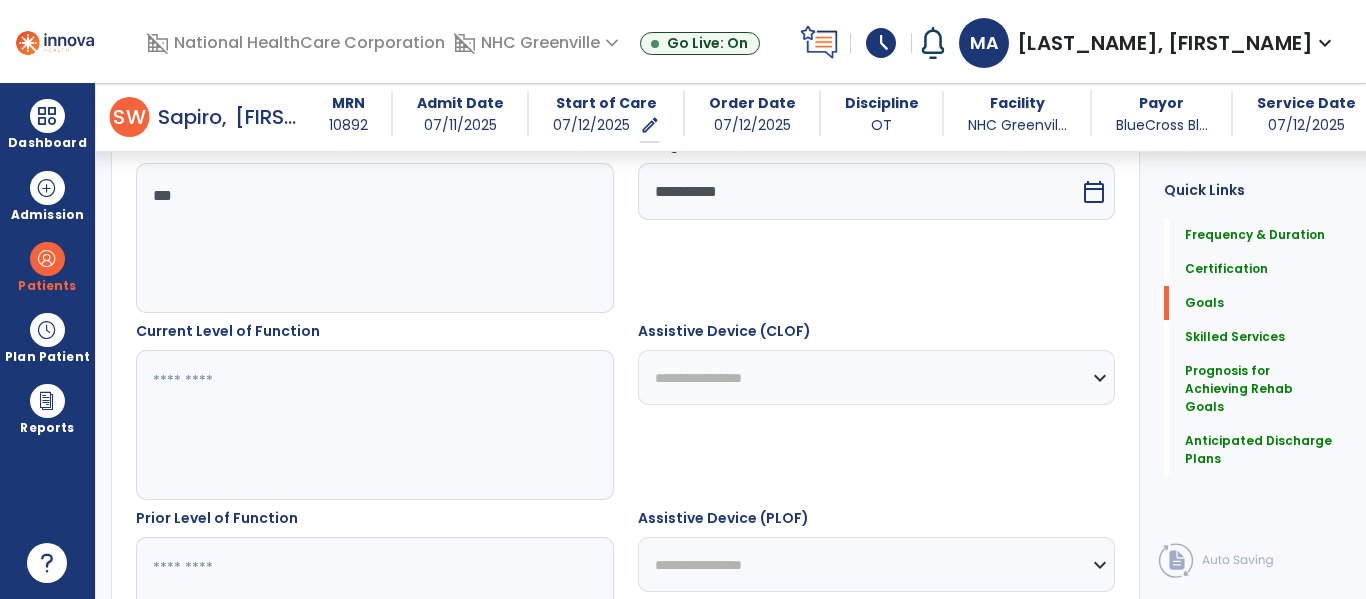 scroll, scrollTop: 595, scrollLeft: 0, axis: vertical 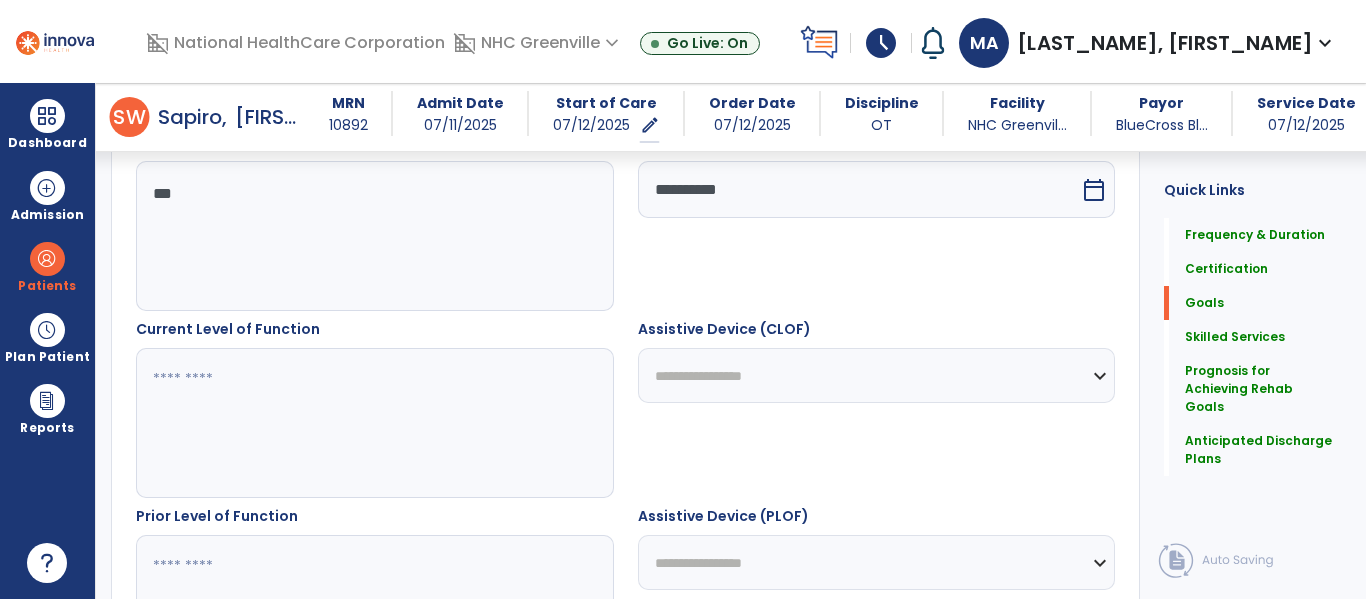 click at bounding box center [374, 423] 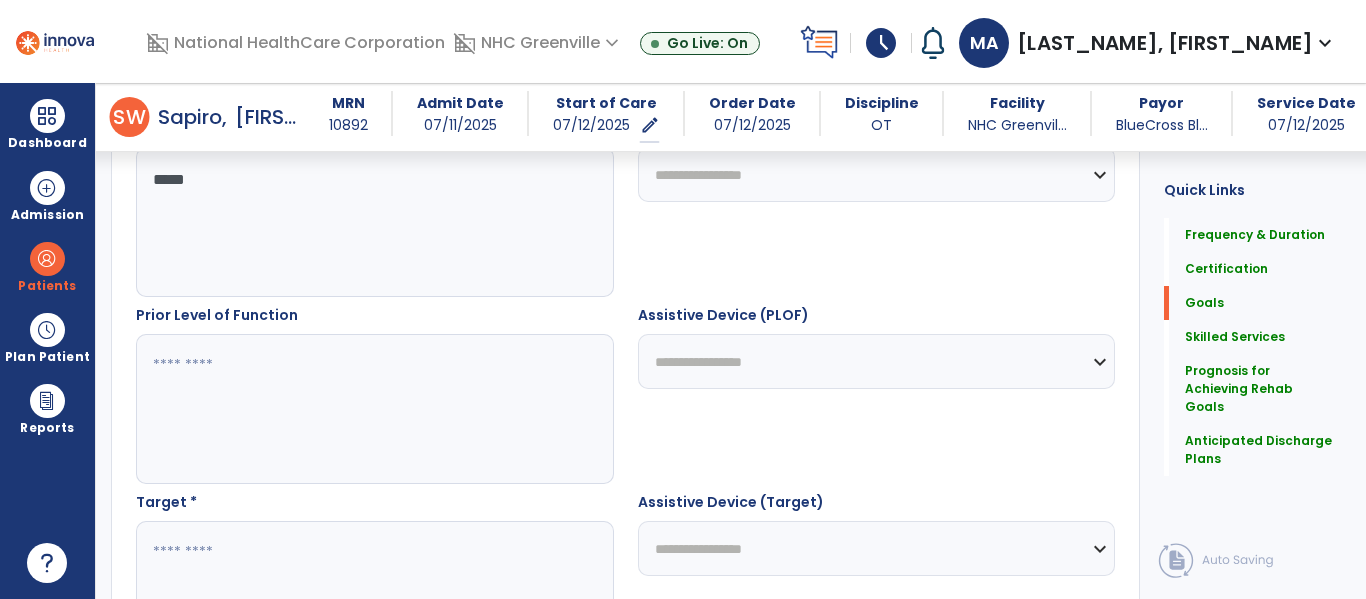 scroll, scrollTop: 833, scrollLeft: 0, axis: vertical 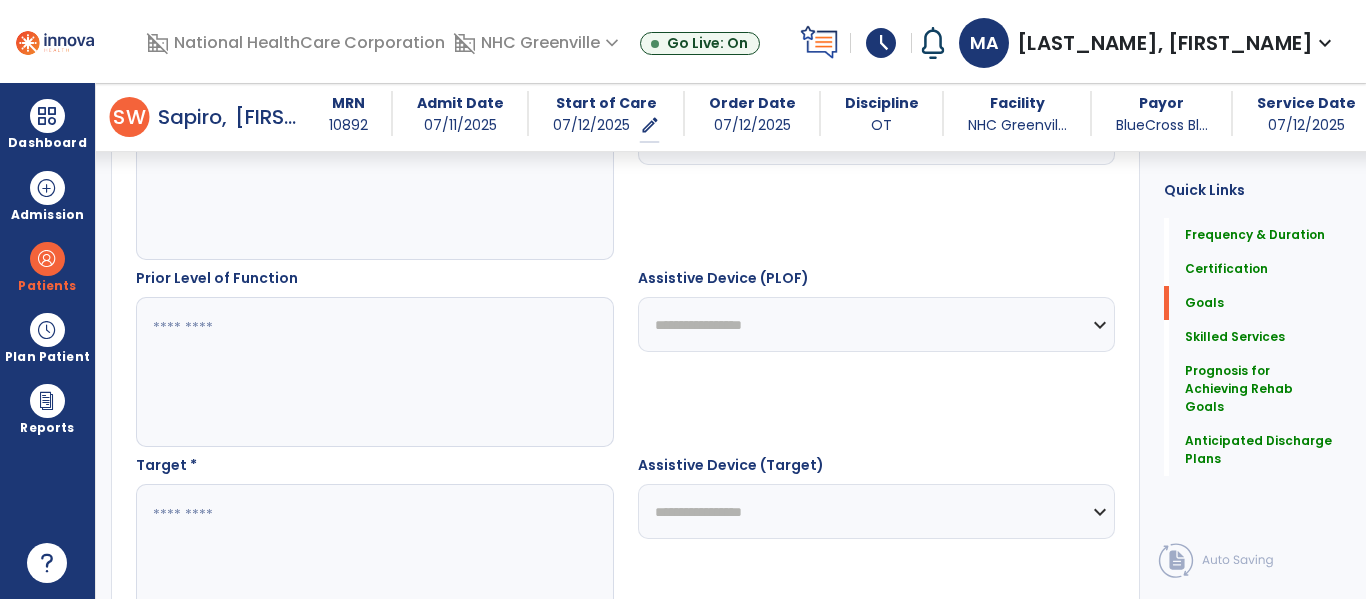 type on "*****" 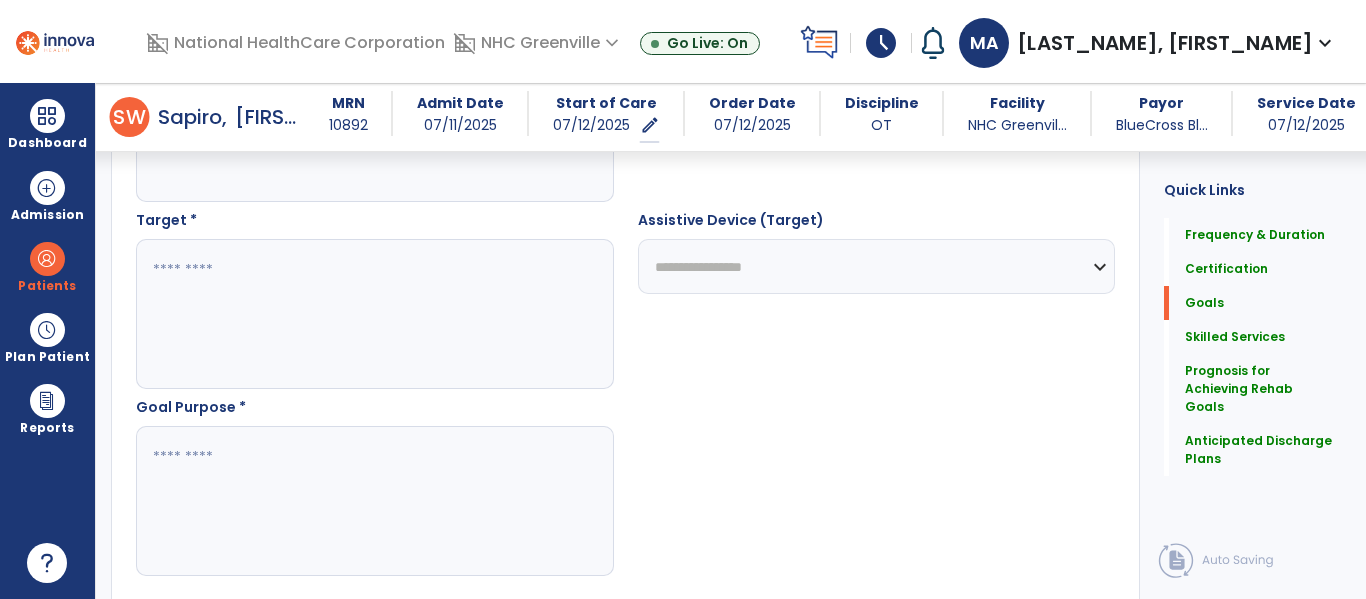scroll, scrollTop: 1079, scrollLeft: 0, axis: vertical 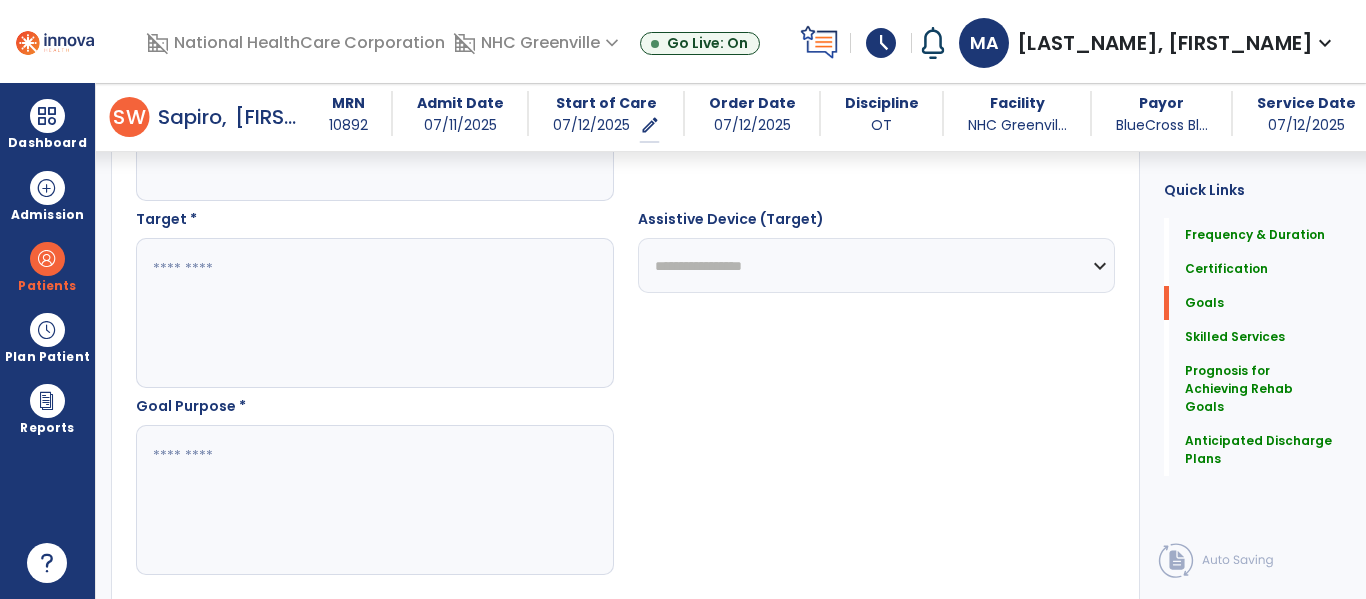 type on "***" 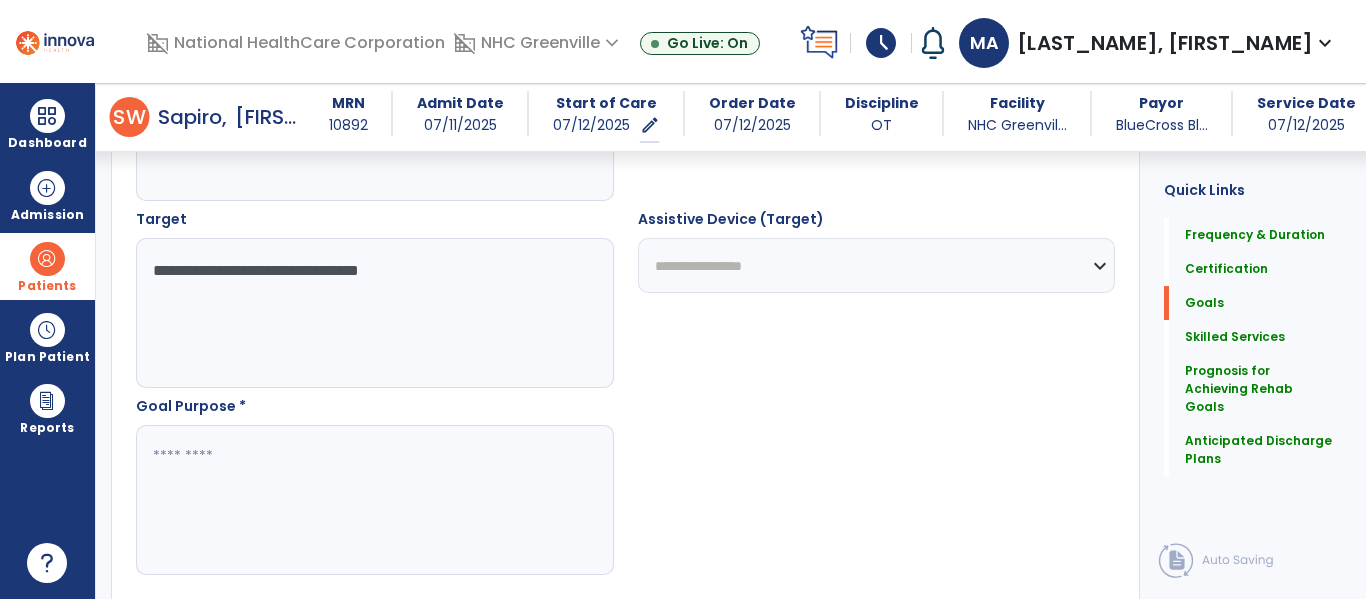 drag, startPoint x: 480, startPoint y: 289, endPoint x: 66, endPoint y: 282, distance: 414.05917 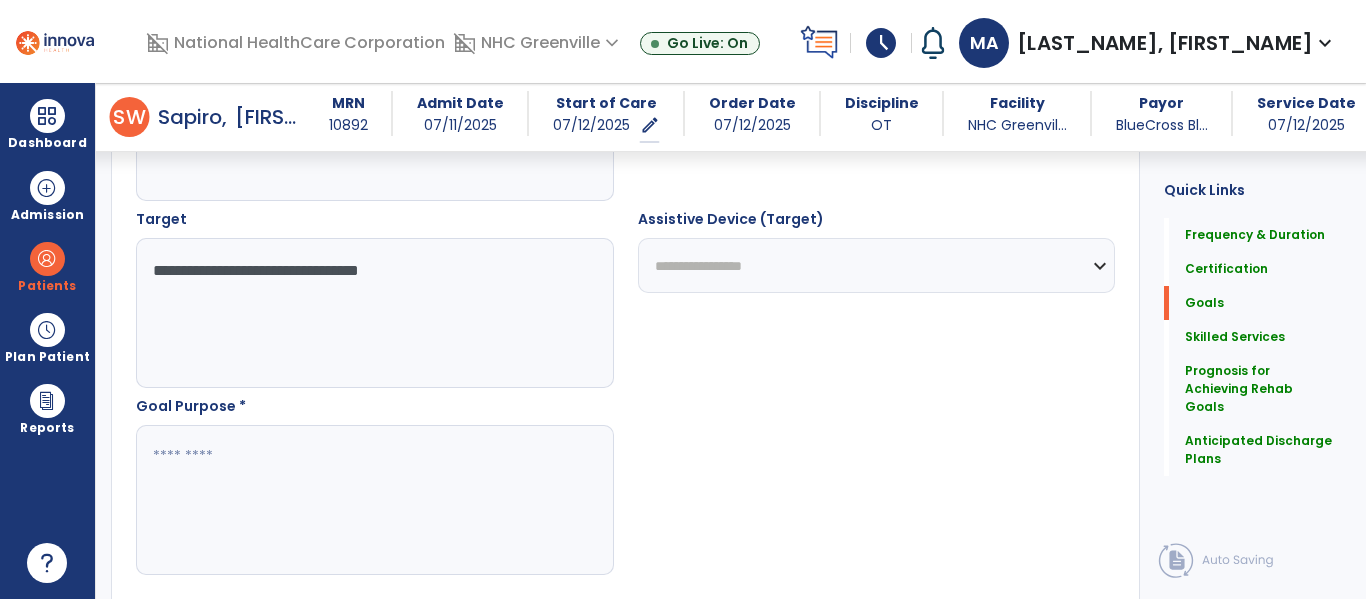 type on "**********" 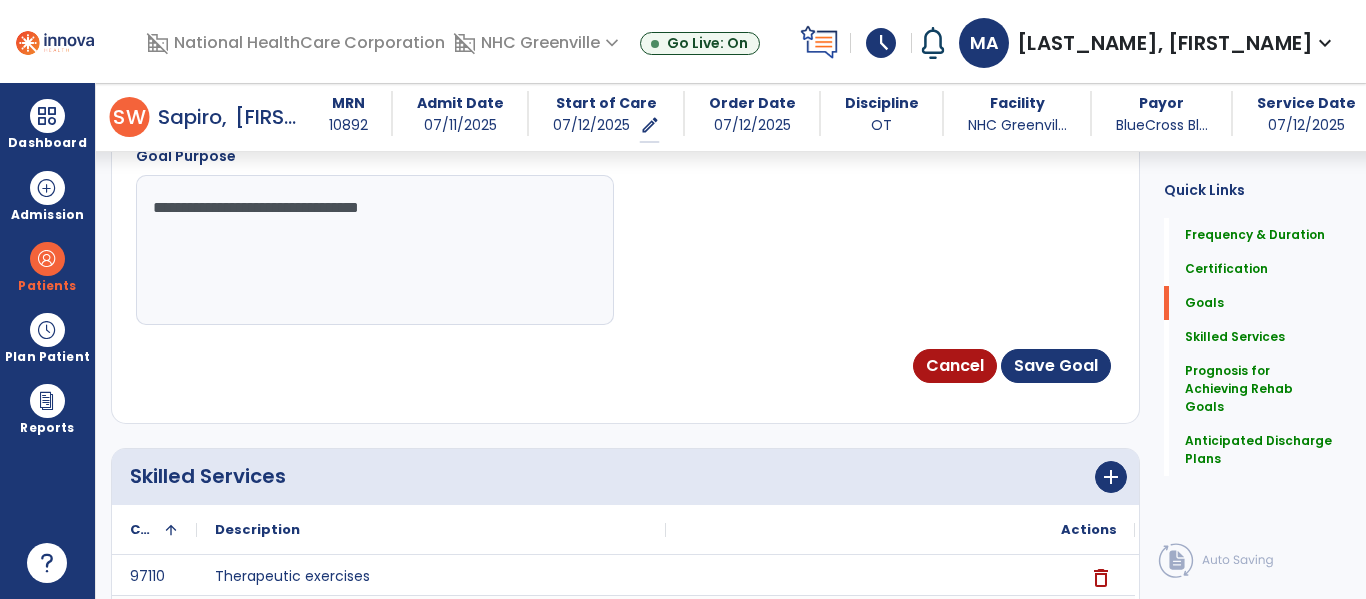 scroll, scrollTop: 1330, scrollLeft: 0, axis: vertical 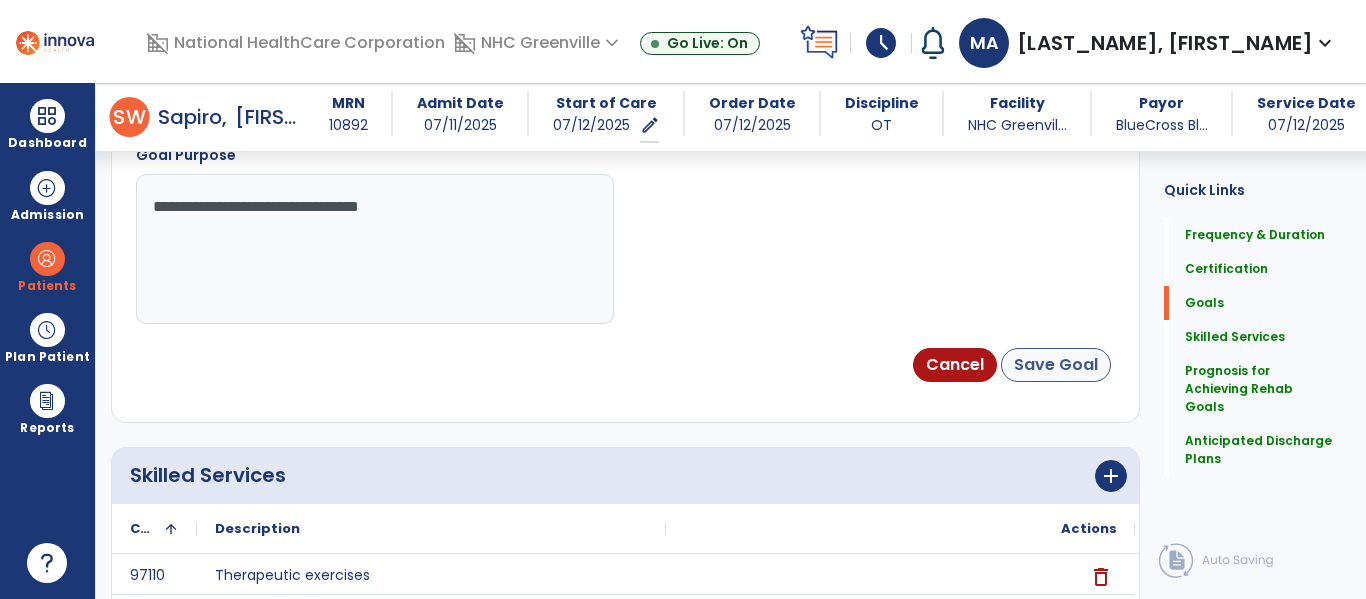 type on "**********" 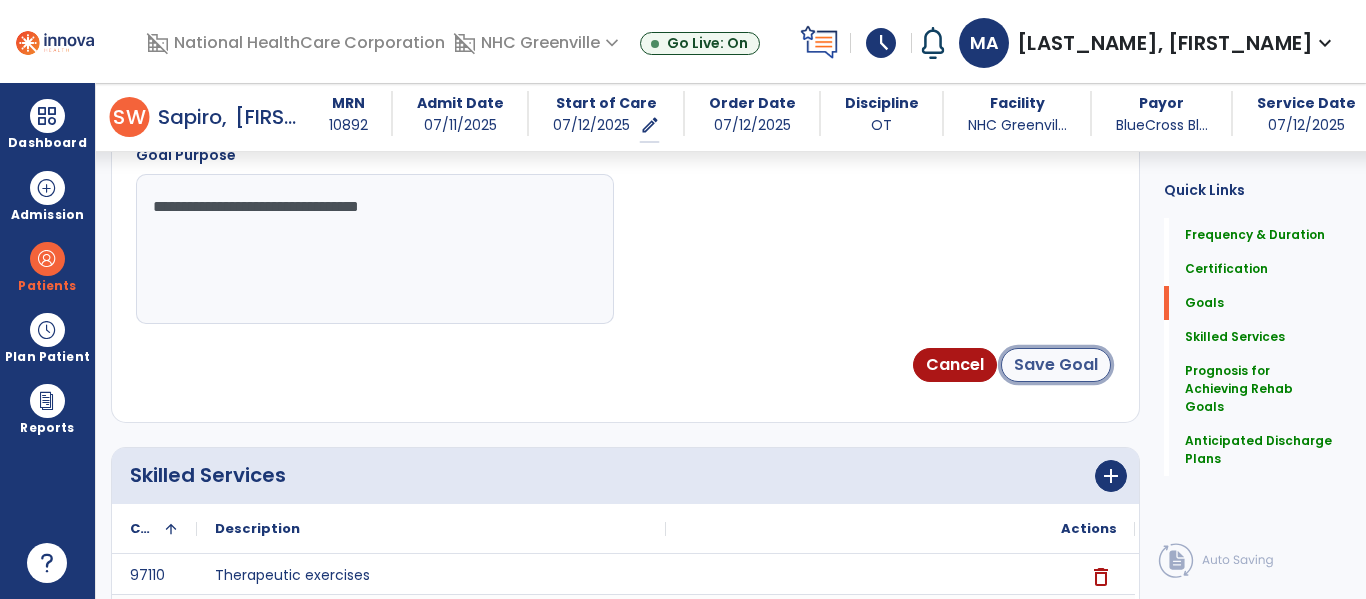 click on "Save Goal" at bounding box center [1056, 365] 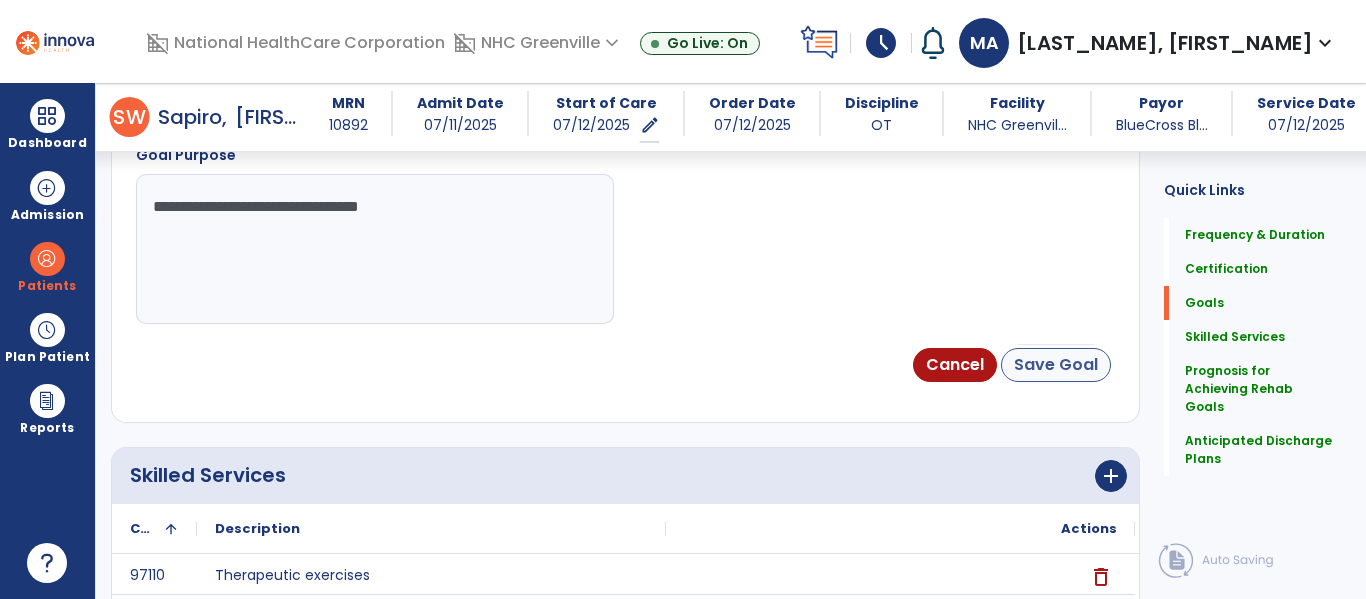 scroll, scrollTop: 251, scrollLeft: 0, axis: vertical 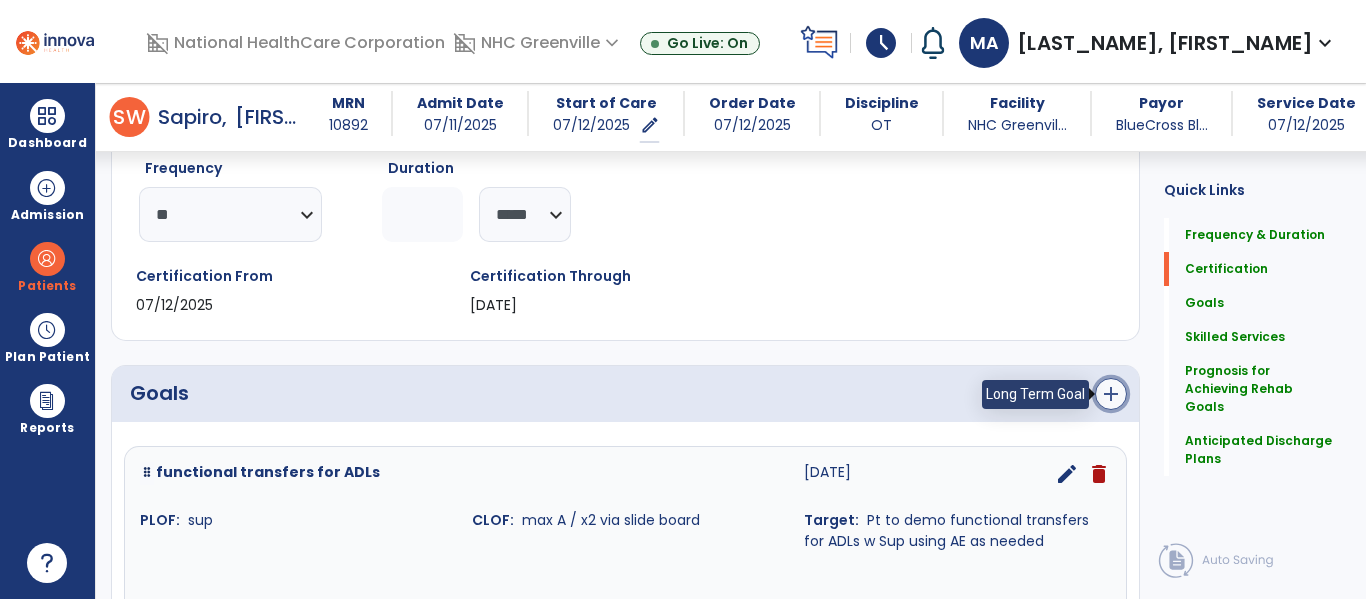 click on "add" at bounding box center (1111, 394) 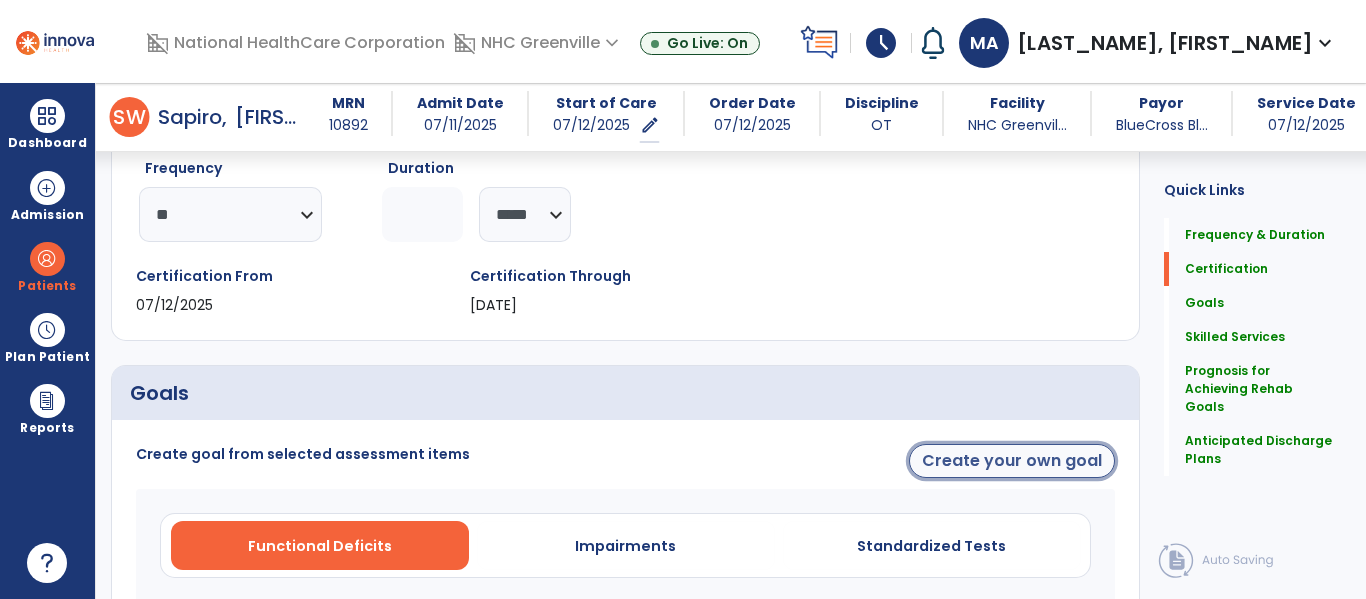 click on "Create your own goal" at bounding box center [1012, 461] 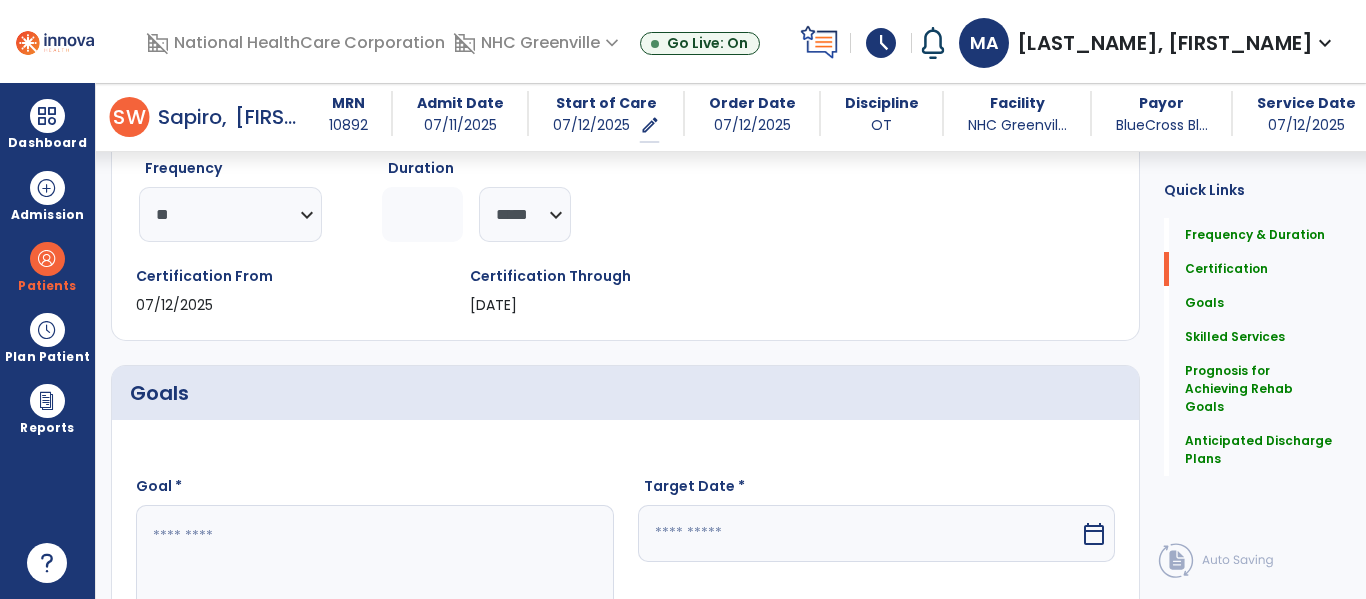 click at bounding box center (374, 580) 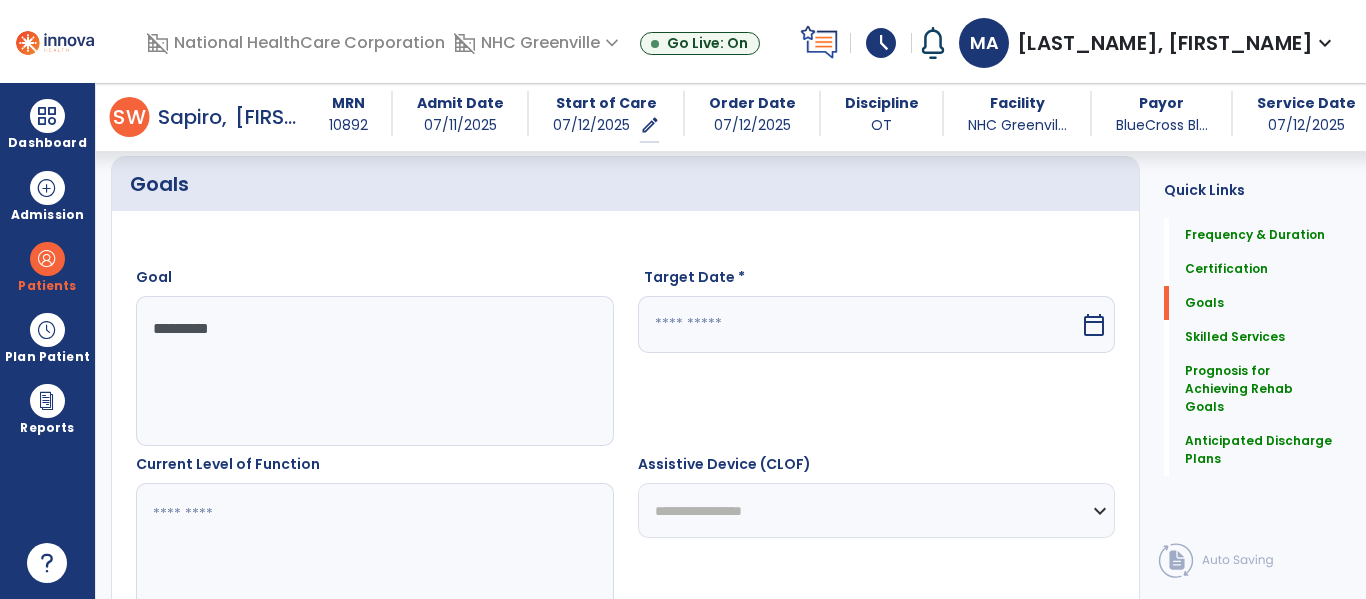 scroll, scrollTop: 461, scrollLeft: 0, axis: vertical 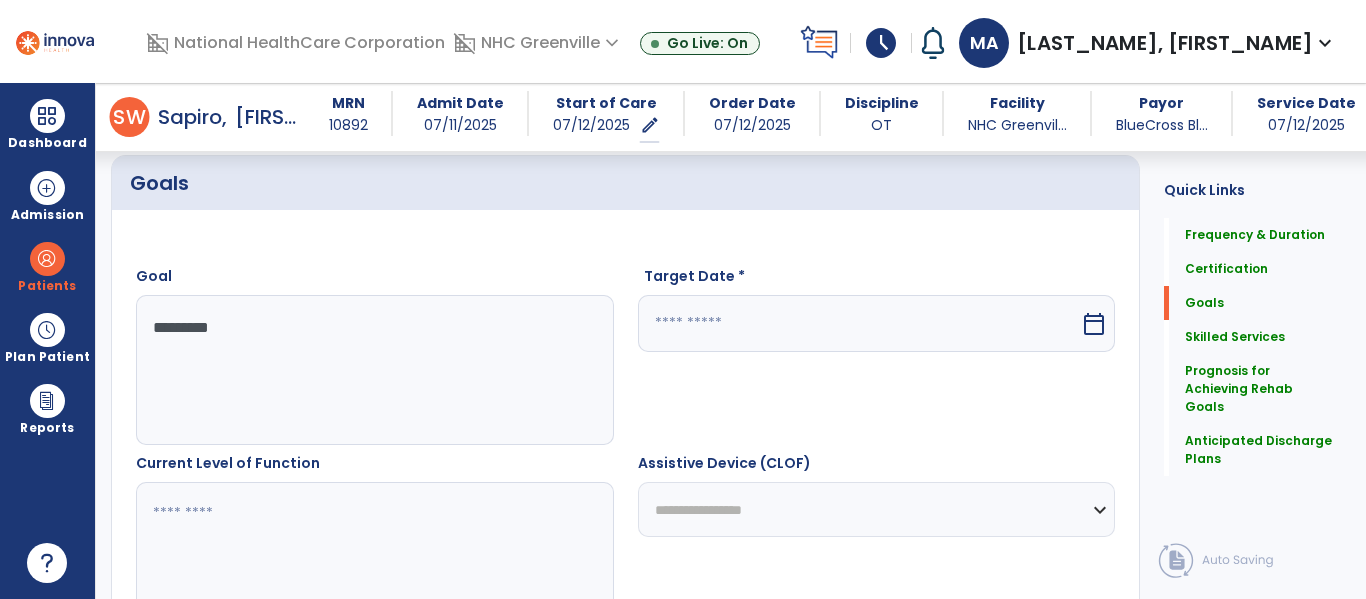 type on "*********" 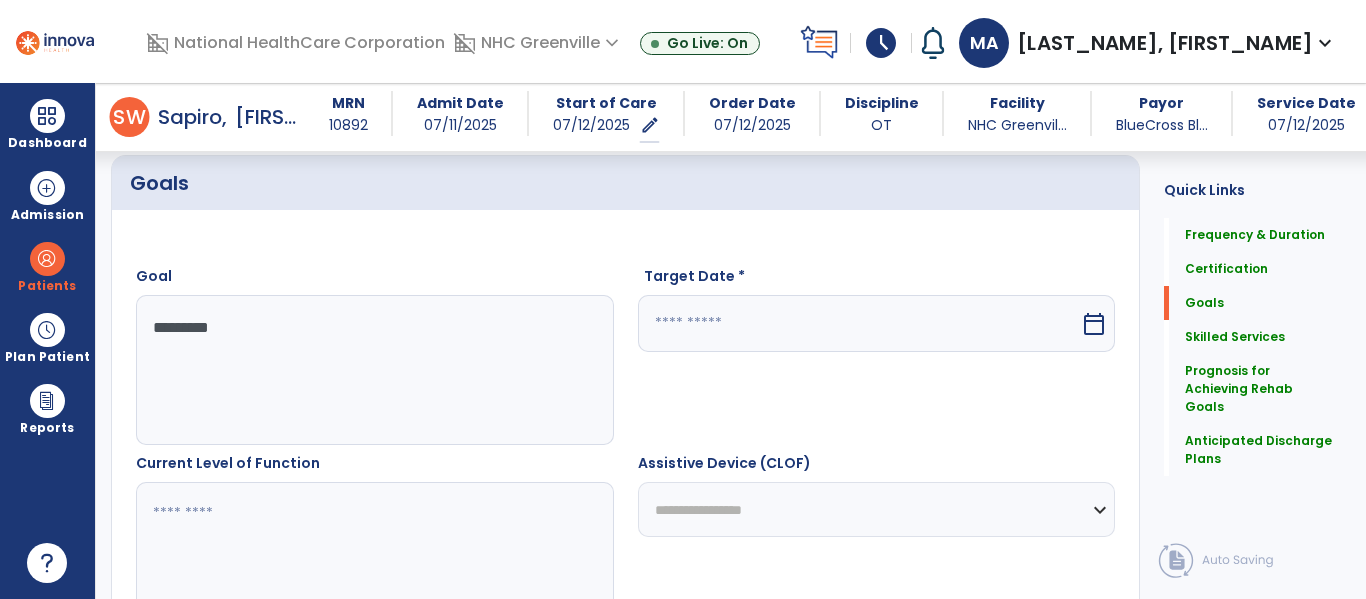 click at bounding box center [859, 323] 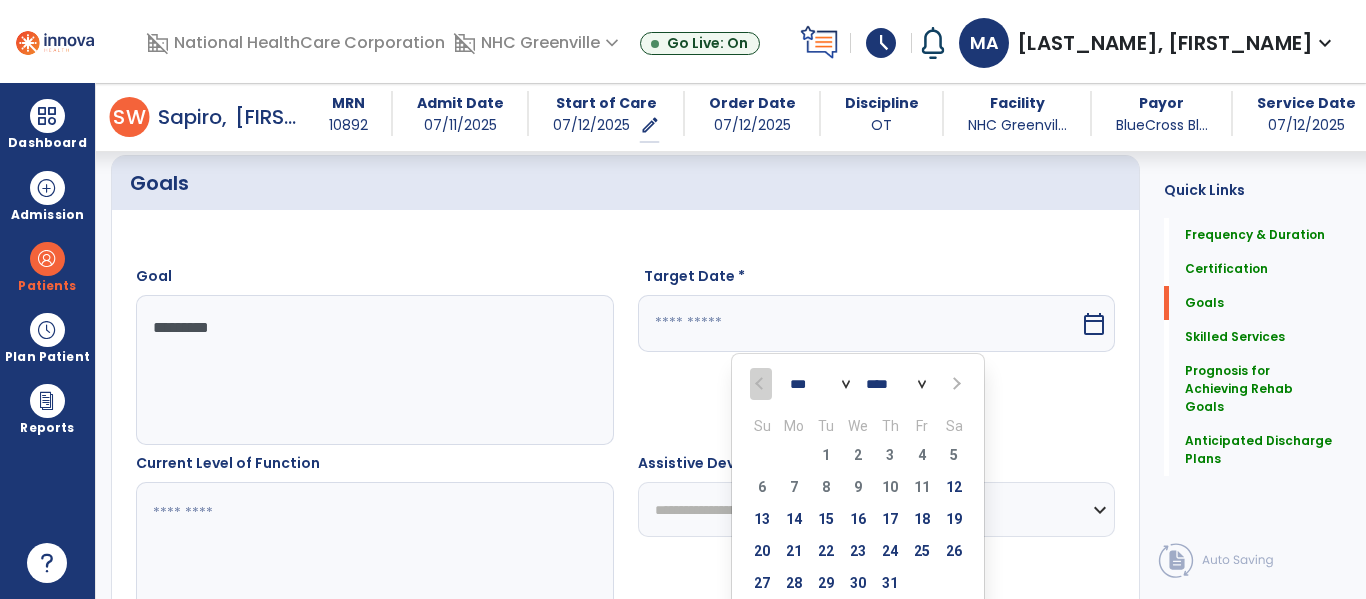 click at bounding box center [955, 384] 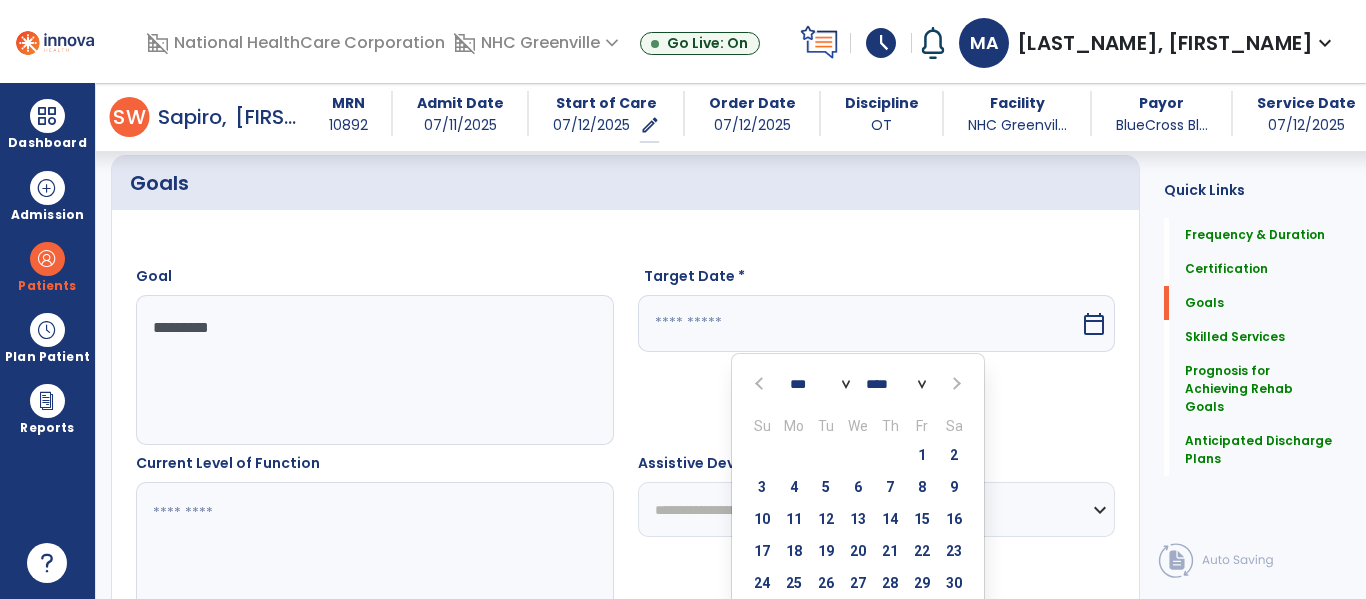 click at bounding box center (955, 384) 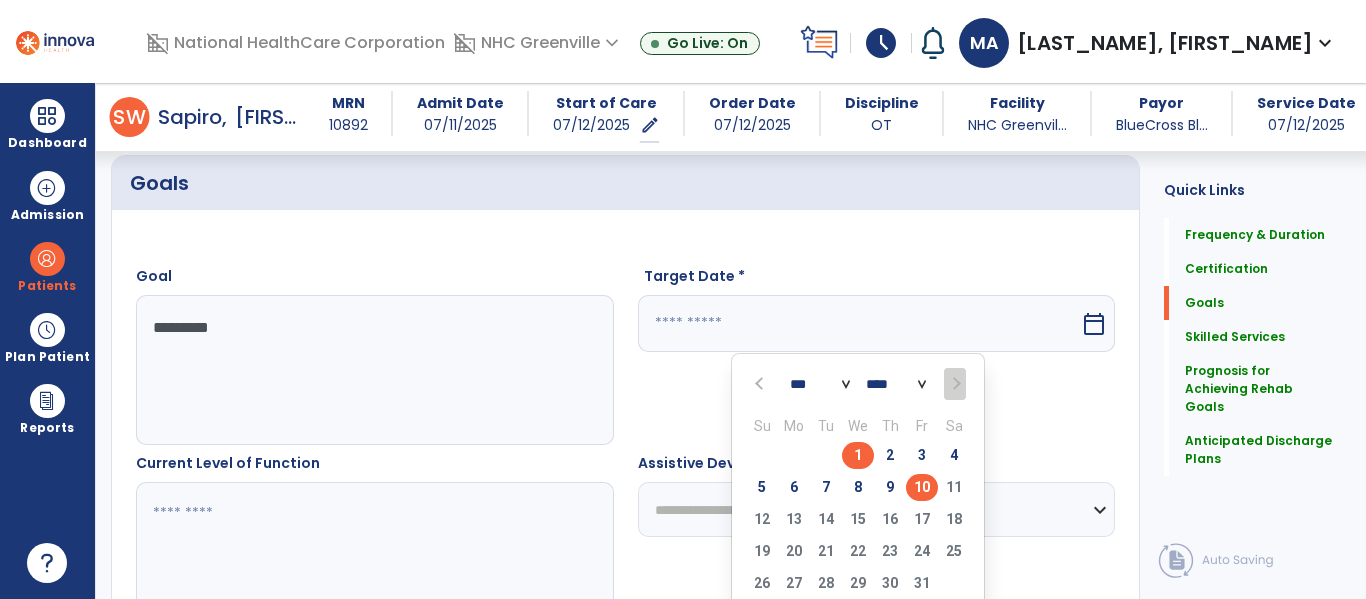 click on "10" at bounding box center [922, 487] 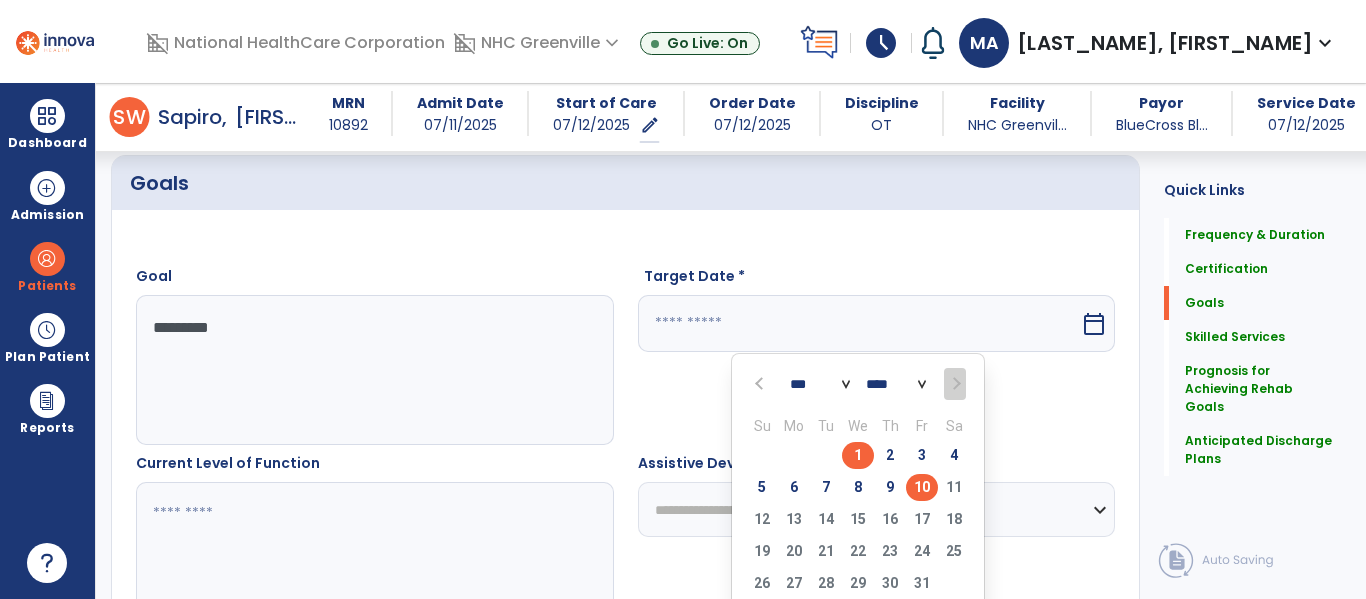 type on "**********" 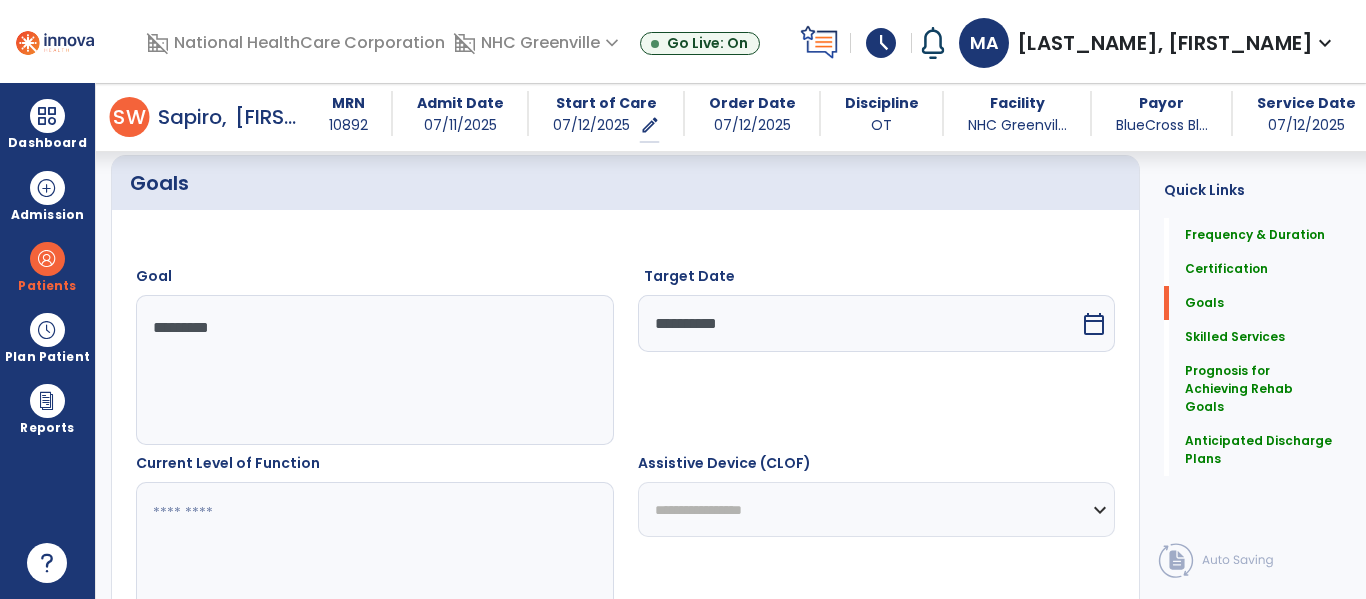 scroll, scrollTop: 555, scrollLeft: 0, axis: vertical 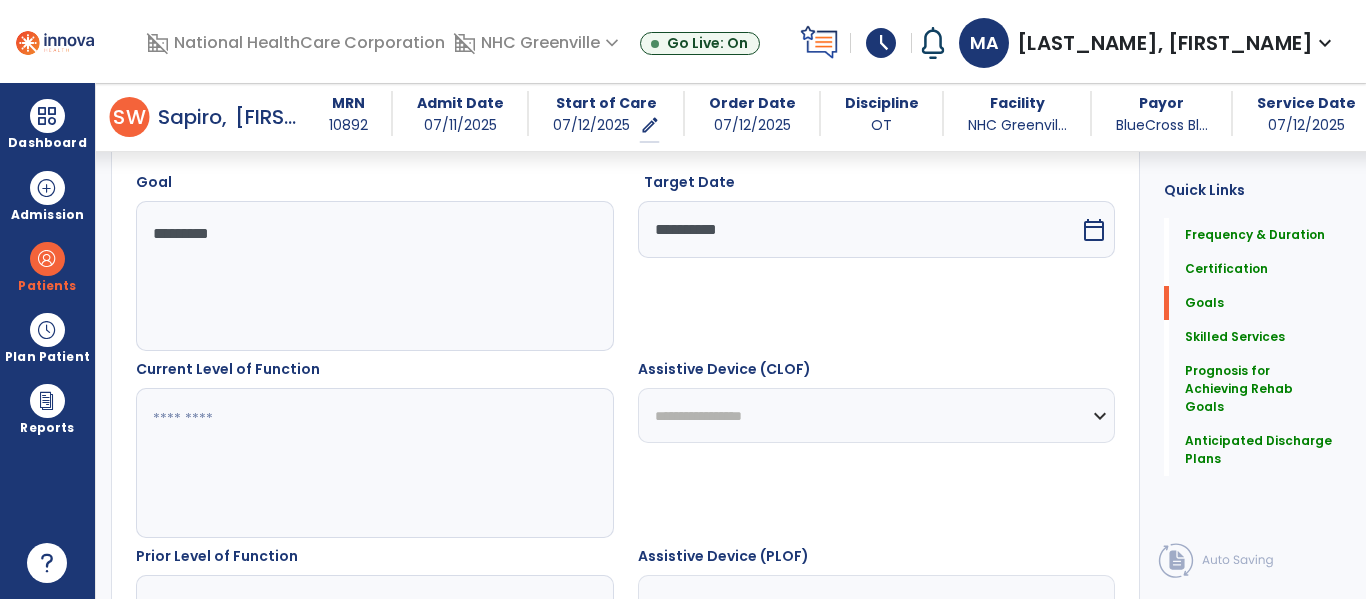 click at bounding box center (374, 463) 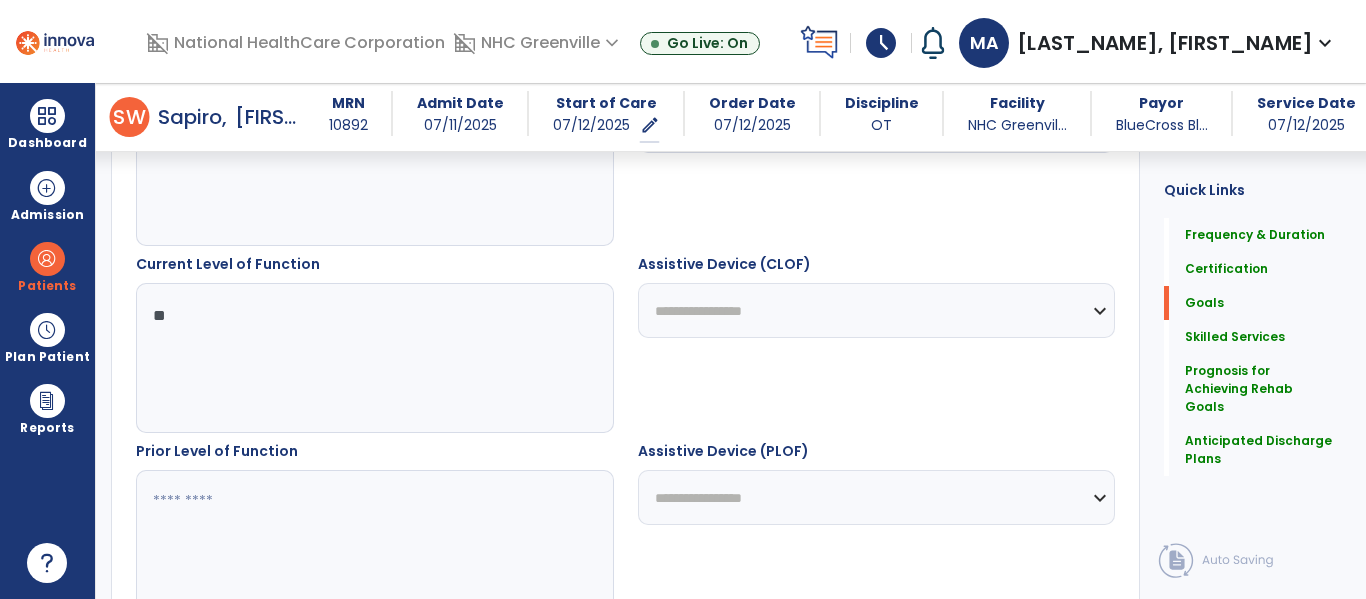 scroll, scrollTop: 662, scrollLeft: 0, axis: vertical 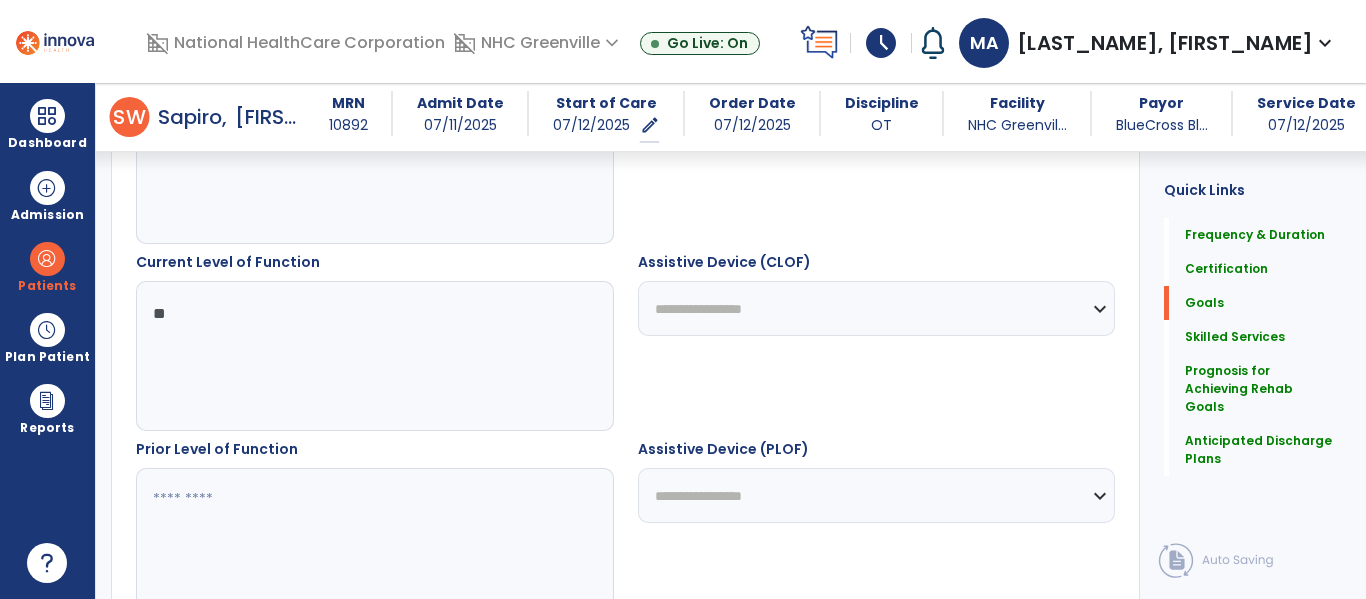 type on "**" 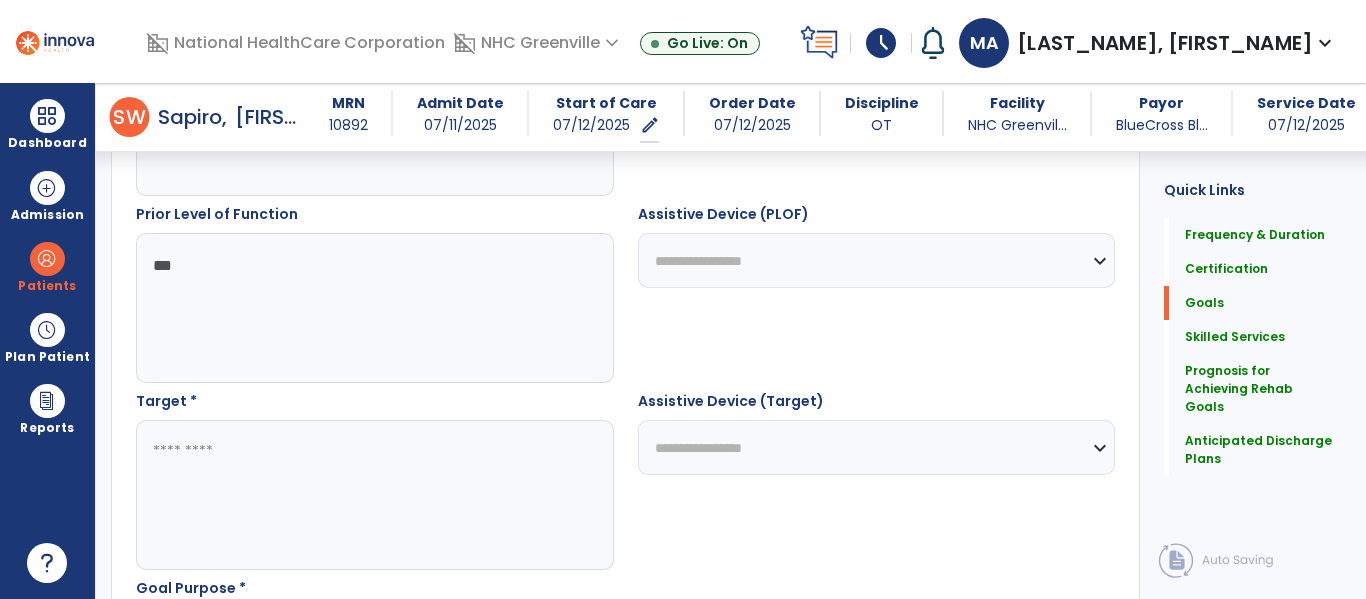 scroll, scrollTop: 905, scrollLeft: 0, axis: vertical 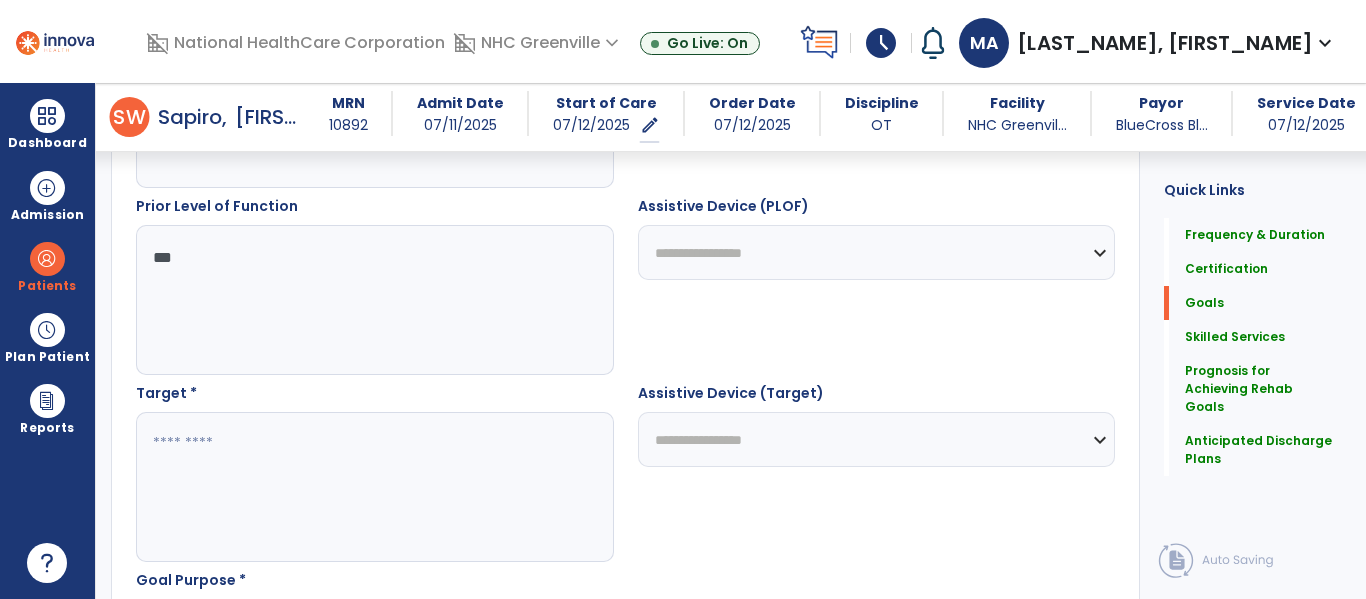 type on "***" 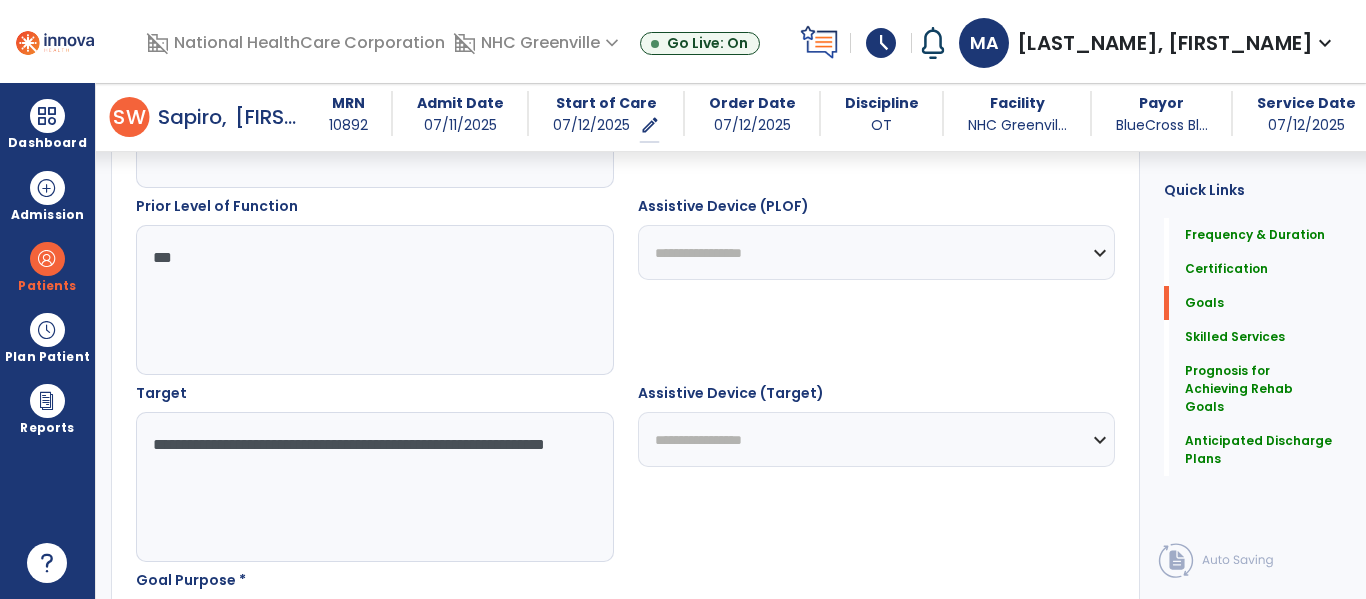 drag, startPoint x: 339, startPoint y: 507, endPoint x: 135, endPoint y: 445, distance: 213.2135 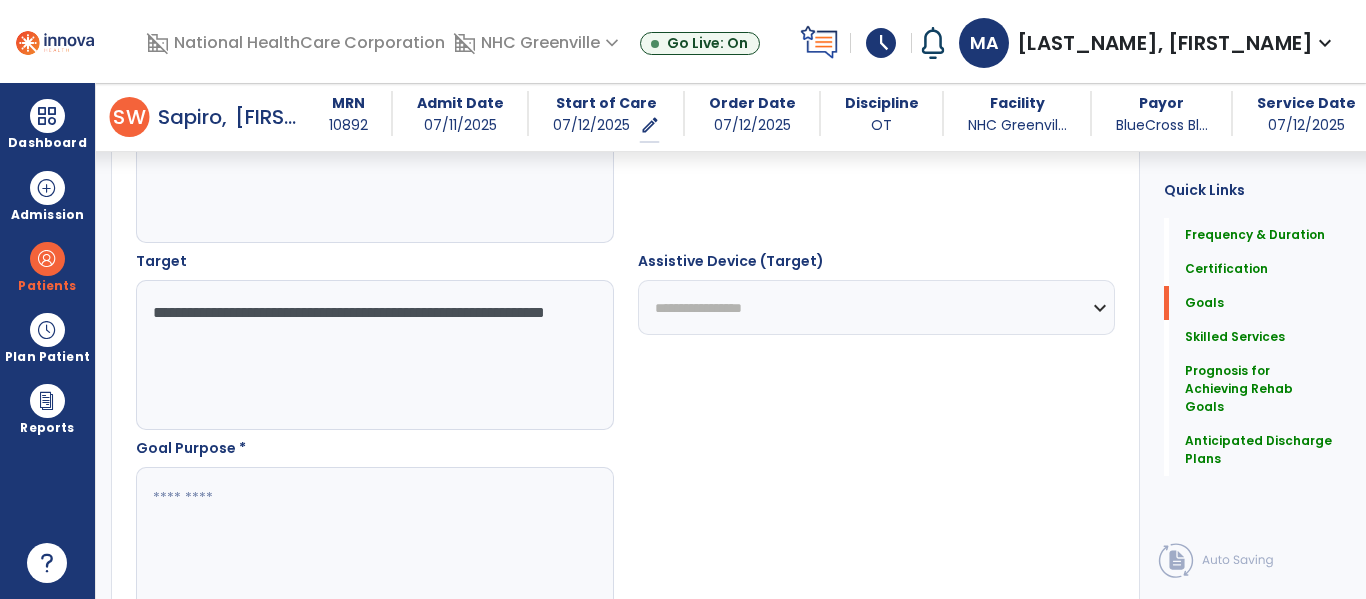 scroll, scrollTop: 1038, scrollLeft: 0, axis: vertical 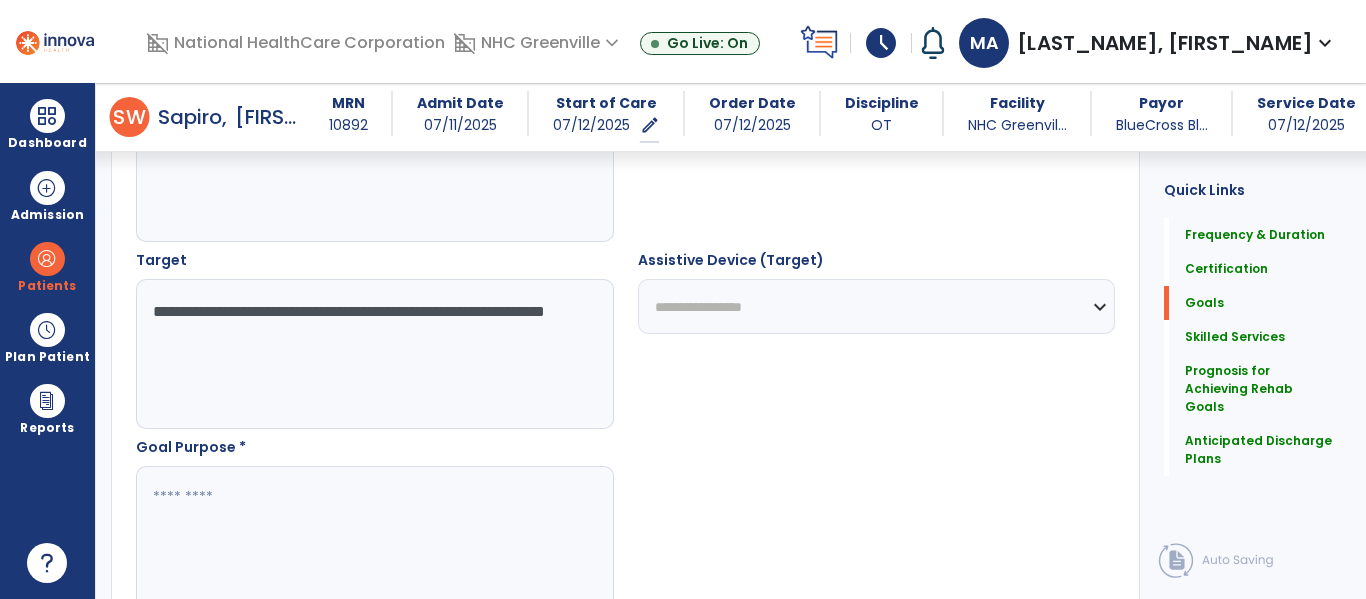 type on "**********" 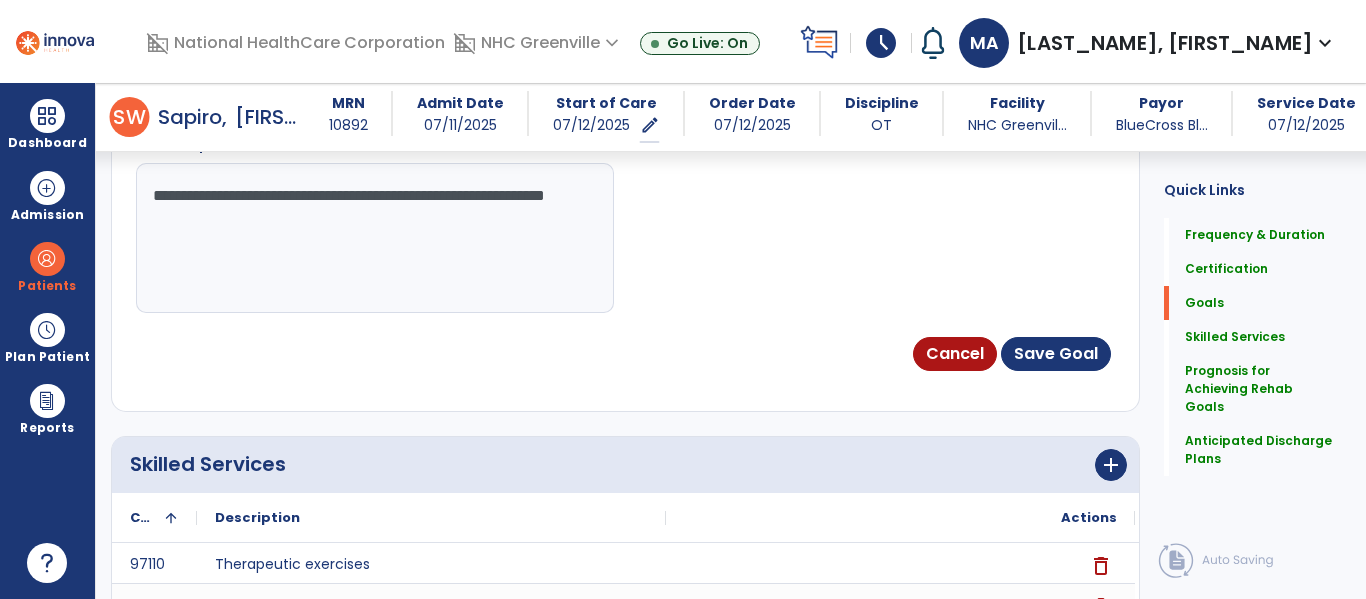 scroll, scrollTop: 1343, scrollLeft: 0, axis: vertical 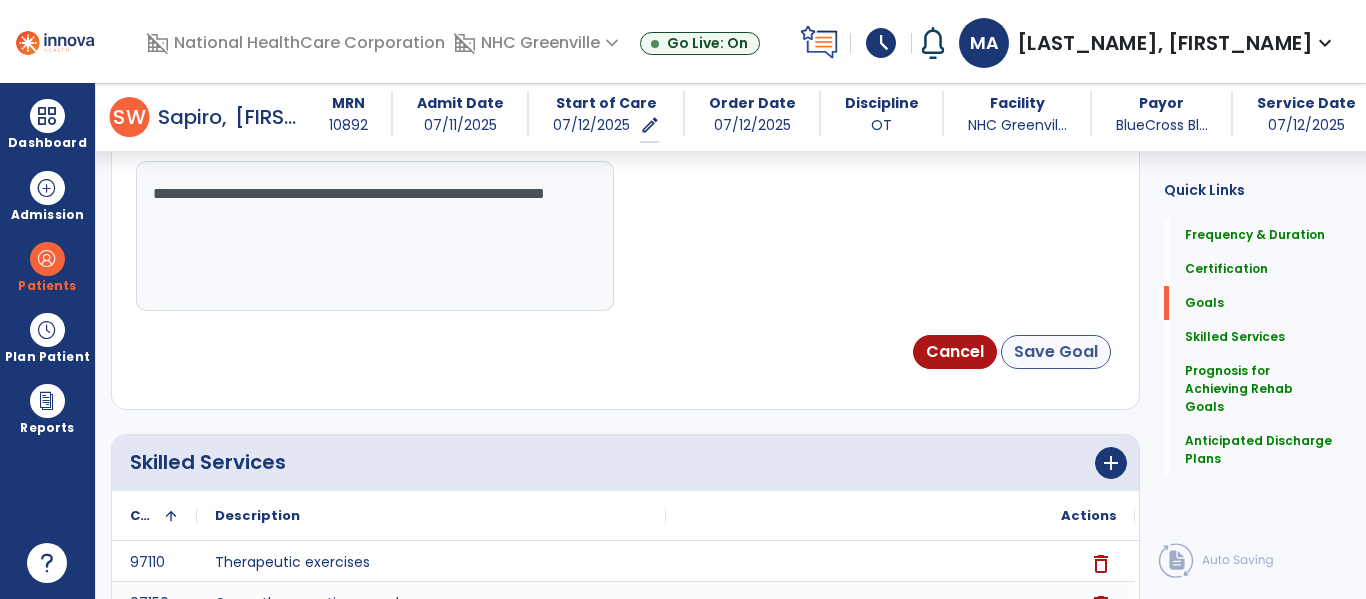 type on "**********" 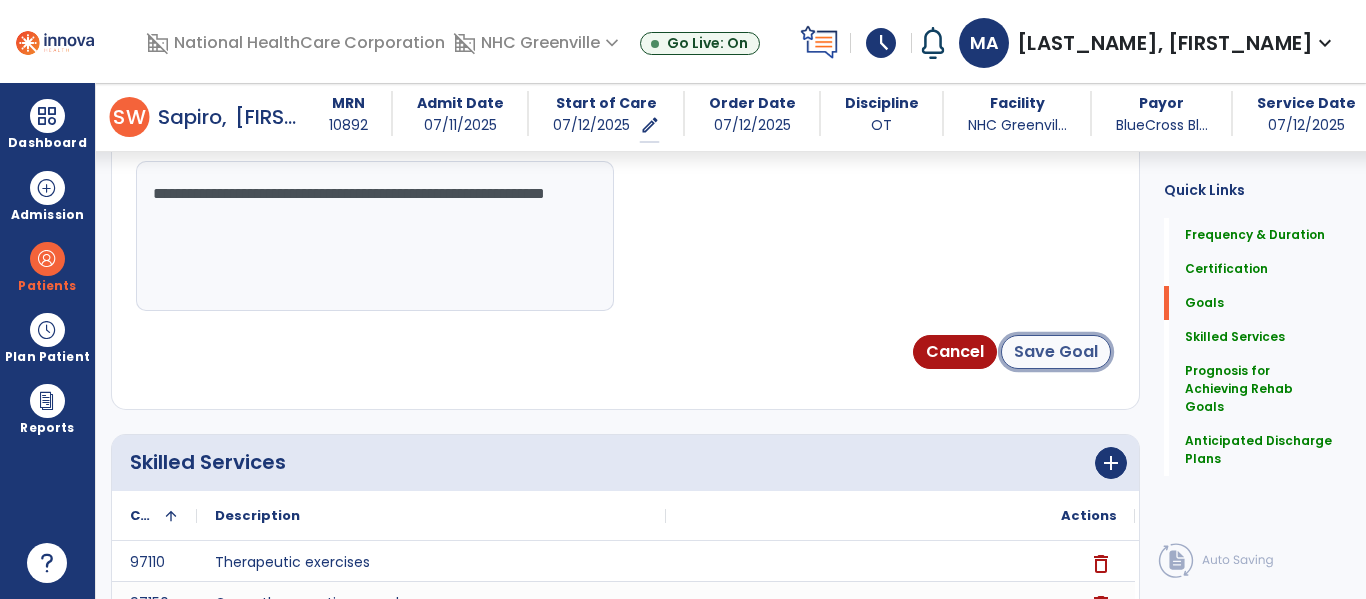 click on "Save Goal" at bounding box center (1056, 352) 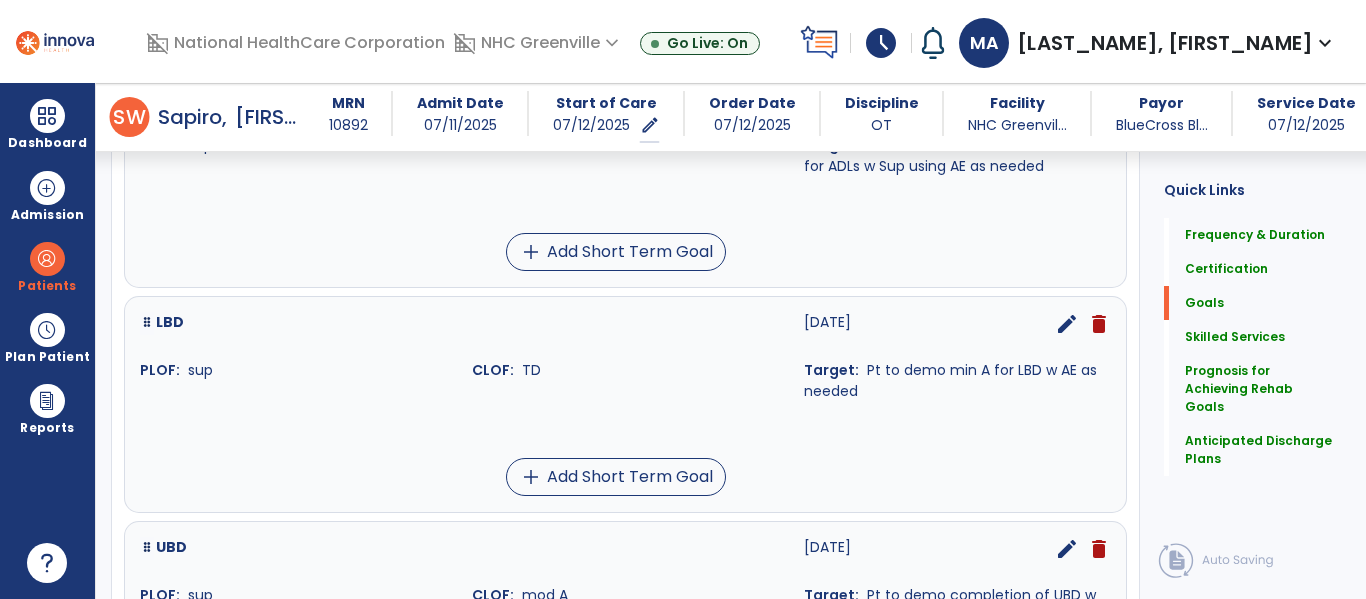 scroll, scrollTop: 627, scrollLeft: 0, axis: vertical 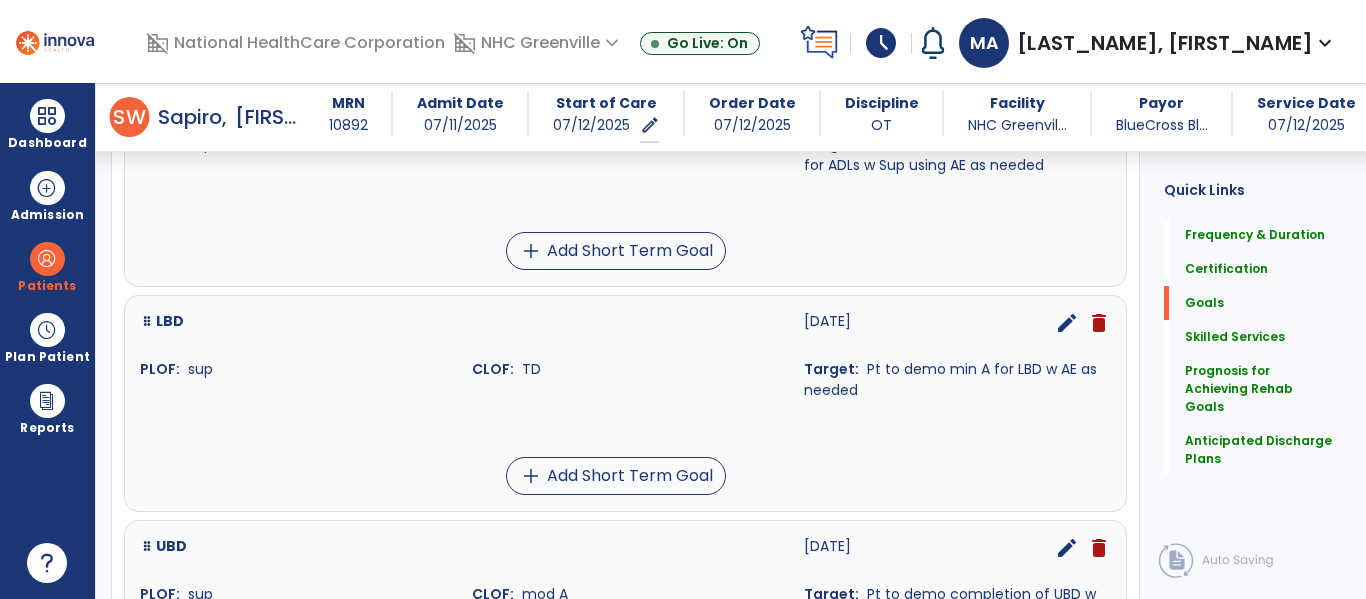 click on "LBD  10-10-2025  edit delete PLOF:    sup CLOF:    TD Target:    Pt to demo min A for LBD w AE as needed" at bounding box center (625, 356) 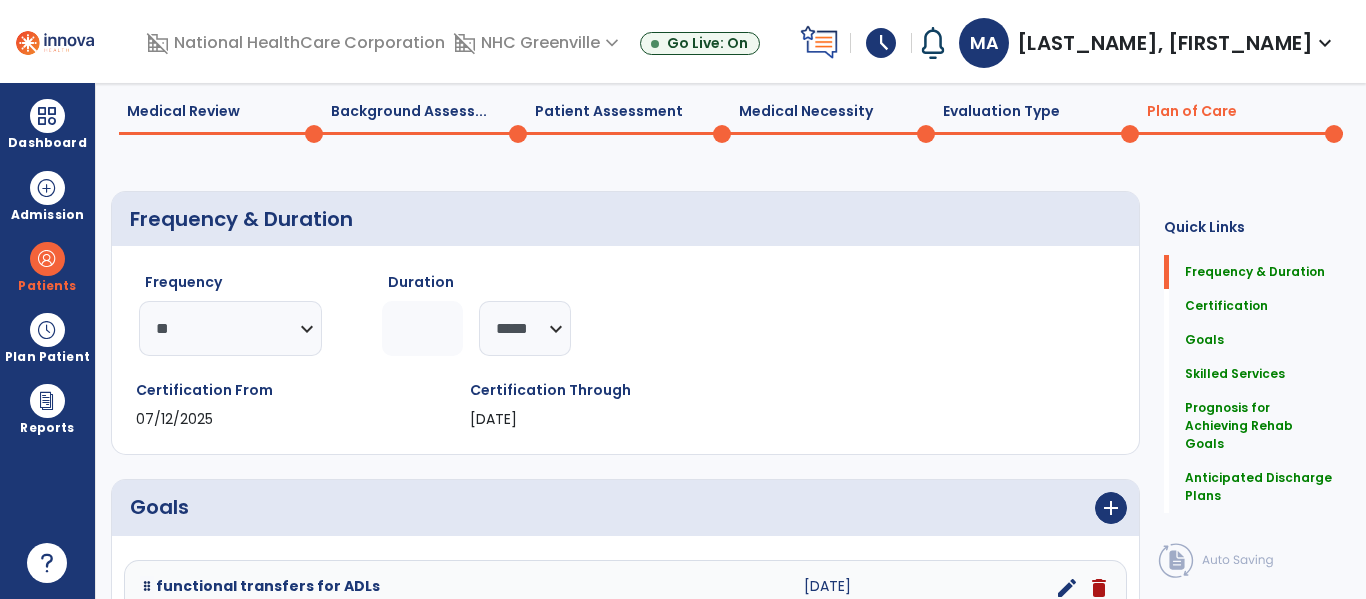 scroll, scrollTop: 0, scrollLeft: 0, axis: both 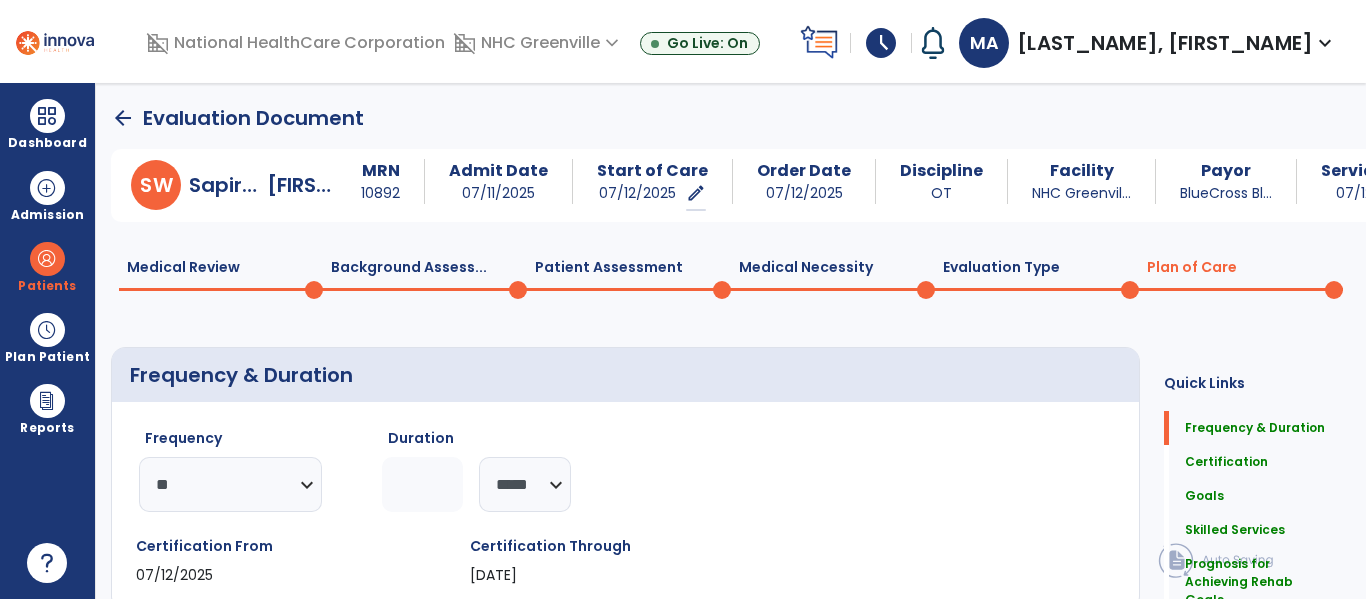 click on "Background Assess...  0" 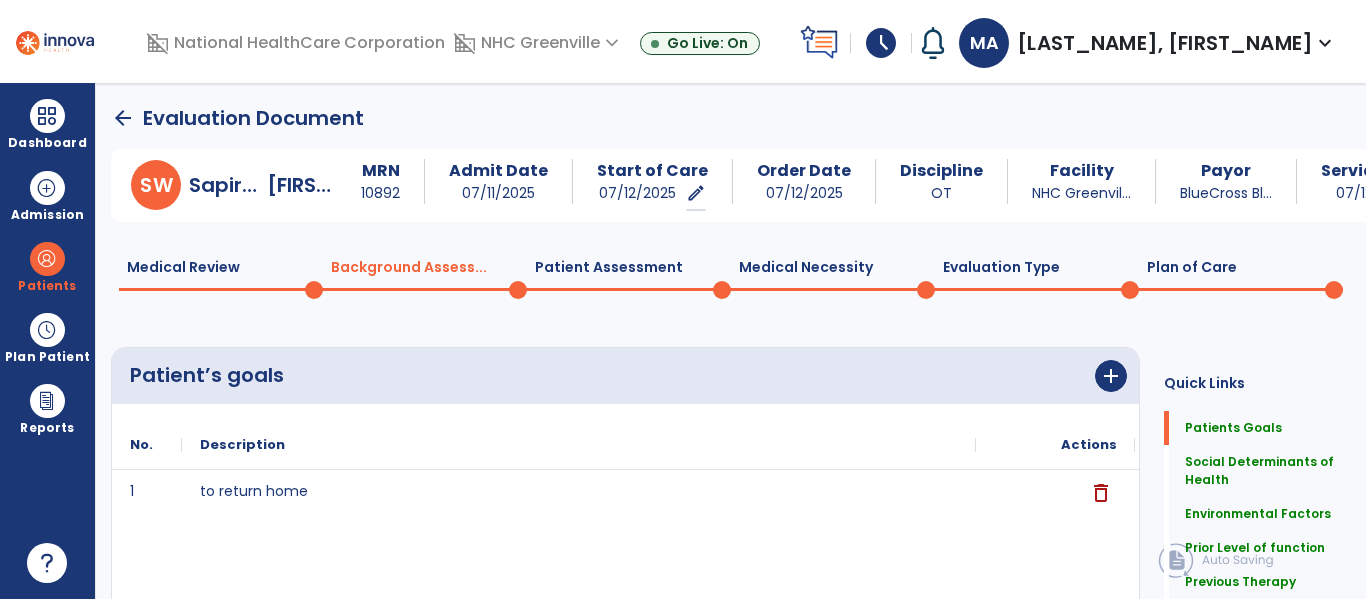click on "Patient Assessment  0" 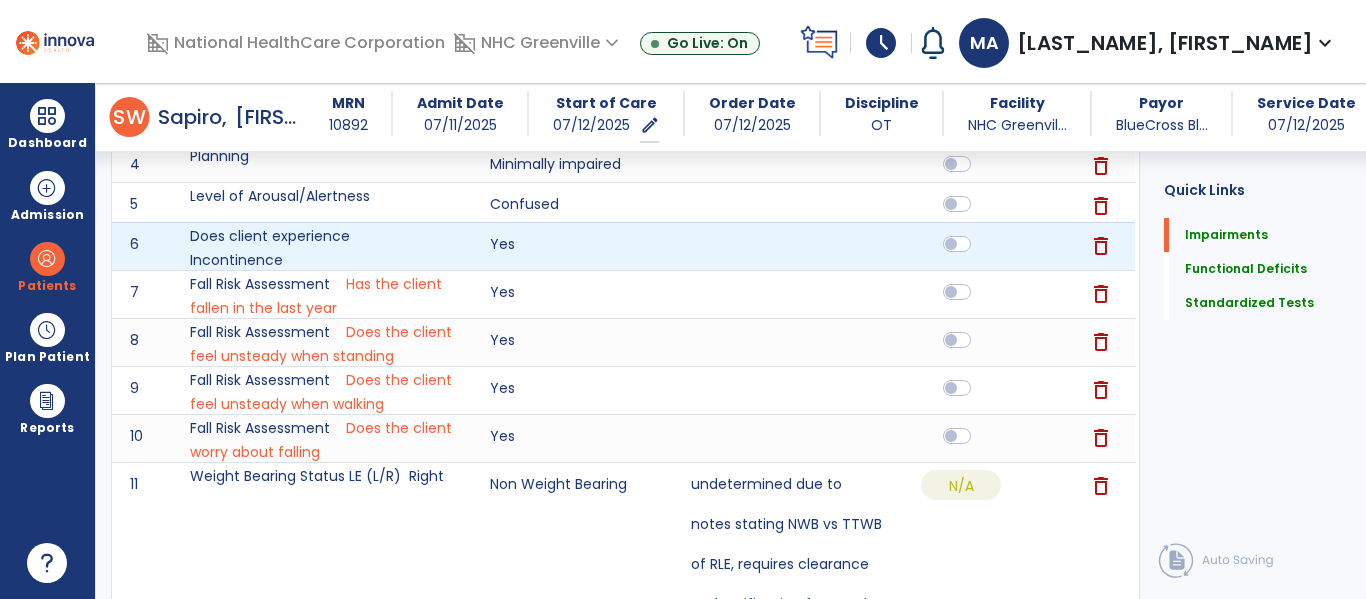 scroll, scrollTop: 165, scrollLeft: 0, axis: vertical 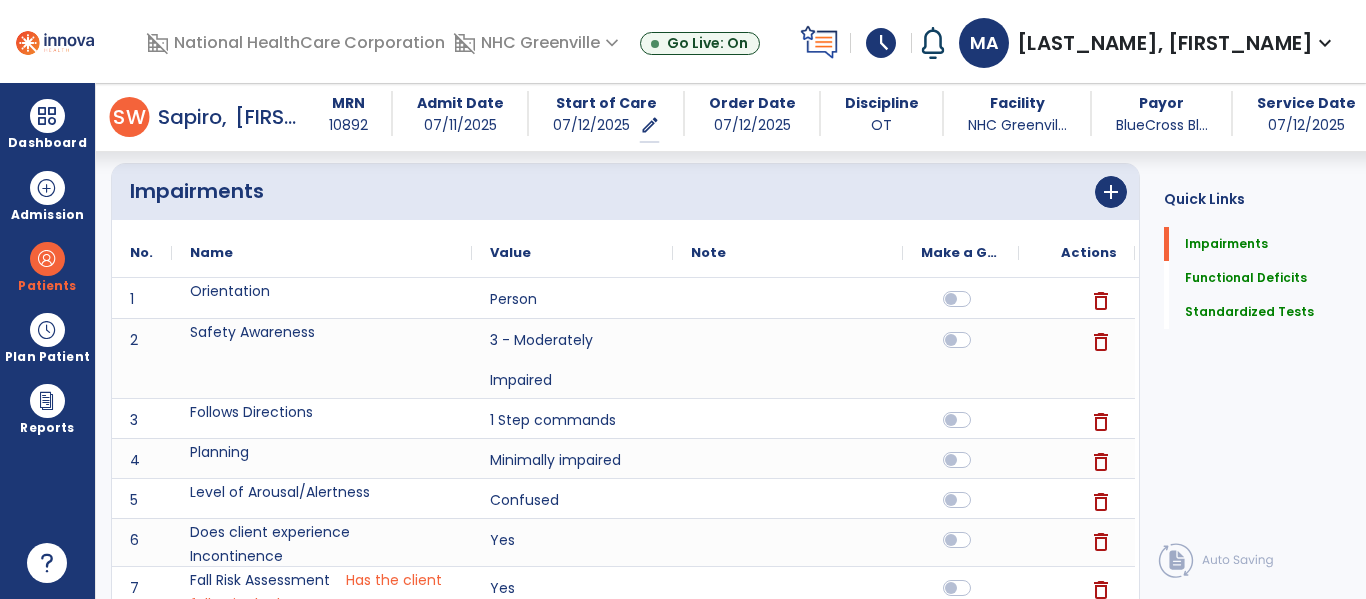 click on "add" 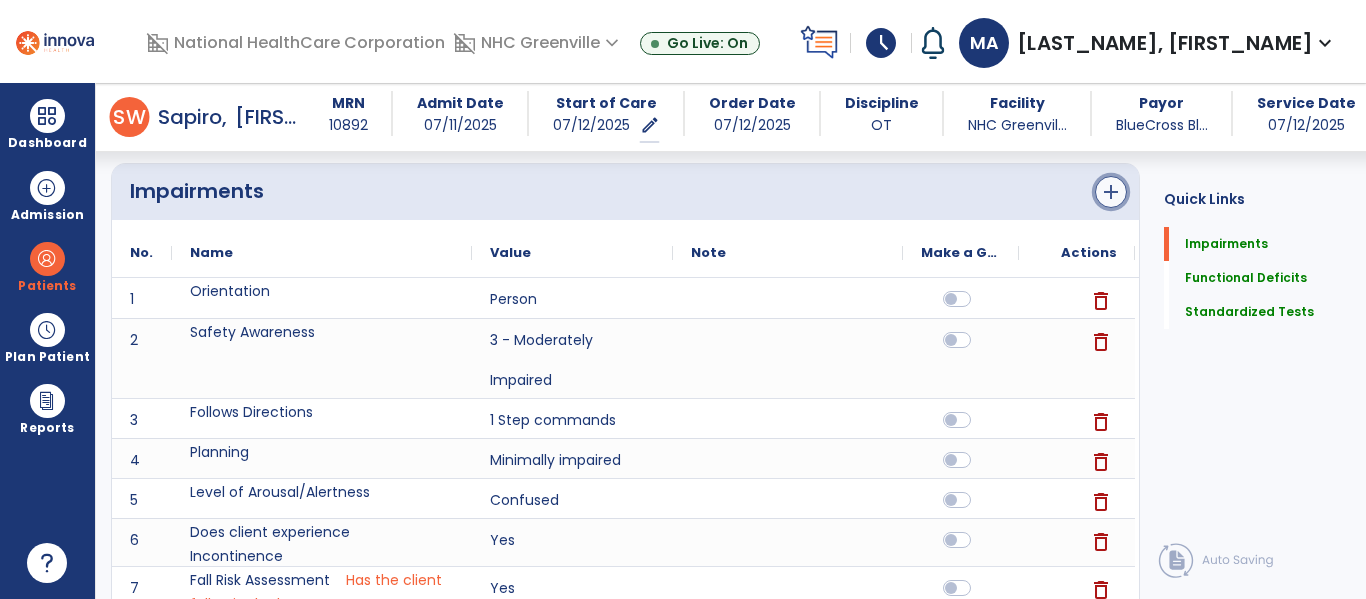click on "add" 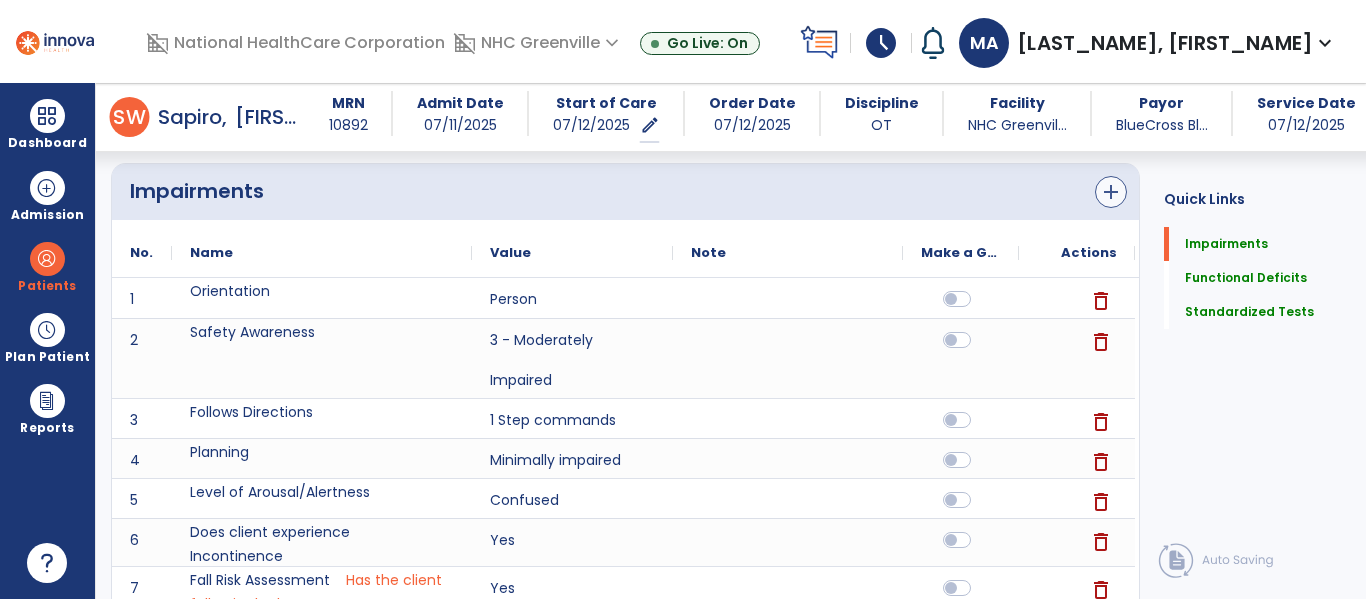 scroll, scrollTop: 0, scrollLeft: 0, axis: both 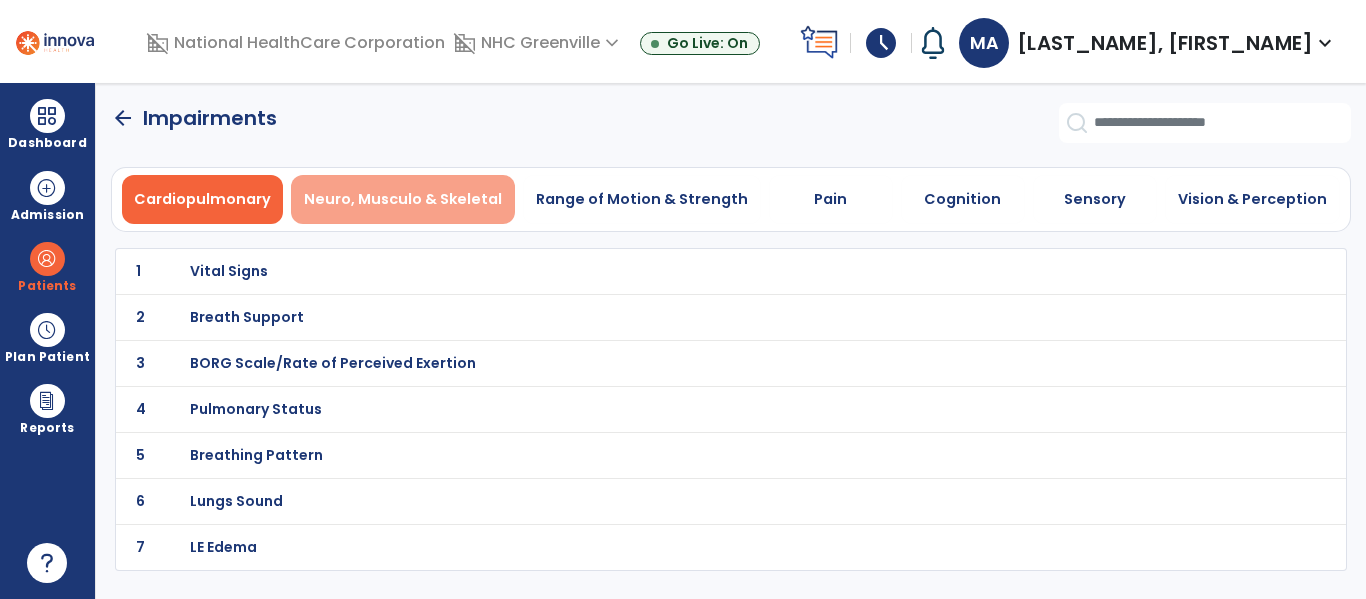 click on "Neuro, Musculo & Skeletal" at bounding box center (403, 199) 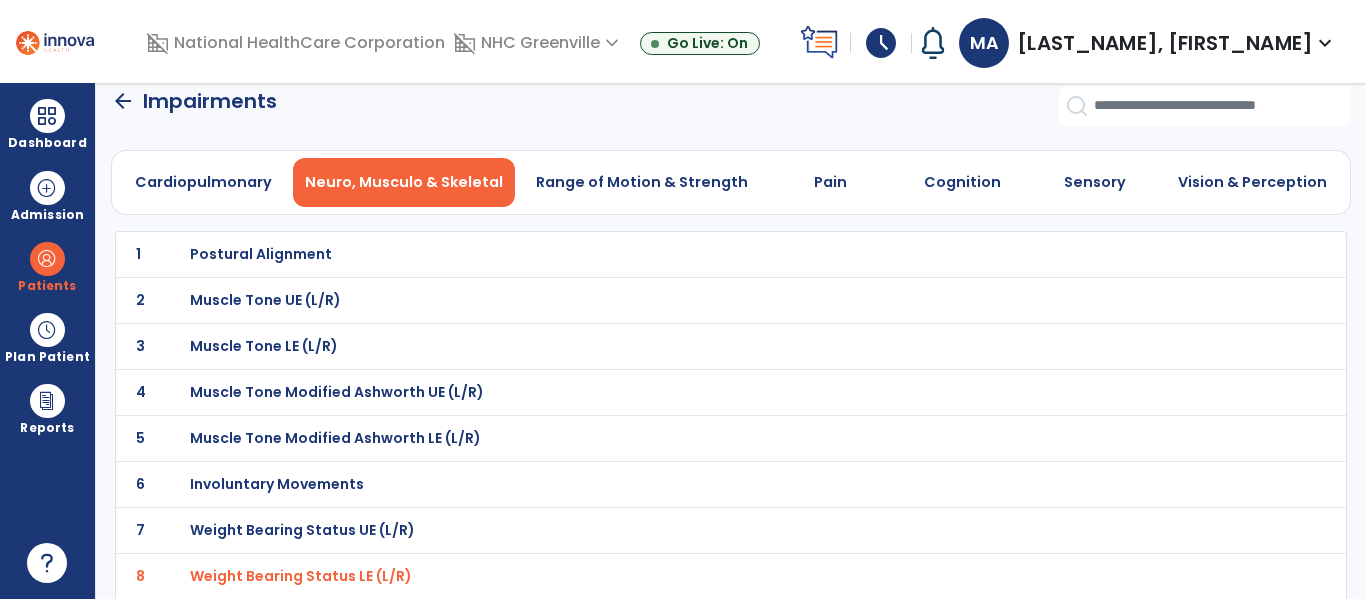 scroll, scrollTop: 0, scrollLeft: 0, axis: both 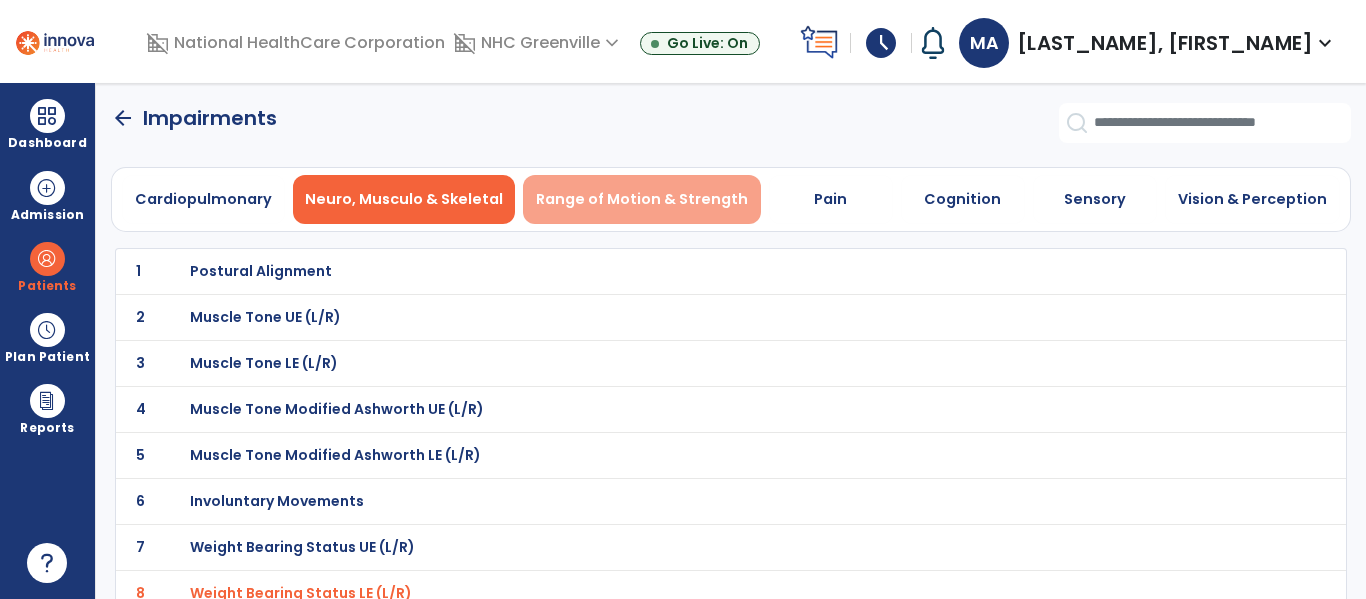 click on "Range of Motion & Strength" at bounding box center [642, 199] 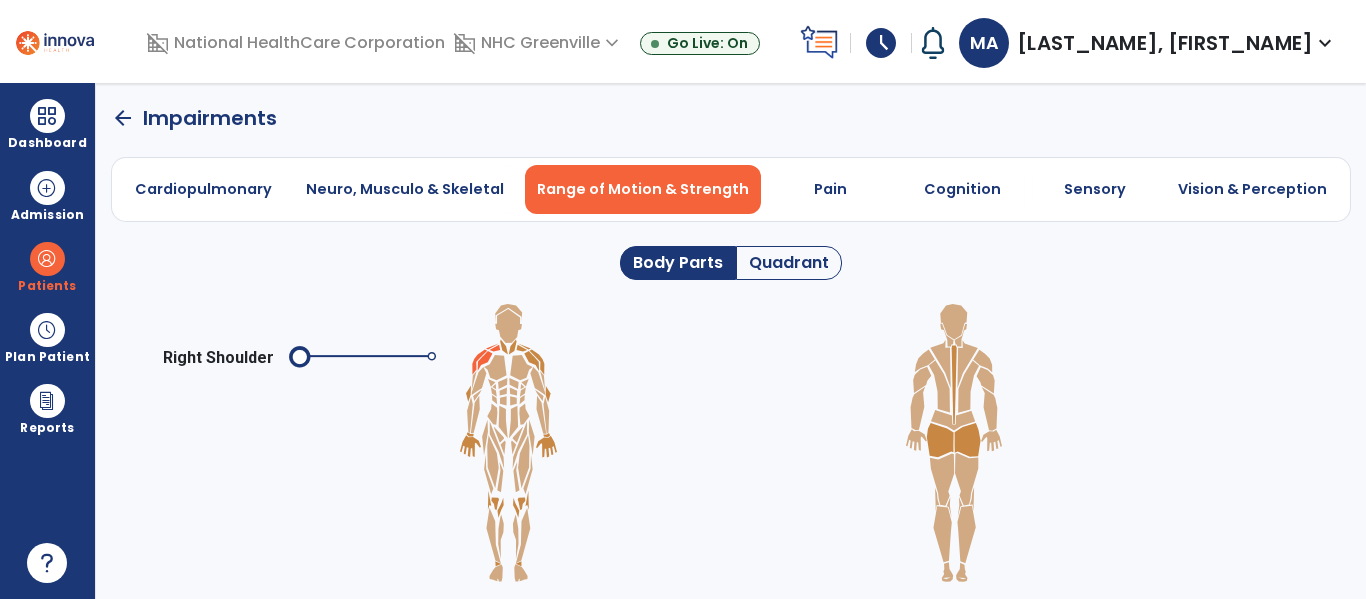 click 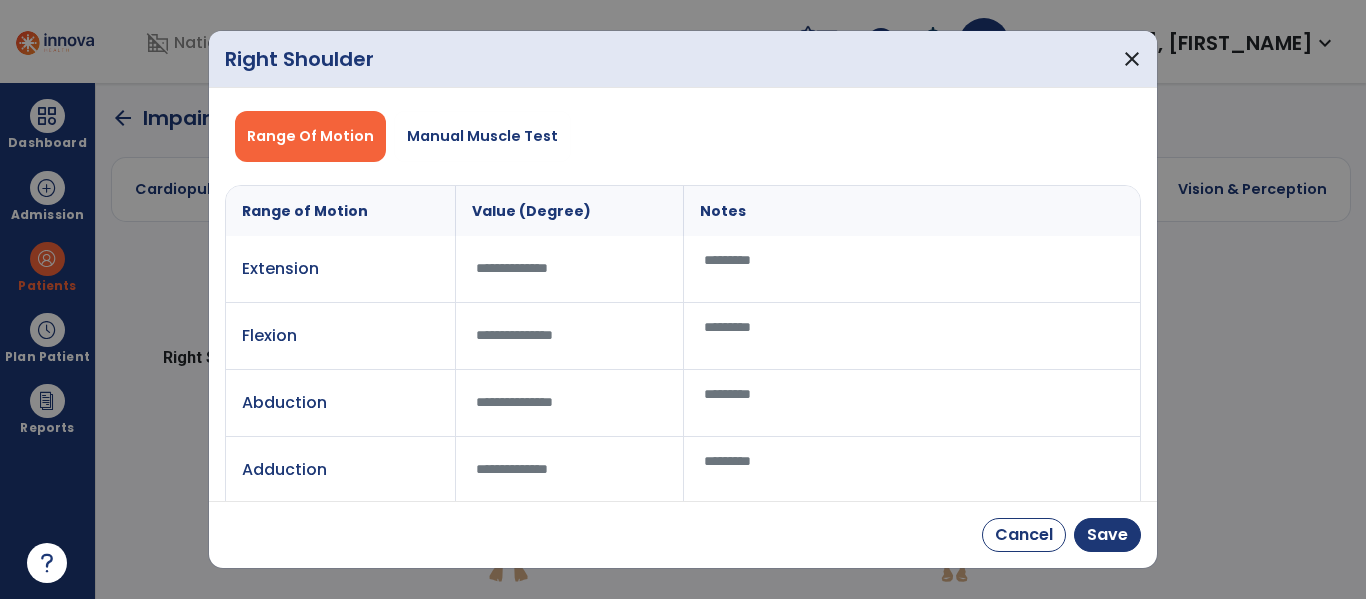 click at bounding box center (912, 336) 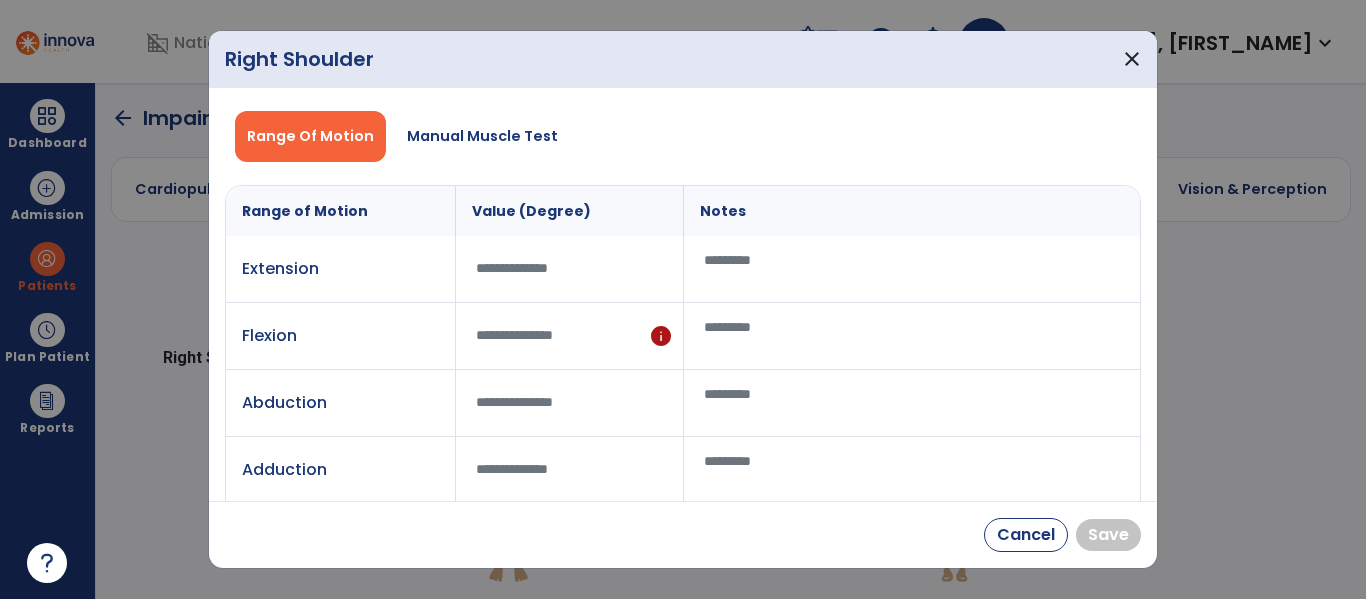 type on "**" 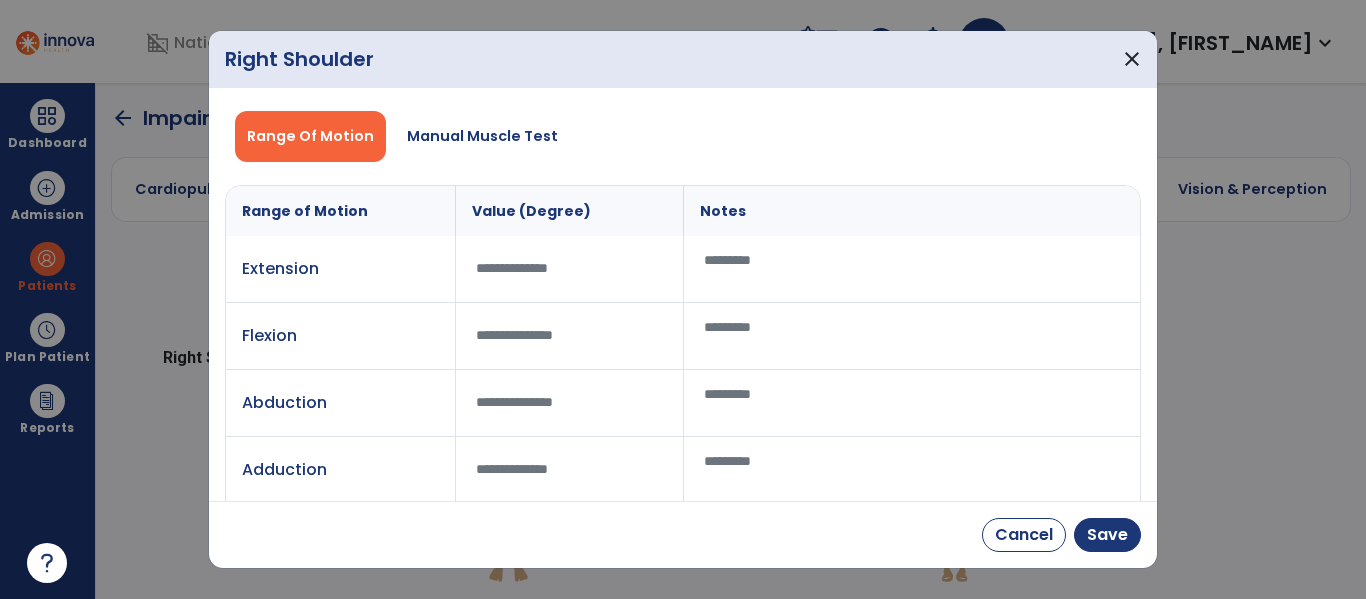 type 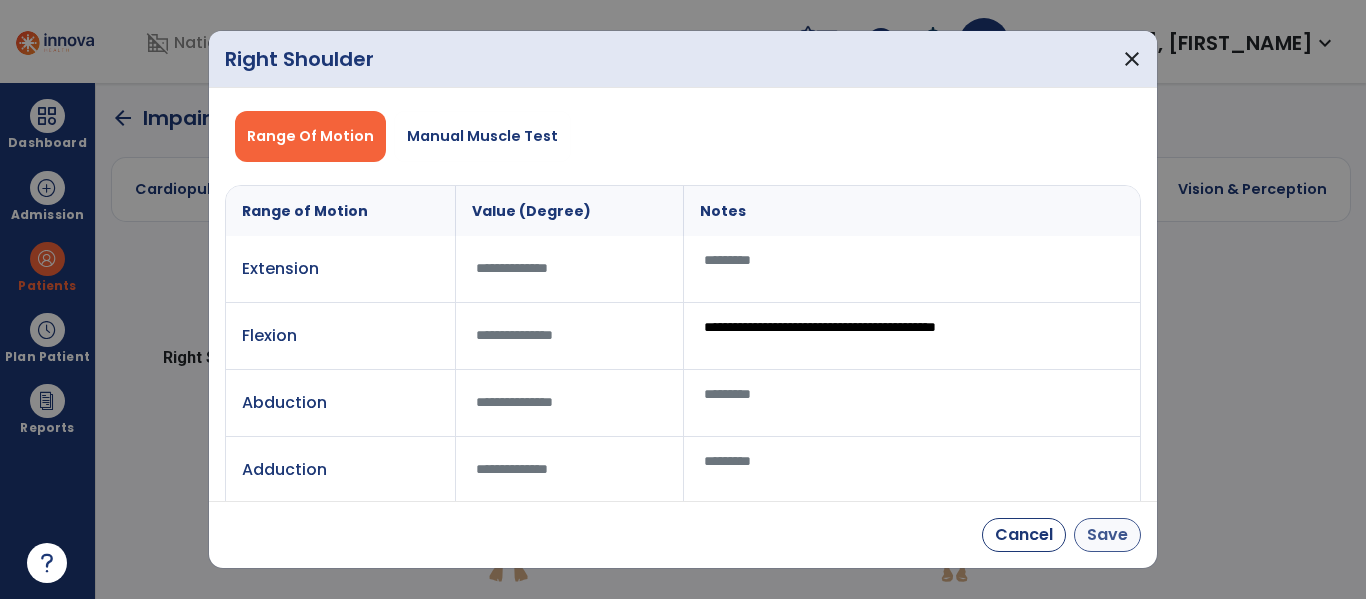 type on "**********" 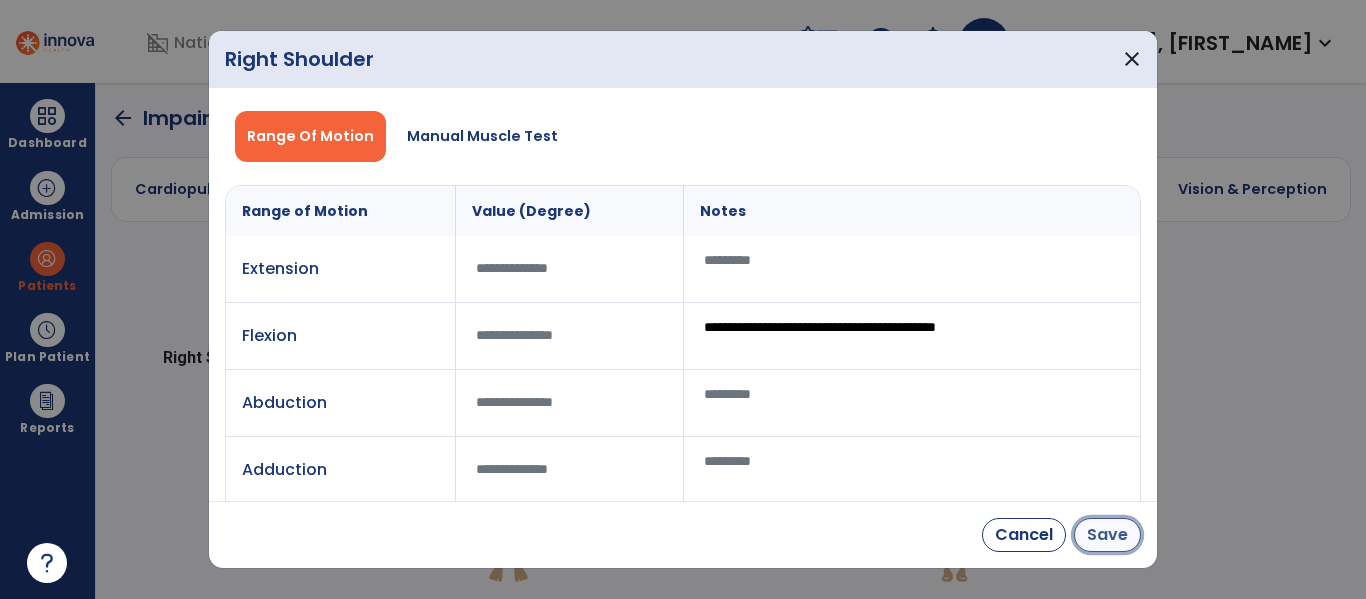 click on "Save" at bounding box center [1107, 535] 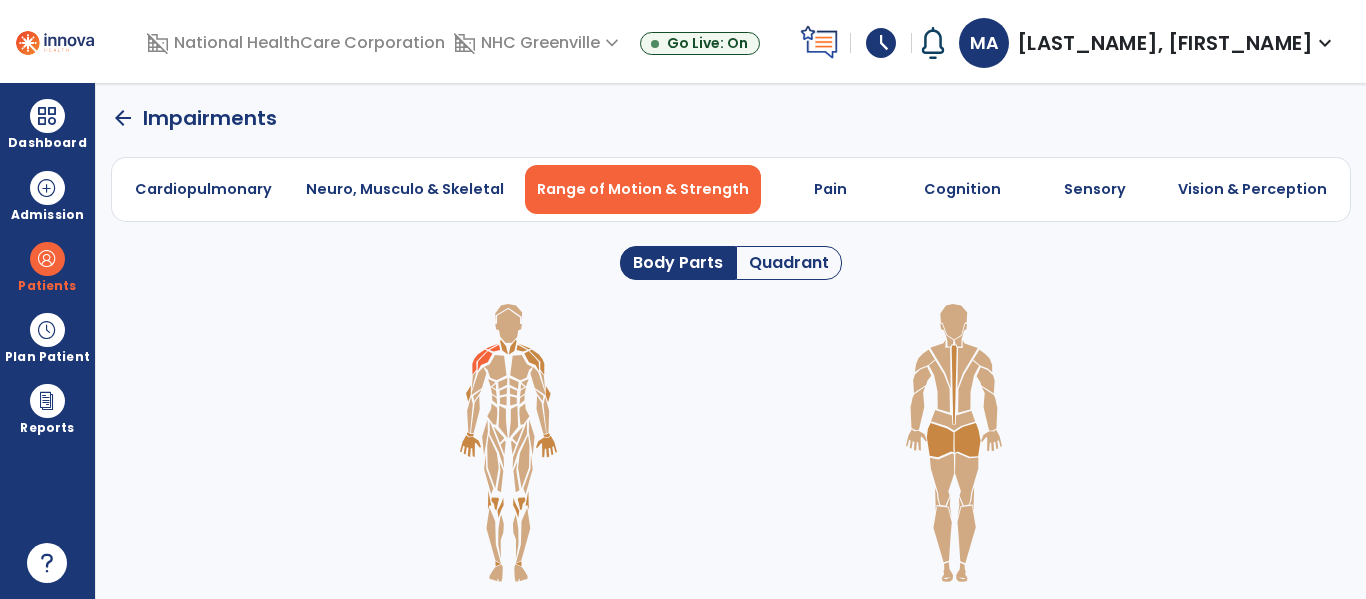 click on "arrow_back" 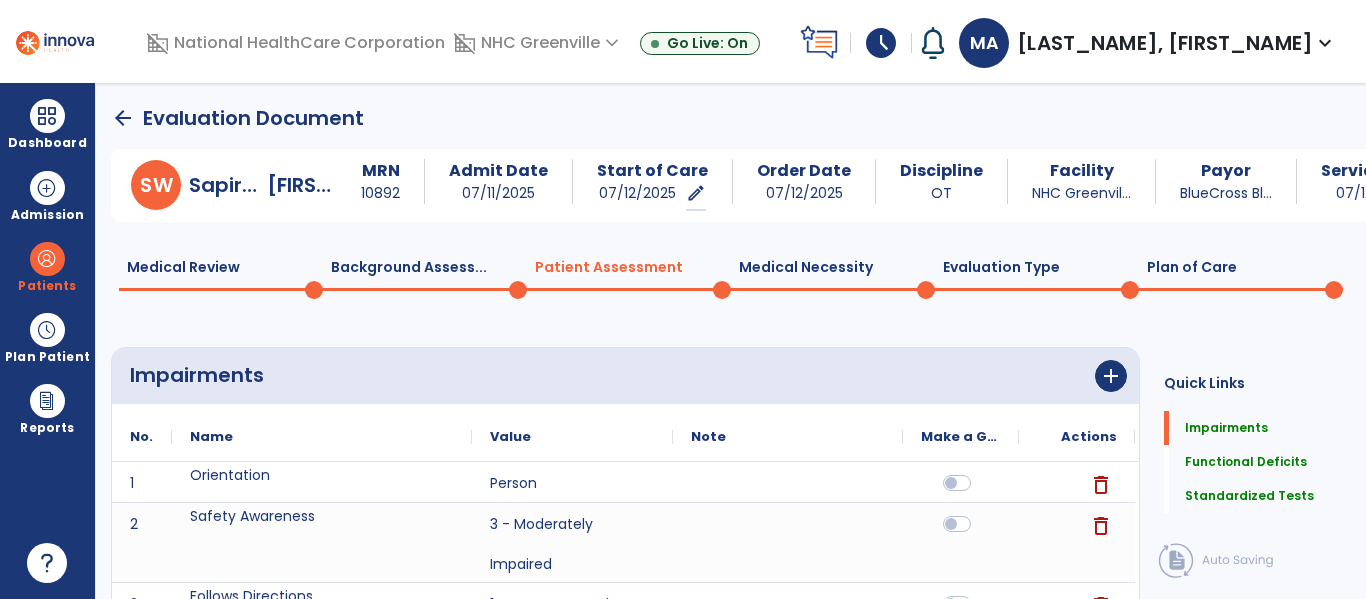 click on "Medical Review  0" 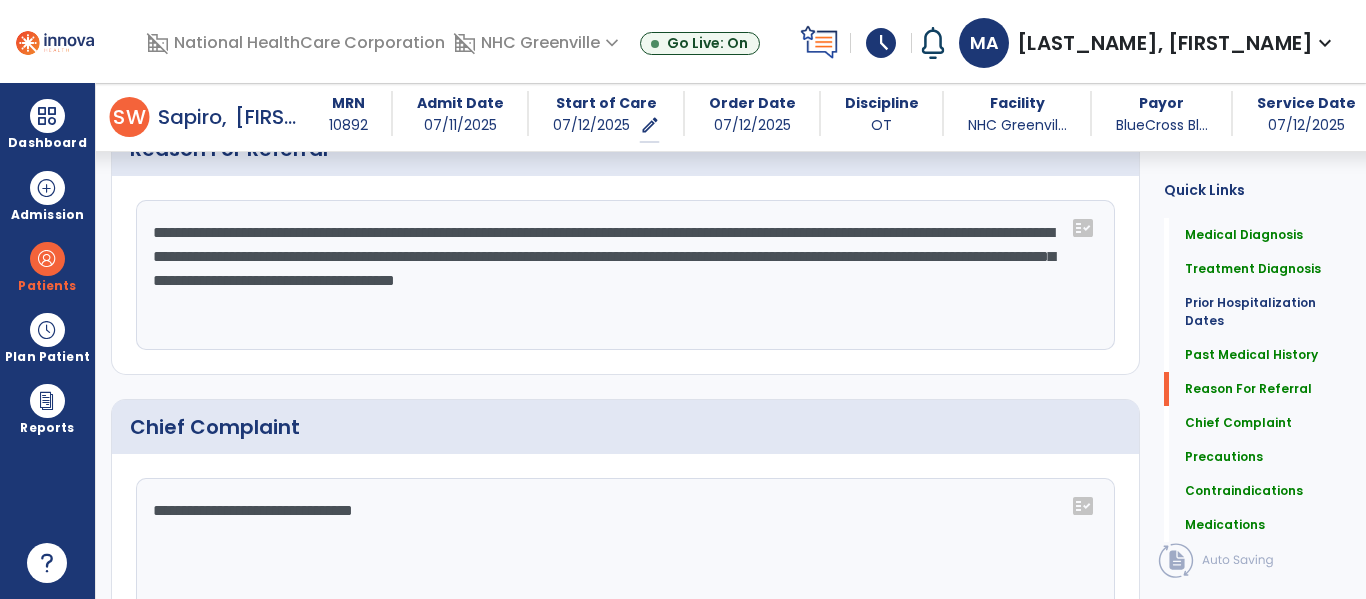 scroll, scrollTop: 1792, scrollLeft: 0, axis: vertical 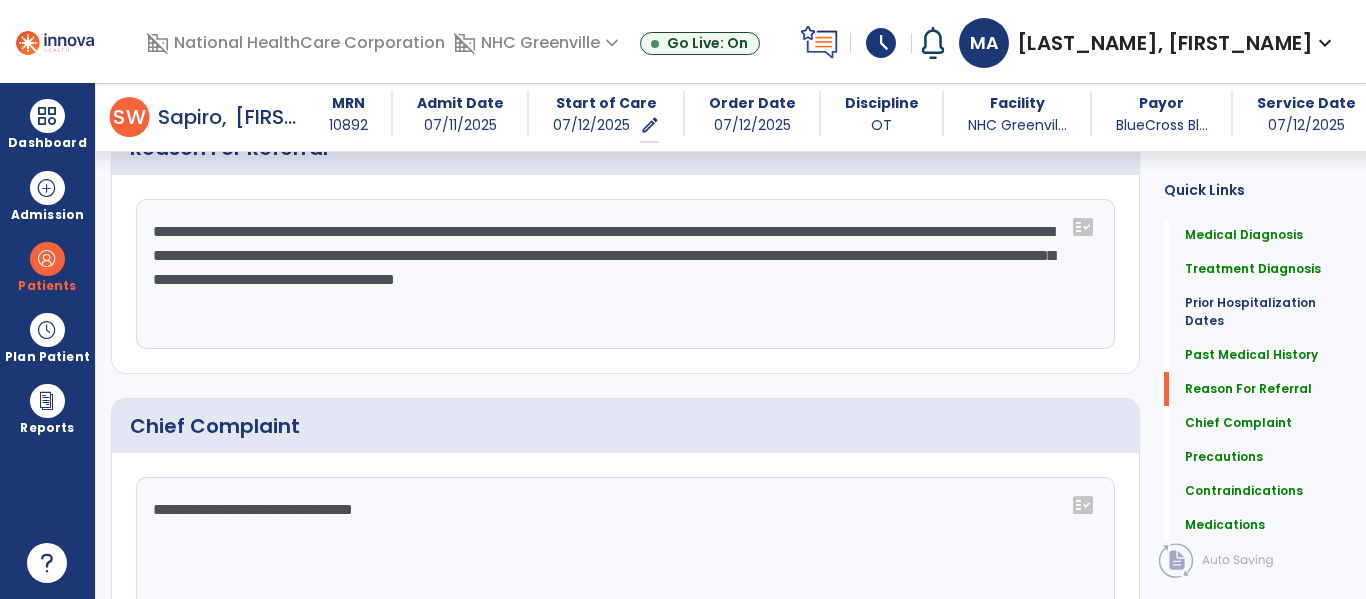 drag, startPoint x: 1064, startPoint y: 284, endPoint x: 176, endPoint y: 230, distance: 889.6404 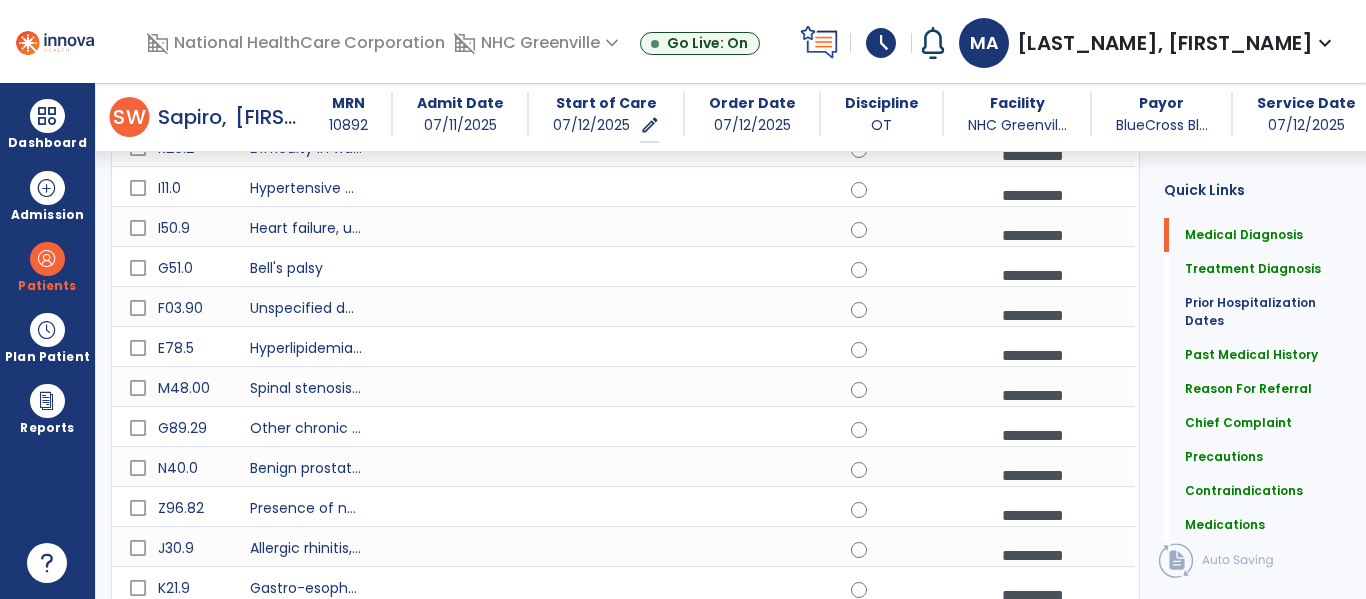 click on "Medical Diagnosis   Medical Diagnosis" 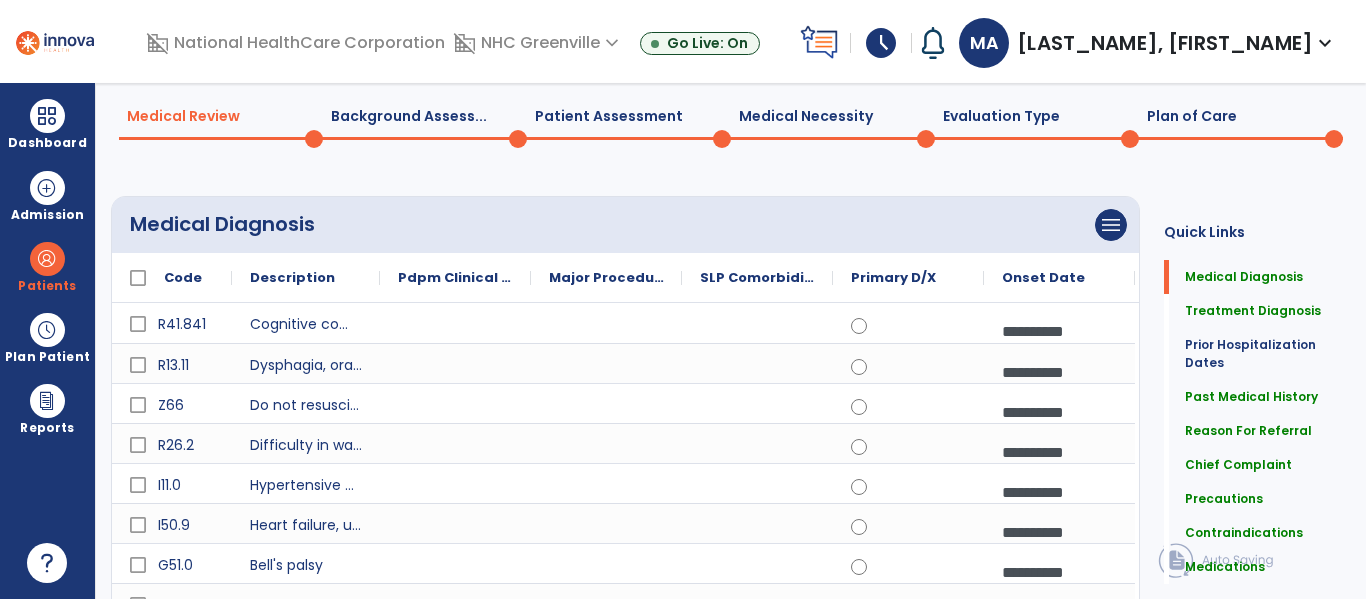 scroll, scrollTop: 0, scrollLeft: 0, axis: both 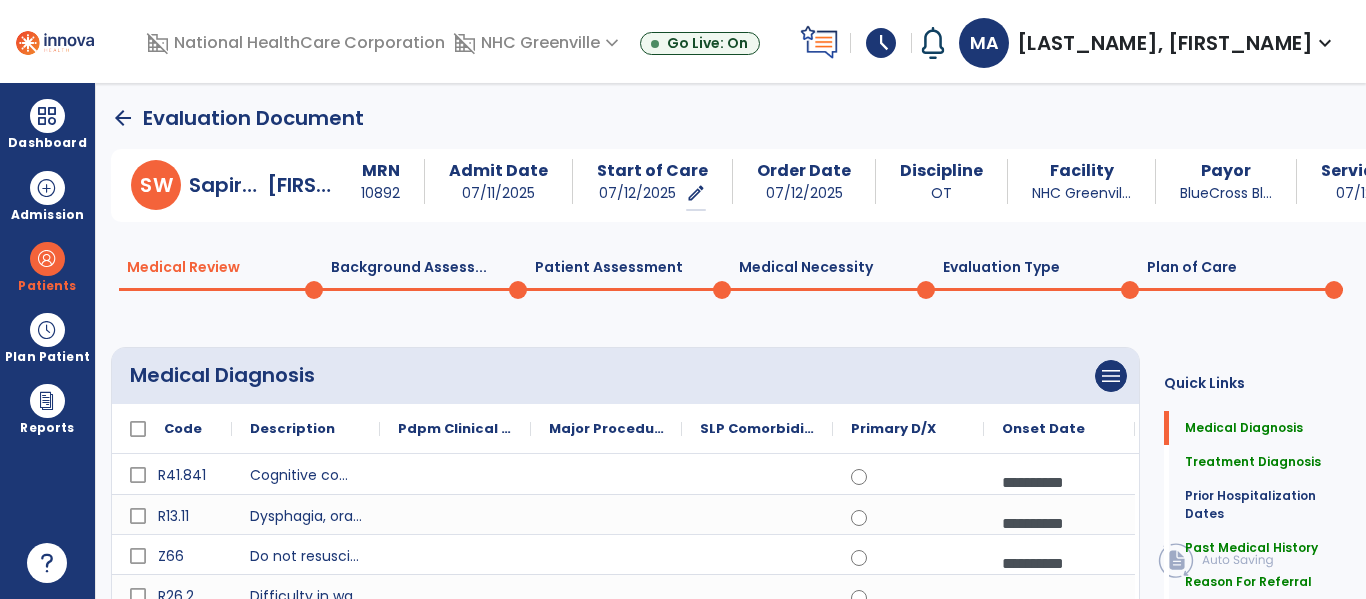 click on "Plan of Care  0" 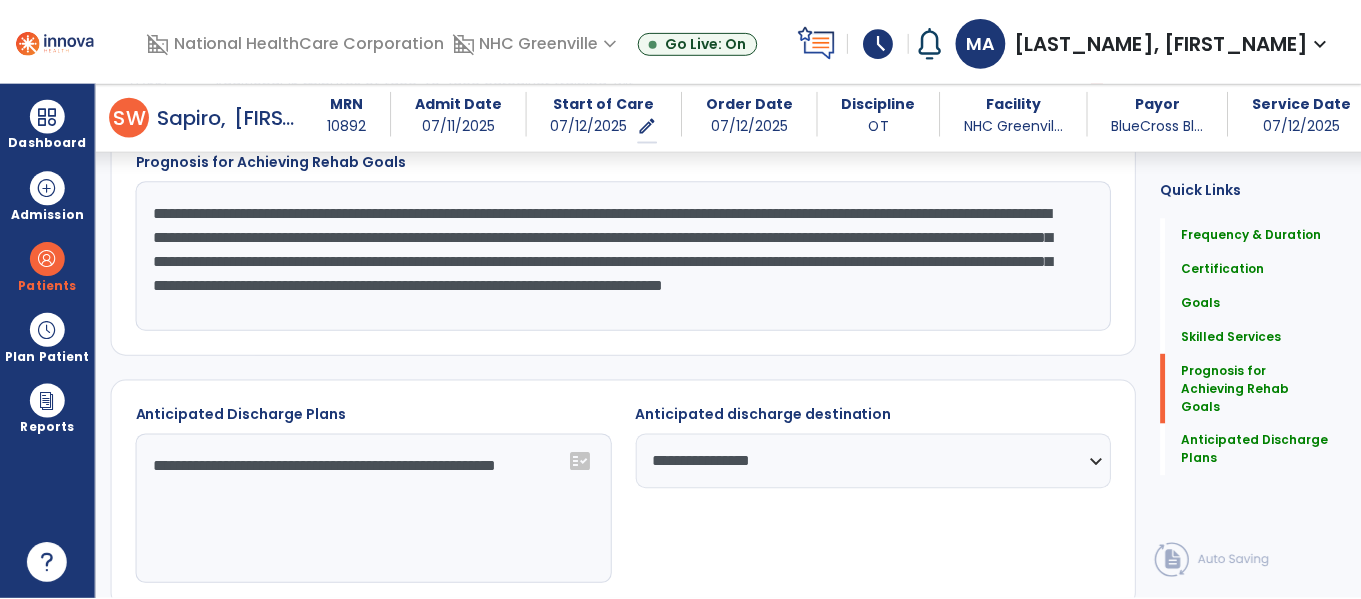 scroll, scrollTop: 2080, scrollLeft: 0, axis: vertical 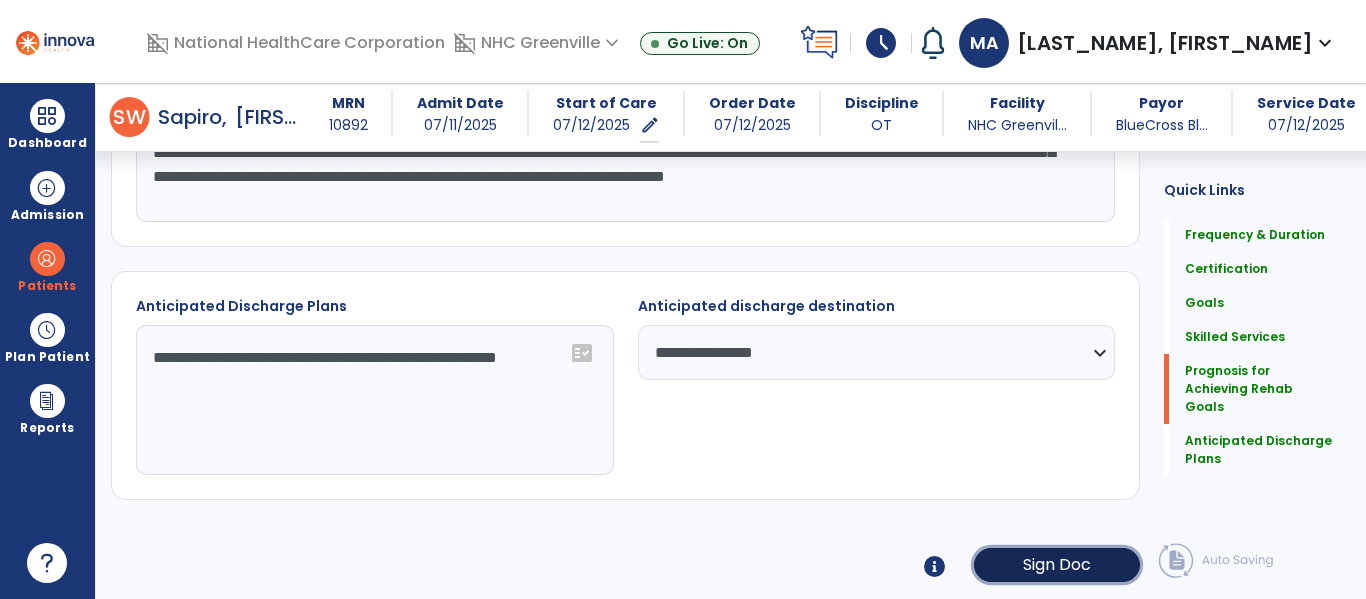click on "Sign Doc" 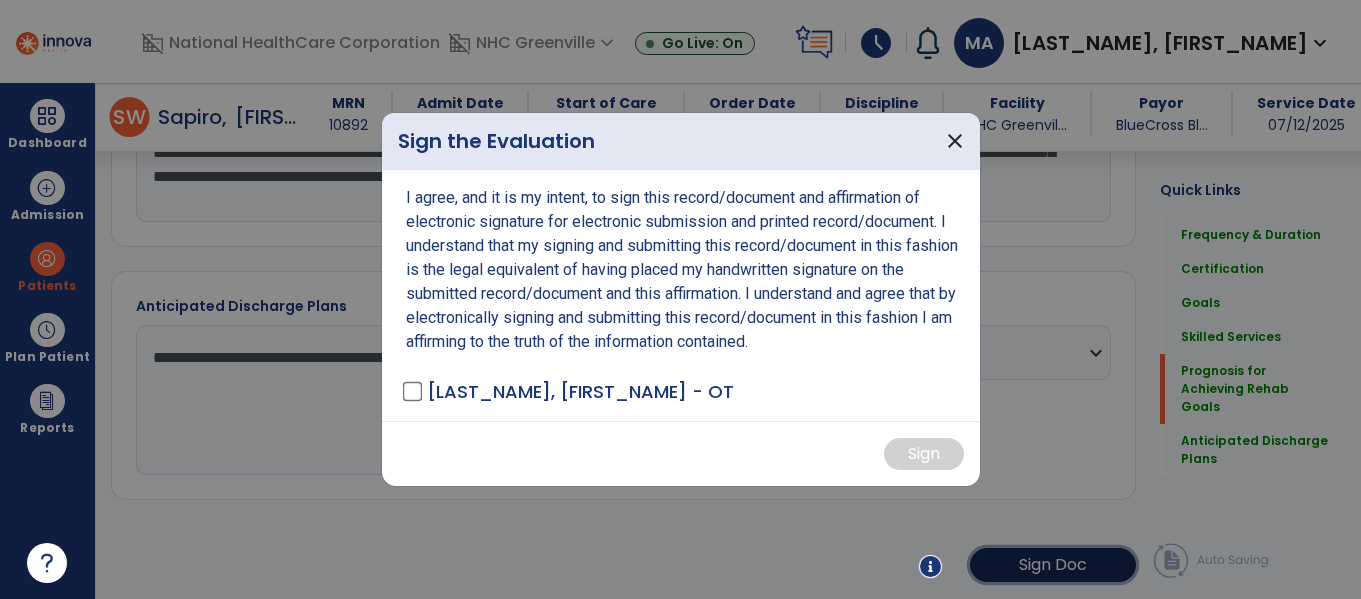 scroll, scrollTop: 2080, scrollLeft: 0, axis: vertical 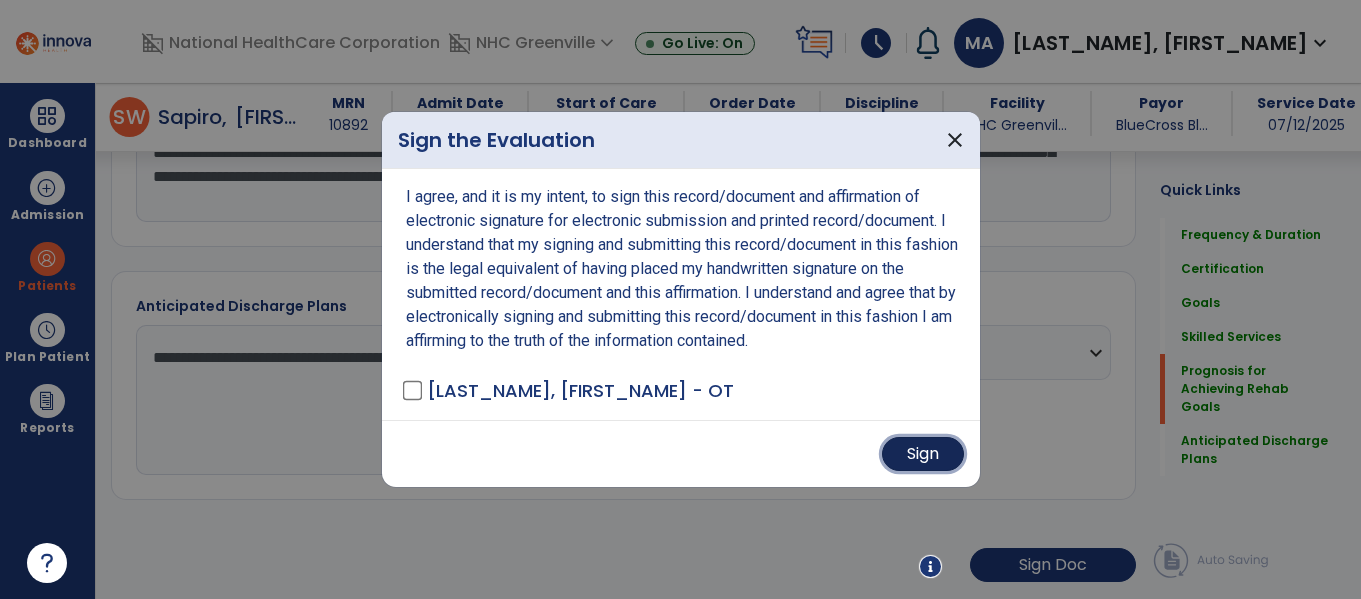 click on "Sign" at bounding box center (923, 454) 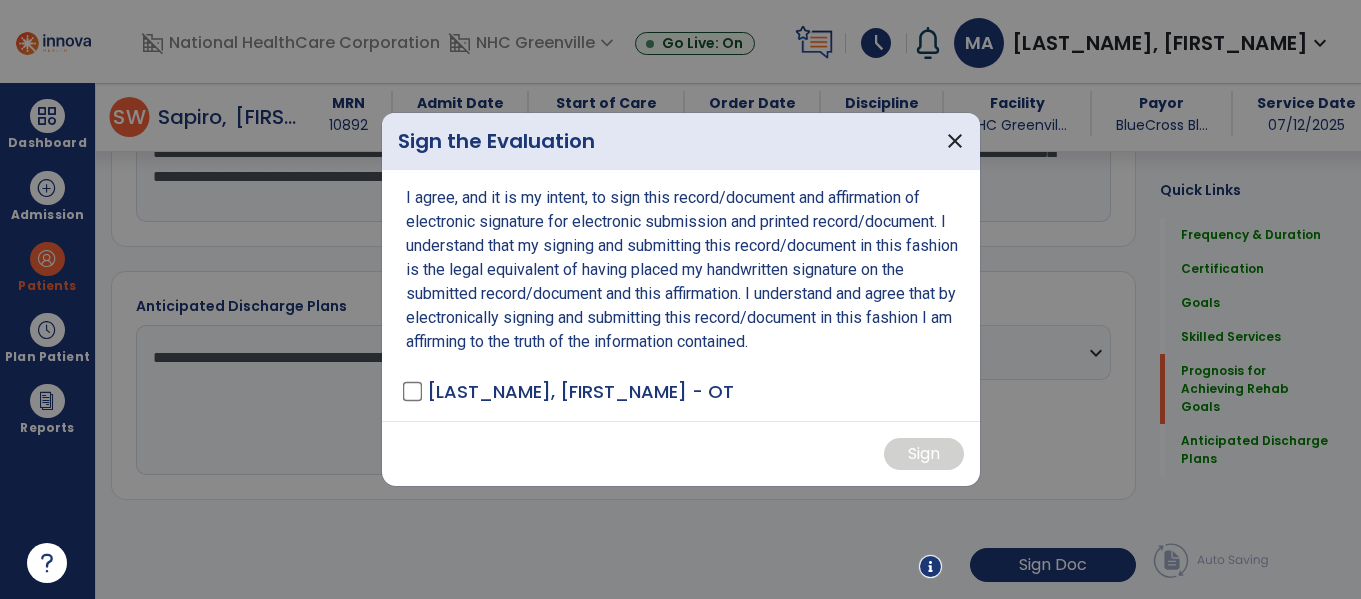scroll, scrollTop: 2079, scrollLeft: 0, axis: vertical 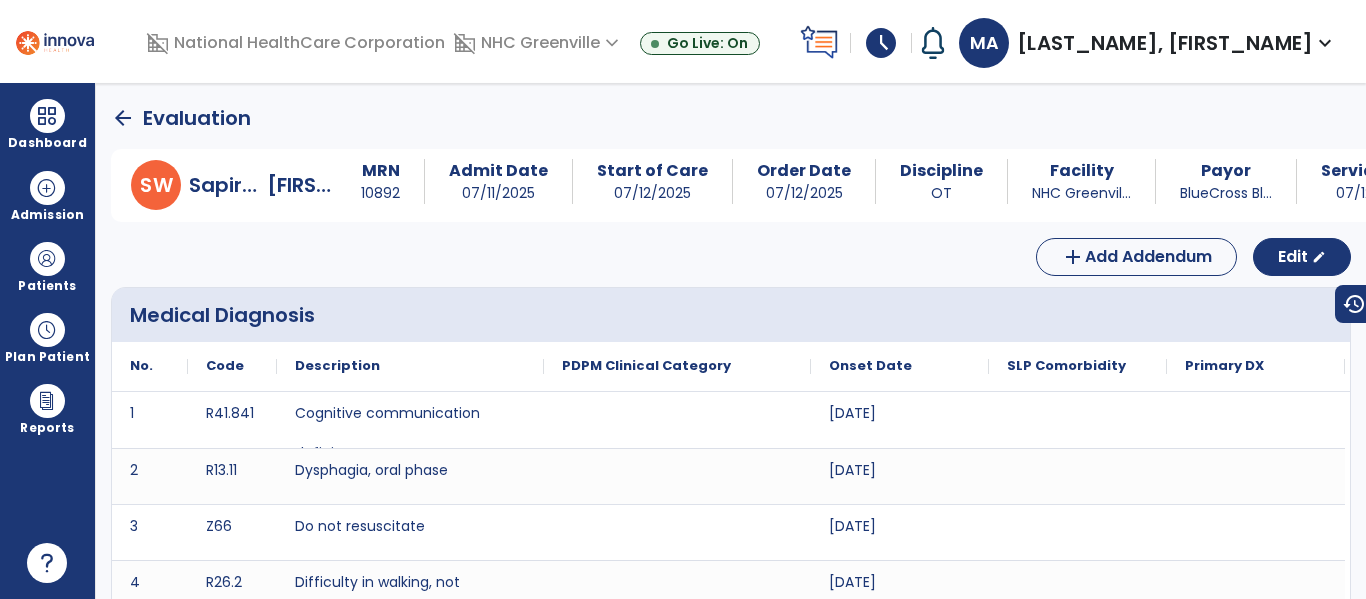 click on "arrow_back" 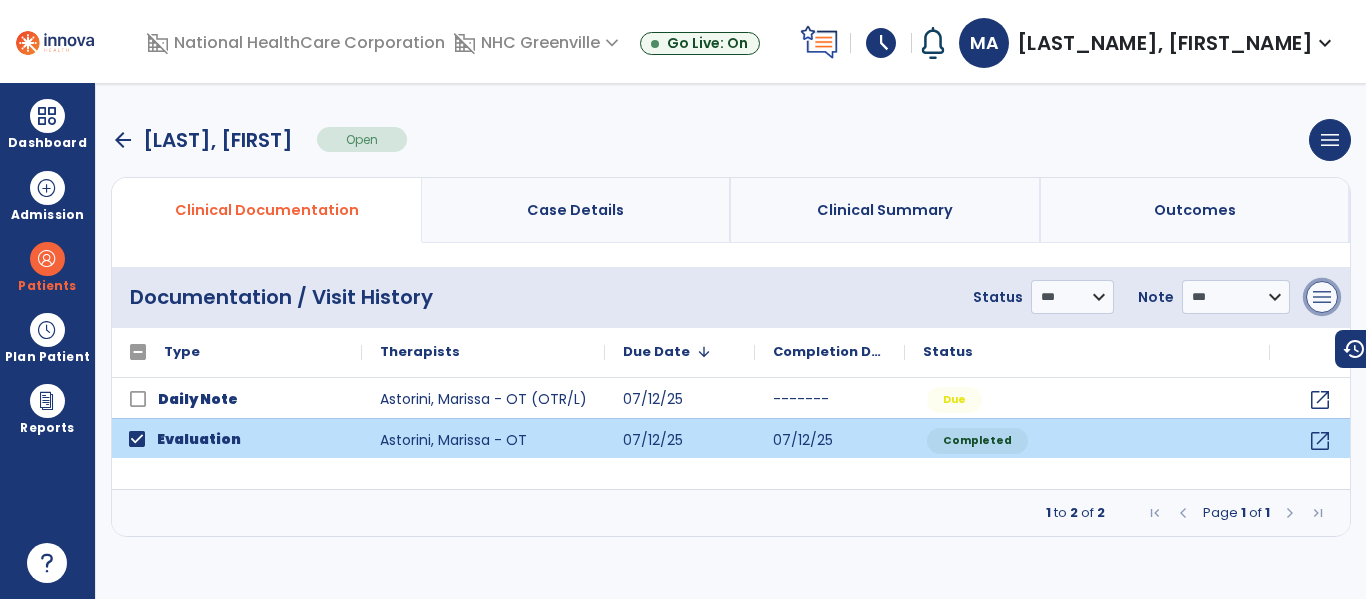 click on "menu" at bounding box center [1322, 297] 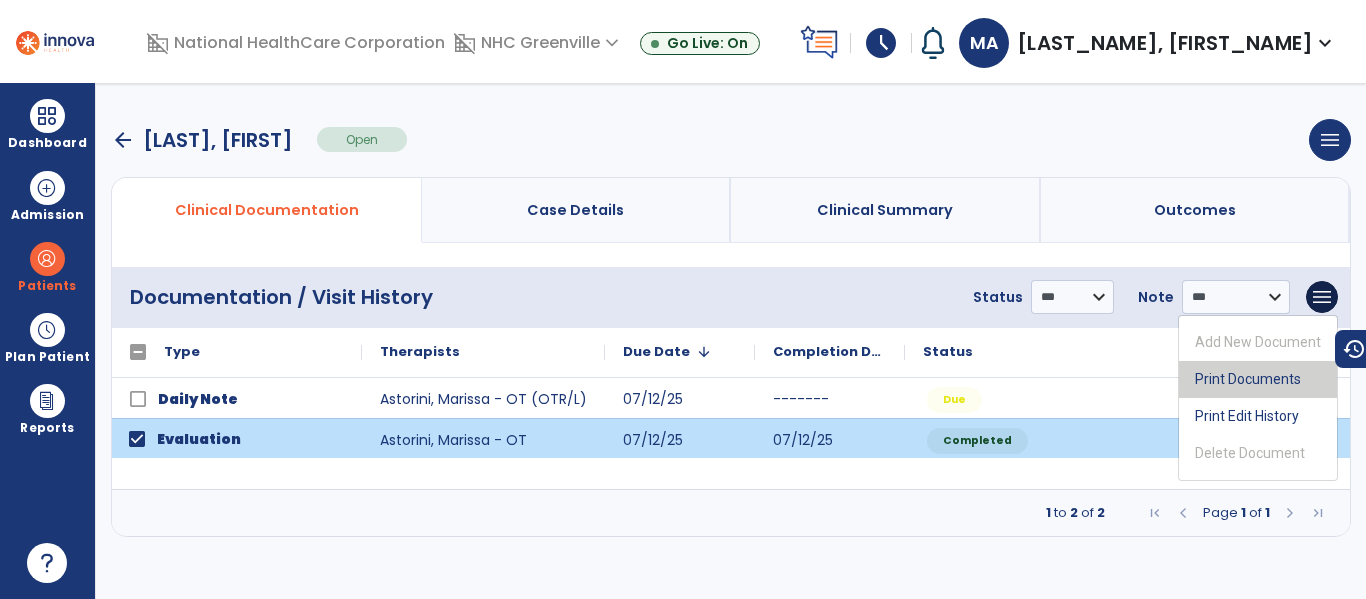 click on "Print Documents" at bounding box center [1258, 379] 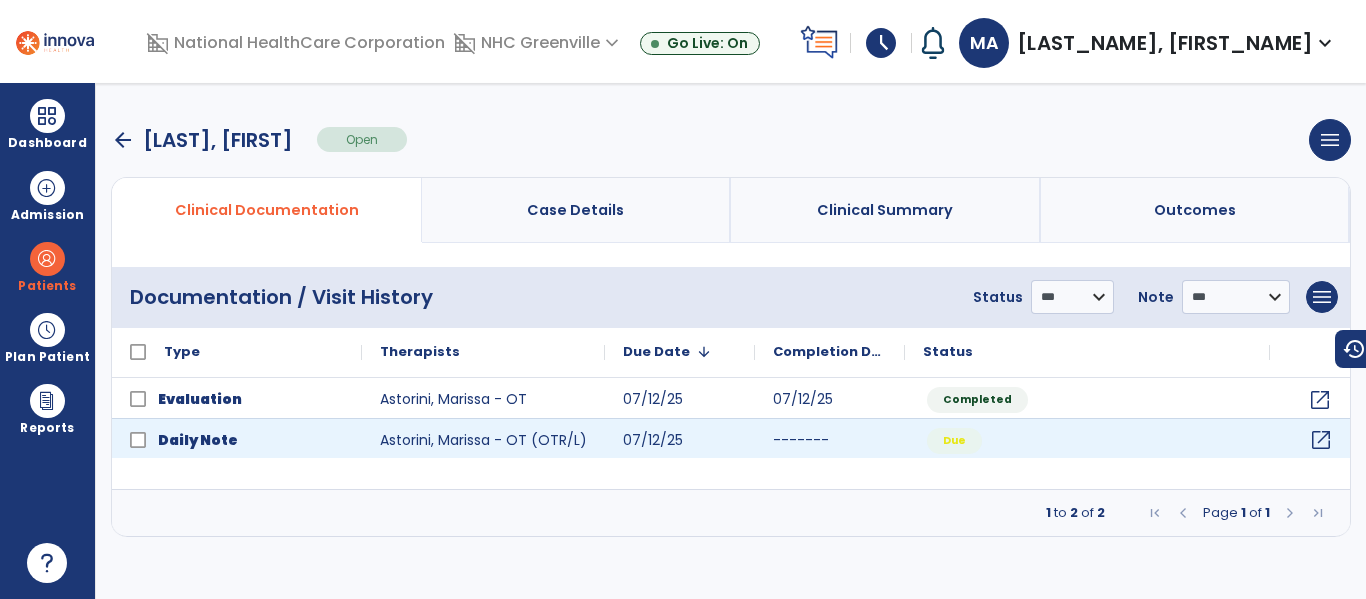 click on "open_in_new" 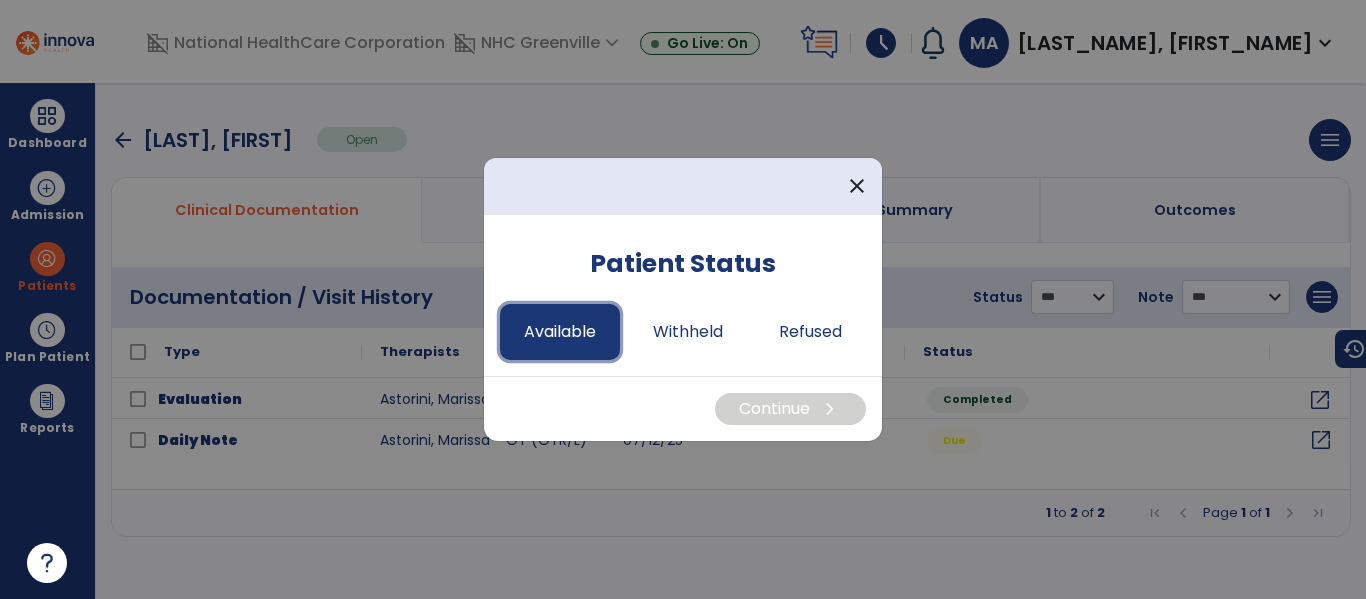 click on "Available" at bounding box center [560, 332] 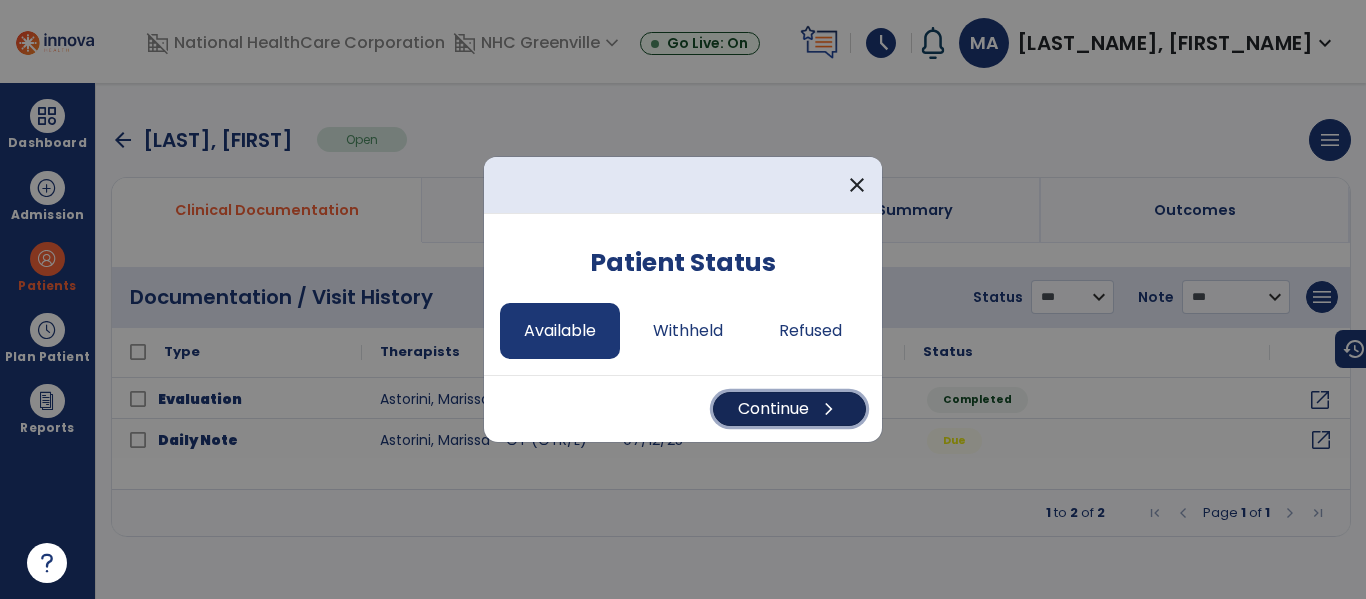 click on "Continue   chevron_right" at bounding box center (789, 409) 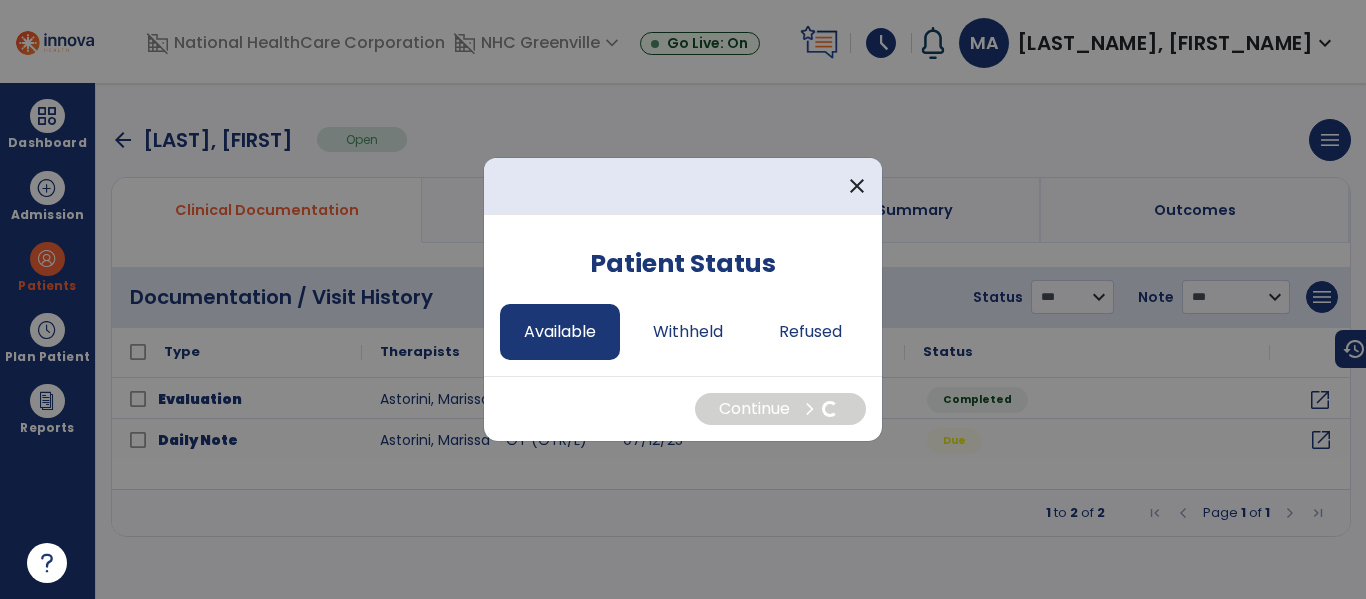 select on "*" 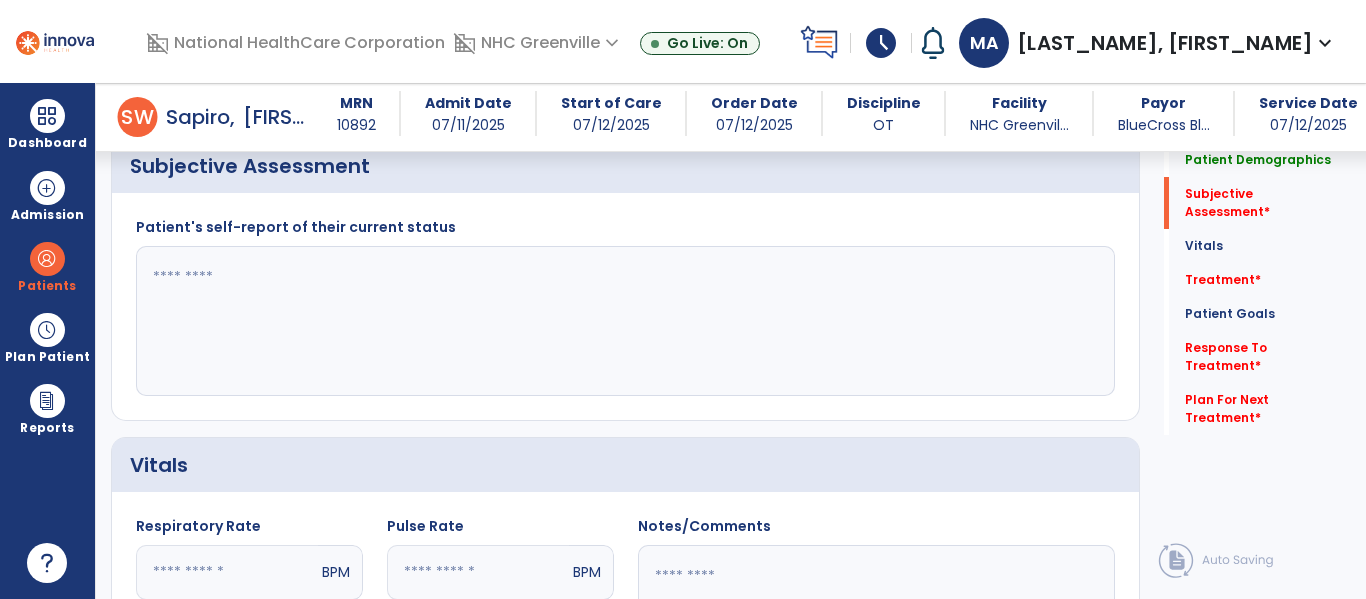 scroll, scrollTop: 991, scrollLeft: 0, axis: vertical 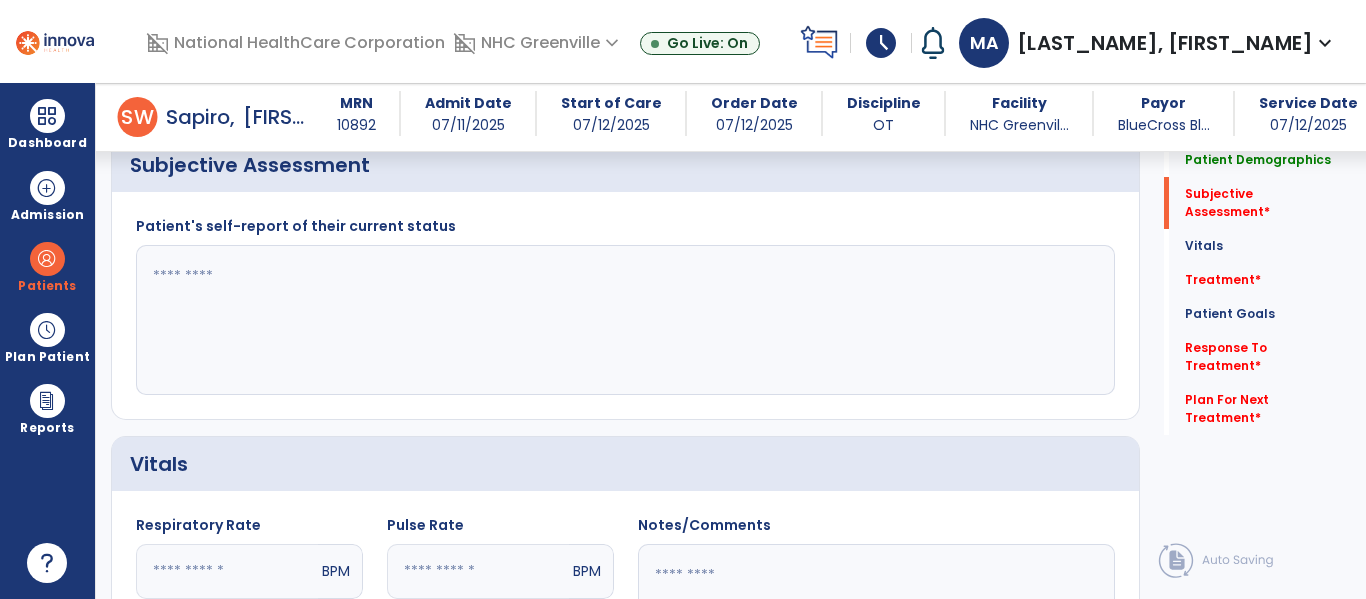 click 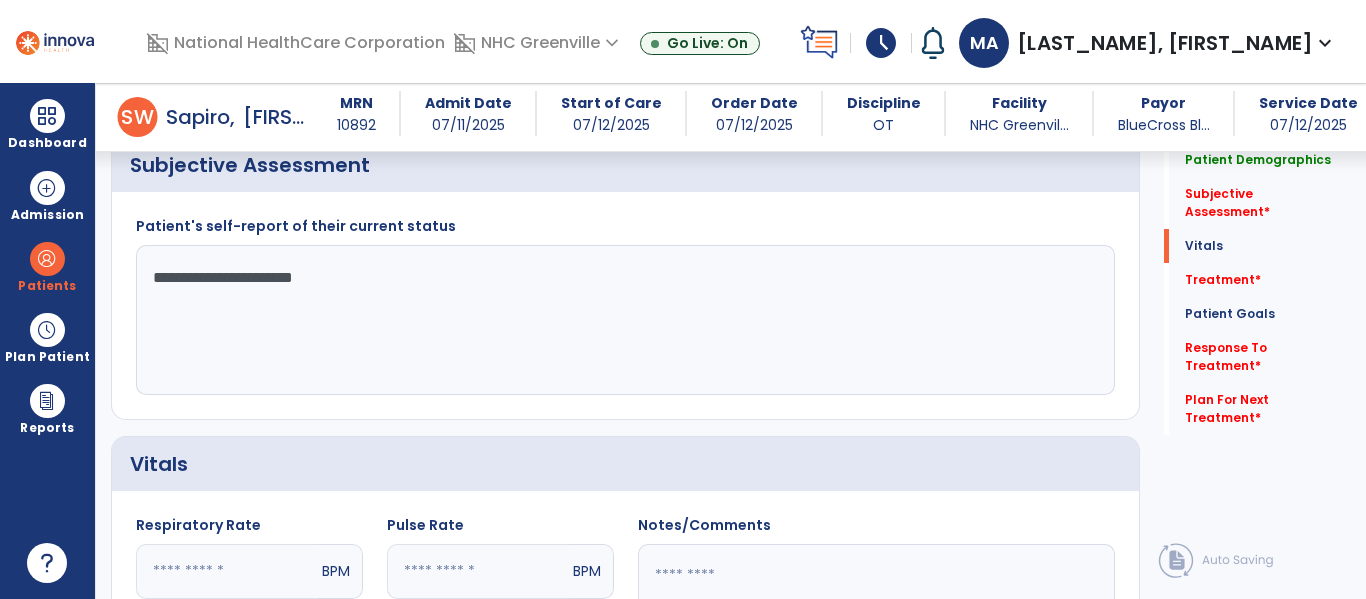 scroll, scrollTop: 1337, scrollLeft: 0, axis: vertical 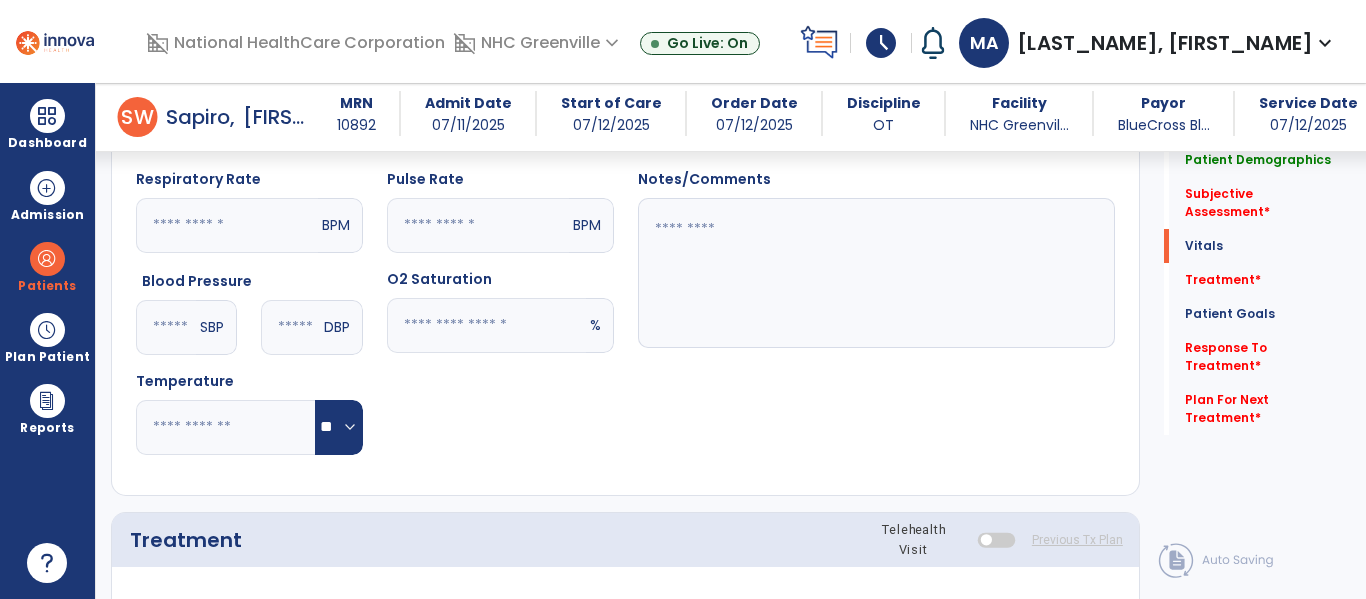 type on "**********" 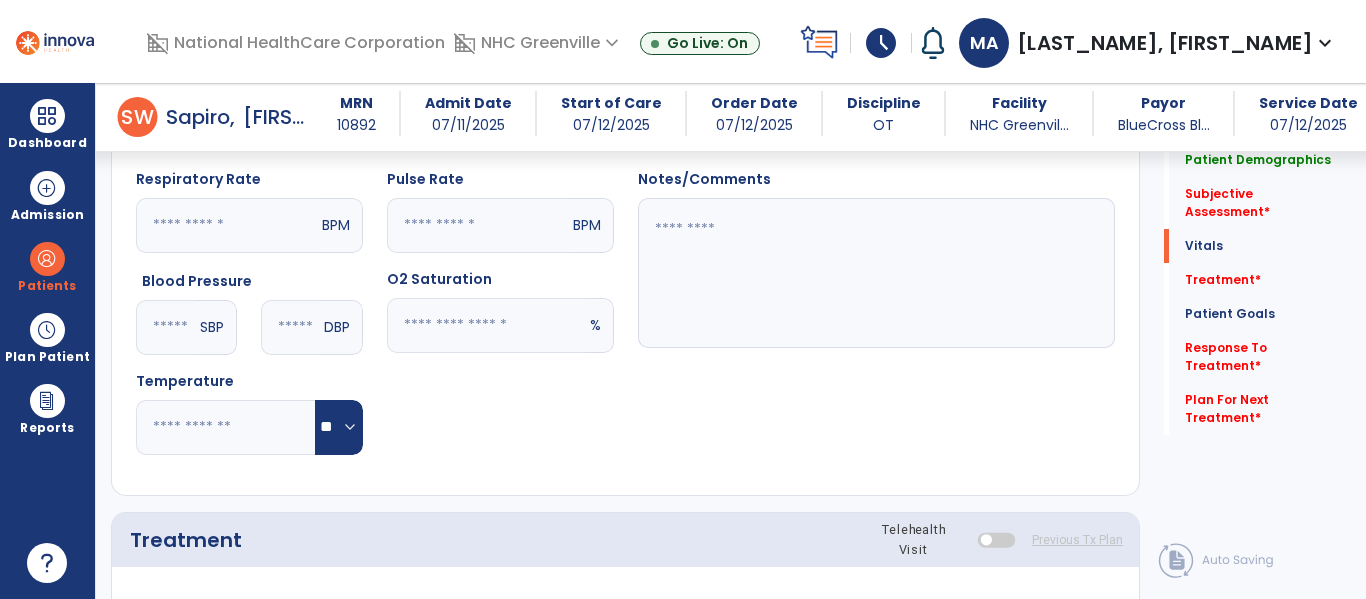 click 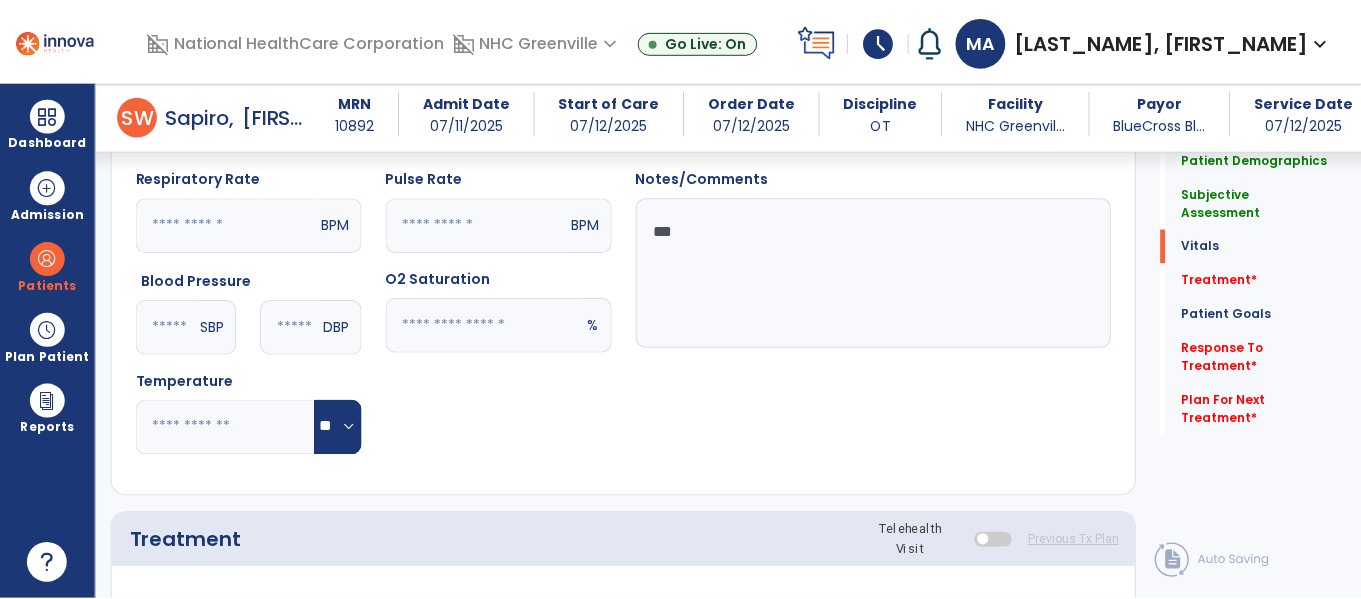 scroll, scrollTop: 1714, scrollLeft: 0, axis: vertical 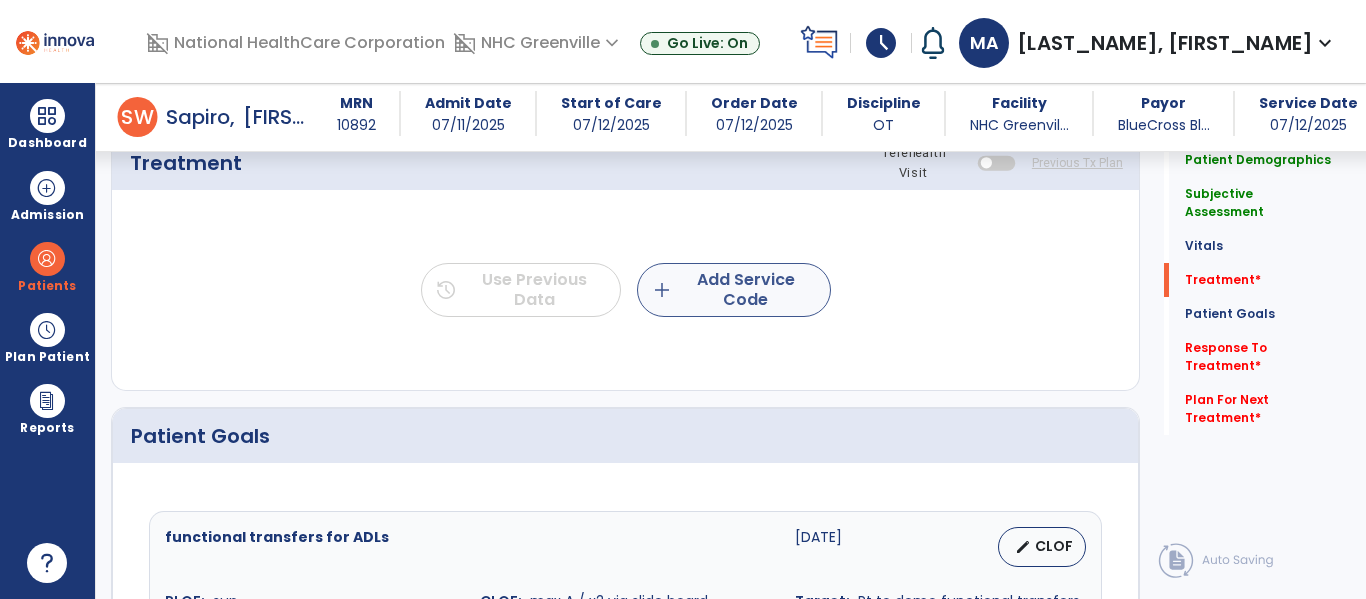 type on "***" 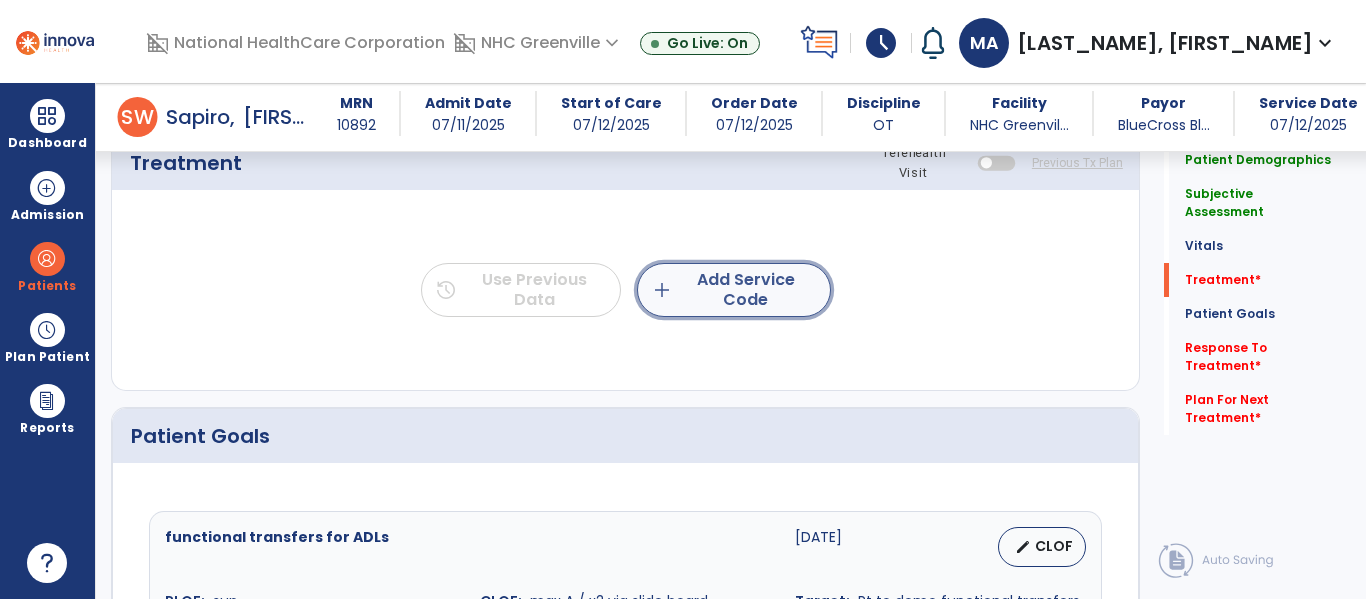 click on "add  Add Service Code" 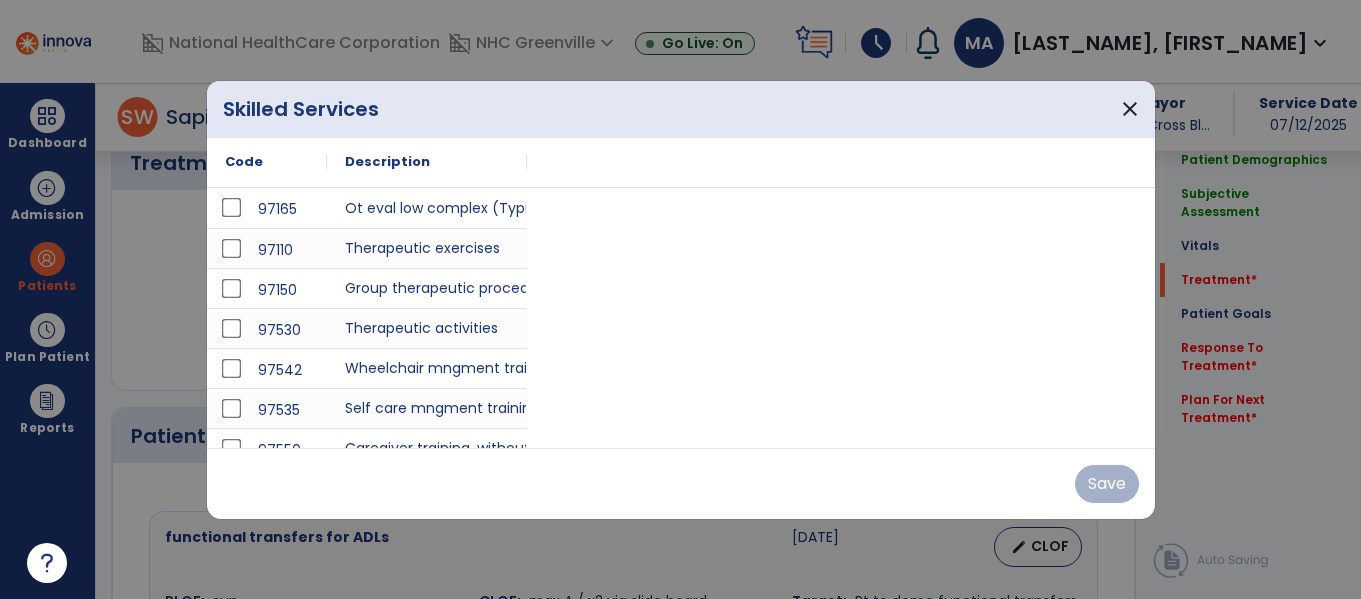 scroll, scrollTop: 1714, scrollLeft: 0, axis: vertical 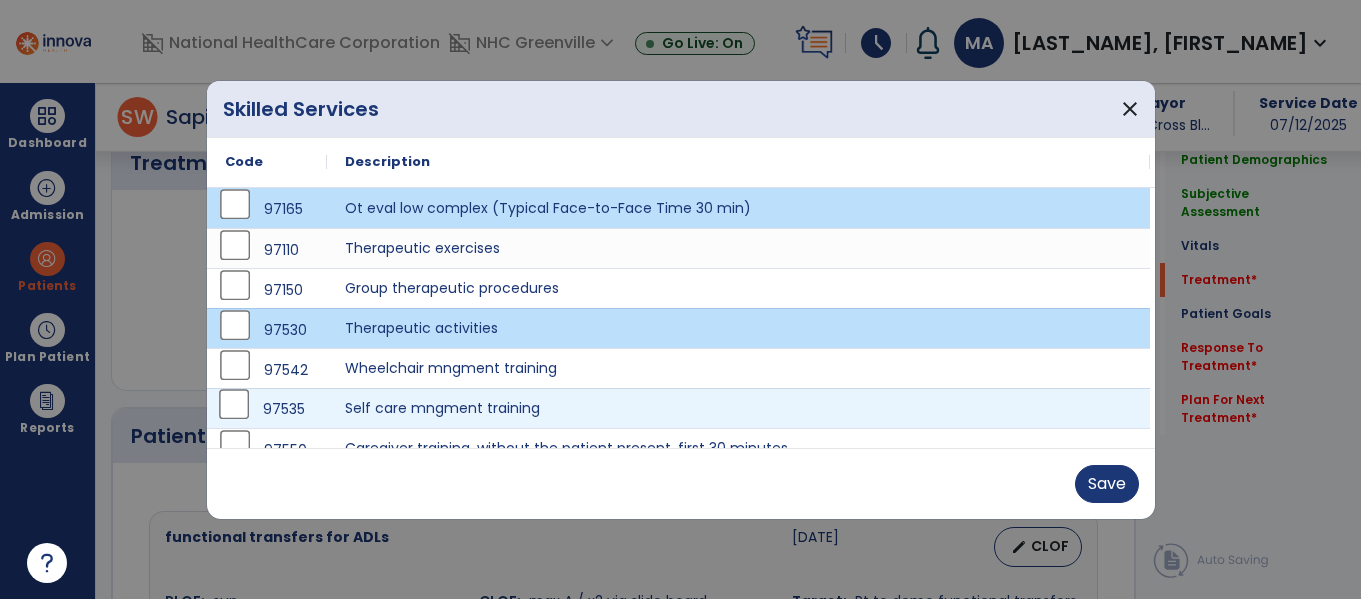 click on "97535" at bounding box center (267, 409) 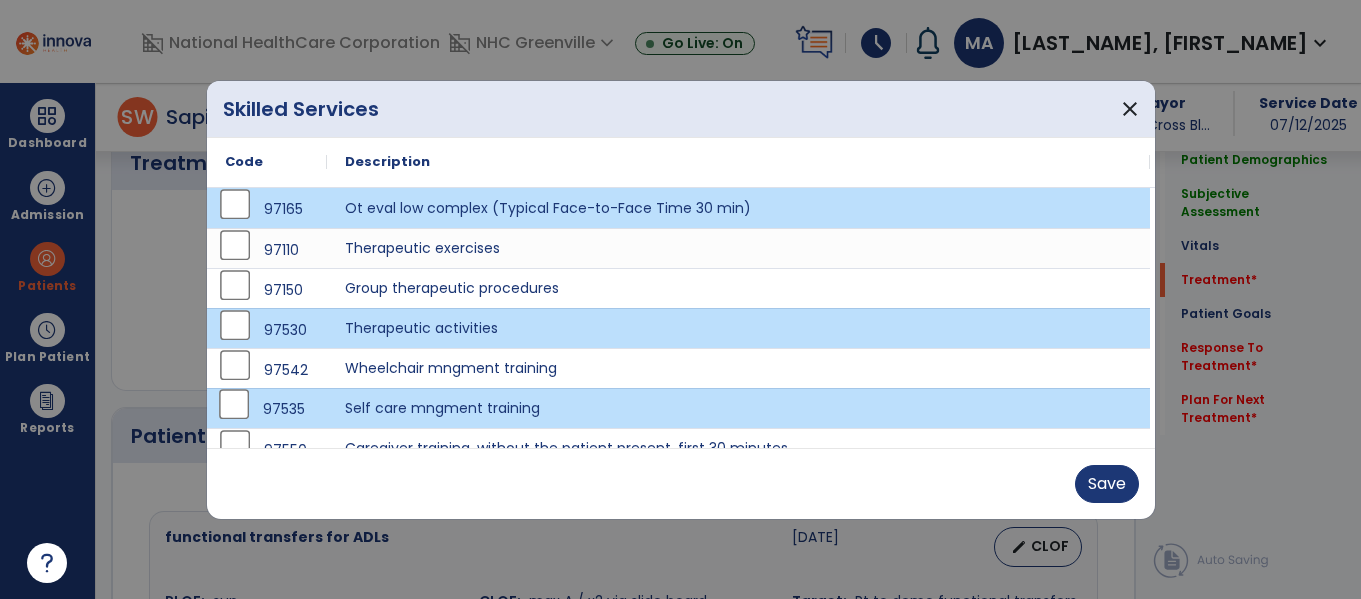 scroll, scrollTop: 60, scrollLeft: 0, axis: vertical 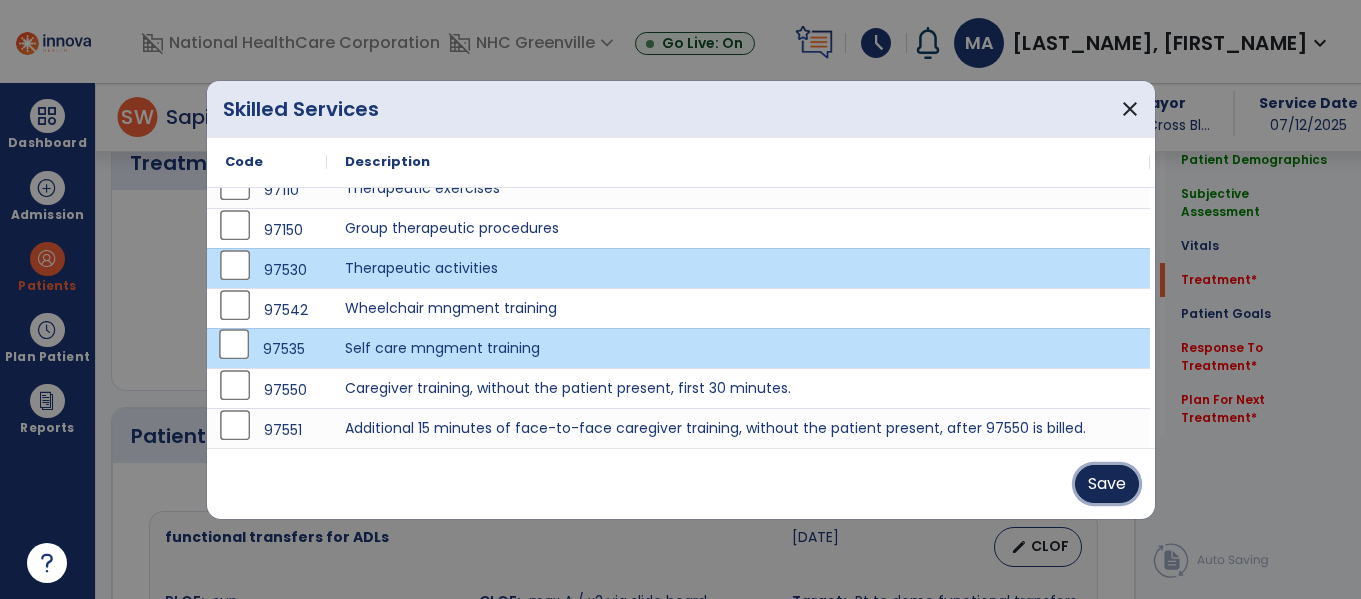 click on "Save" at bounding box center [1107, 484] 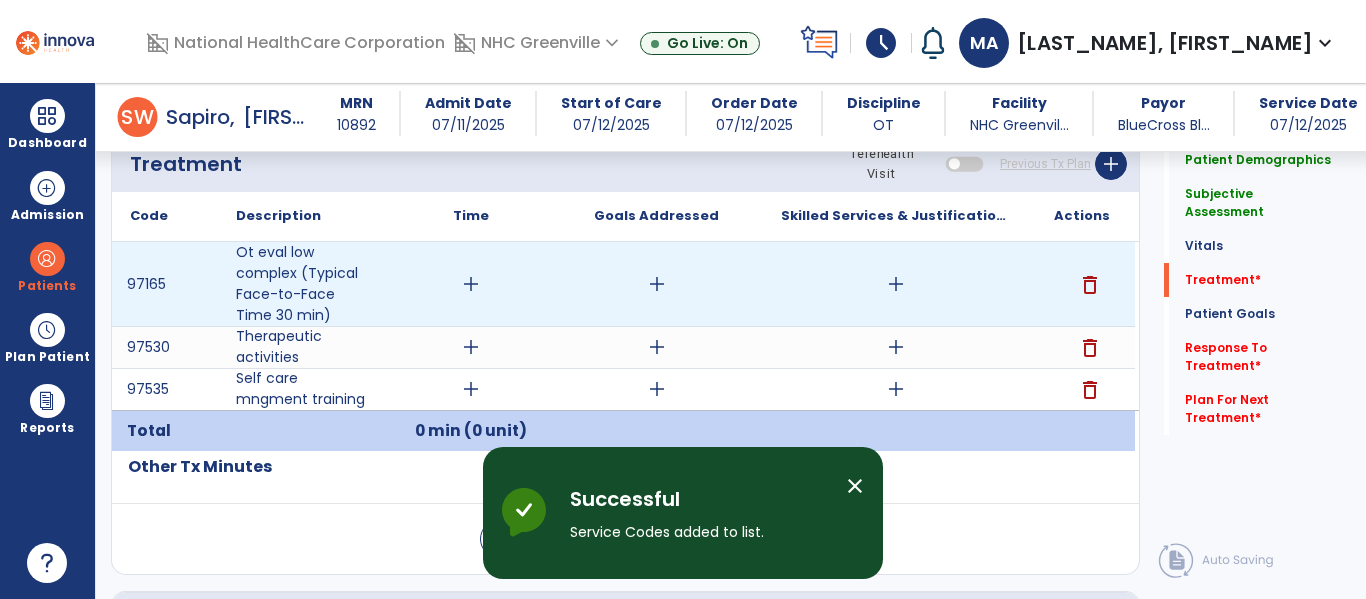 click on "add" at bounding box center (471, 284) 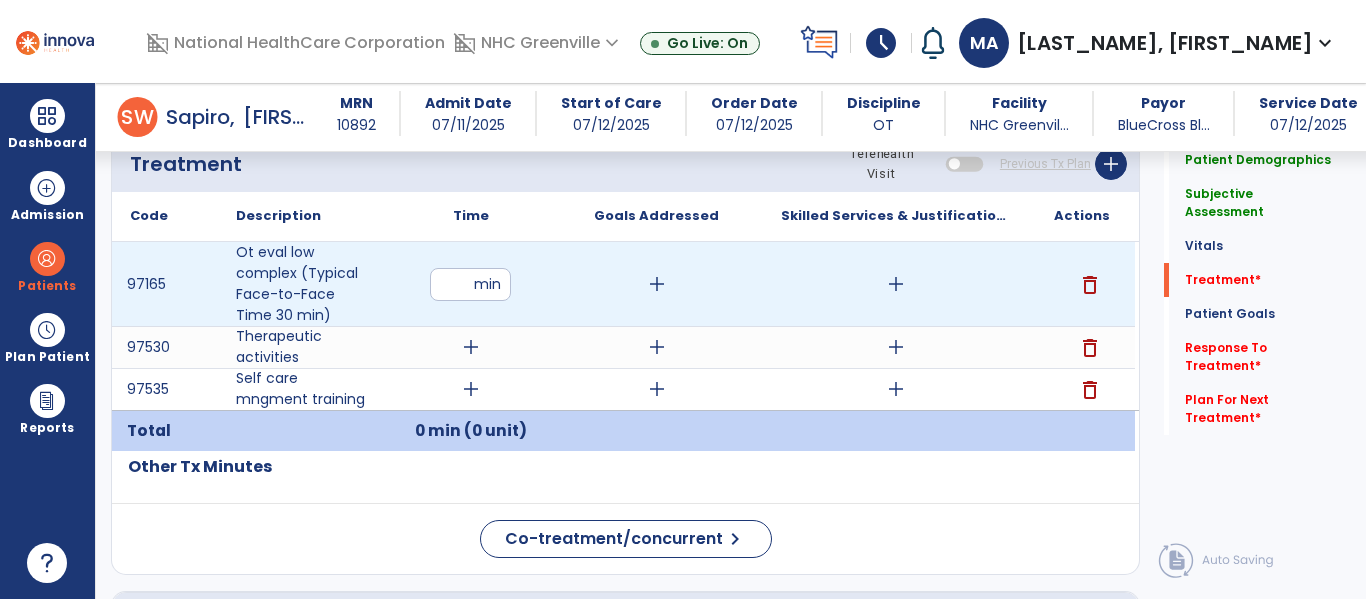 type on "**" 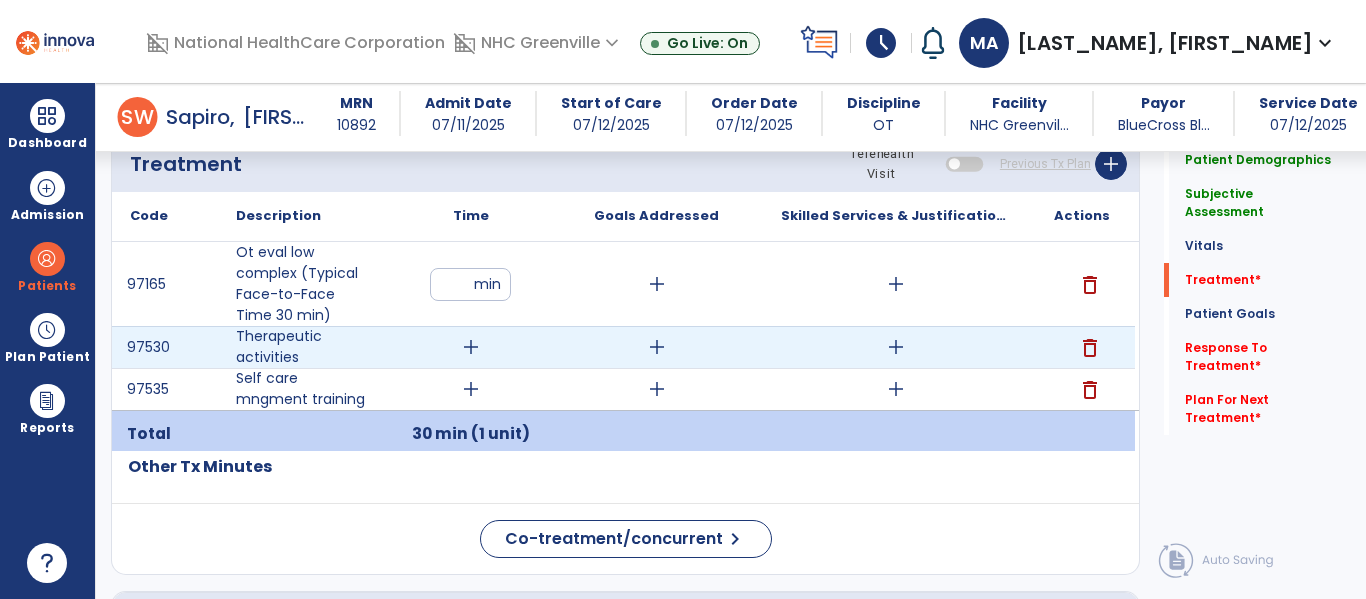 click on "add" at bounding box center (471, 347) 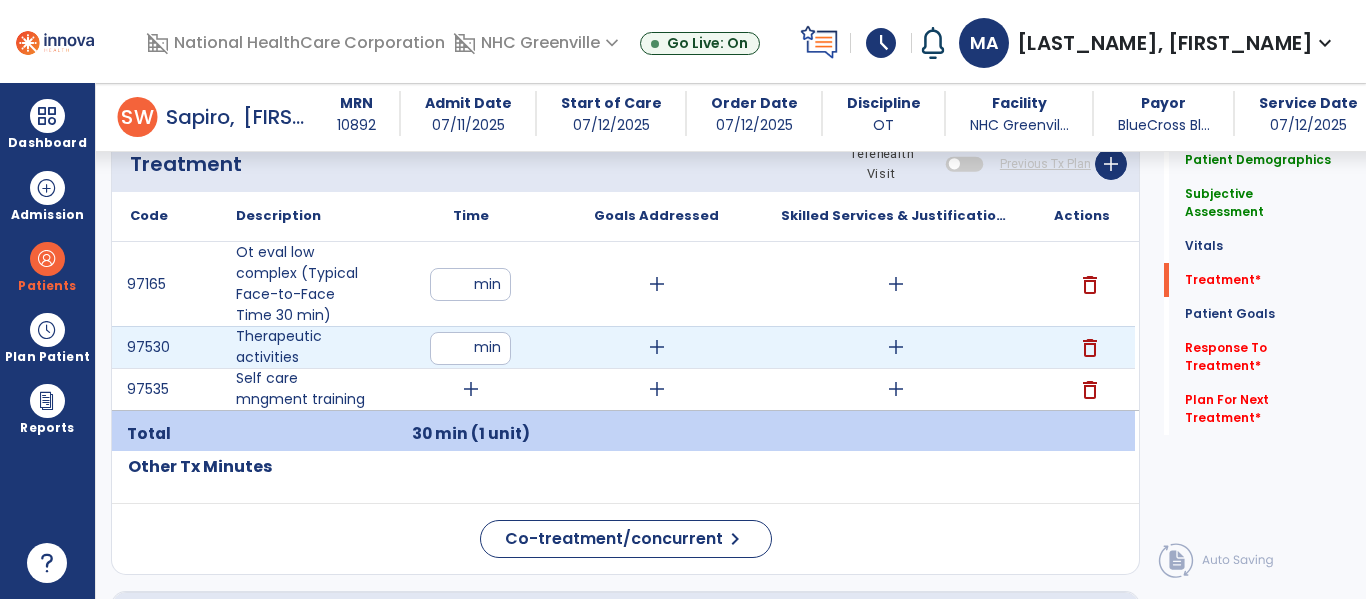 type on "**" 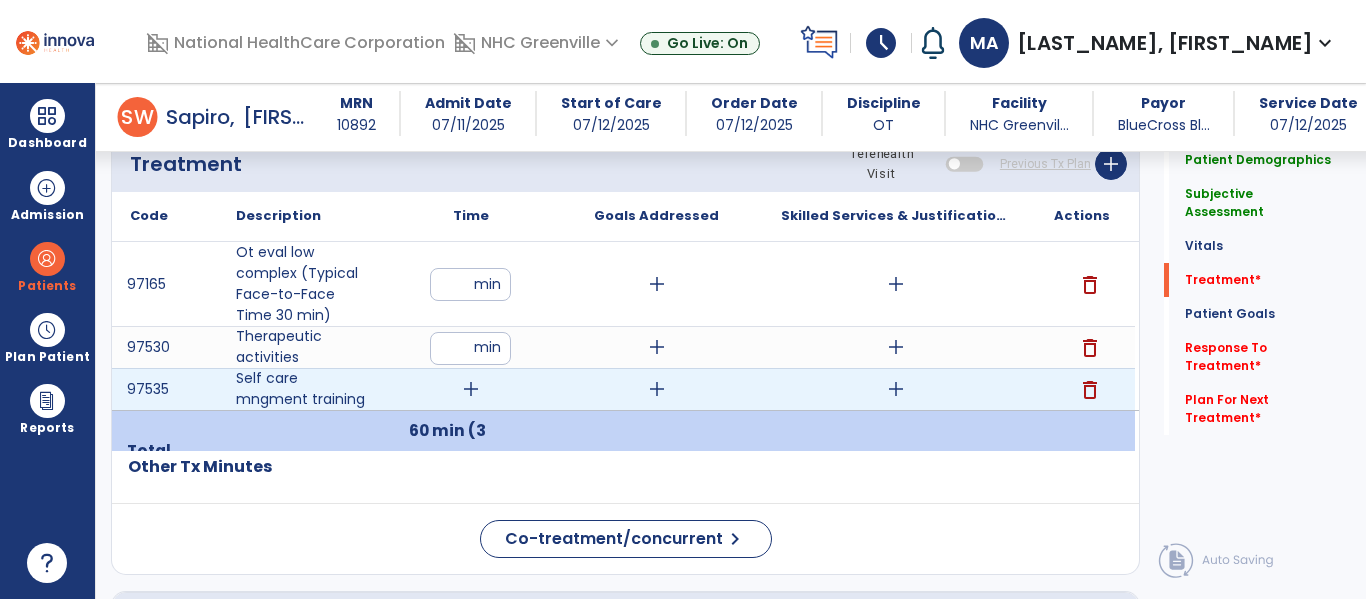 click on "add" at bounding box center (471, 389) 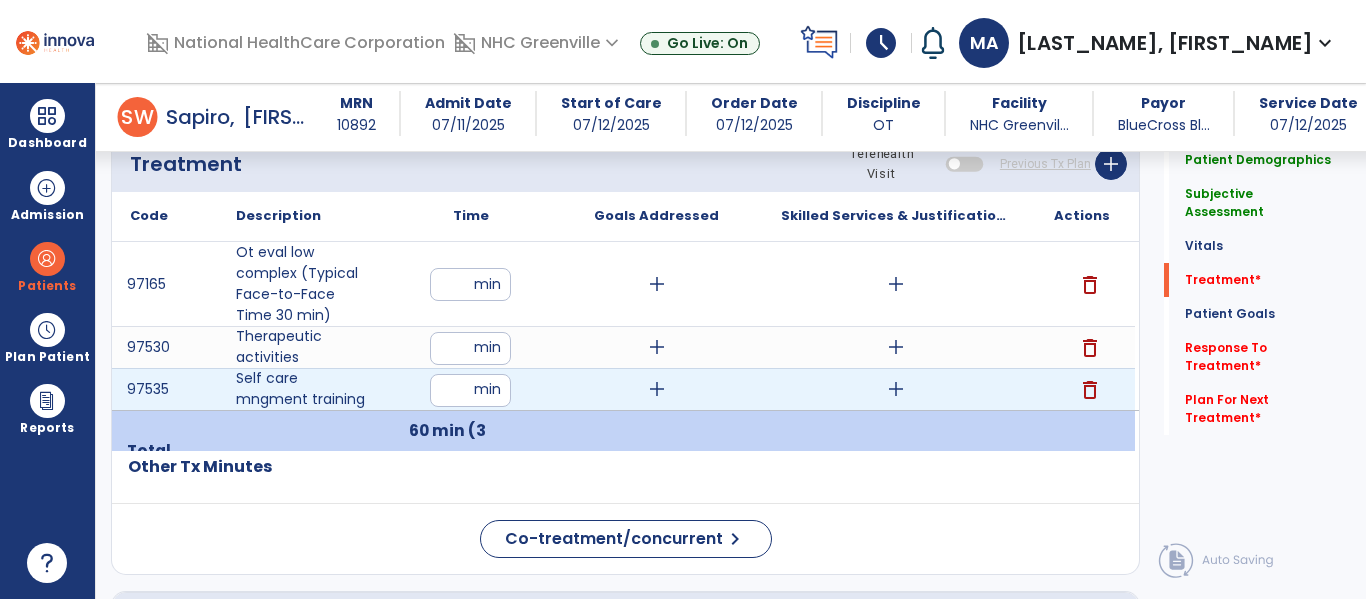 type on "**" 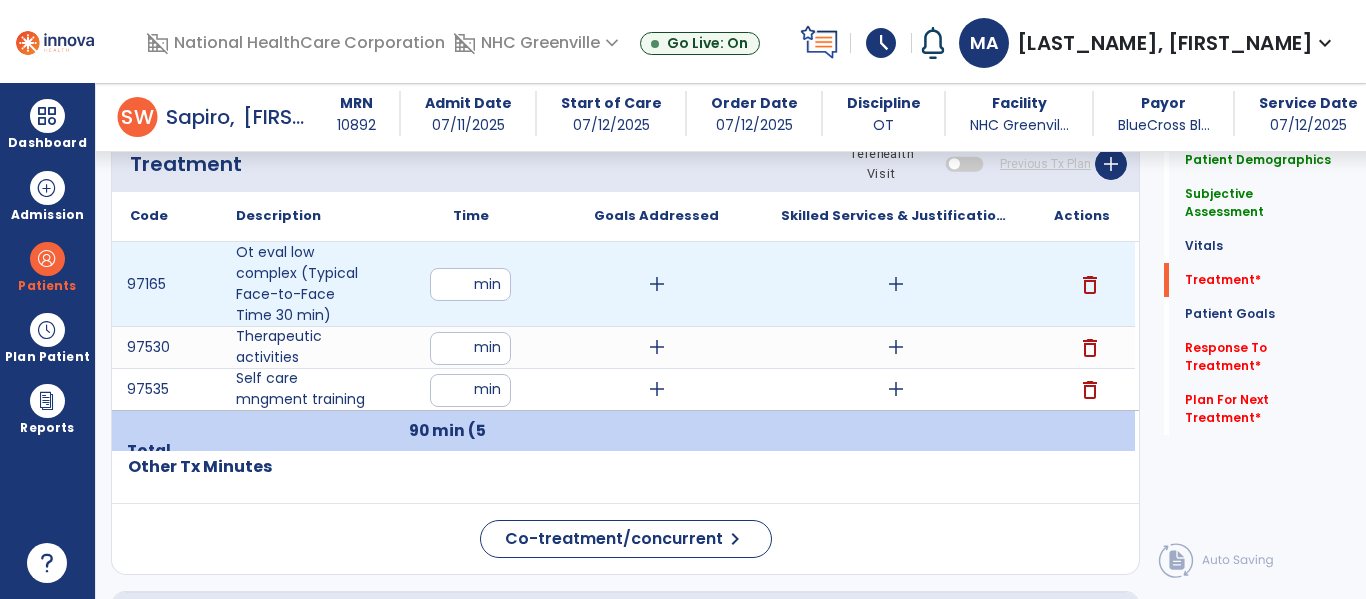 click on "add" at bounding box center [657, 284] 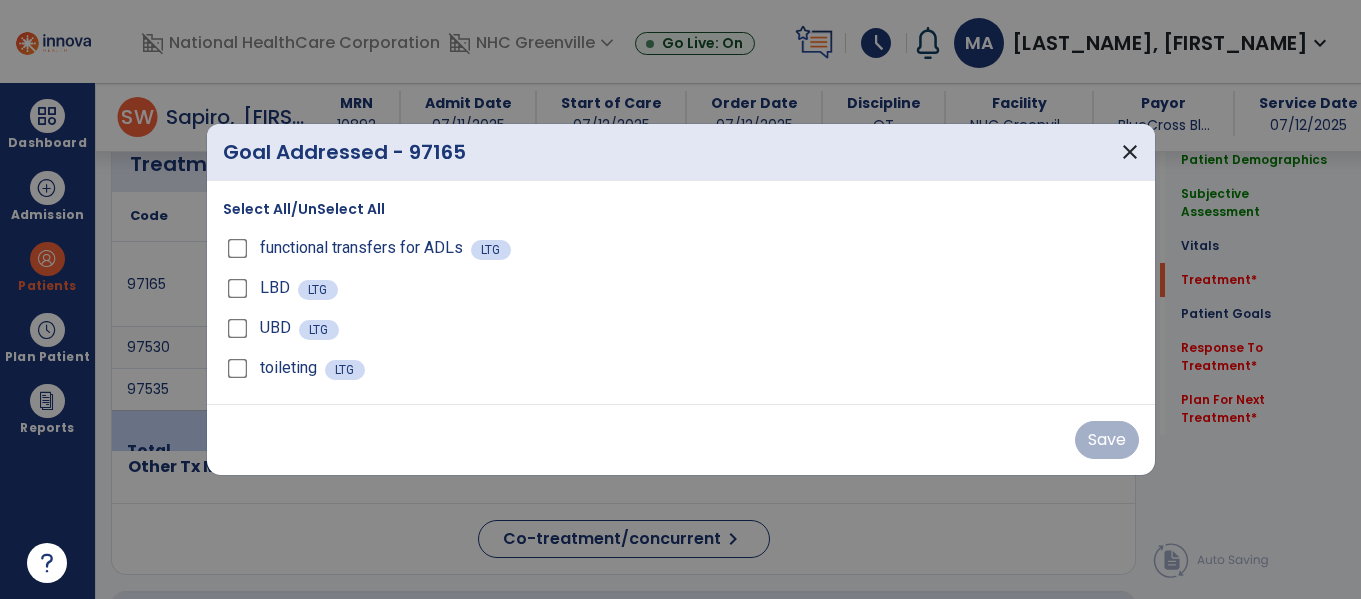 scroll, scrollTop: 1714, scrollLeft: 0, axis: vertical 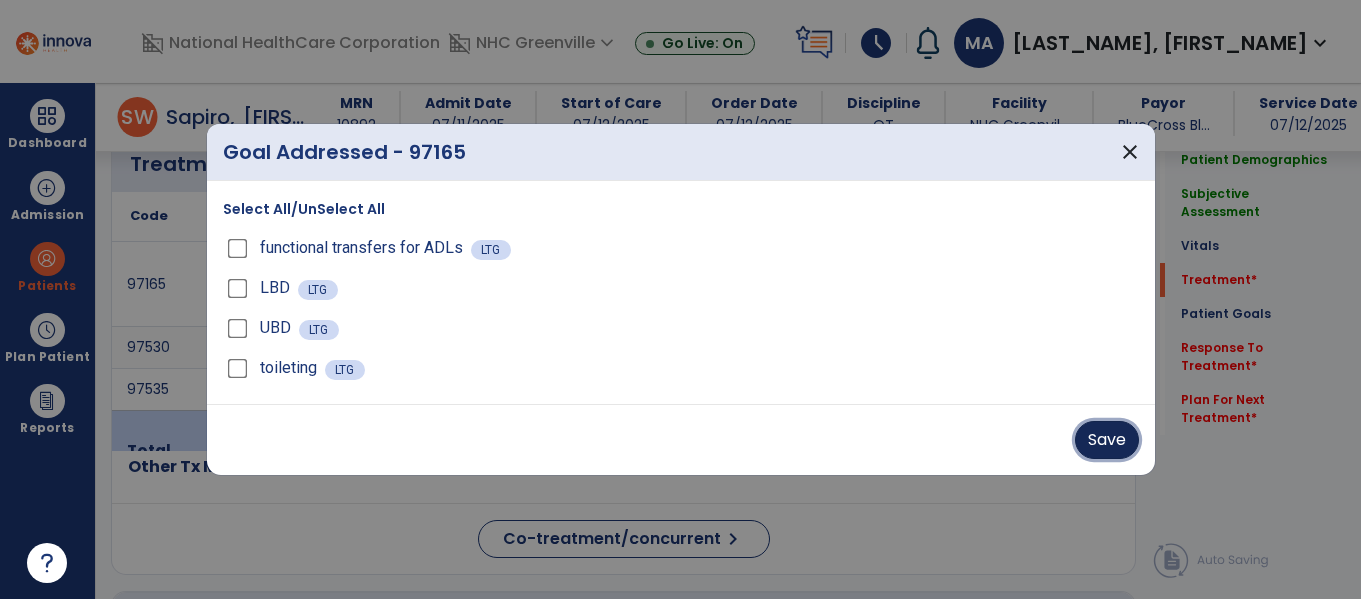 click on "Save" at bounding box center [1107, 440] 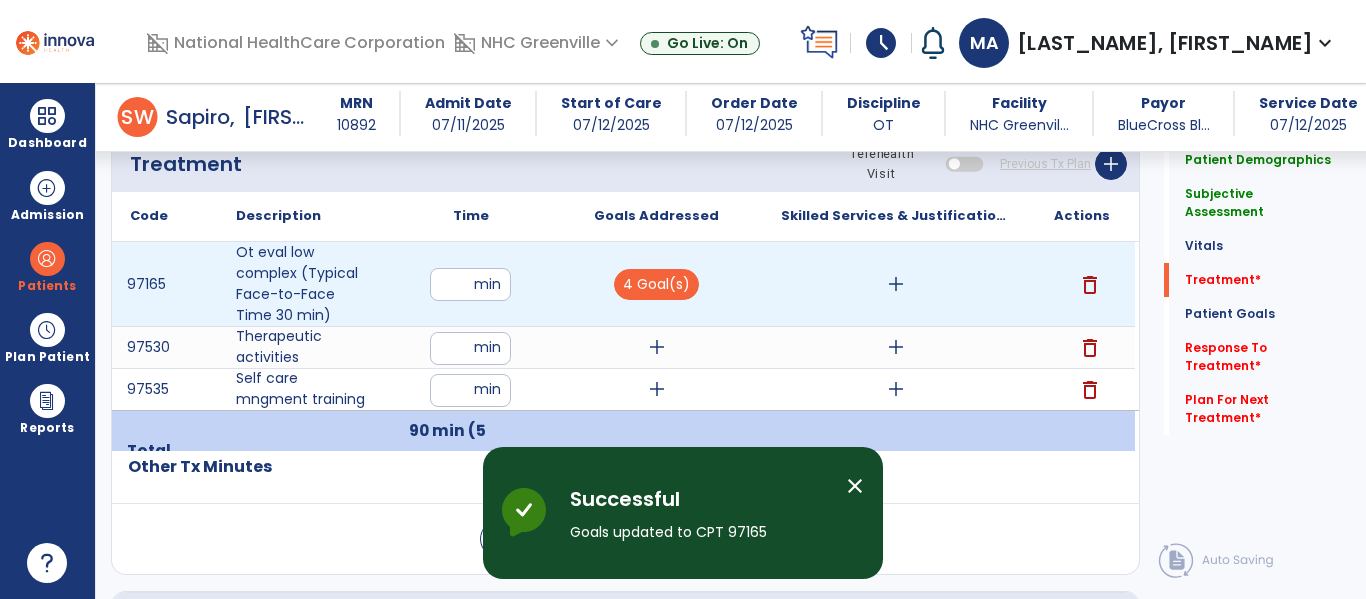 click on "add" at bounding box center [896, 284] 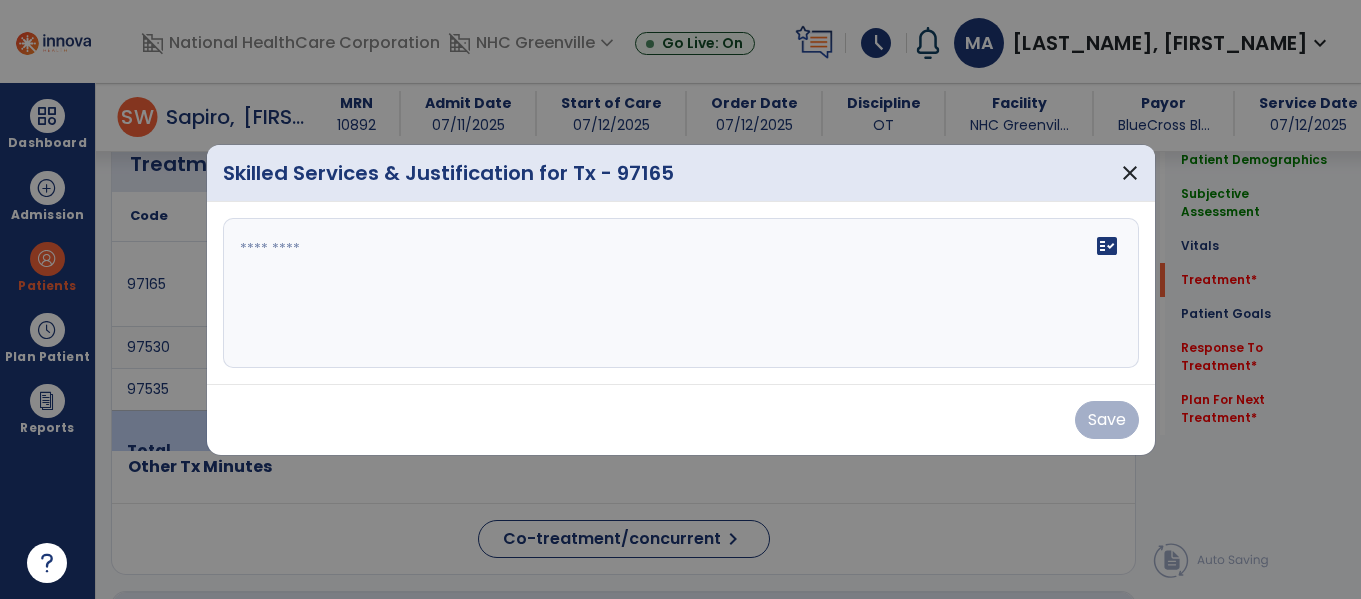 scroll, scrollTop: 1714, scrollLeft: 0, axis: vertical 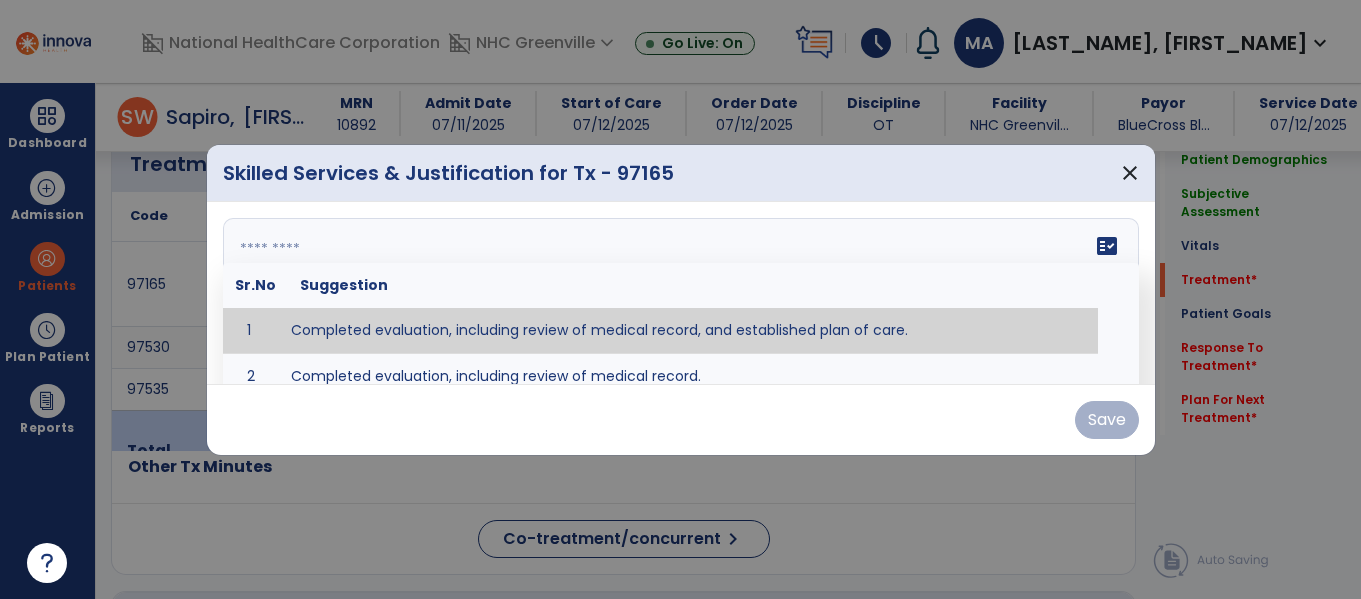 click on "fact_check  Sr.No Suggestion 1 Completed evaluation, including review of medical record, and established plan of care. 2 Completed evaluation, including review of medical record." at bounding box center (681, 293) 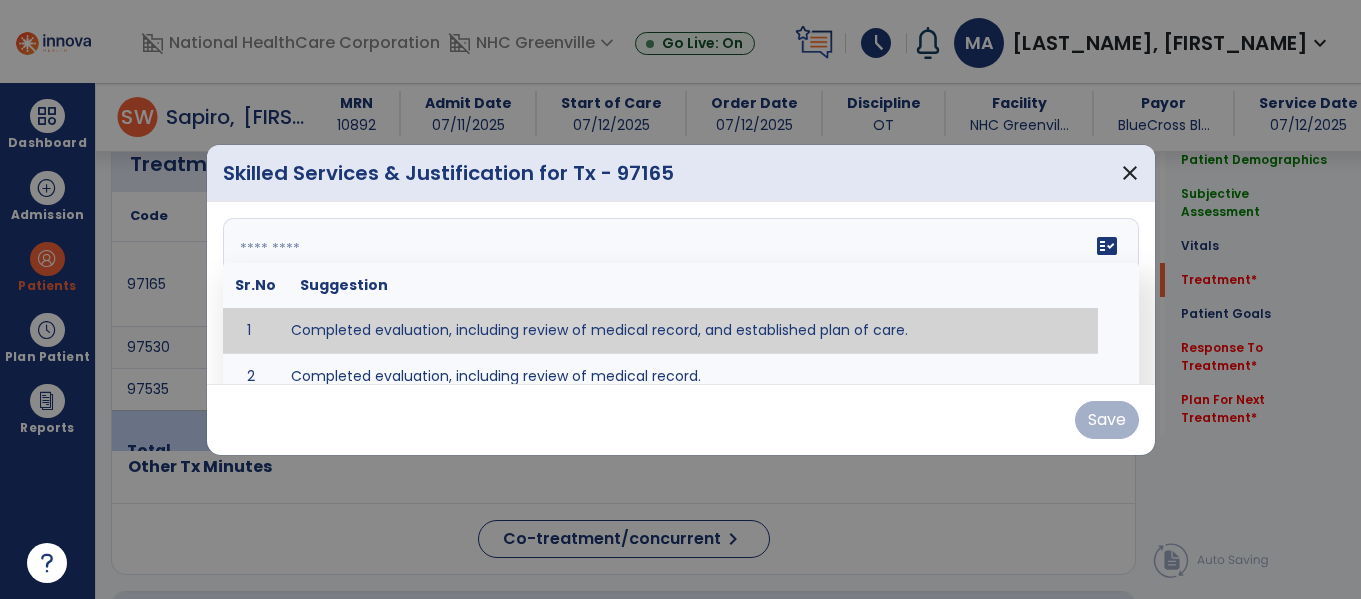 paste on "**********" 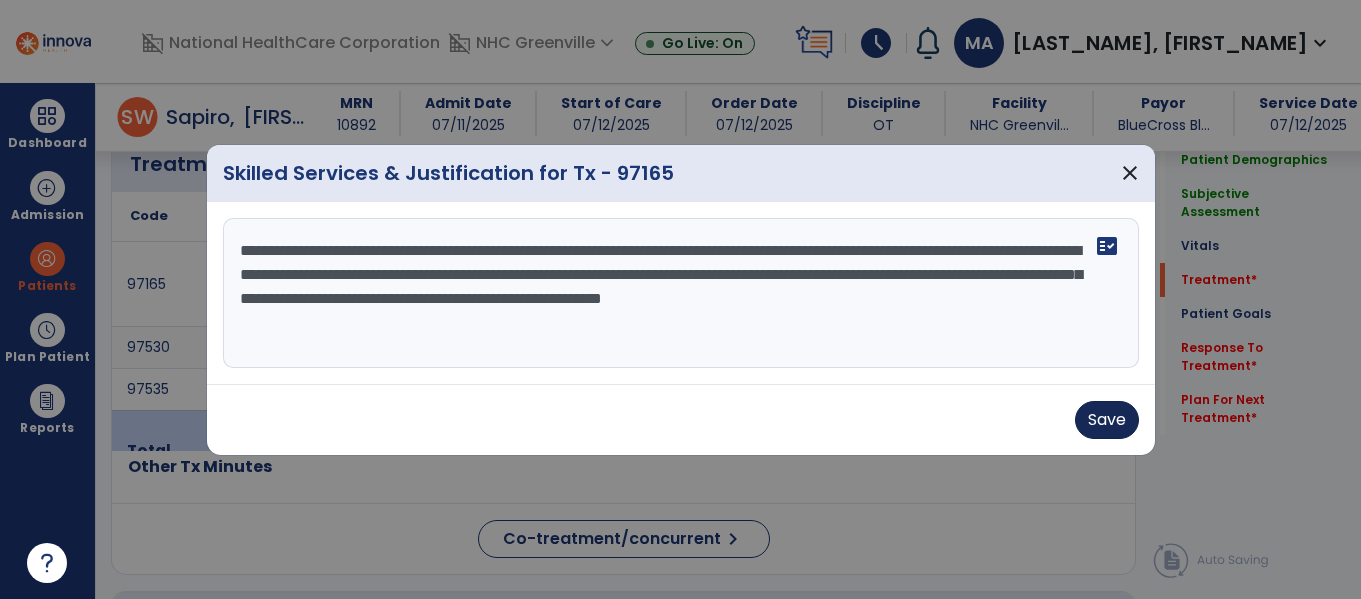 type on "**********" 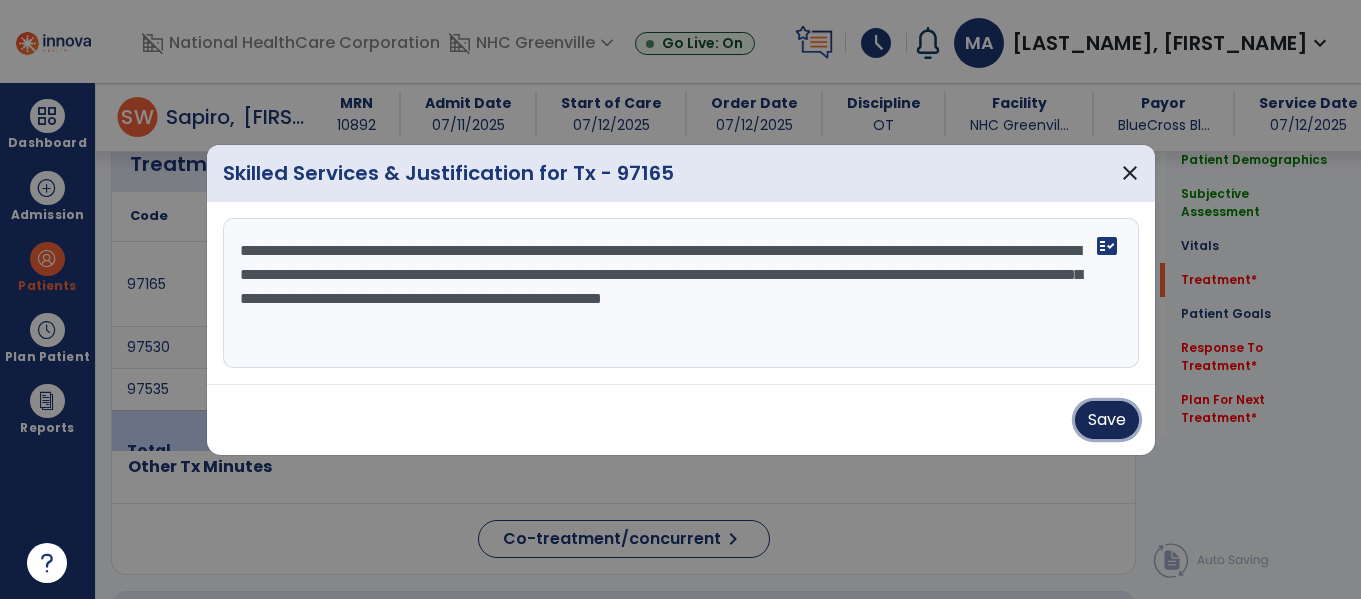 click on "Save" at bounding box center [1107, 420] 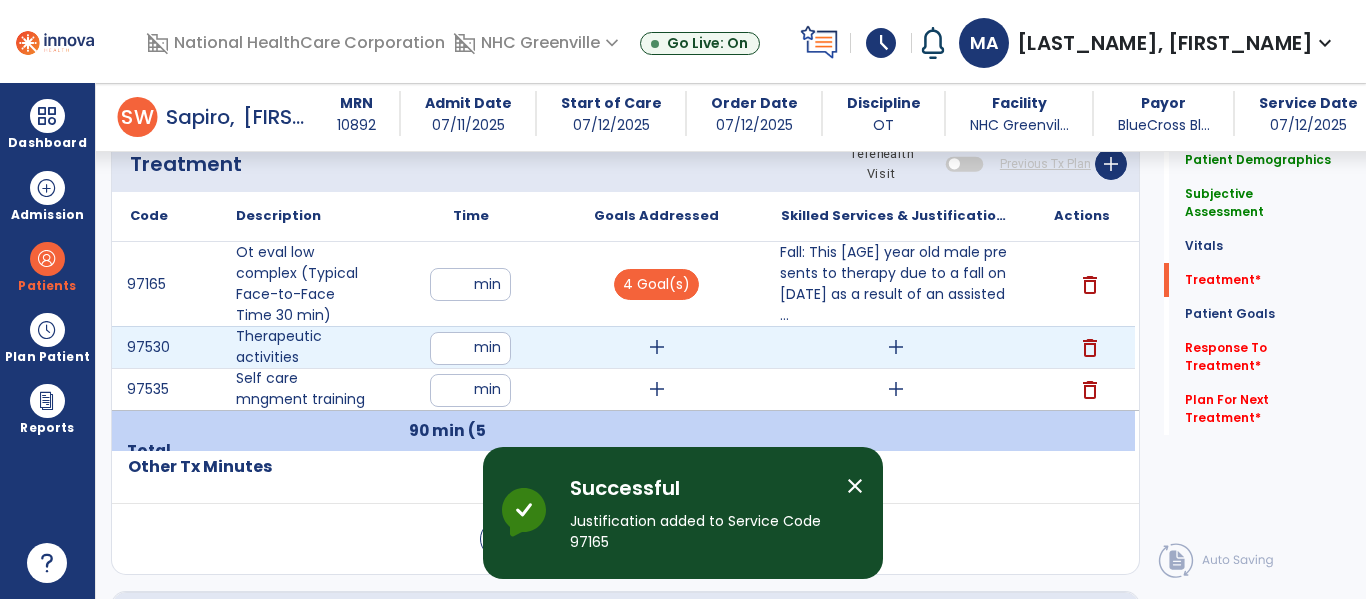 click on "add" at bounding box center (896, 347) 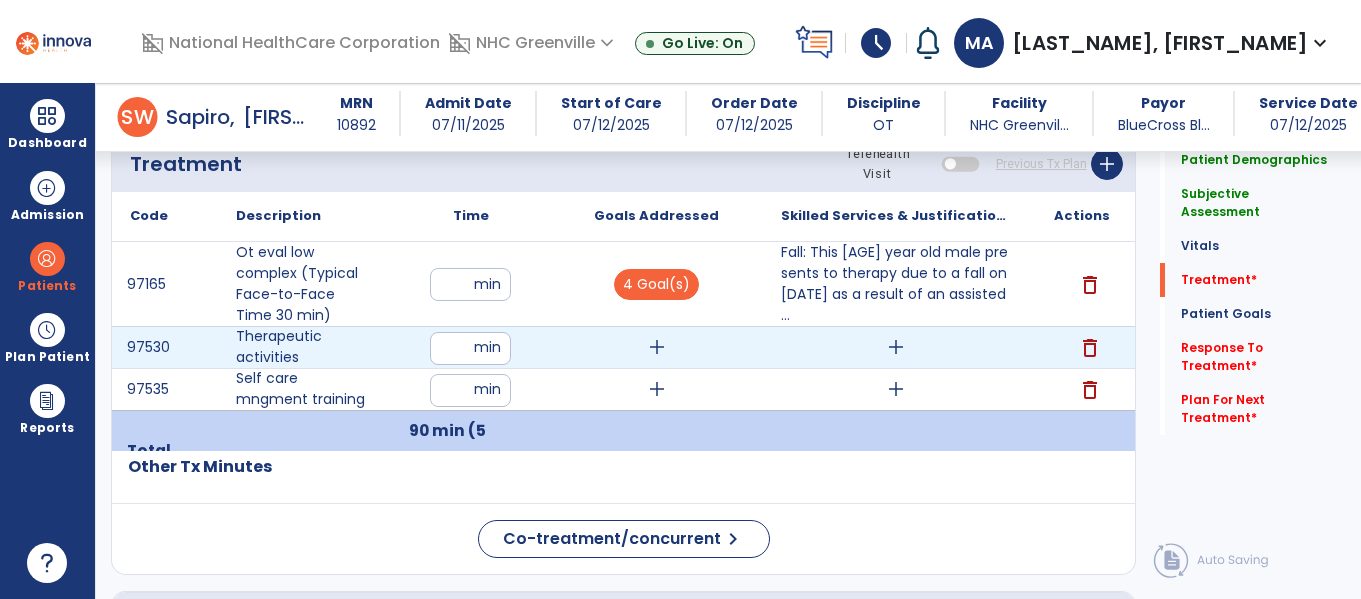 scroll, scrollTop: 1714, scrollLeft: 0, axis: vertical 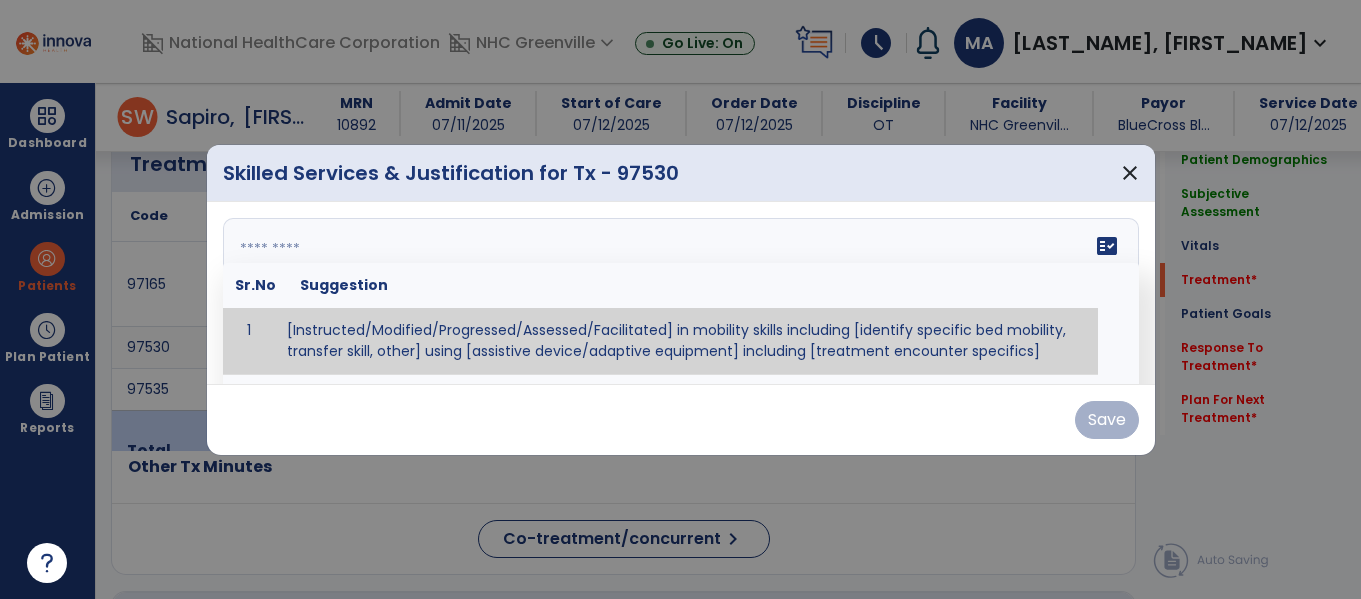 click on "fact_check  Sr.No Suggestion 1 [Instructed/Modified/Progressed/Assessed/Facilitated] in mobility skills including [identify specific bed mobility, transfer skill, other] using [assistive device/adaptive equipment] including [treatment encounter specifics]" at bounding box center (681, 293) 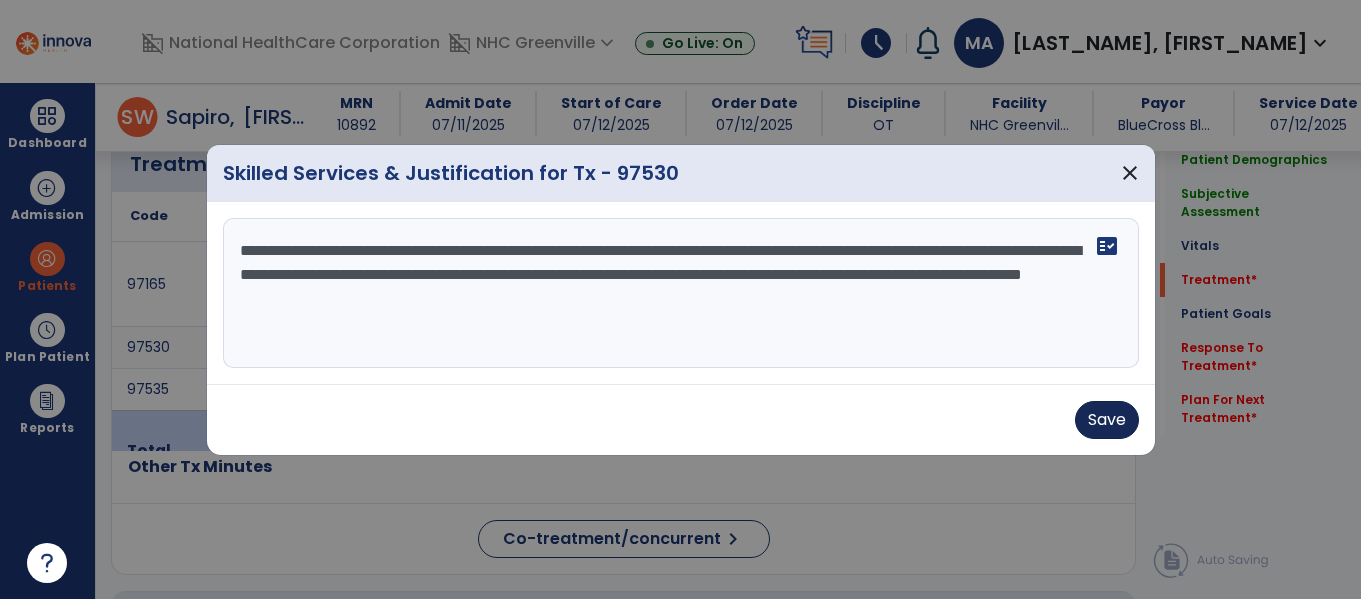 type on "**********" 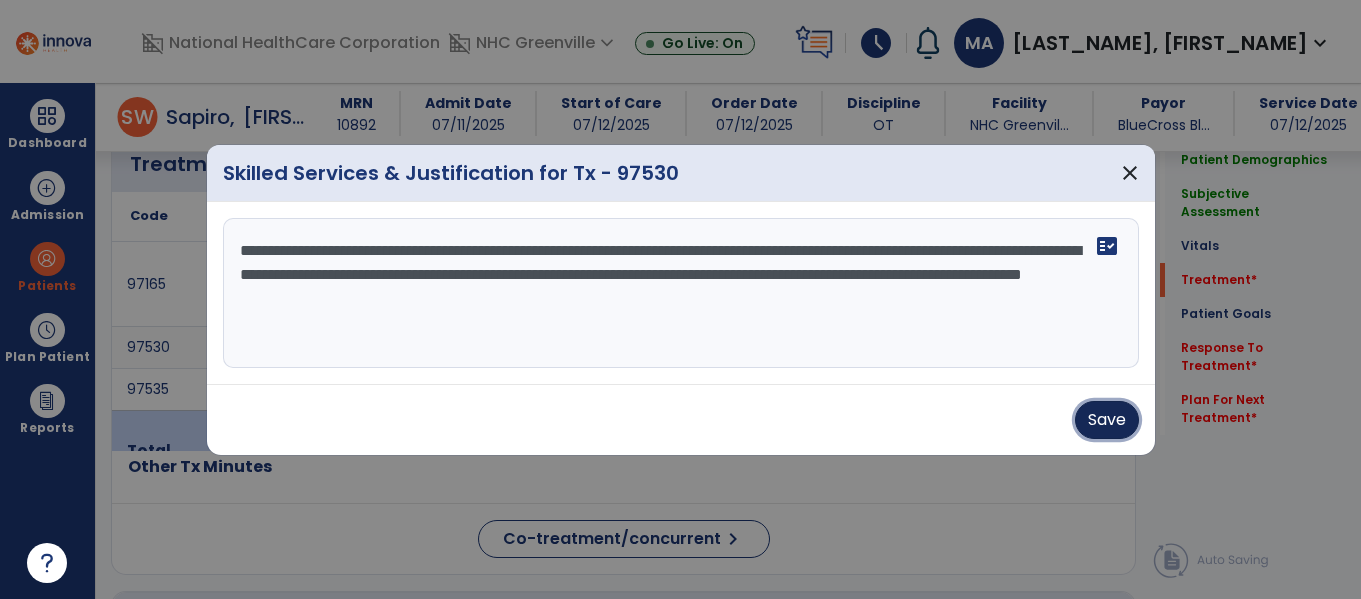 click on "Save" at bounding box center [1107, 420] 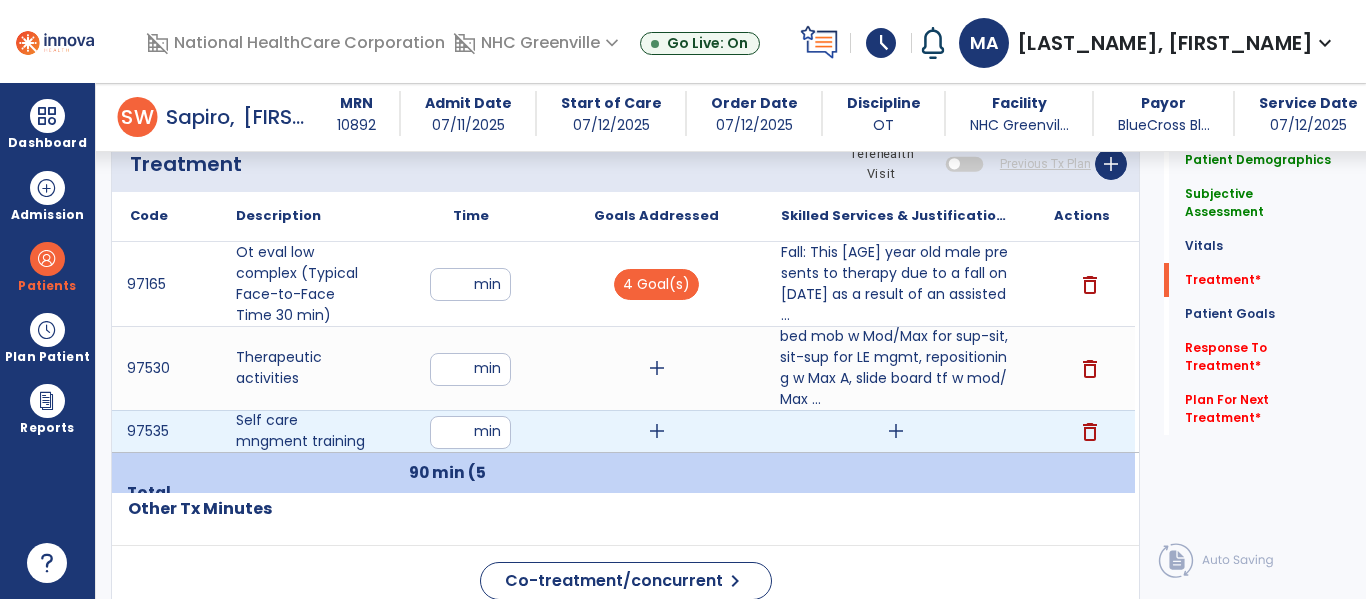 click on "add" at bounding box center [896, 431] 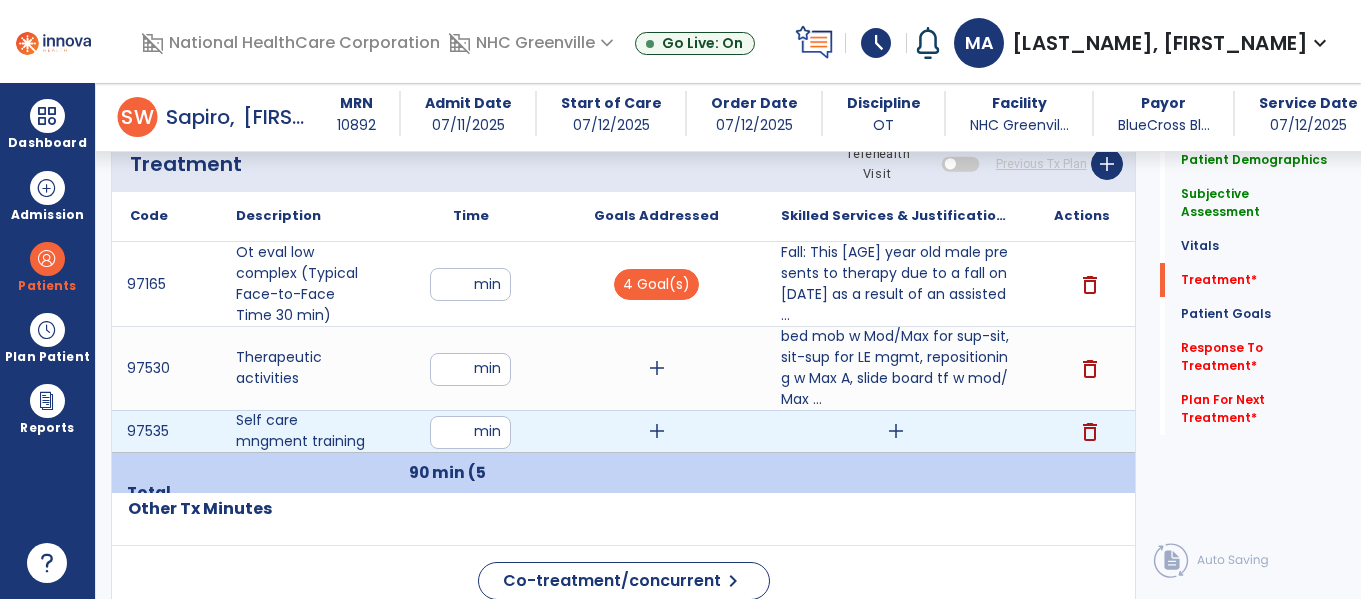 scroll, scrollTop: 1714, scrollLeft: 0, axis: vertical 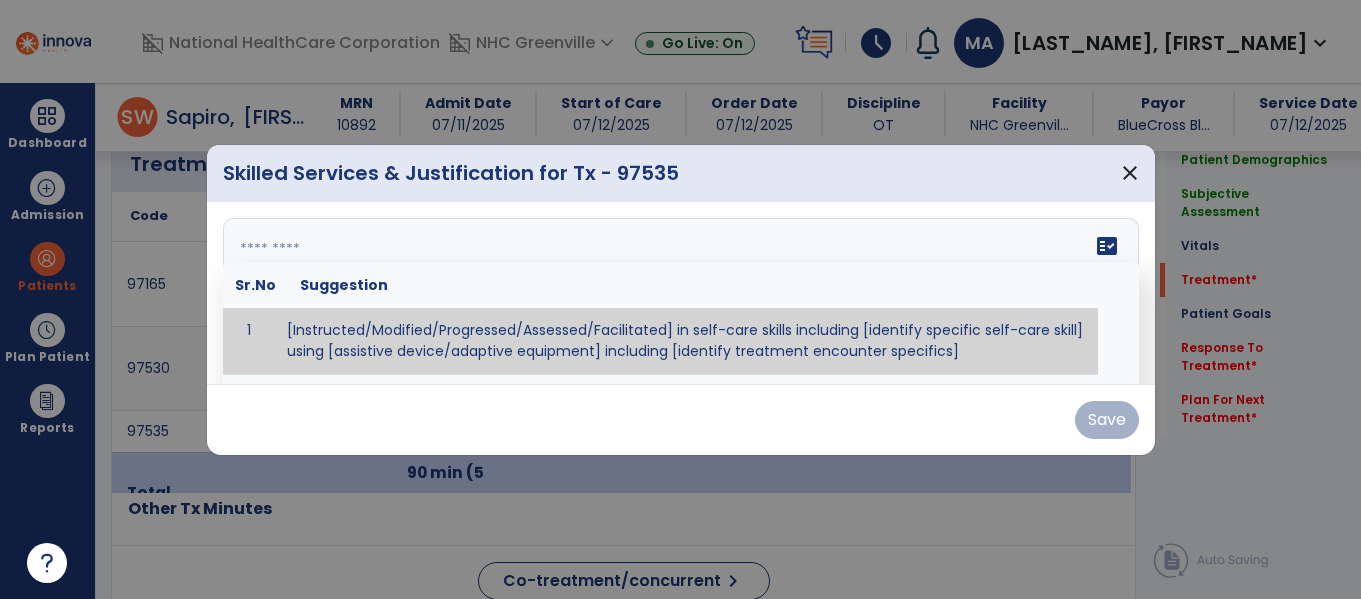 click on "fact_check  Sr.No Suggestion 1 [Instructed/Modified/Progressed/Assessed/Facilitated] in self-care skills including [identify specific self-care skill] using [assistive device/adaptive equipment] including [identify treatment encounter specifics]" at bounding box center [681, 293] 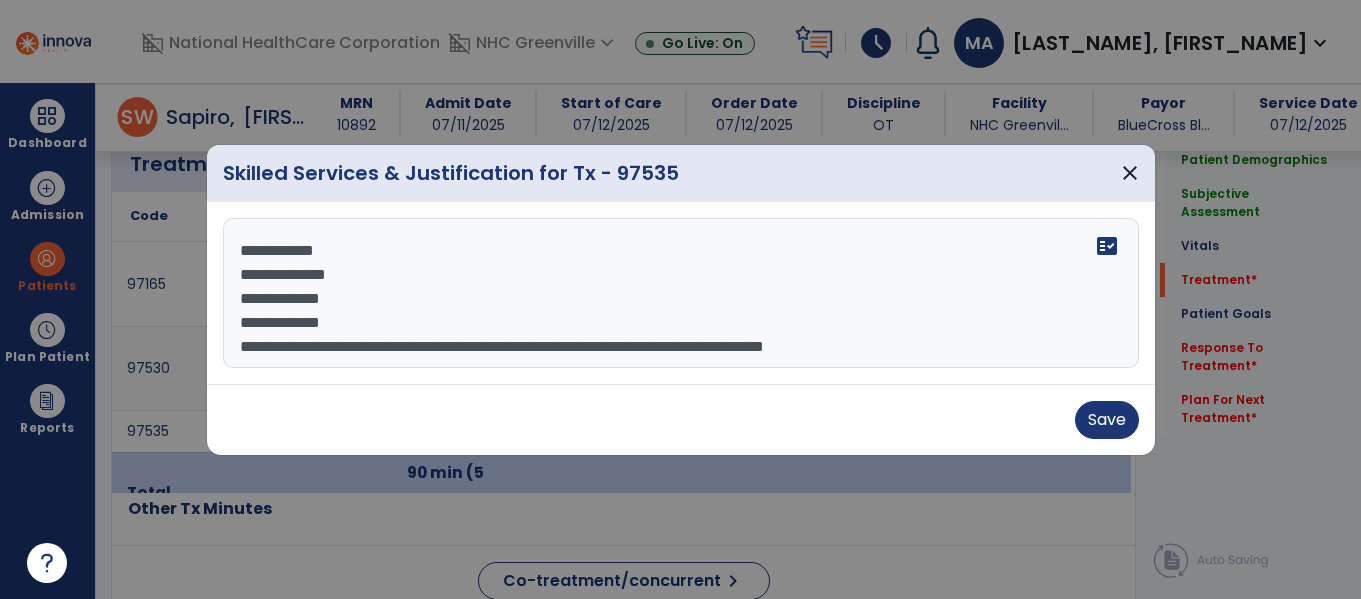 scroll, scrollTop: 16, scrollLeft: 0, axis: vertical 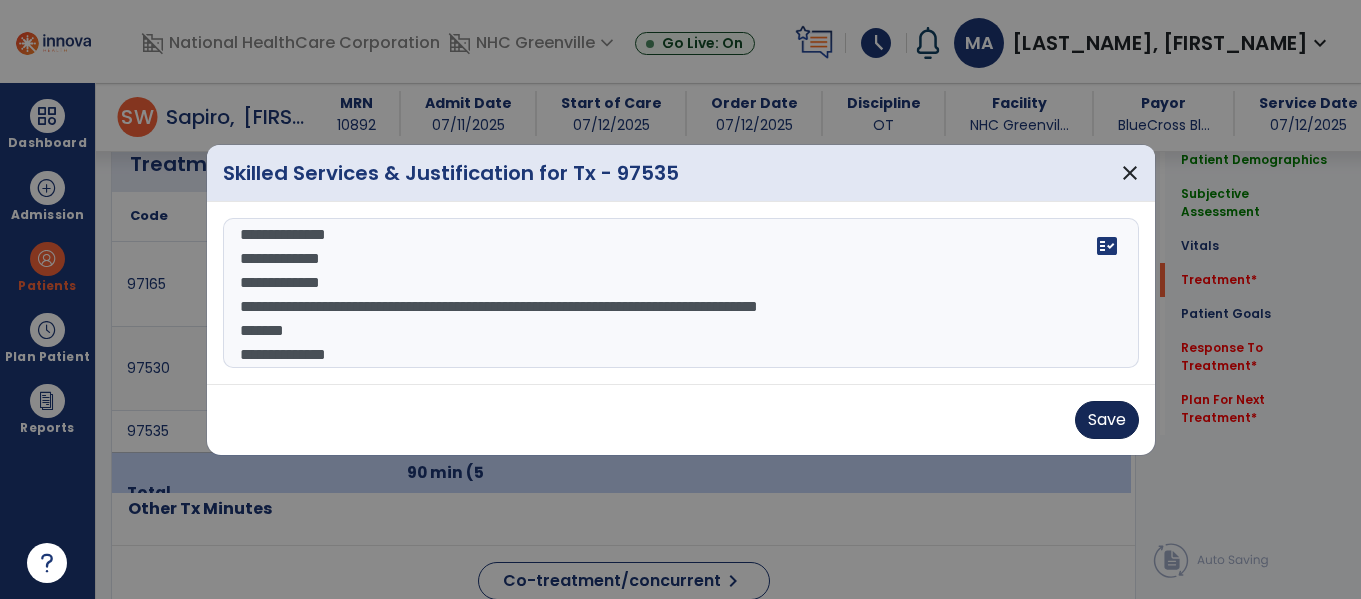 type on "**********" 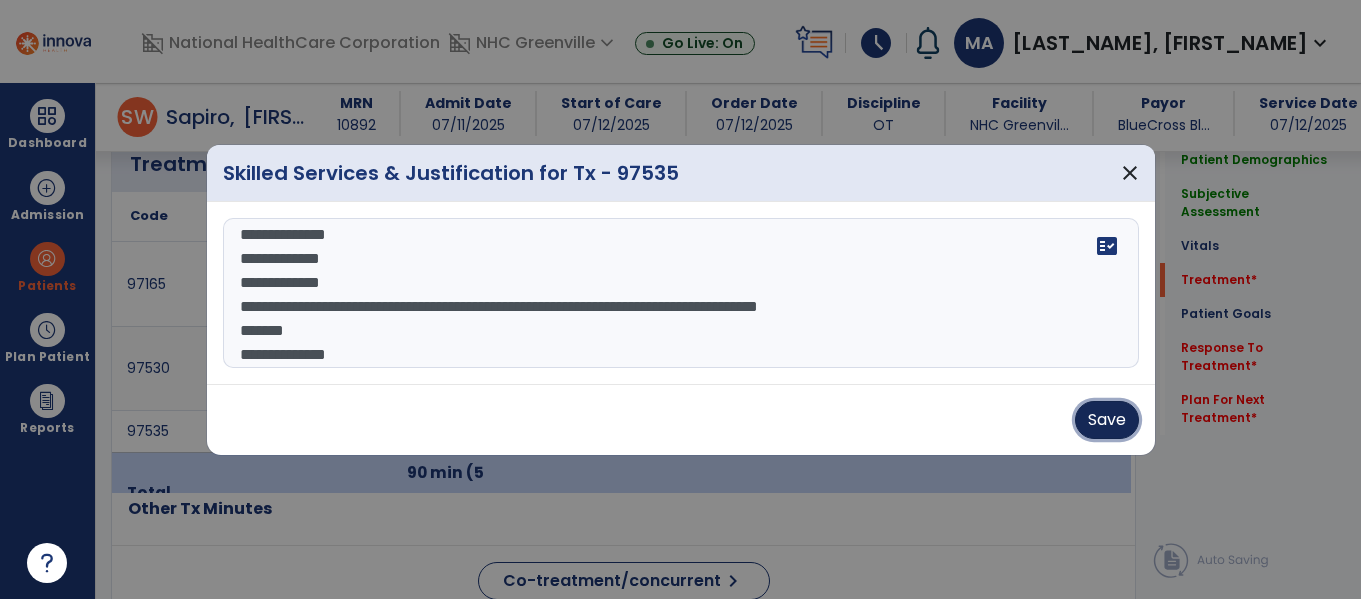 click on "Save" at bounding box center [1107, 420] 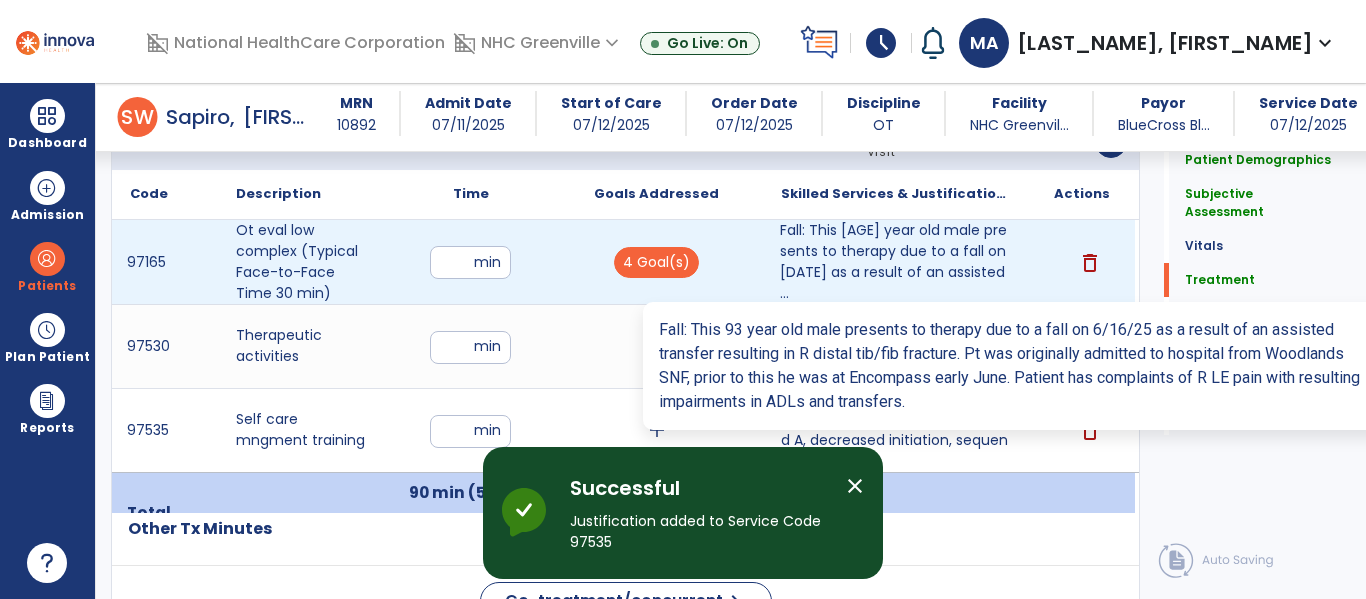 click on "Fall: This [AGE] year old male presents to therapy due to a fall on [DATE] as a result of an assisted ..." at bounding box center [896, 262] 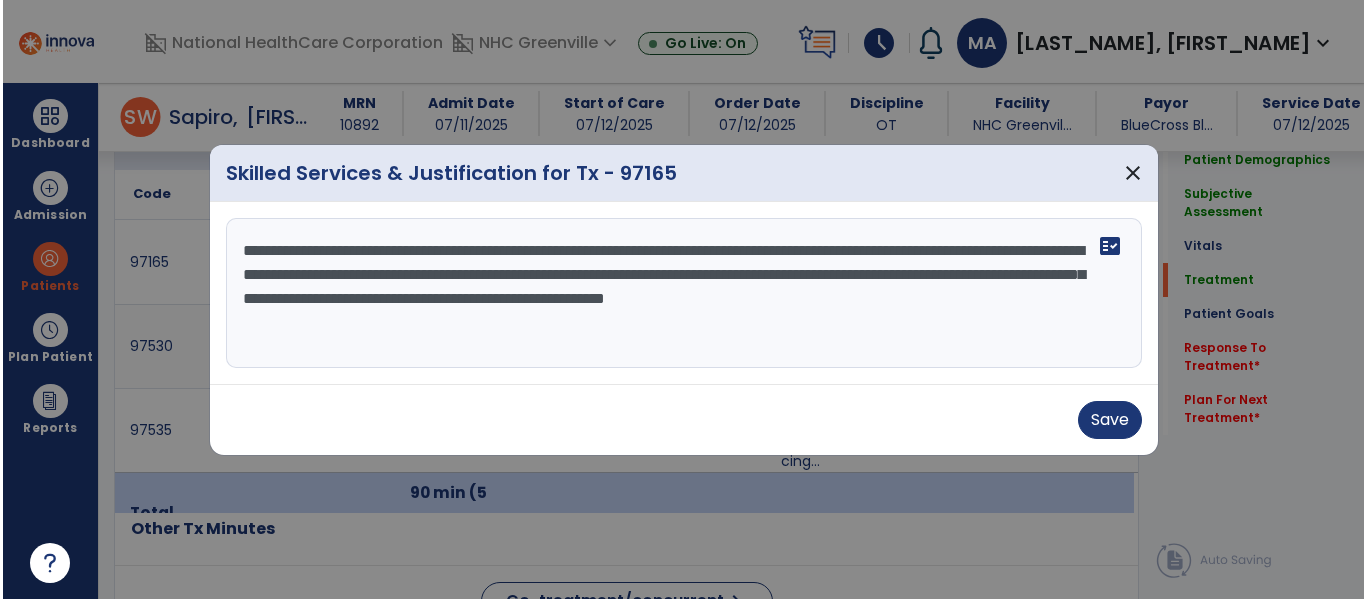 scroll, scrollTop: 1736, scrollLeft: 0, axis: vertical 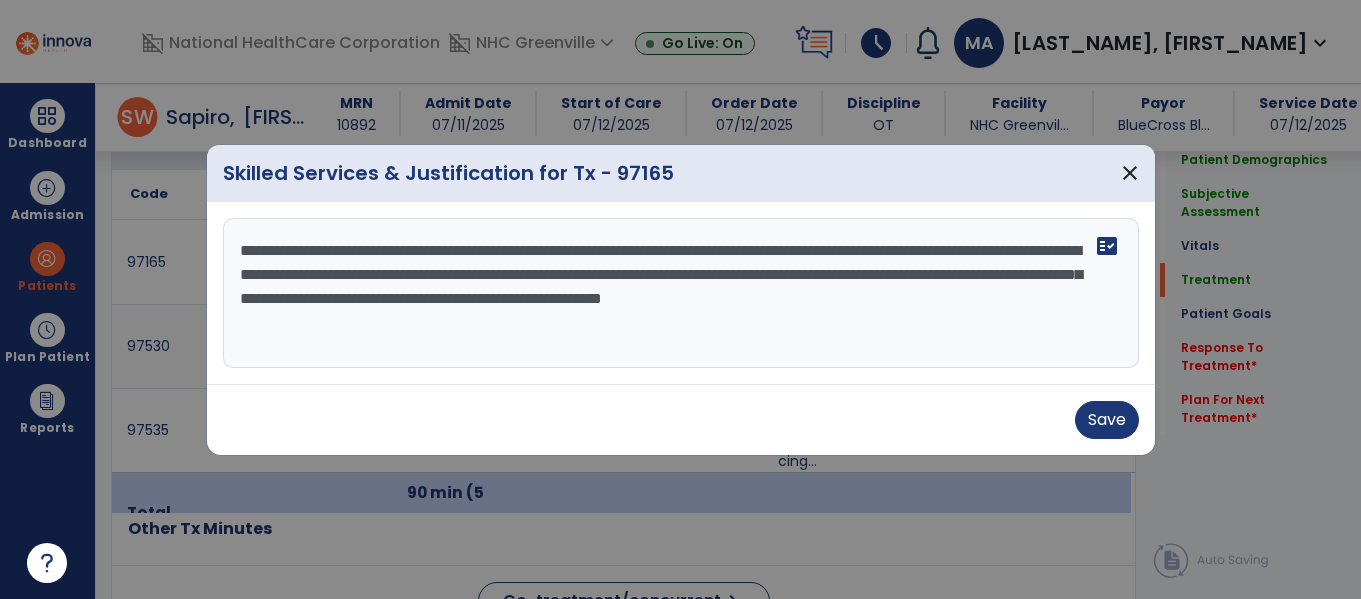 click on "**********" at bounding box center [681, 293] 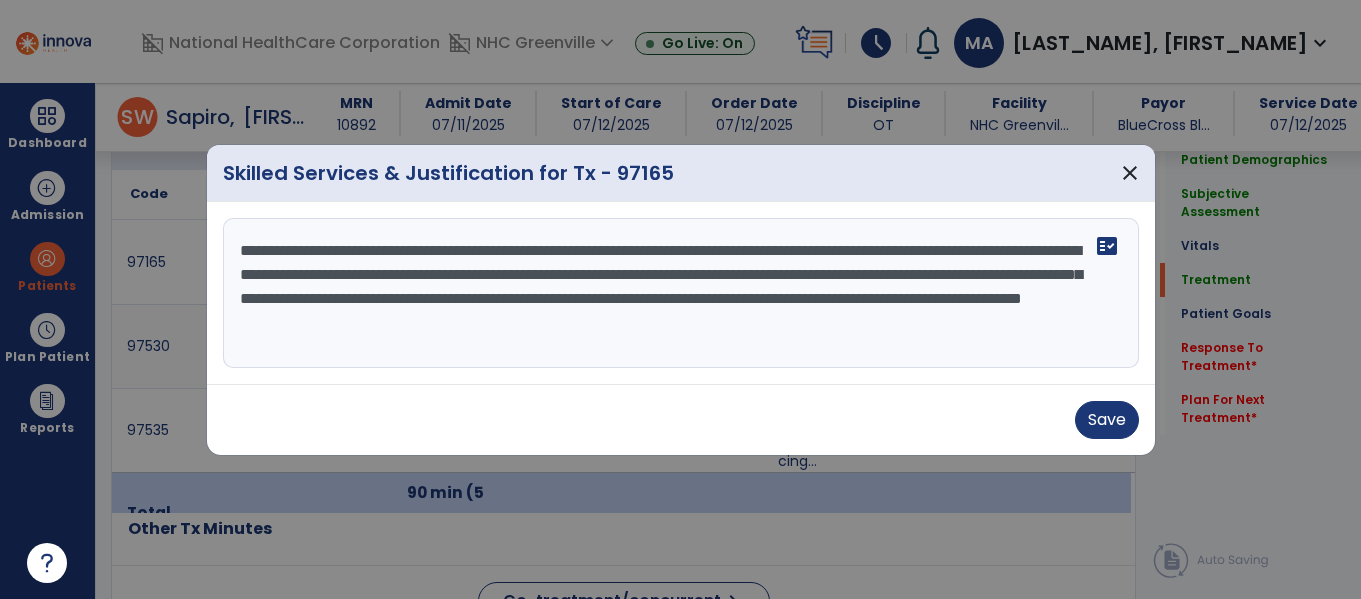 drag, startPoint x: 947, startPoint y: 341, endPoint x: 353, endPoint y: 331, distance: 594.08417 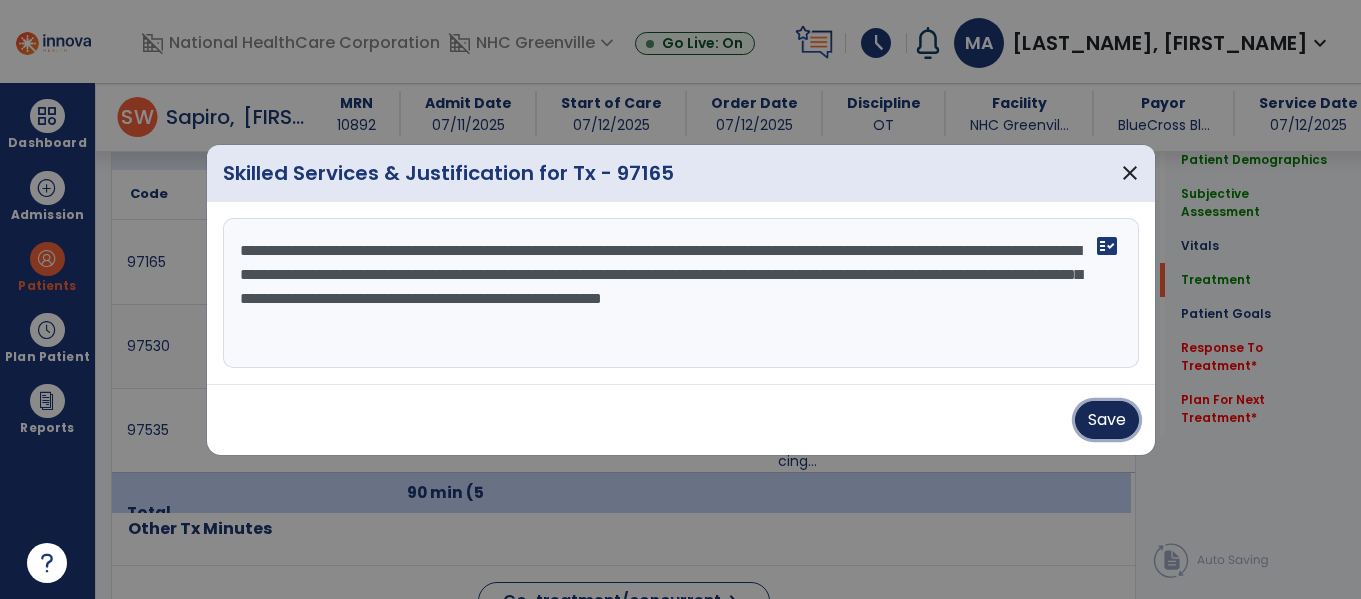 click on "Save" at bounding box center (1107, 420) 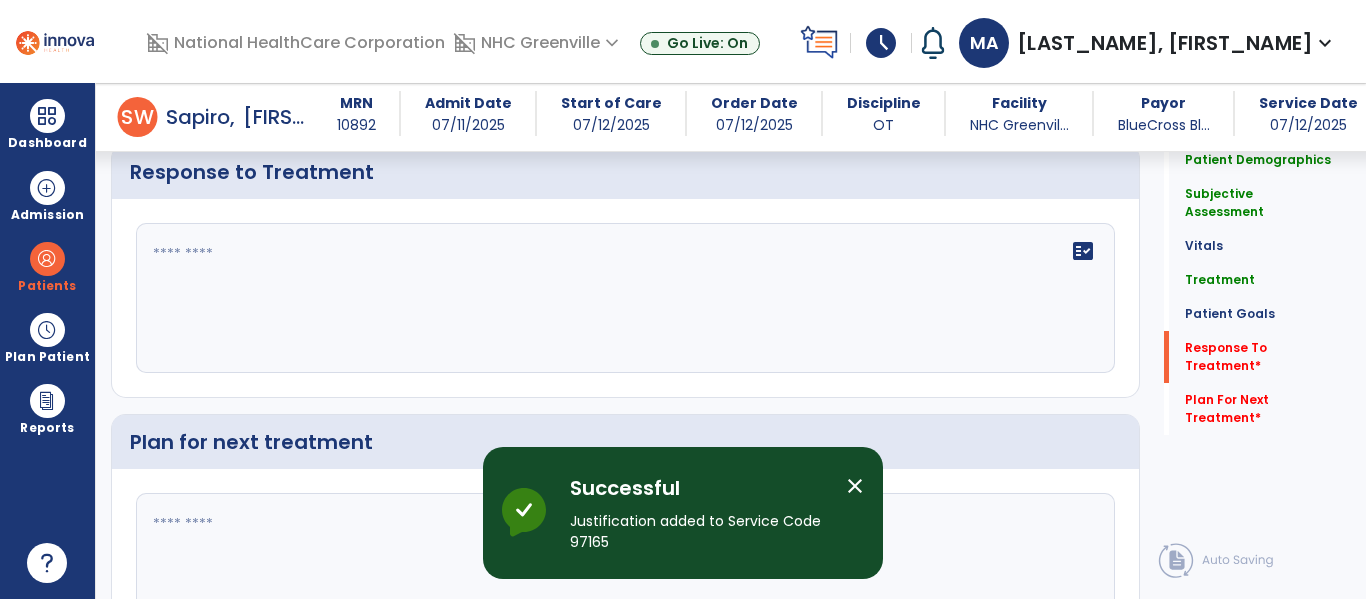 scroll, scrollTop: 3363, scrollLeft: 0, axis: vertical 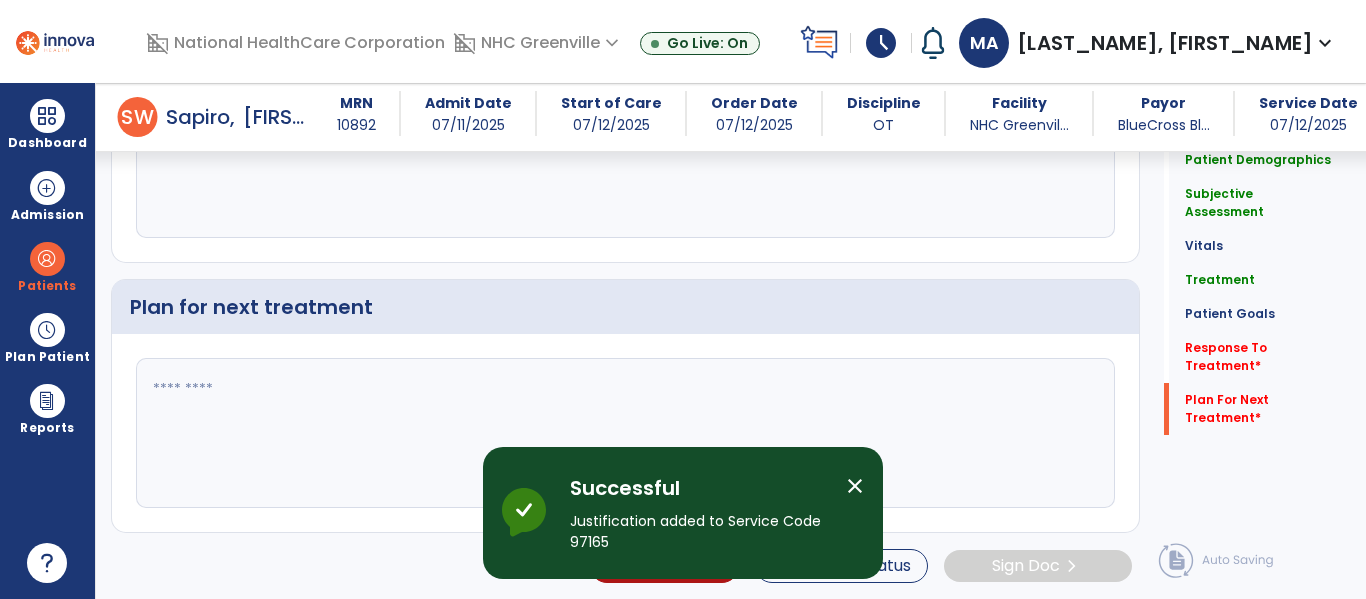 click 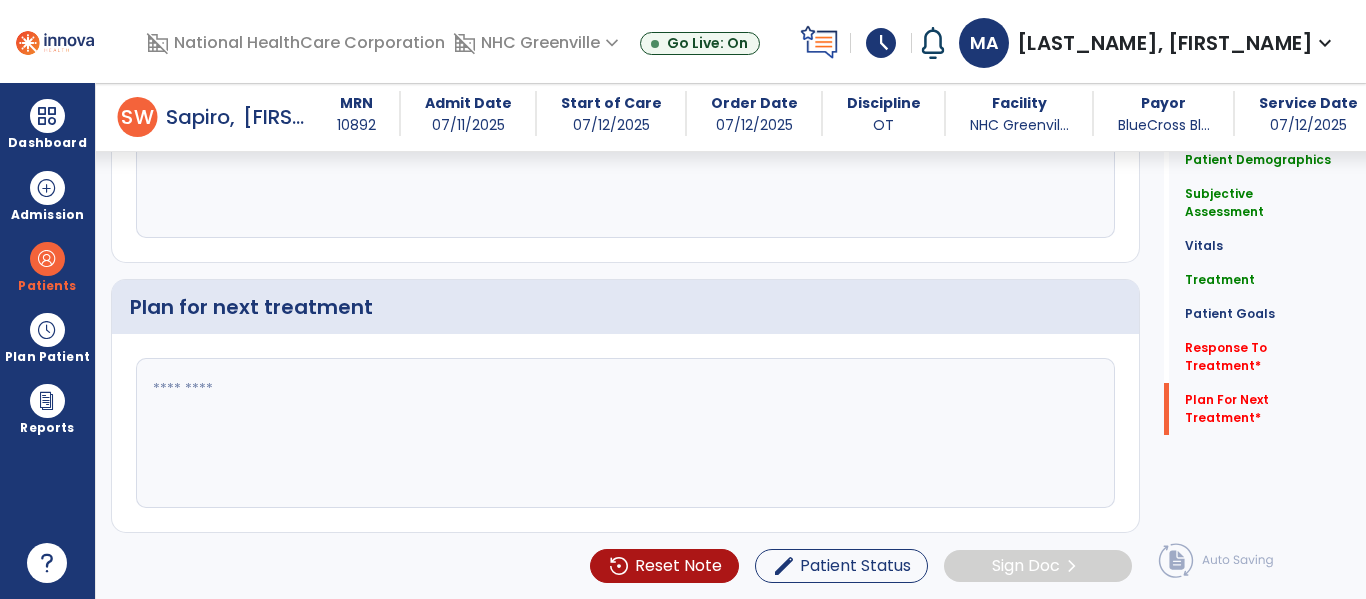 paste on "**********" 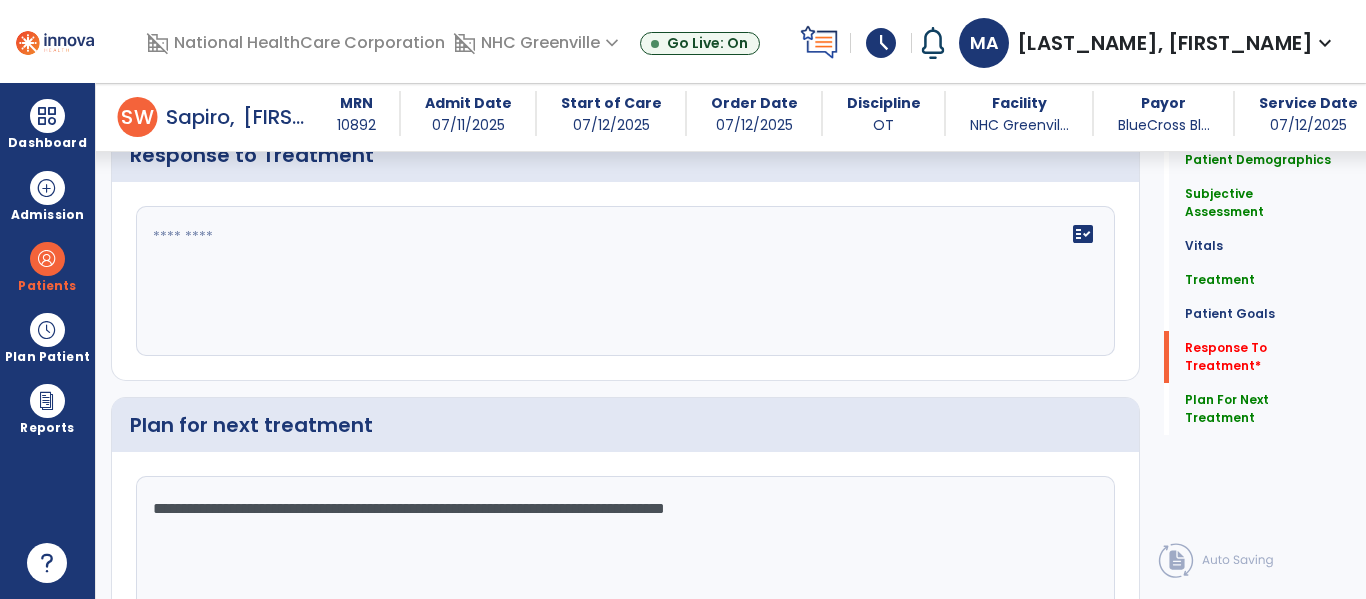 type on "**********" 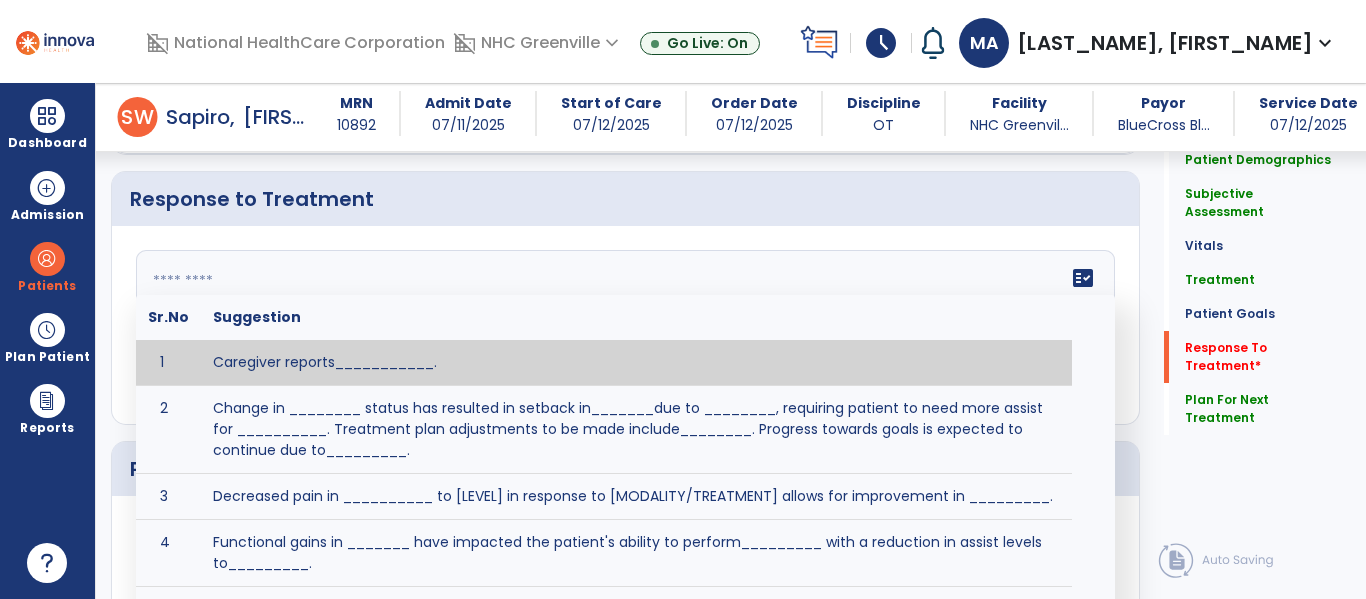 click on "fact_check  Sr.No Suggestion 1 Caregiver reports___________. 2 Change in ________ status has resulted in setback in_______due to ________, requiring patient to need more assist for __________.   Treatment plan adjustments to be made include________.  Progress towards goals is expected to continue due to_________. 3 Decreased pain in __________ to [LEVEL] in response to [MODALITY/TREATMENT] allows for improvement in _________. 4 Functional gains in _______ have impacted the patient's ability to perform_________ with a reduction in assist levels to_________. 5 Functional progress this week has been significant due to__________. 6 Gains in ________ have improved the patient's ability to perform ______with decreased levels of assist to___________. 7 Improvement in ________allows patient to tolerate higher levels of challenges in_________. 8 Pain in [AREA] has decreased to [LEVEL] in response to [TREATMENT/MODALITY], allowing fore ease in completing__________. 9 10 11 12 13 14 15 16 17 18 19 20 21" 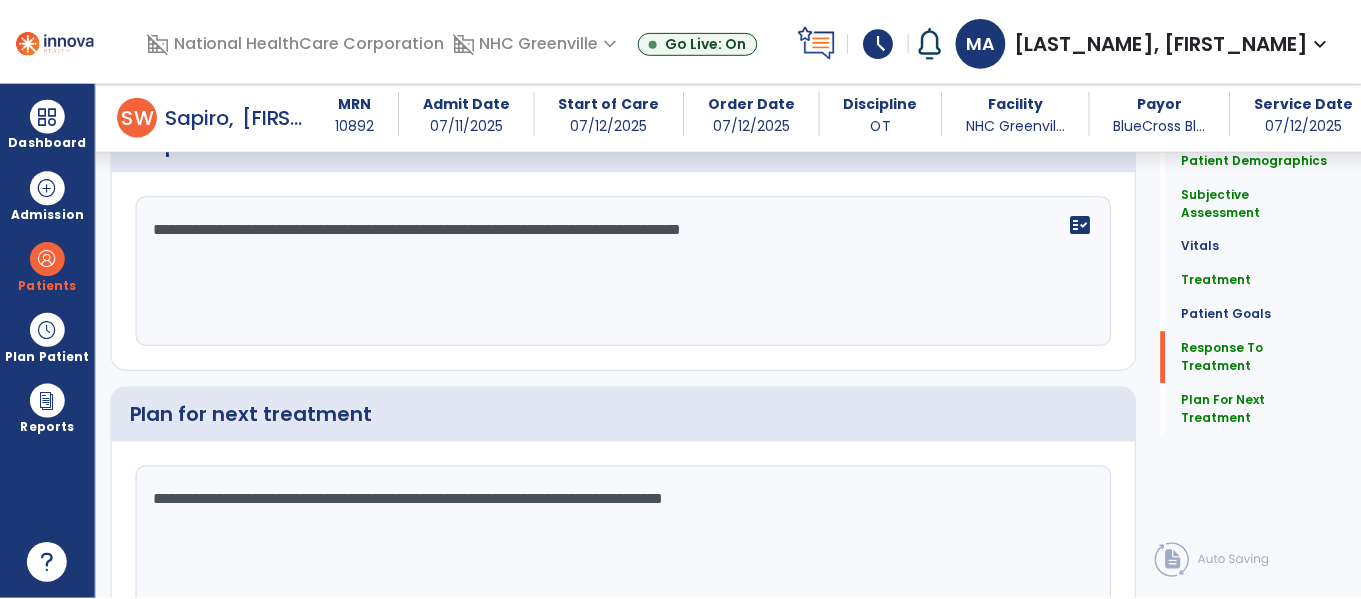 scroll, scrollTop: 3363, scrollLeft: 0, axis: vertical 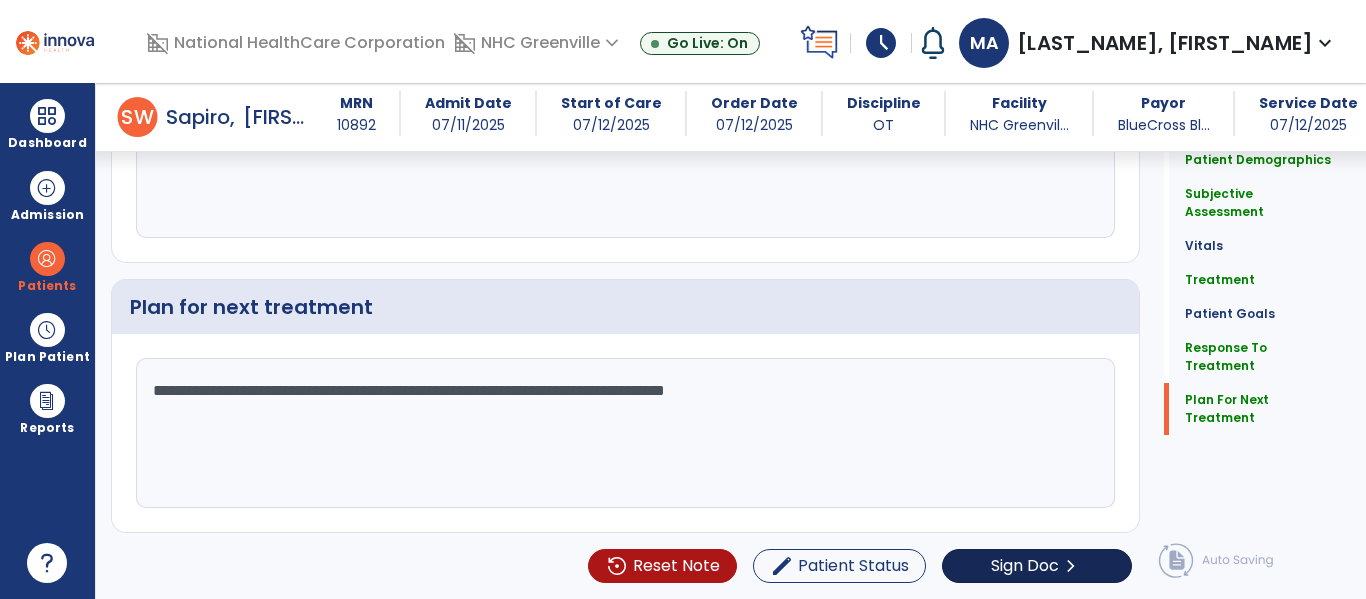 type on "**********" 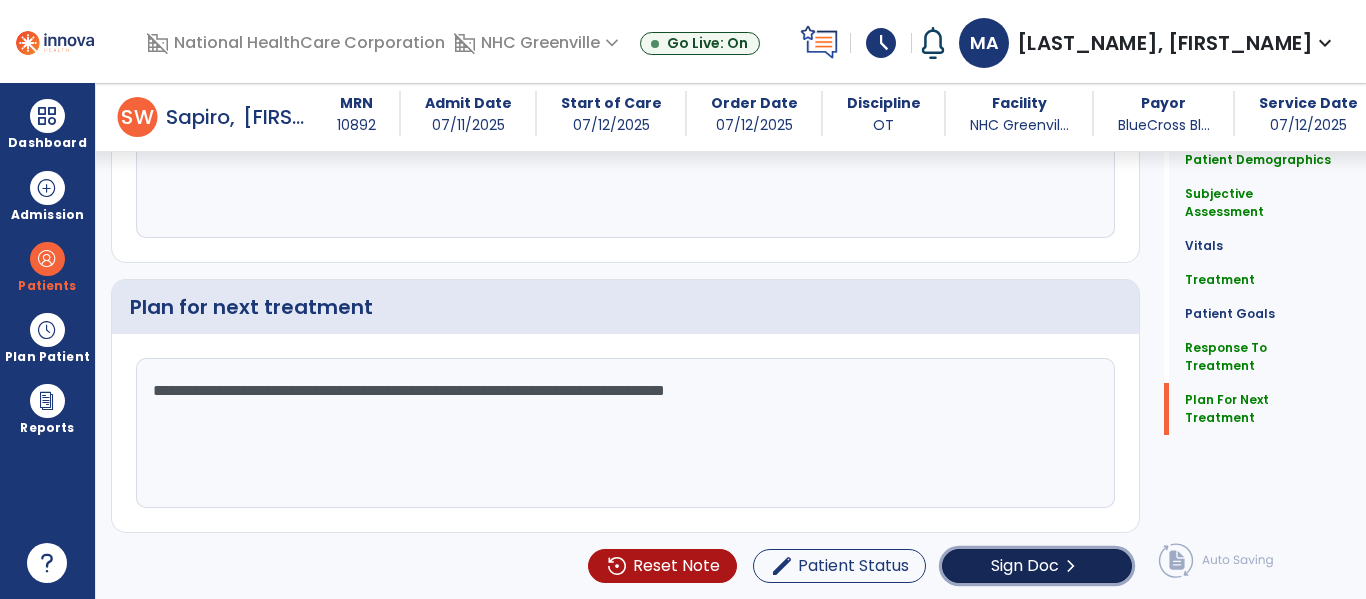 click on "Sign Doc  chevron_right" 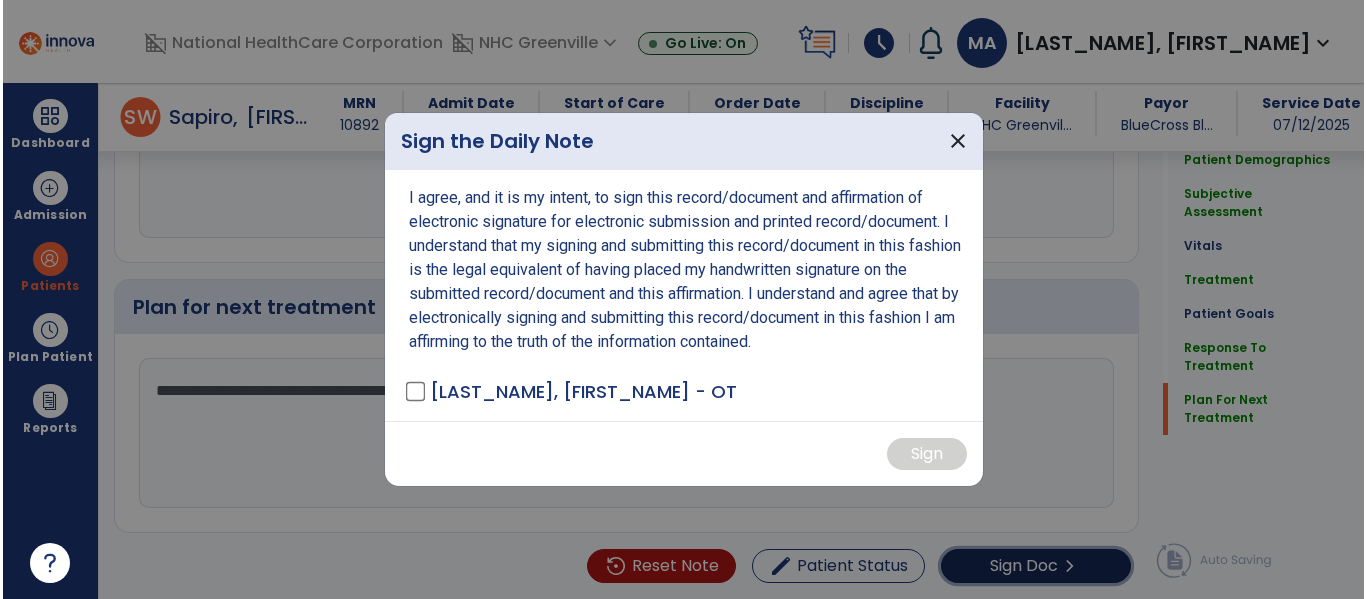 scroll, scrollTop: 3363, scrollLeft: 0, axis: vertical 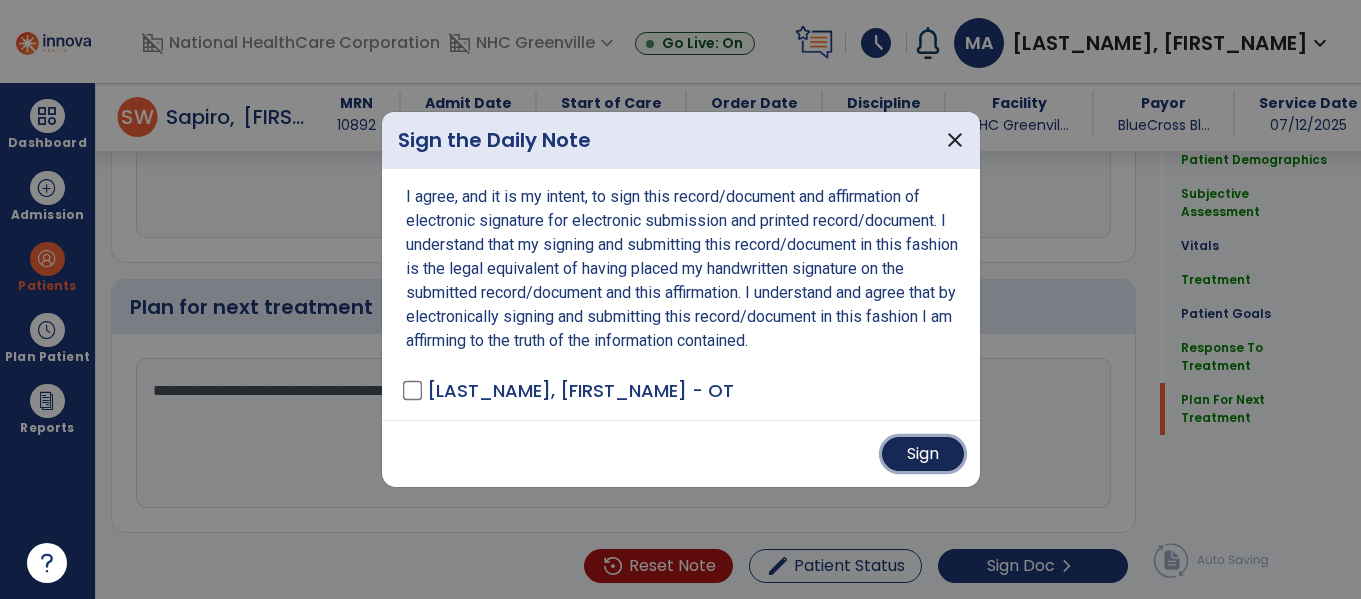 click on "Sign" at bounding box center [923, 454] 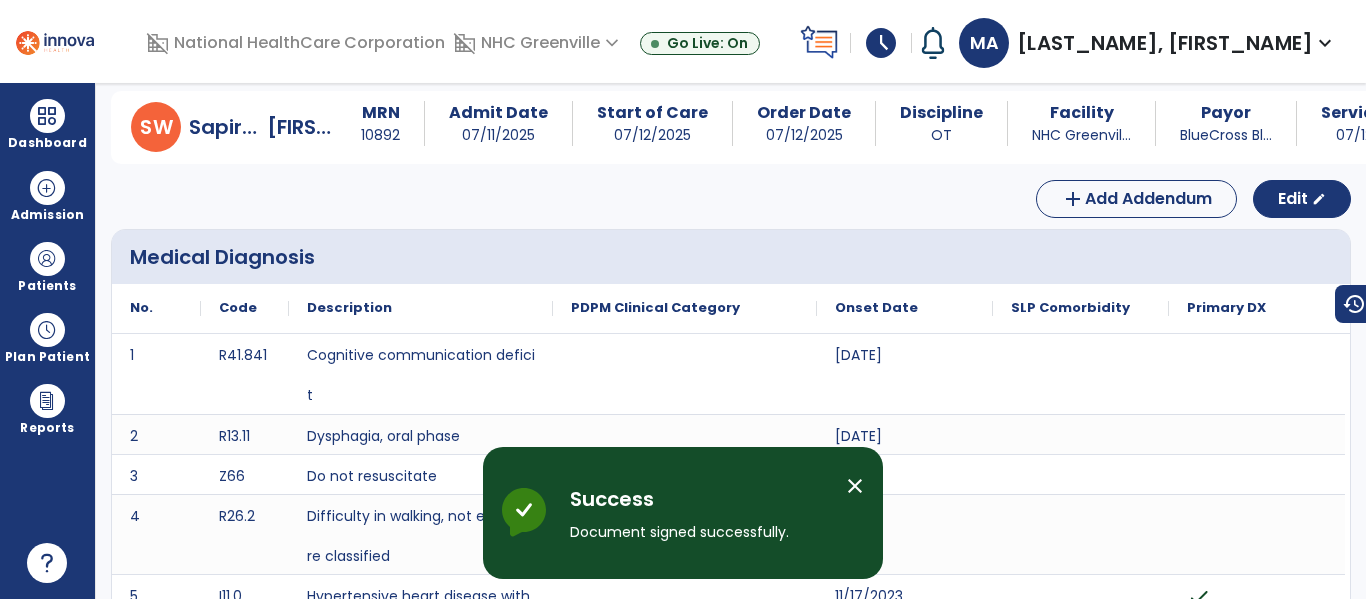 scroll, scrollTop: 0, scrollLeft: 0, axis: both 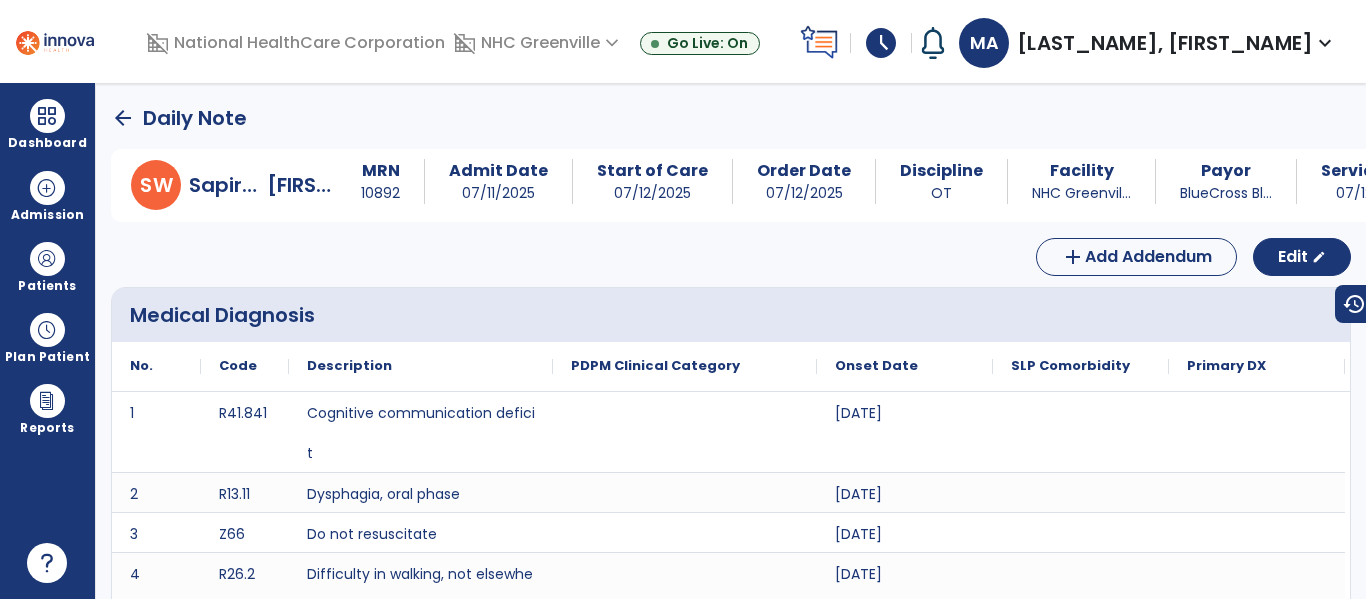 click on "arrow_back" 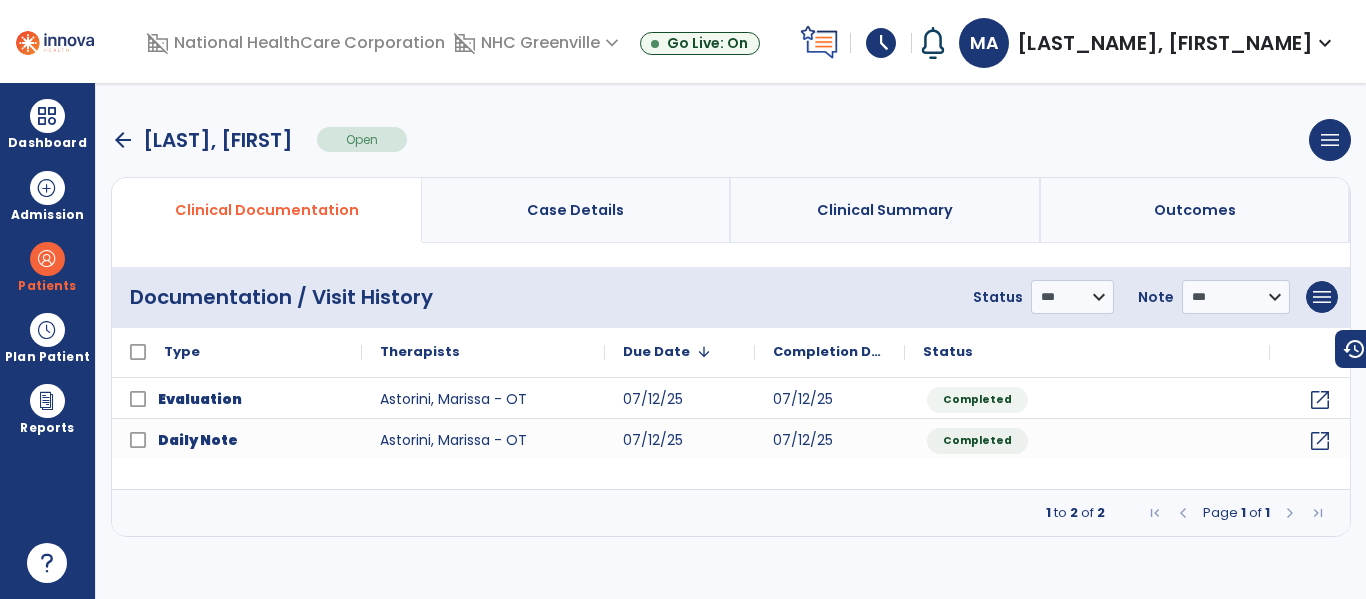 click on "arrow_back" at bounding box center [123, 140] 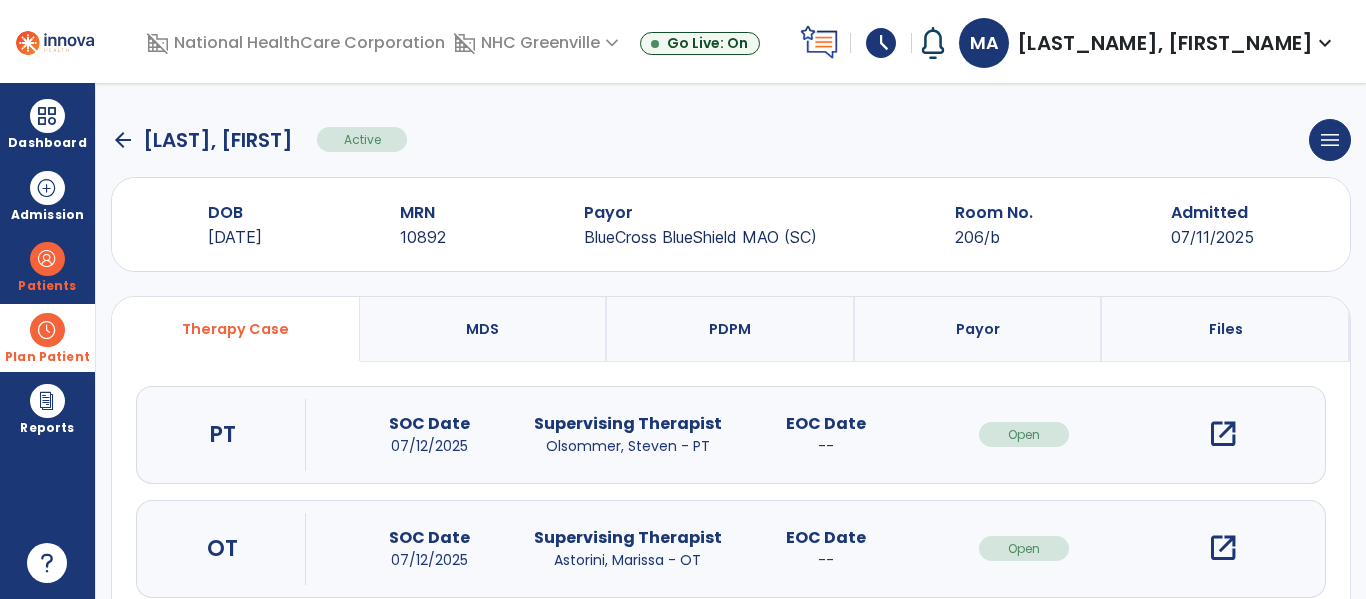 click on "Plan Patient" at bounding box center [47, 266] 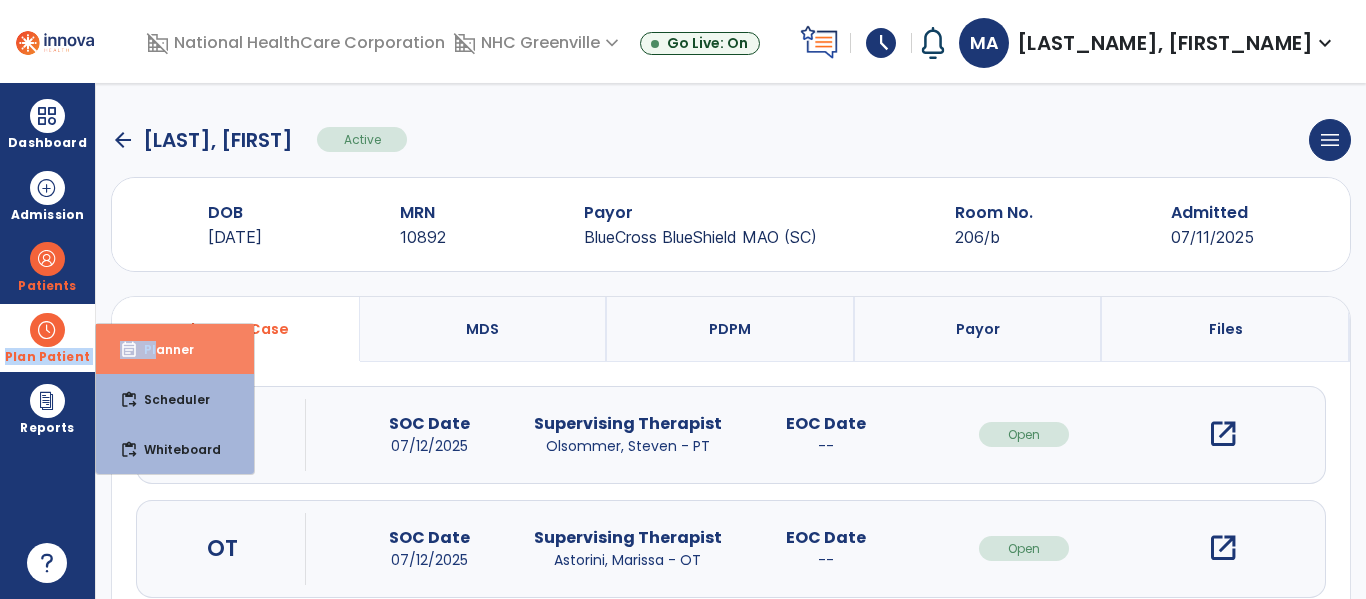 drag, startPoint x: 26, startPoint y: 332, endPoint x: 131, endPoint y: 371, distance: 112.00893 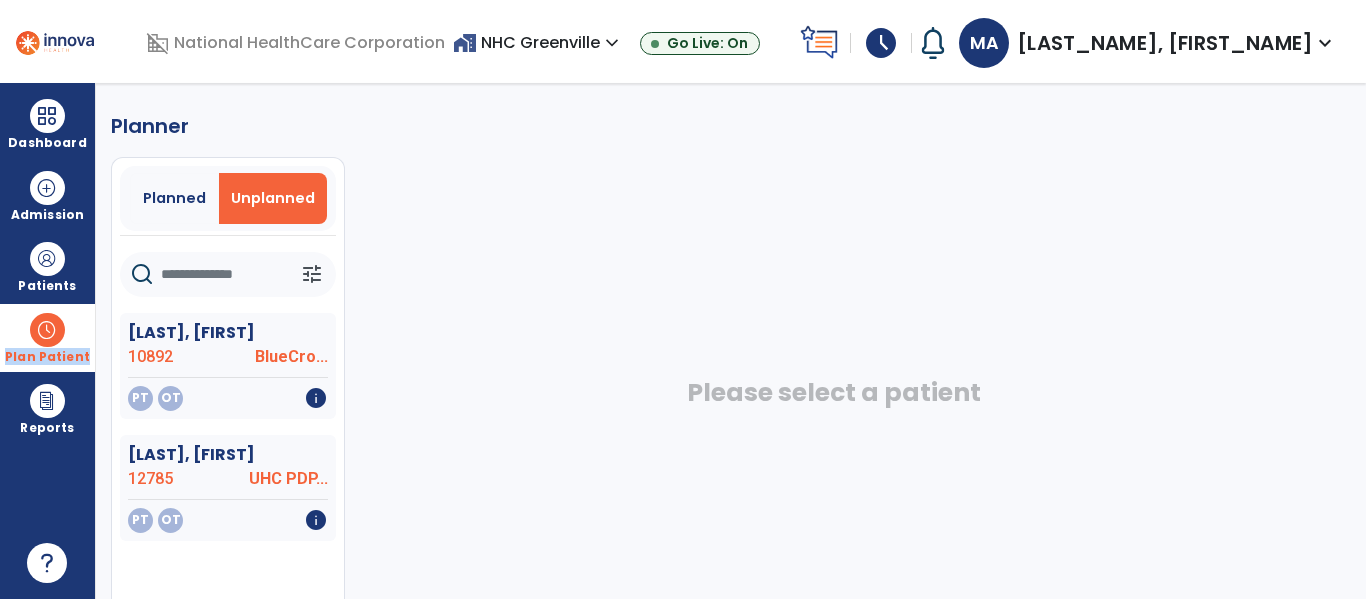 scroll, scrollTop: 53, scrollLeft: 0, axis: vertical 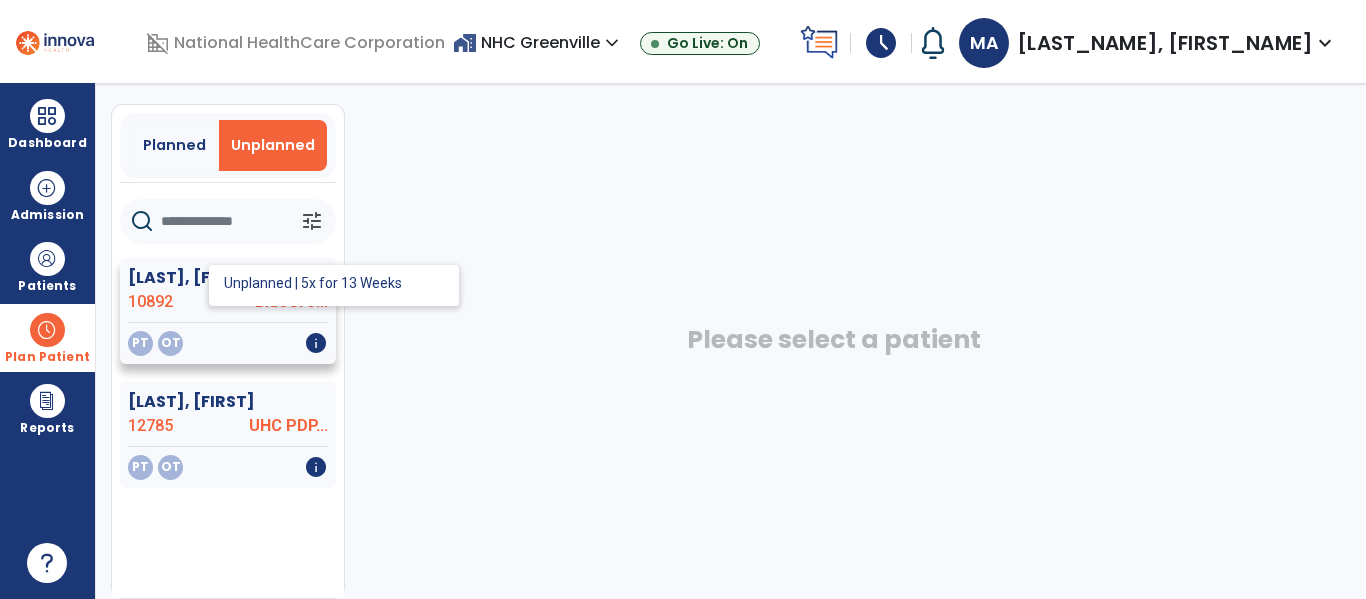 click on "OT" 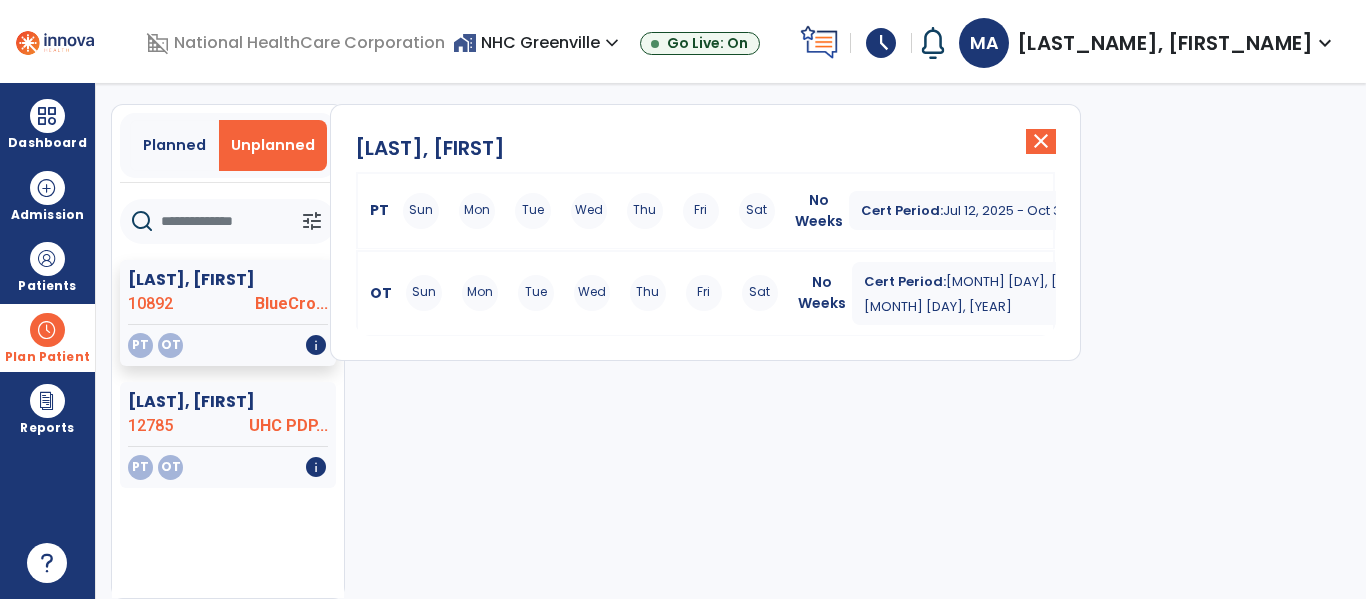 click on "PT Sun Mon Tue Wed Thu Fri Sat" at bounding box center (575, 211) 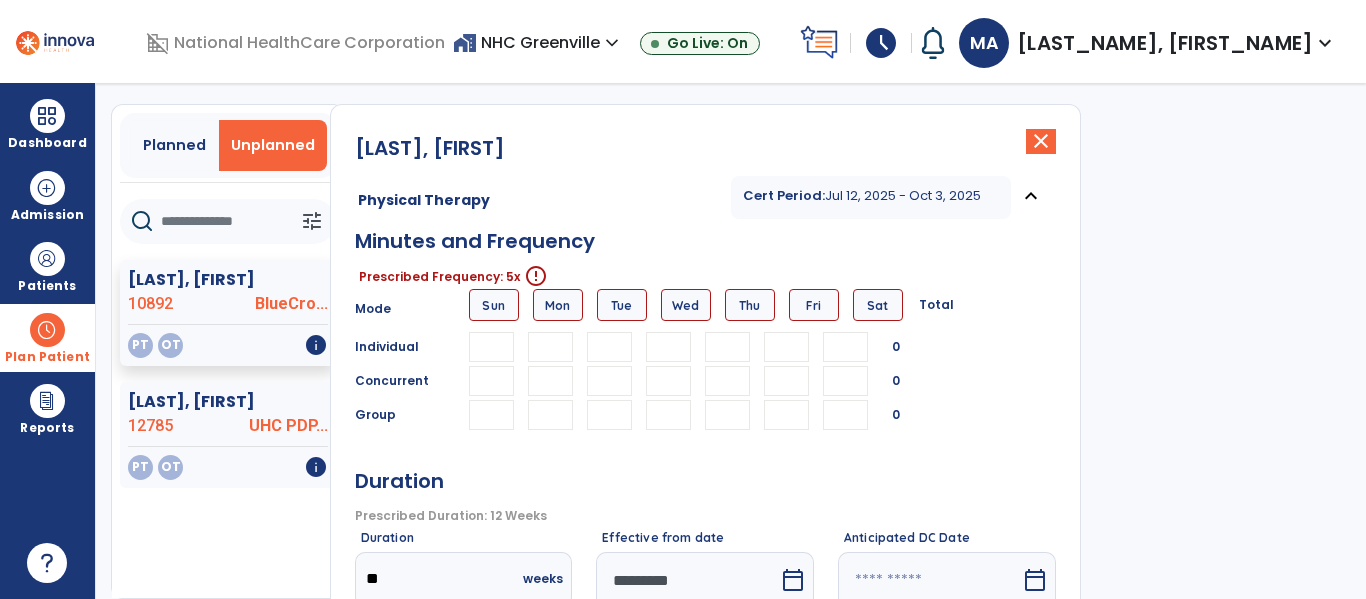 click at bounding box center [550, 347] 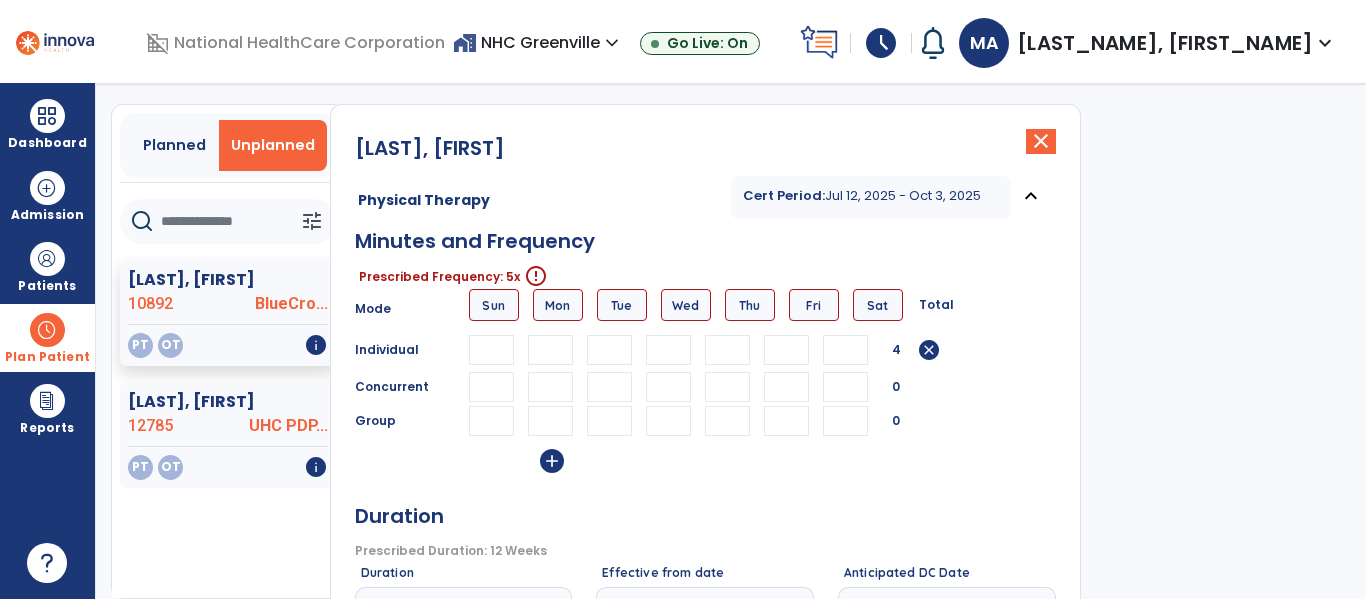 scroll, scrollTop: 0, scrollLeft: 1, axis: horizontal 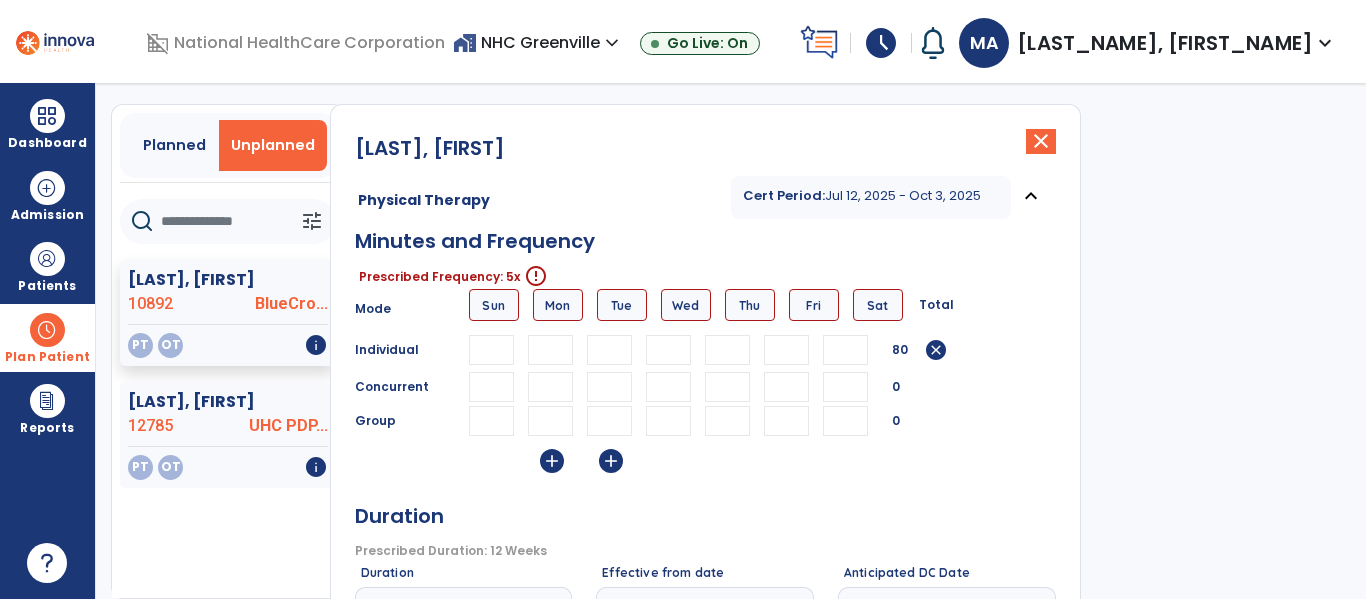 type on "**" 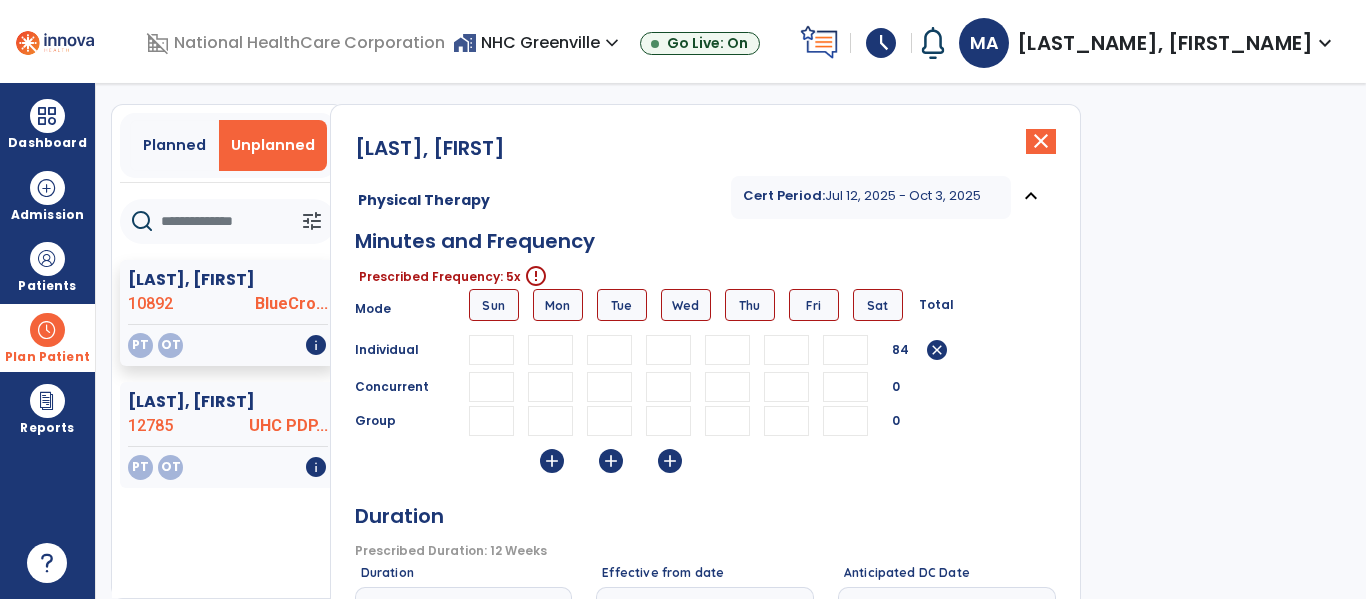 scroll, scrollTop: 0, scrollLeft: 1, axis: horizontal 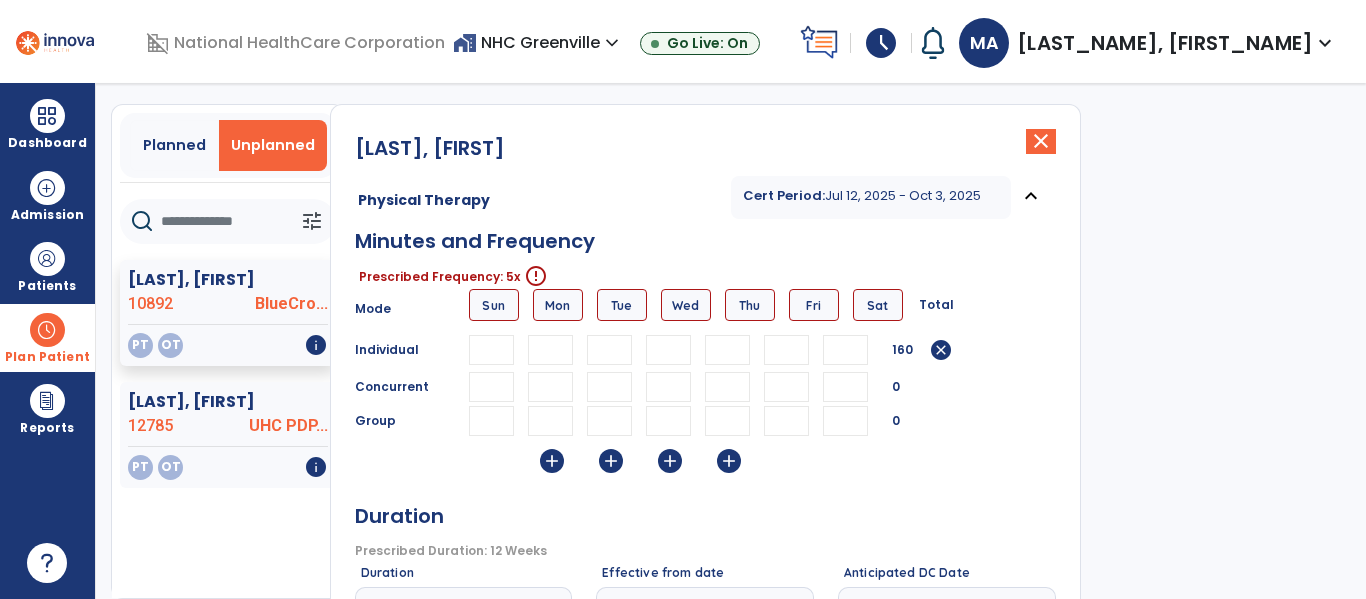 type on "**" 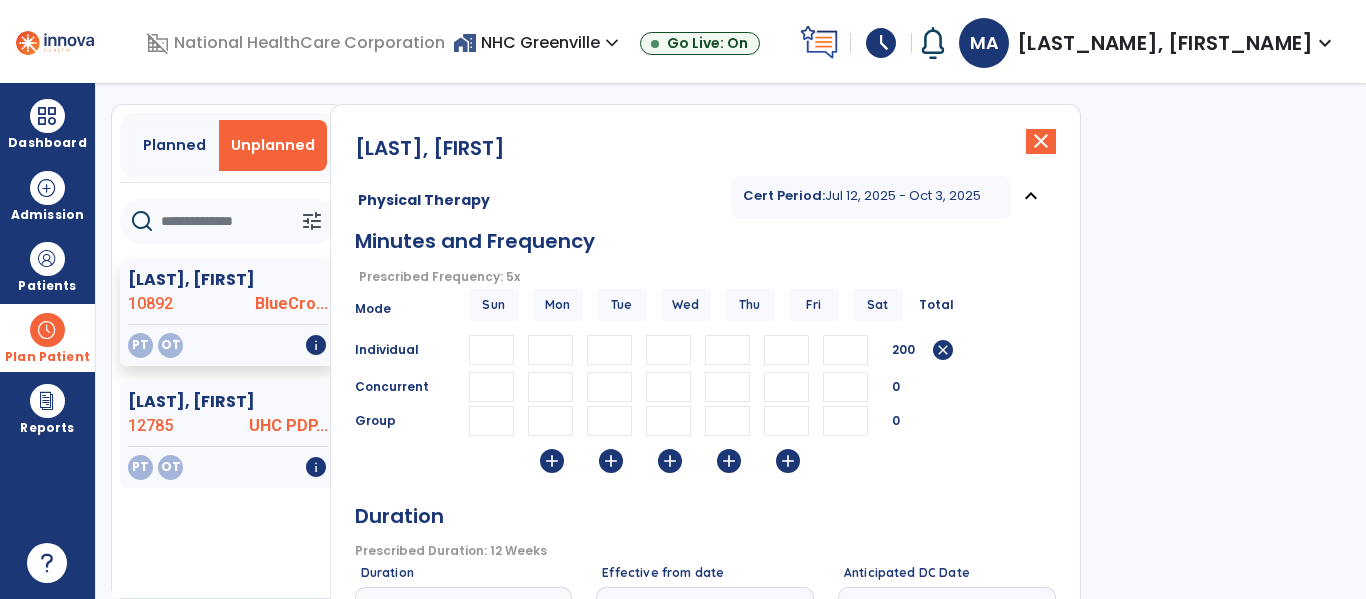 scroll, scrollTop: 0, scrollLeft: 1, axis: horizontal 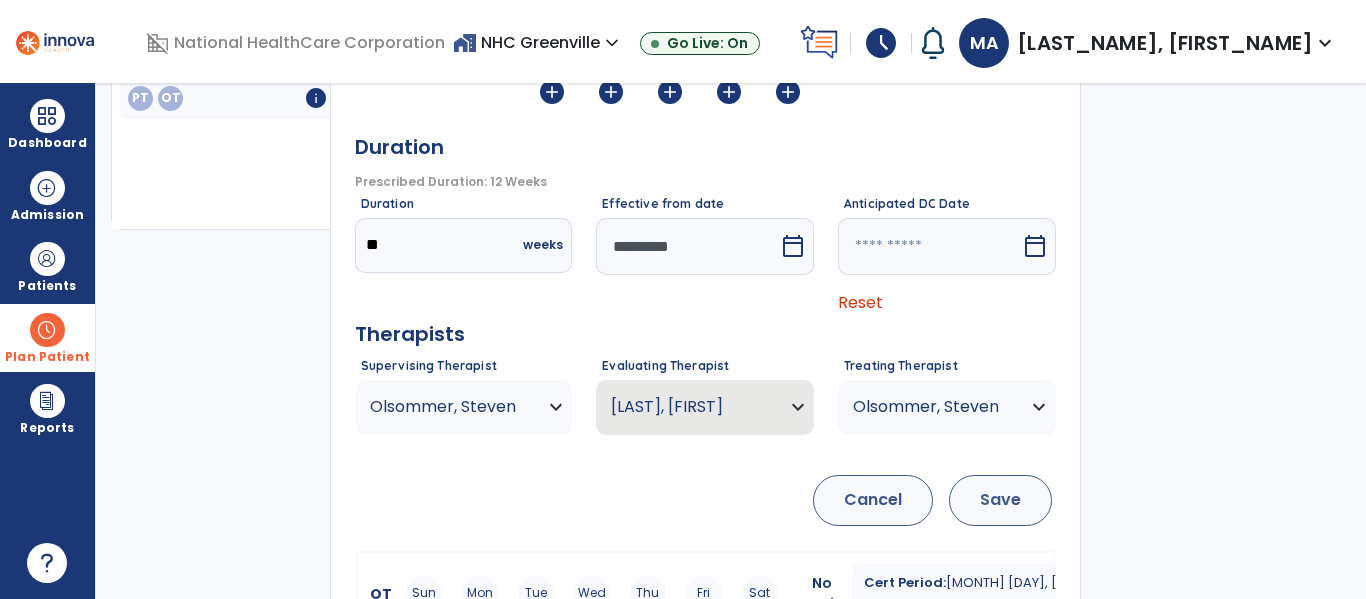 type on "**" 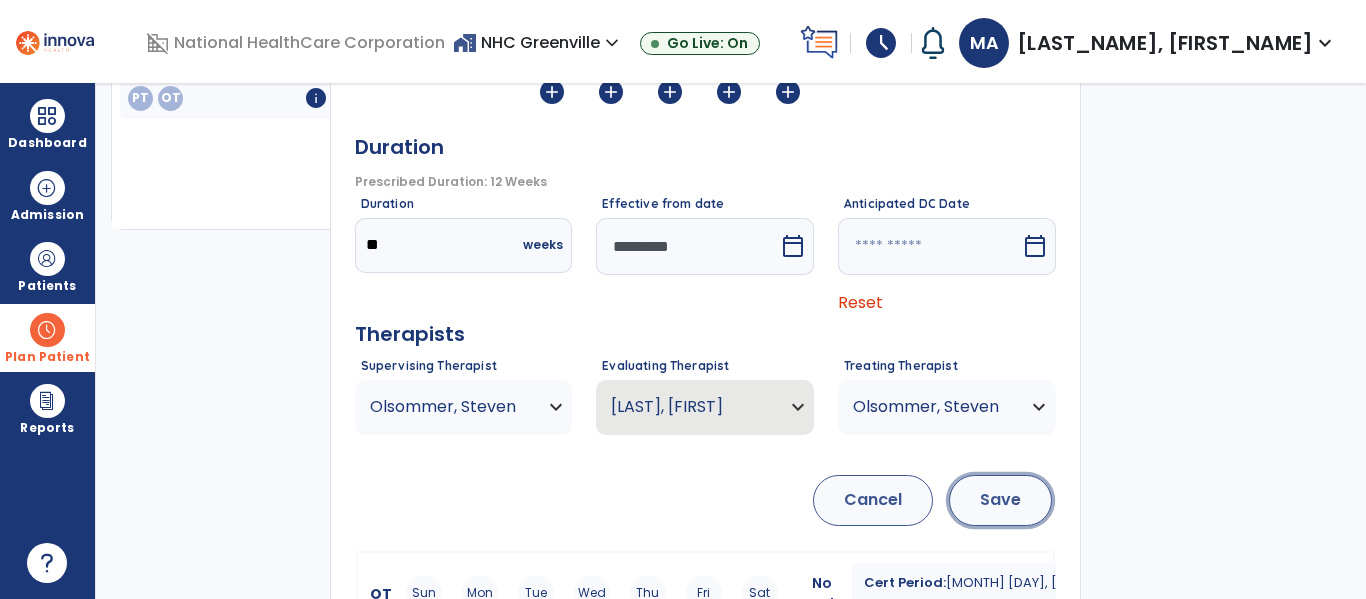 scroll, scrollTop: 0, scrollLeft: 0, axis: both 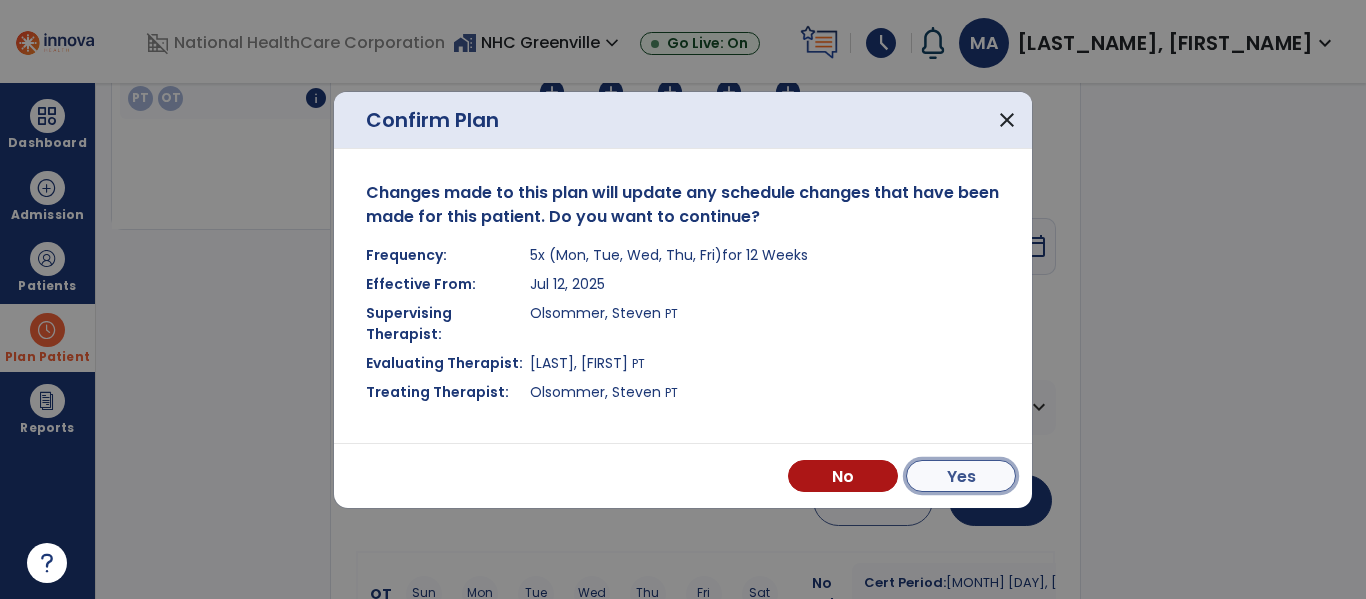 click on "Yes" at bounding box center (961, 476) 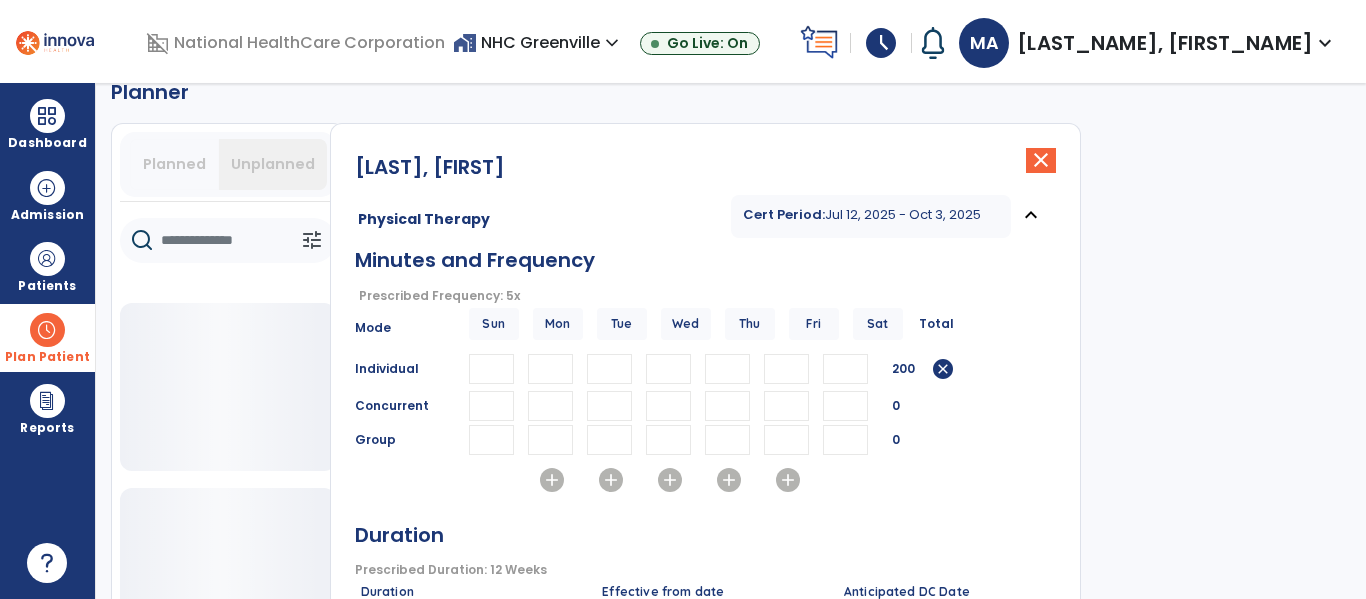 scroll, scrollTop: 0, scrollLeft: 0, axis: both 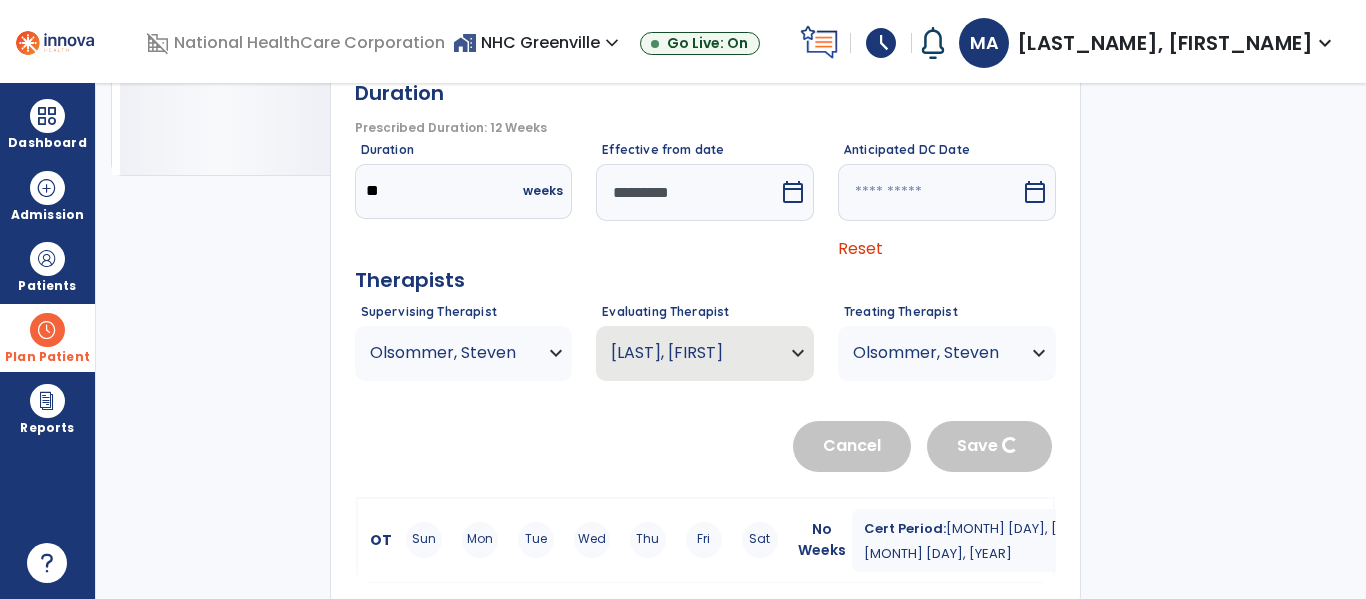 type 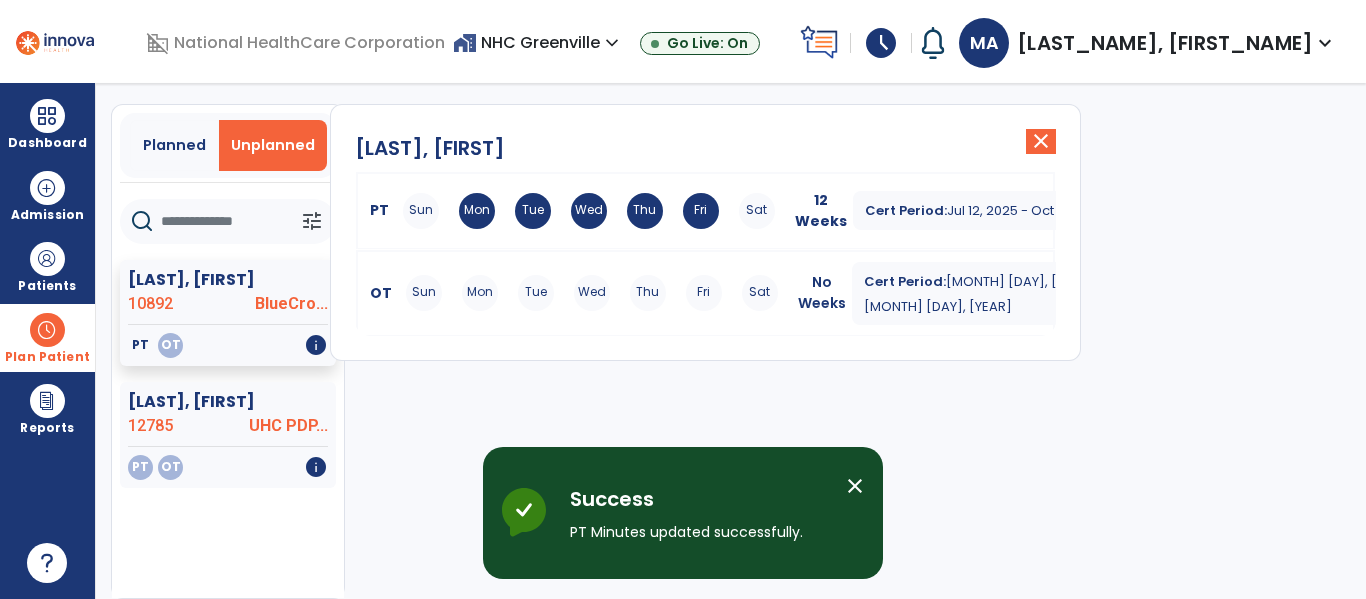 scroll, scrollTop: 53, scrollLeft: 0, axis: vertical 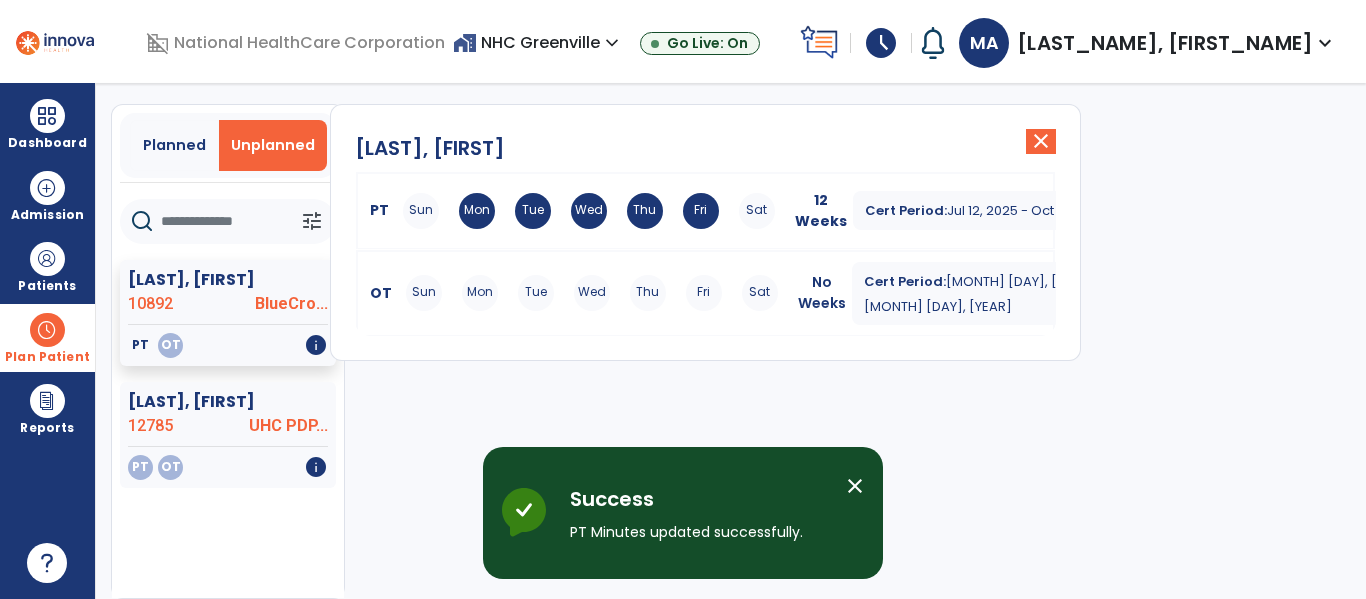 click on "Sun Mon Tue Wed Thu Fri Sat" at bounding box center [592, 293] 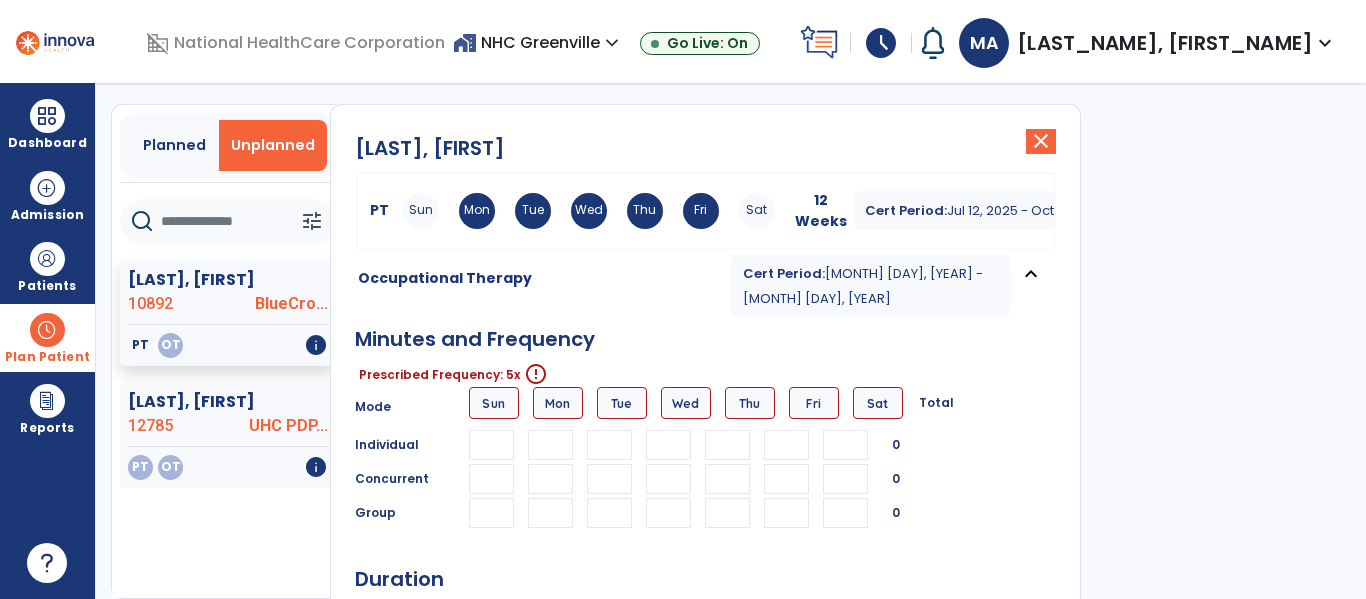 click at bounding box center [550, 445] 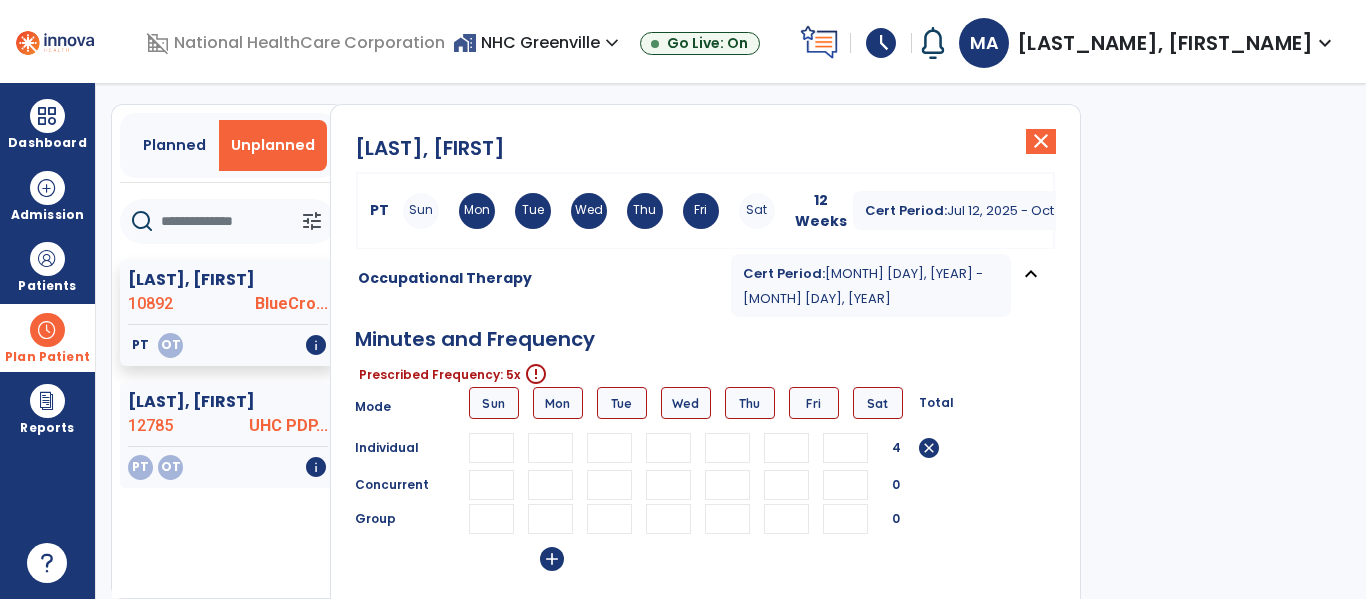 scroll, scrollTop: 0, scrollLeft: 1, axis: horizontal 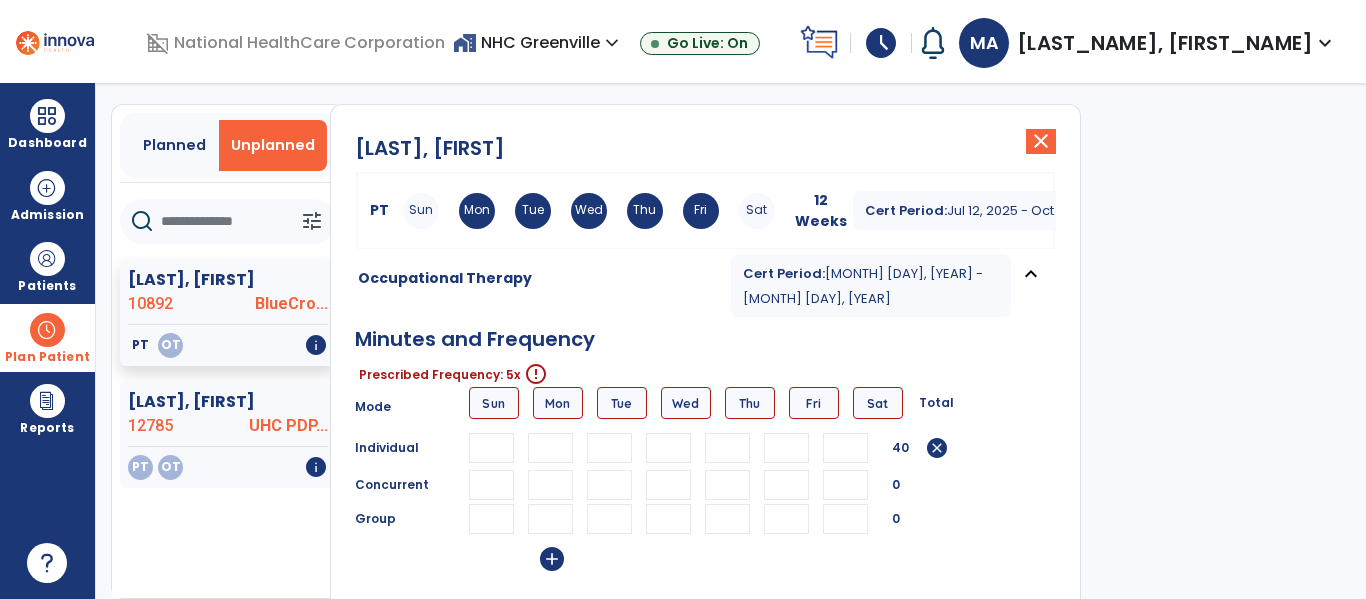 type on "**" 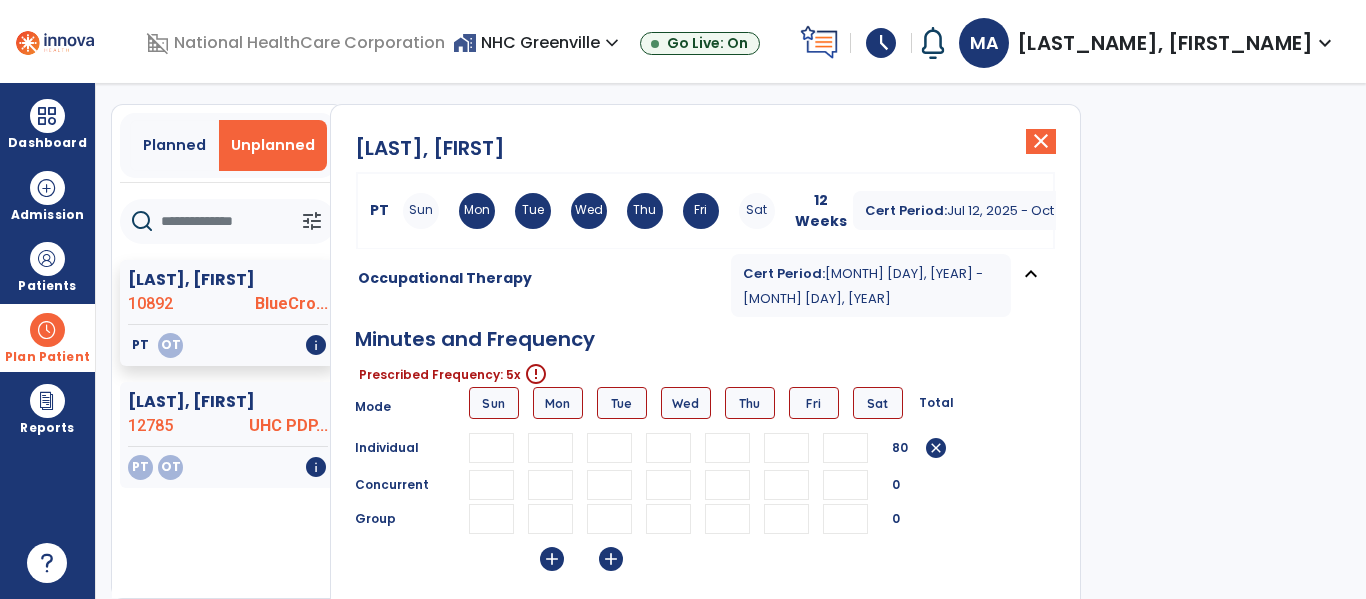 type on "**" 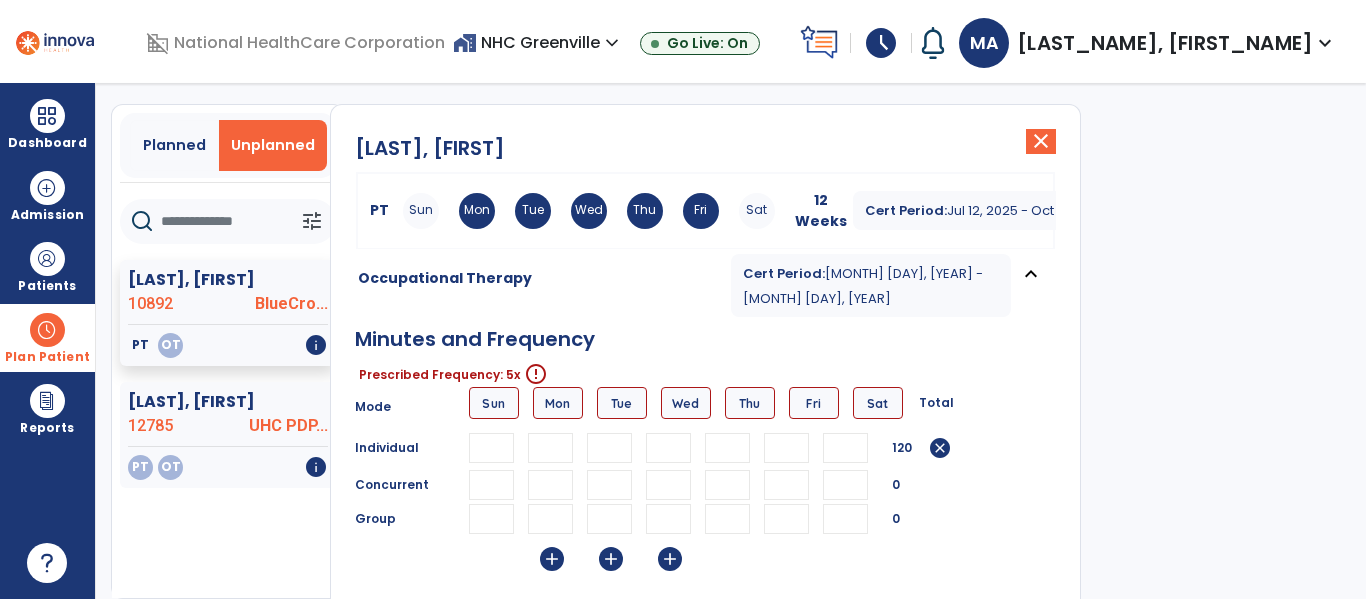 scroll, scrollTop: 0, scrollLeft: 1, axis: horizontal 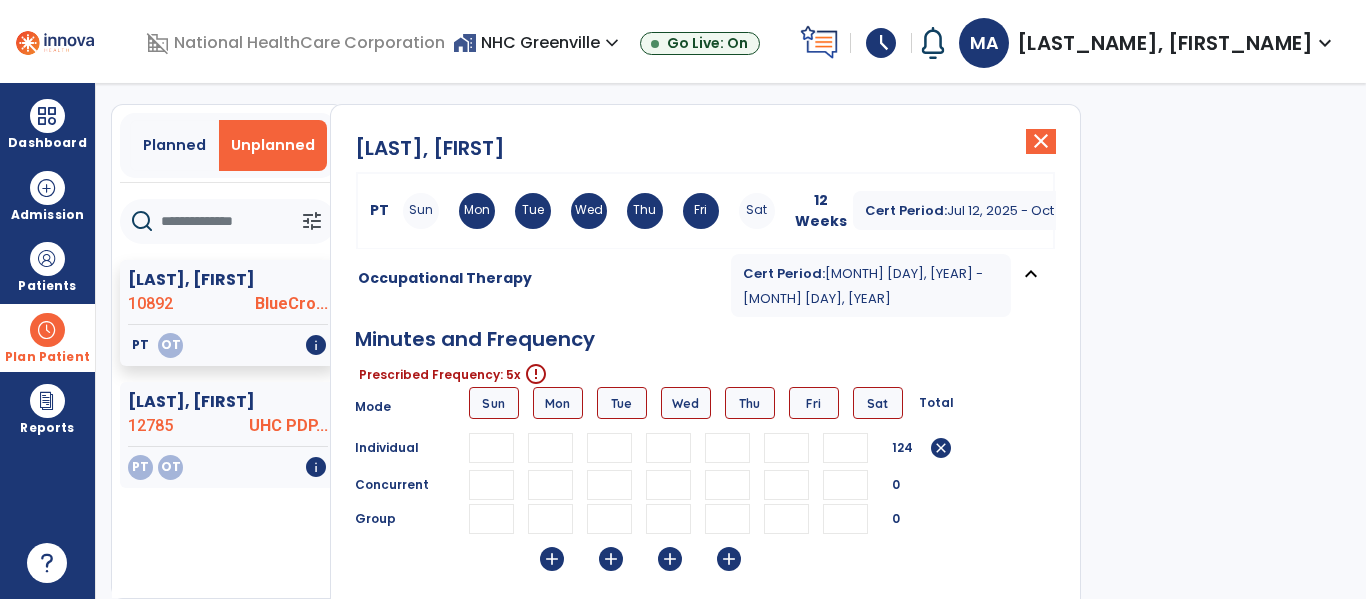 type on "*" 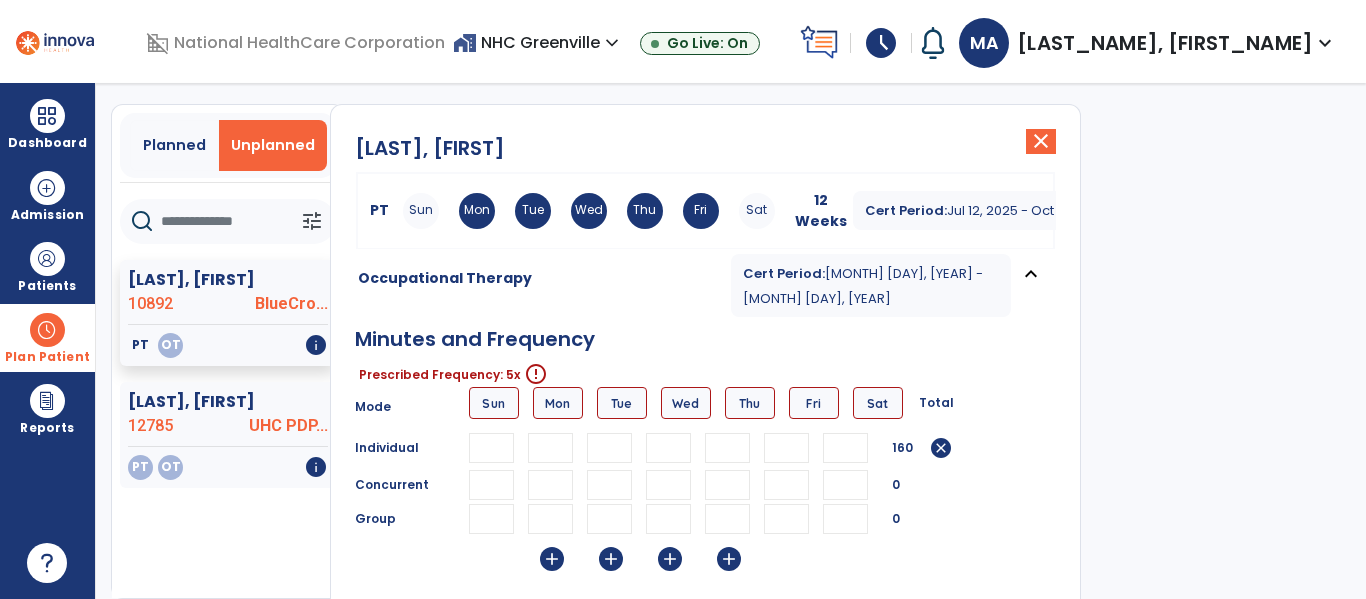 scroll, scrollTop: 0, scrollLeft: 1, axis: horizontal 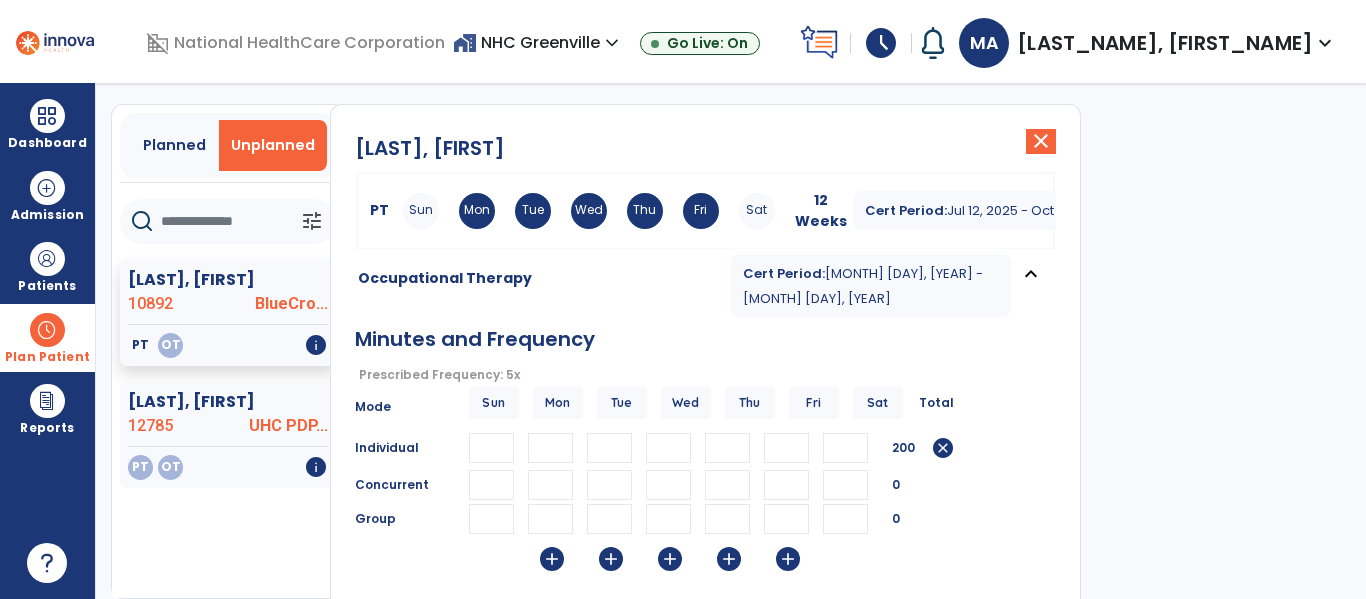 type on "**" 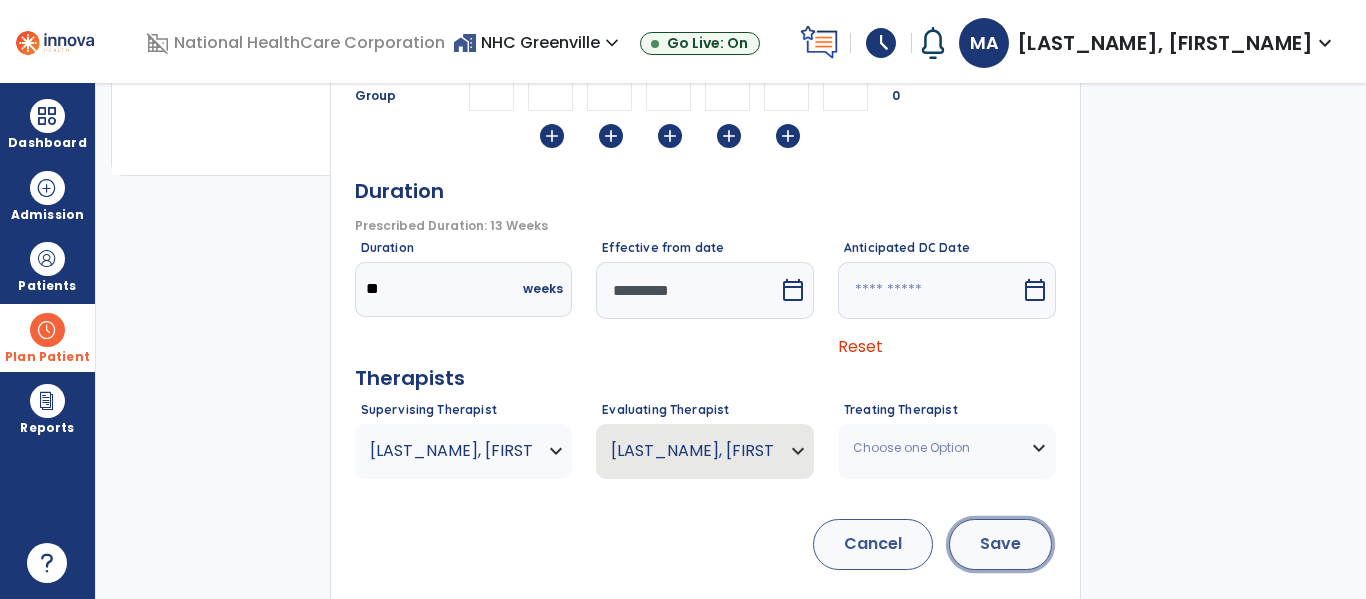 click on "Save" at bounding box center [1000, 544] 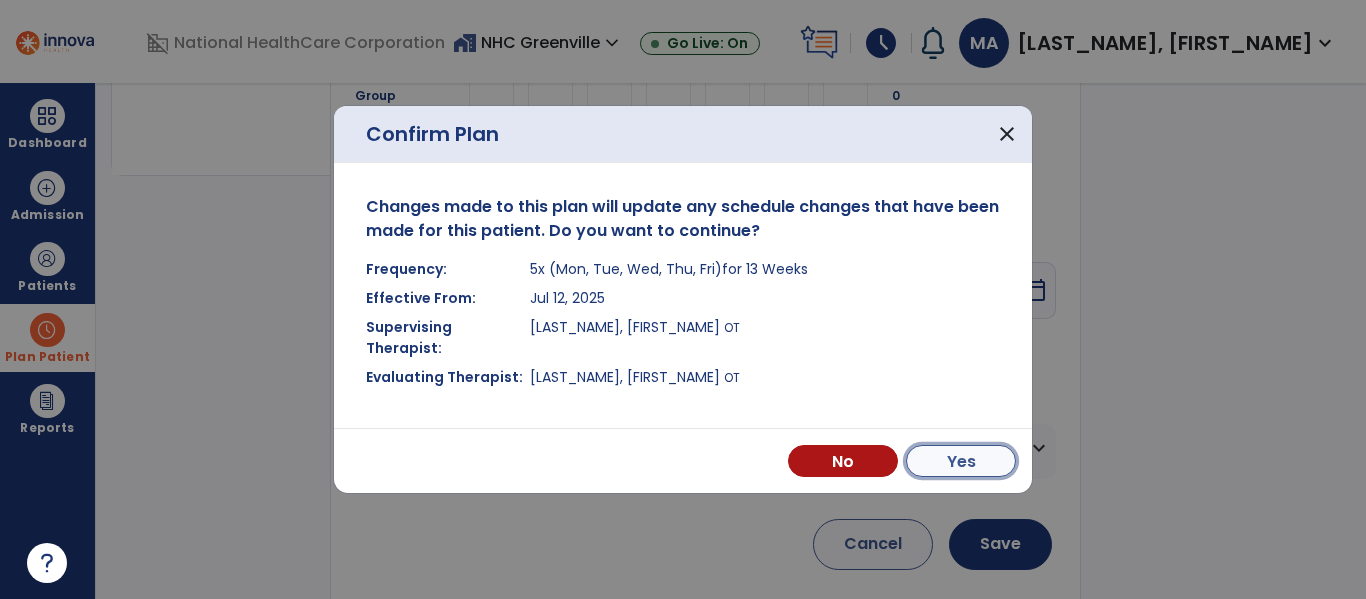 click on "Yes" at bounding box center (961, 461) 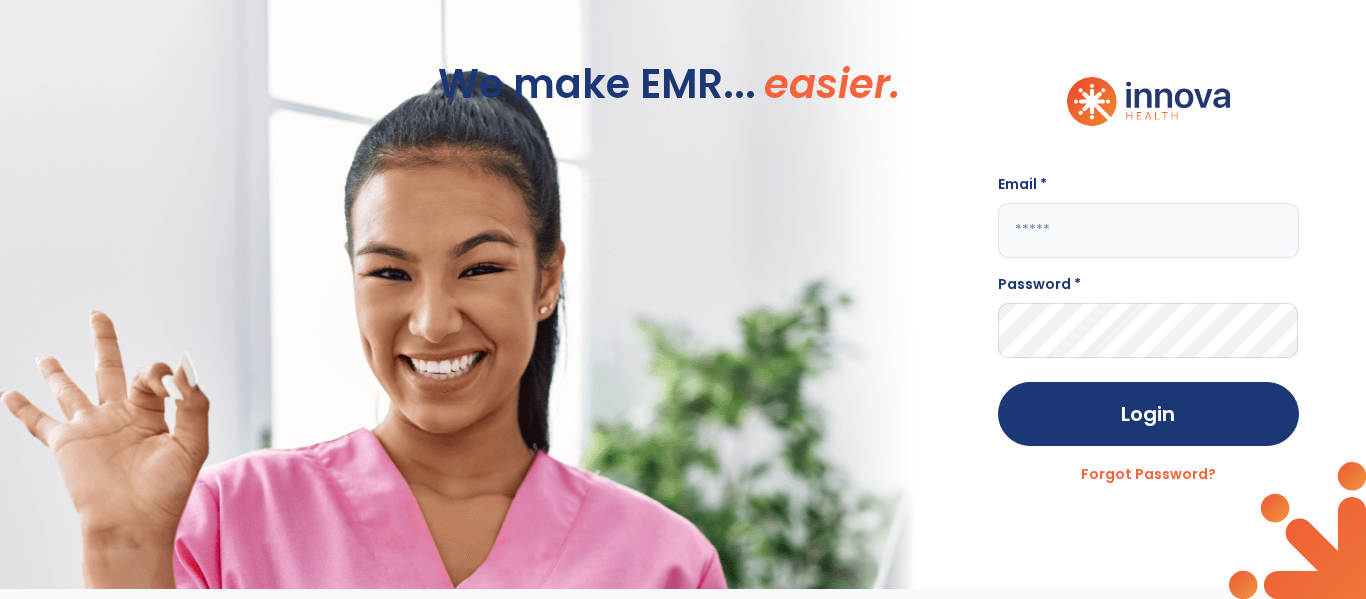 type on "**********" 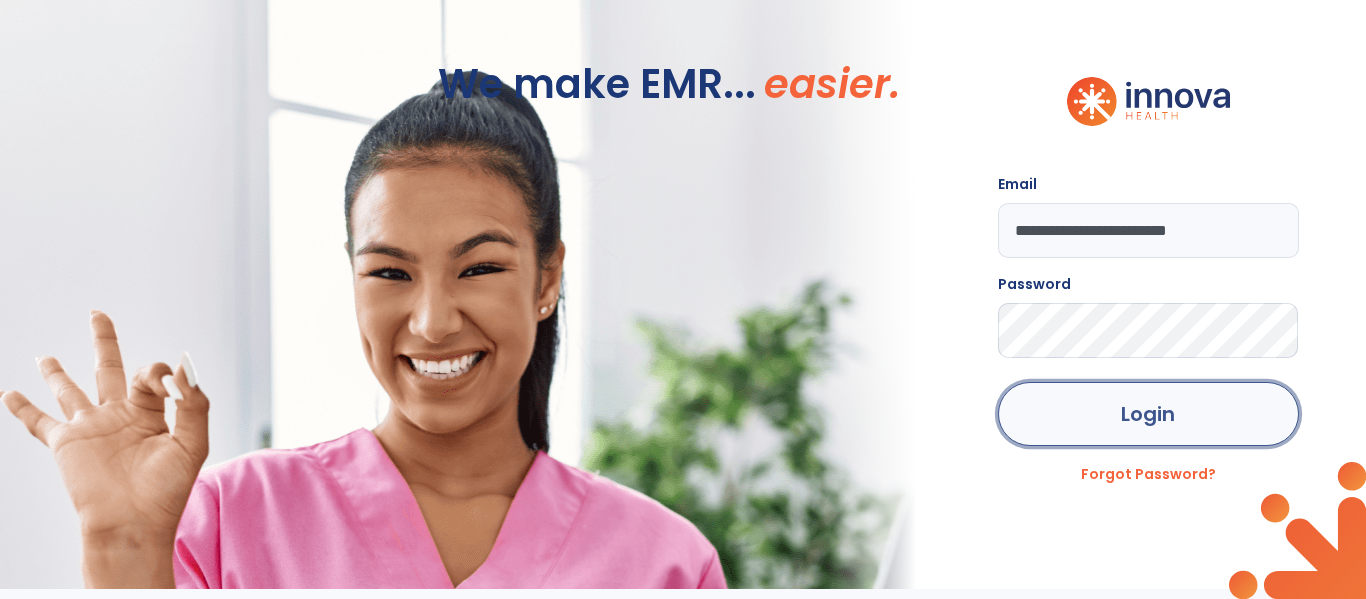 click on "Login" 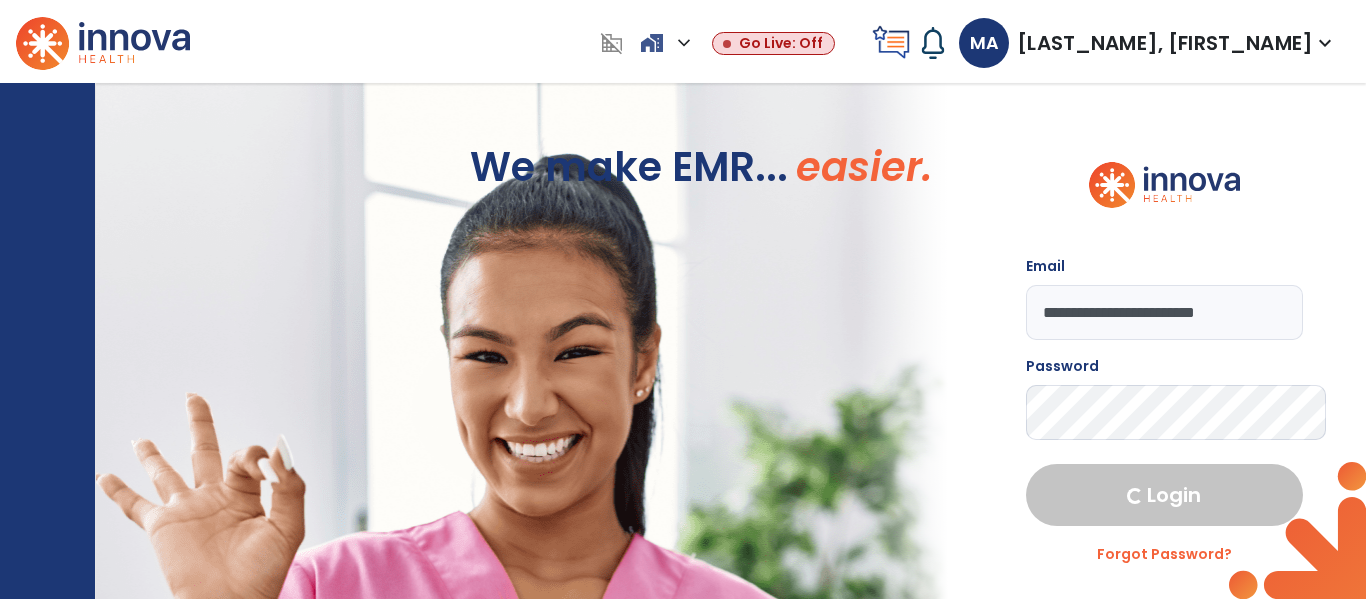 select on "****" 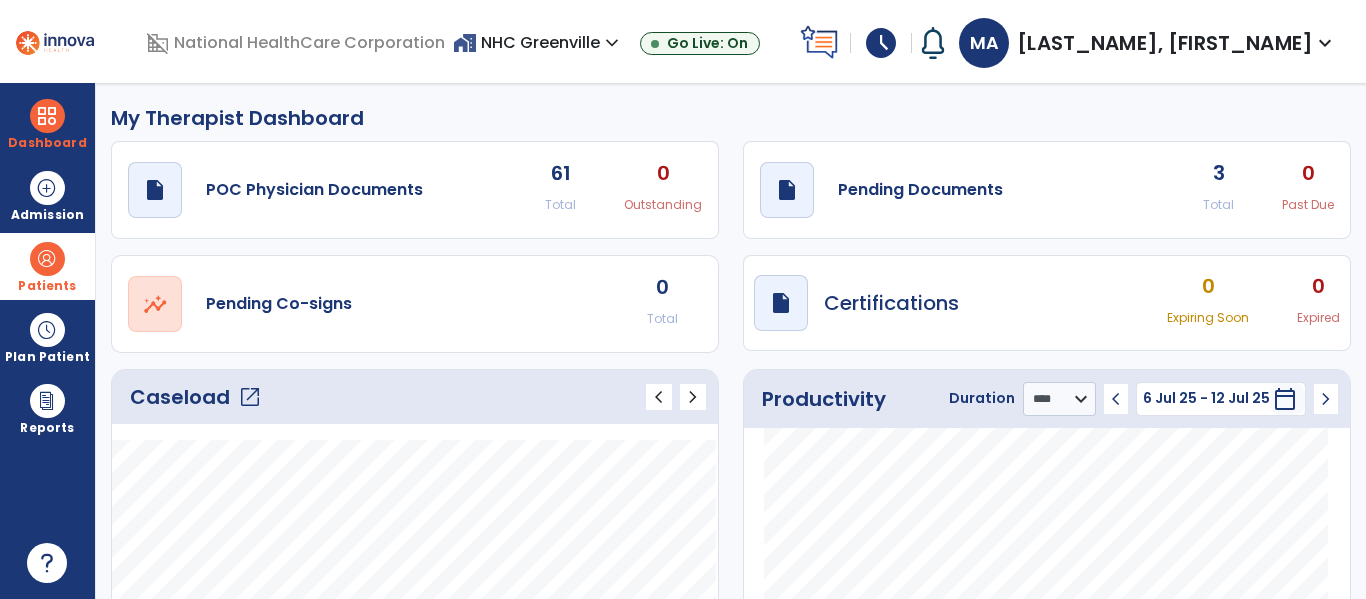 click at bounding box center (47, 259) 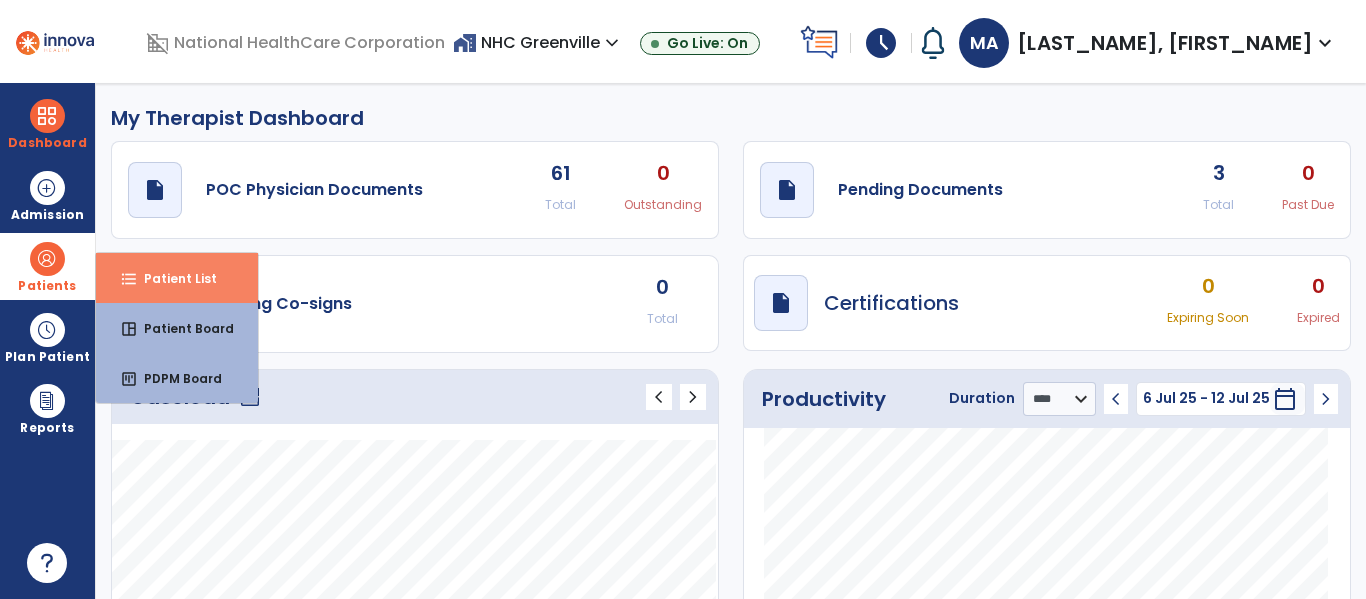 click on "format_list_bulleted  Patient List" at bounding box center [177, 278] 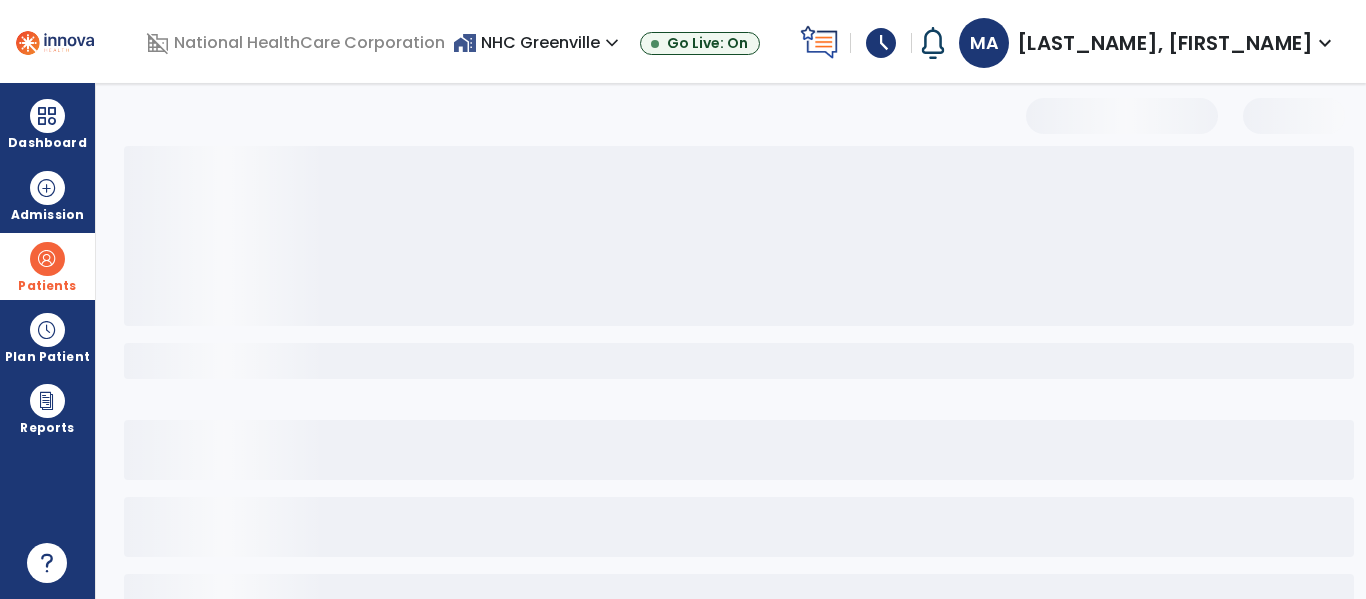 select on "***" 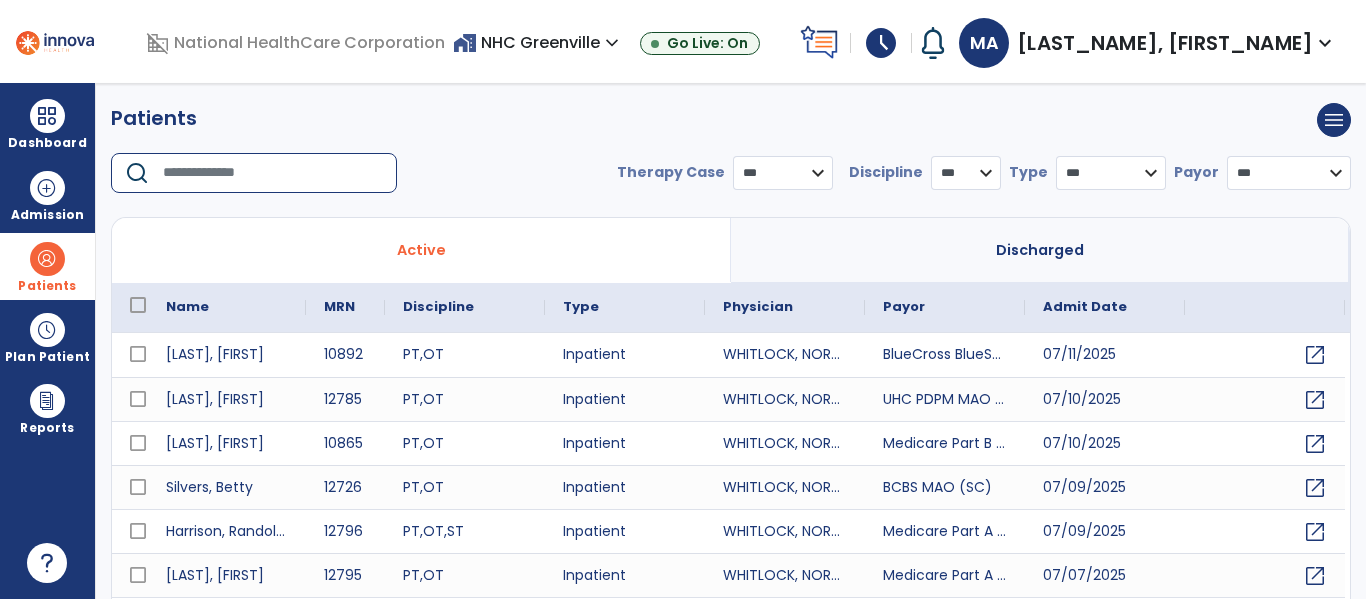 click at bounding box center (273, 173) 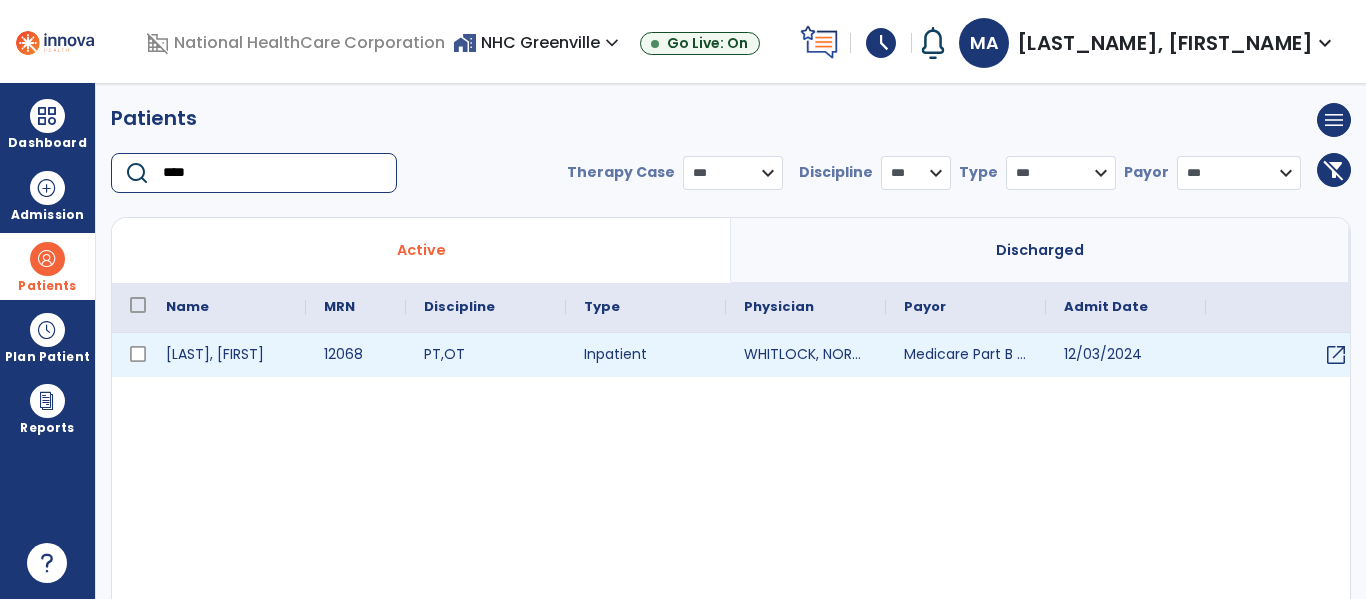 type on "****" 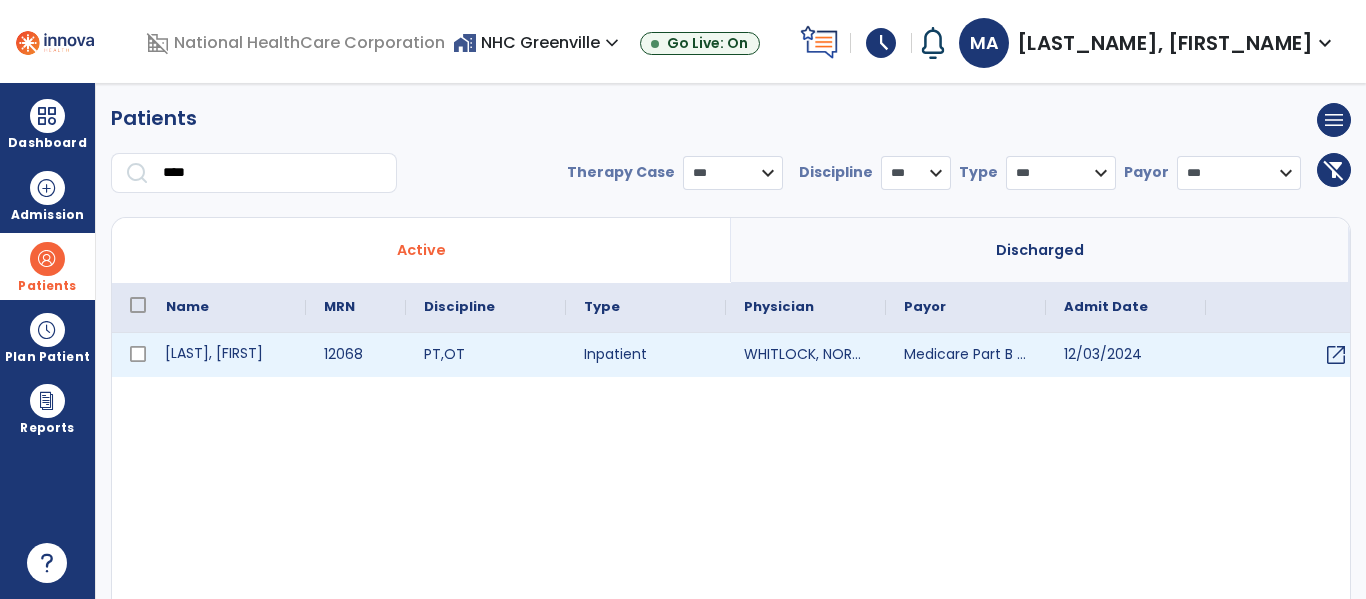 click on "[LAST], [FIRST]" at bounding box center (227, 355) 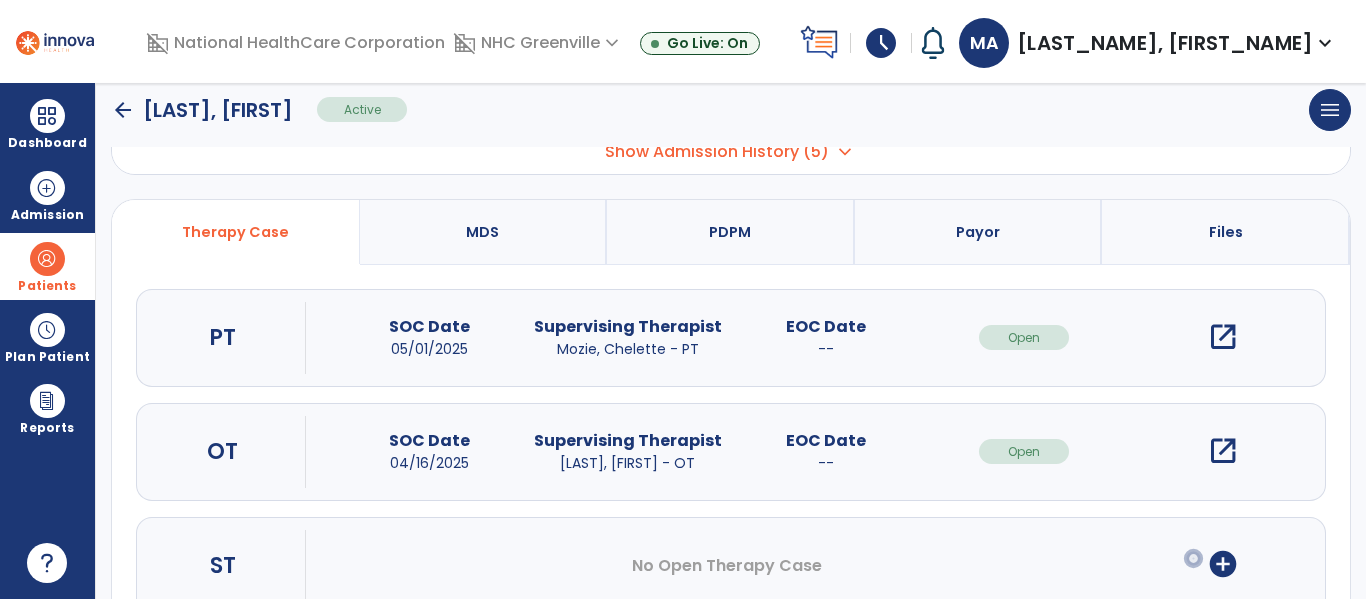 scroll, scrollTop: 149, scrollLeft: 0, axis: vertical 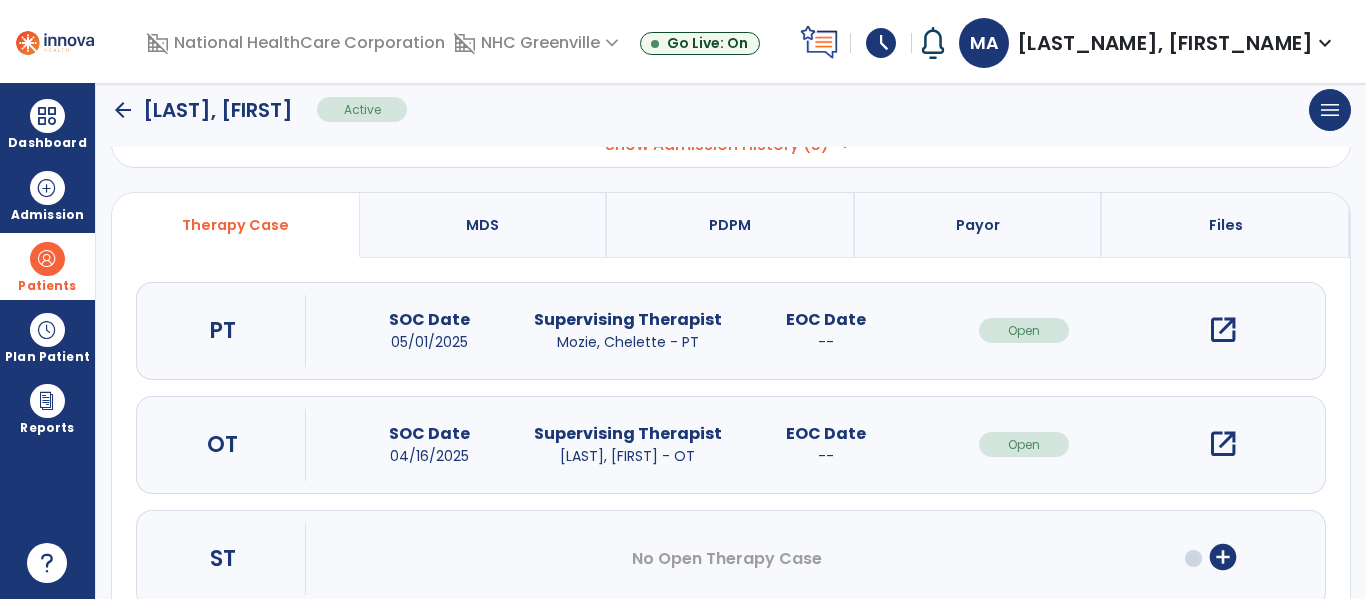 click on "open_in_new" at bounding box center (1223, 444) 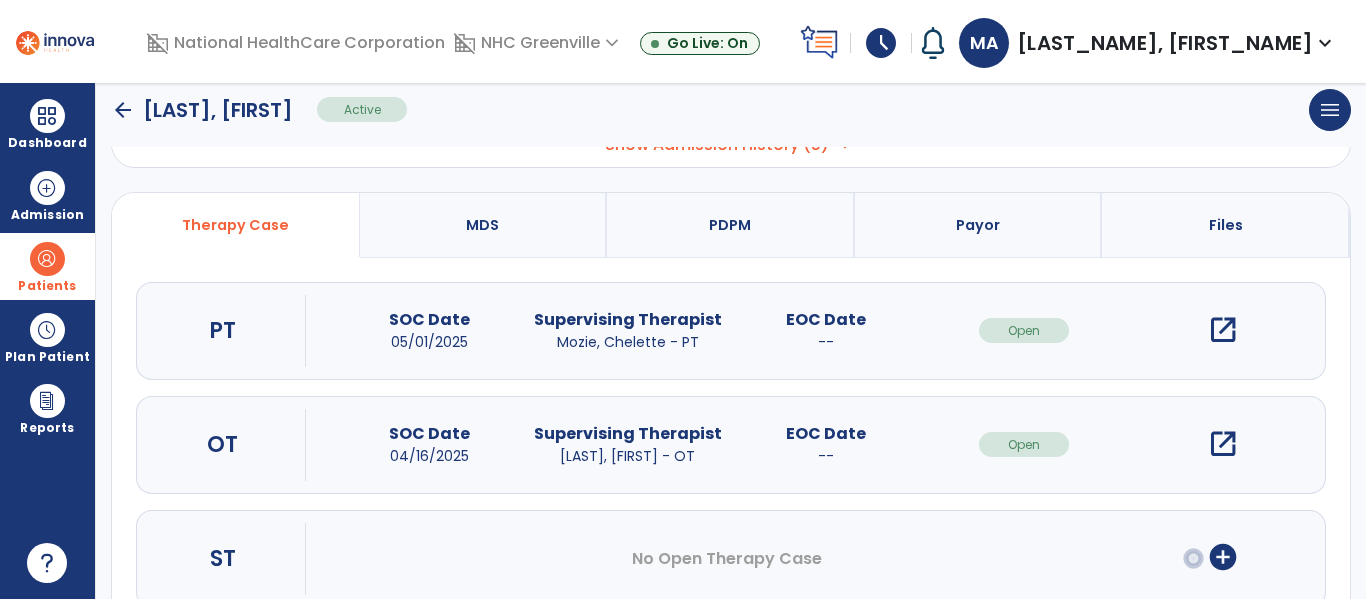scroll, scrollTop: 0, scrollLeft: 0, axis: both 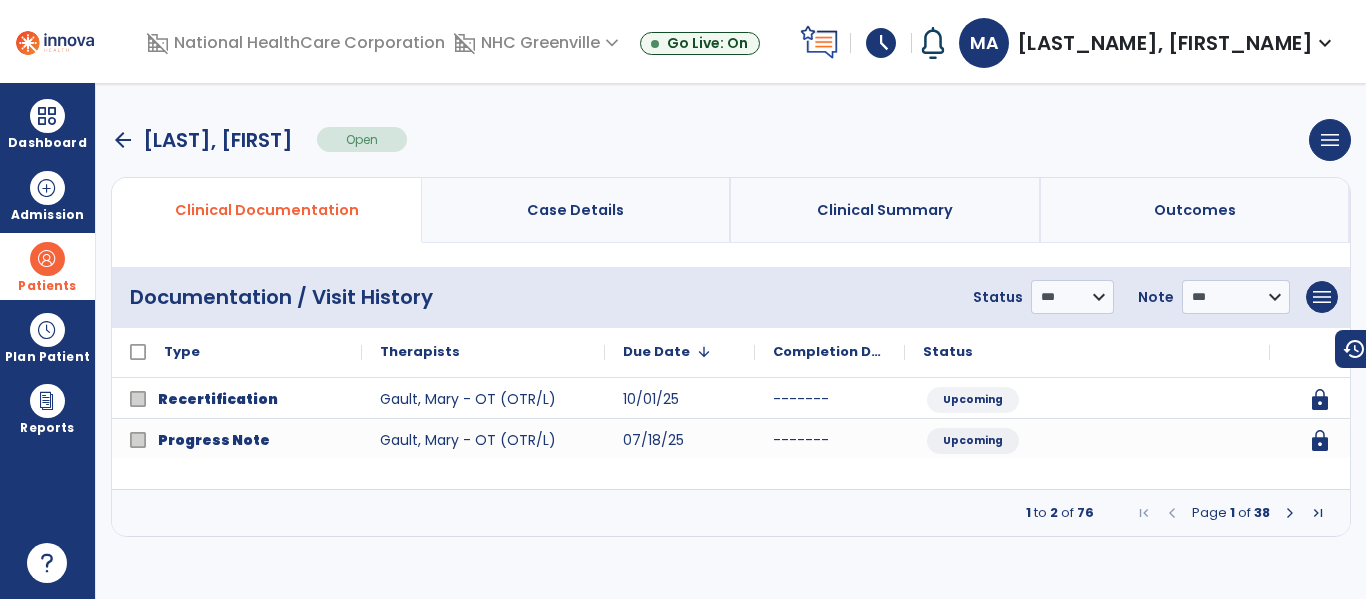 click at bounding box center [1290, 513] 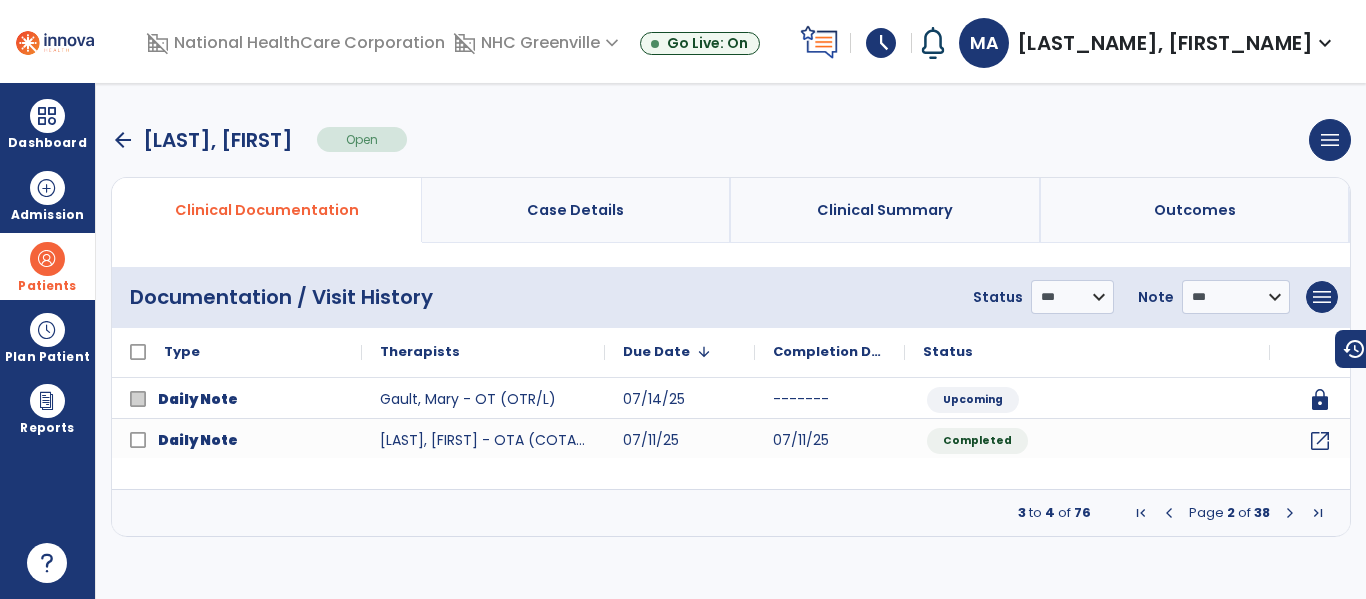 click at bounding box center (1169, 513) 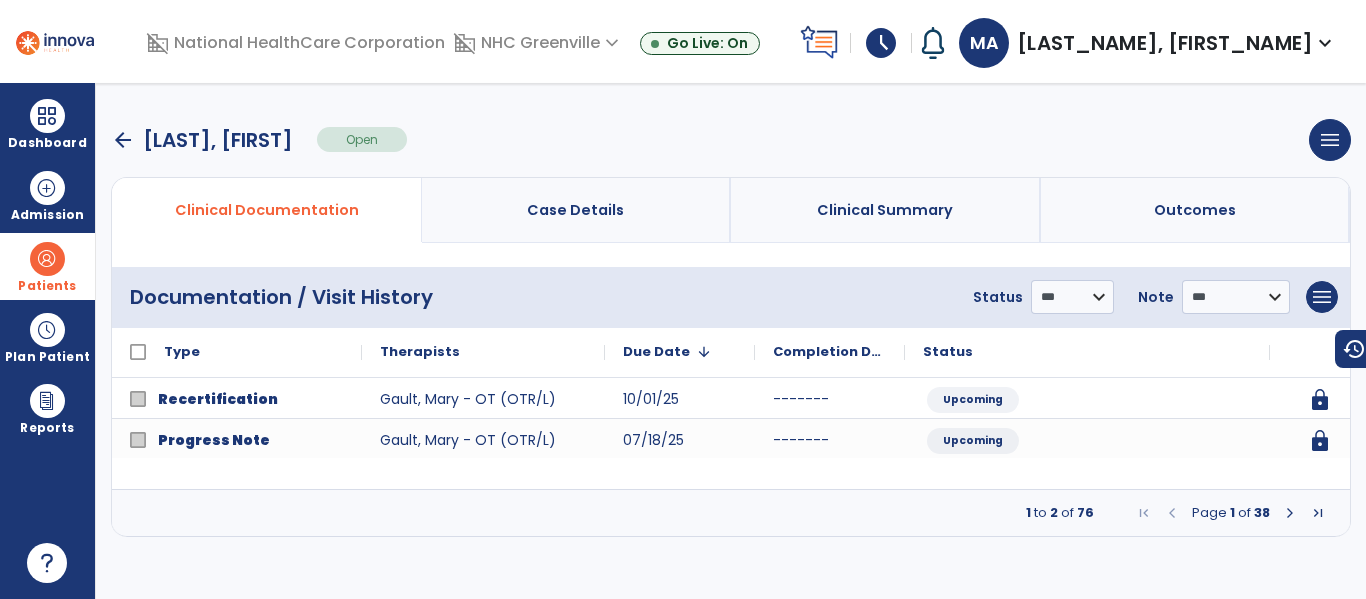 click at bounding box center [1290, 513] 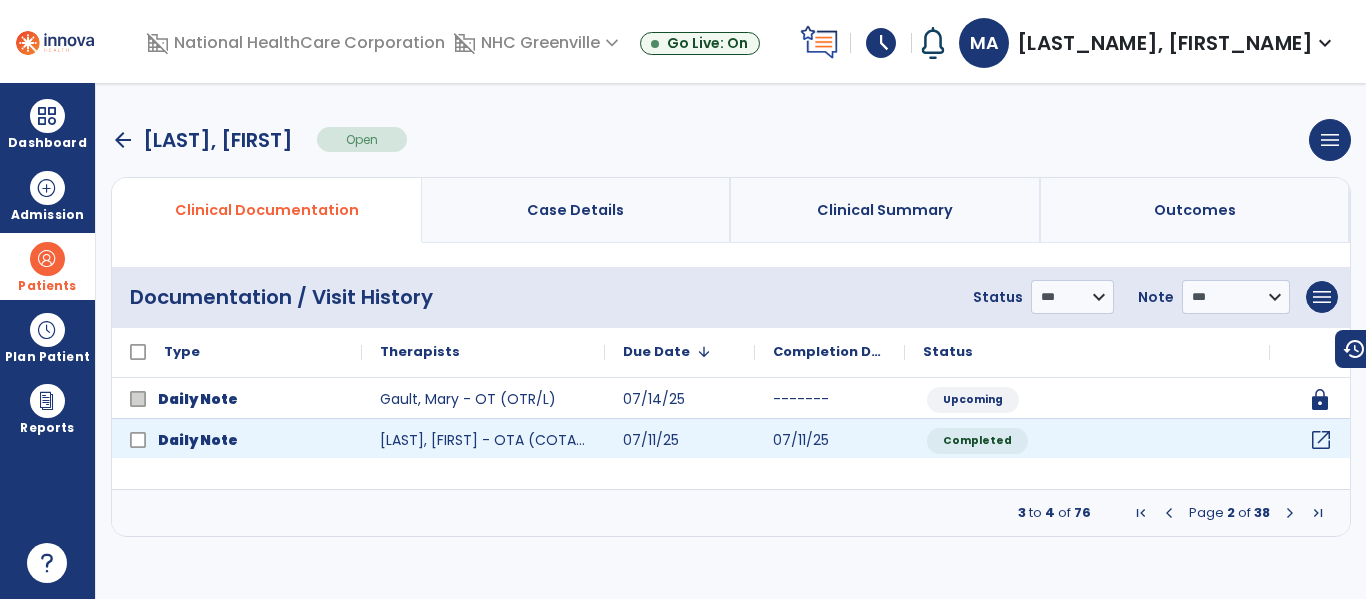 click on "open_in_new" 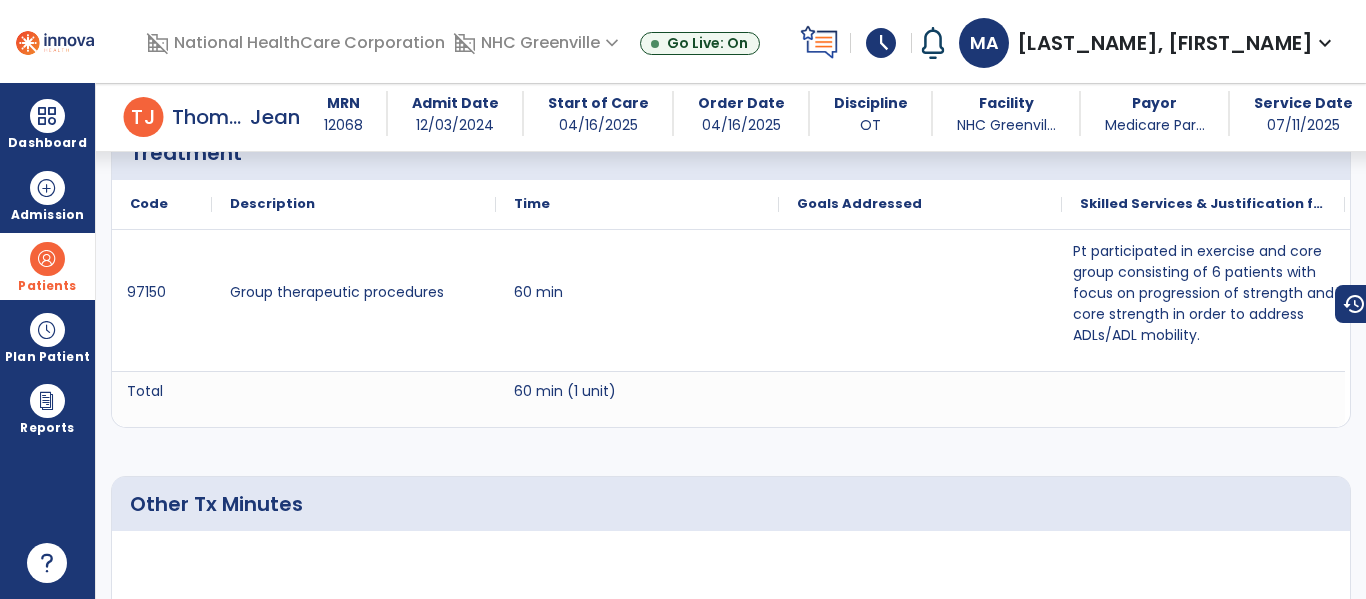 scroll, scrollTop: 1202, scrollLeft: 0, axis: vertical 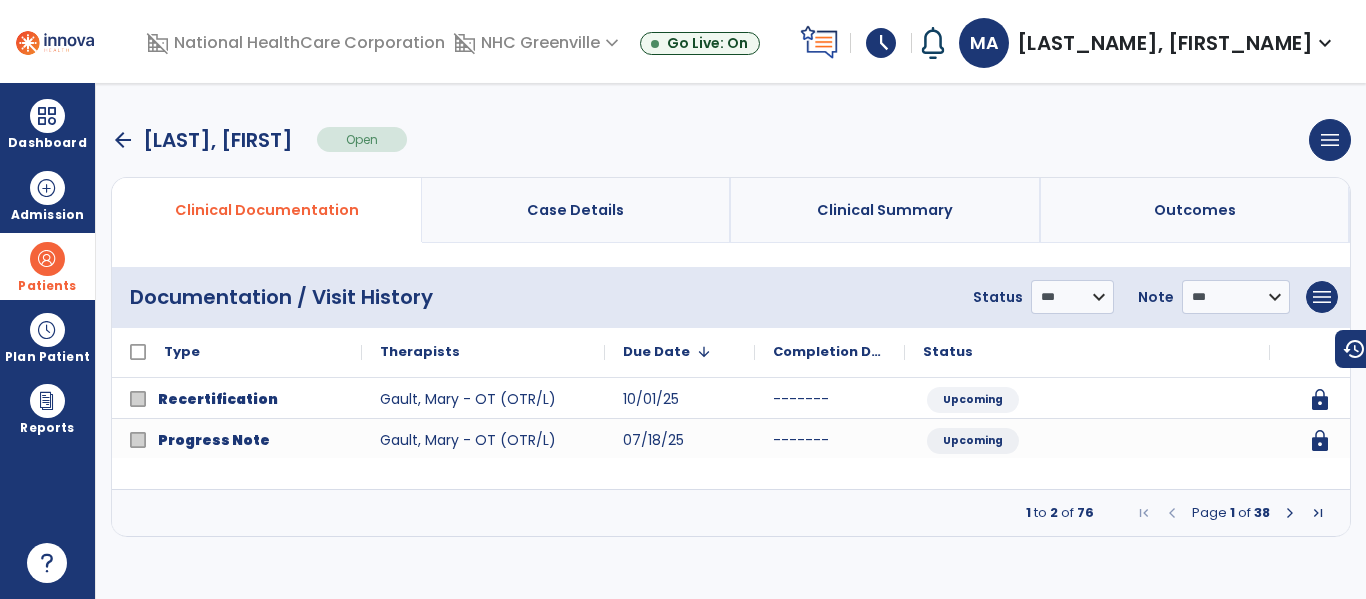 click at bounding box center [1290, 513] 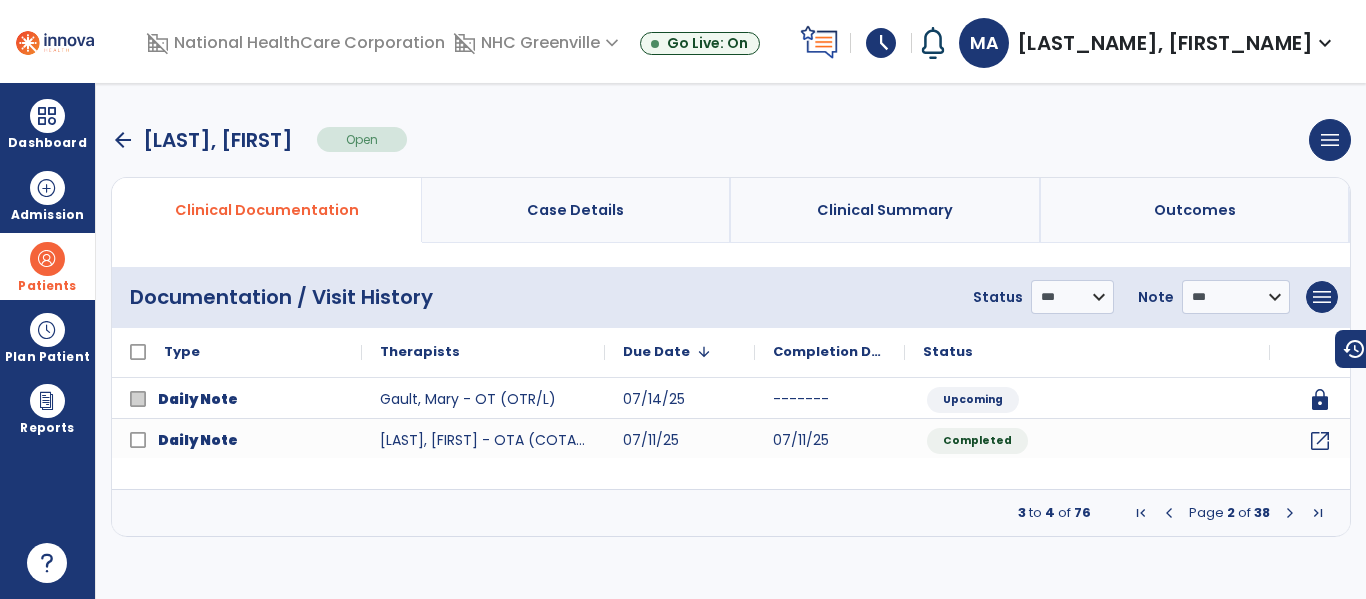 click at bounding box center (1290, 513) 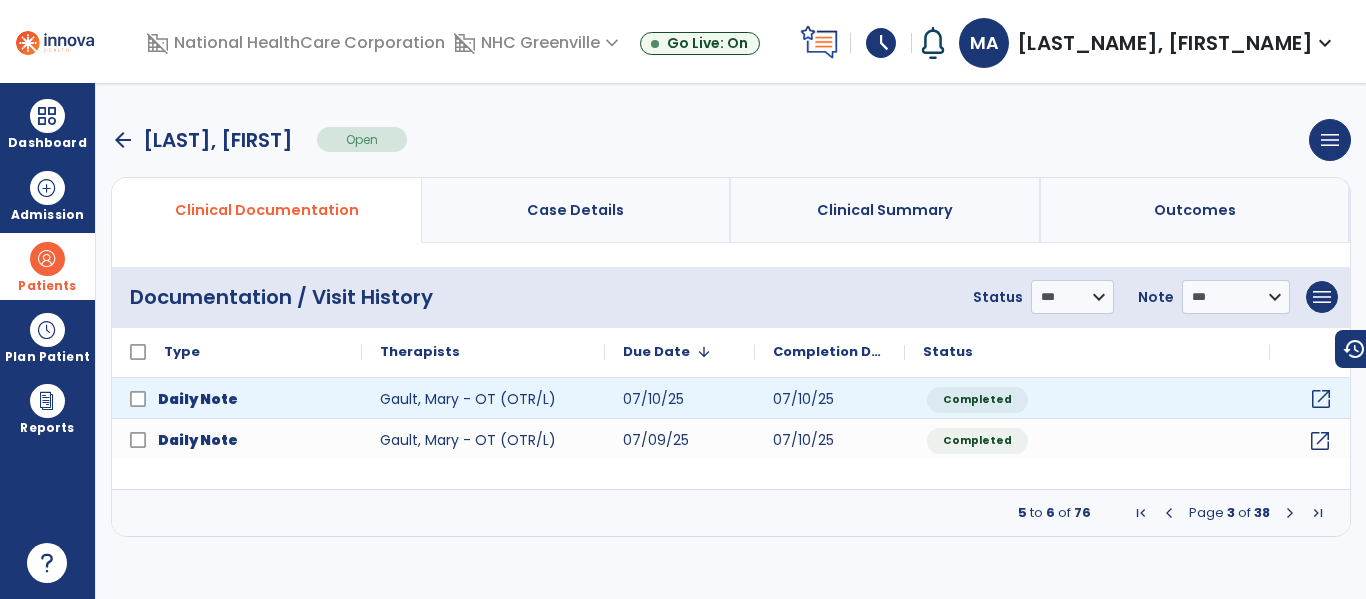 click on "open_in_new" 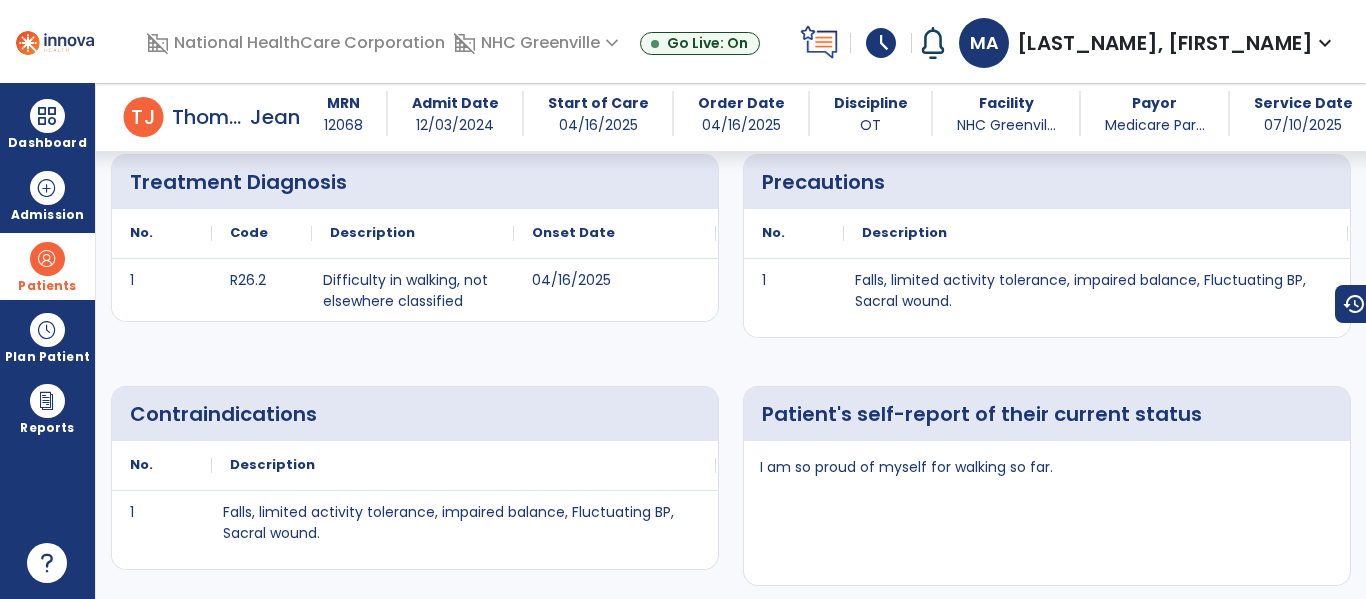 scroll, scrollTop: 0, scrollLeft: 0, axis: both 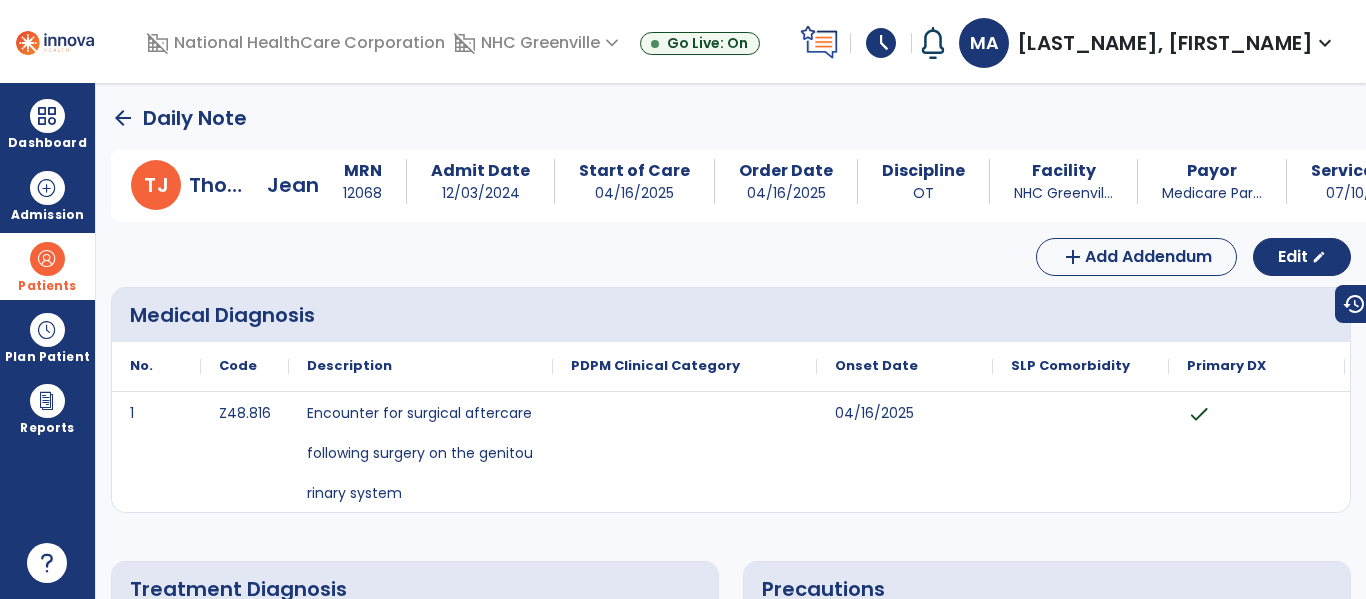 click on "arrow_back" 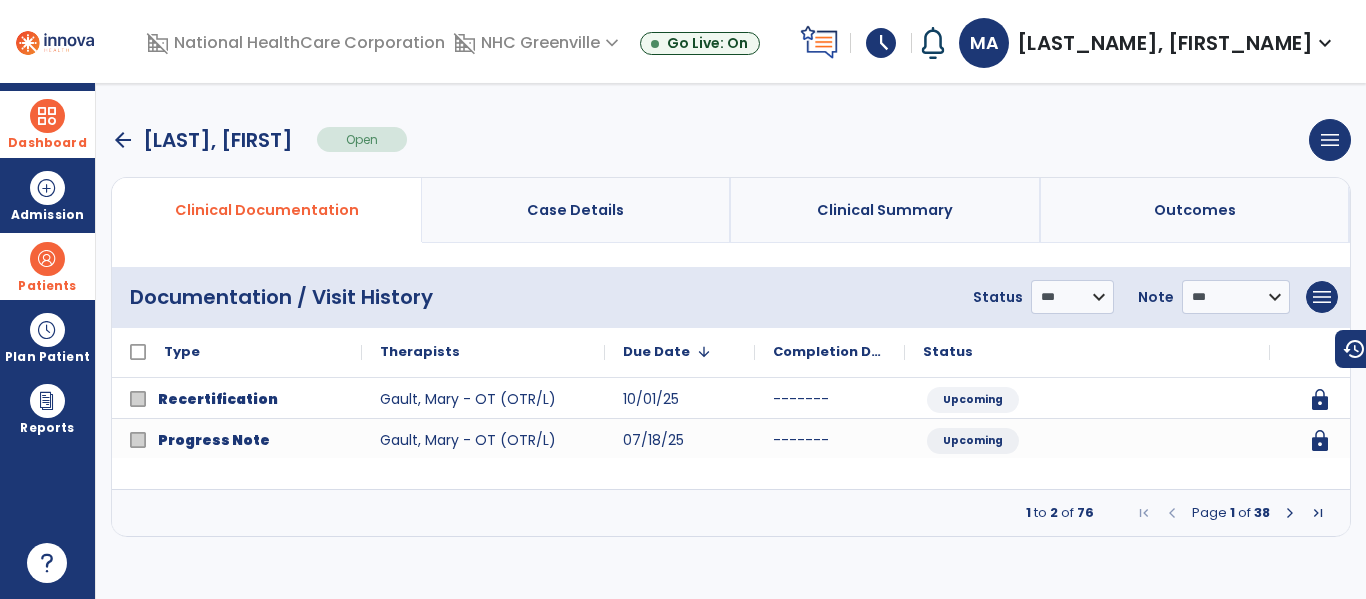 click on "Dashboard" at bounding box center [47, 124] 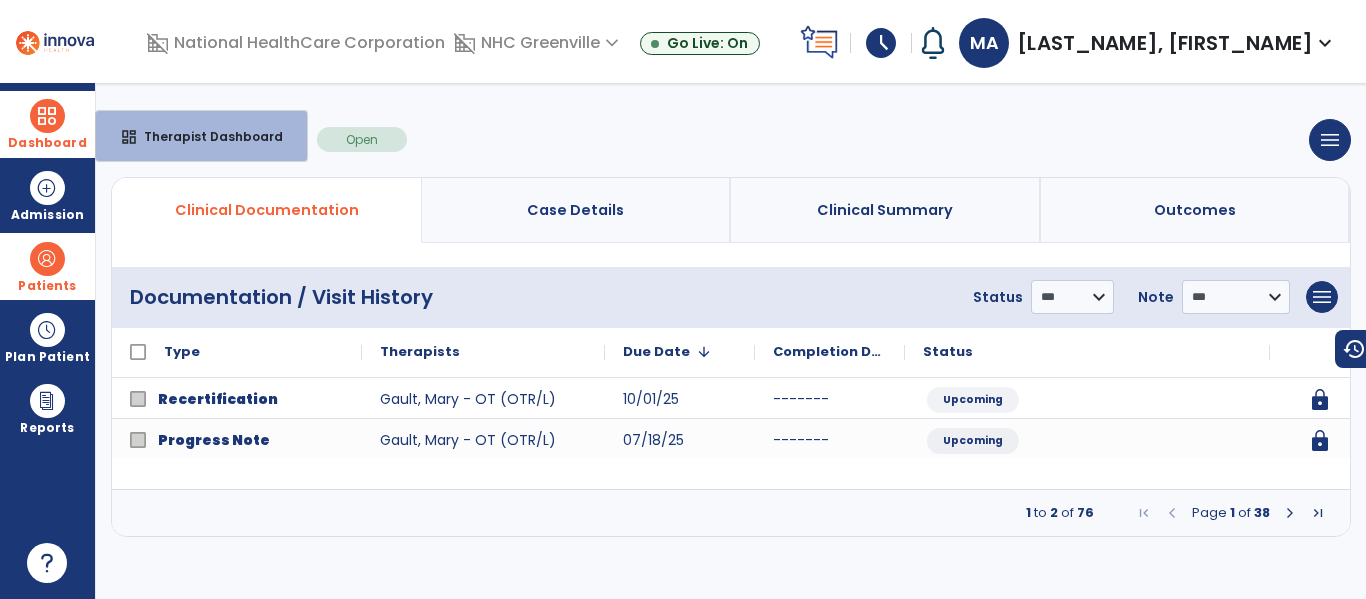 click on "Dashboard  dashboard  Therapist Dashboard" at bounding box center [47, 124] 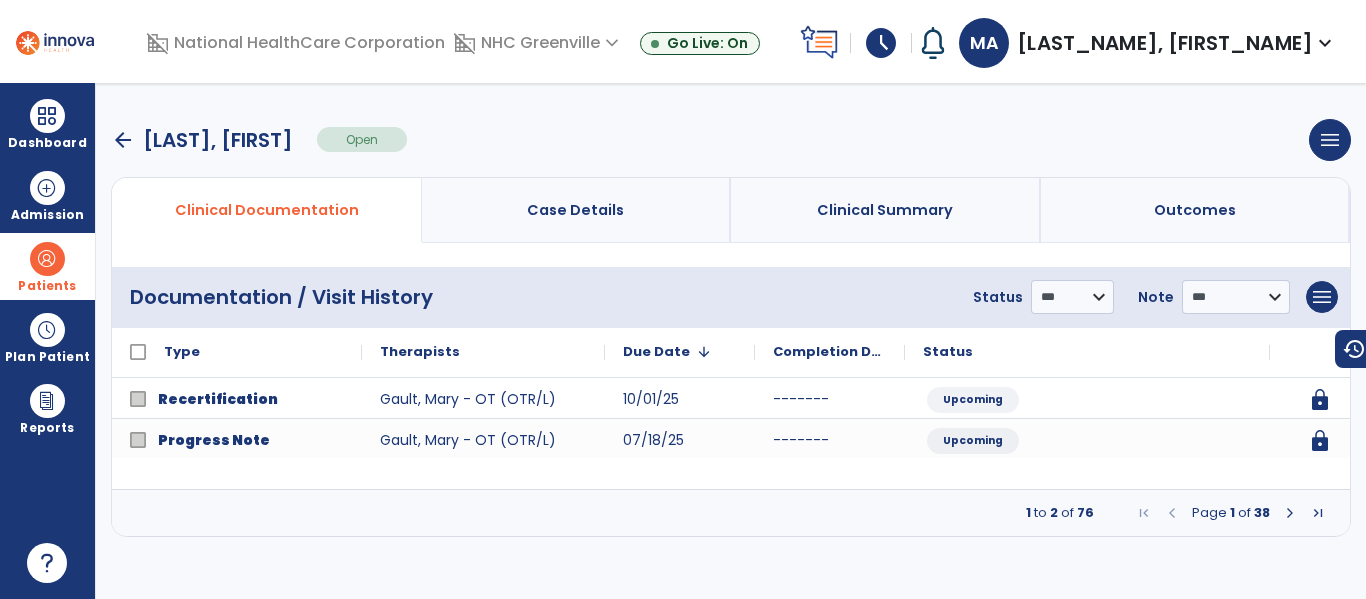 click on "arrow_back" at bounding box center (123, 140) 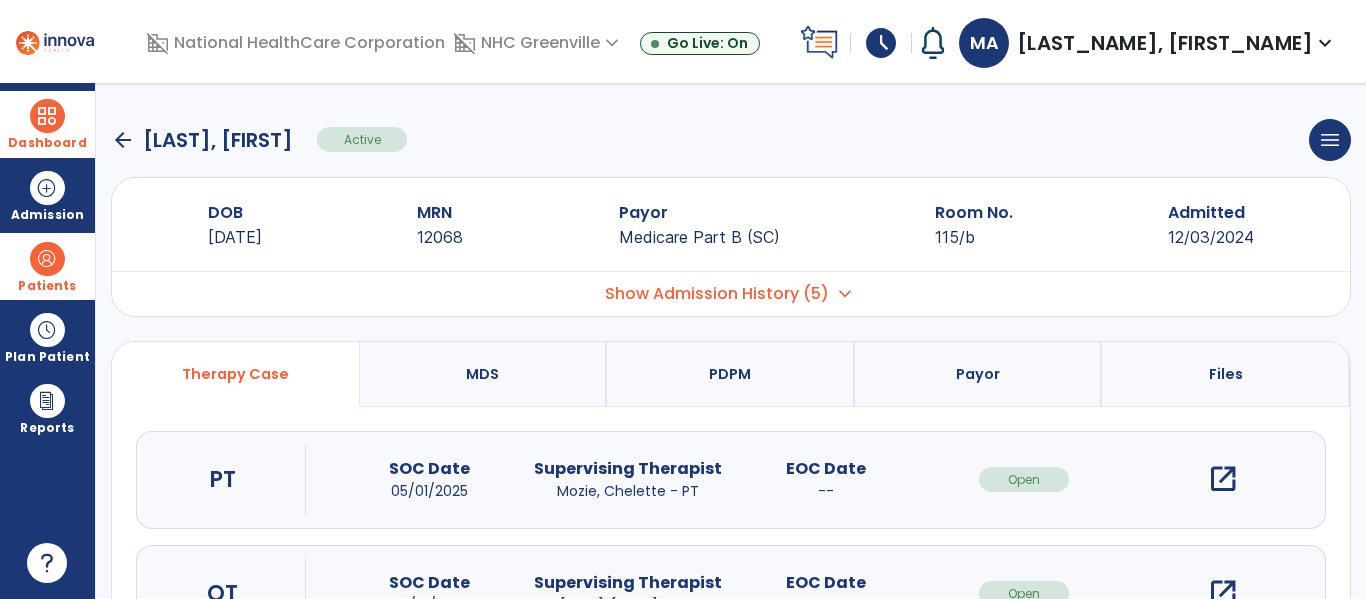 click on "Dashboard" at bounding box center (47, 124) 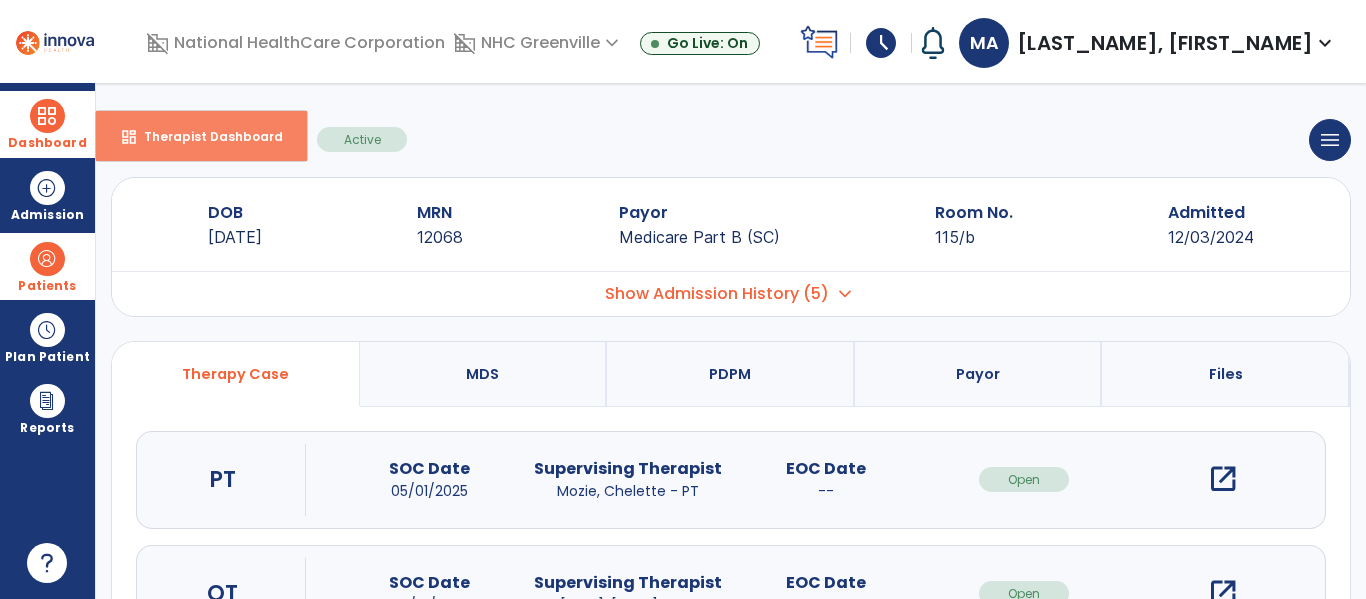 click on "dashboard  Therapist Dashboard" at bounding box center (201, 136) 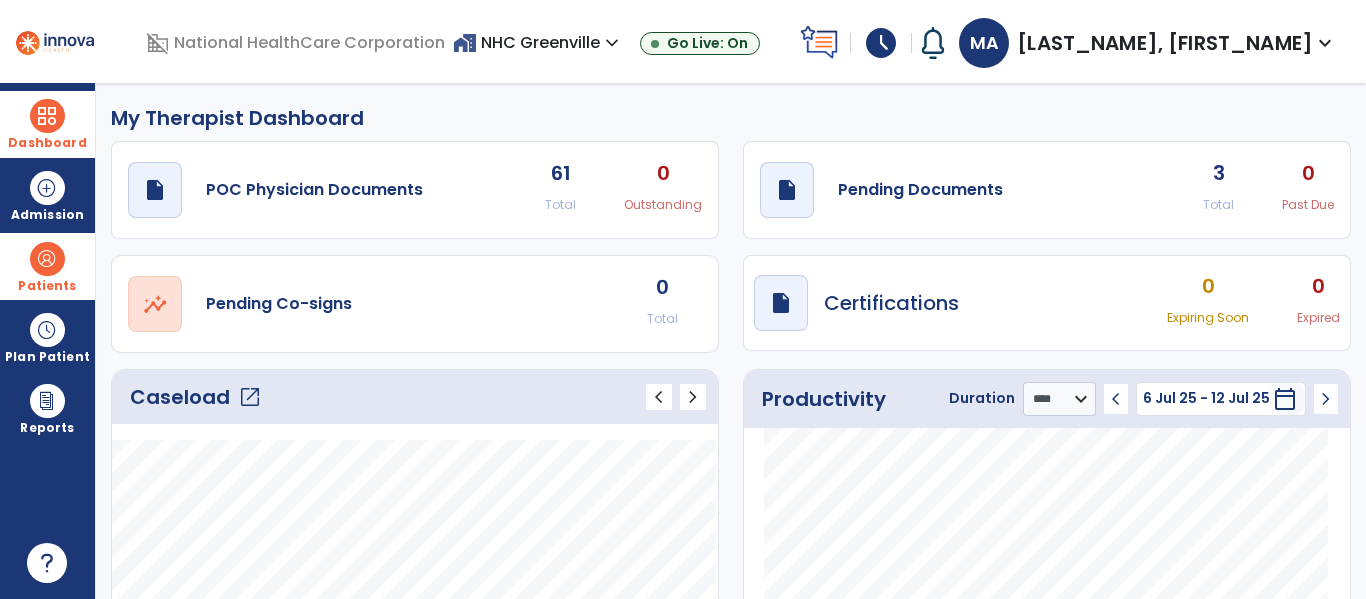 click on "3" 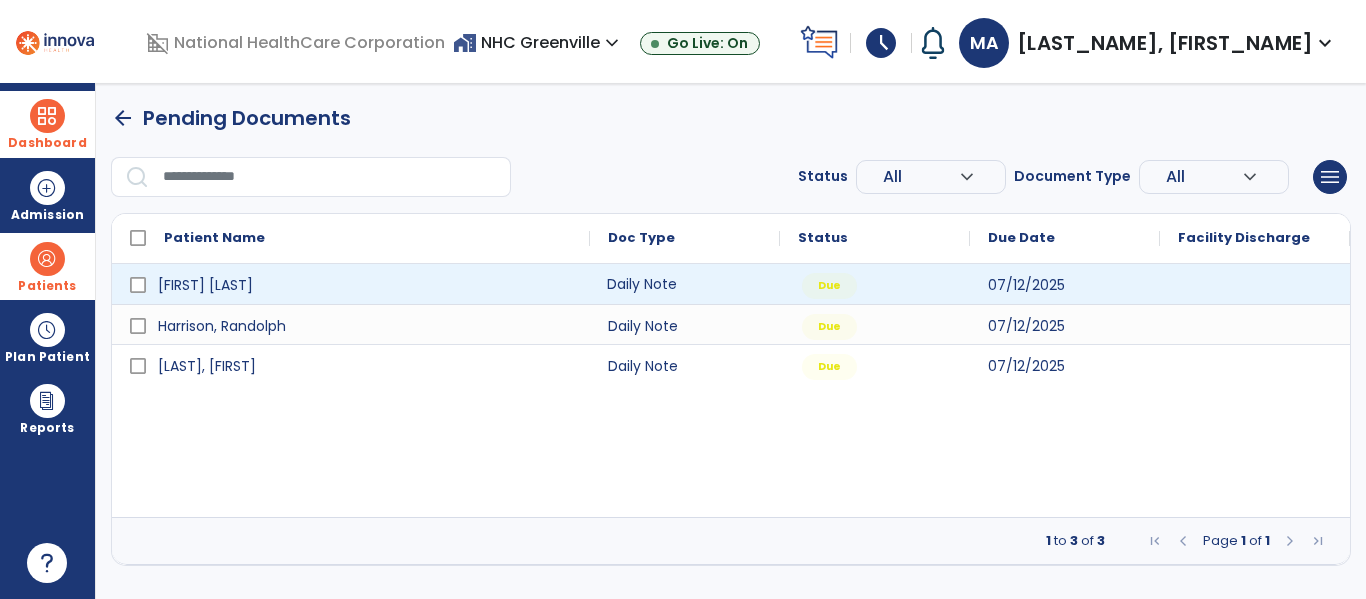 click on "Daily Note" at bounding box center [685, 284] 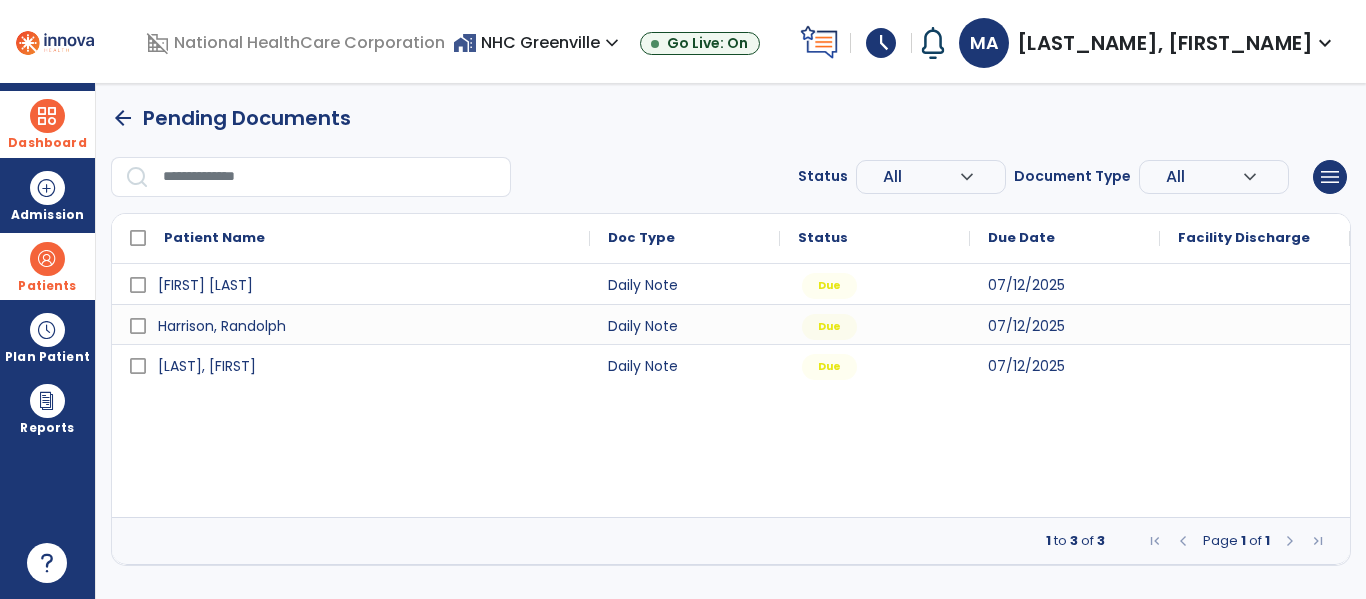 scroll, scrollTop: 0, scrollLeft: 0, axis: both 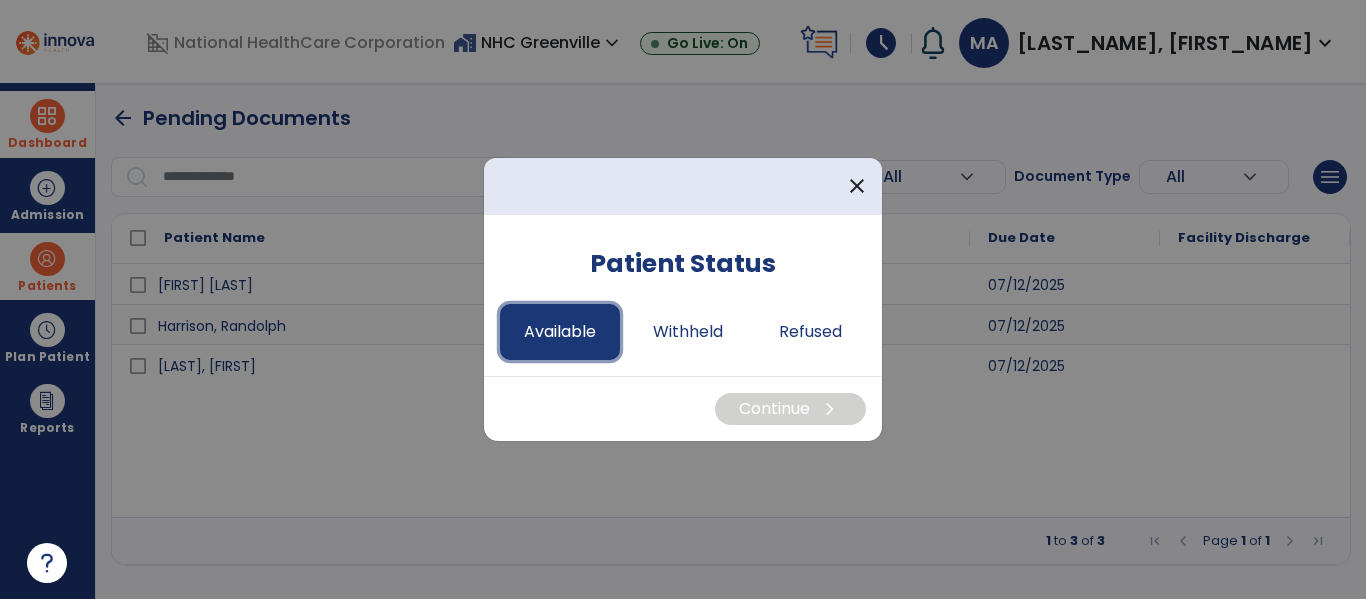 click on "Available" at bounding box center [560, 332] 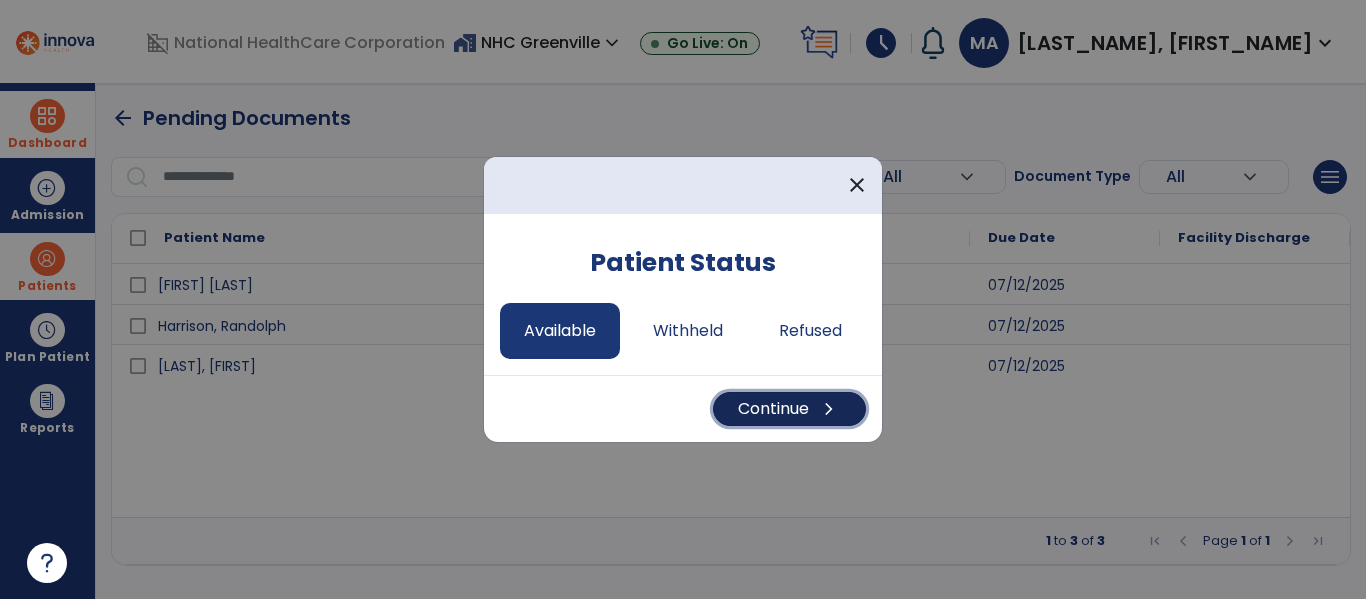 click on "Continue   chevron_right" at bounding box center (789, 409) 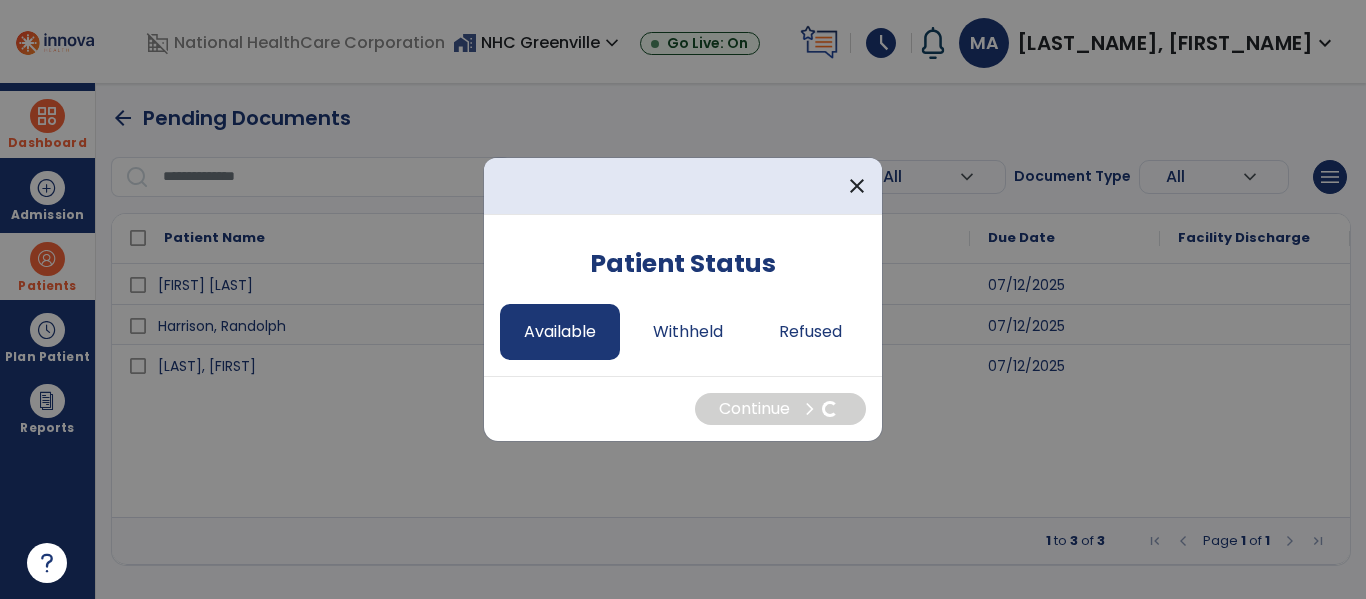 select on "*" 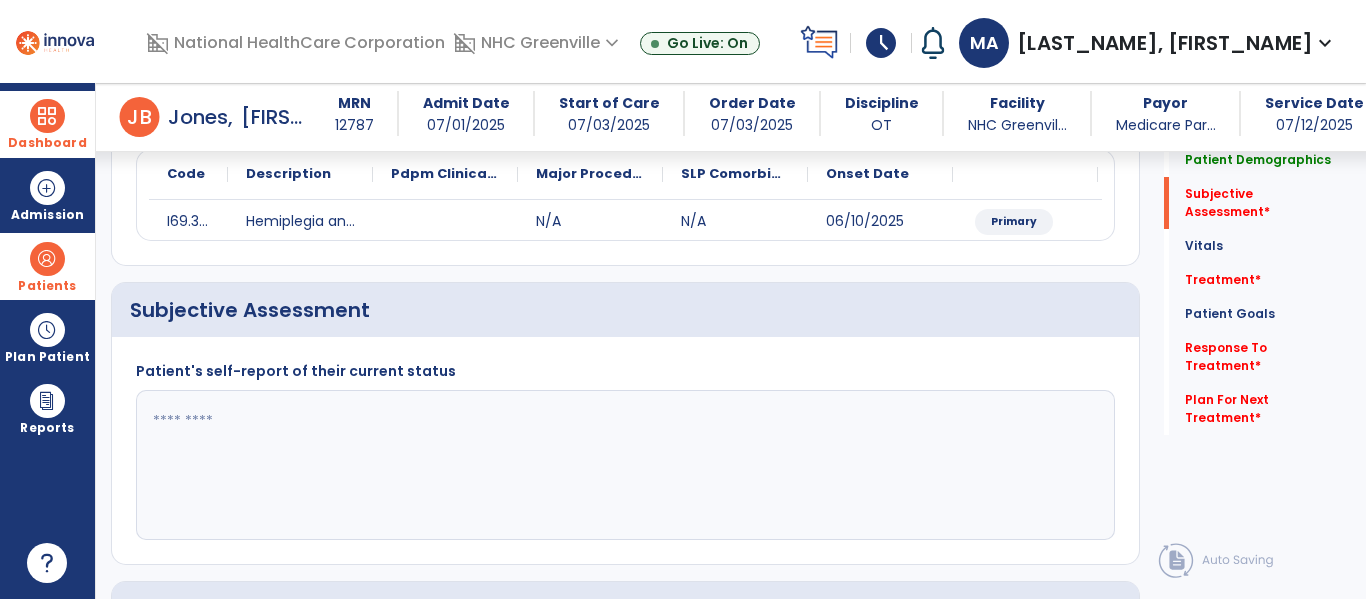 scroll, scrollTop: 389, scrollLeft: 0, axis: vertical 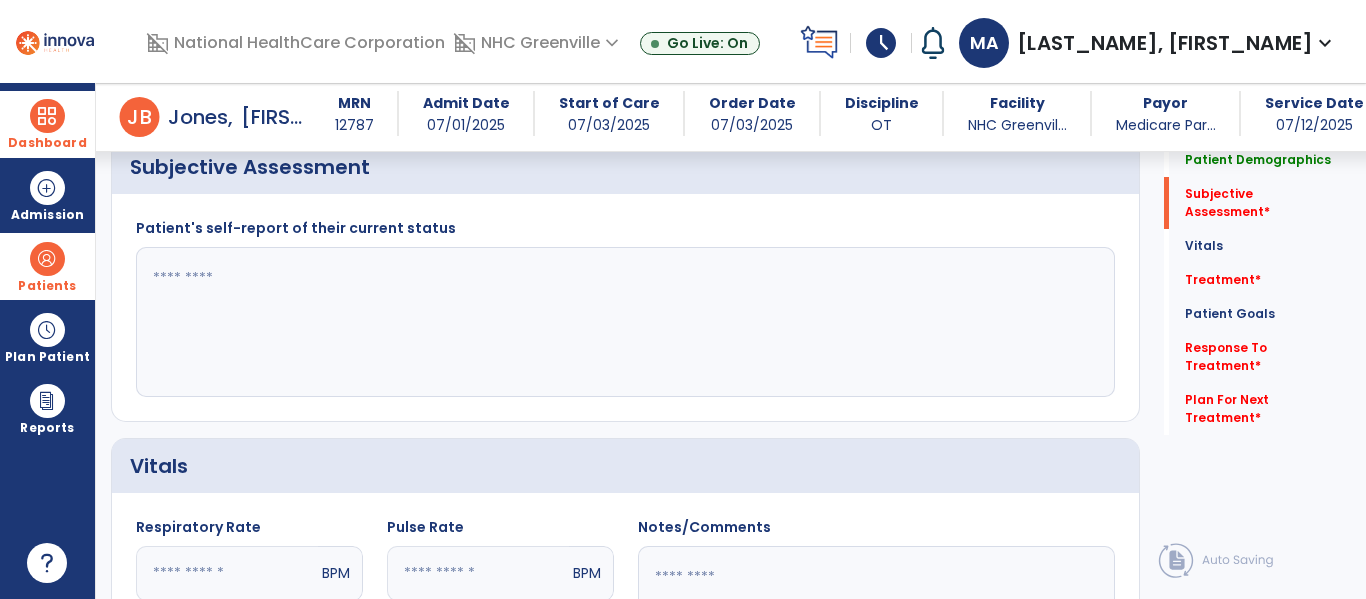 click 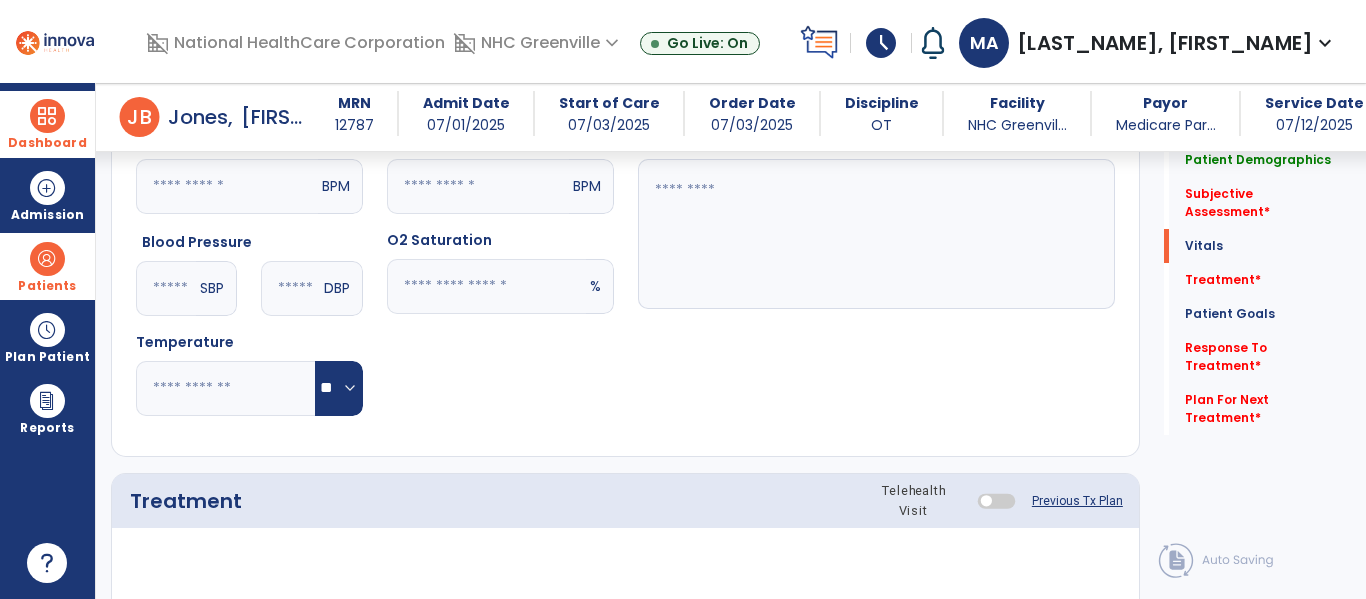 scroll, scrollTop: 781, scrollLeft: 0, axis: vertical 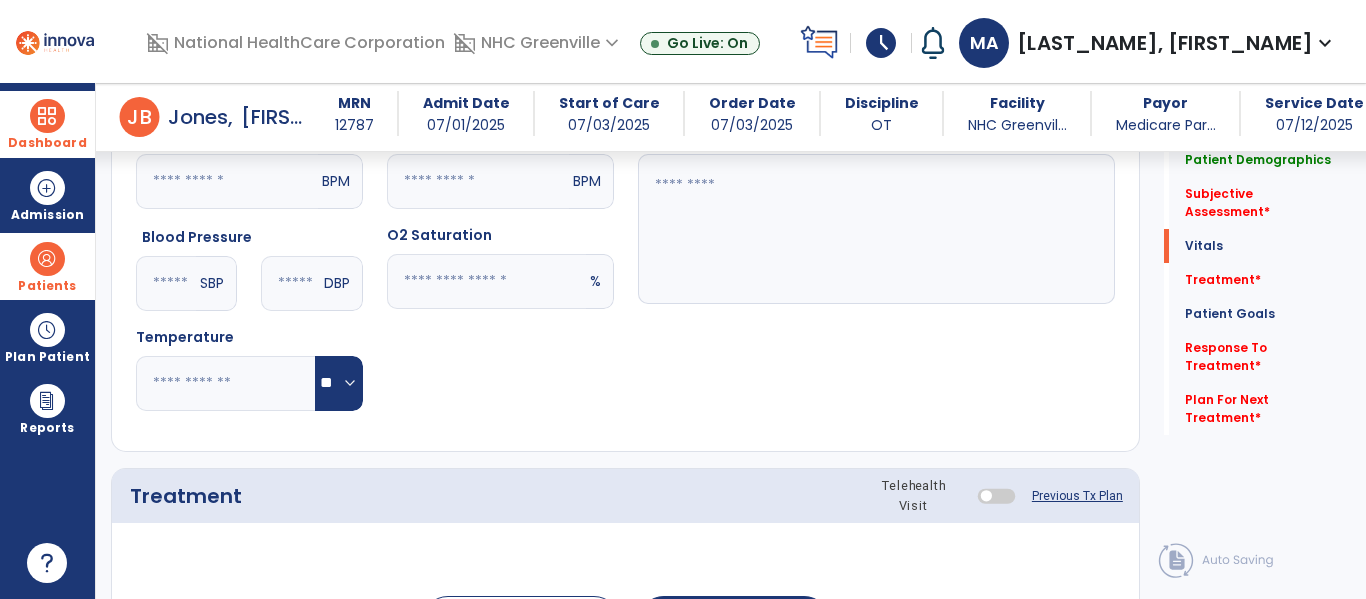 type on "**********" 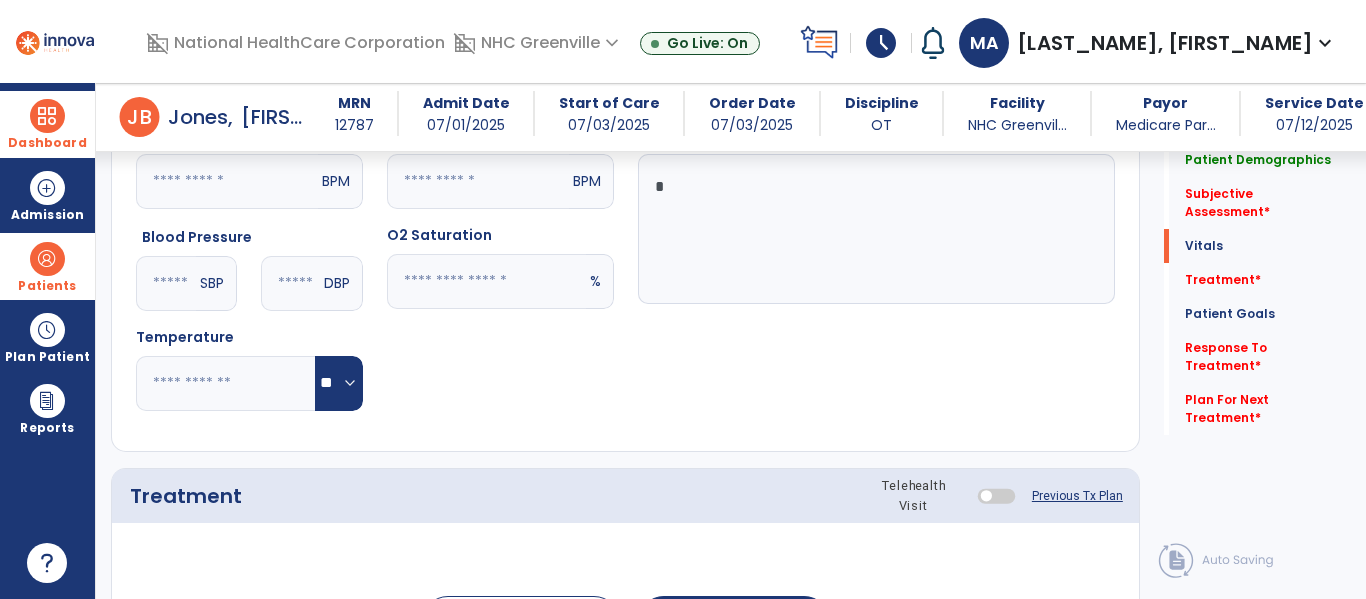 click on "*" 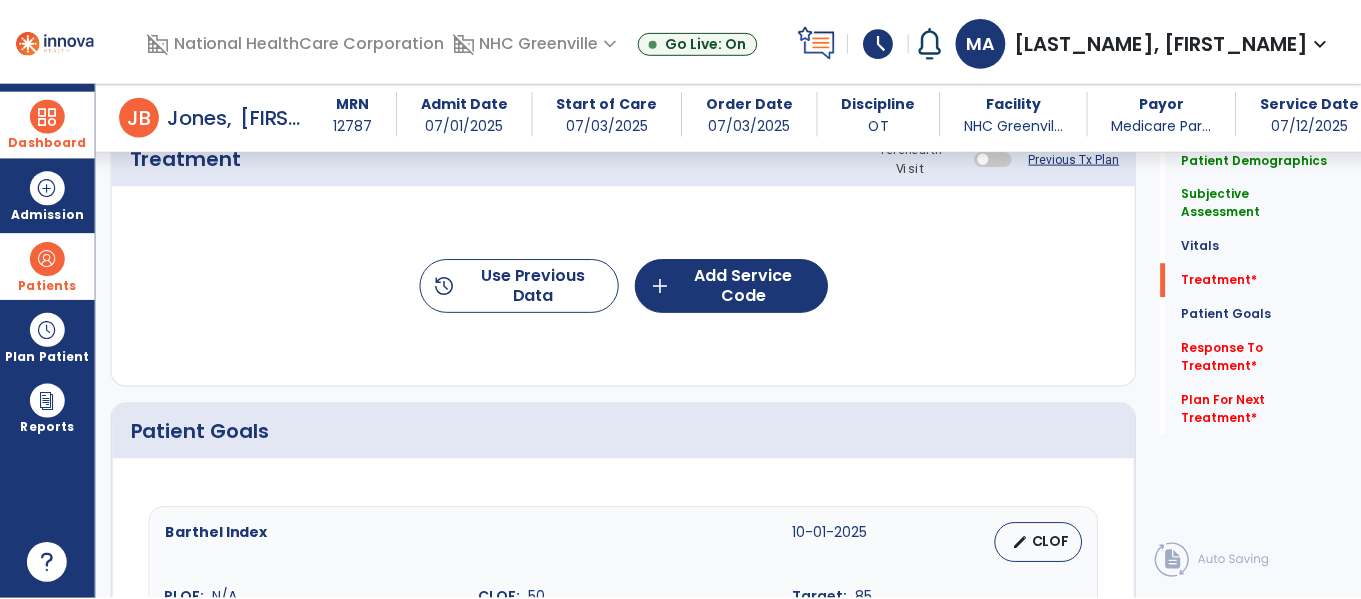 scroll, scrollTop: 1122, scrollLeft: 0, axis: vertical 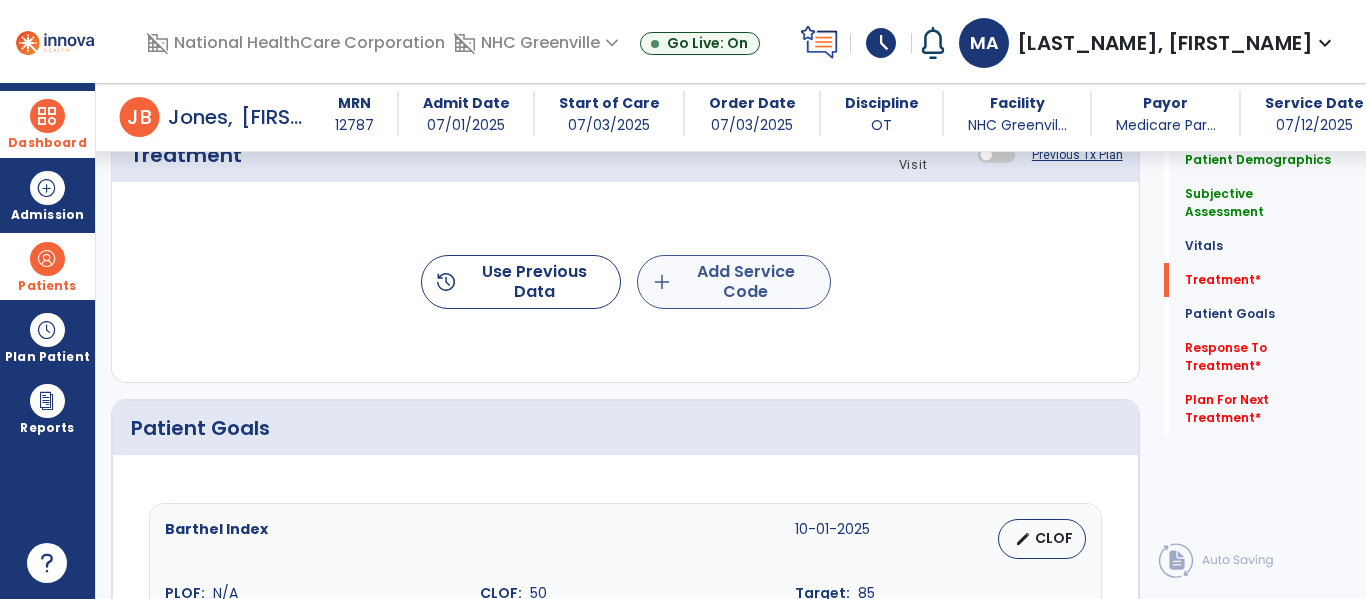 type on "***" 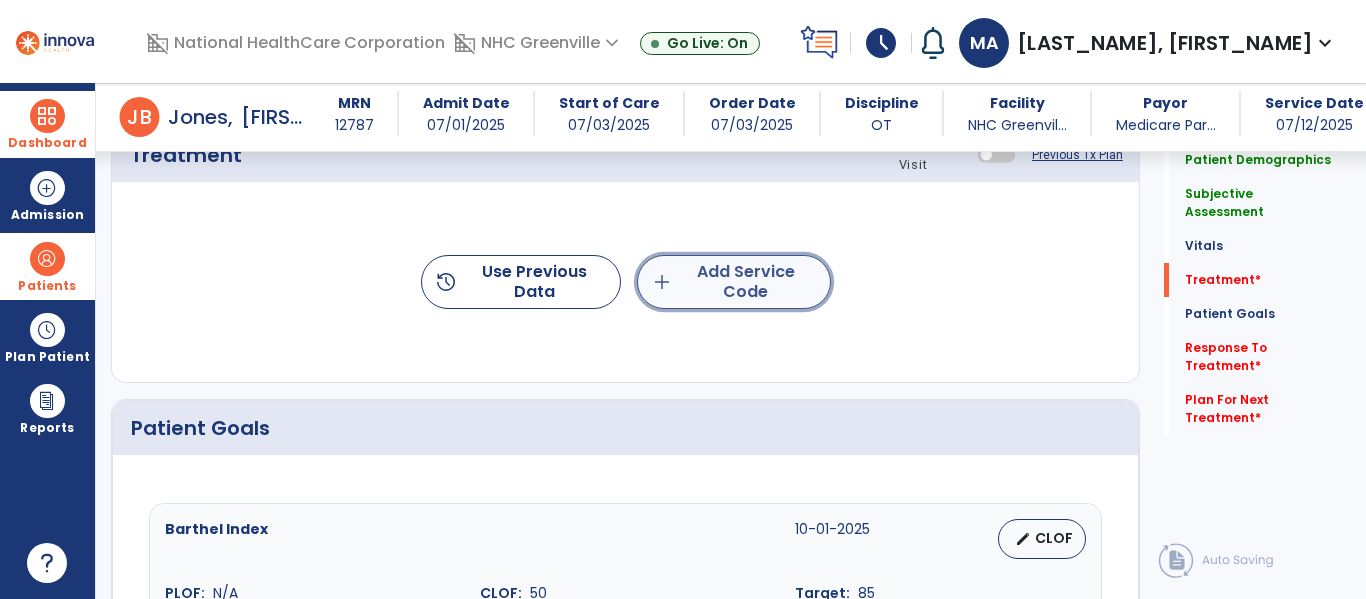 click on "add" 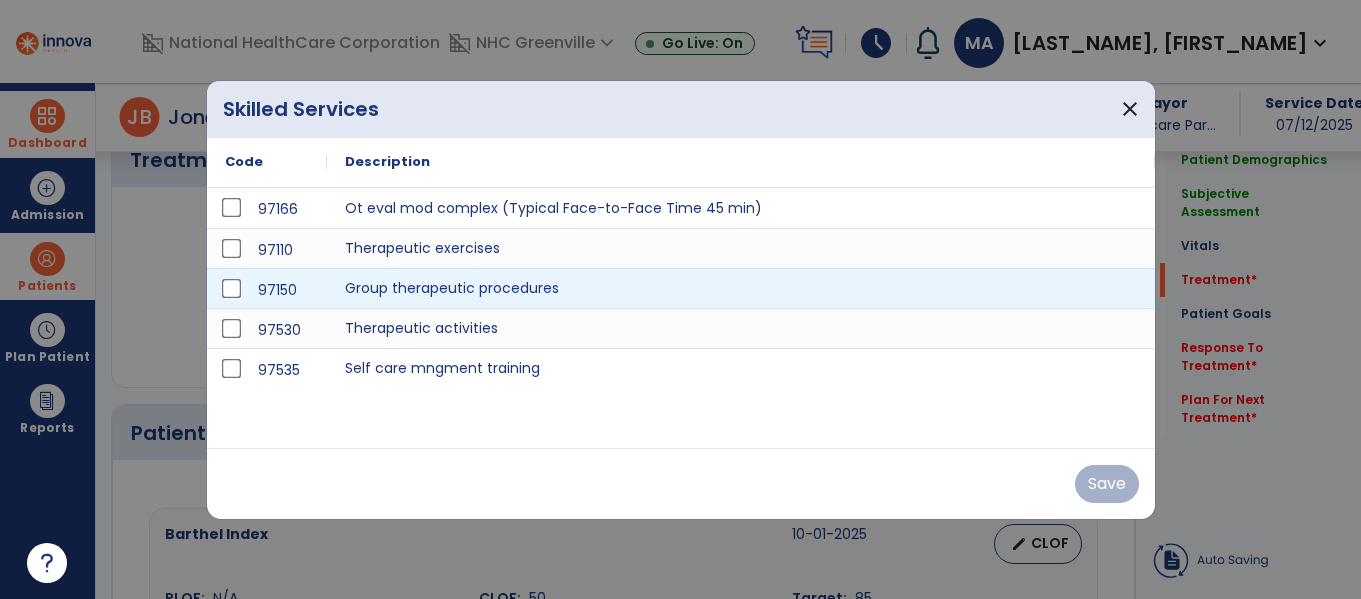 scroll, scrollTop: 1122, scrollLeft: 0, axis: vertical 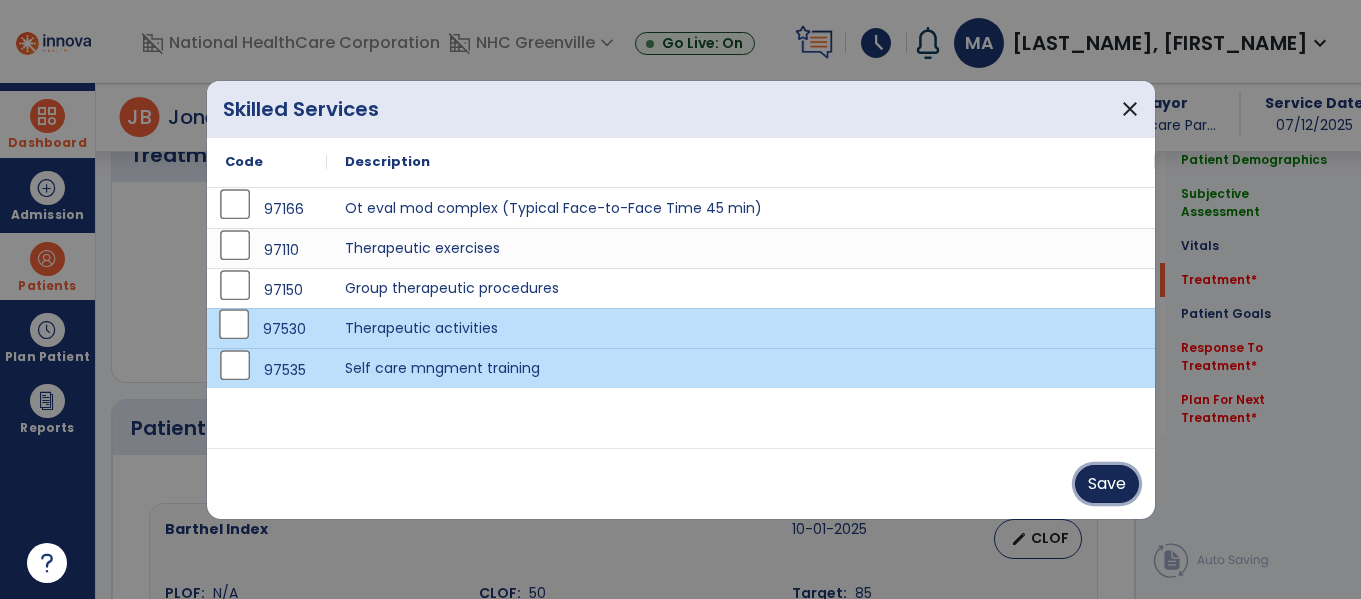 click on "Save" at bounding box center [1107, 484] 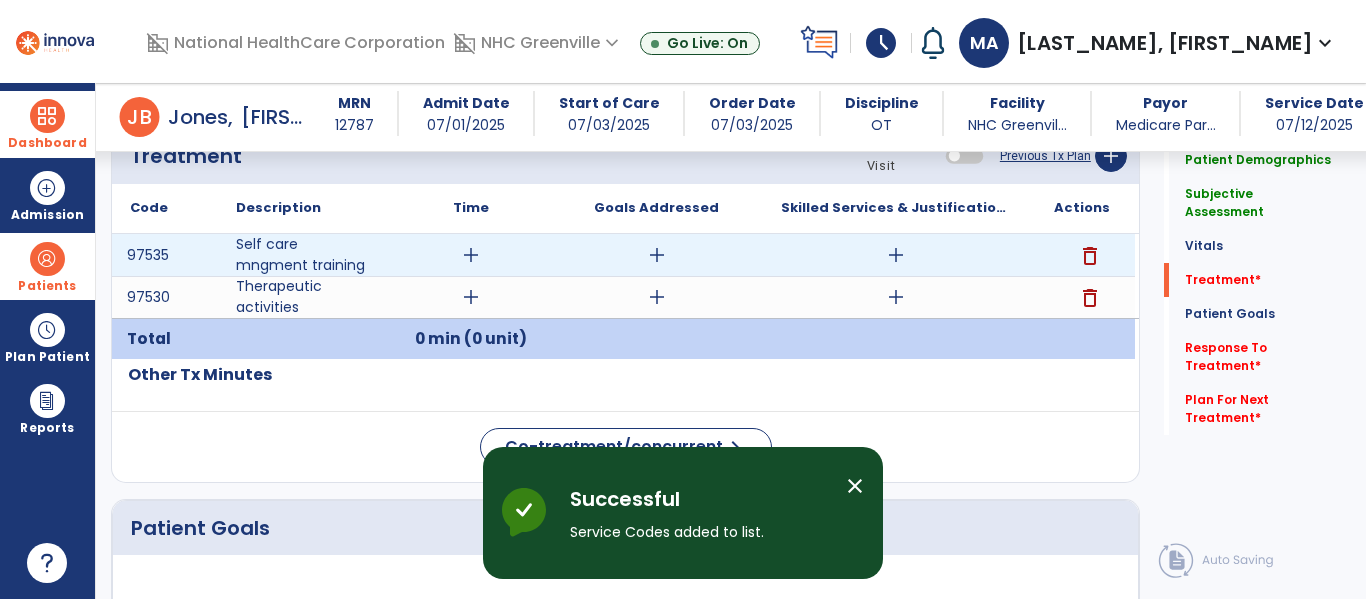 click on "add" at bounding box center (471, 255) 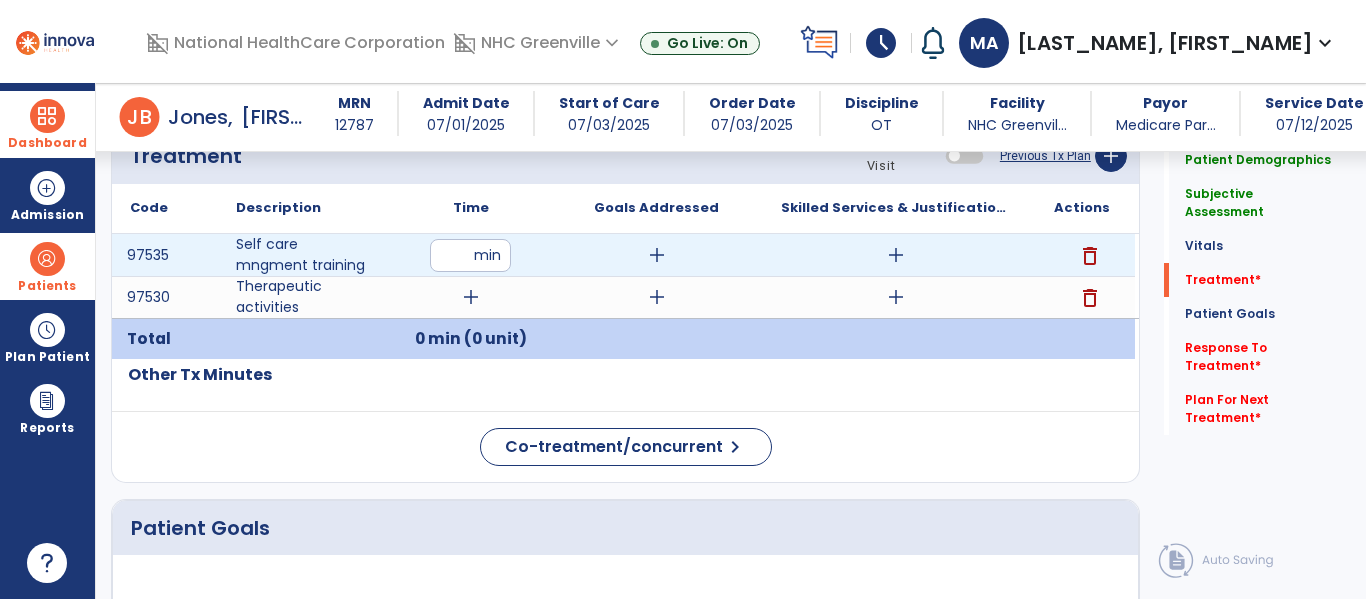 type on "**" 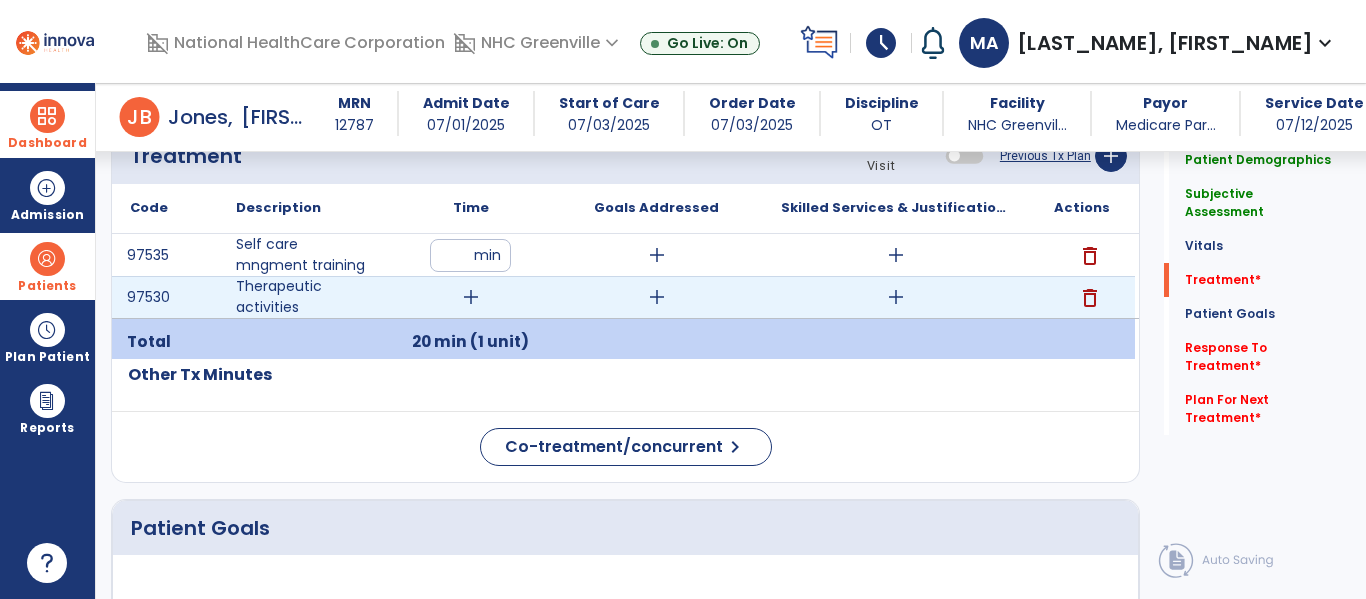 click on "add" at bounding box center [471, 297] 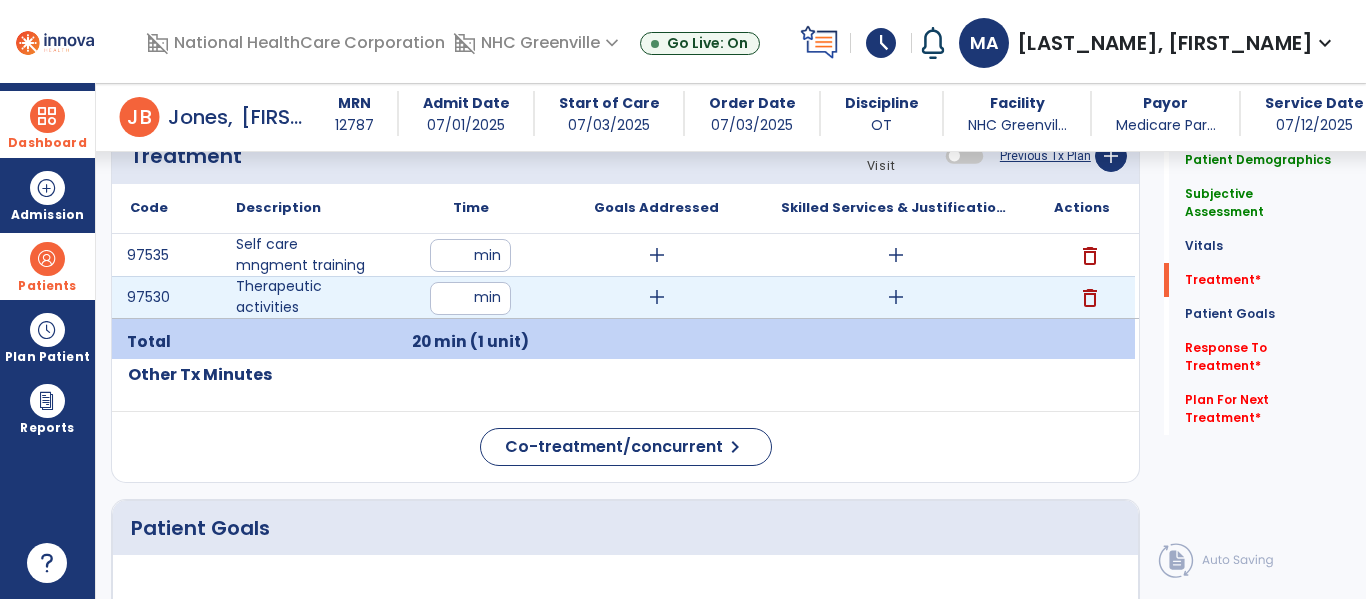 type on "**" 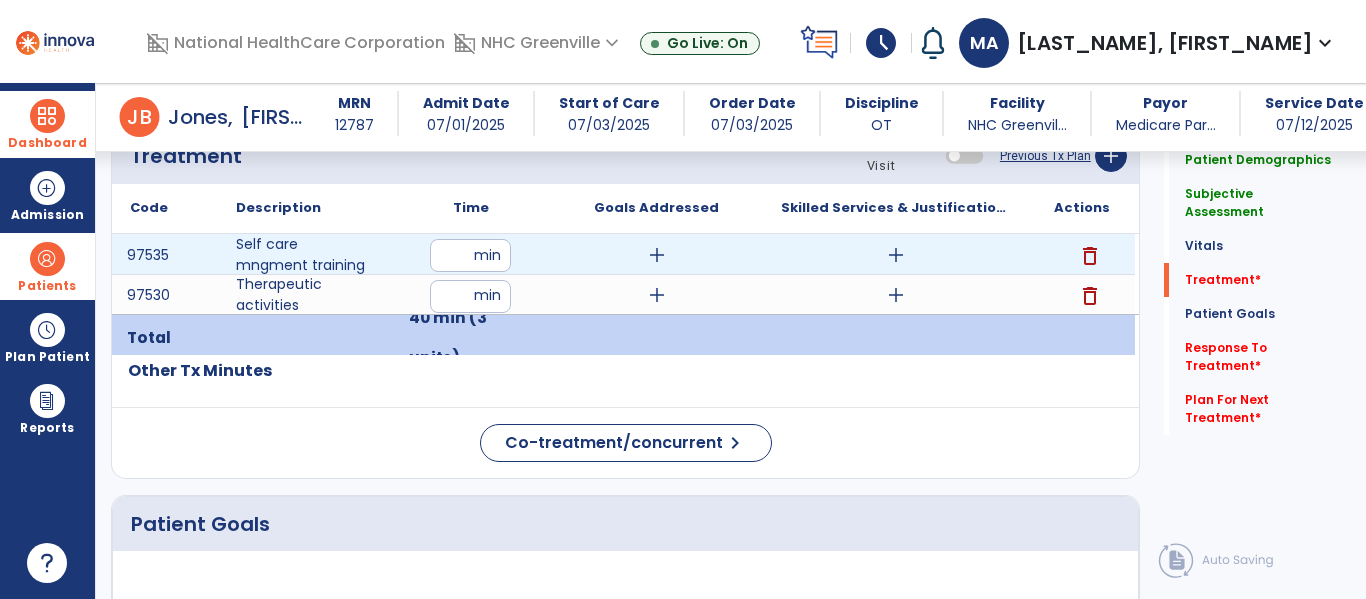 click on "** min" at bounding box center [470, 255] 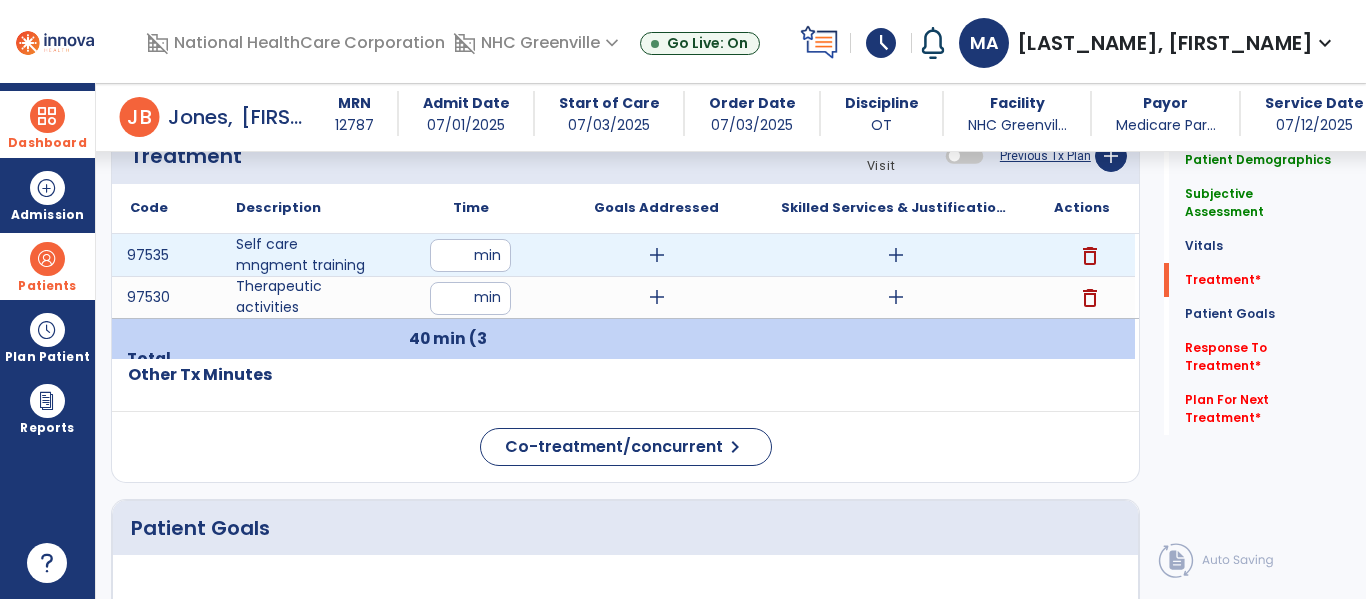 click on "**" at bounding box center (470, 255) 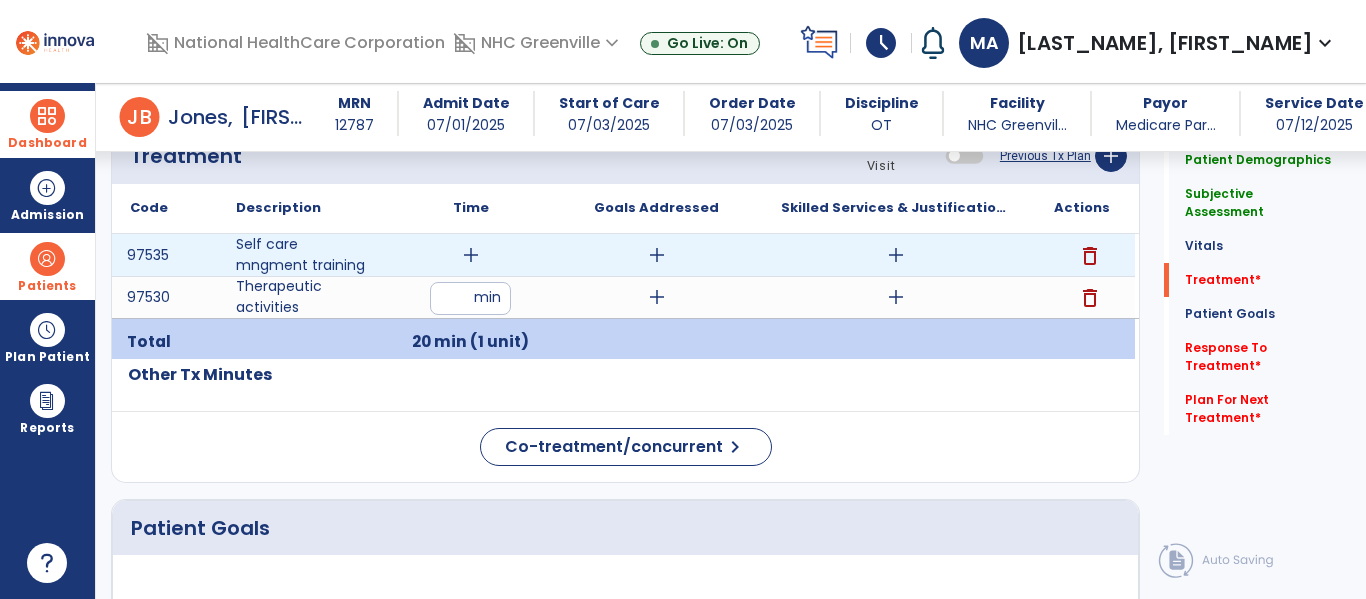 click on "add" at bounding box center [471, 255] 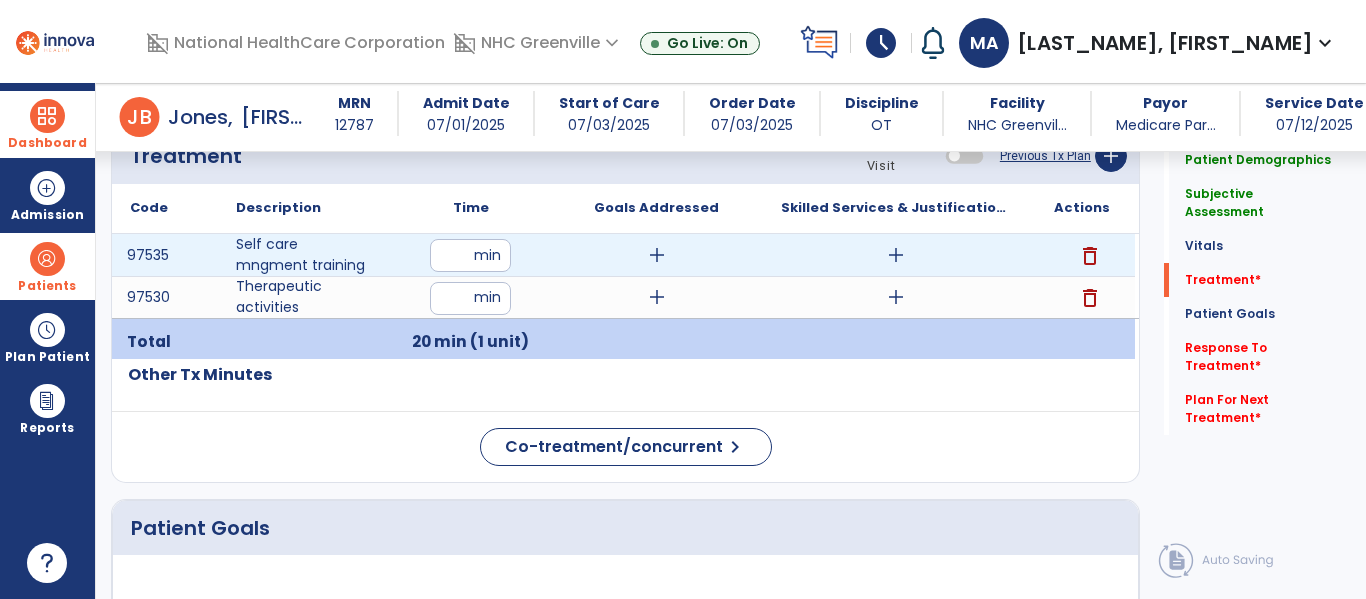 type on "**" 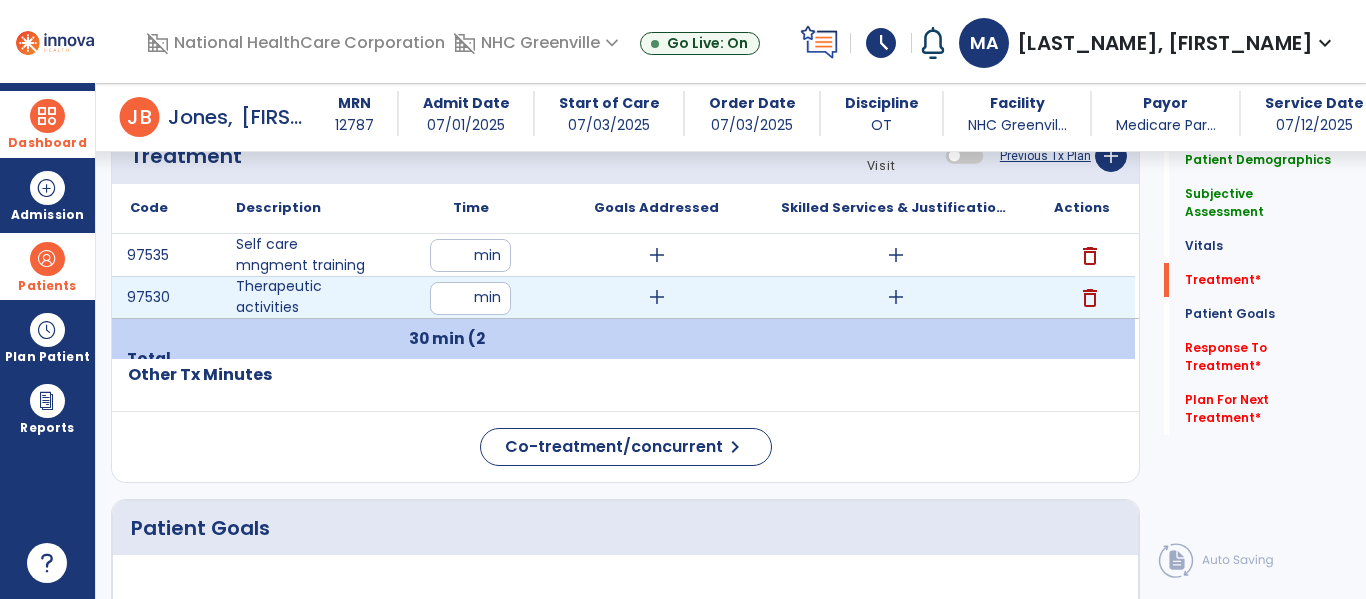 click on "**" at bounding box center [470, 298] 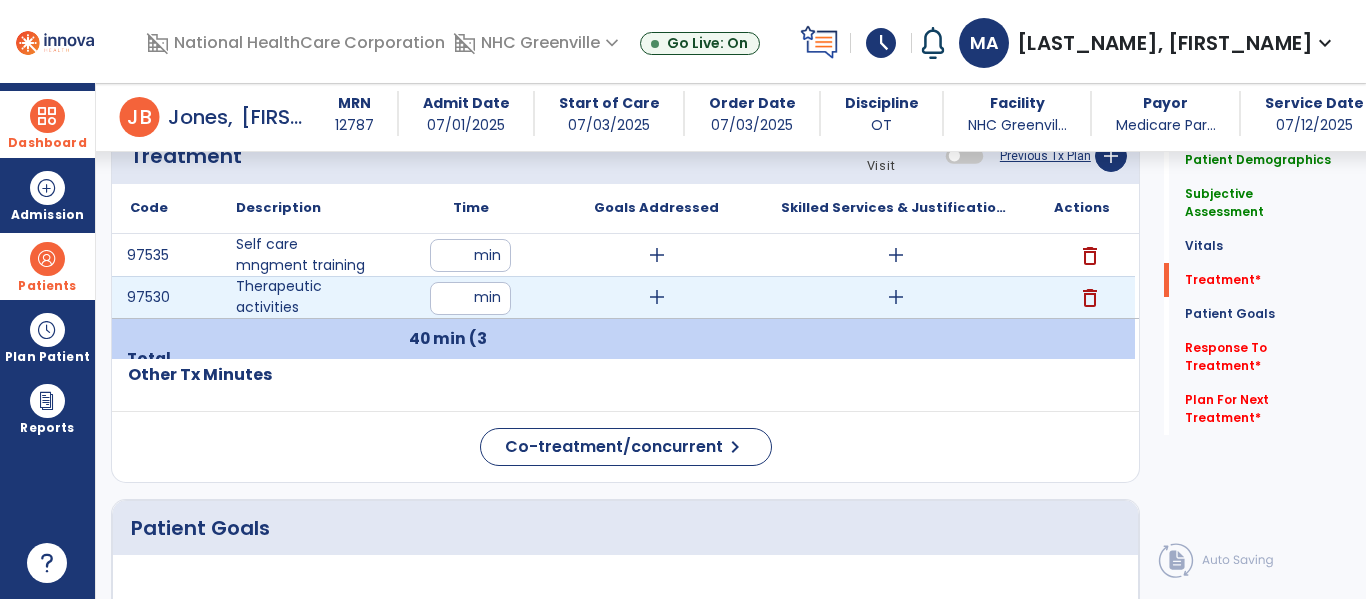click on "add" at bounding box center [657, 297] 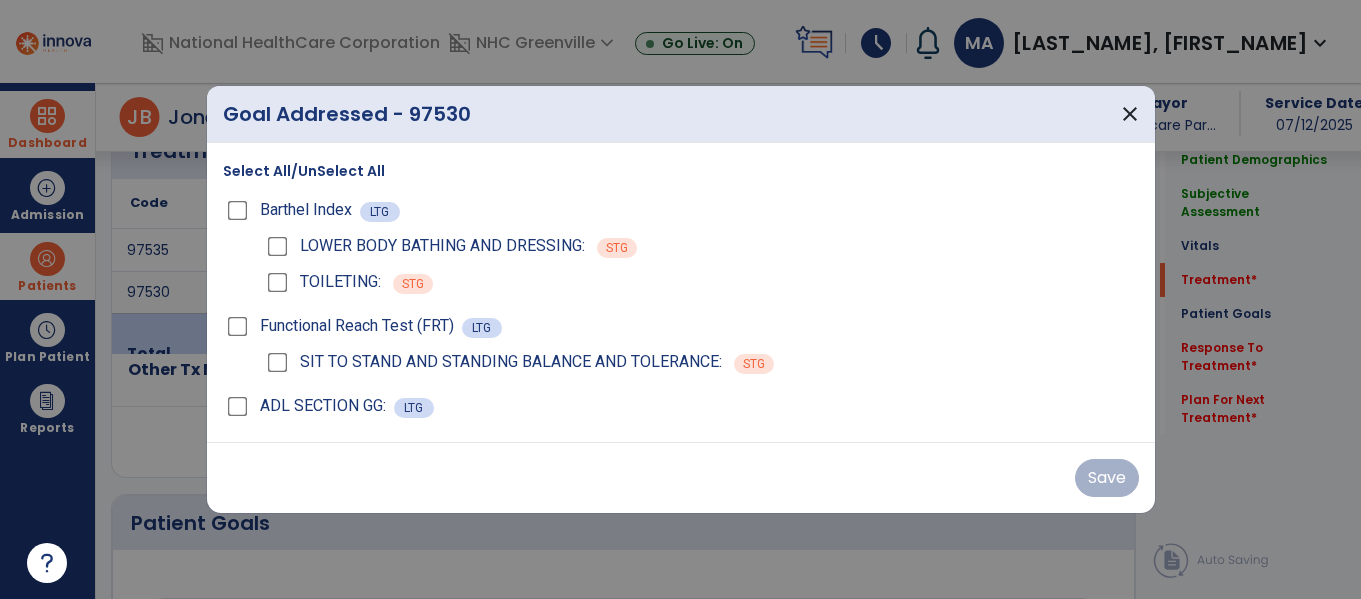 scroll, scrollTop: 1122, scrollLeft: 0, axis: vertical 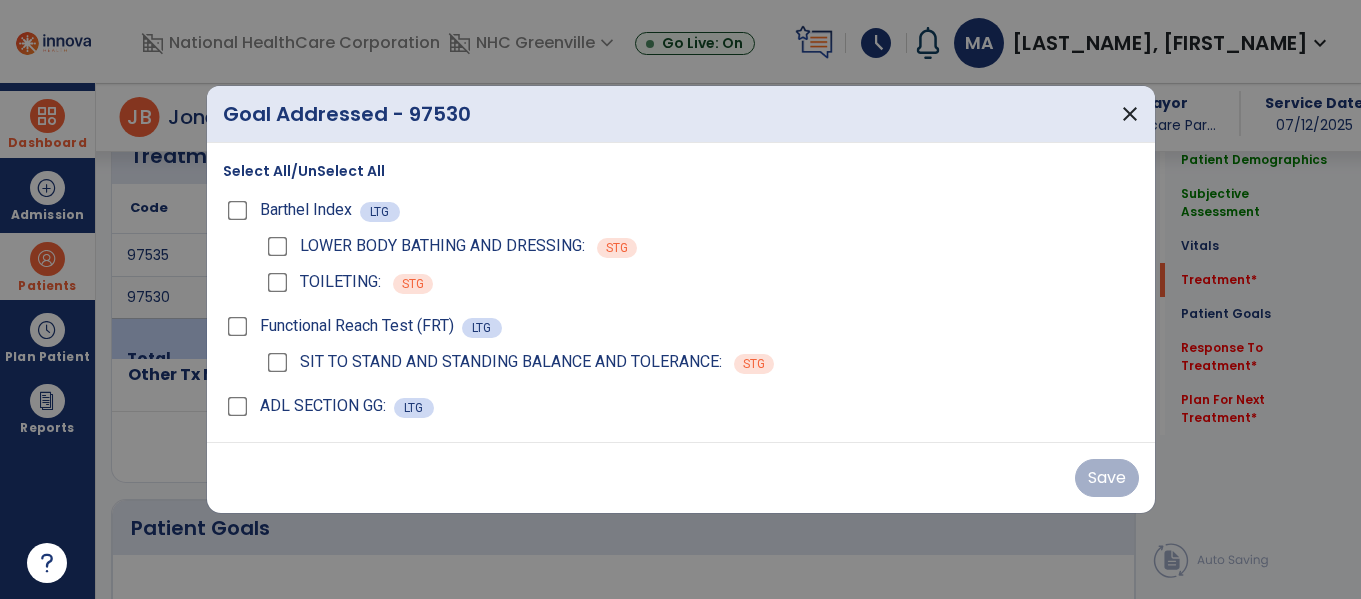 click on "Select All/UnSelect All" at bounding box center (304, 171) 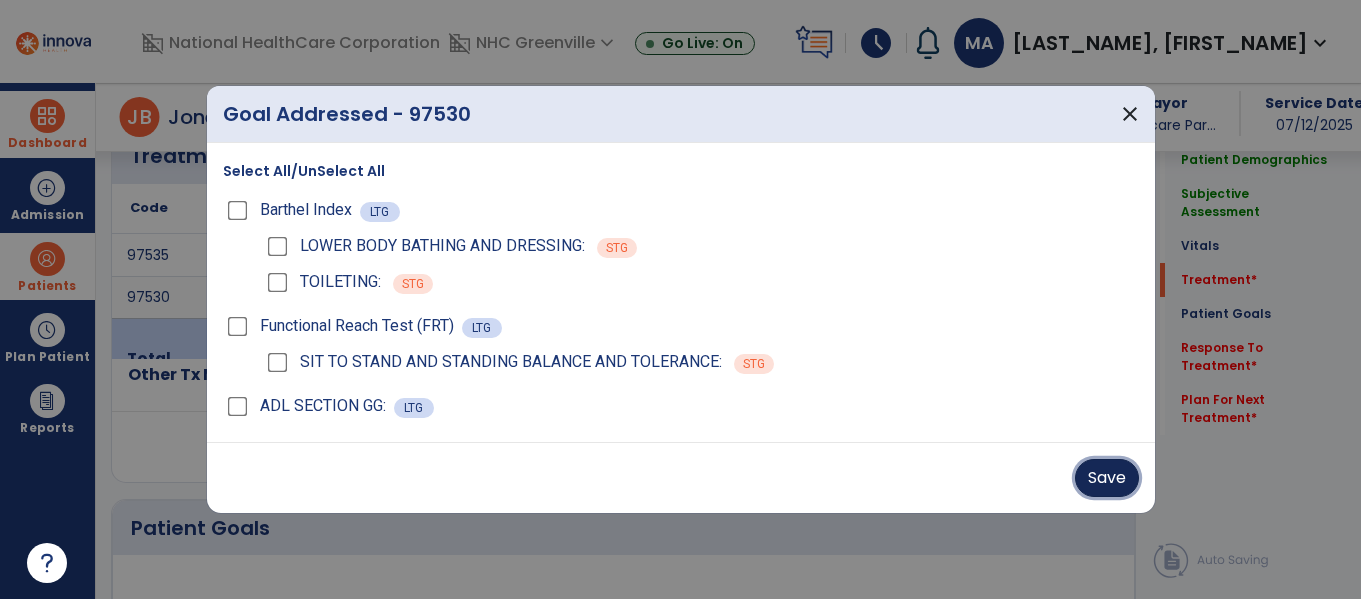 click on "Save" at bounding box center [1107, 478] 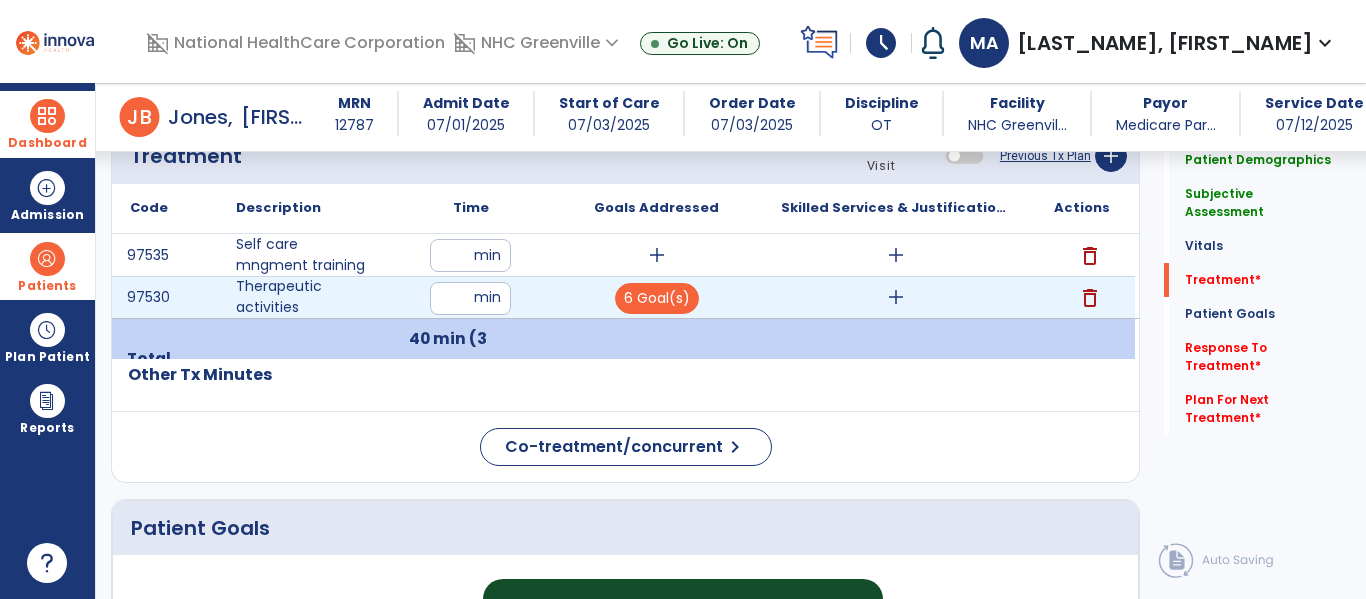 click on "add" at bounding box center [896, 297] 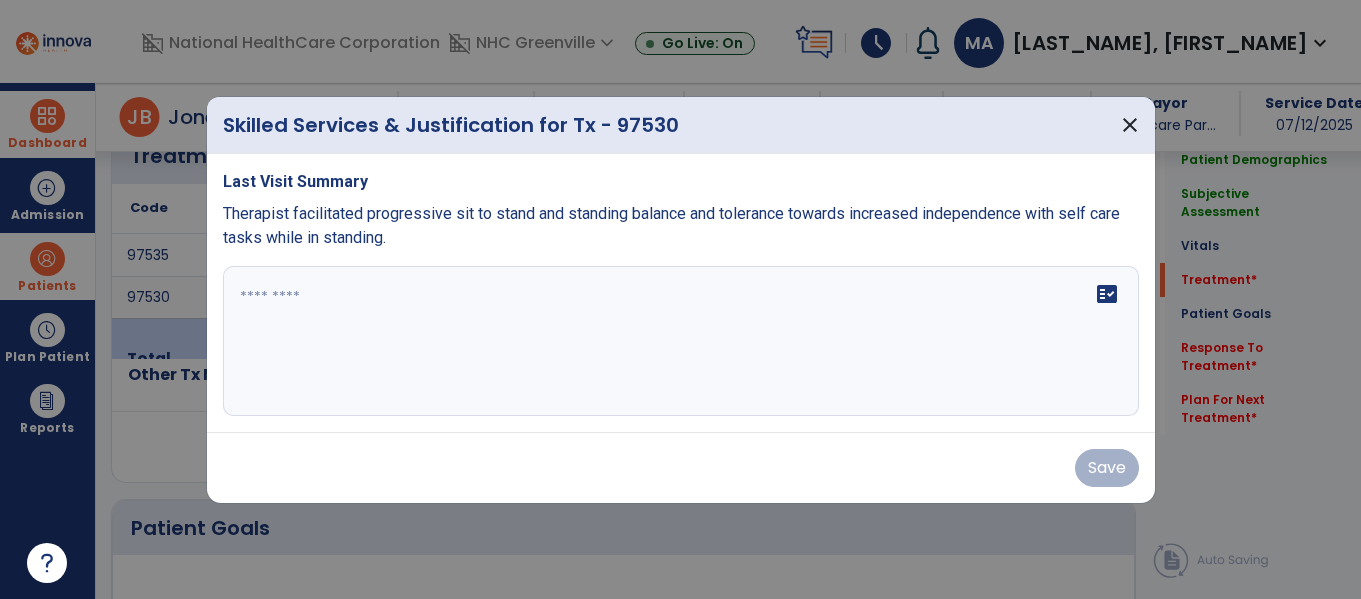 scroll, scrollTop: 1122, scrollLeft: 0, axis: vertical 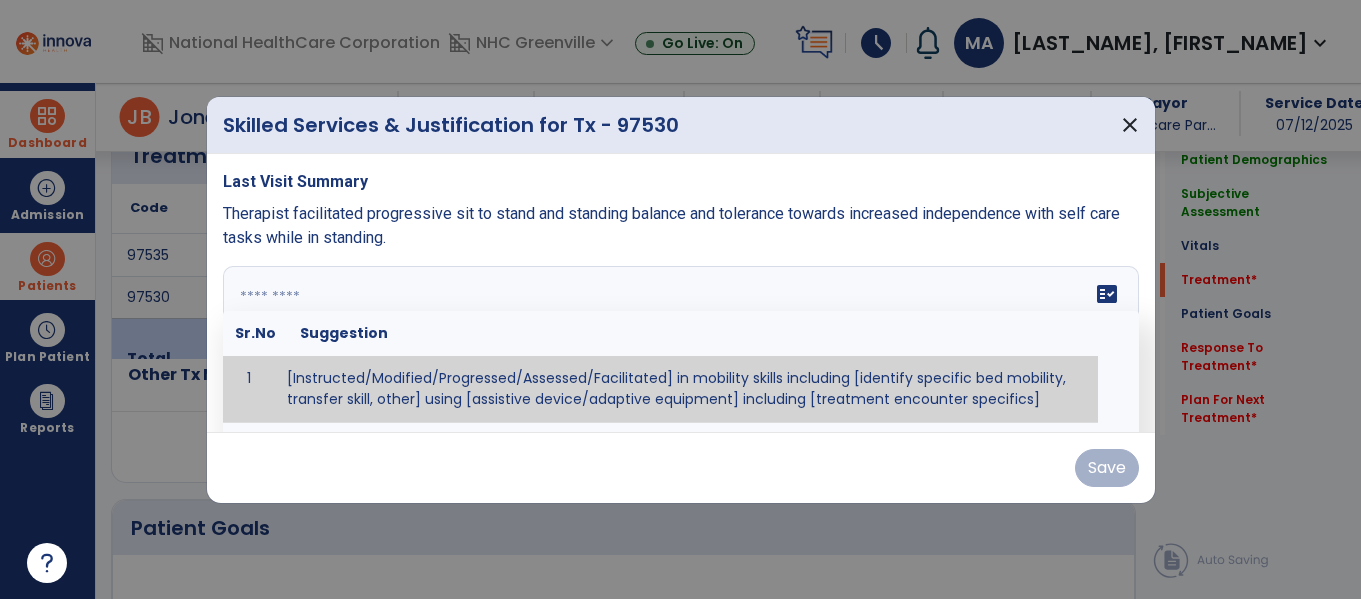 click at bounding box center [678, 341] 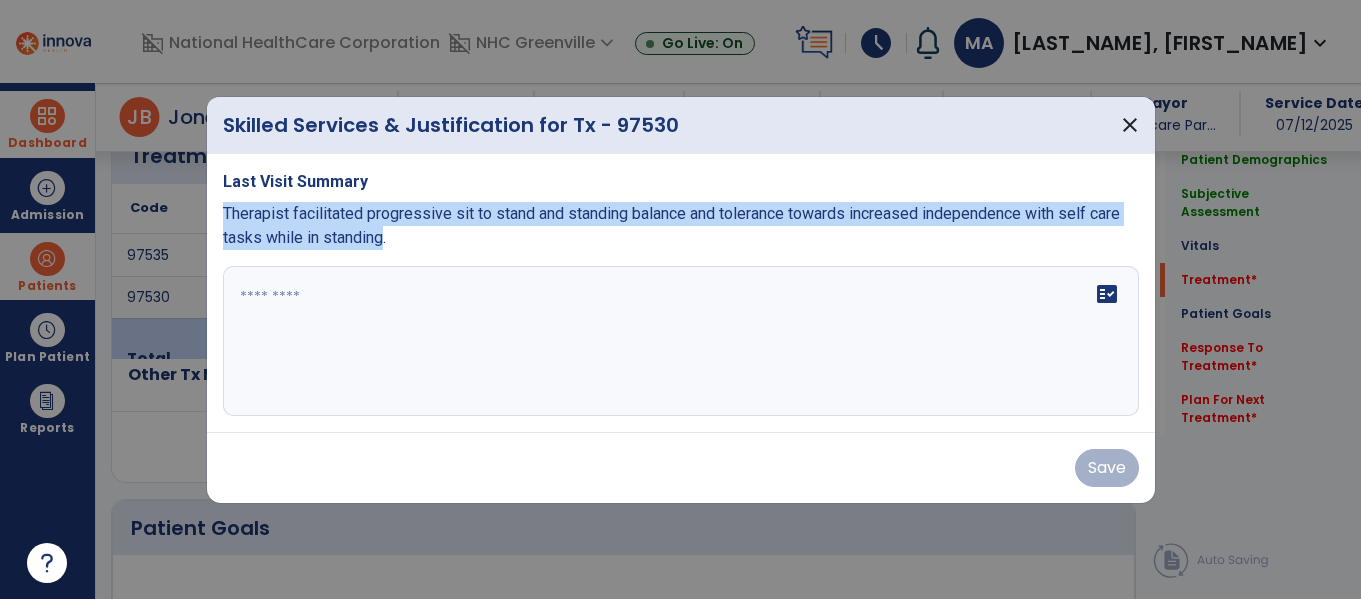 drag, startPoint x: 378, startPoint y: 243, endPoint x: 212, endPoint y: 201, distance: 171.23083 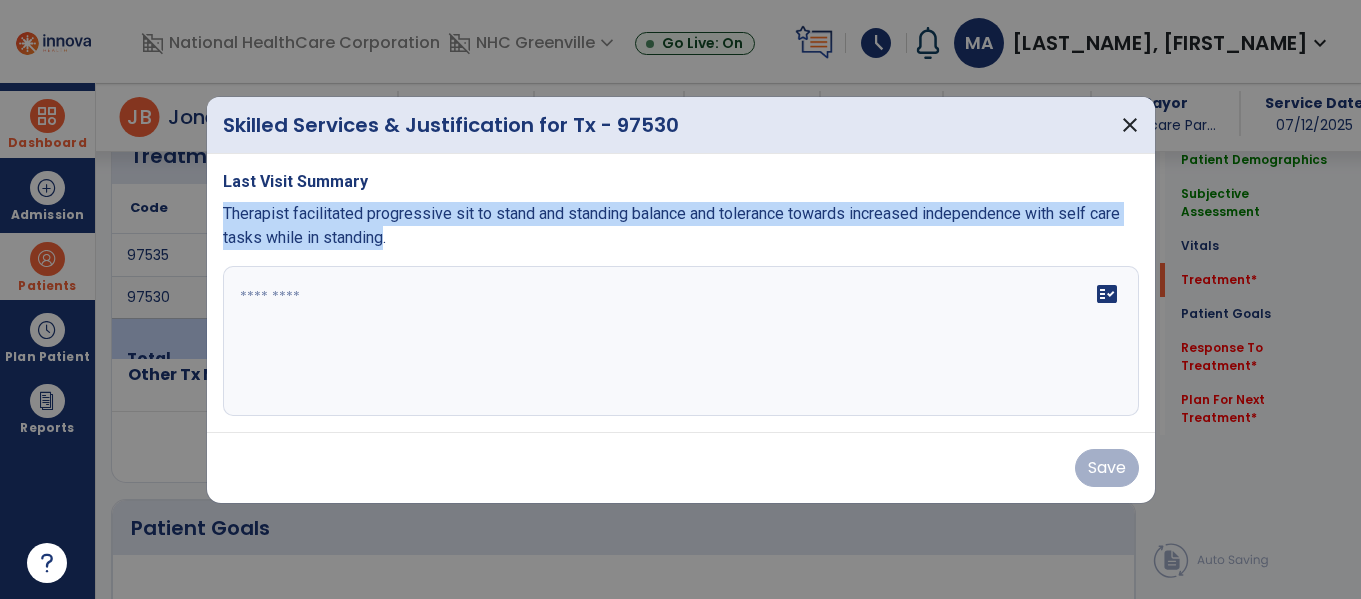 click on "Last Visit Summary Therapist facilitated progressive sit to stand and standing balance and tolerance towards increased independence with self care tasks while in standing.   fact_check" at bounding box center (681, 293) 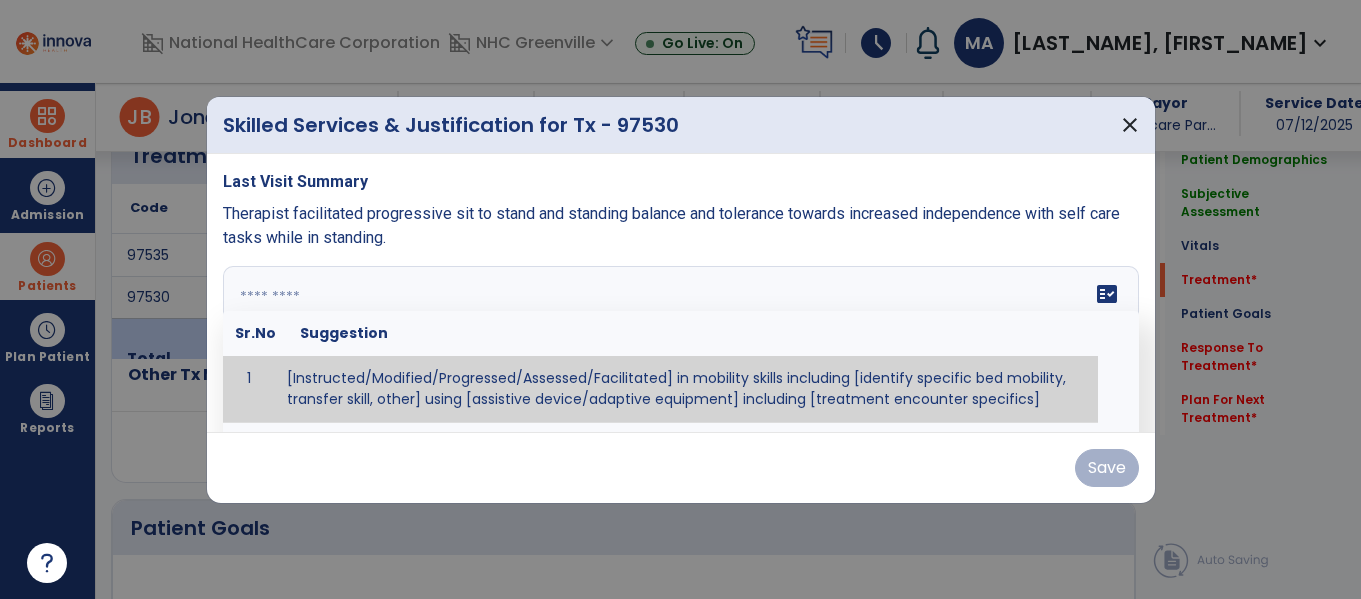click on "fact_check  Sr.No Suggestion 1 [Instructed/Modified/Progressed/Assessed/Facilitated] in mobility skills including [identify specific bed mobility, transfer skill, other] using [assistive device/adaptive equipment] including [treatment encounter specifics]" at bounding box center (681, 341) 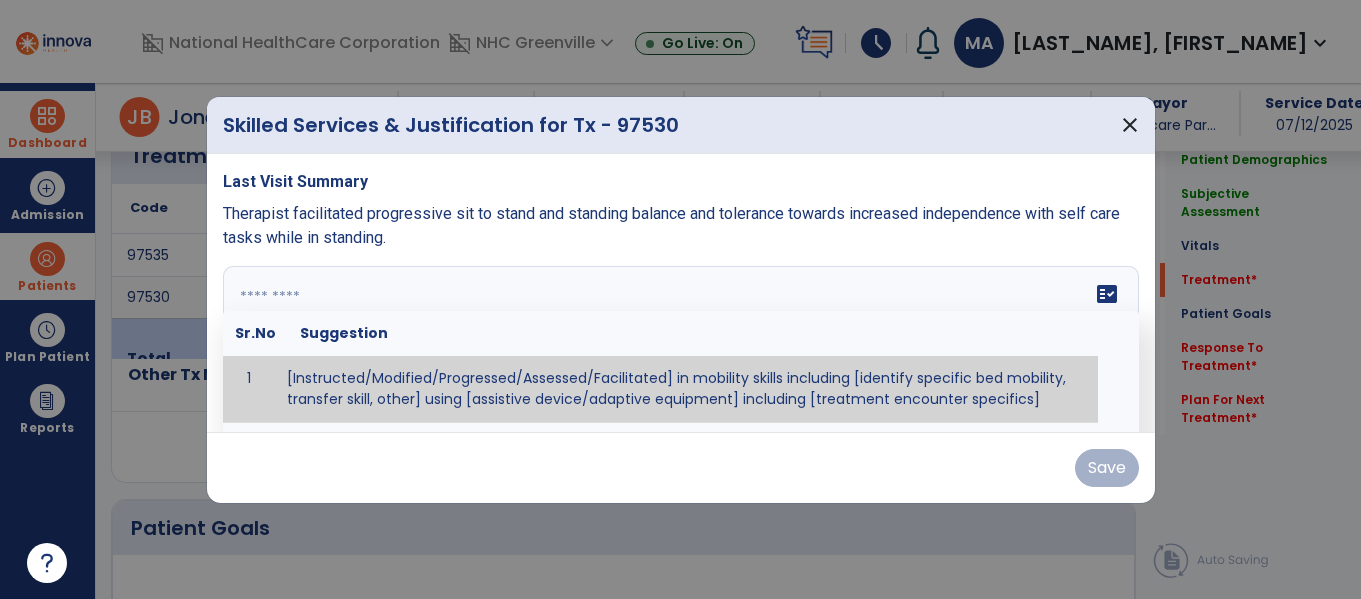 paste on "**********" 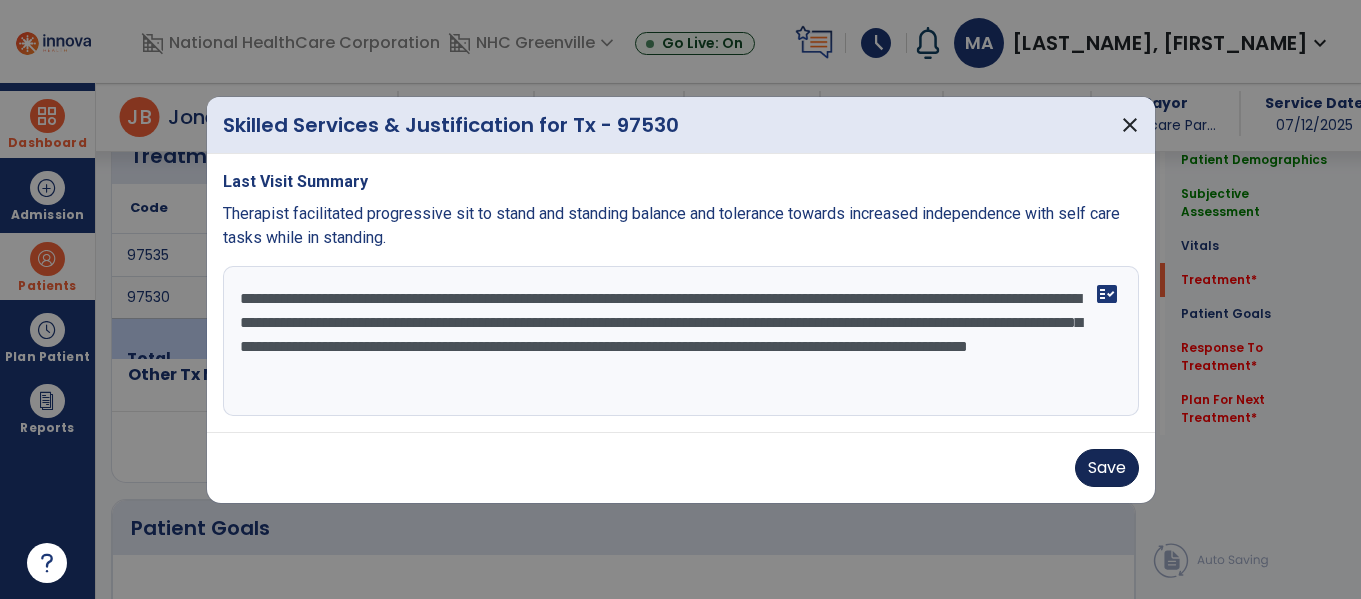 type on "**********" 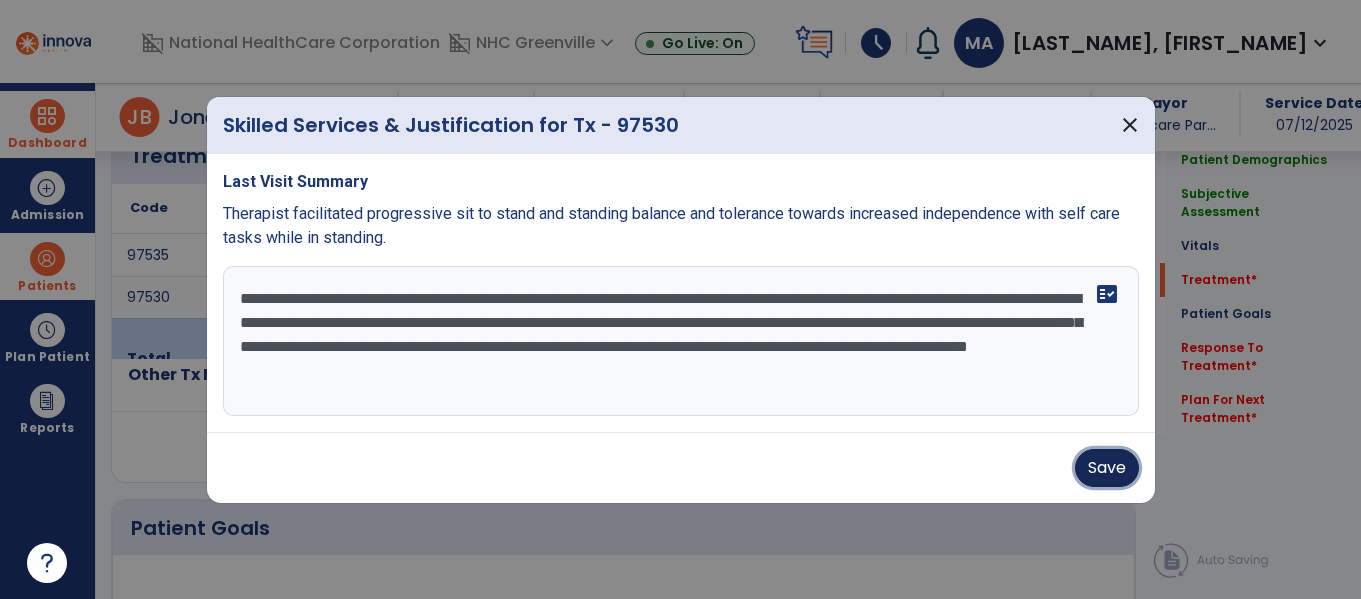 click on "Save" at bounding box center (1107, 468) 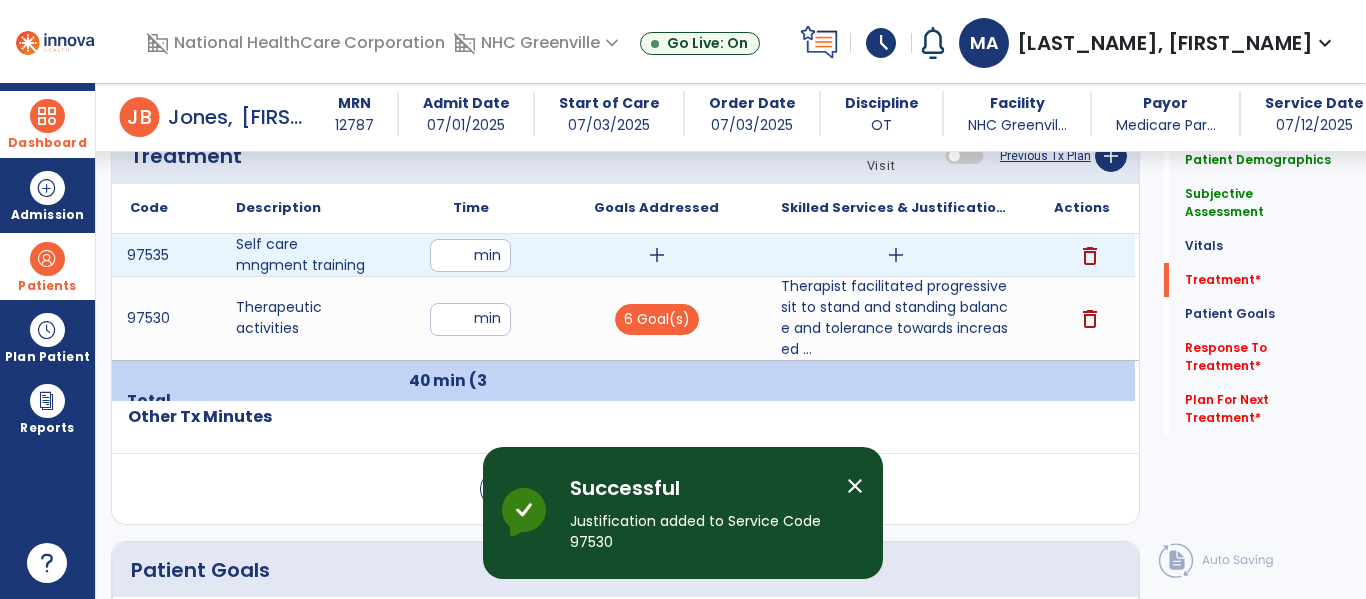 click on "add" at bounding box center (896, 255) 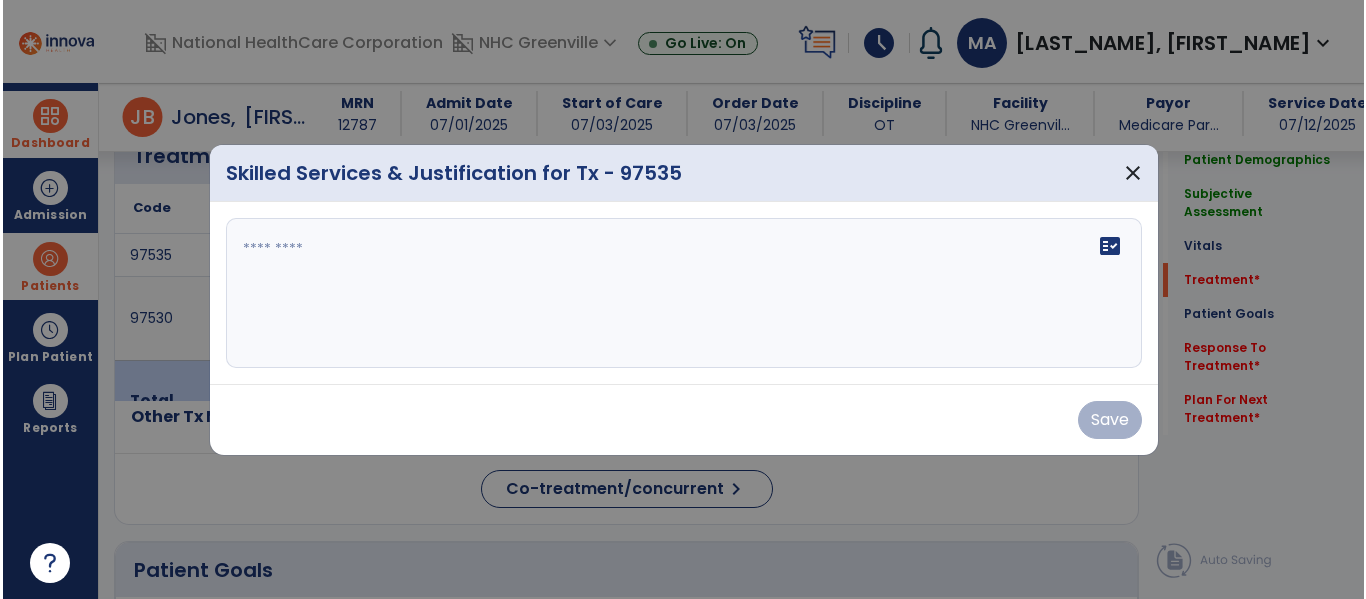 scroll, scrollTop: 1122, scrollLeft: 0, axis: vertical 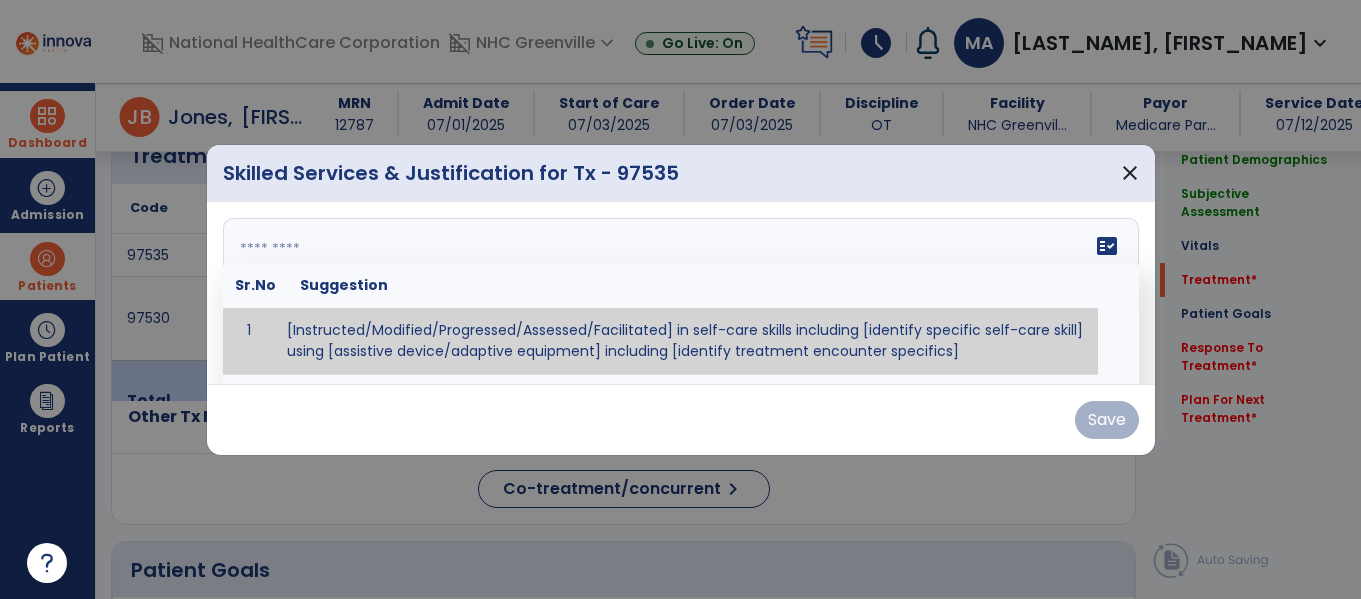 click on "fact_check  Sr.No Suggestion 1 [Instructed/Modified/Progressed/Assessed/Facilitated] in self-care skills including [identify specific self-care skill] using [assistive device/adaptive equipment] including [identify treatment encounter specifics]" at bounding box center [681, 293] 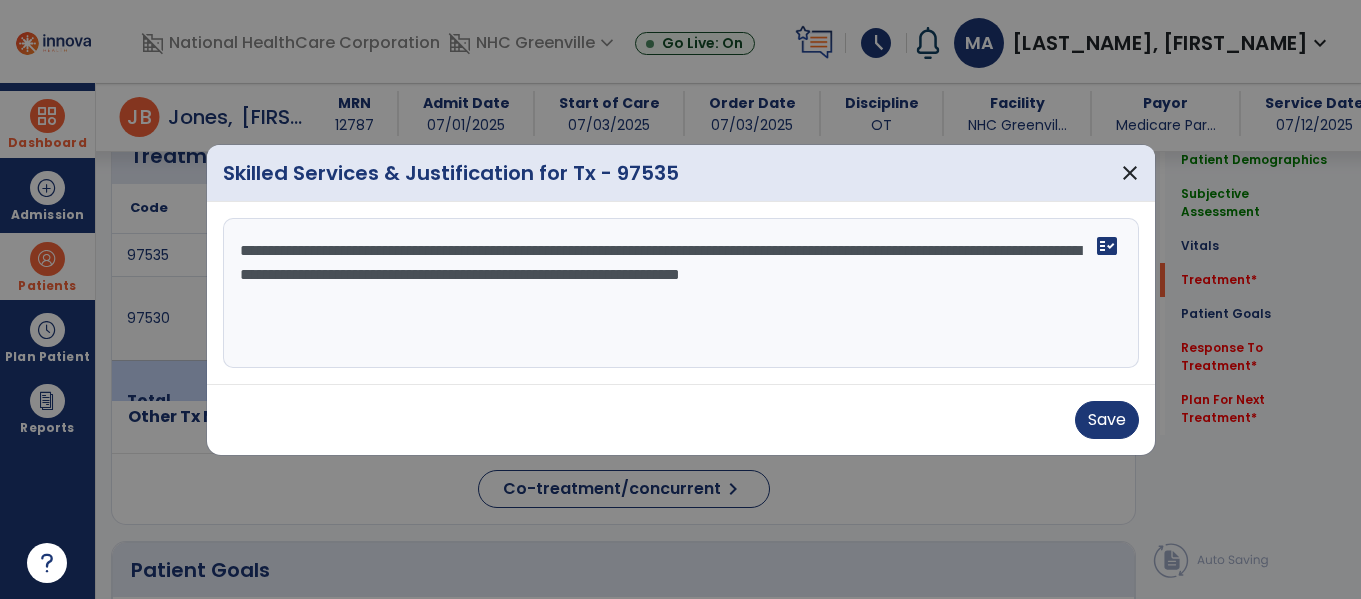 click on "**********" at bounding box center [681, 293] 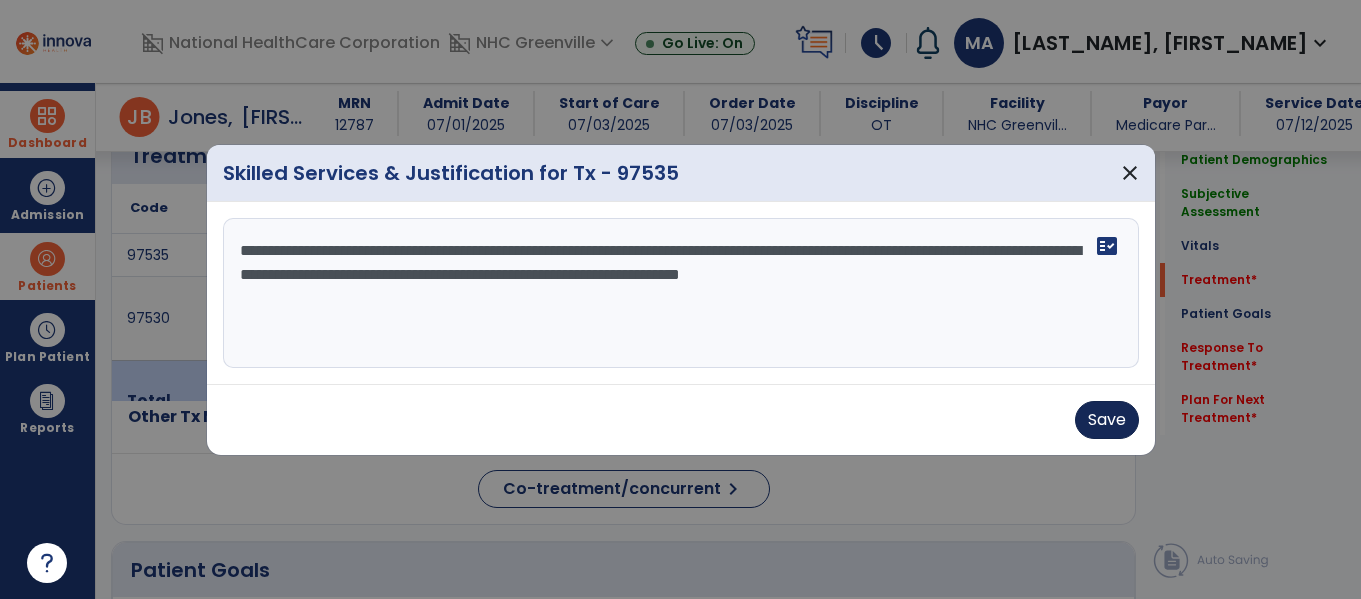 type on "**********" 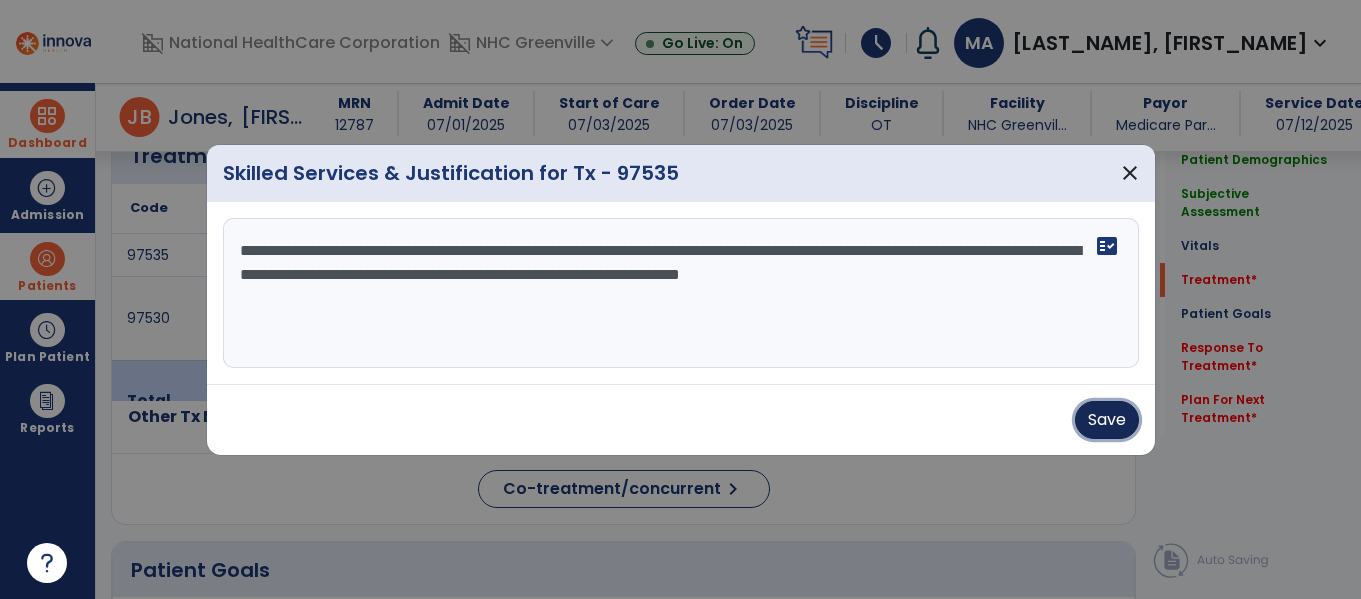 click on "Save" at bounding box center [1107, 420] 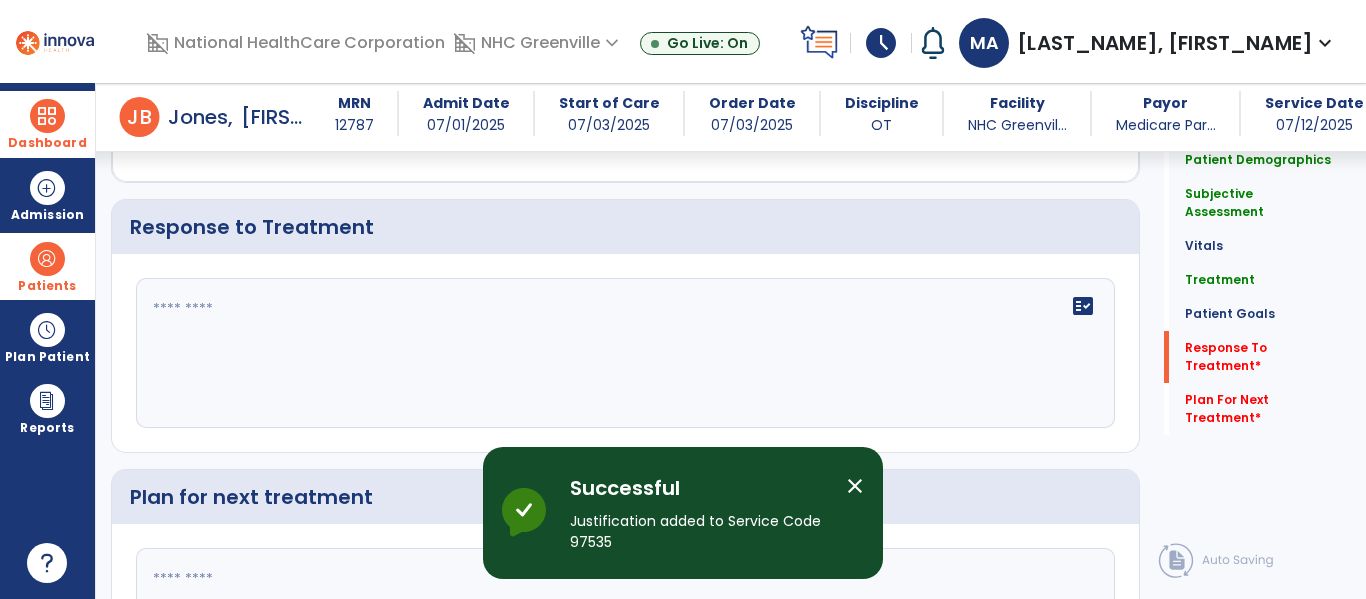 scroll, scrollTop: 2762, scrollLeft: 0, axis: vertical 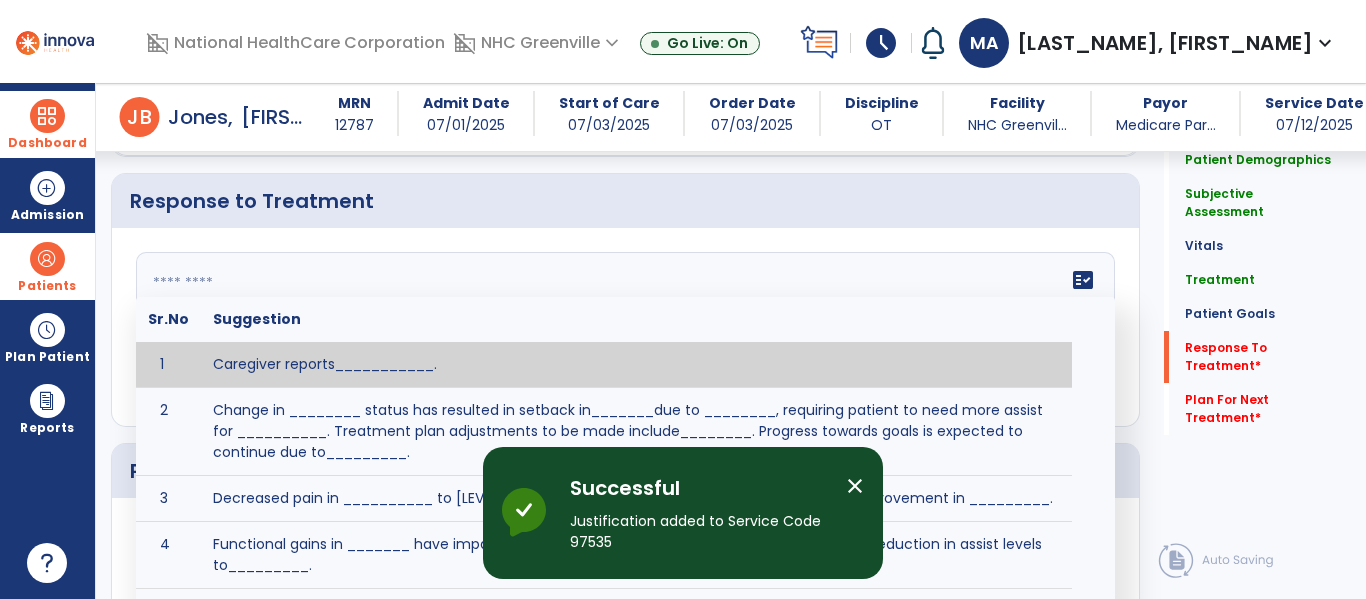 click on "fact_check  Sr.No Suggestion 1 Caregiver reports___________. 2 Change in ________ status has resulted in setback in_______due to ________, requiring patient to need more assist for __________.   Treatment plan adjustments to be made include________.  Progress towards goals is expected to continue due to_________. 3 Decreased pain in __________ to [LEVEL] in response to [MODALITY/TREATMENT] allows for improvement in _________. 4 Functional gains in _______ have impacted the patient's ability to perform_________ with a reduction in assist levels to_________. 5 Functional progress this week has been significant due to__________. 6 Gains in ________ have improved the patient's ability to perform ______with decreased levels of assist to___________. 7 Improvement in ________allows patient to tolerate higher levels of challenges in_________. 8 Pain in [AREA] has decreased to [LEVEL] in response to [TREATMENT/MODALITY], allowing fore ease in completing__________. 9 10 11 12 13 14 15 16 17 18 19 20 21" 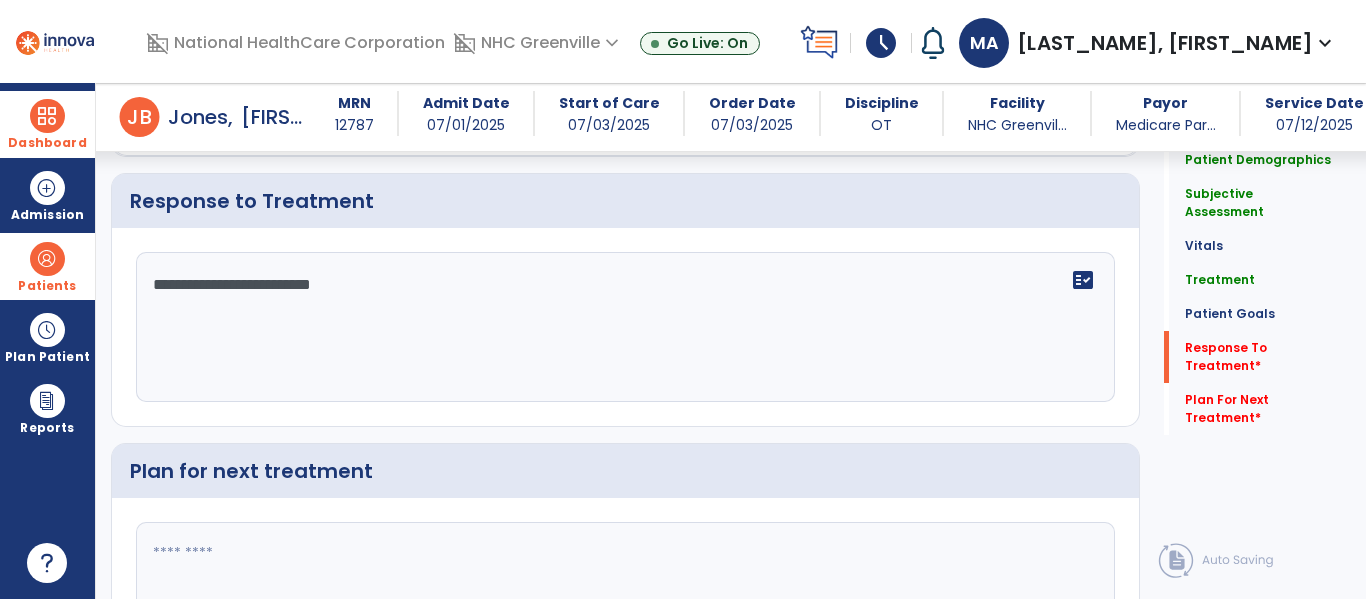 type on "**********" 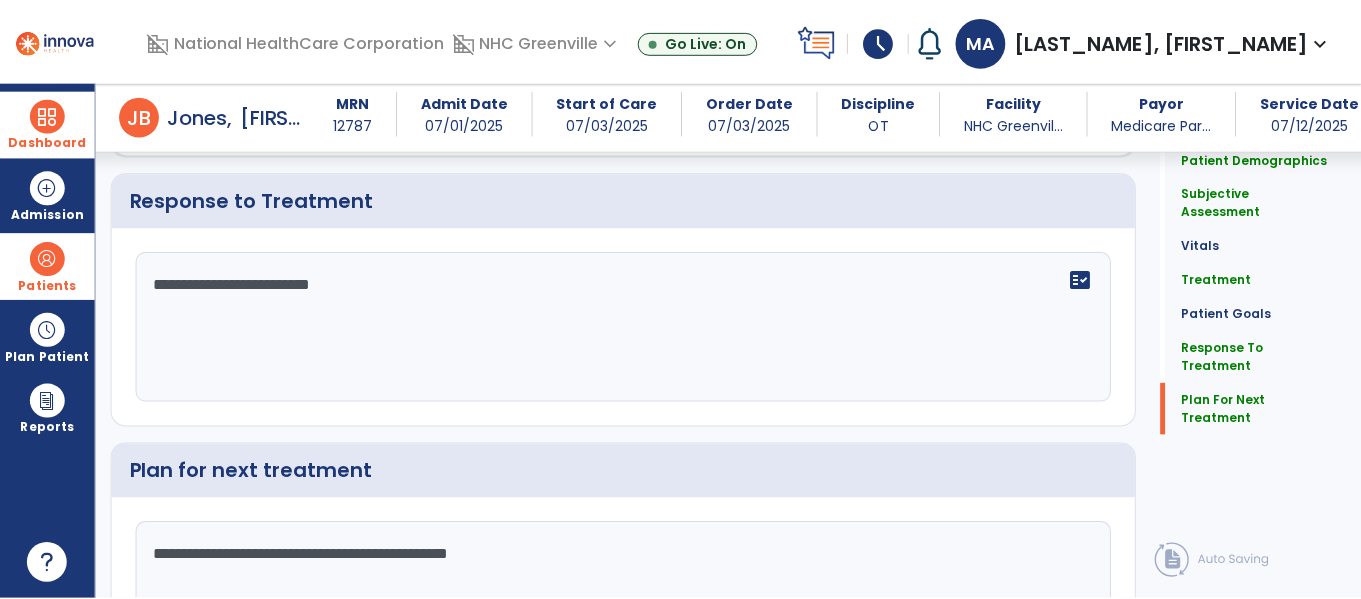 scroll, scrollTop: 2906, scrollLeft: 0, axis: vertical 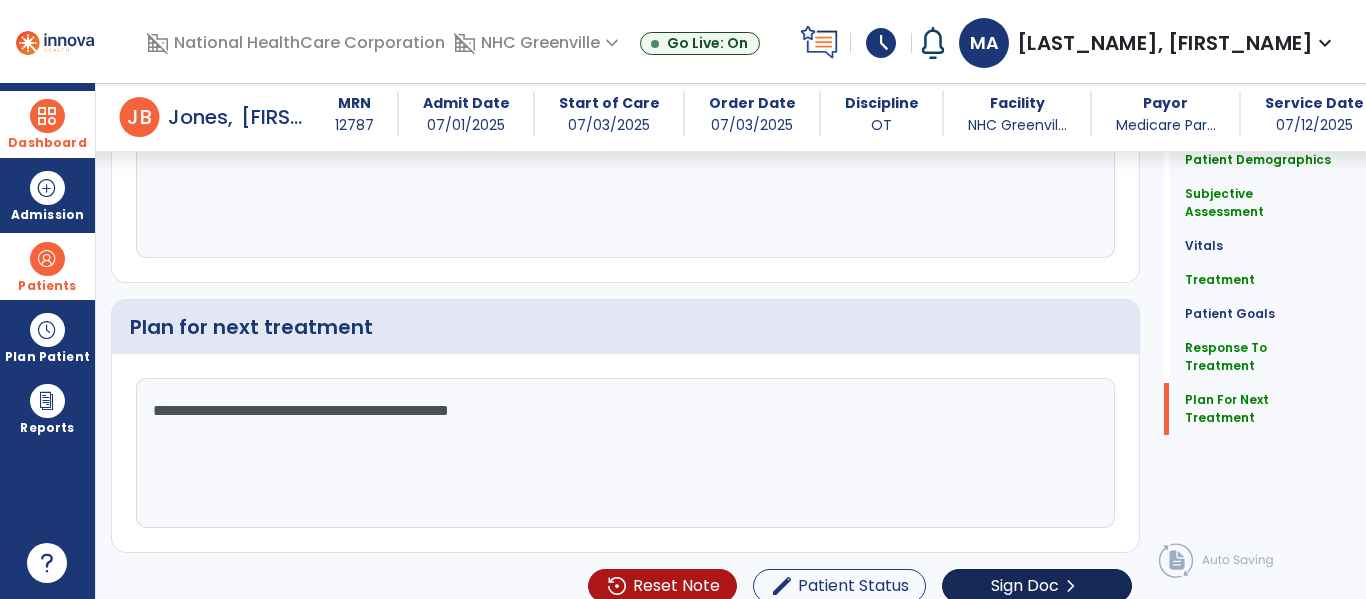 type on "**********" 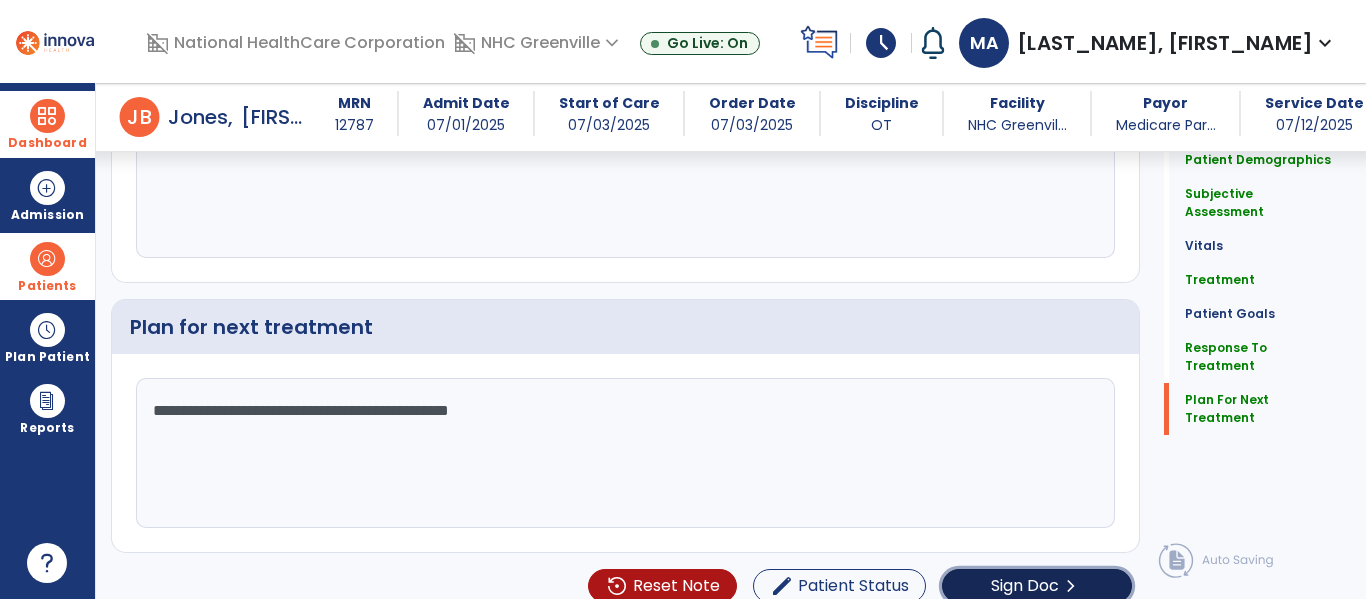 click on "Sign Doc" 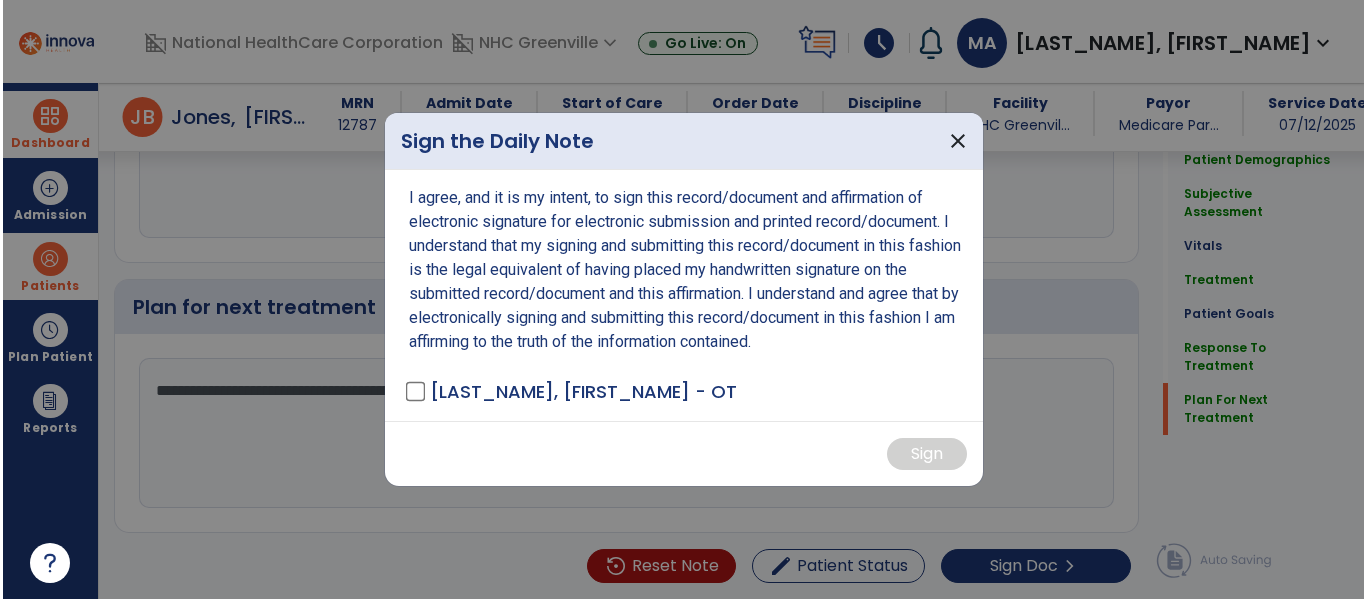 scroll, scrollTop: 2906, scrollLeft: 0, axis: vertical 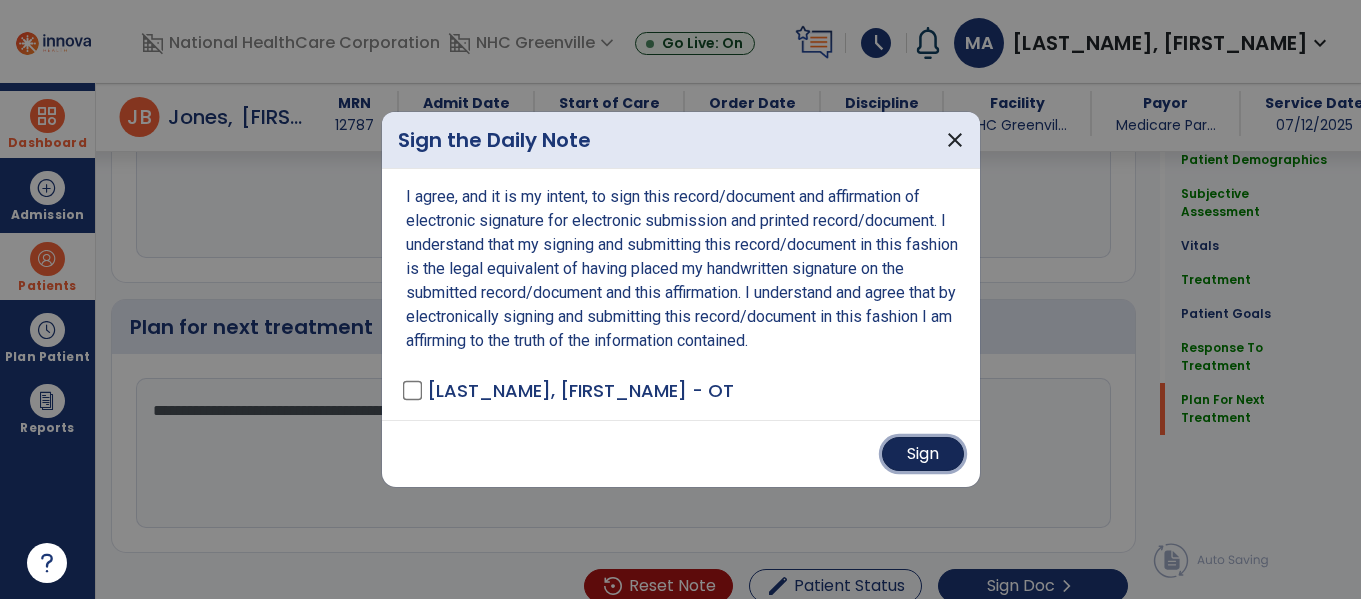 click on "Sign" at bounding box center (923, 454) 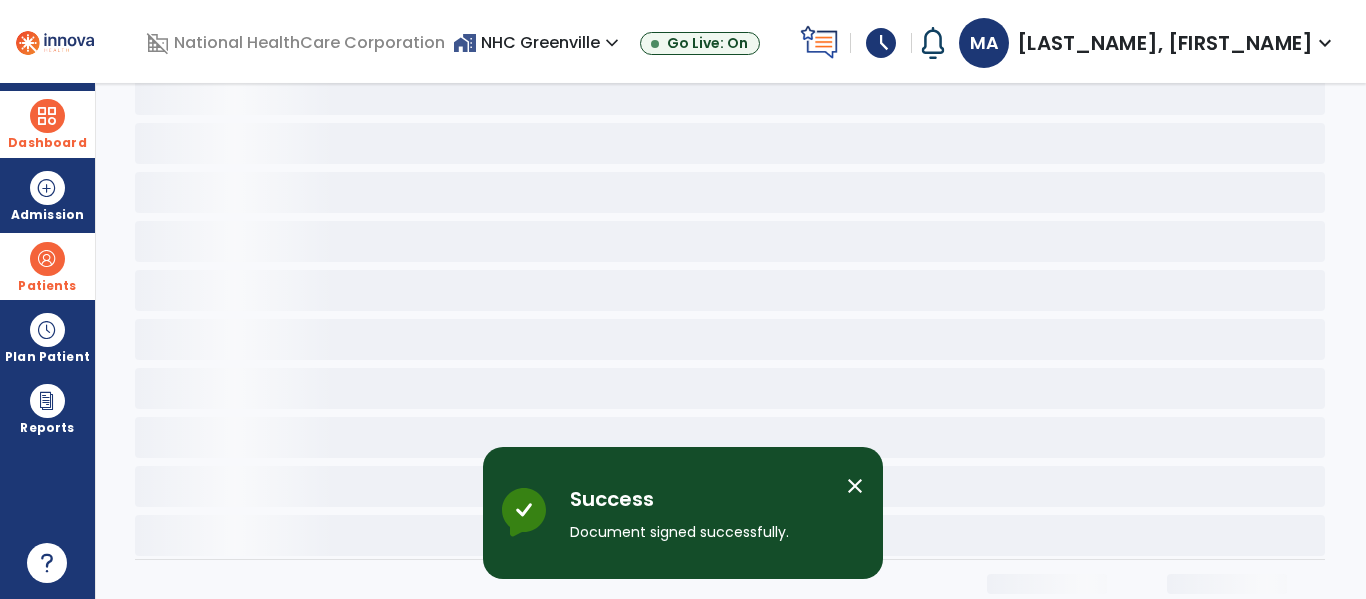 scroll, scrollTop: 0, scrollLeft: 0, axis: both 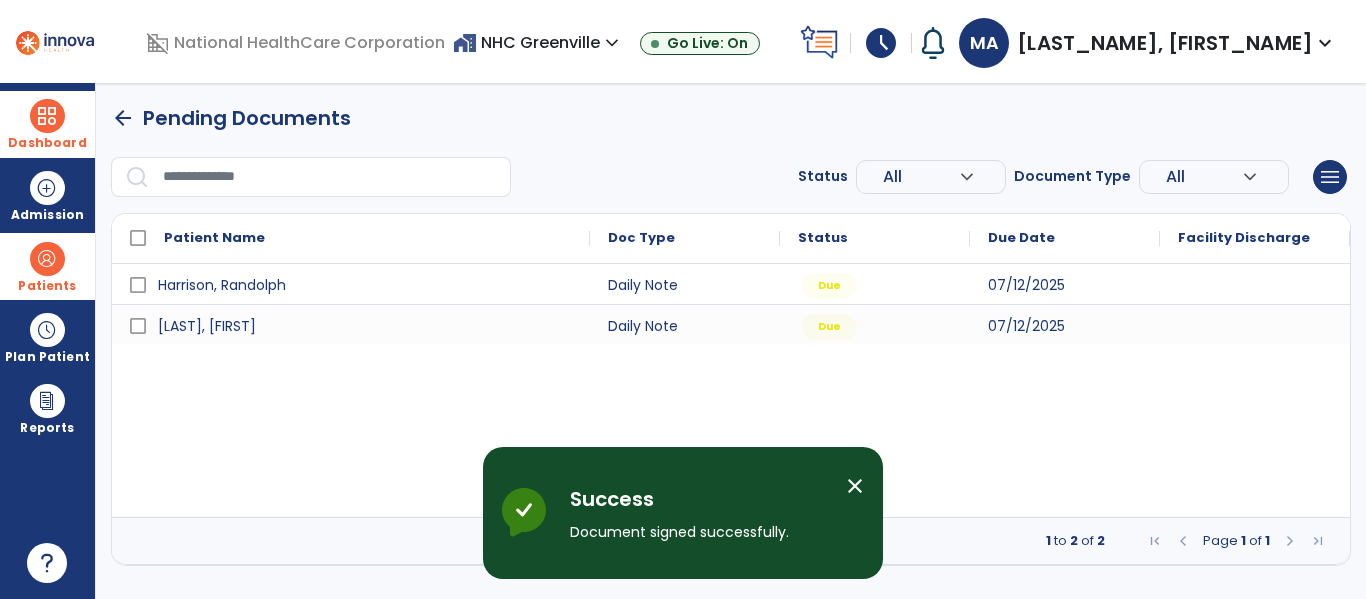 click on "arrow_back" at bounding box center (123, 118) 